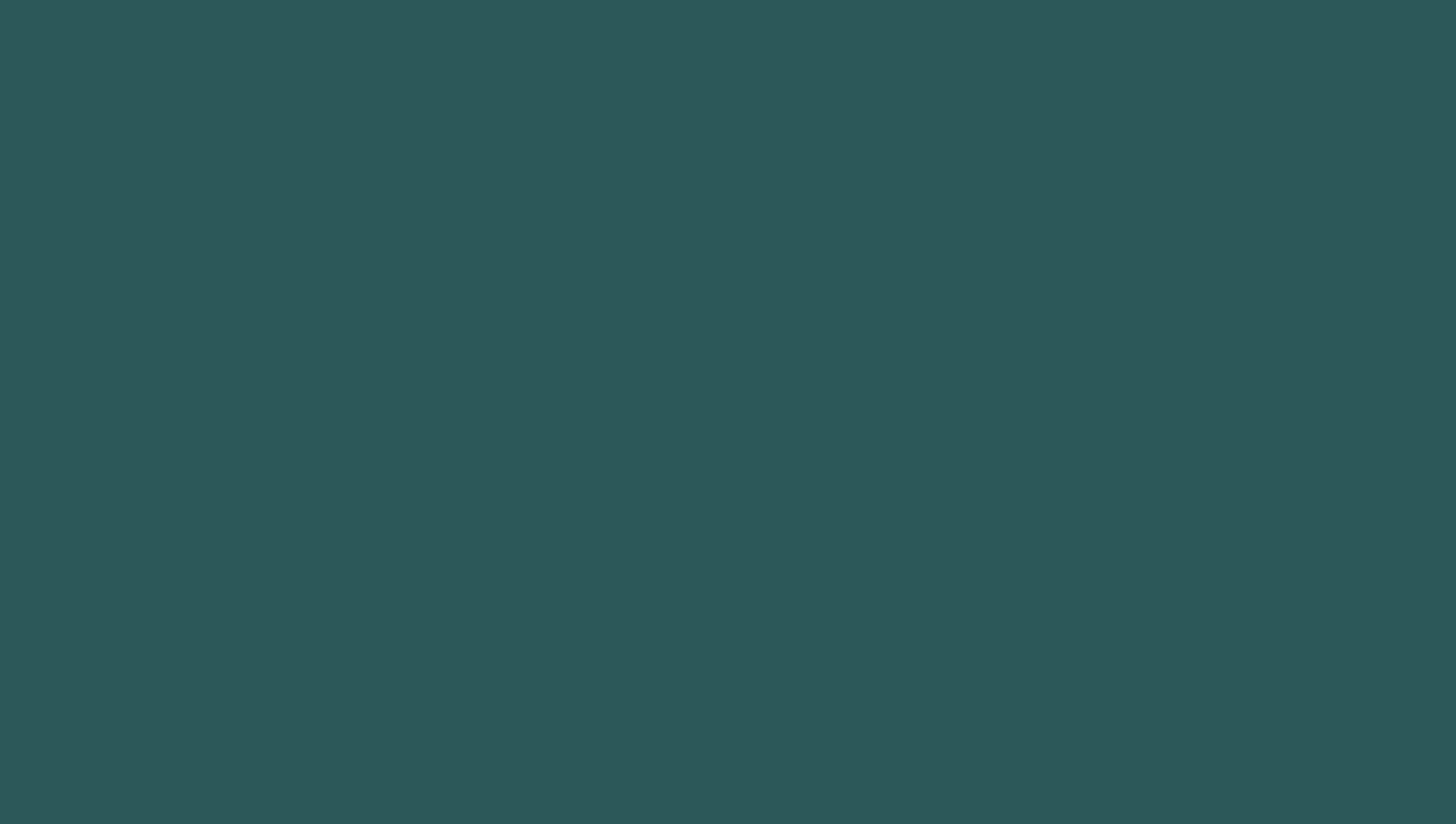 scroll, scrollTop: 0, scrollLeft: 0, axis: both 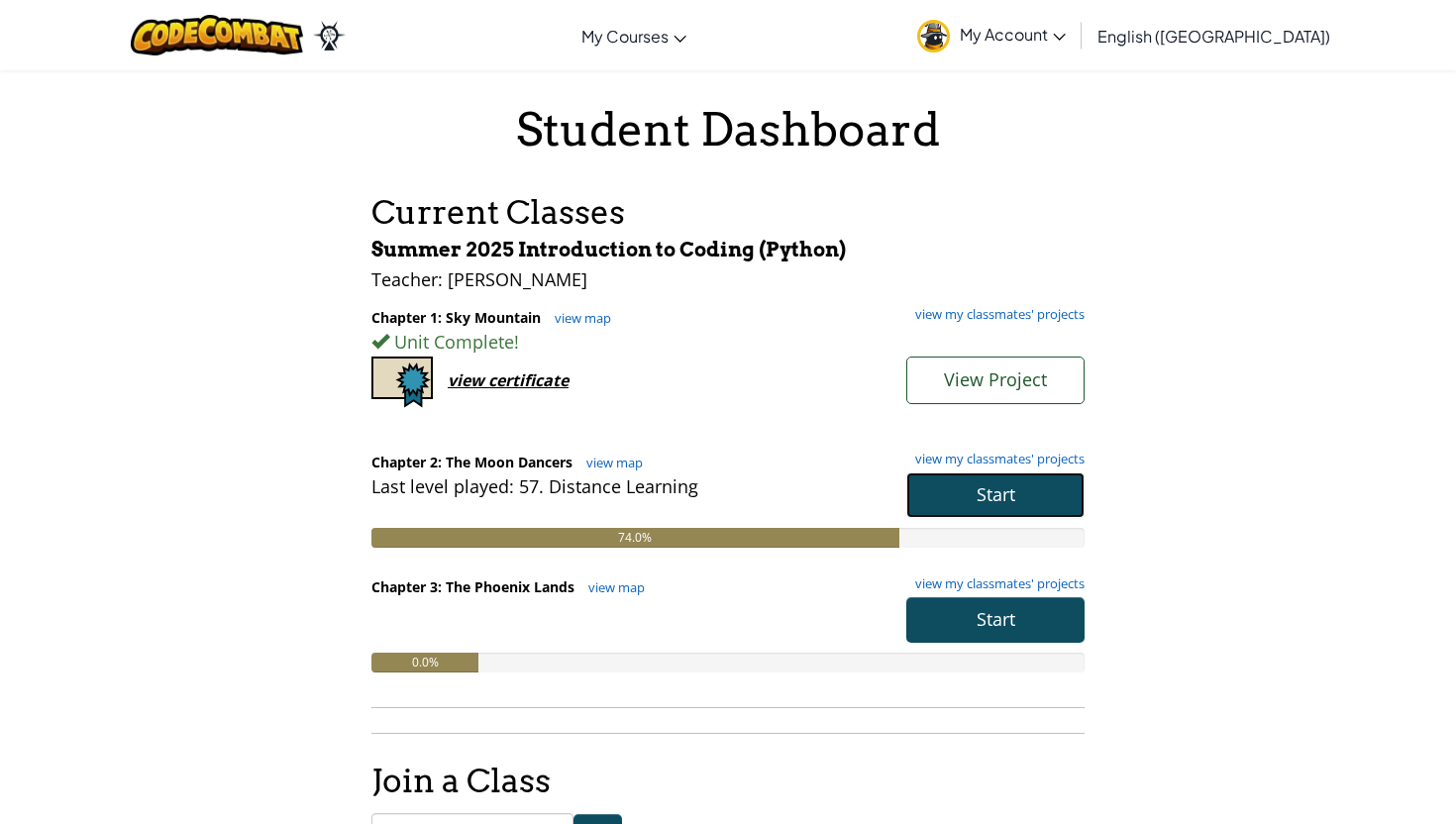 click on "Start" at bounding box center [995, 495] 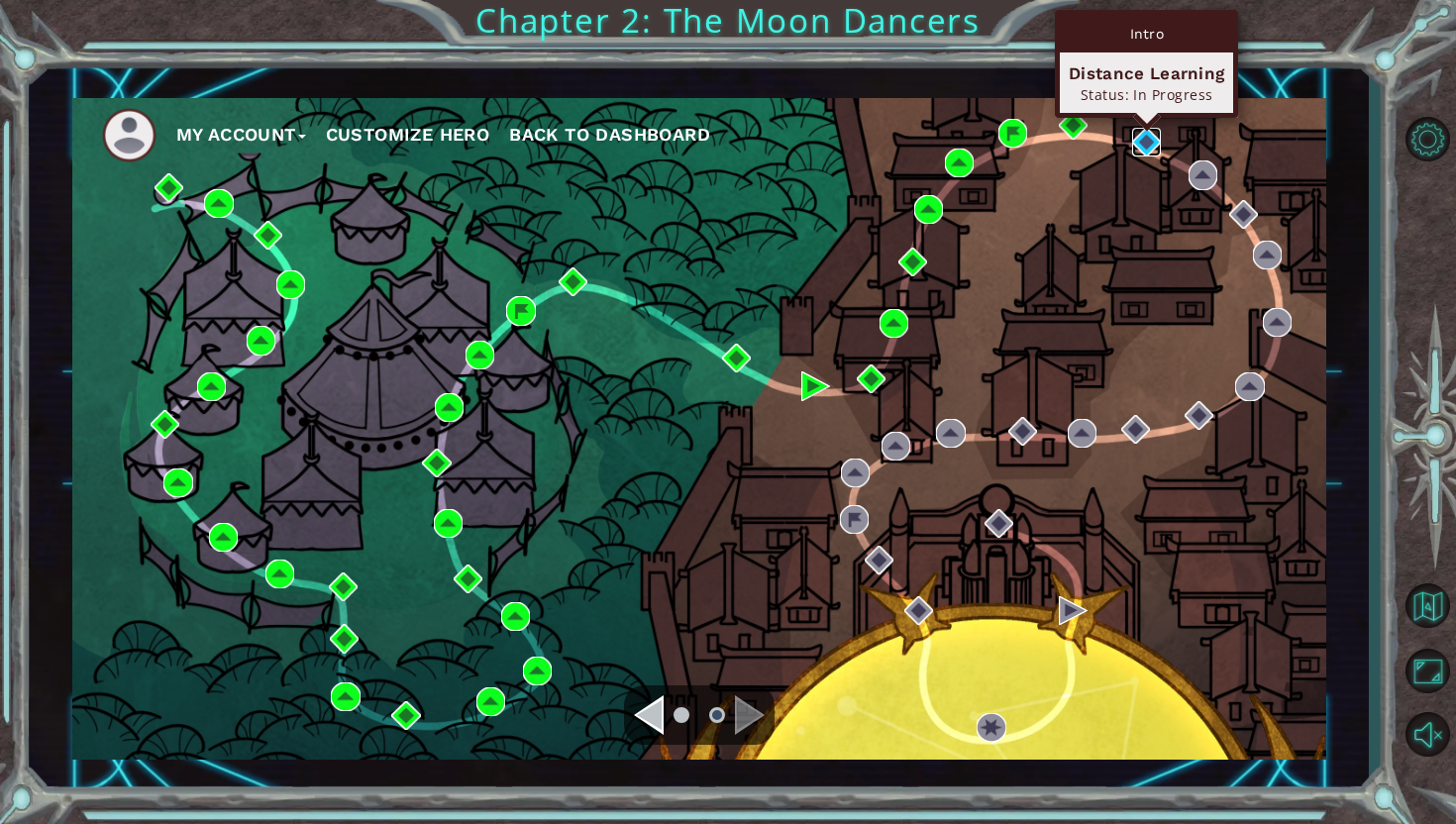 click at bounding box center [1146, 142] 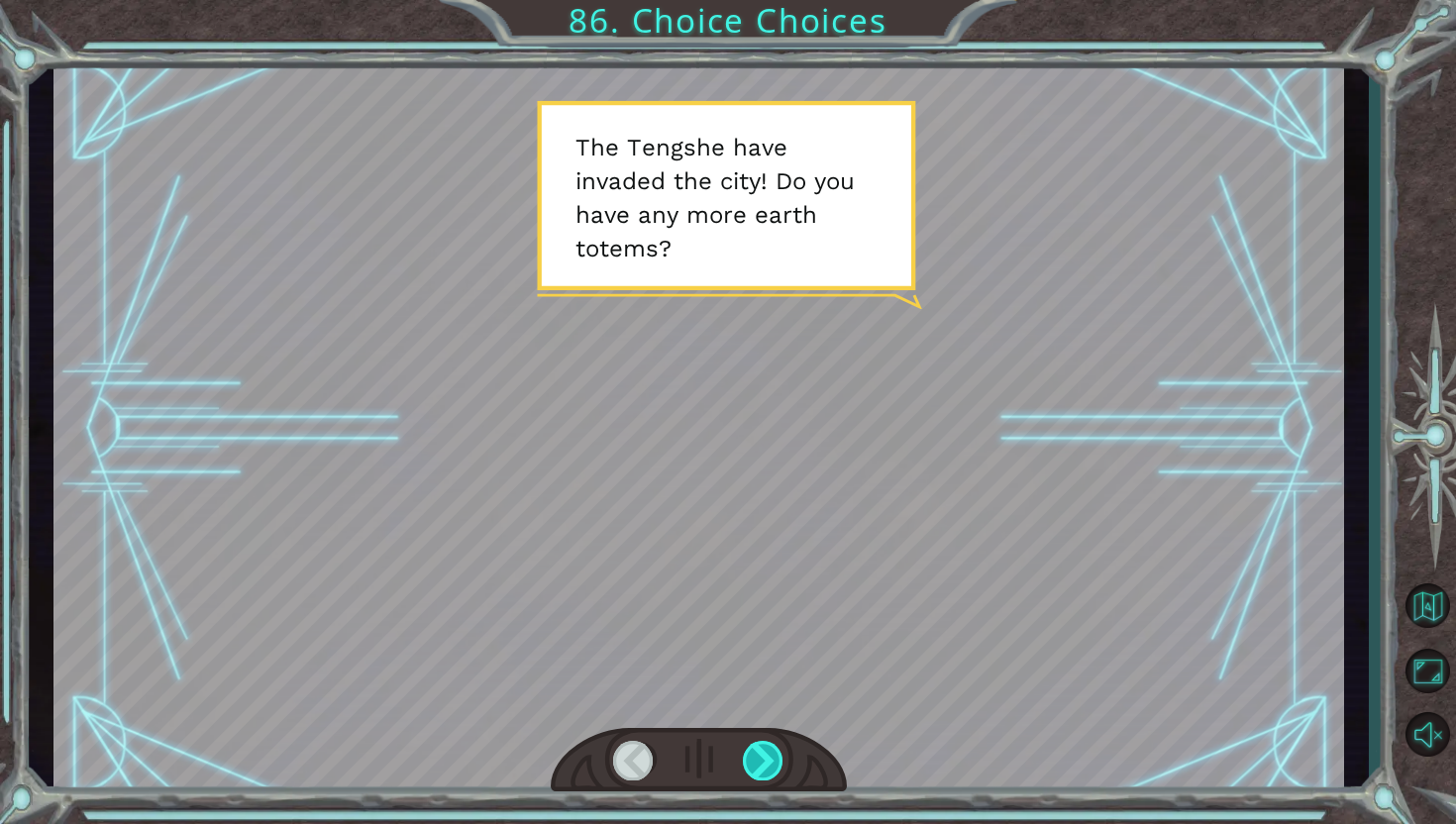 click at bounding box center (764, 761) 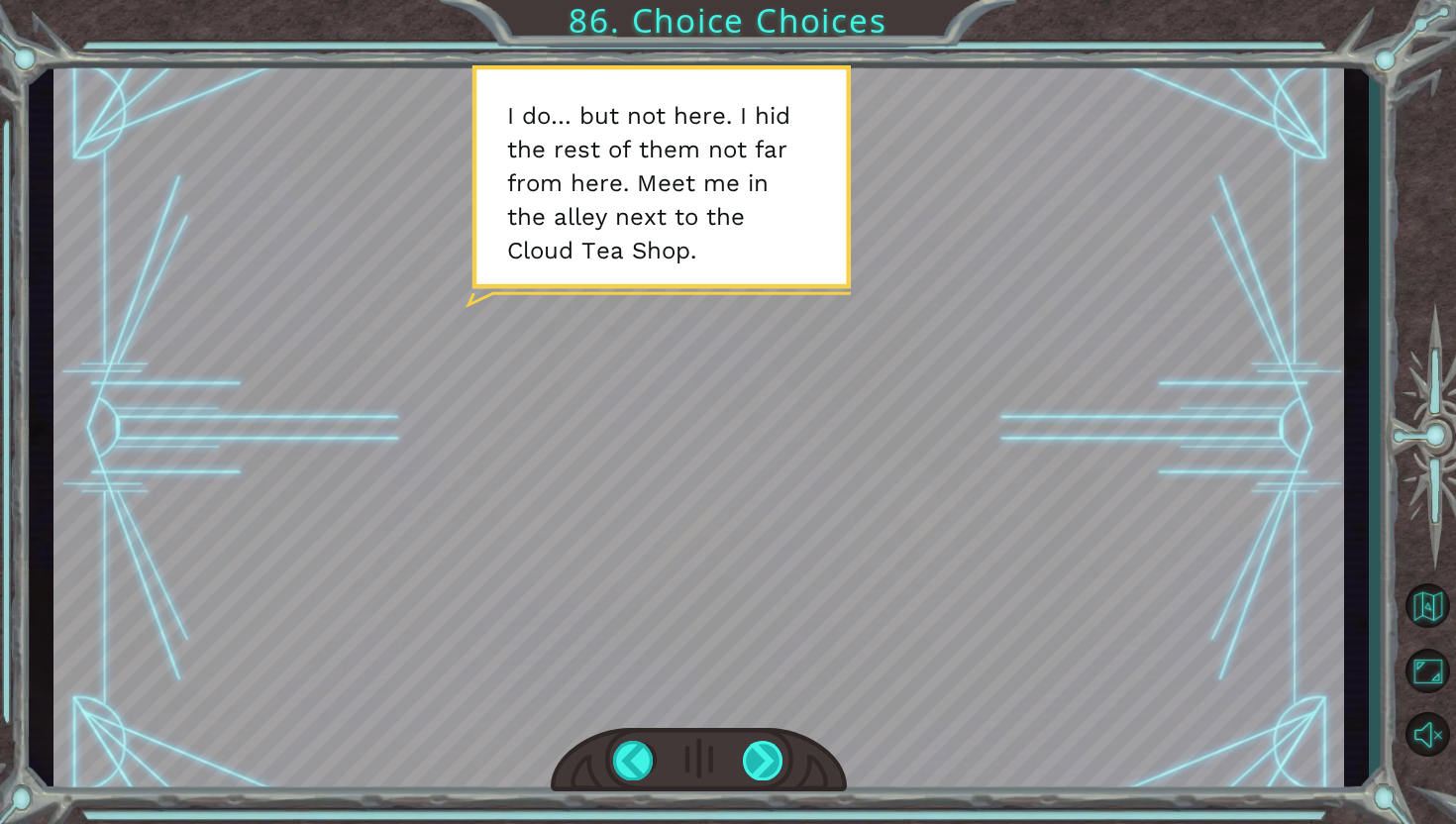 click at bounding box center (764, 761) 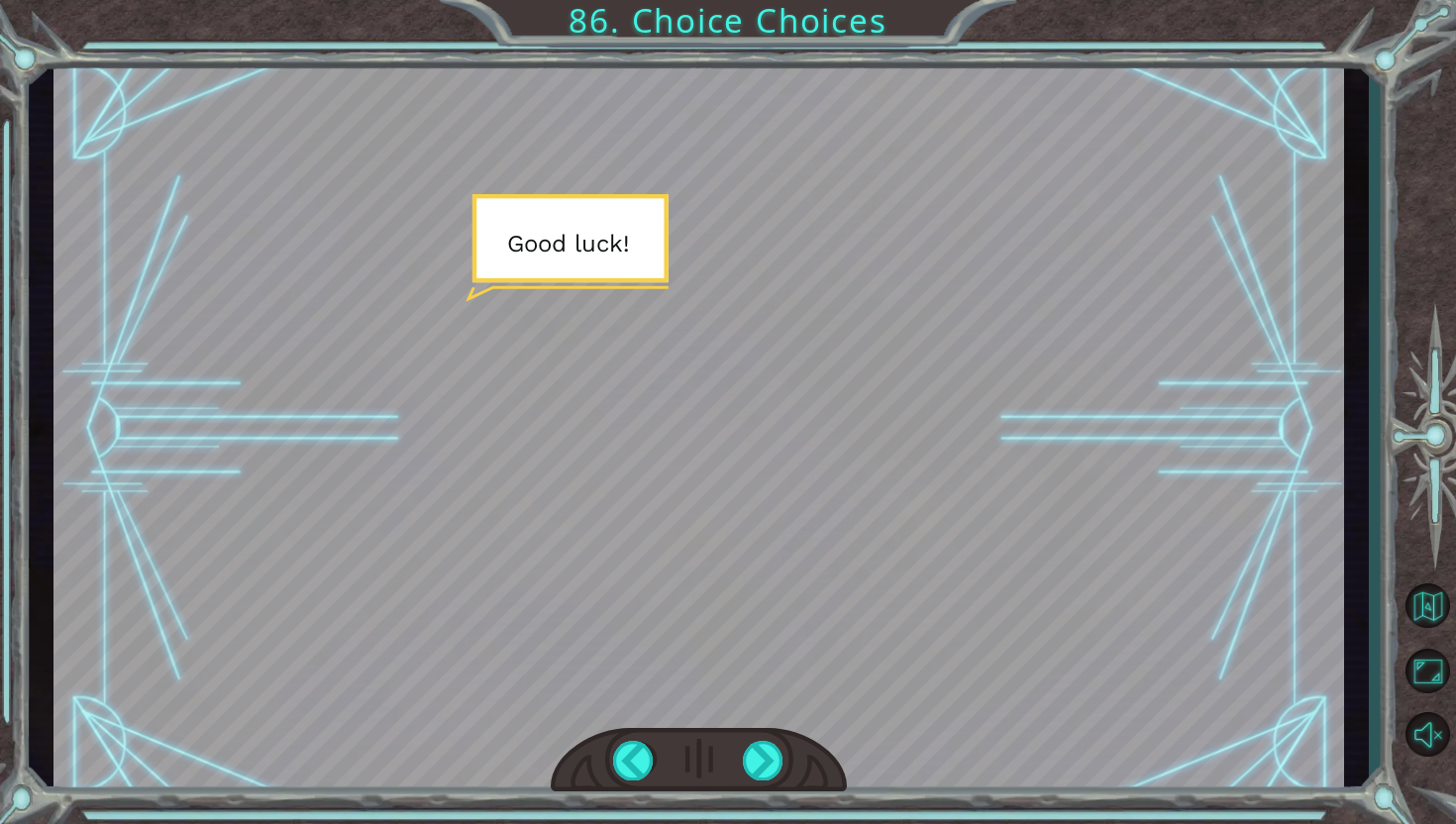 click at bounding box center [699, 761] 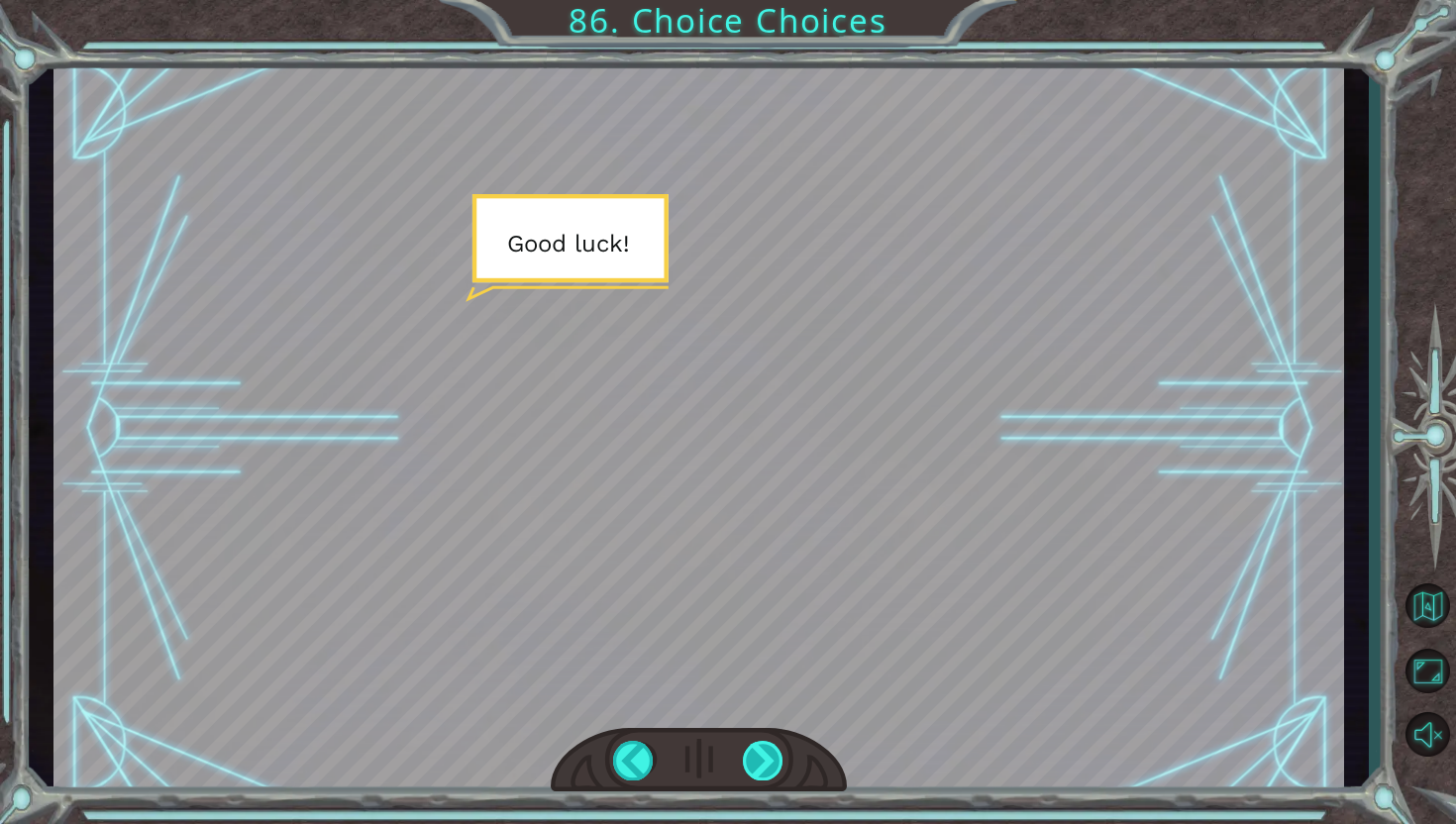 click at bounding box center (764, 761) 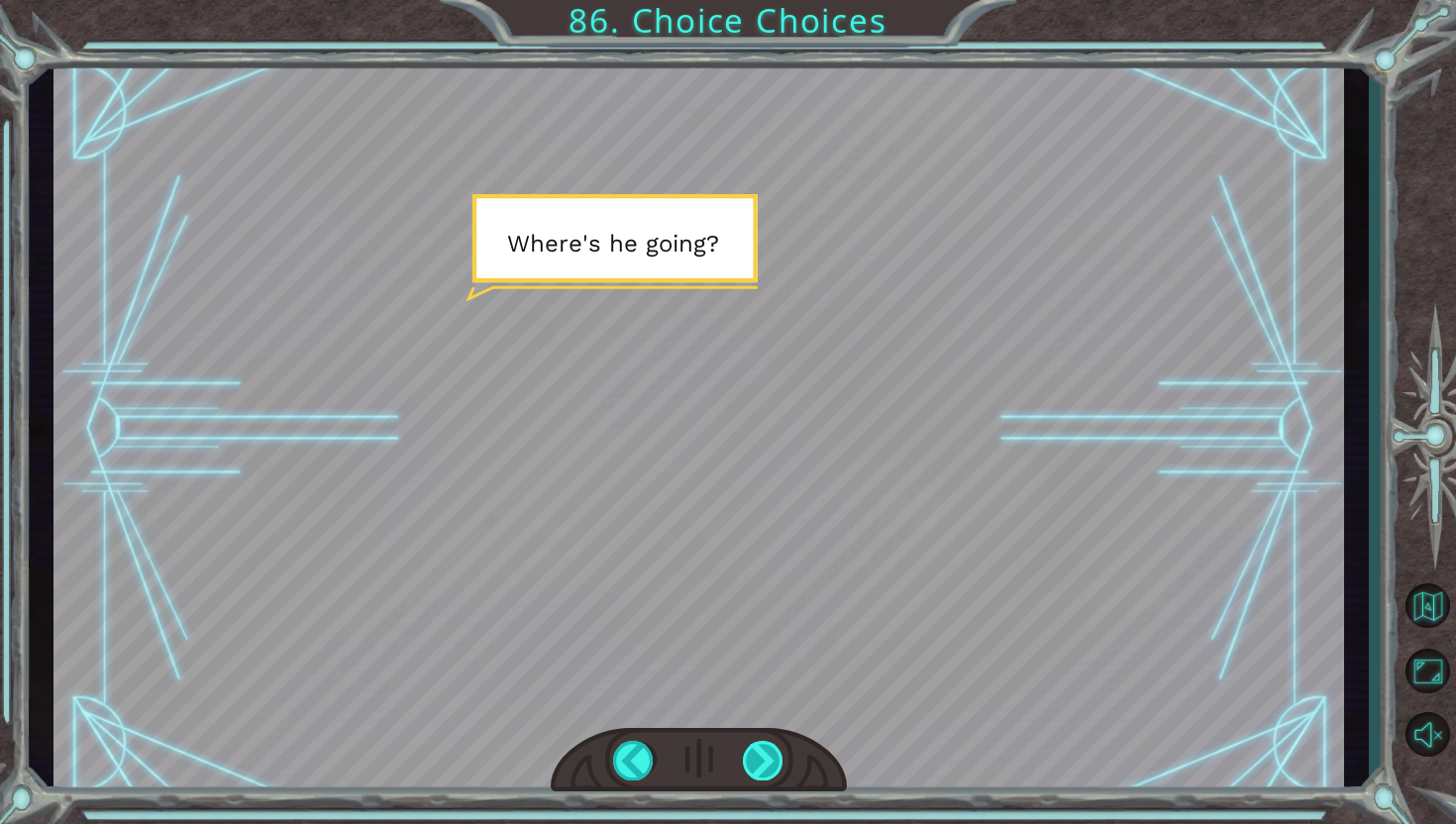 click at bounding box center (764, 761) 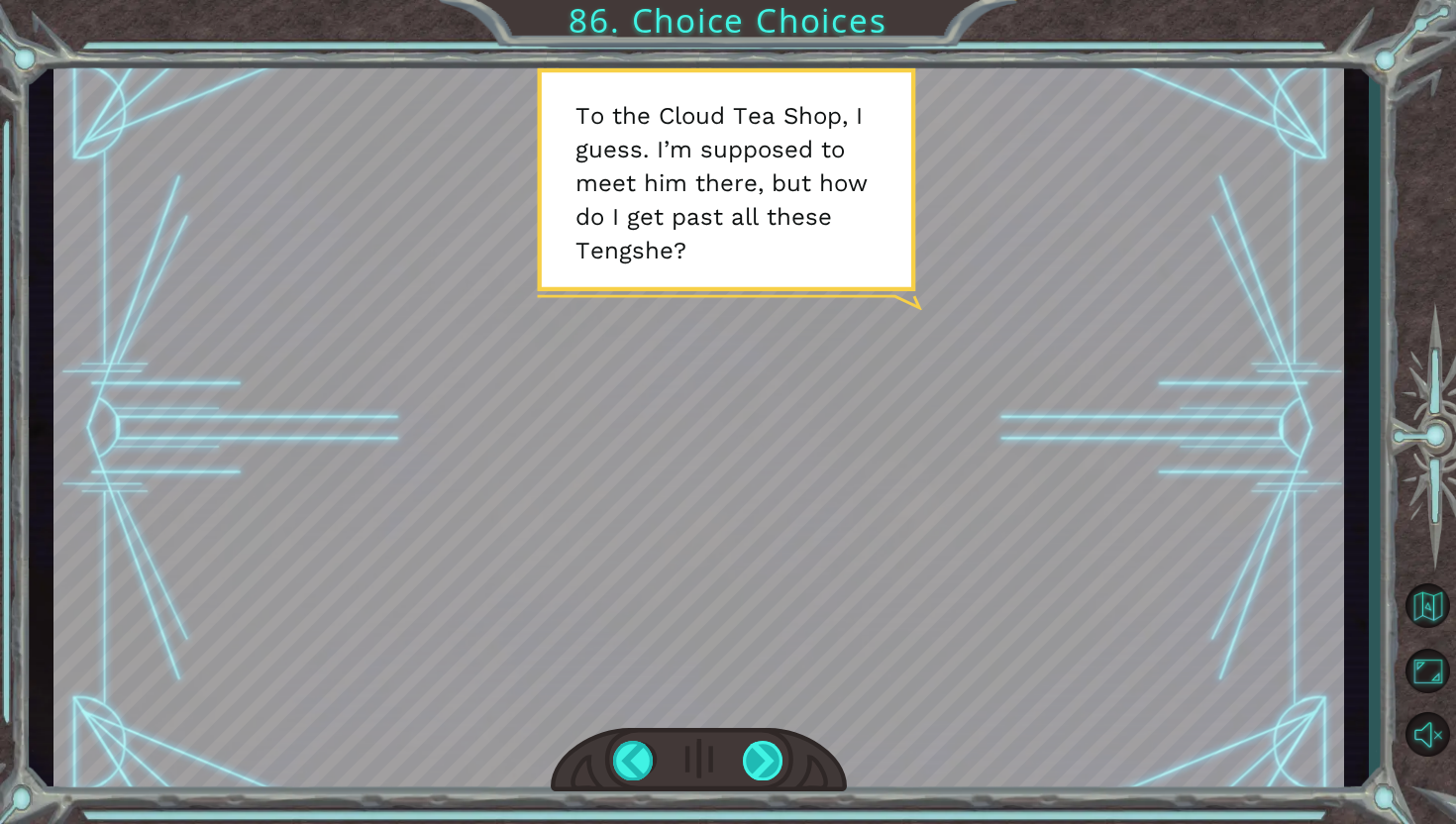 click at bounding box center [764, 761] 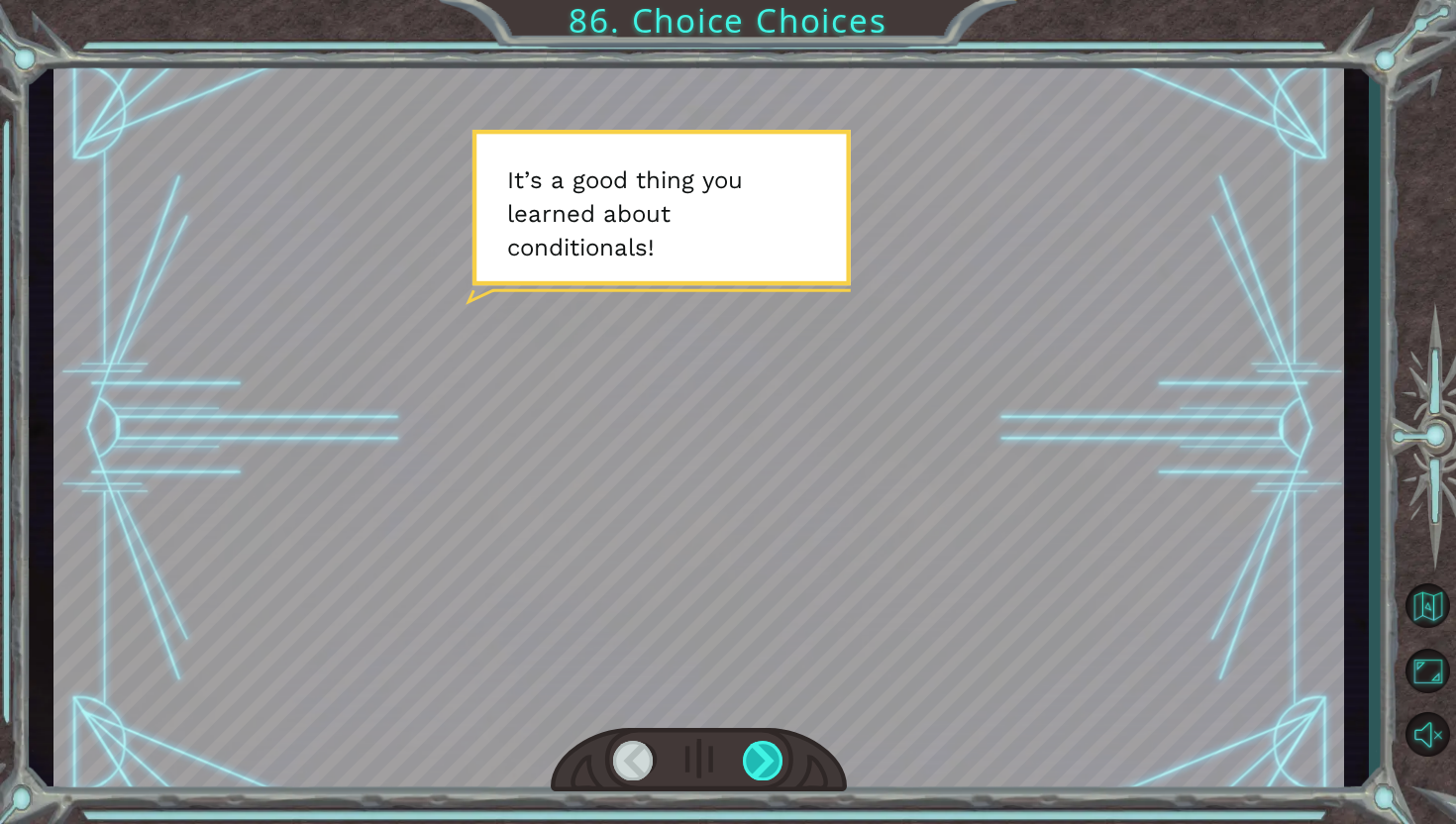 click at bounding box center [764, 761] 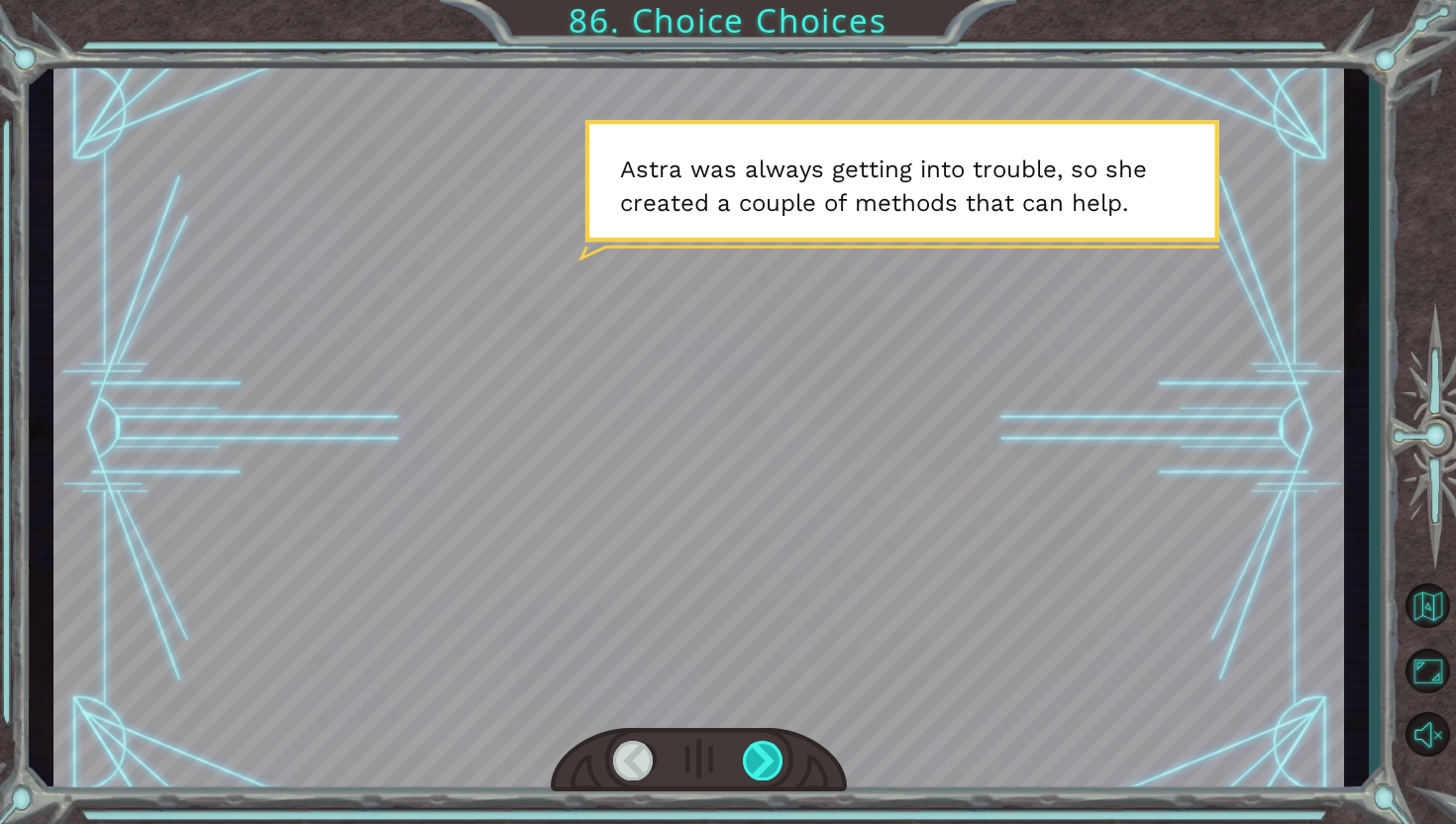 click at bounding box center (764, 761) 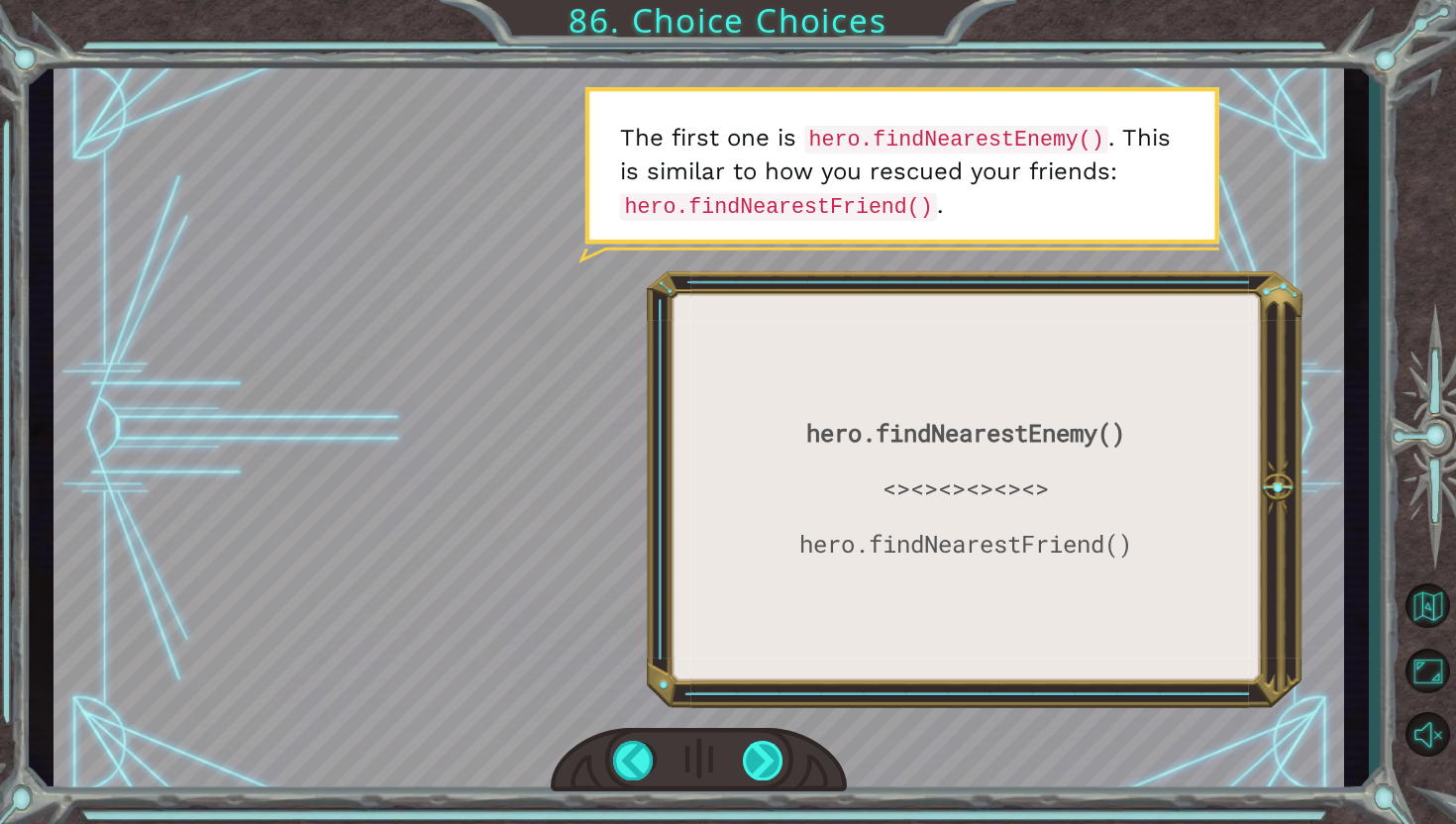 click at bounding box center (764, 761) 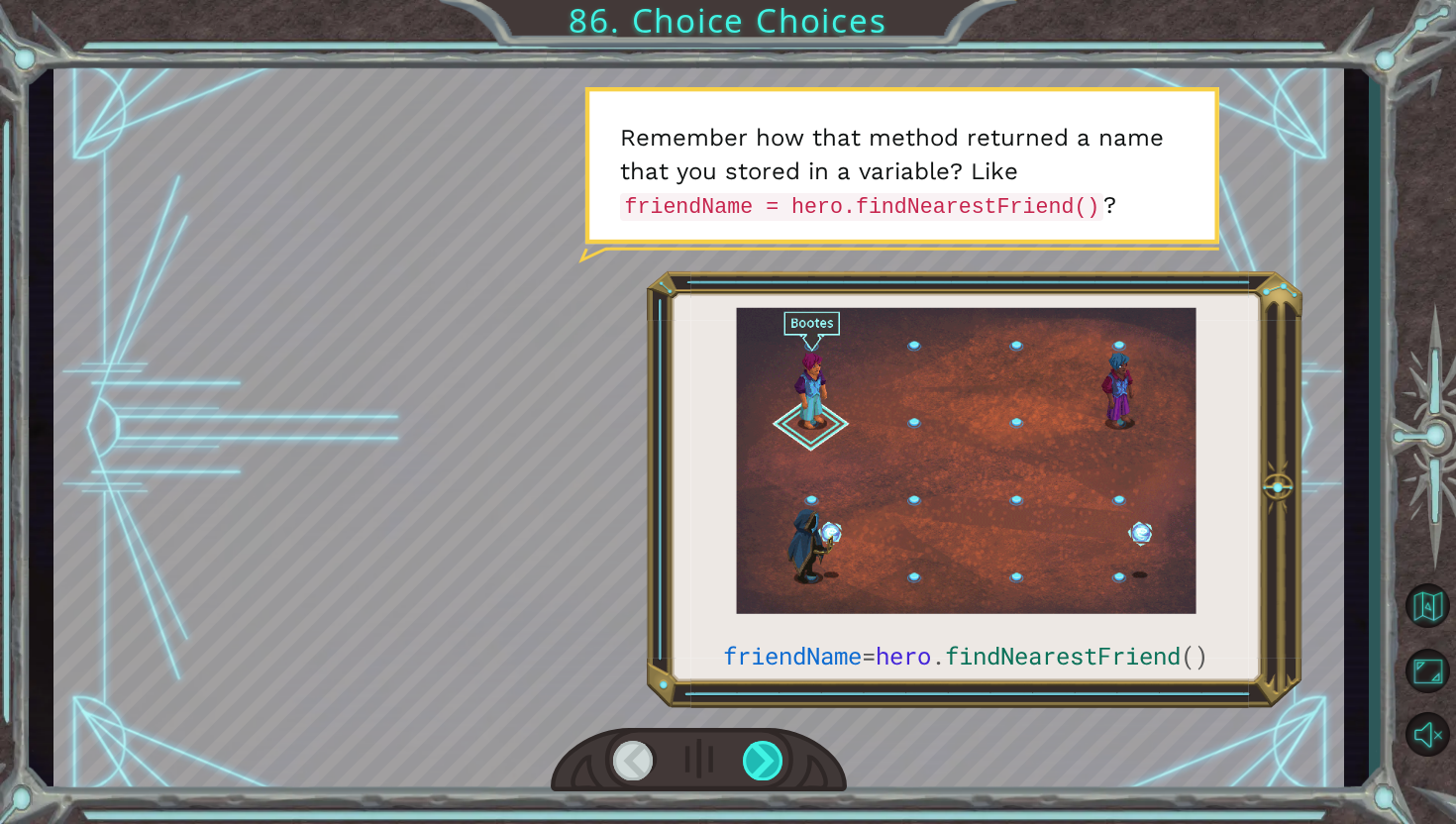 click at bounding box center (764, 761) 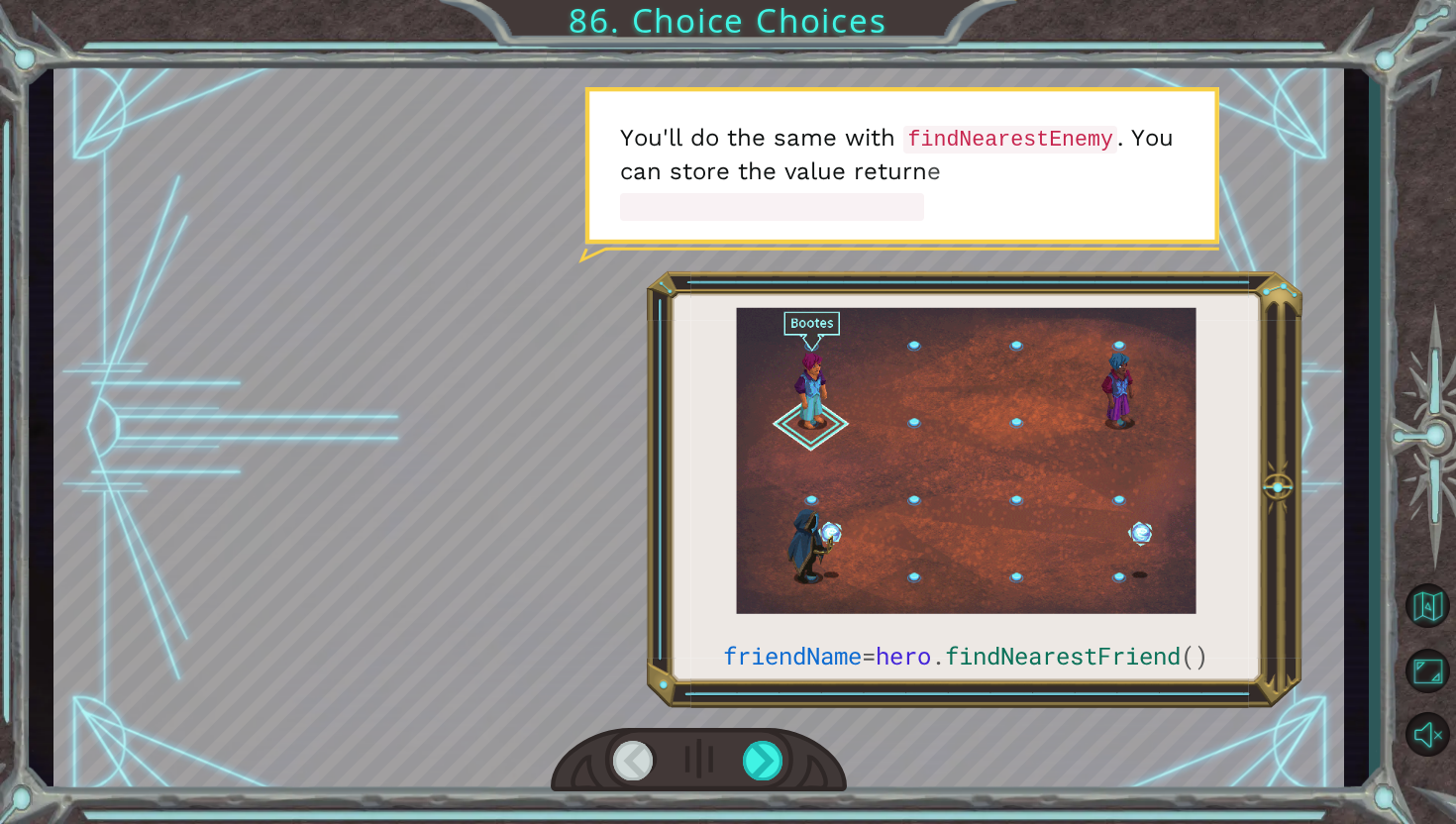 click at bounding box center (634, 761) 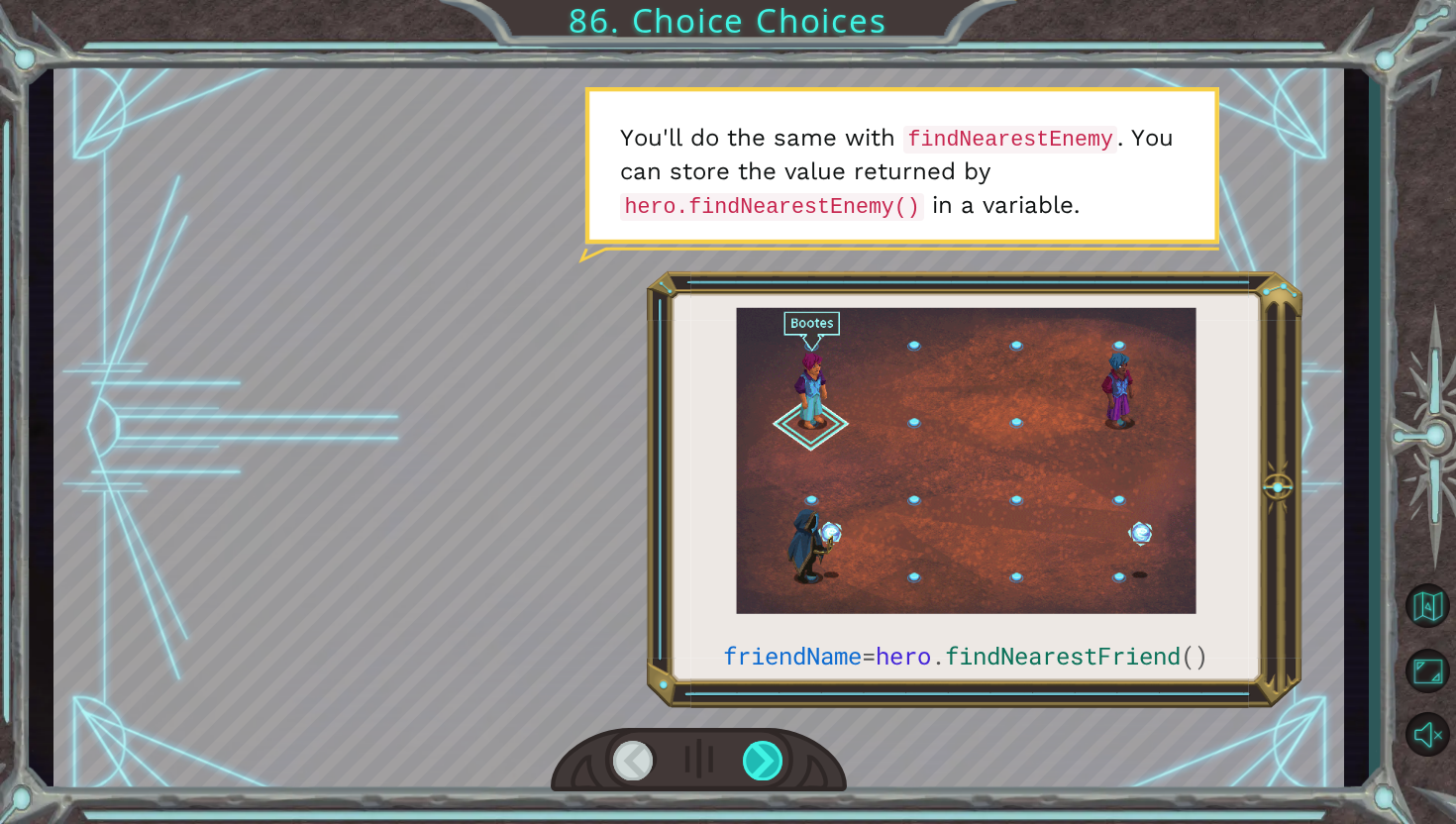 click at bounding box center [764, 761] 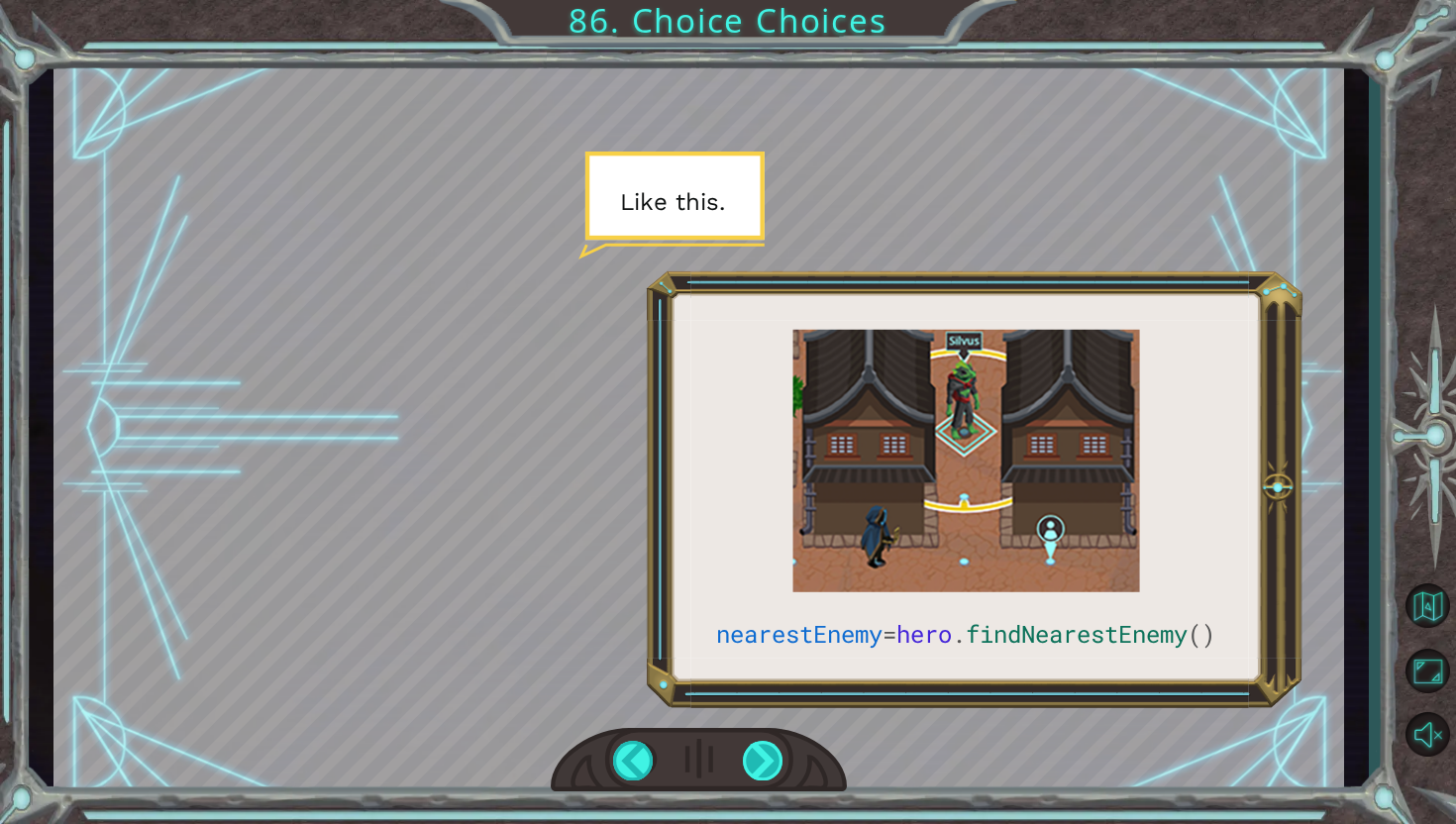 click at bounding box center (764, 761) 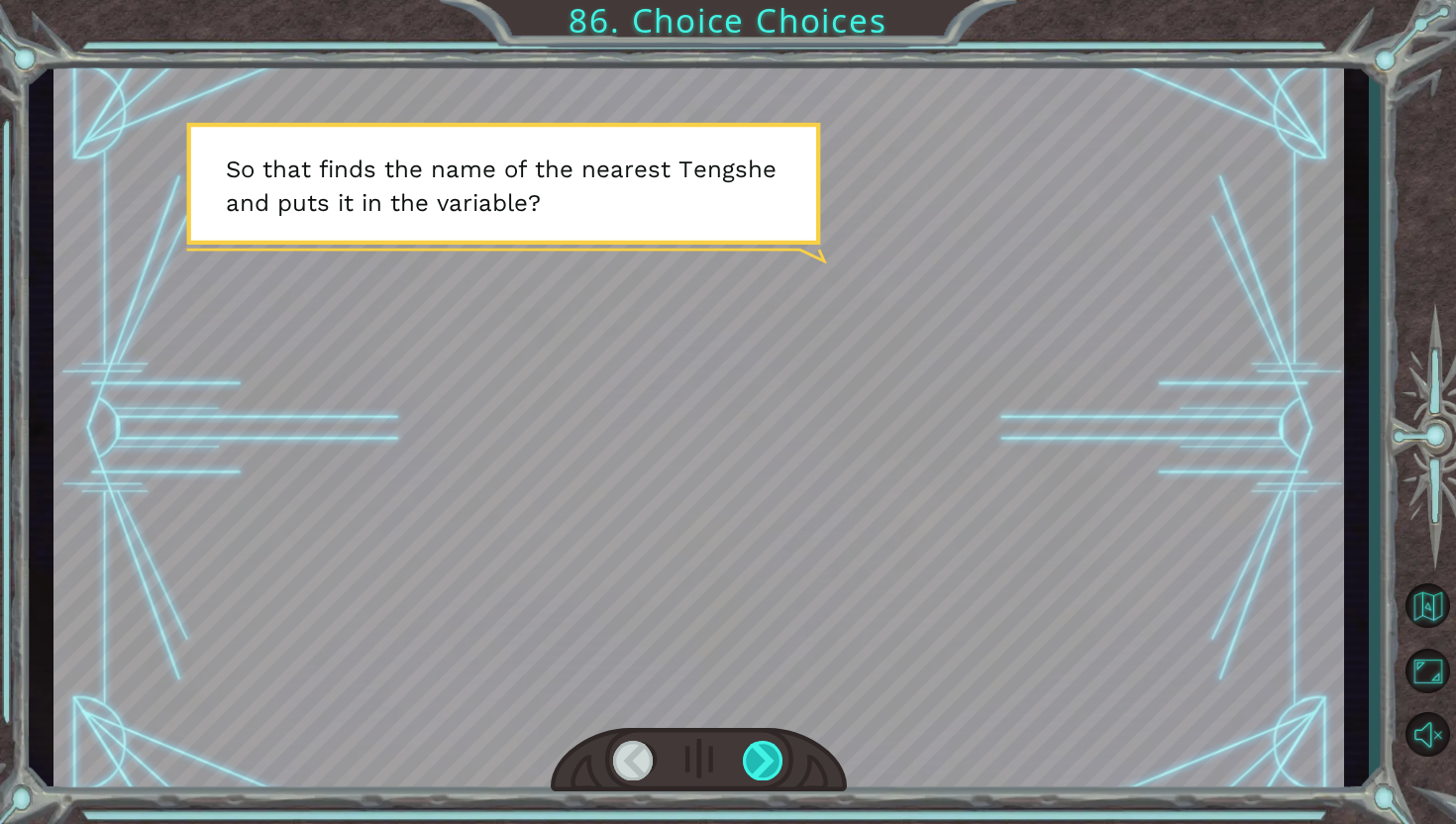 click at bounding box center [764, 761] 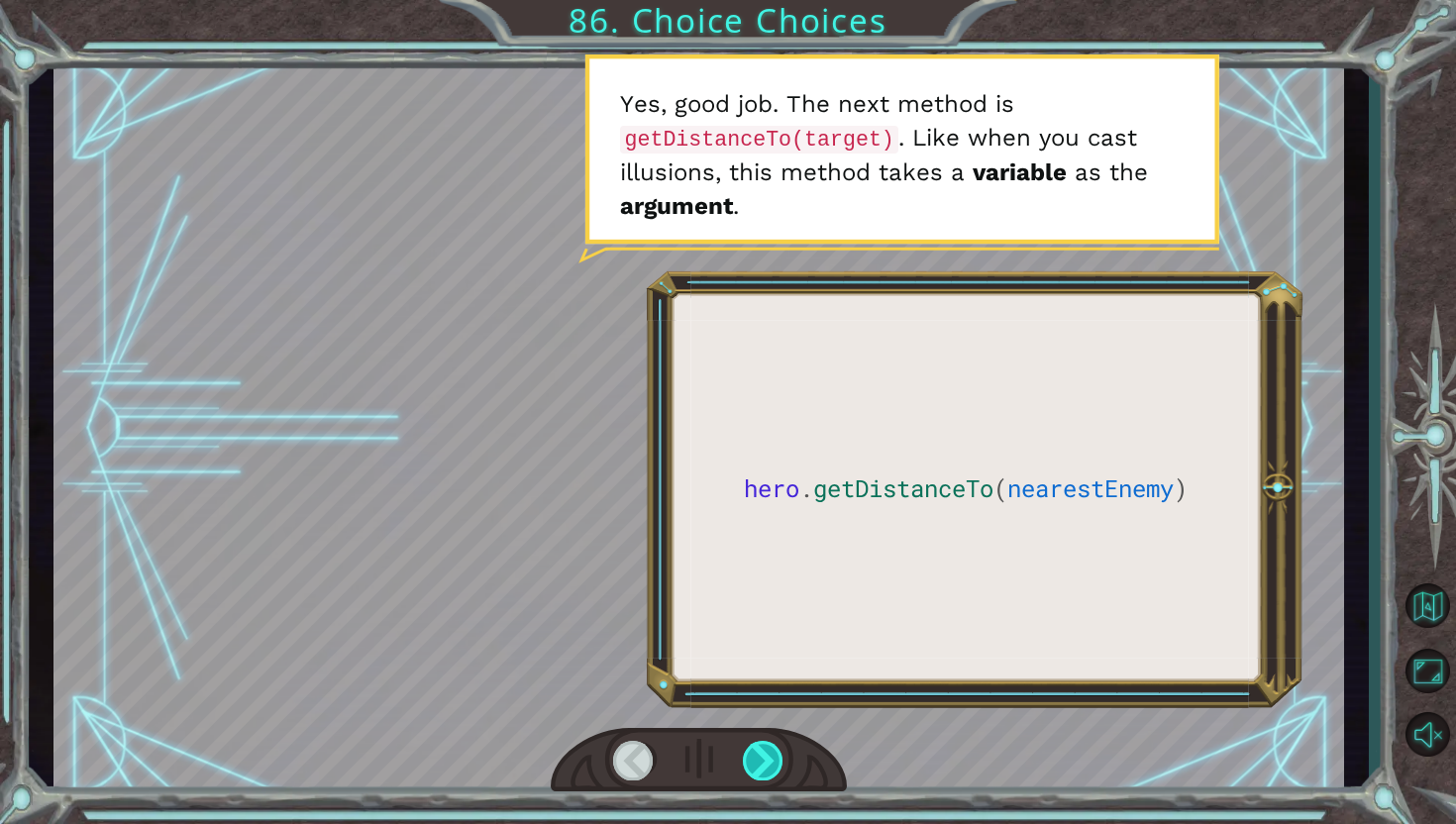 click at bounding box center (764, 761) 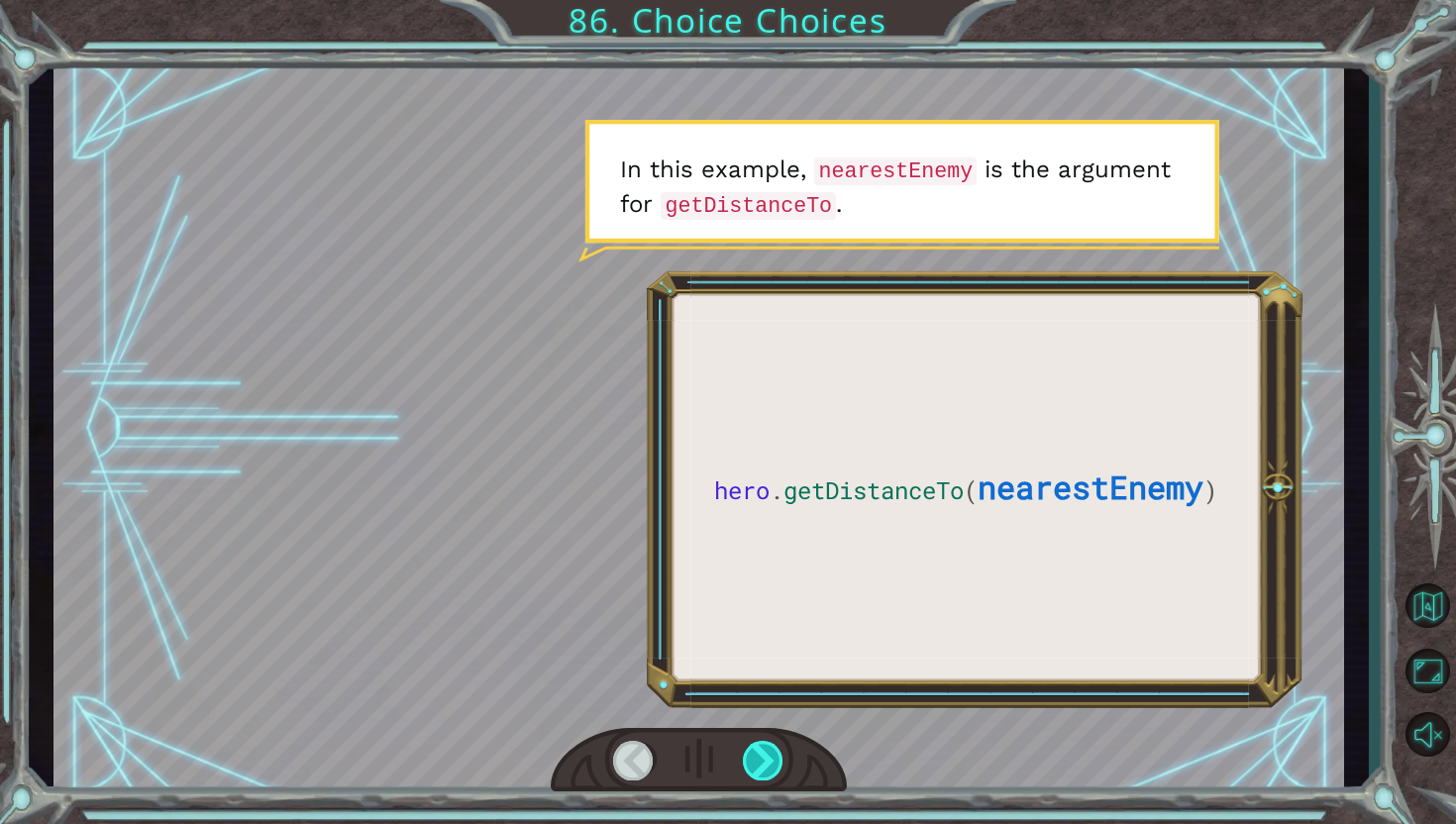 click at bounding box center [764, 761] 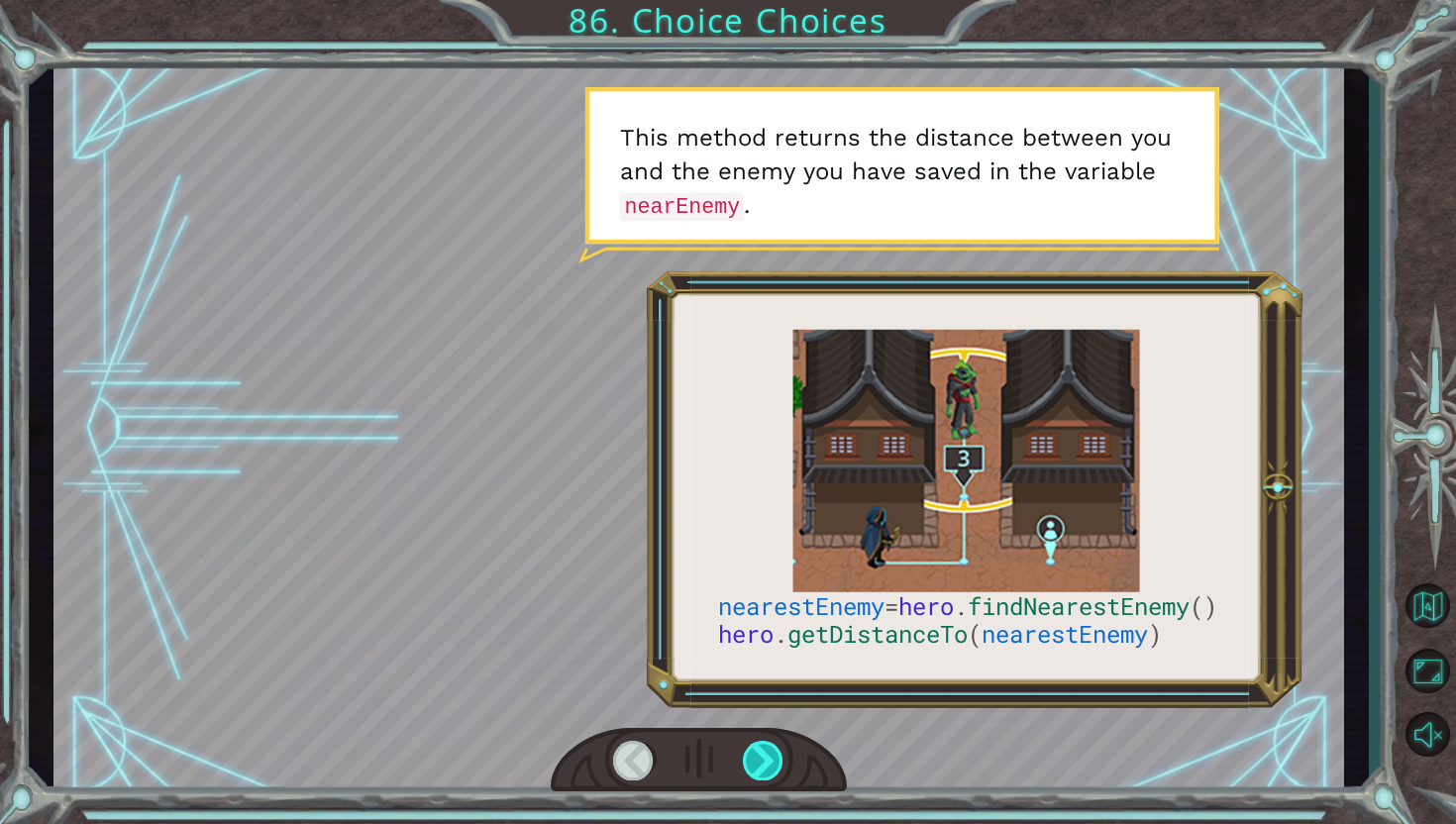 click at bounding box center (764, 761) 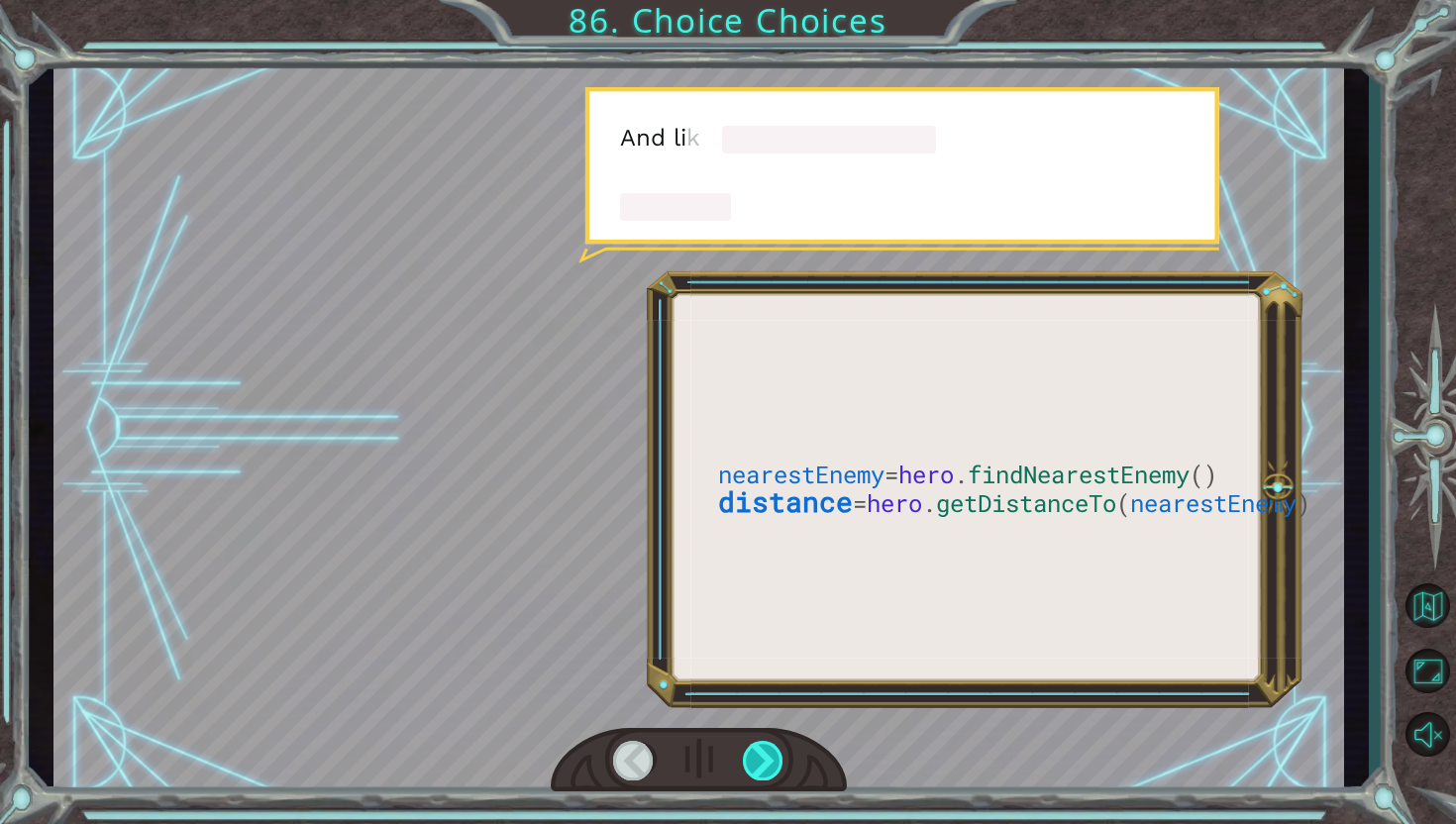 click at bounding box center [764, 761] 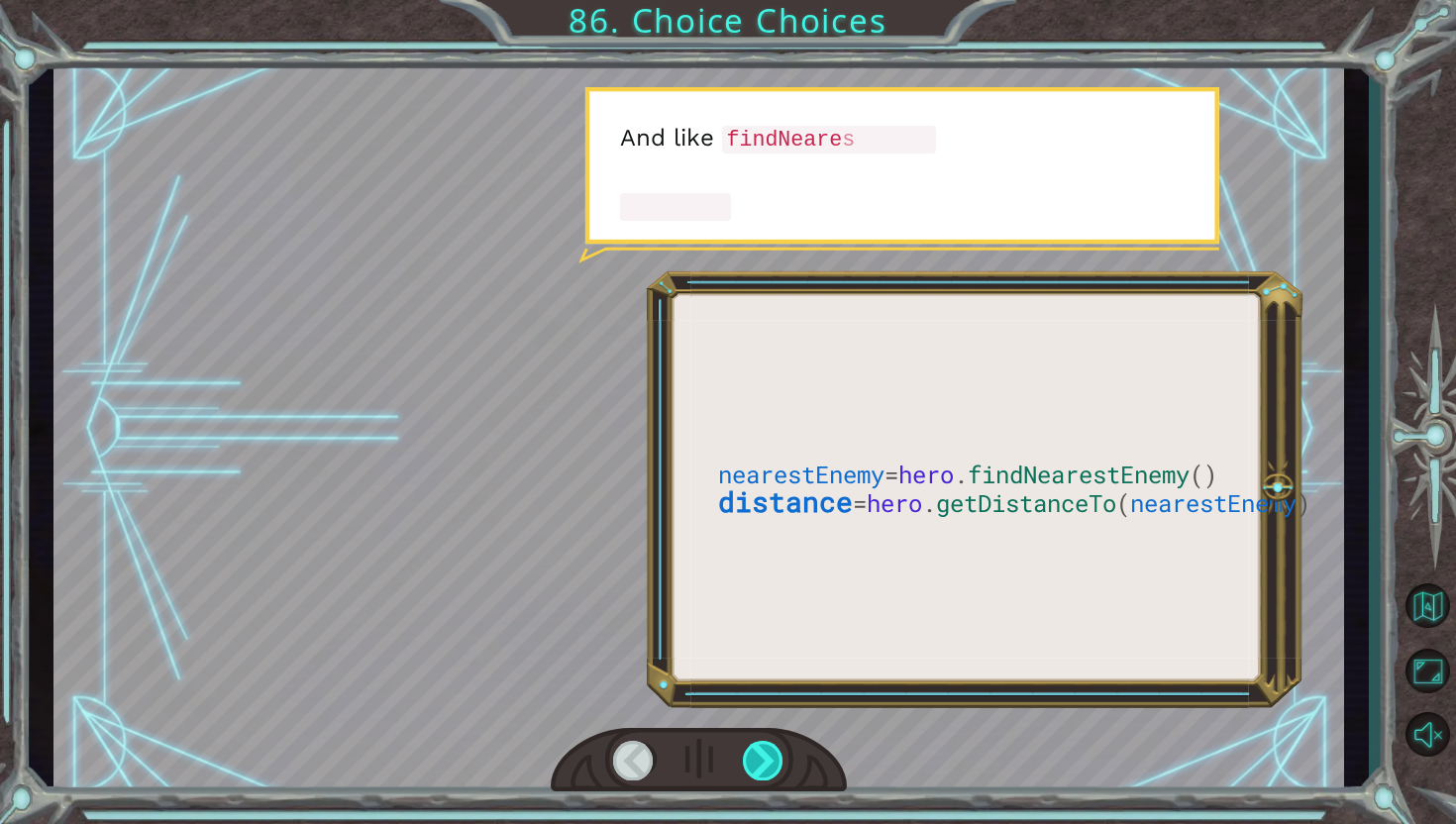 click at bounding box center [764, 761] 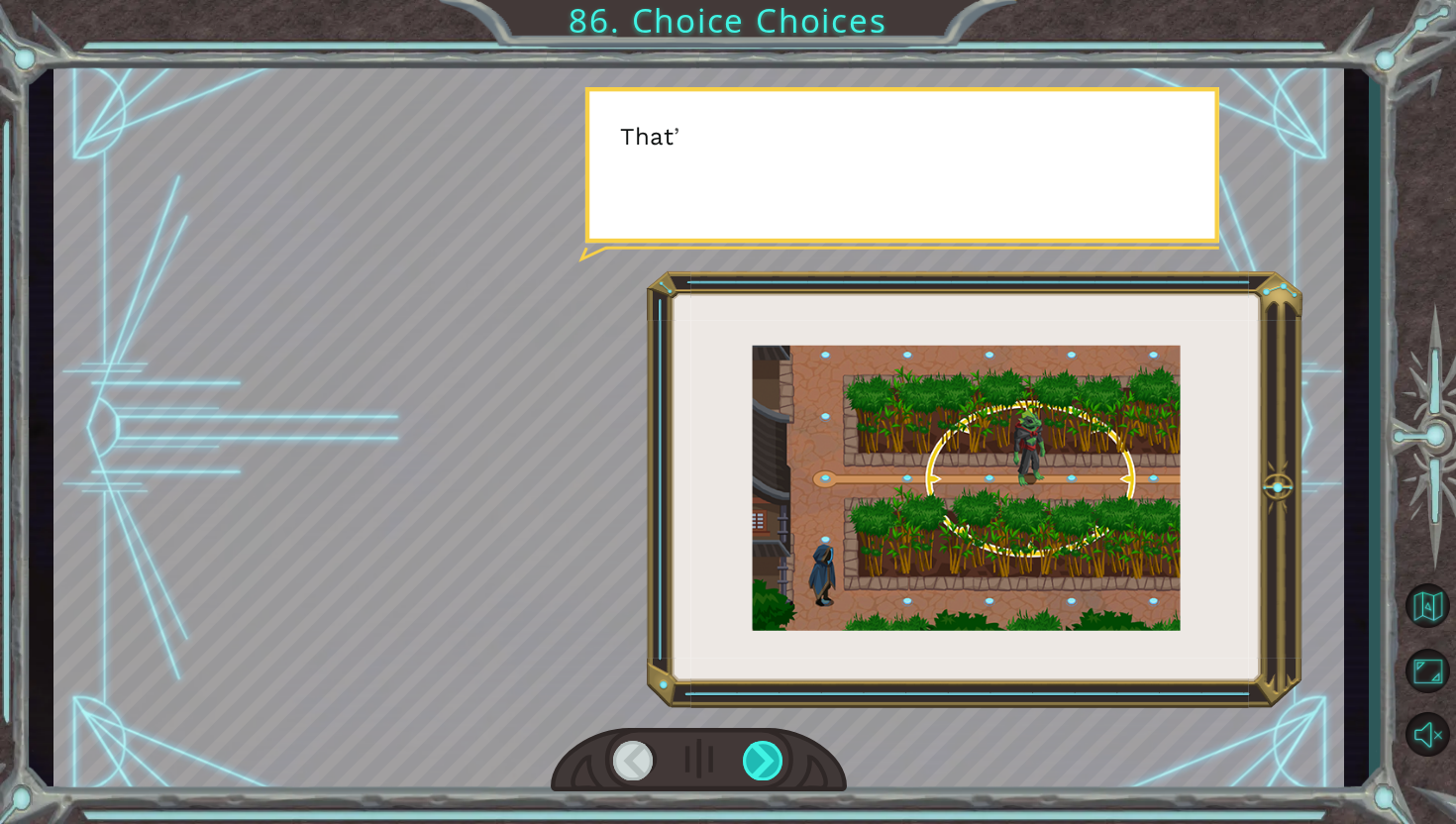 click at bounding box center [764, 761] 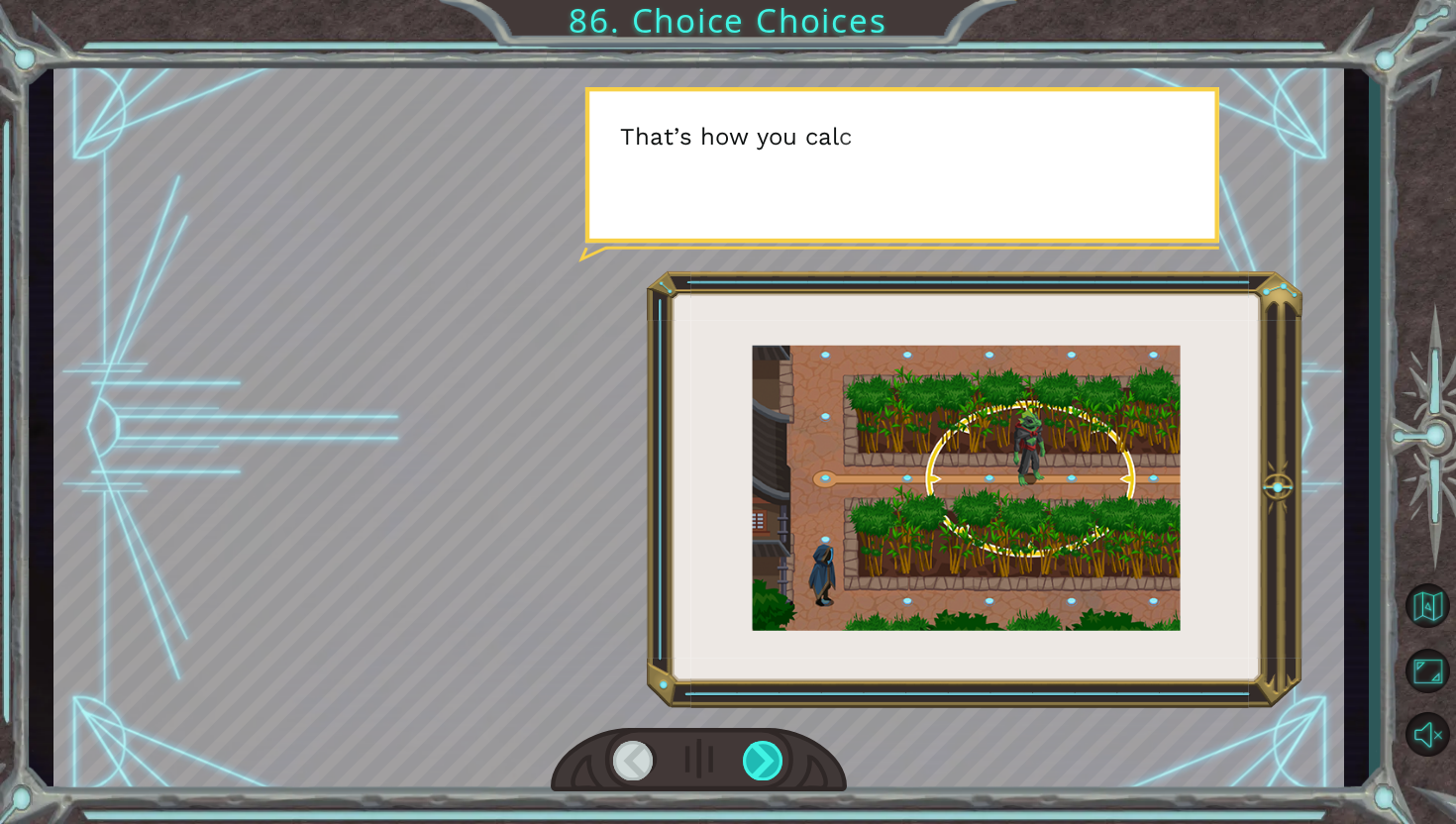 click at bounding box center [764, 761] 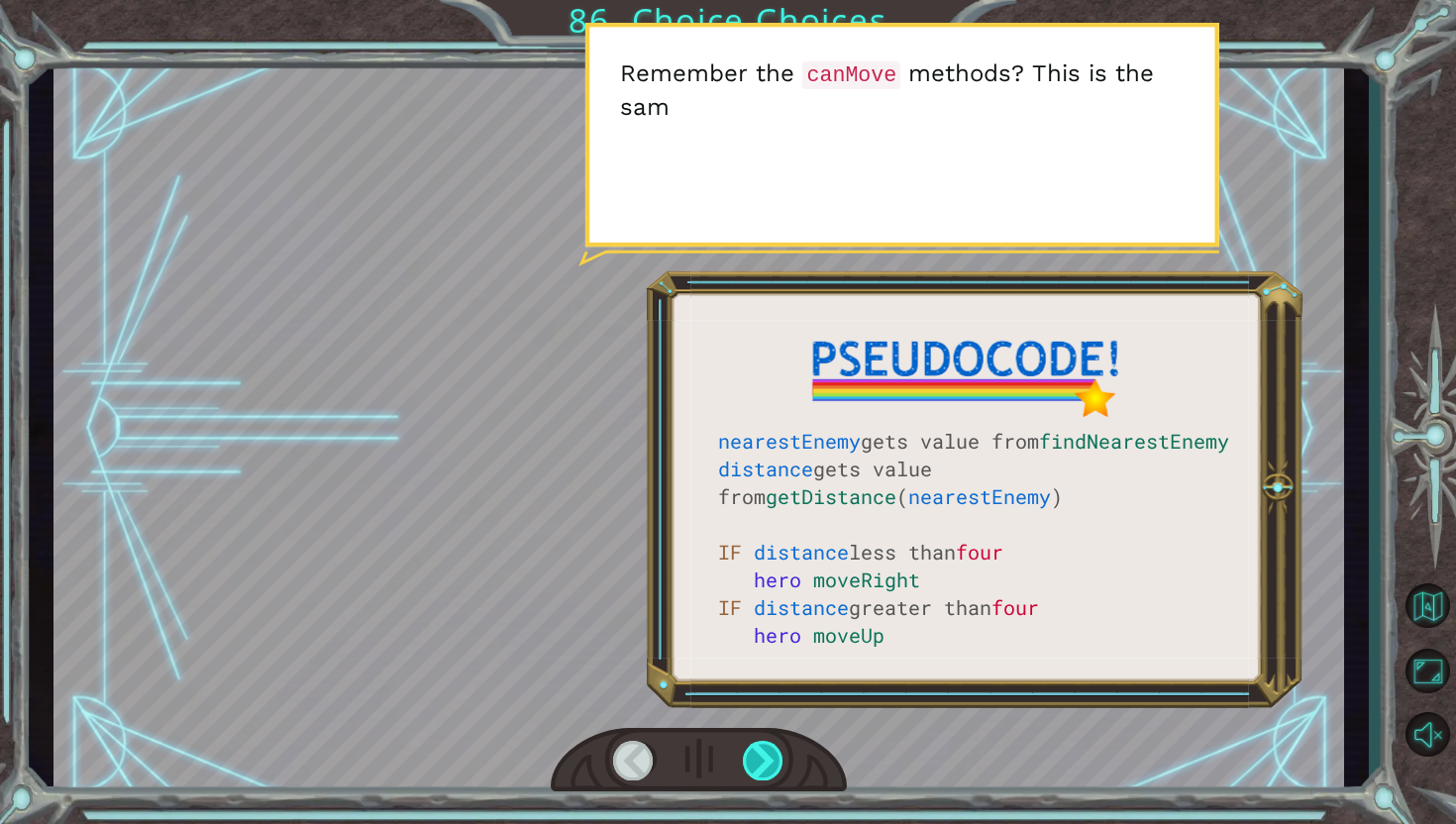 click at bounding box center [764, 761] 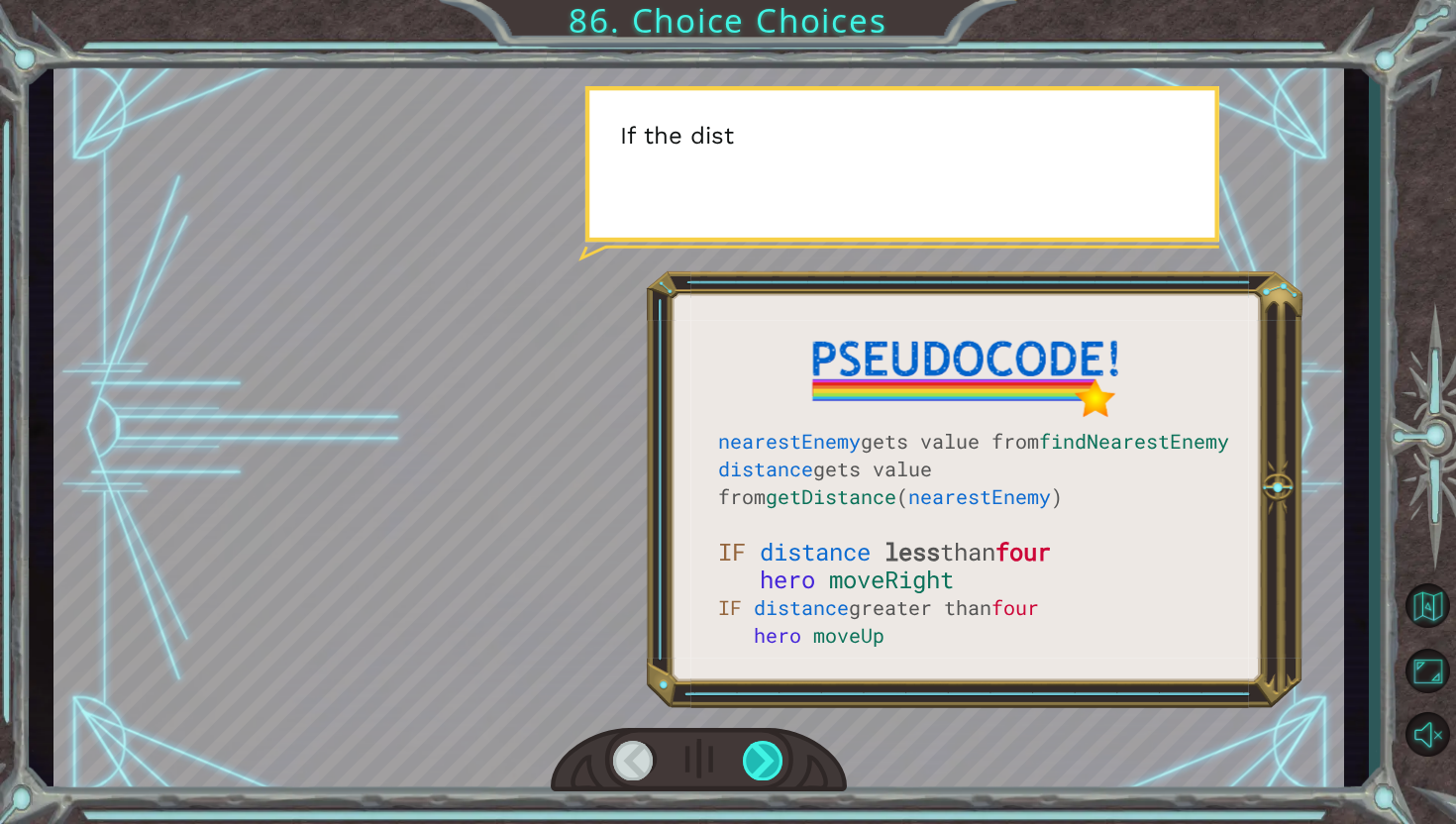 click at bounding box center (764, 761) 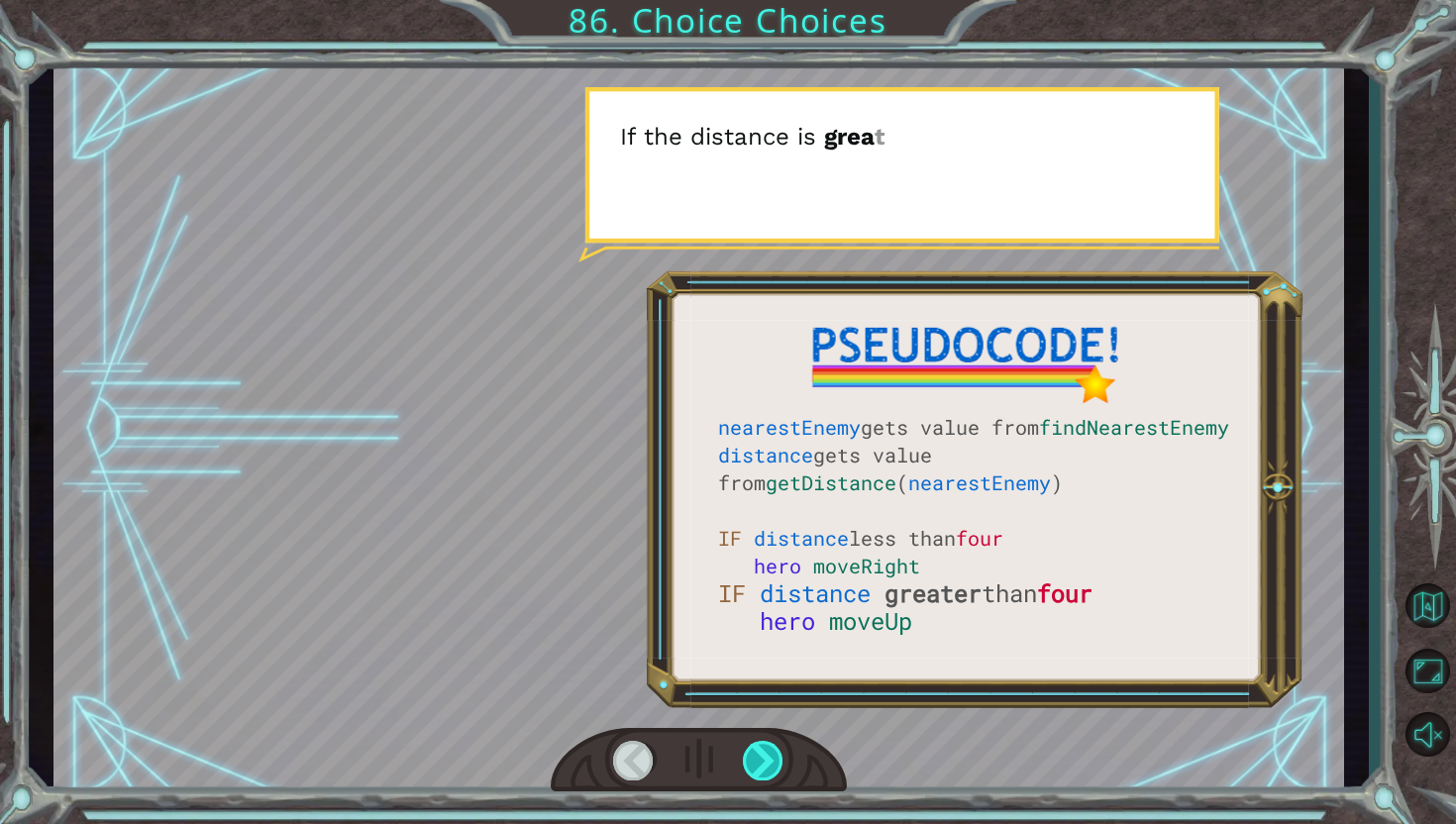 click at bounding box center [764, 761] 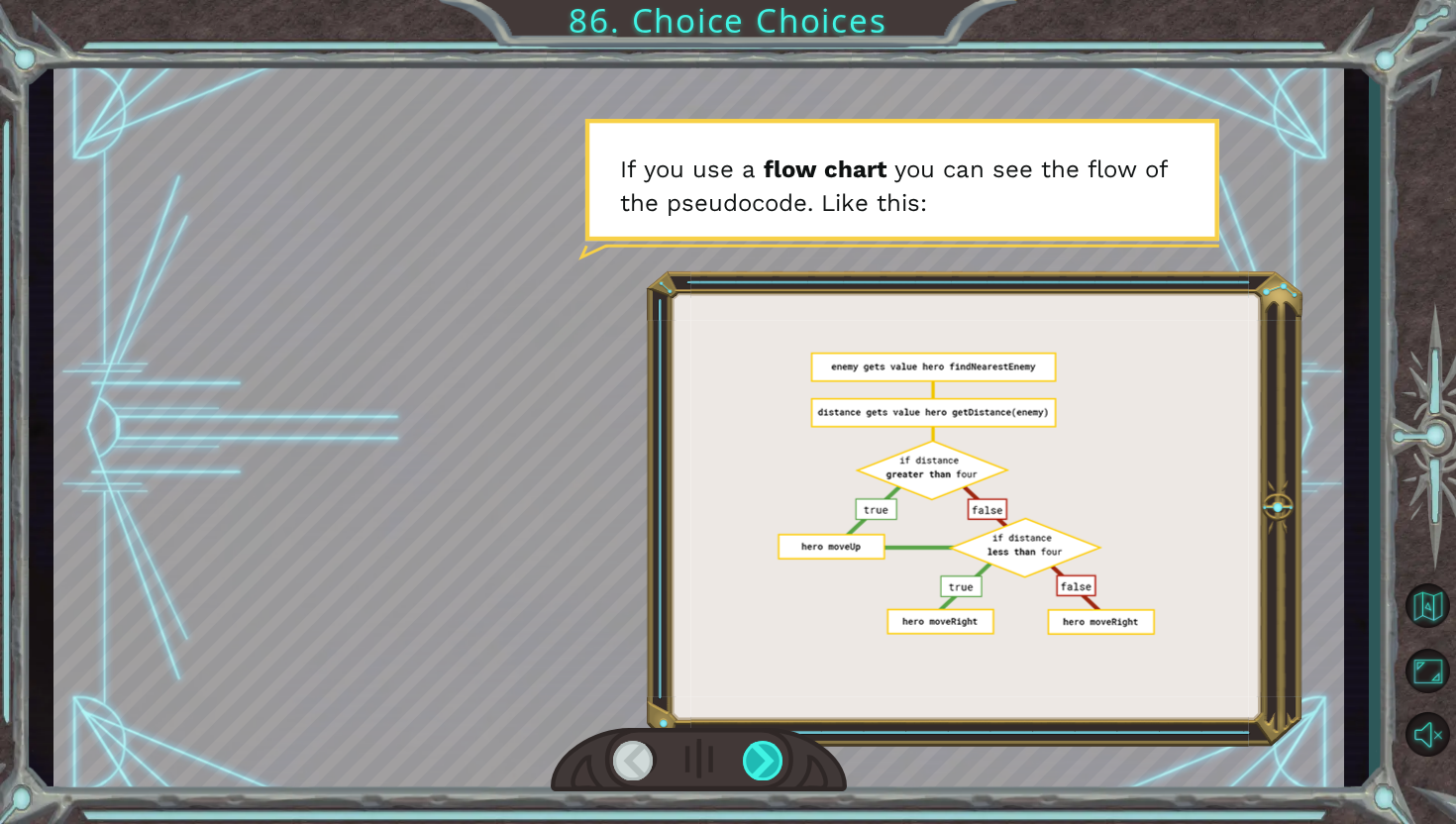 click at bounding box center [764, 761] 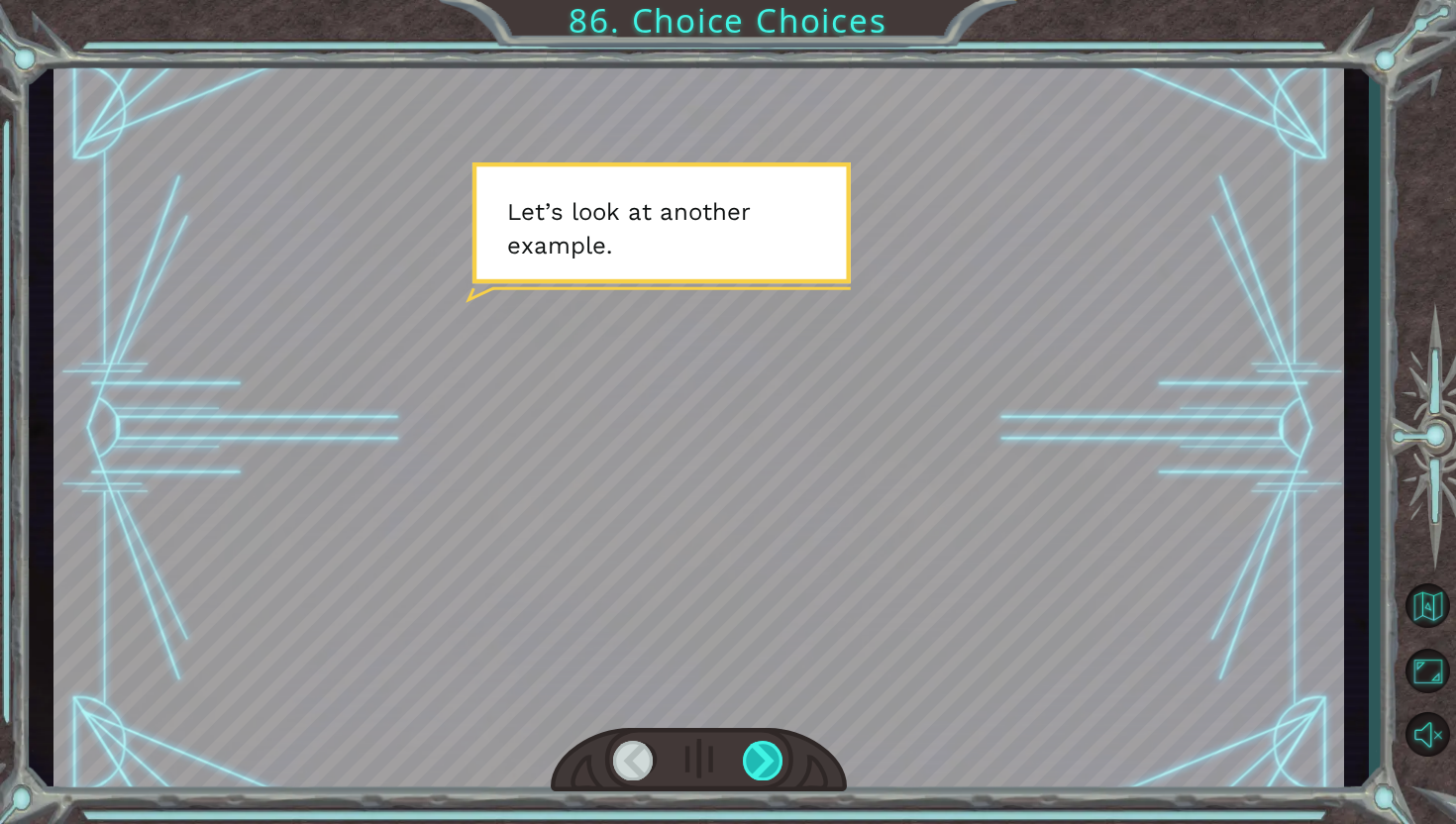 click at bounding box center [764, 761] 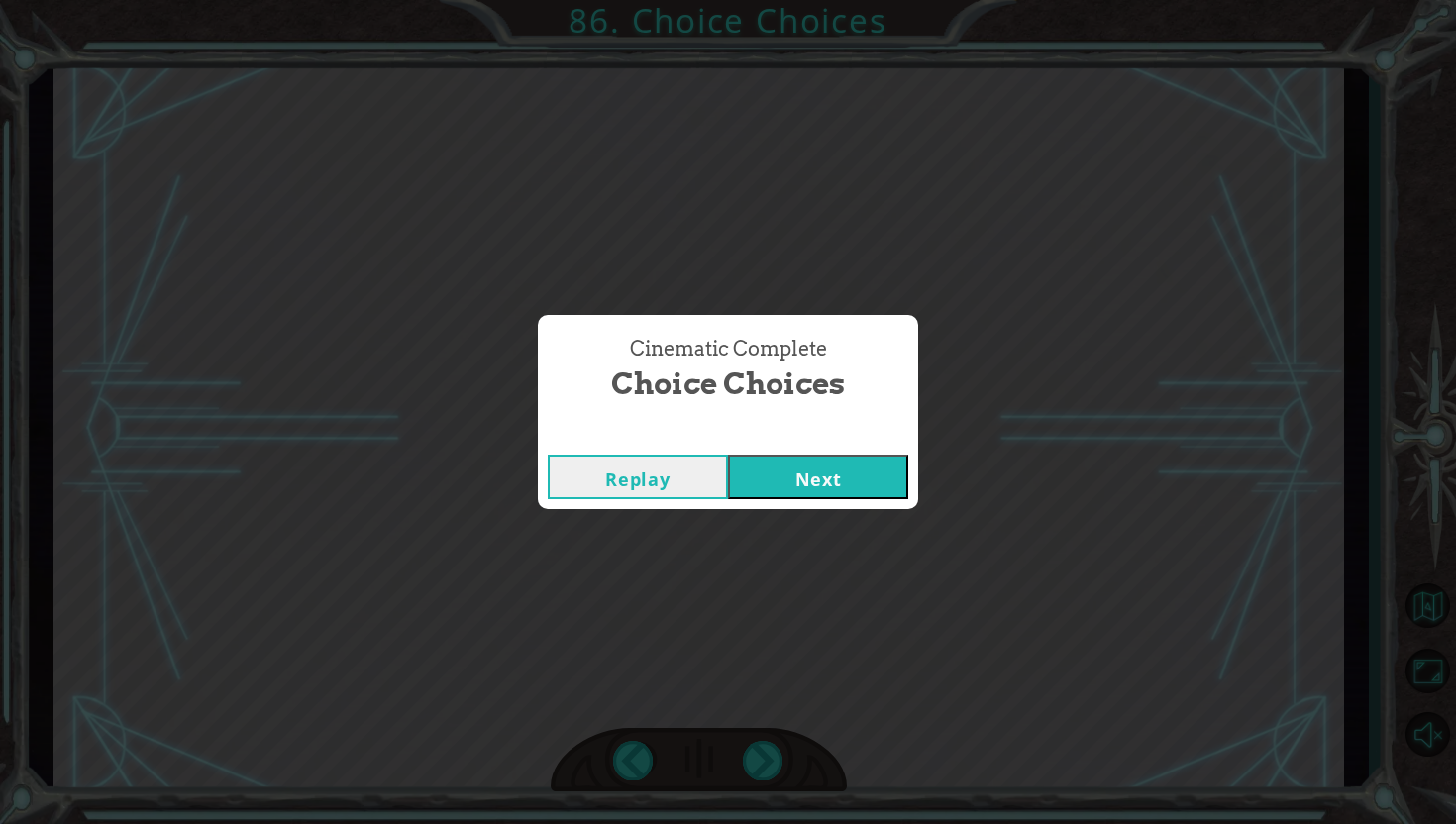 click on "Next" at bounding box center (818, 476) 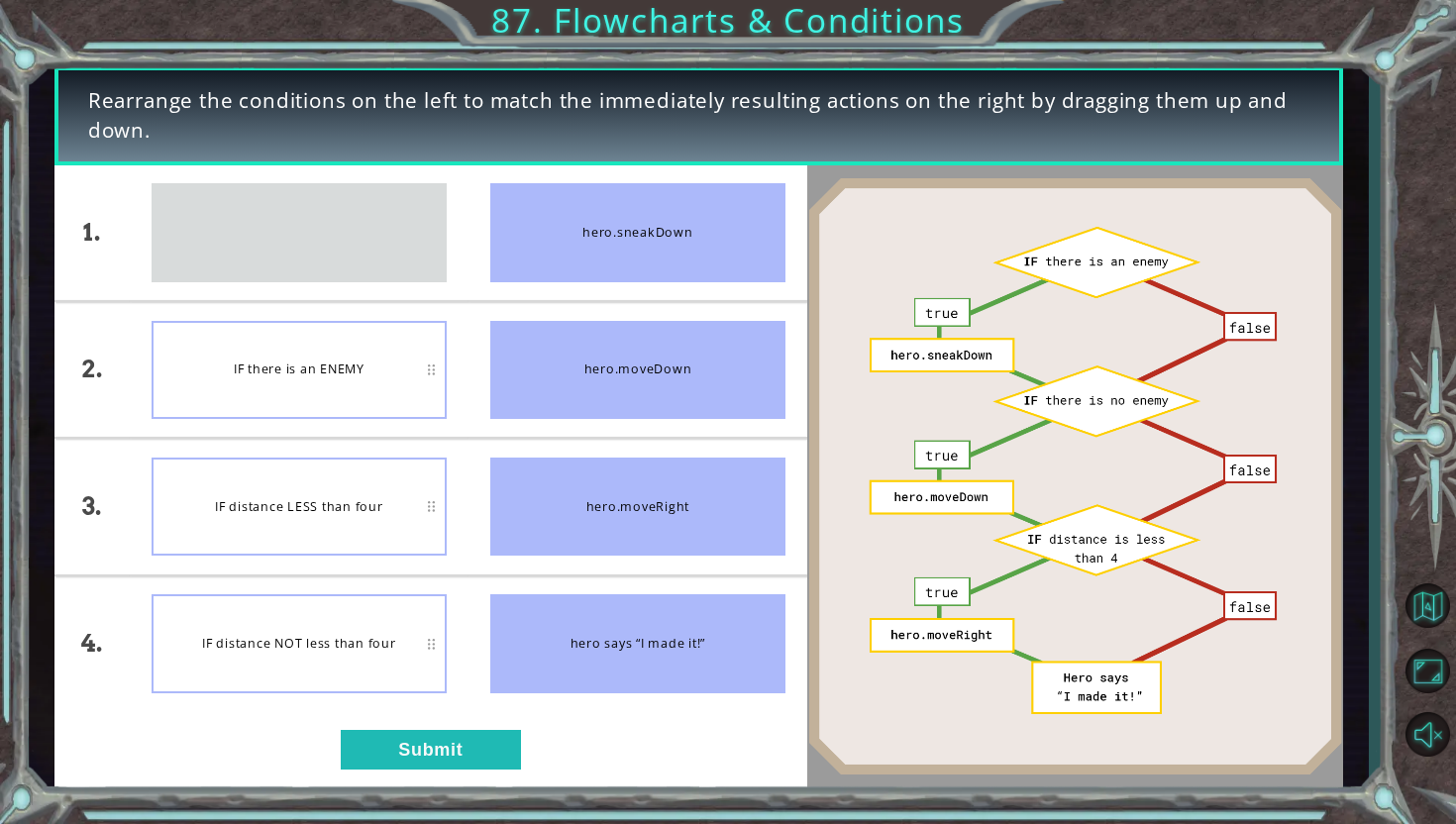 type 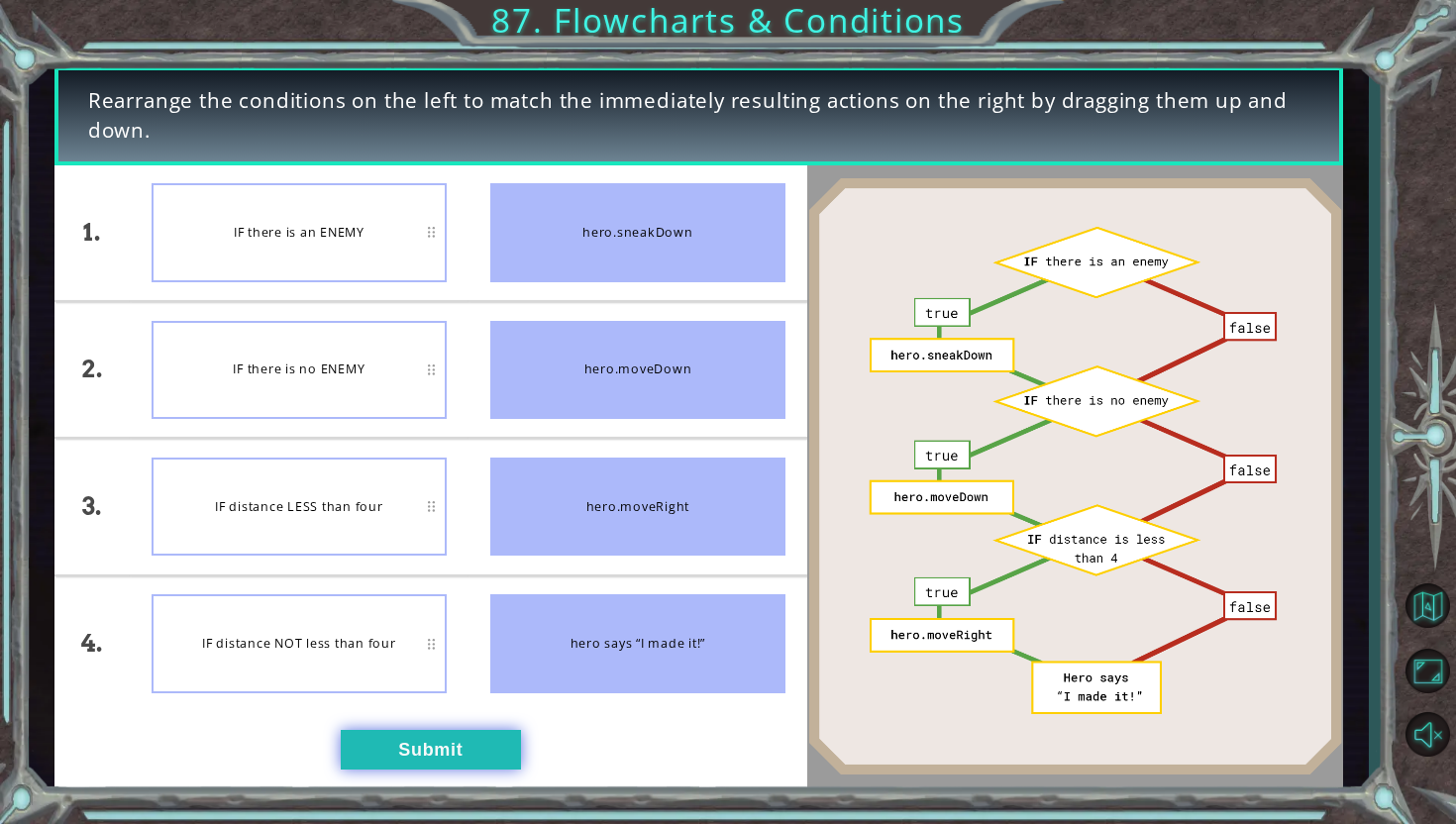 click on "Submit" at bounding box center (431, 750) 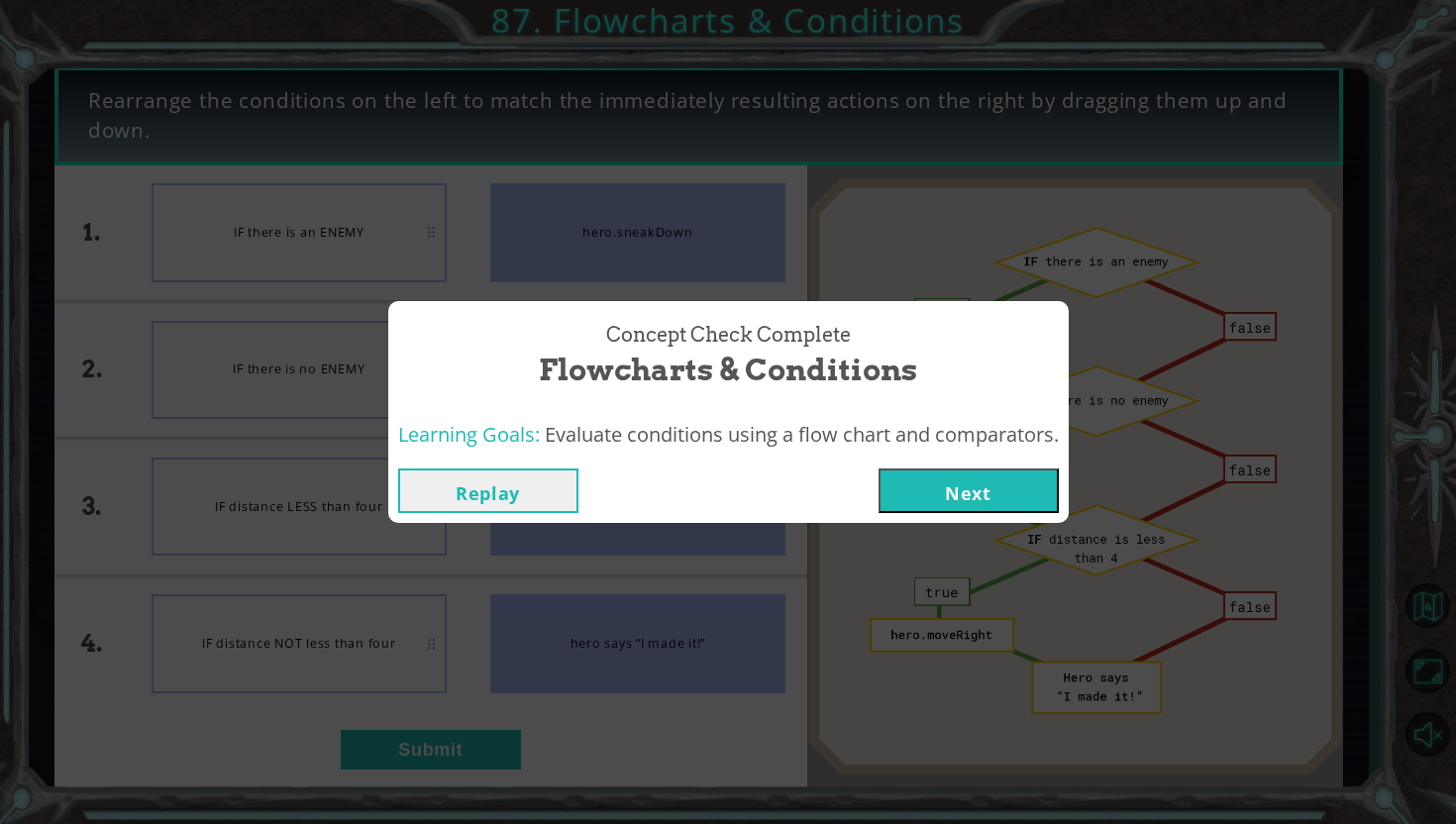 click on "Next" at bounding box center [969, 490] 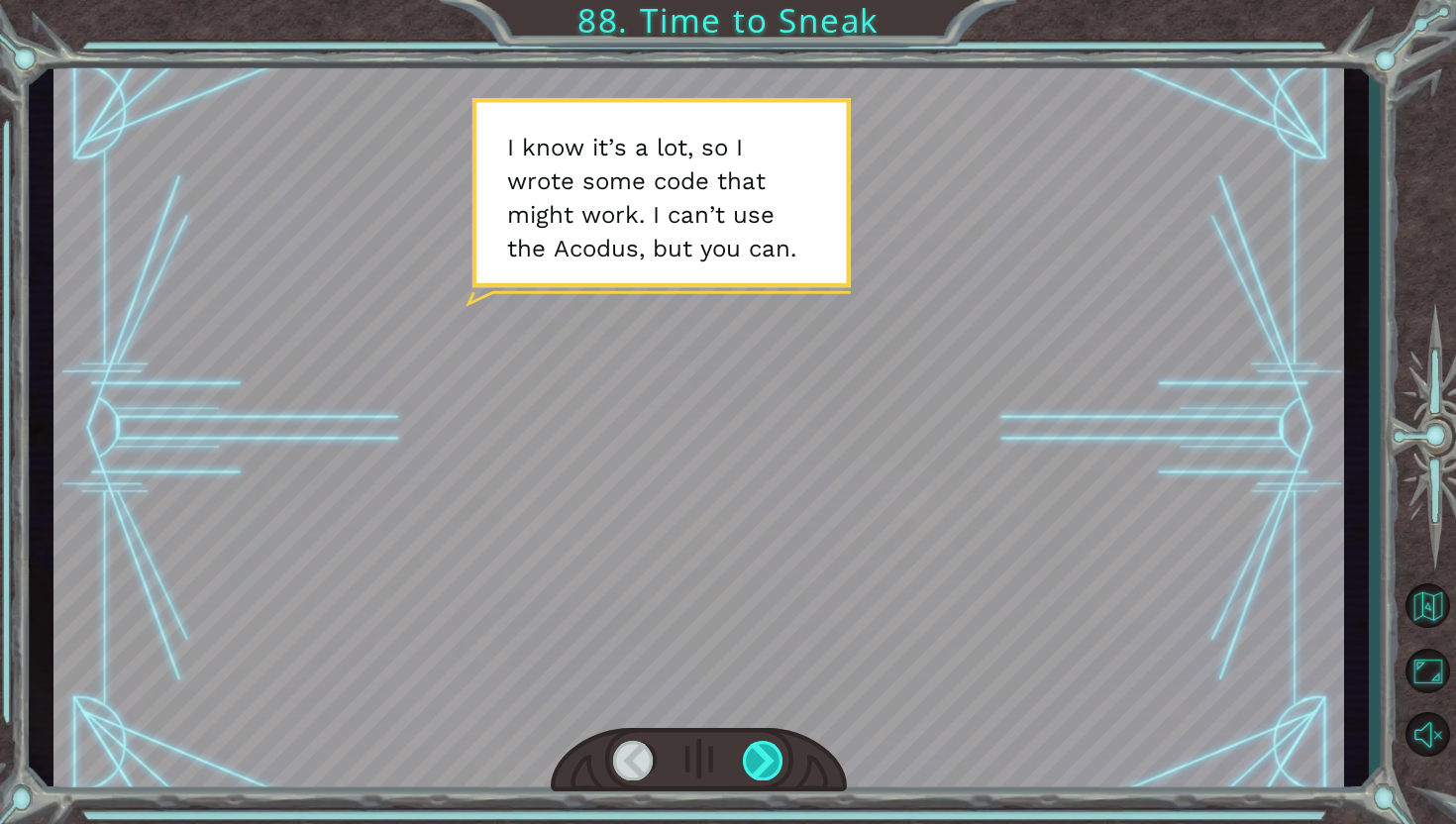 click at bounding box center (764, 761) 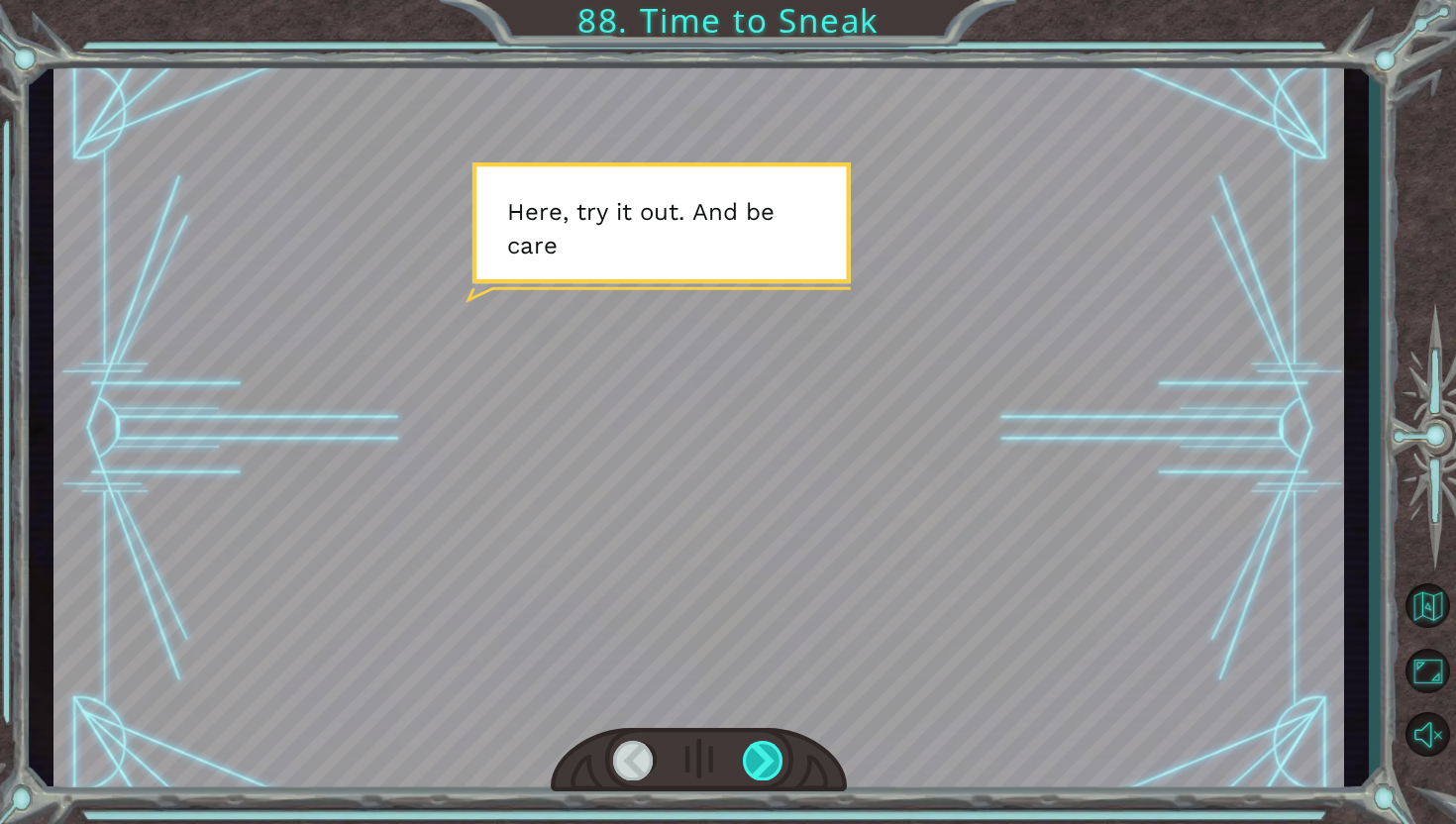 click at bounding box center [764, 761] 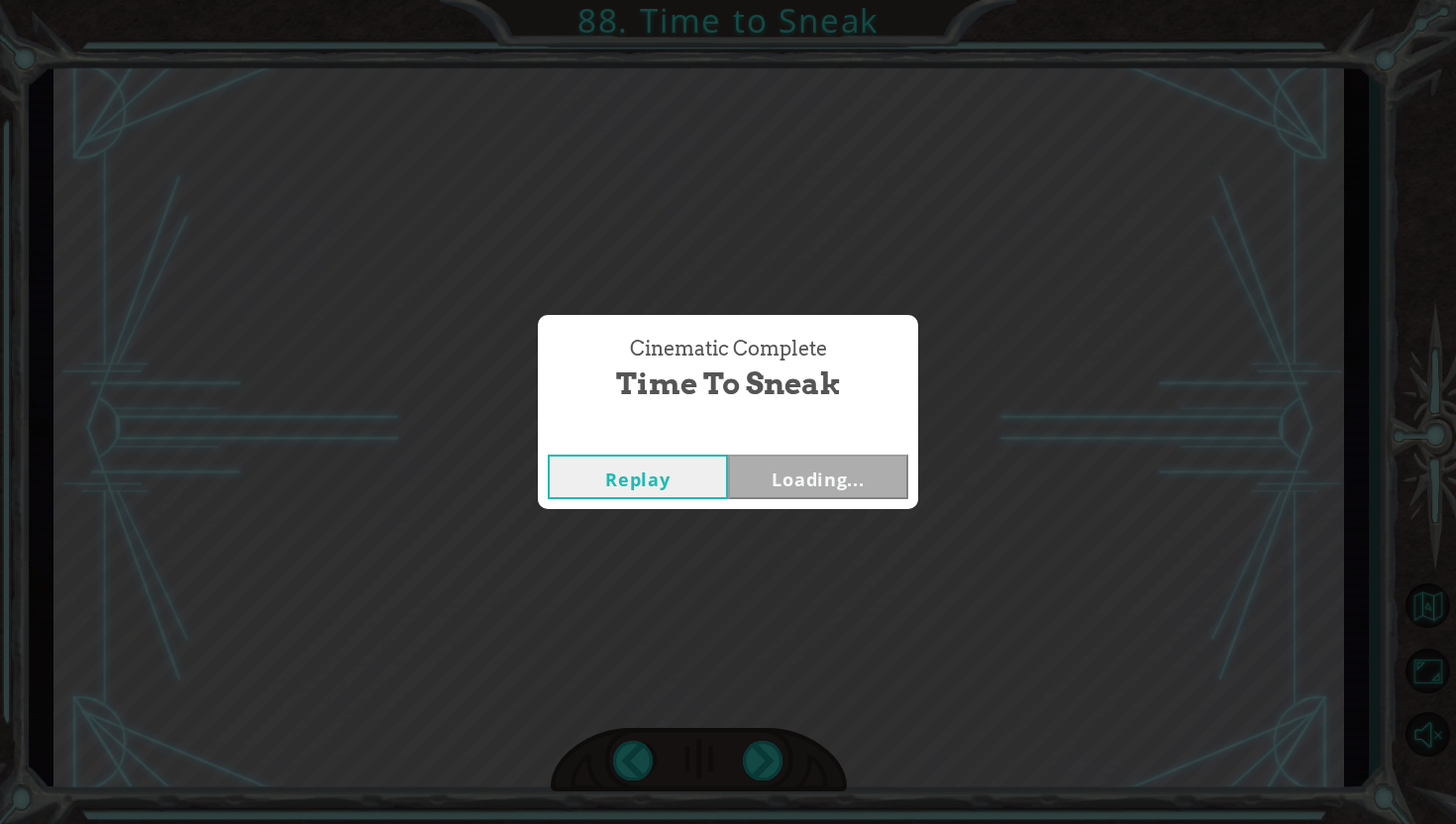 click on "Cinematic Complete     Time to Sneak
Replay
Loading..." at bounding box center [728, 412] 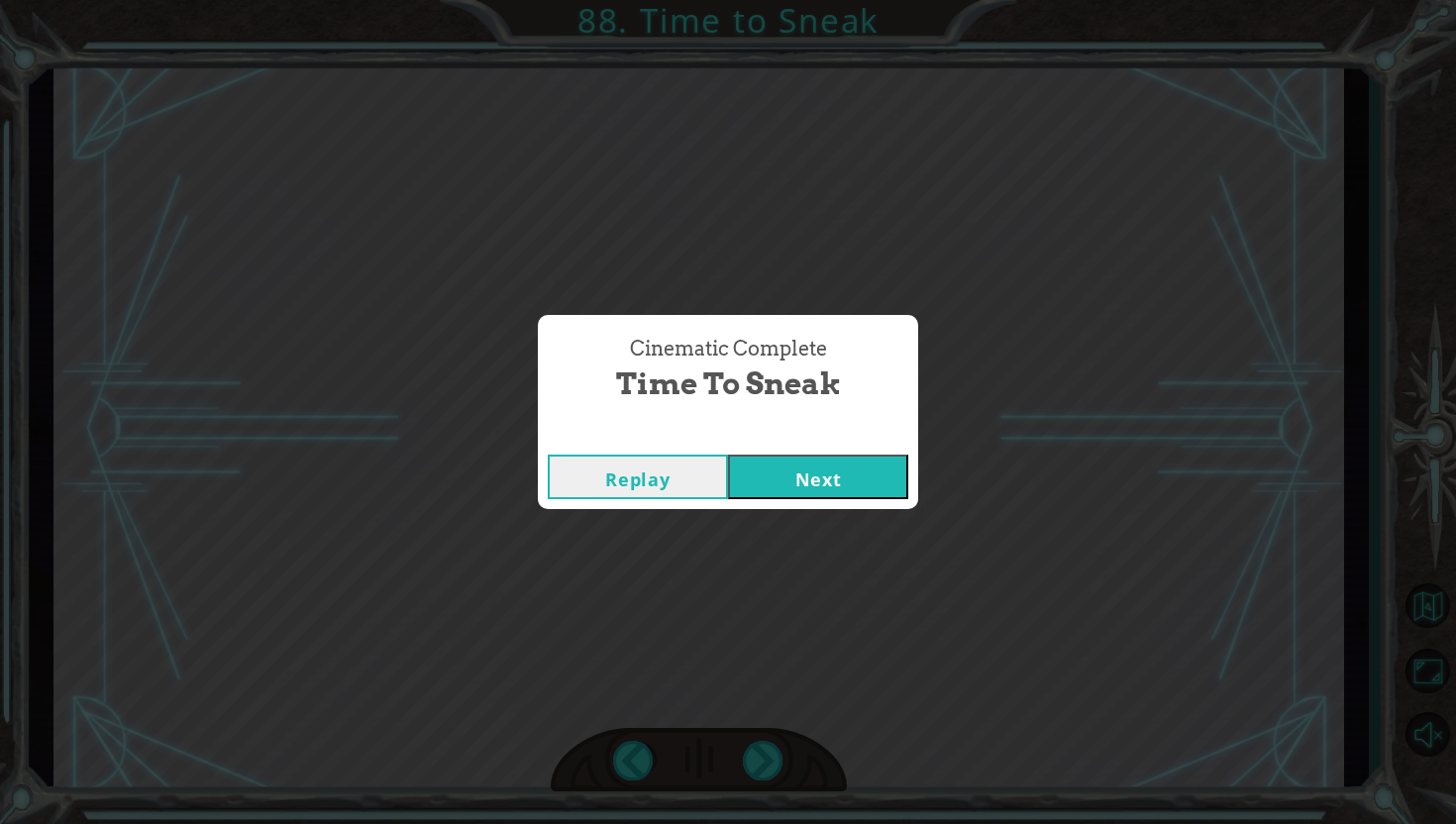 click on "Next" at bounding box center [818, 476] 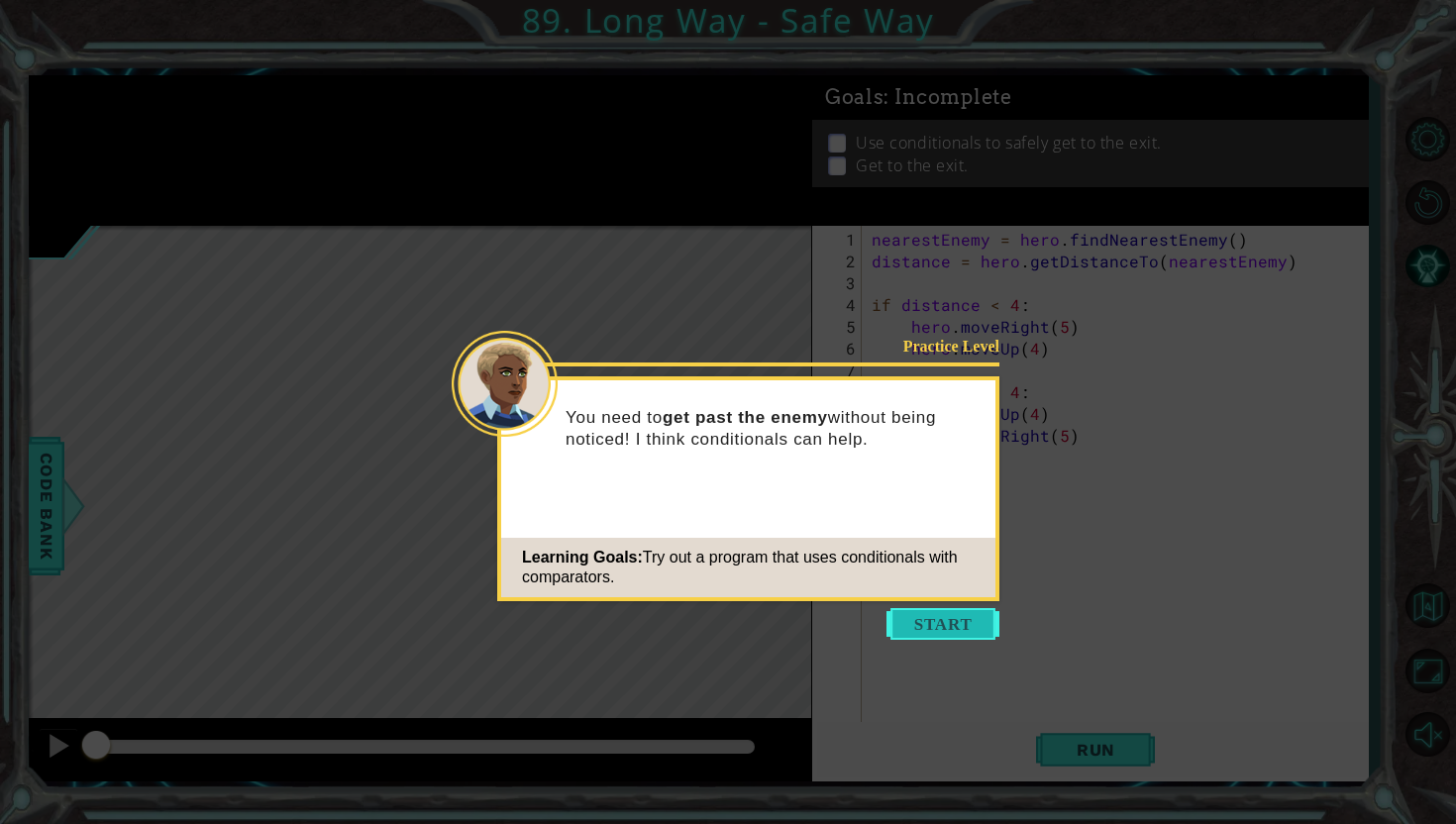 click at bounding box center [943, 624] 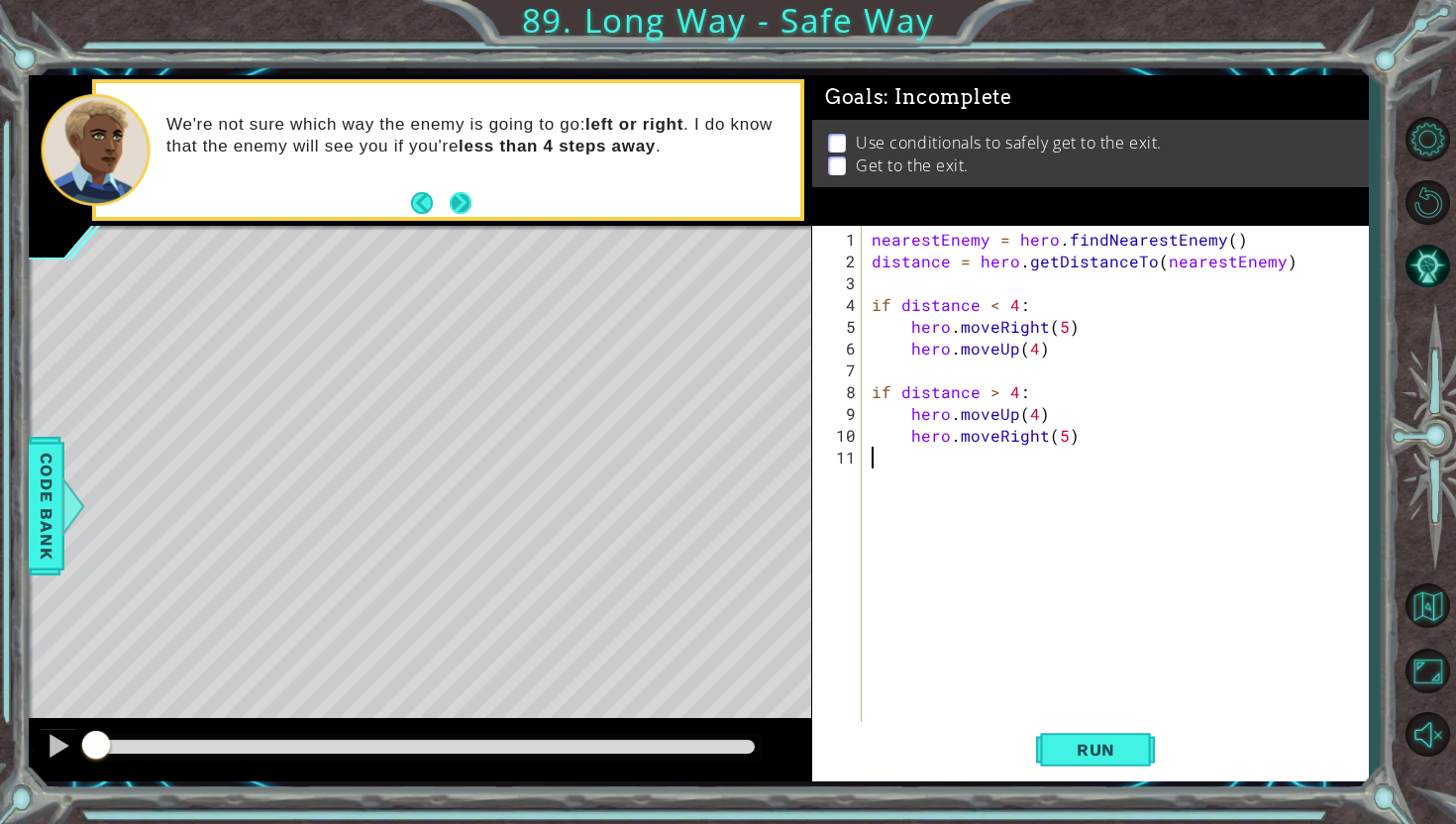 click at bounding box center [461, 203] 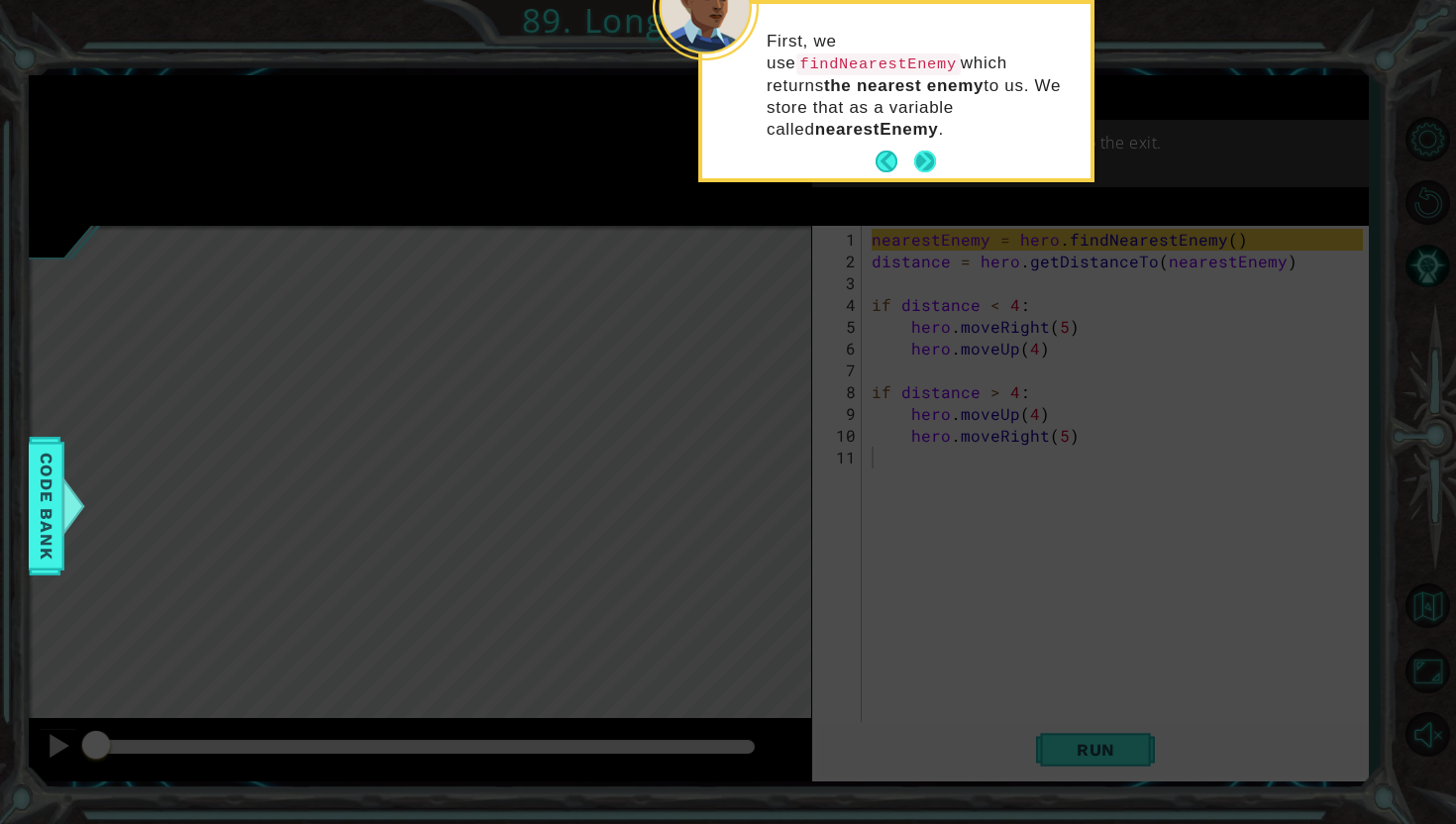 click at bounding box center (925, 161) 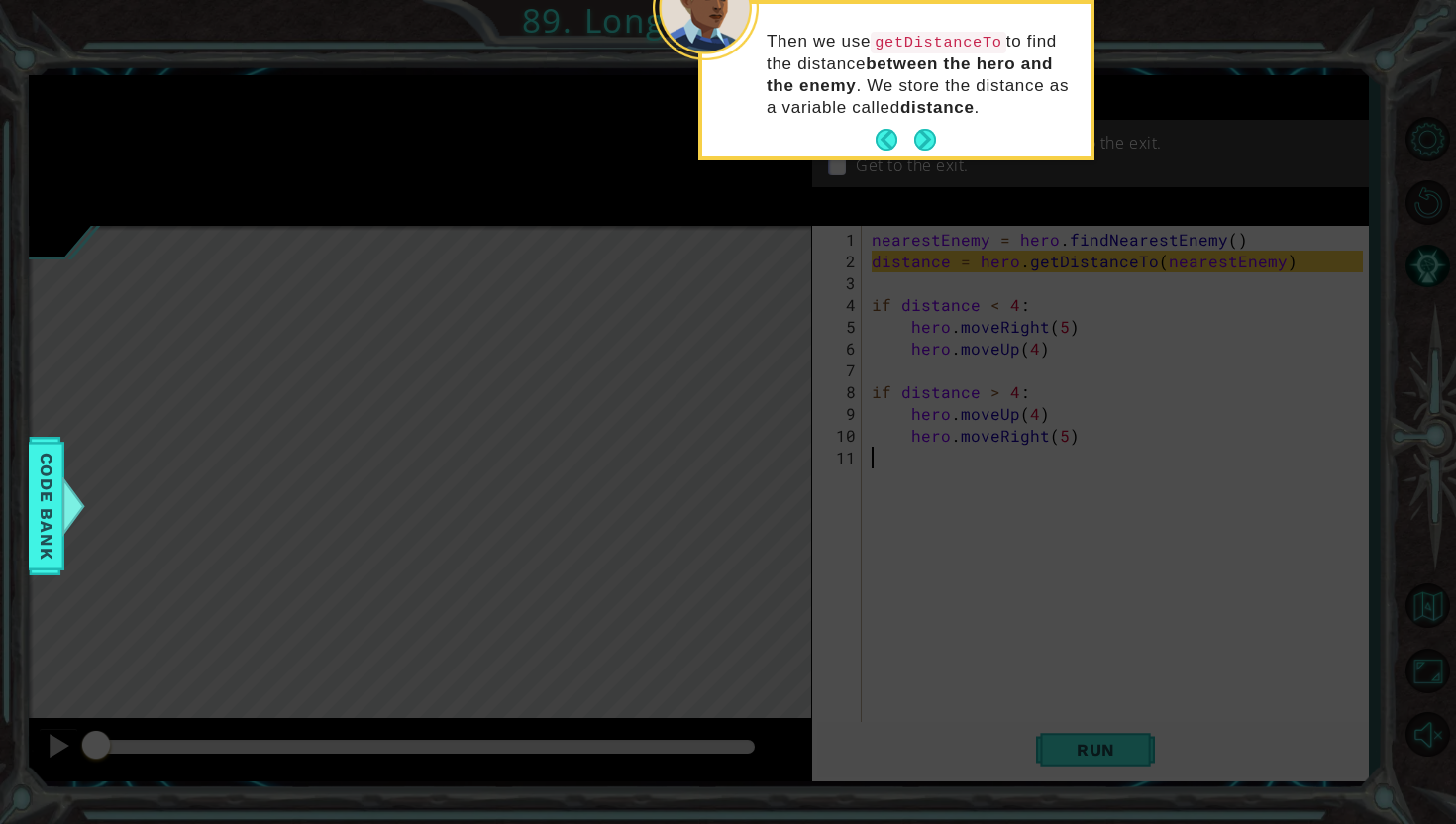 click 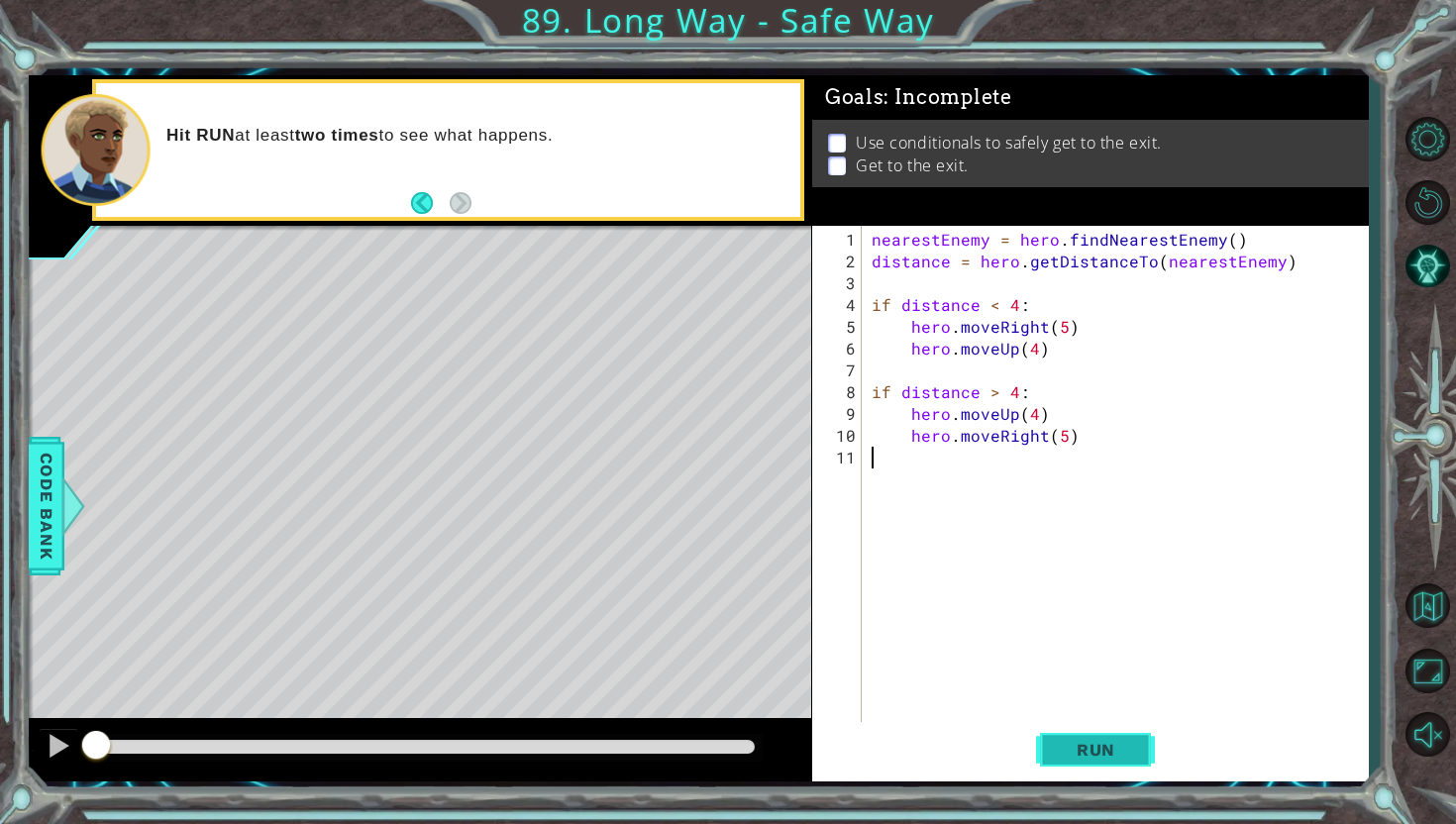 click on "Run" at bounding box center (1095, 750) 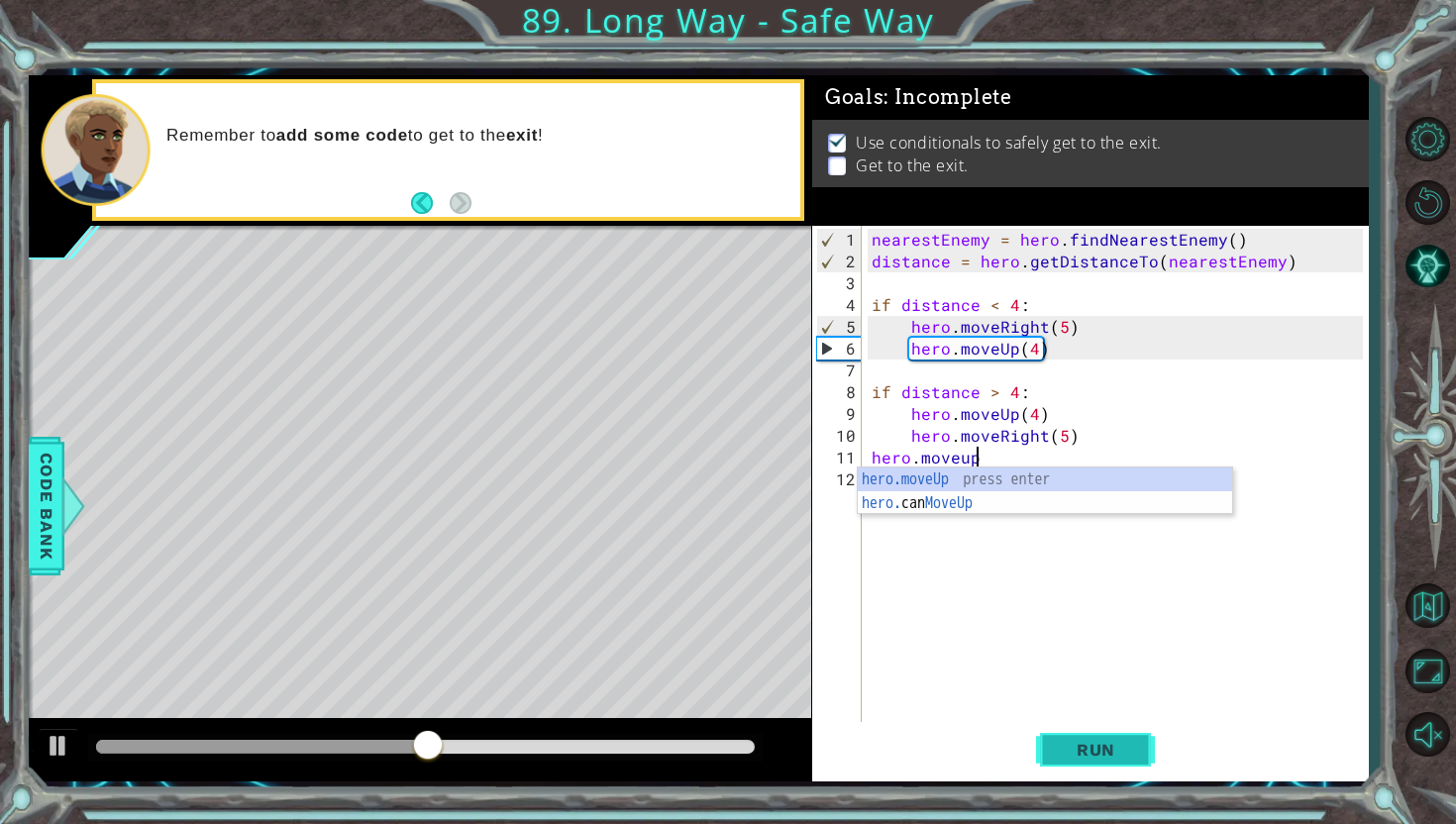 scroll, scrollTop: 0, scrollLeft: 5, axis: horizontal 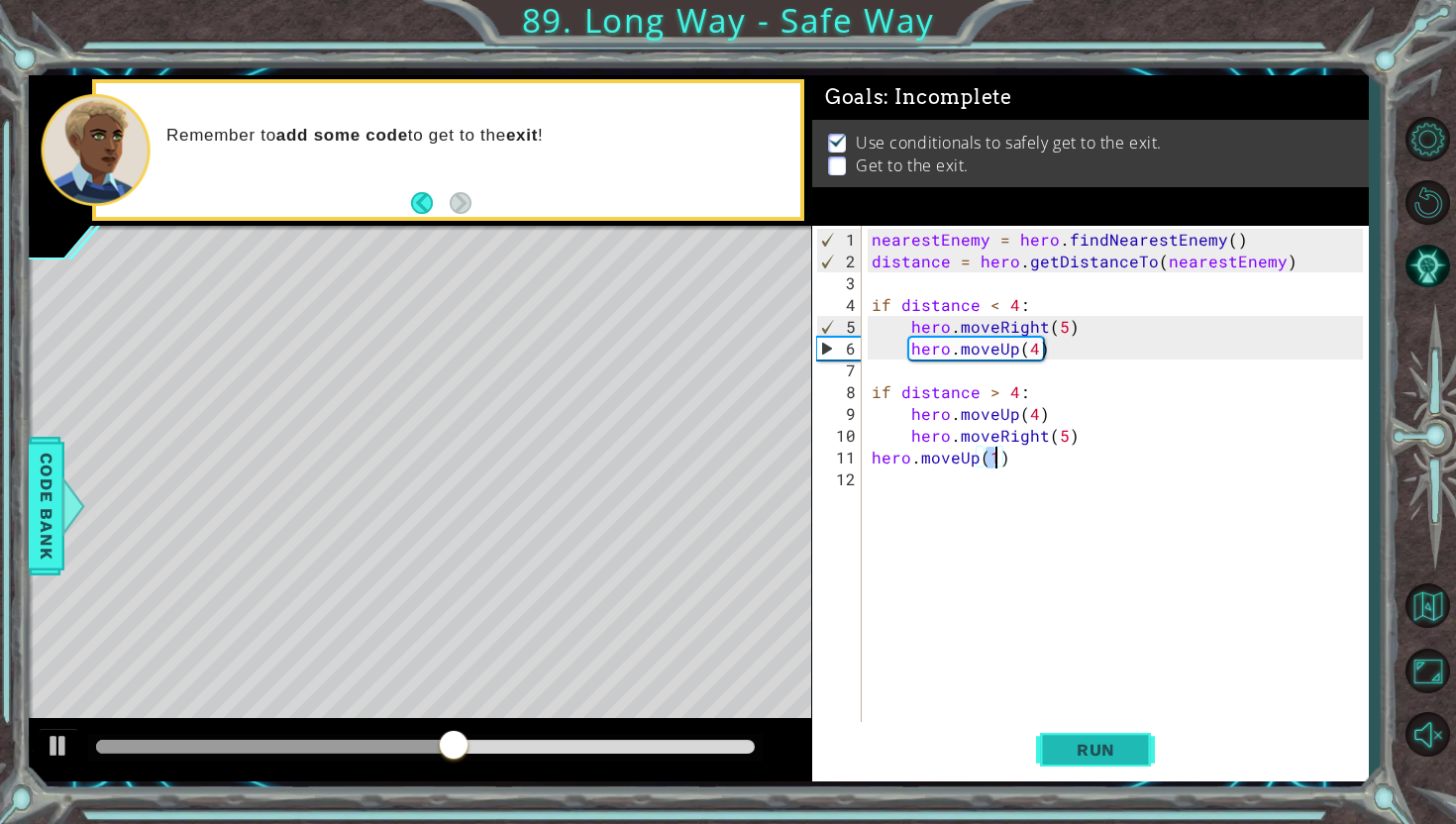 type on "hero.moveUp(1)" 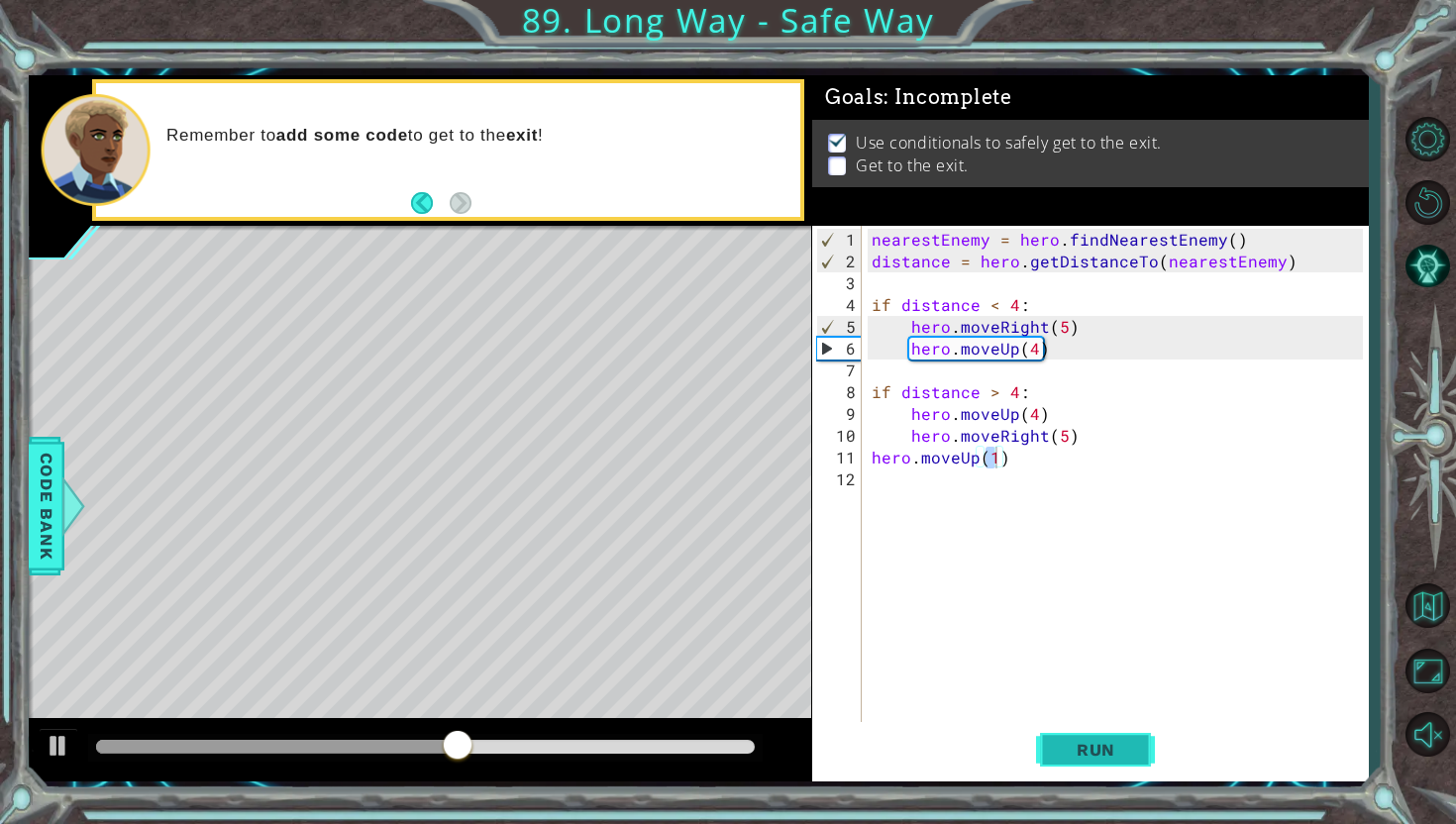 click on "Run" at bounding box center [1095, 750] 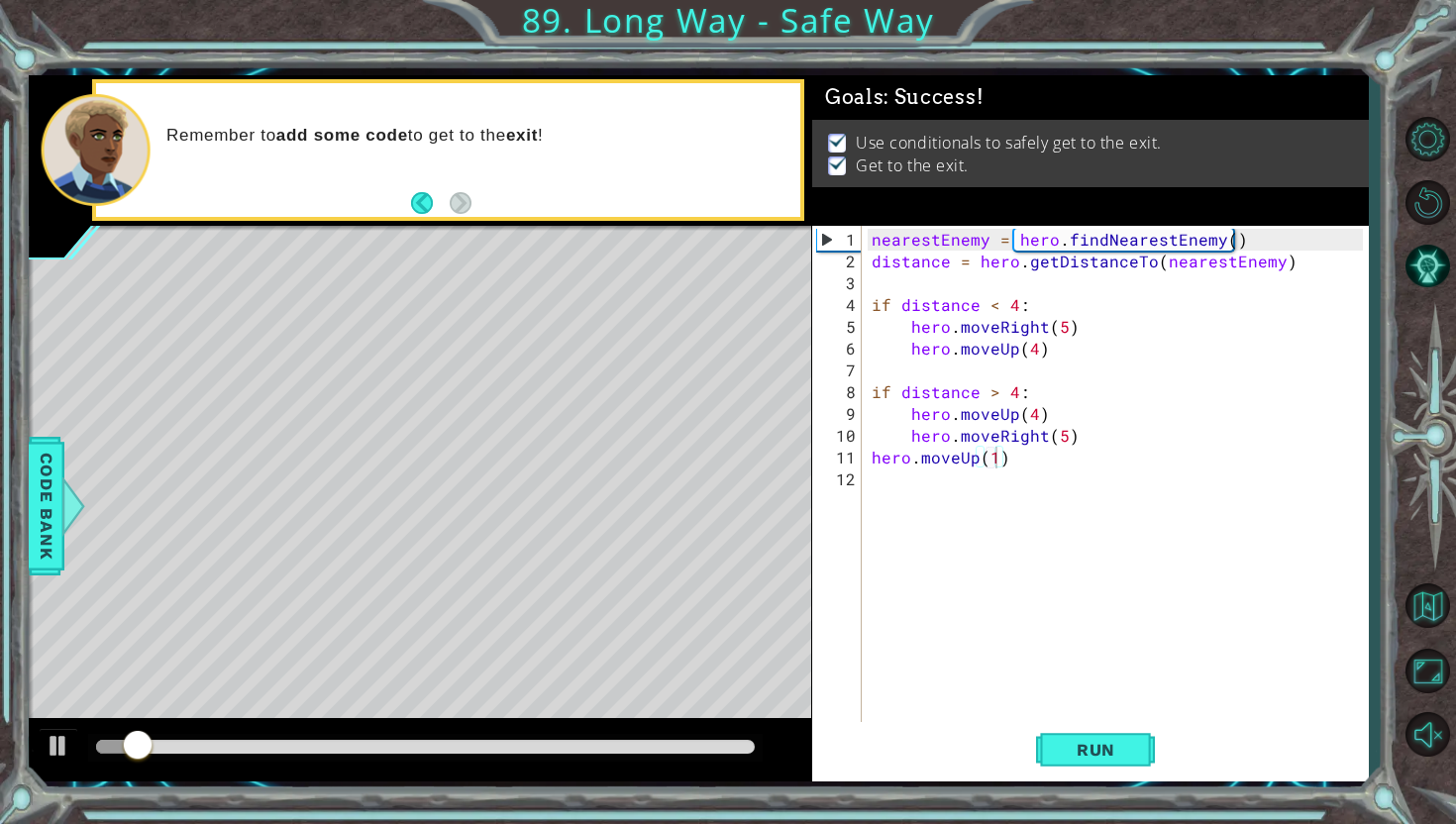 click at bounding box center (425, 748) 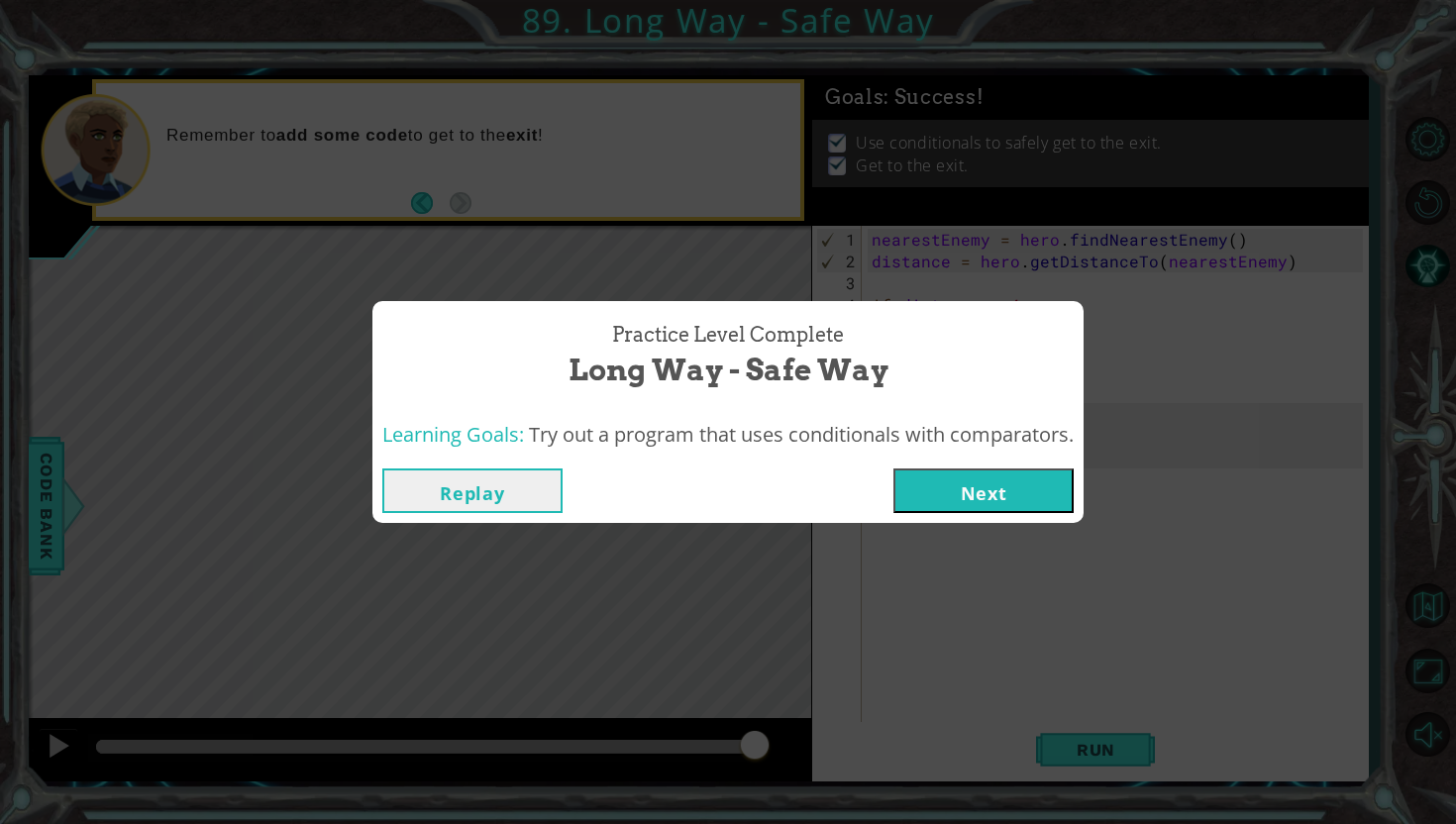 click on "Next" at bounding box center [984, 490] 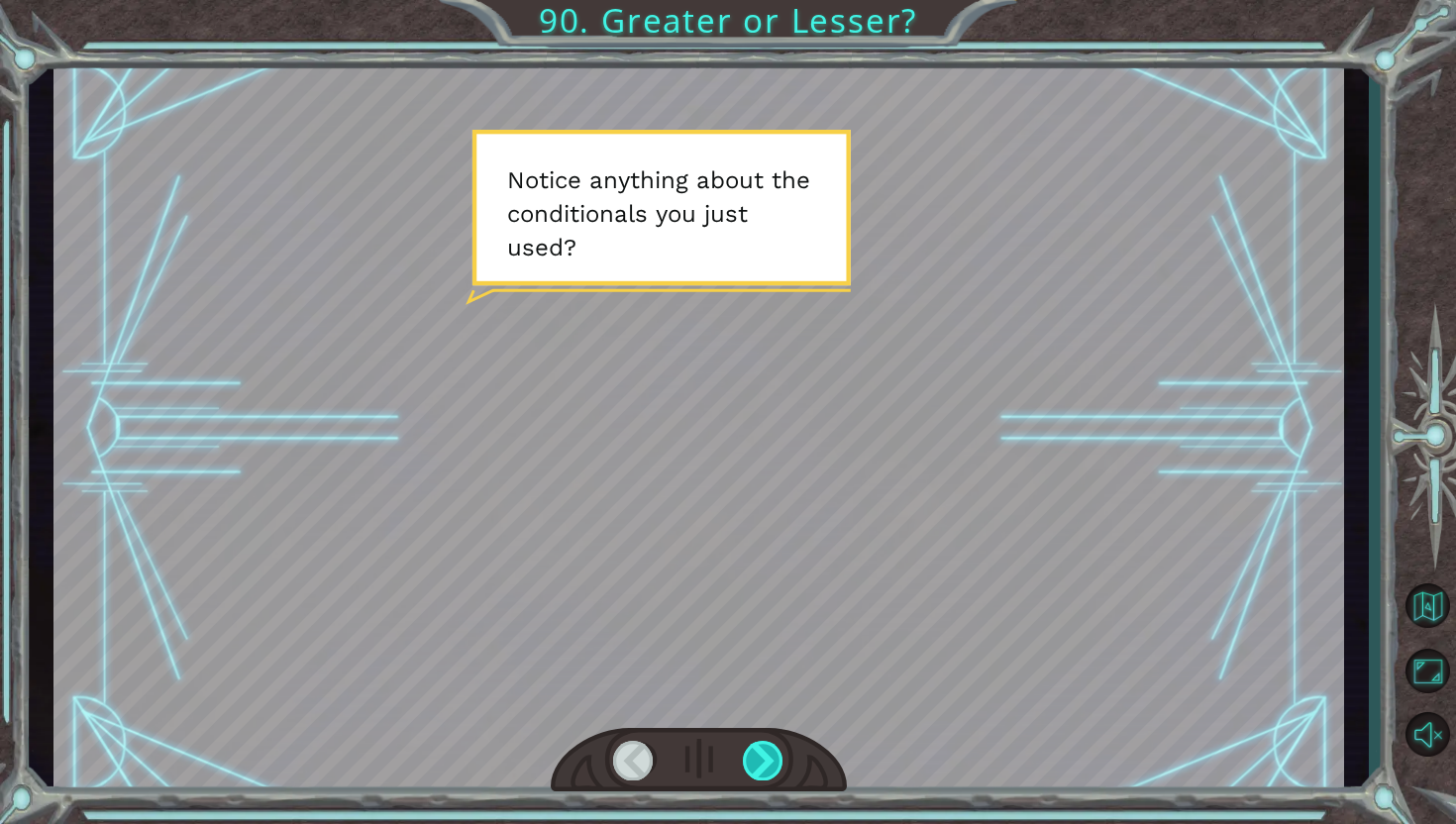 click at bounding box center (764, 761) 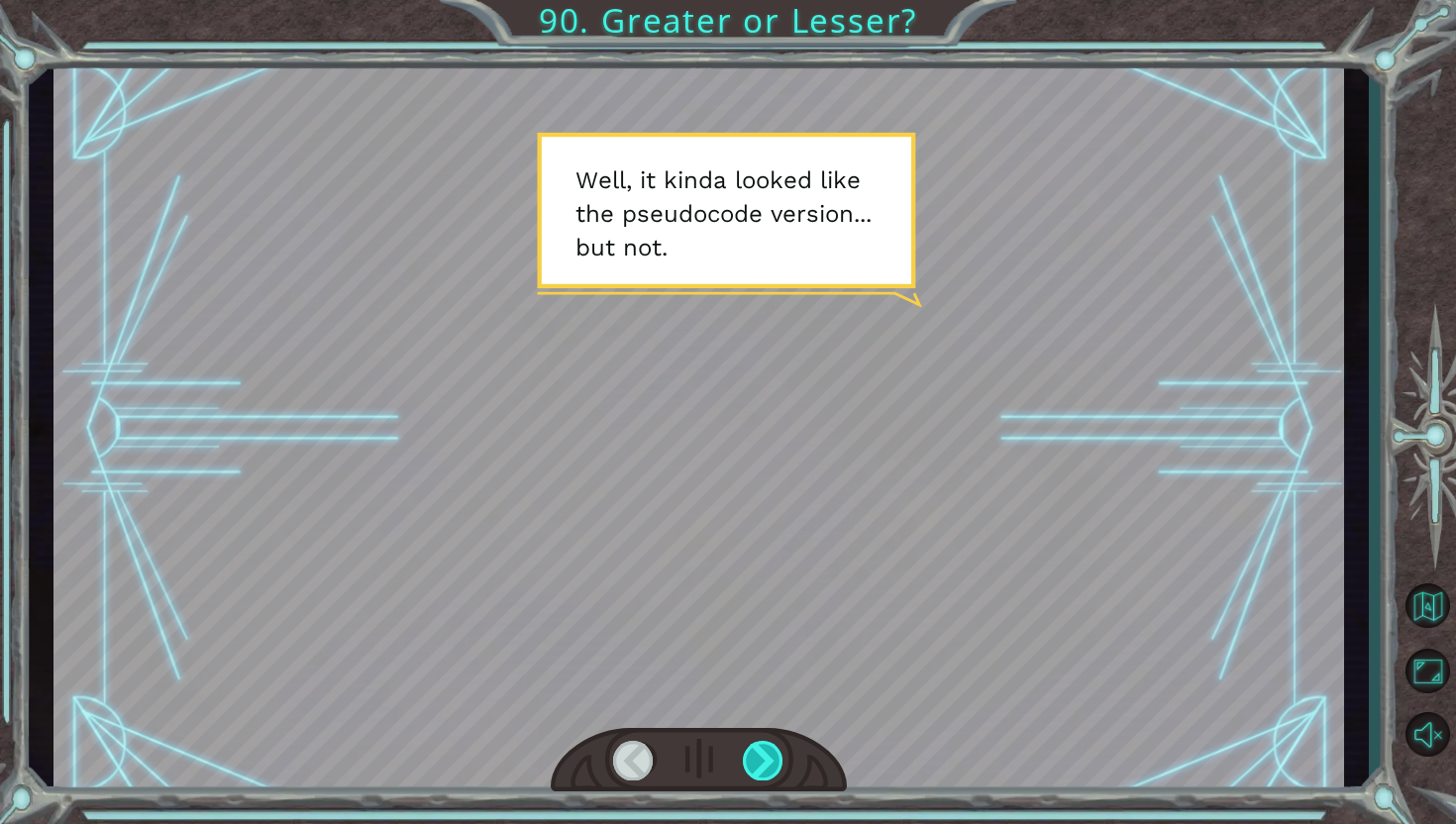 click at bounding box center [764, 761] 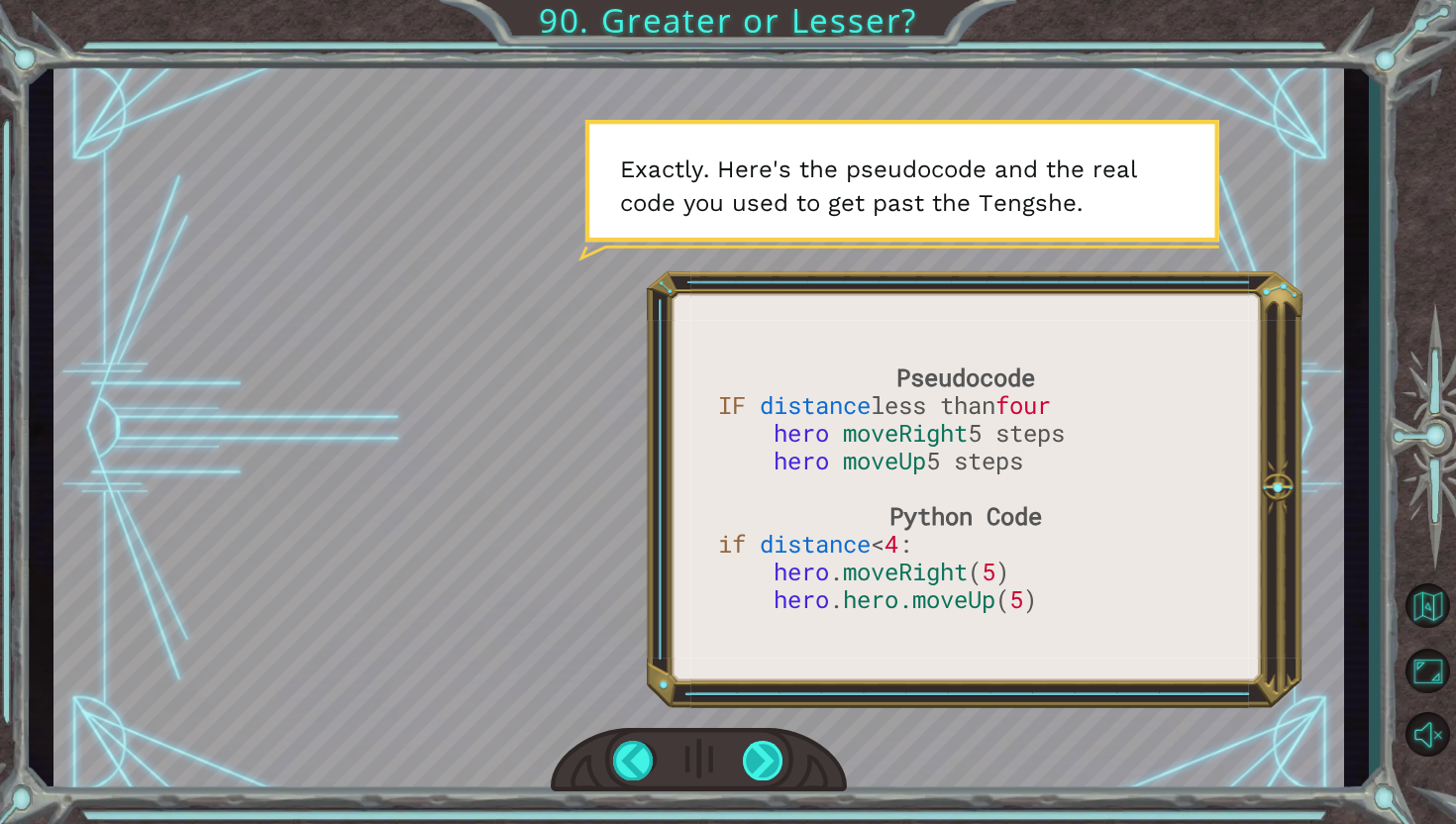 click at bounding box center [764, 761] 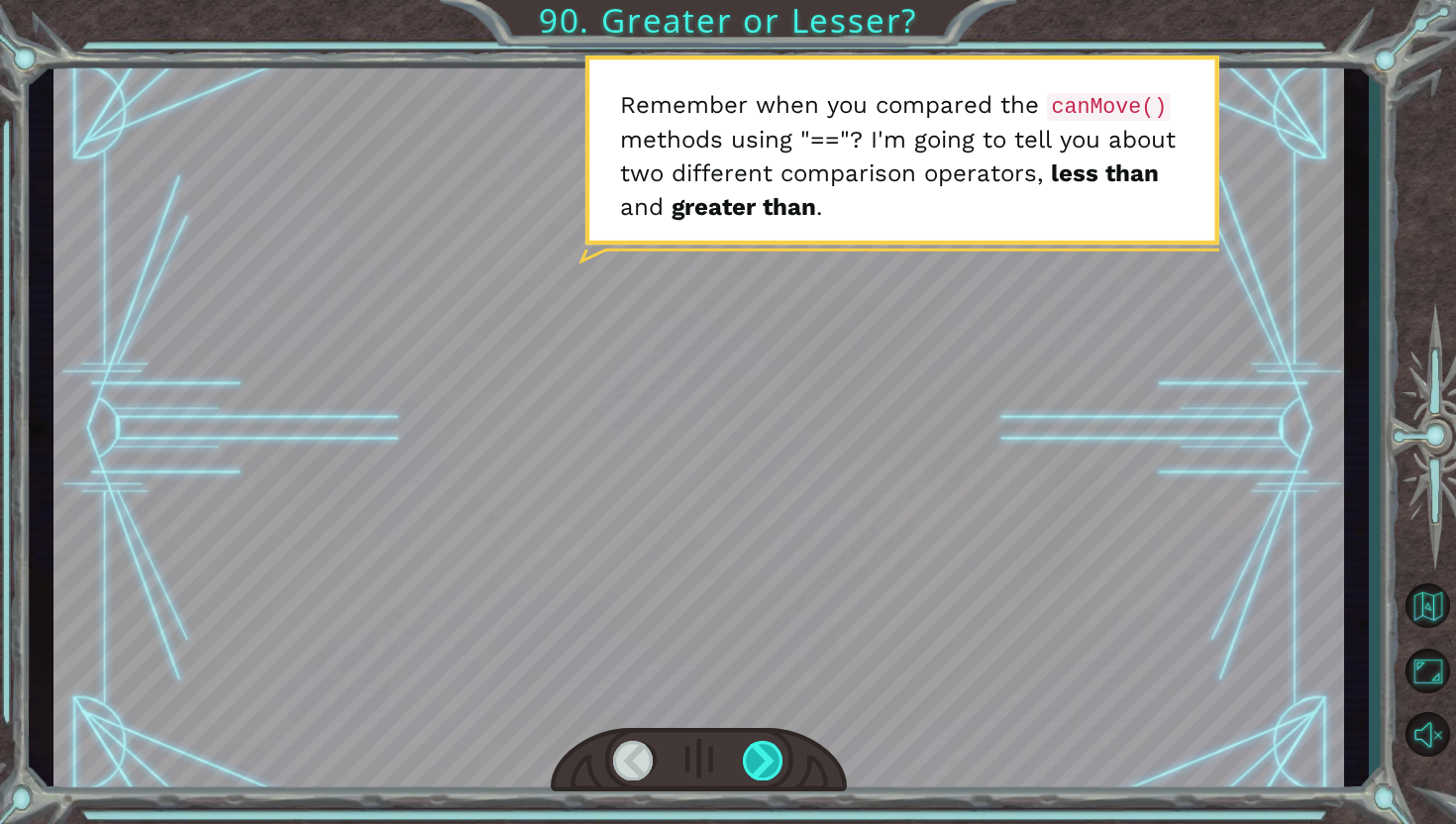 click at bounding box center [764, 761] 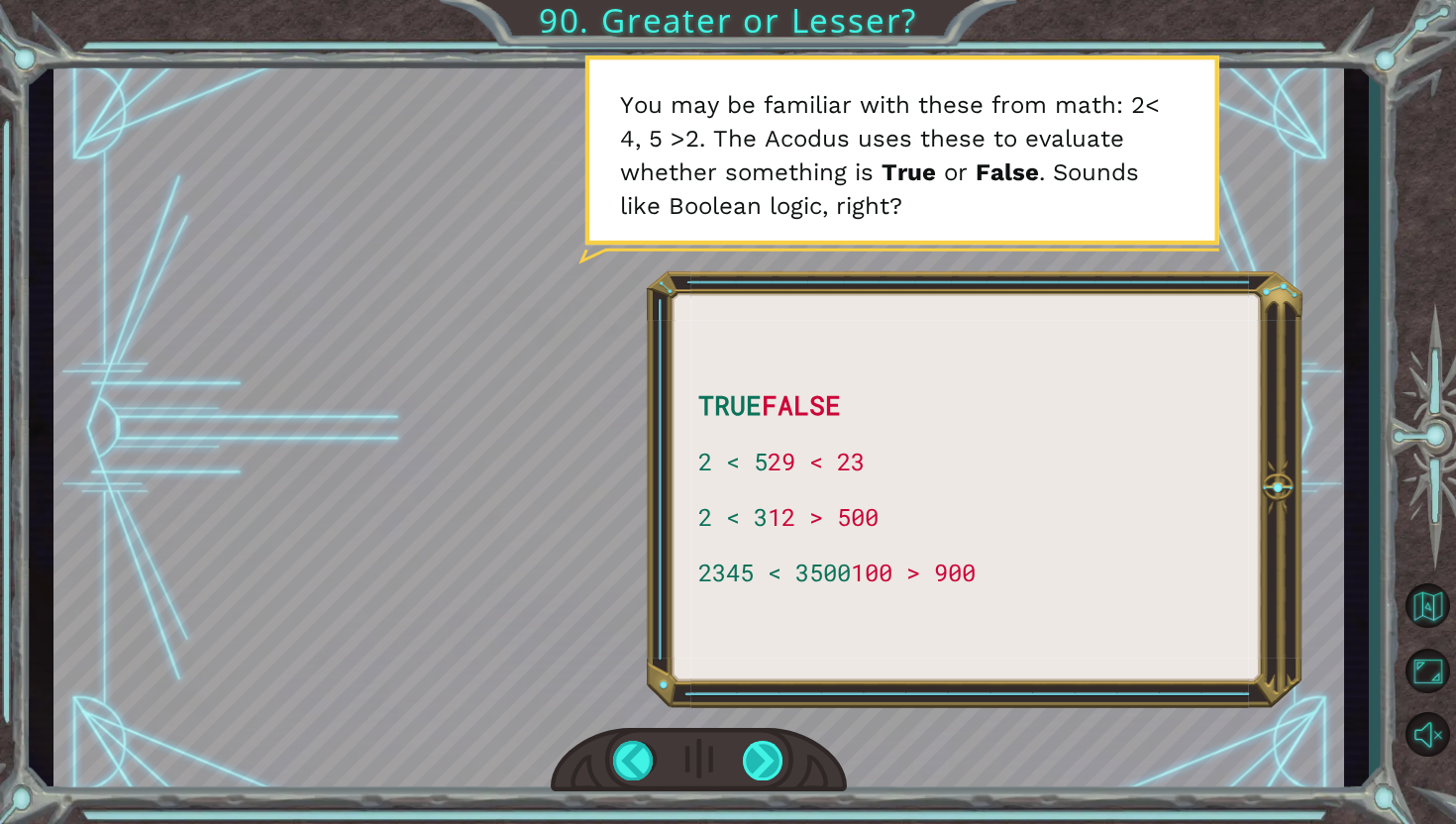 click at bounding box center [764, 761] 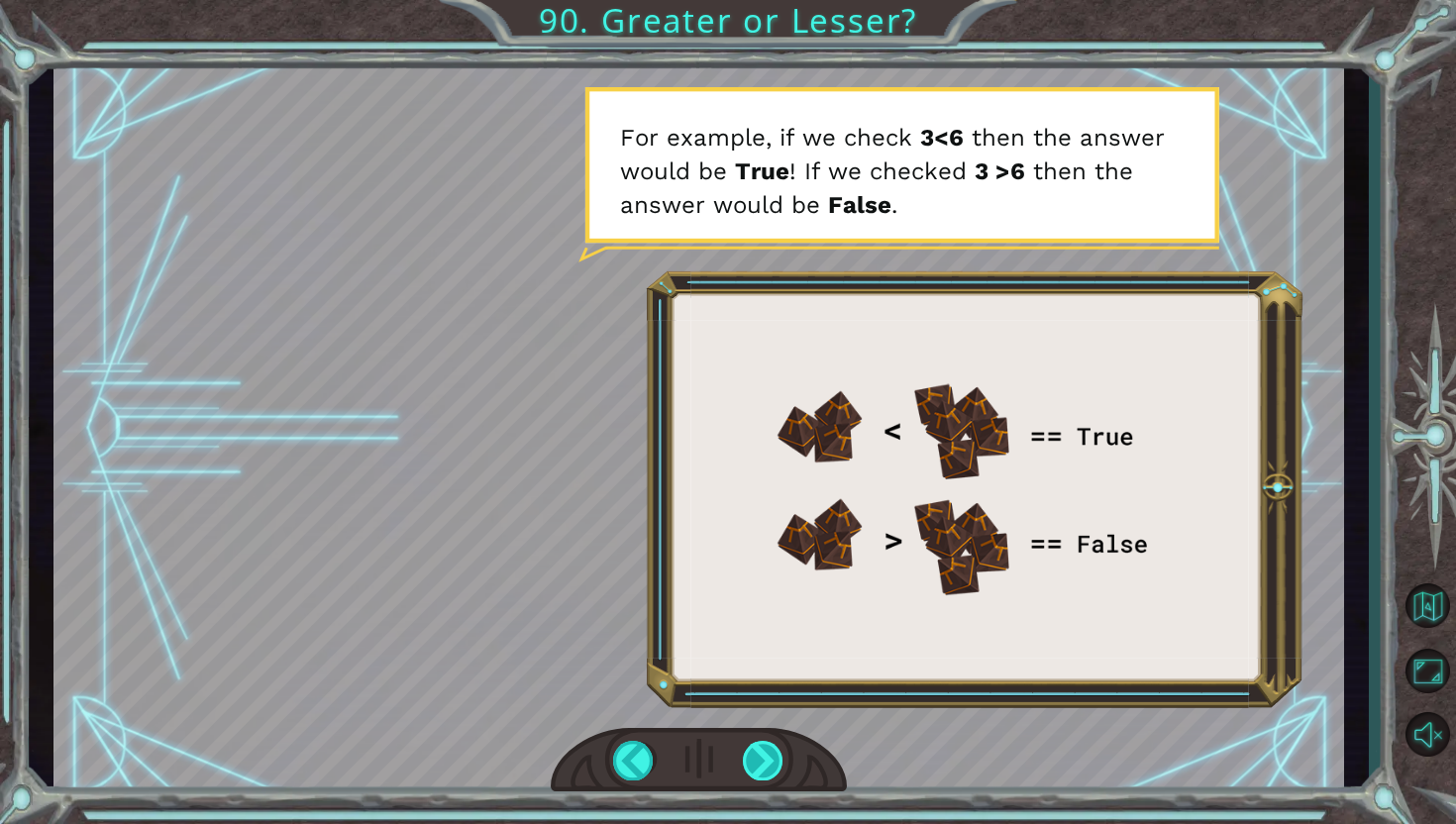 click at bounding box center (764, 761) 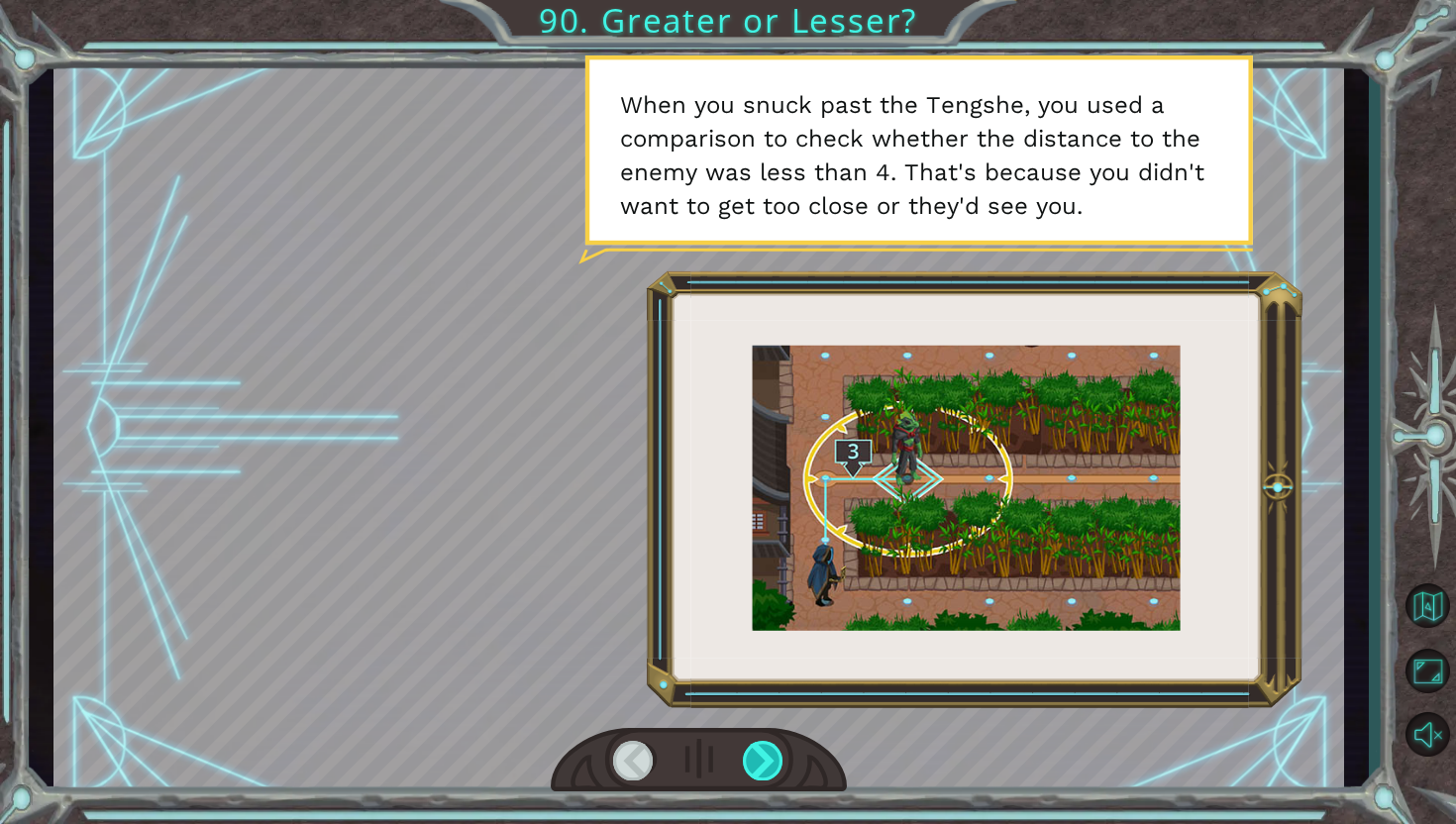 click at bounding box center (764, 761) 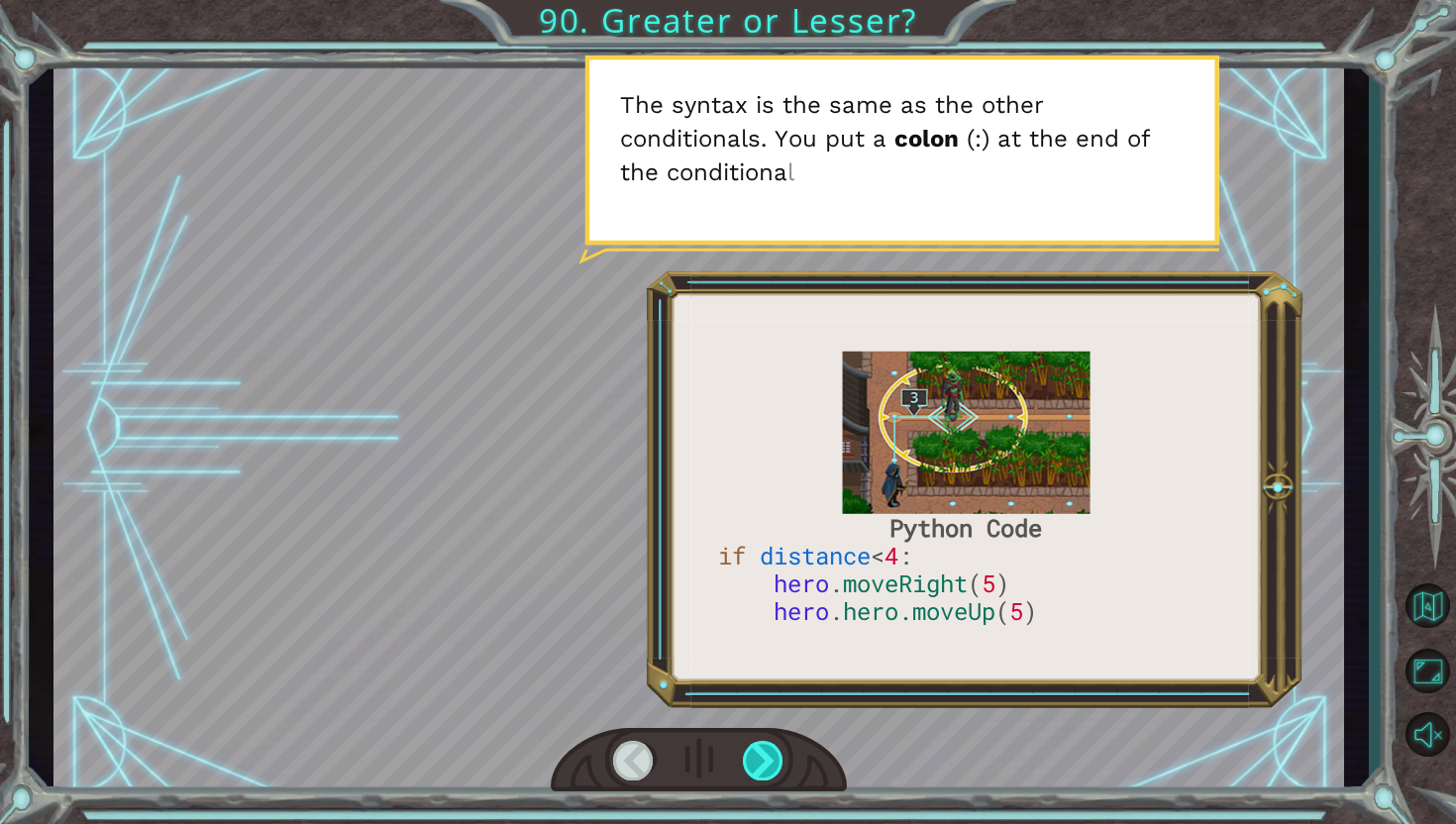 click at bounding box center [764, 761] 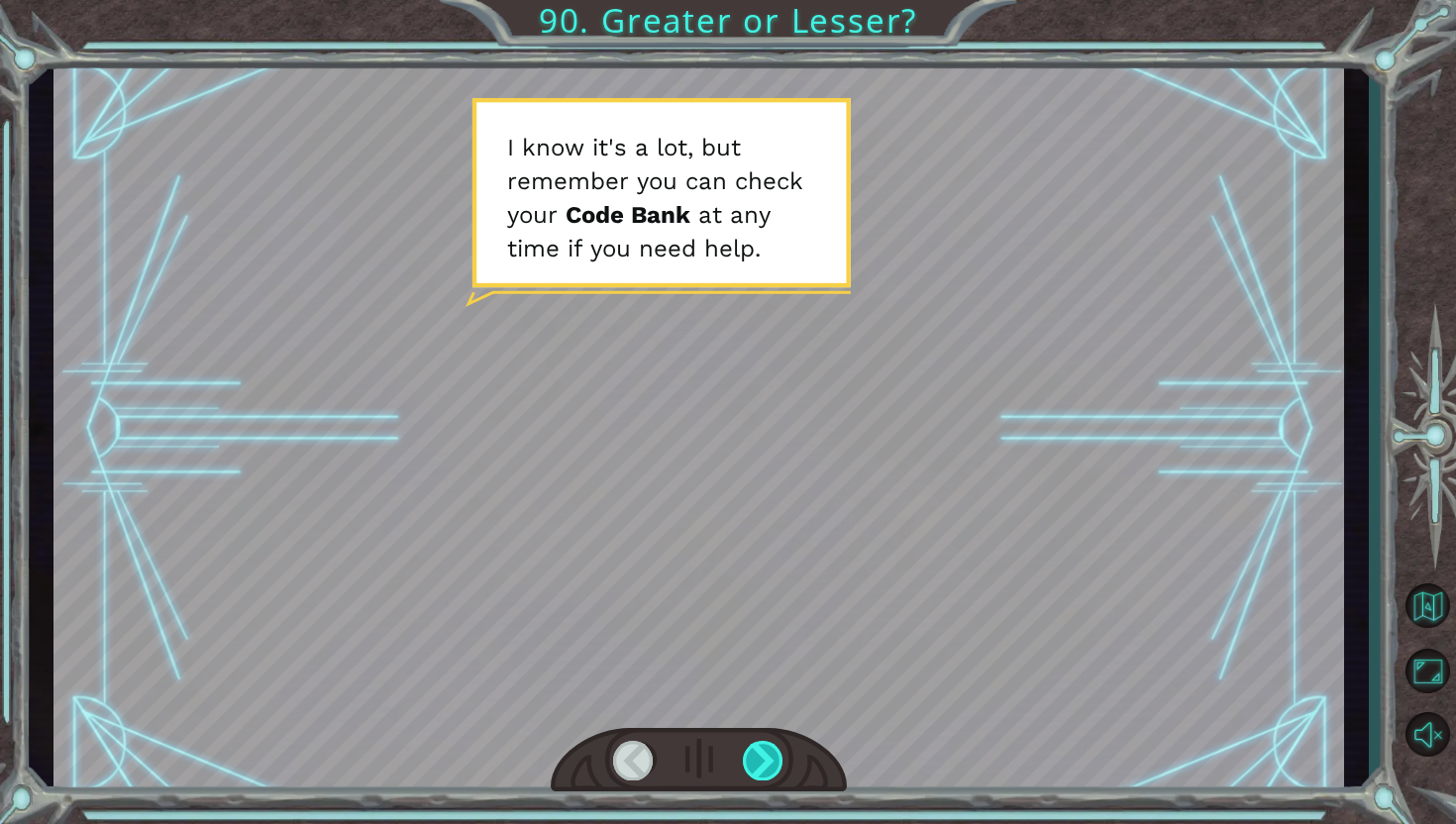click at bounding box center (764, 761) 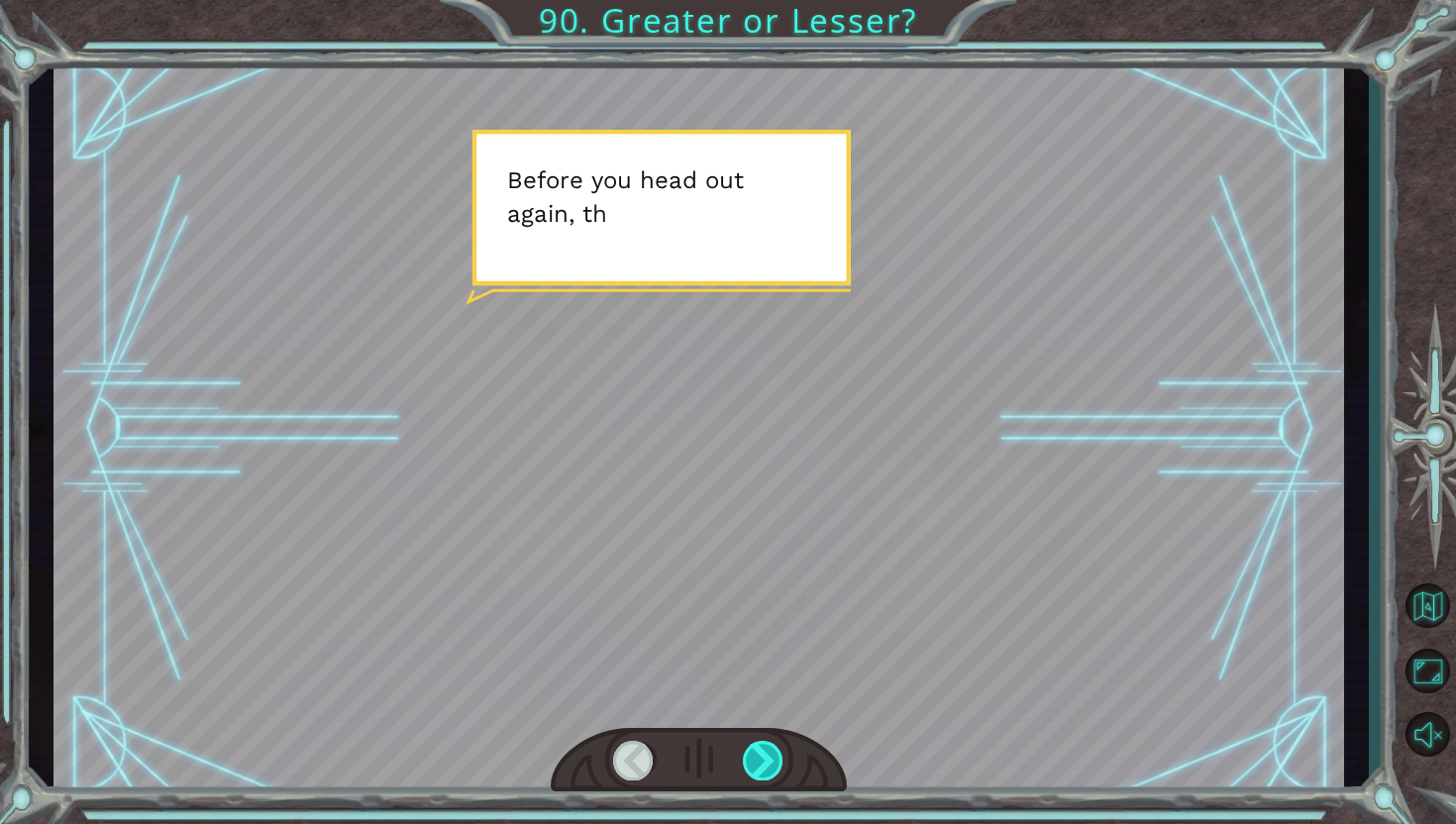 click at bounding box center [764, 761] 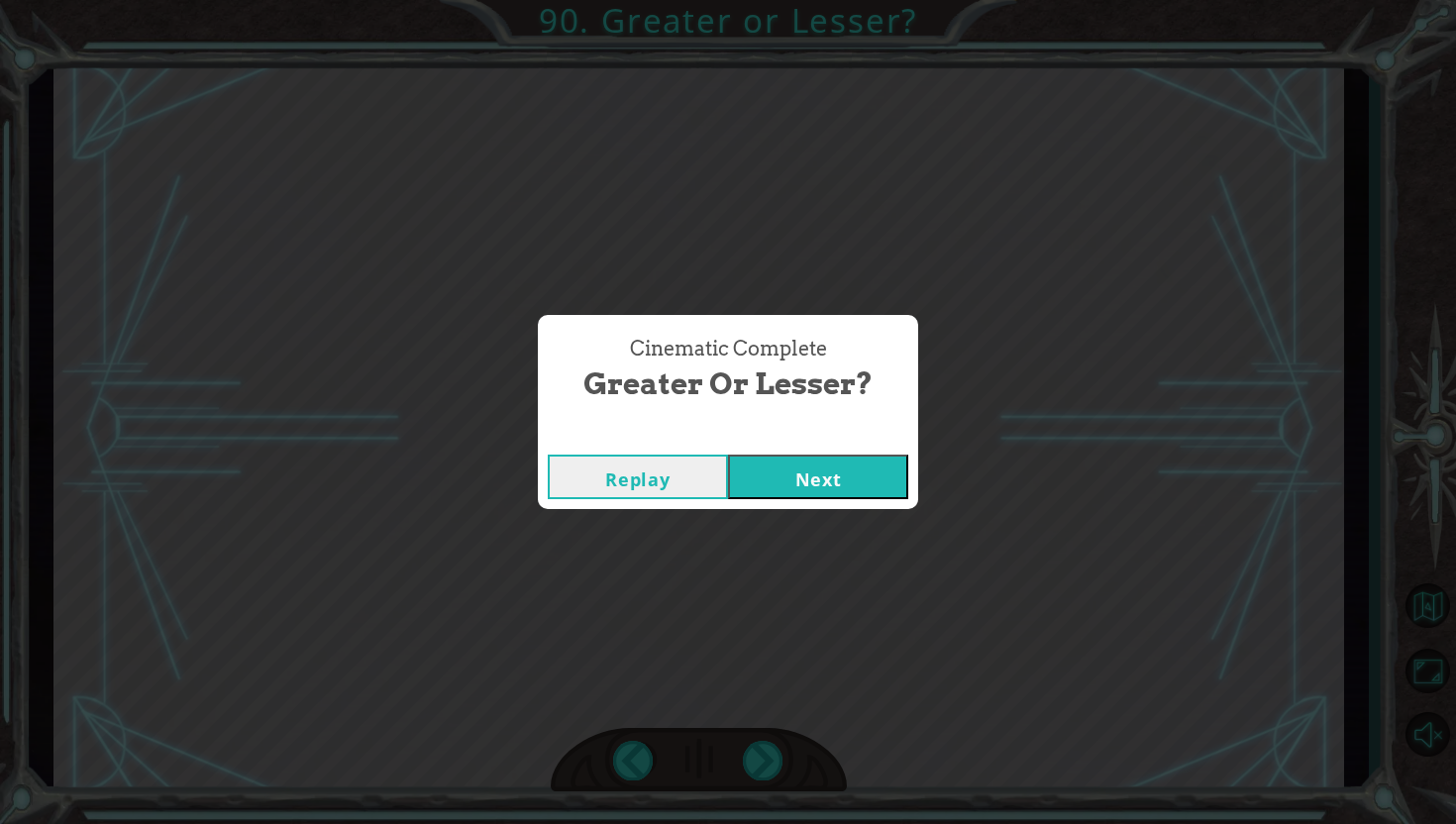 click on "Next" at bounding box center [818, 476] 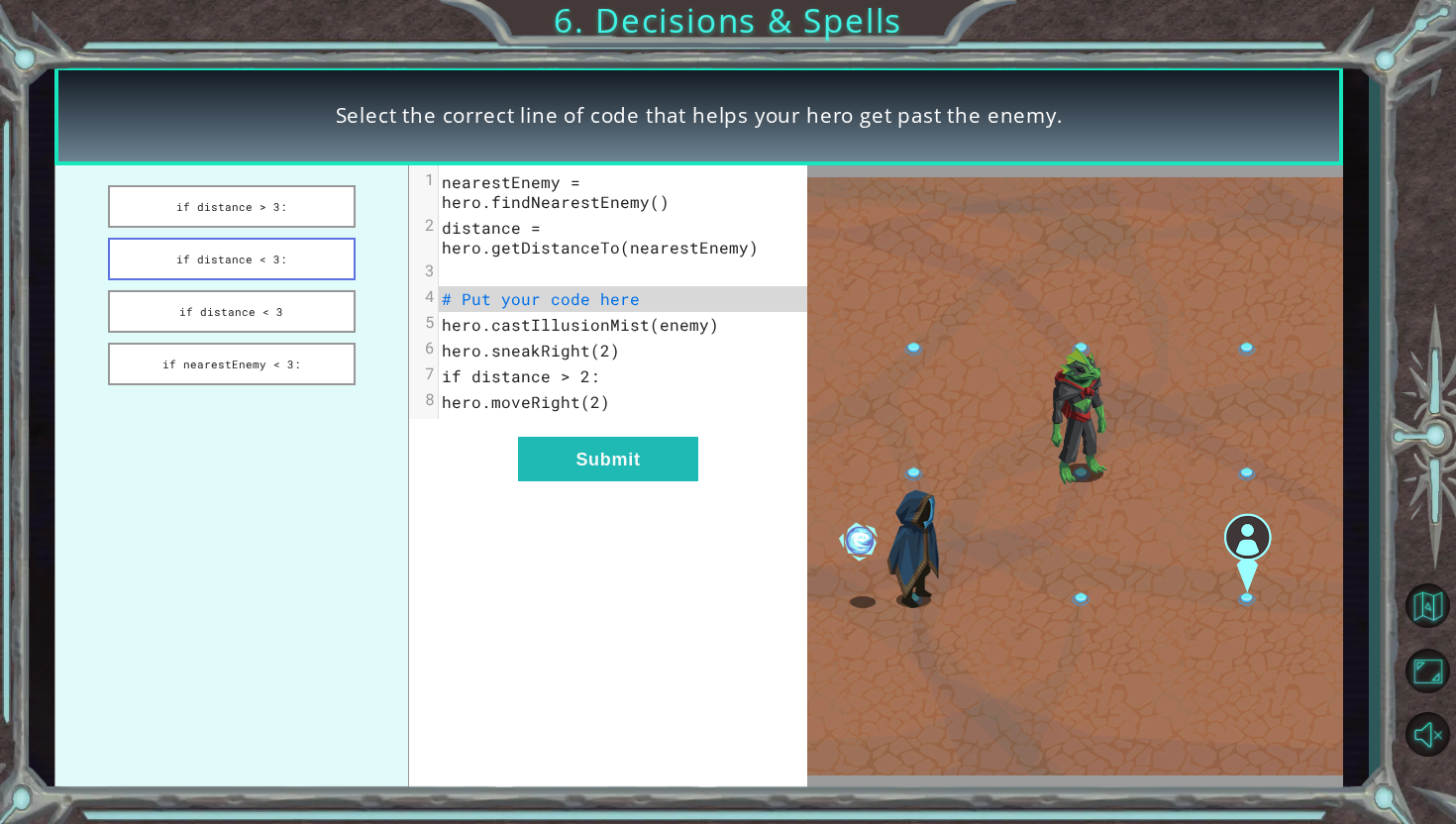 click on "if distance < 3:" at bounding box center (231, 258) 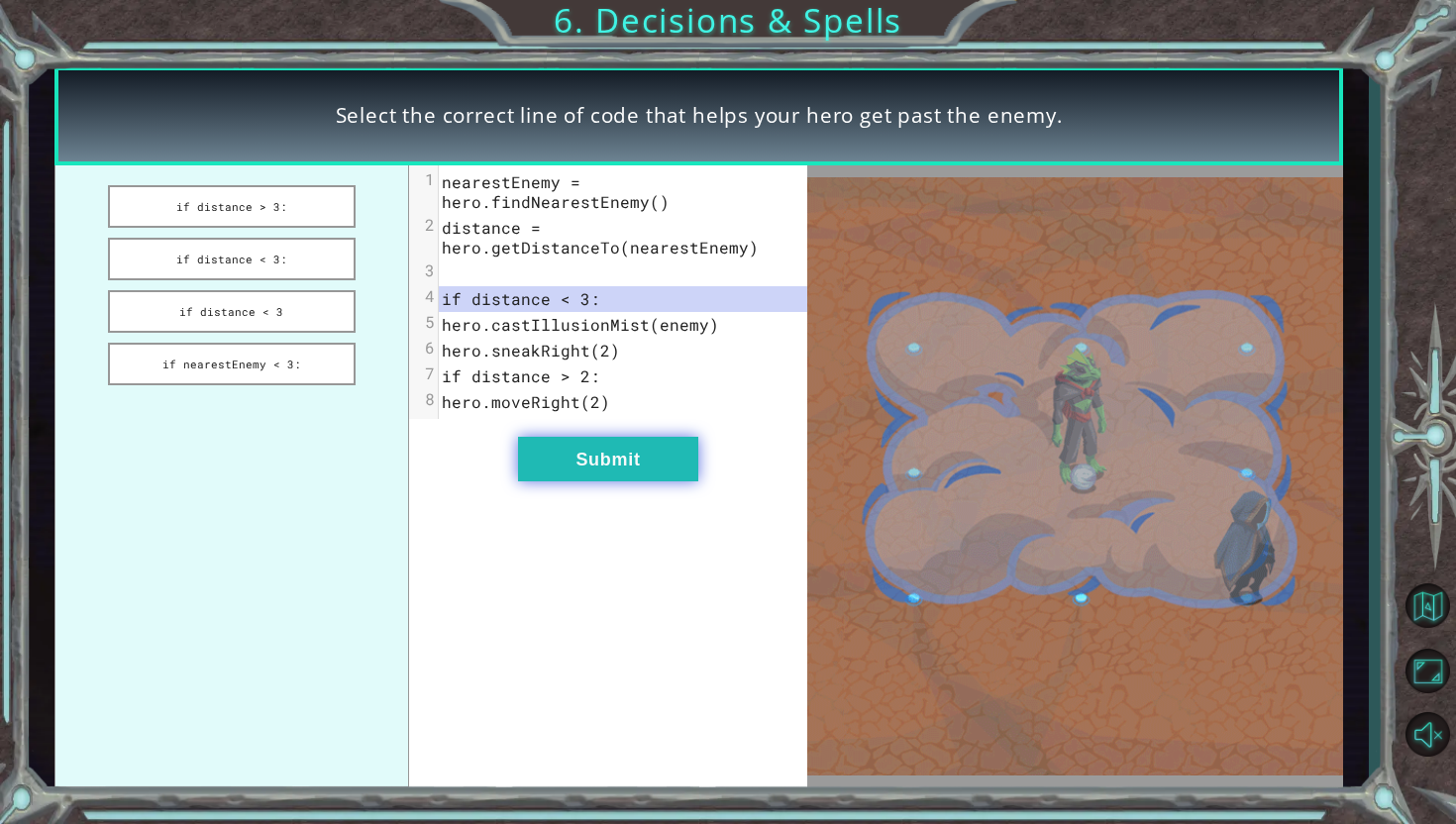 click on "Submit" at bounding box center [608, 459] 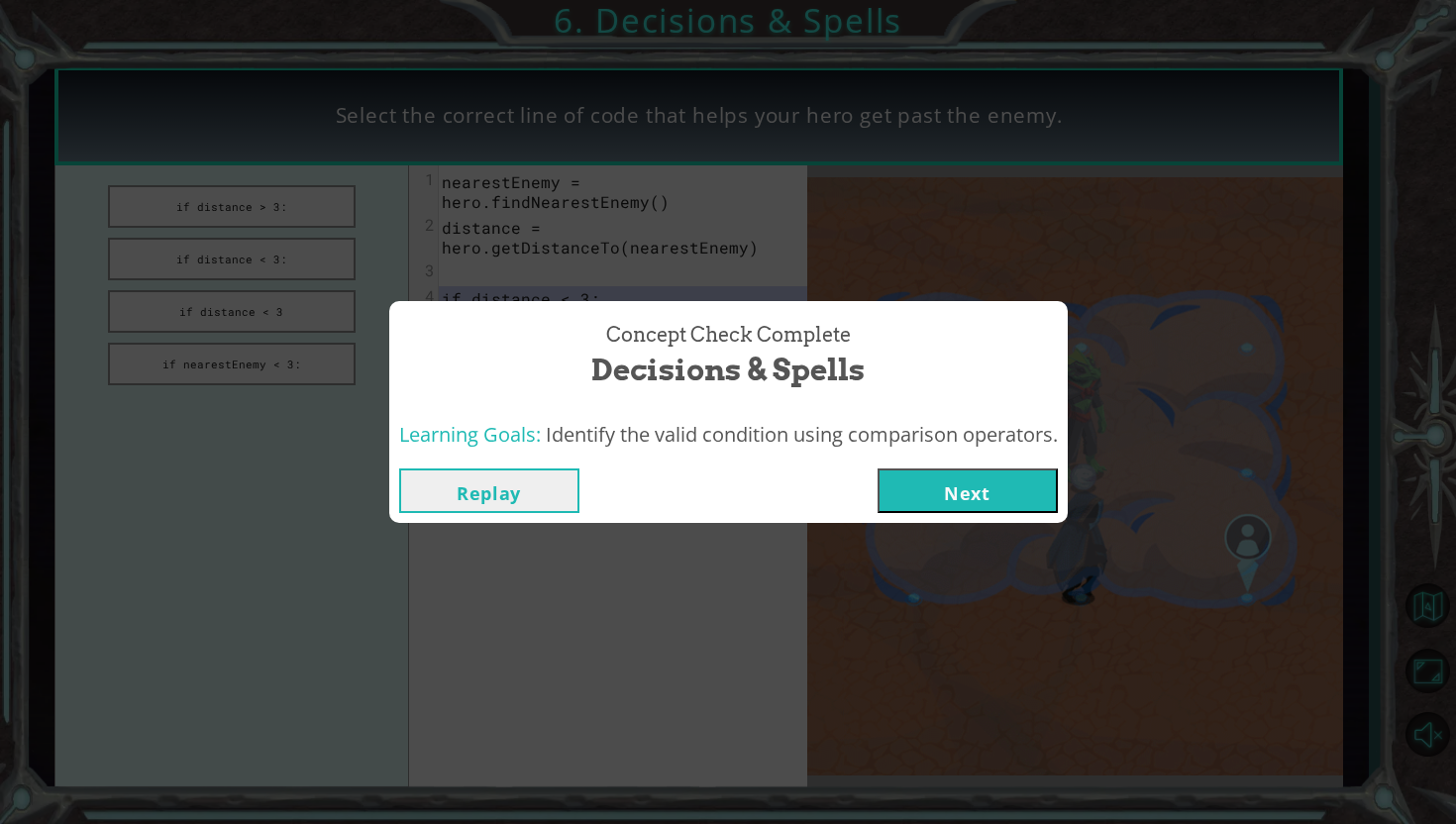 click on "Replay" at bounding box center (489, 490) 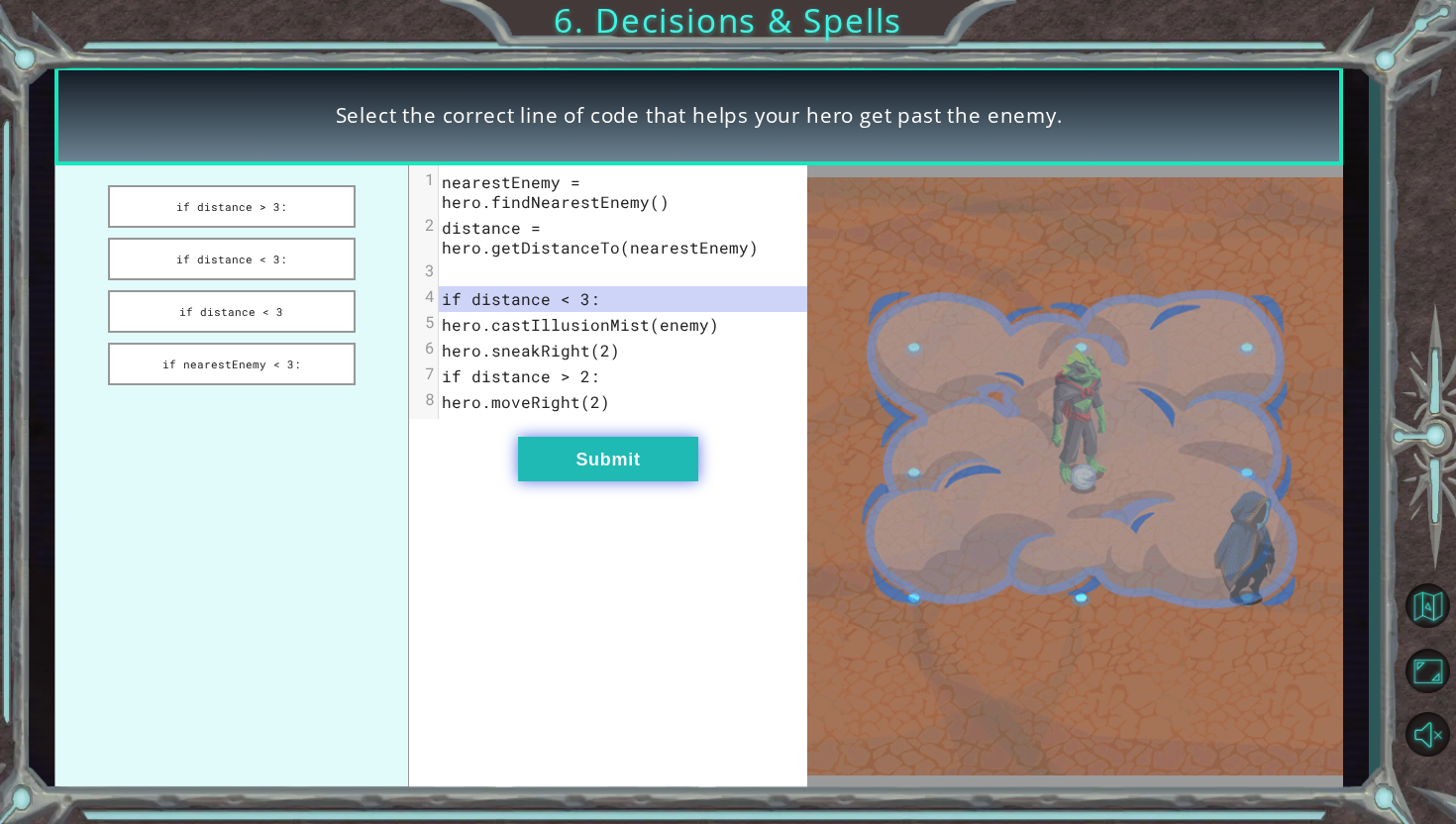 click on "Submit" at bounding box center [608, 459] 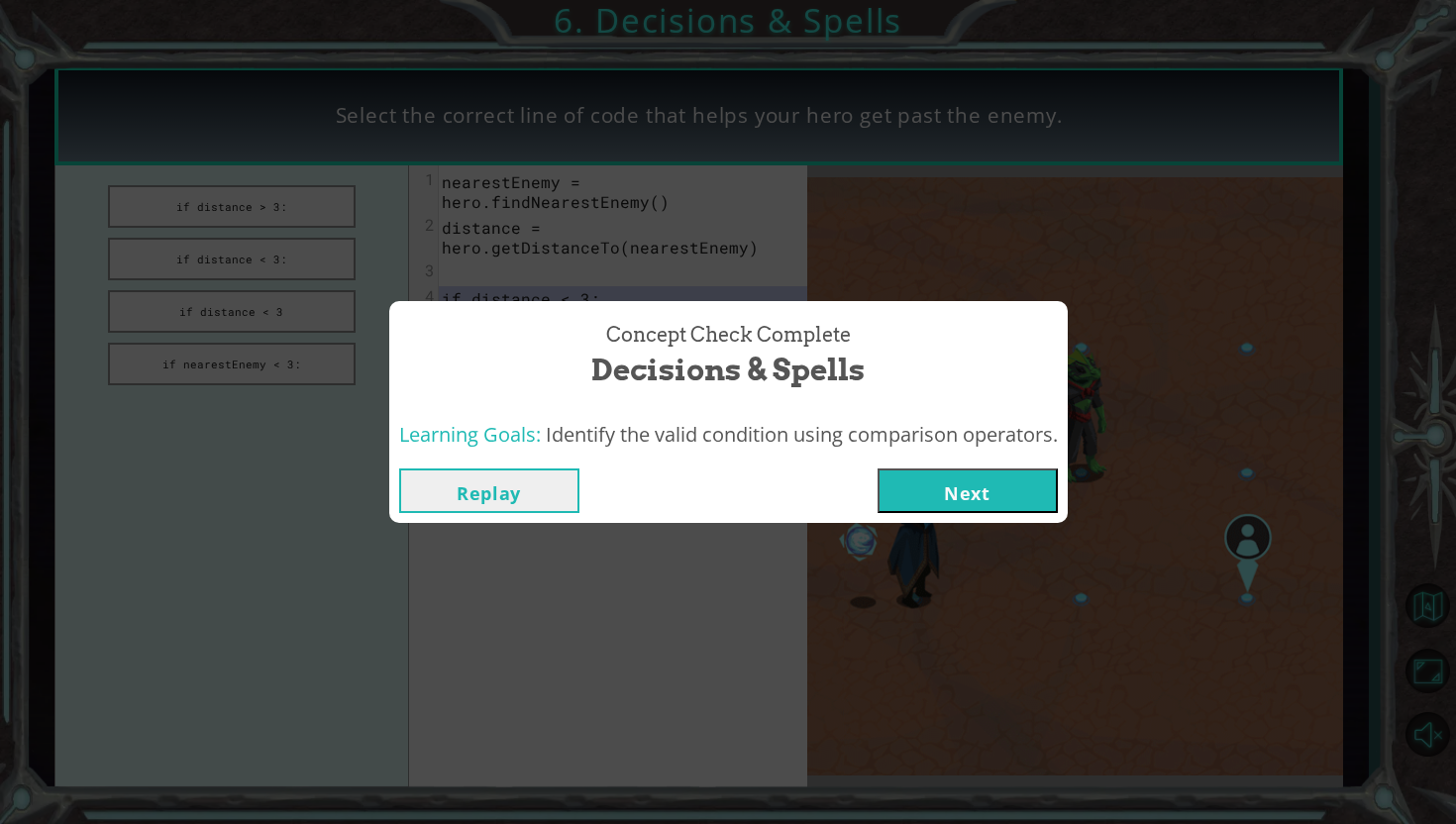 click on "Next" at bounding box center [968, 490] 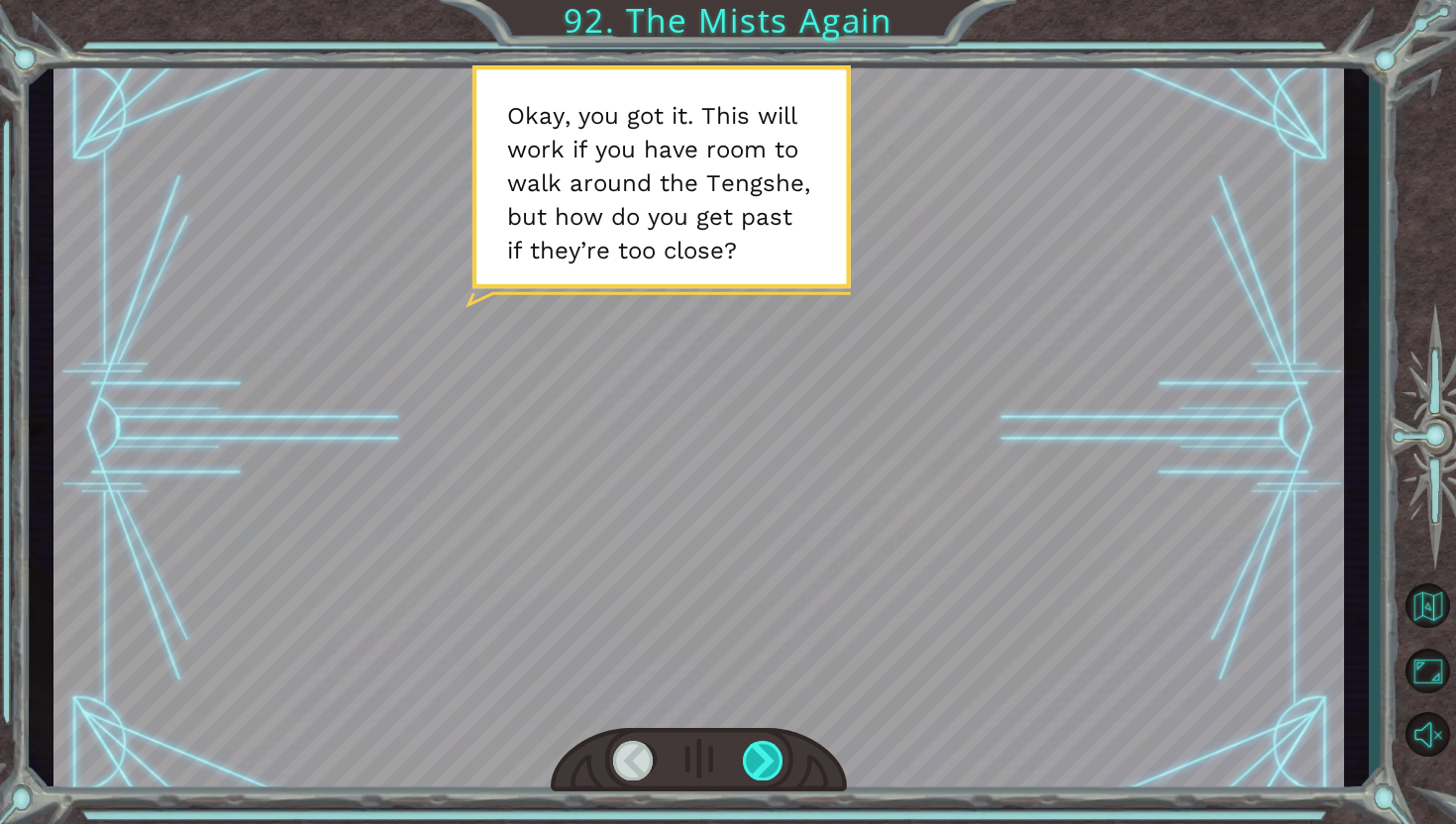 click at bounding box center (764, 761) 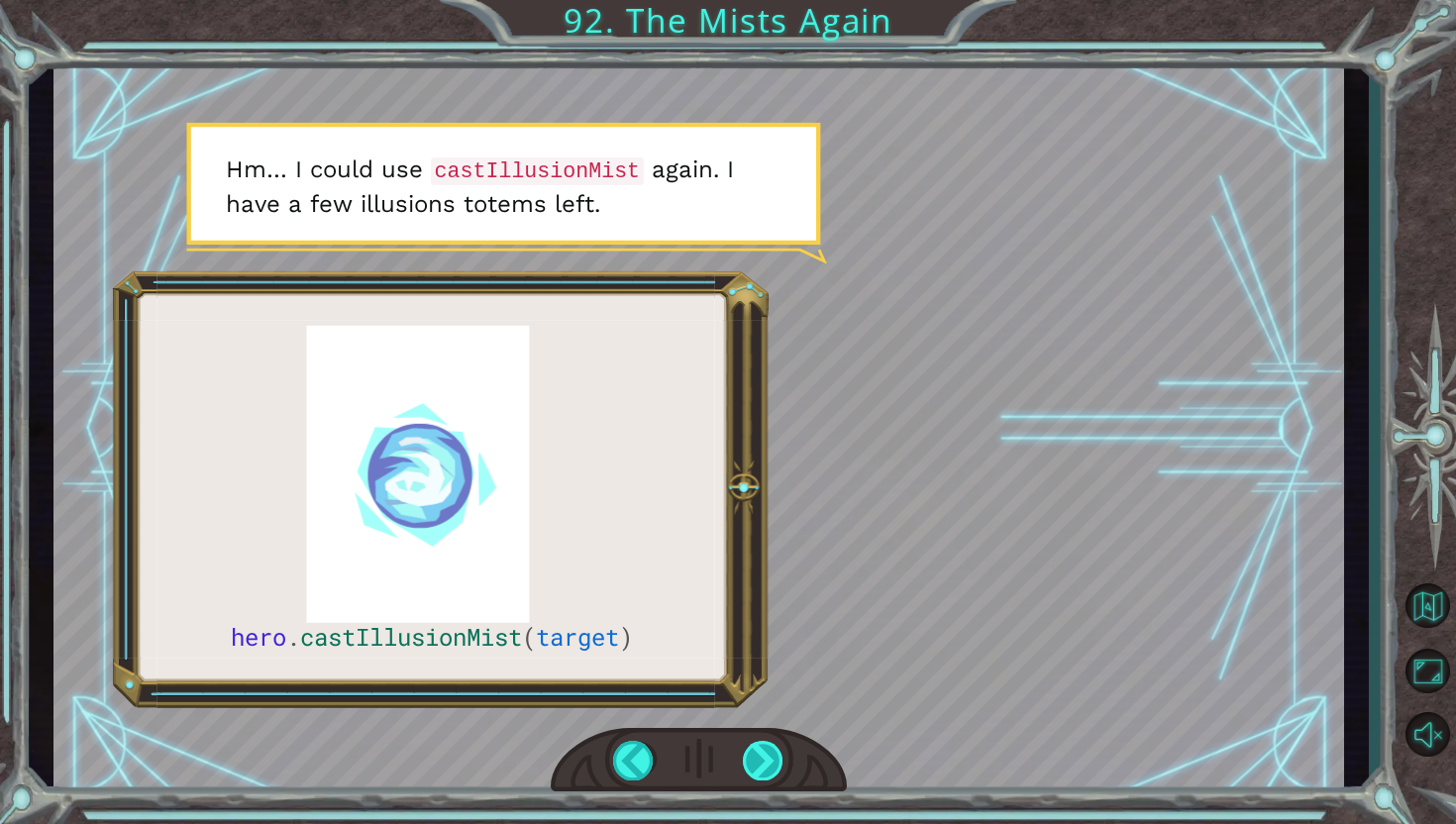 click at bounding box center (764, 761) 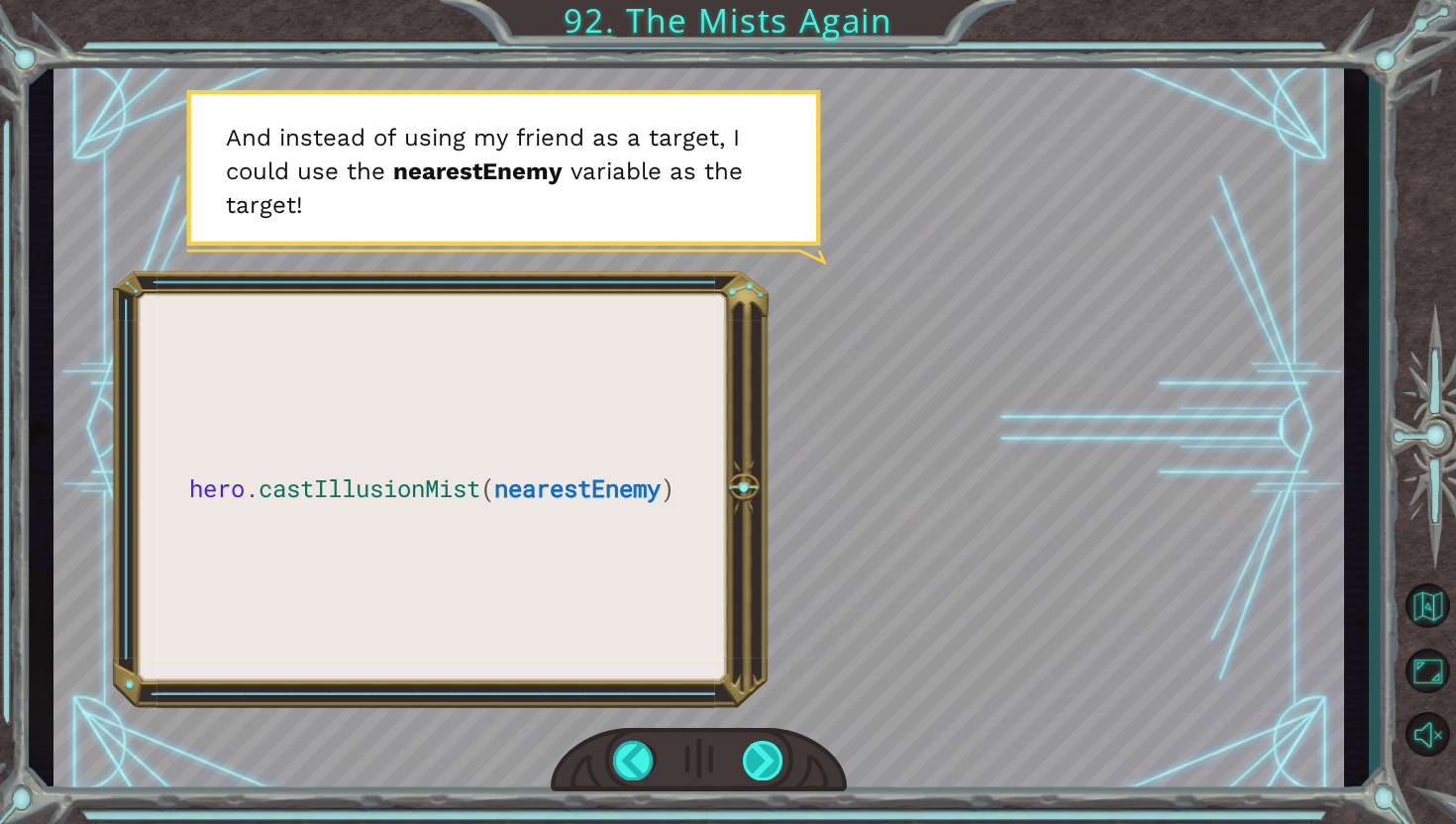 click at bounding box center (764, 761) 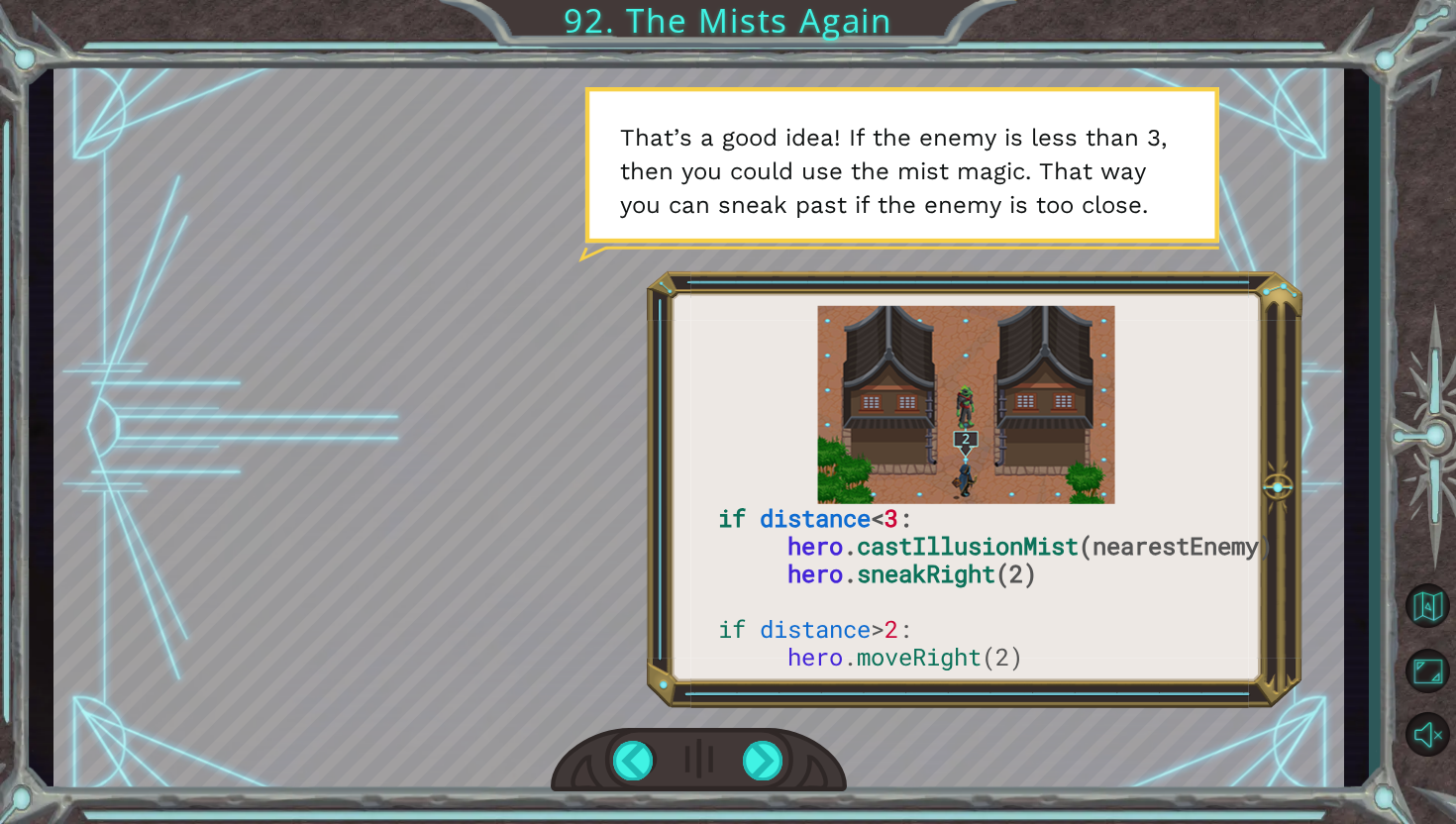click at bounding box center (699, 761) 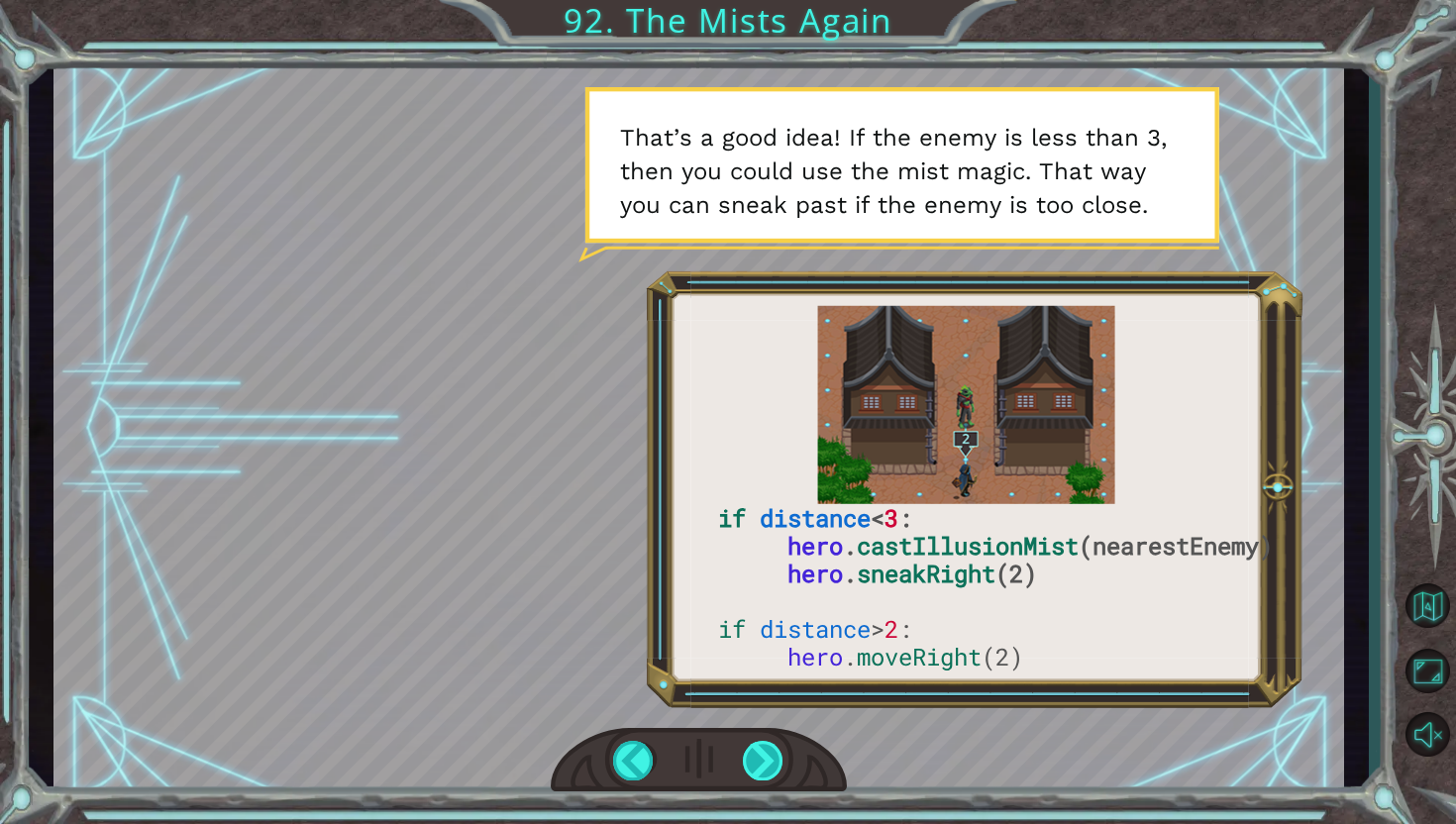 click at bounding box center (764, 761) 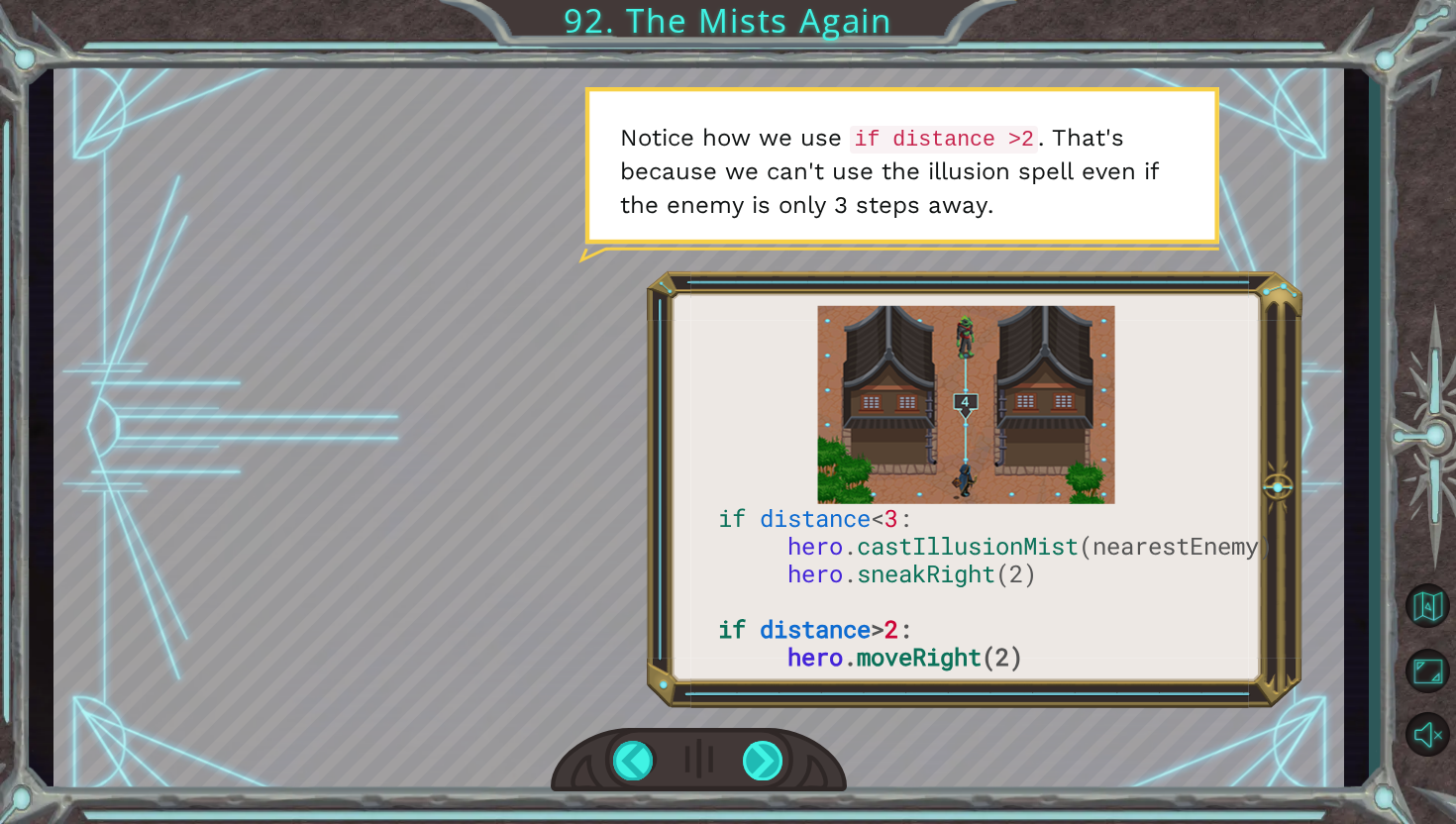click at bounding box center (764, 761) 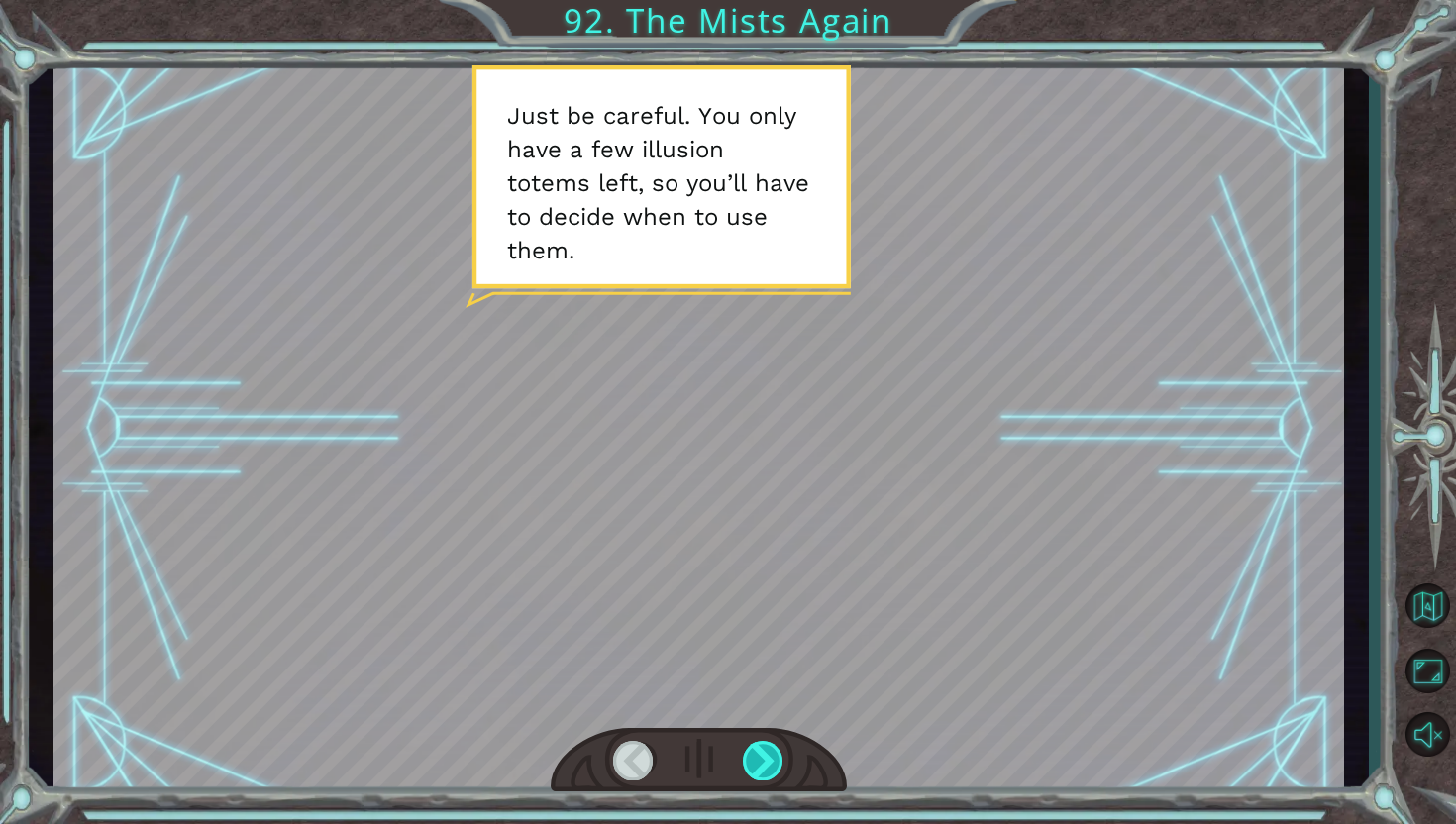 click at bounding box center [764, 761] 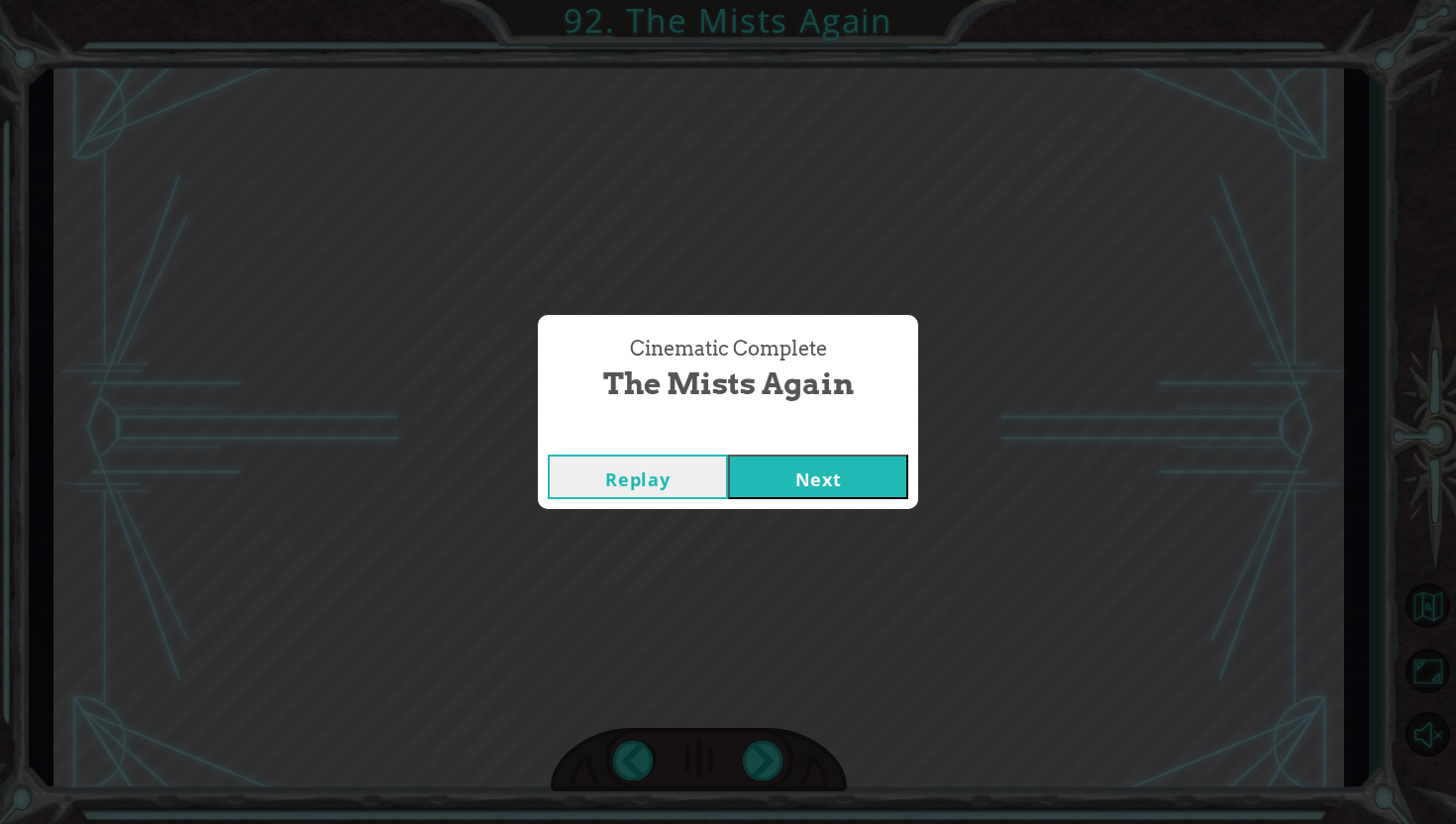 click on "Next" at bounding box center (818, 476) 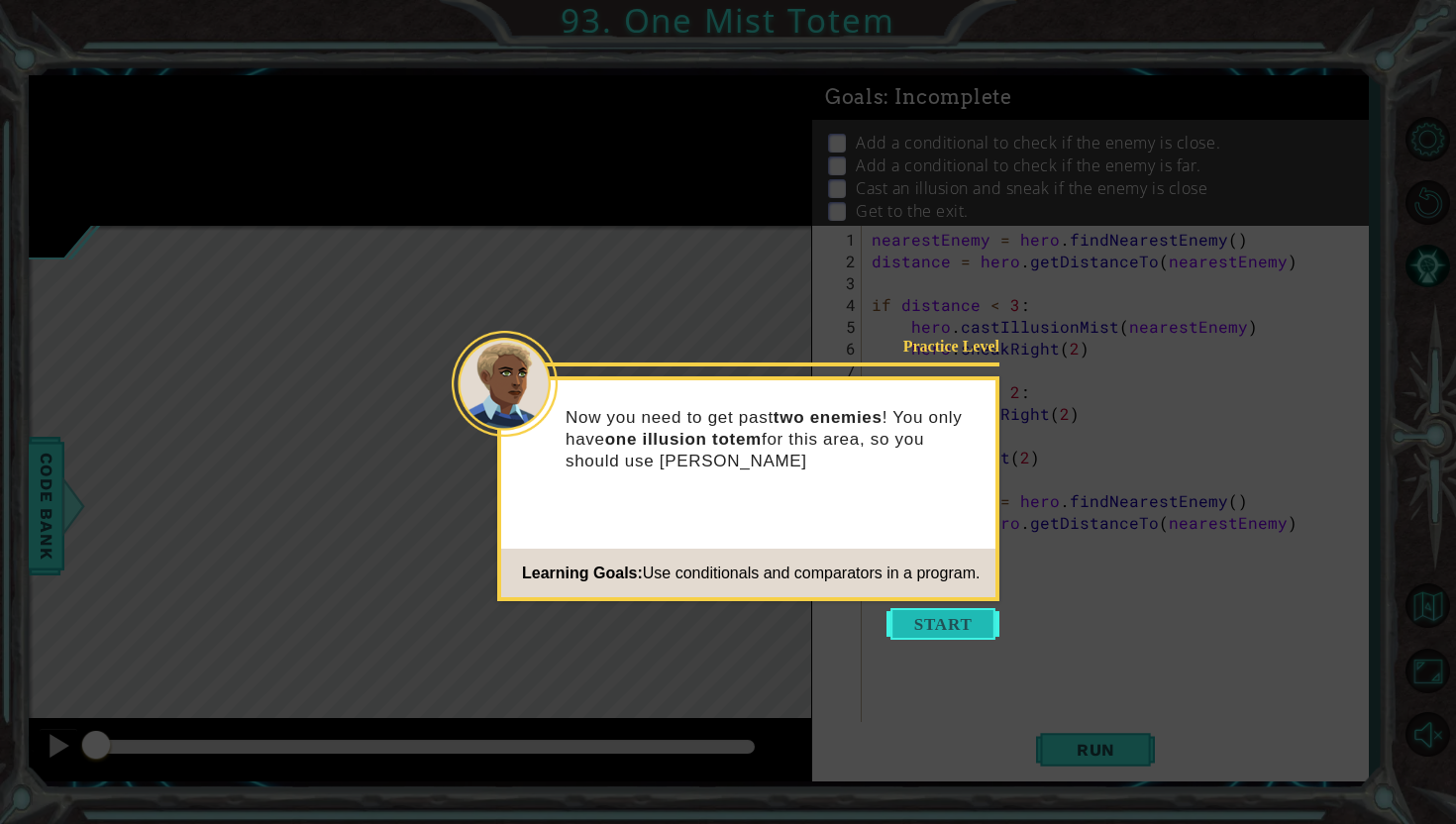 click at bounding box center [943, 624] 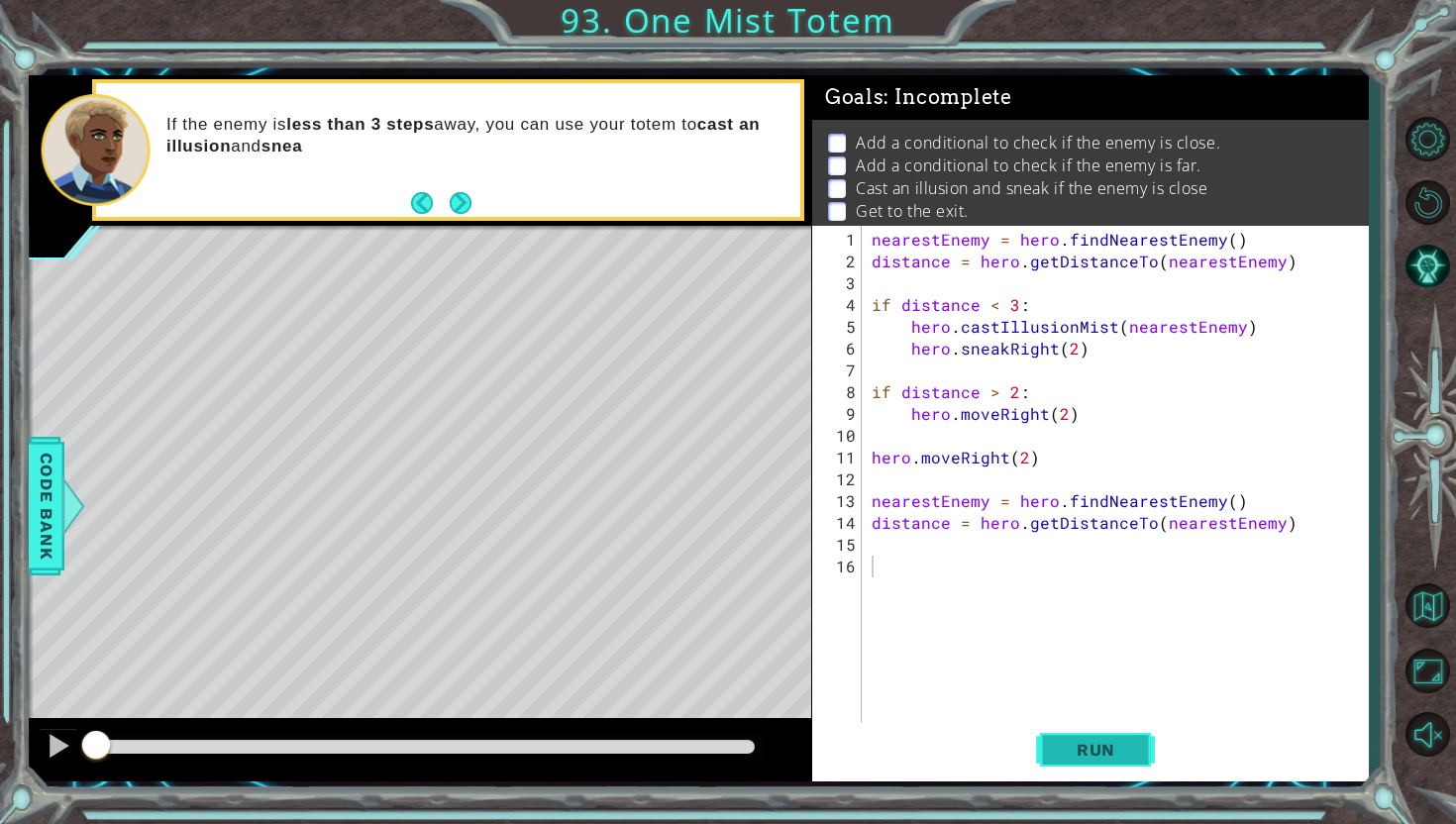 click on "Run" at bounding box center (1095, 750) 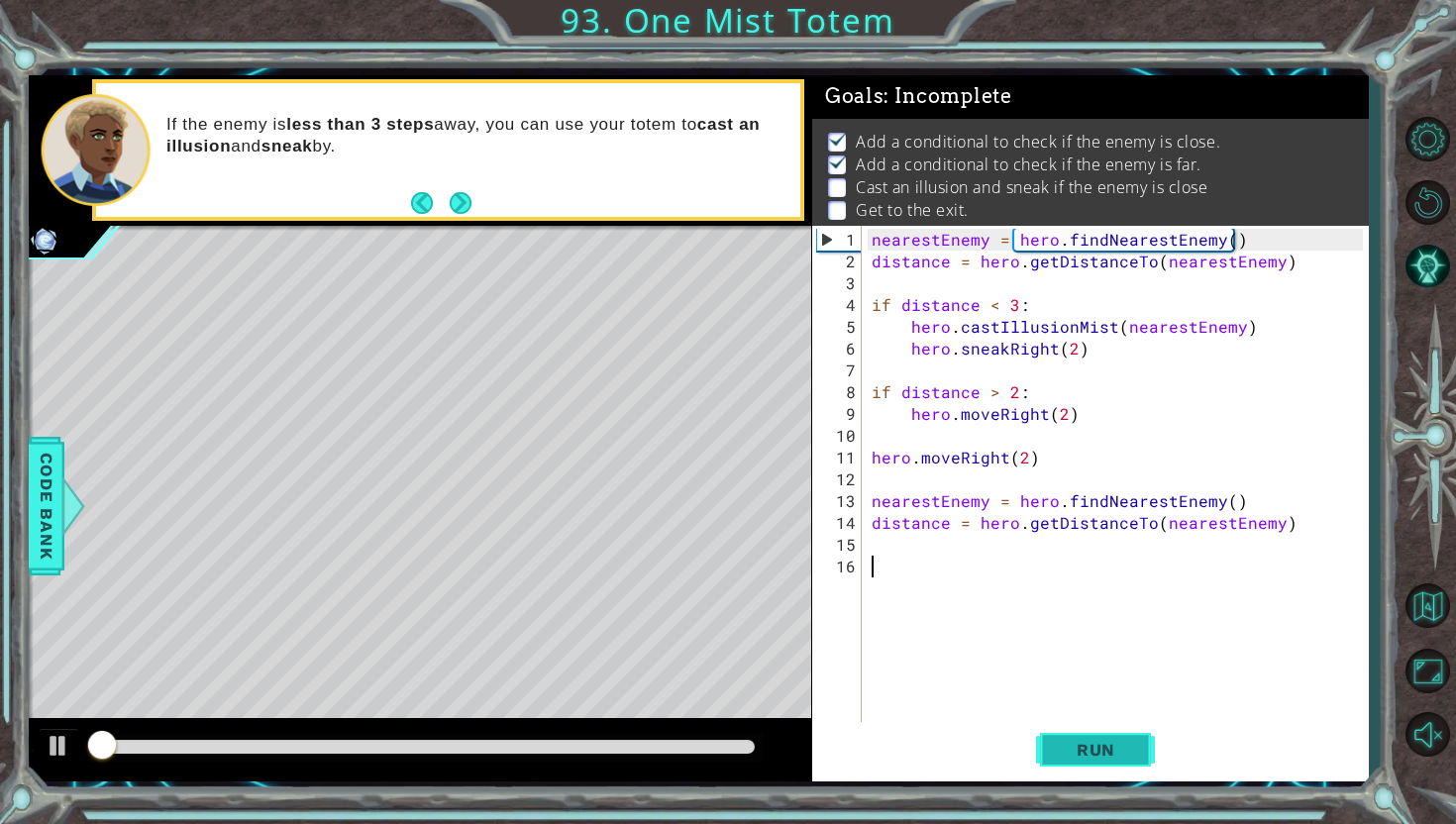 scroll, scrollTop: 3, scrollLeft: 0, axis: vertical 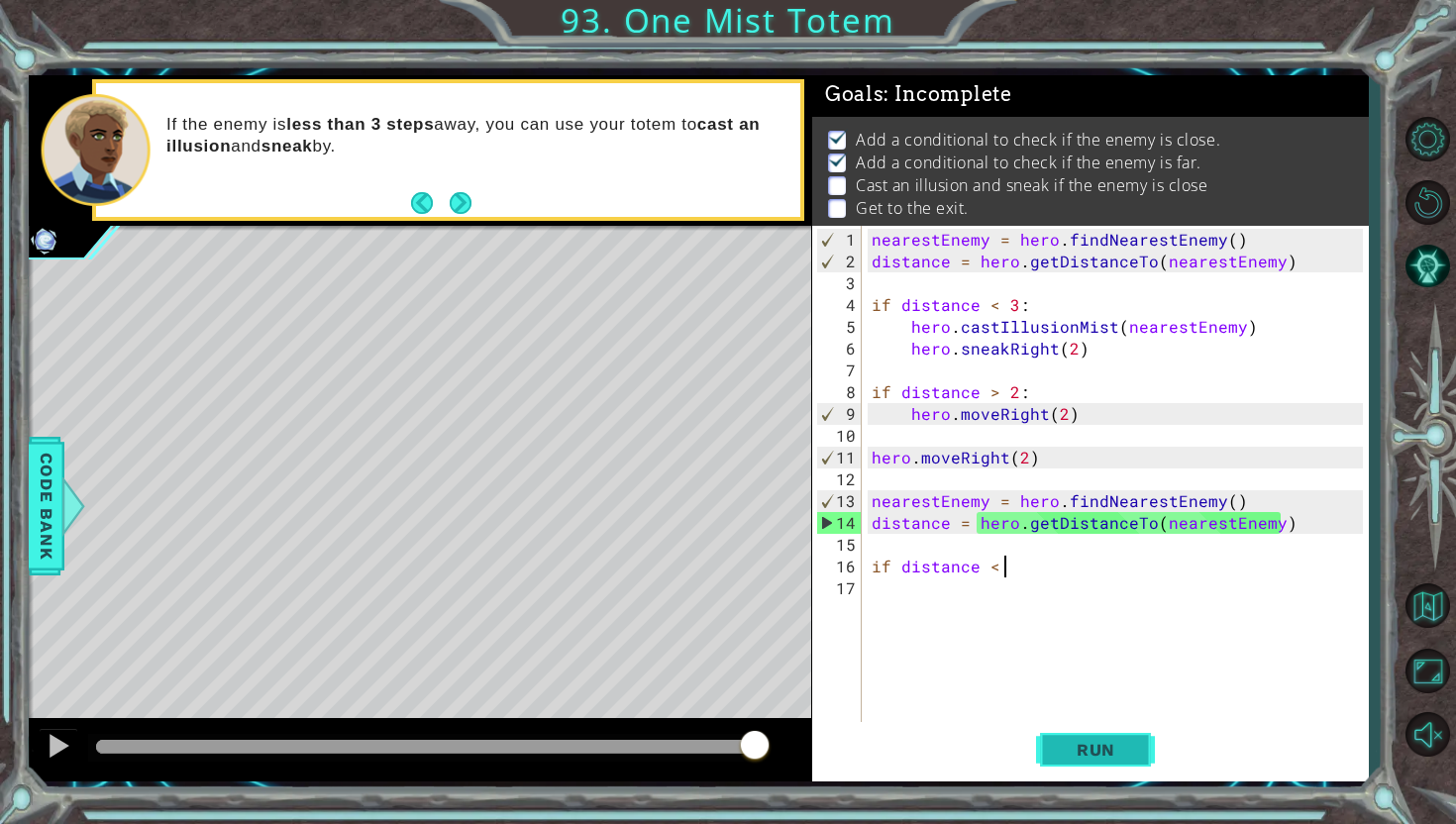 click on "Run" at bounding box center [1095, 750] 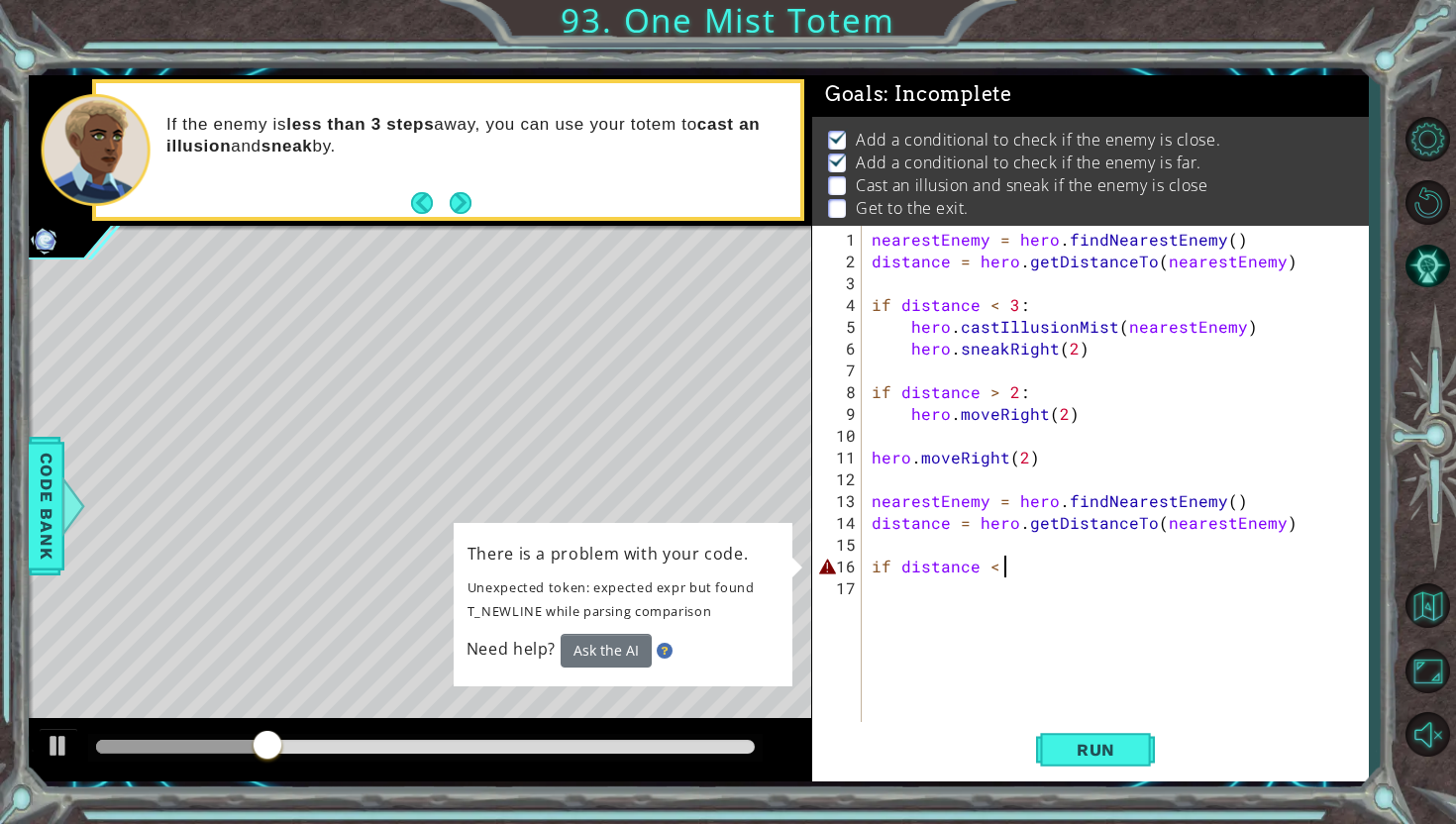 type on "if distance < 2" 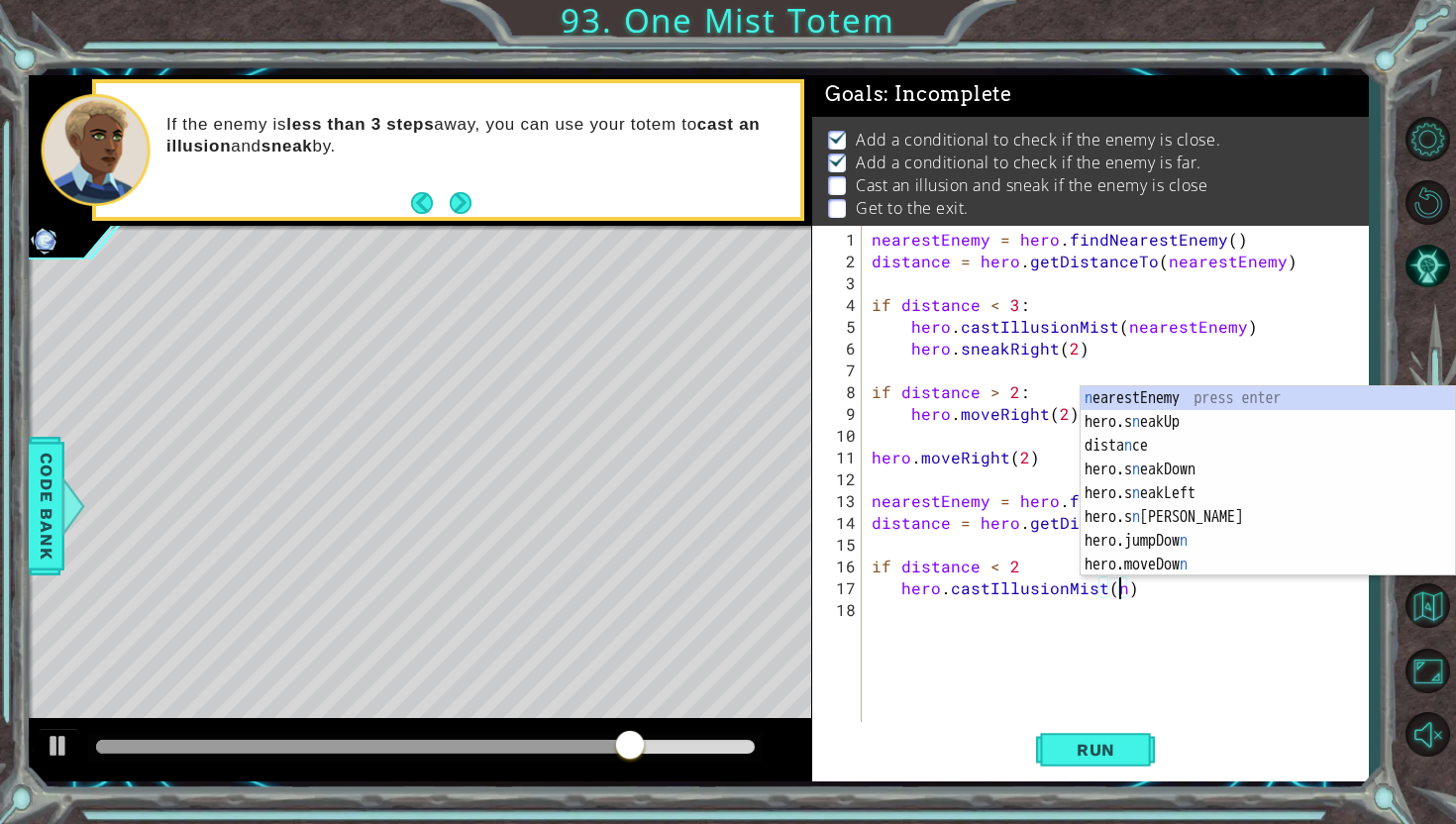 scroll, scrollTop: 0, scrollLeft: 15, axis: horizontal 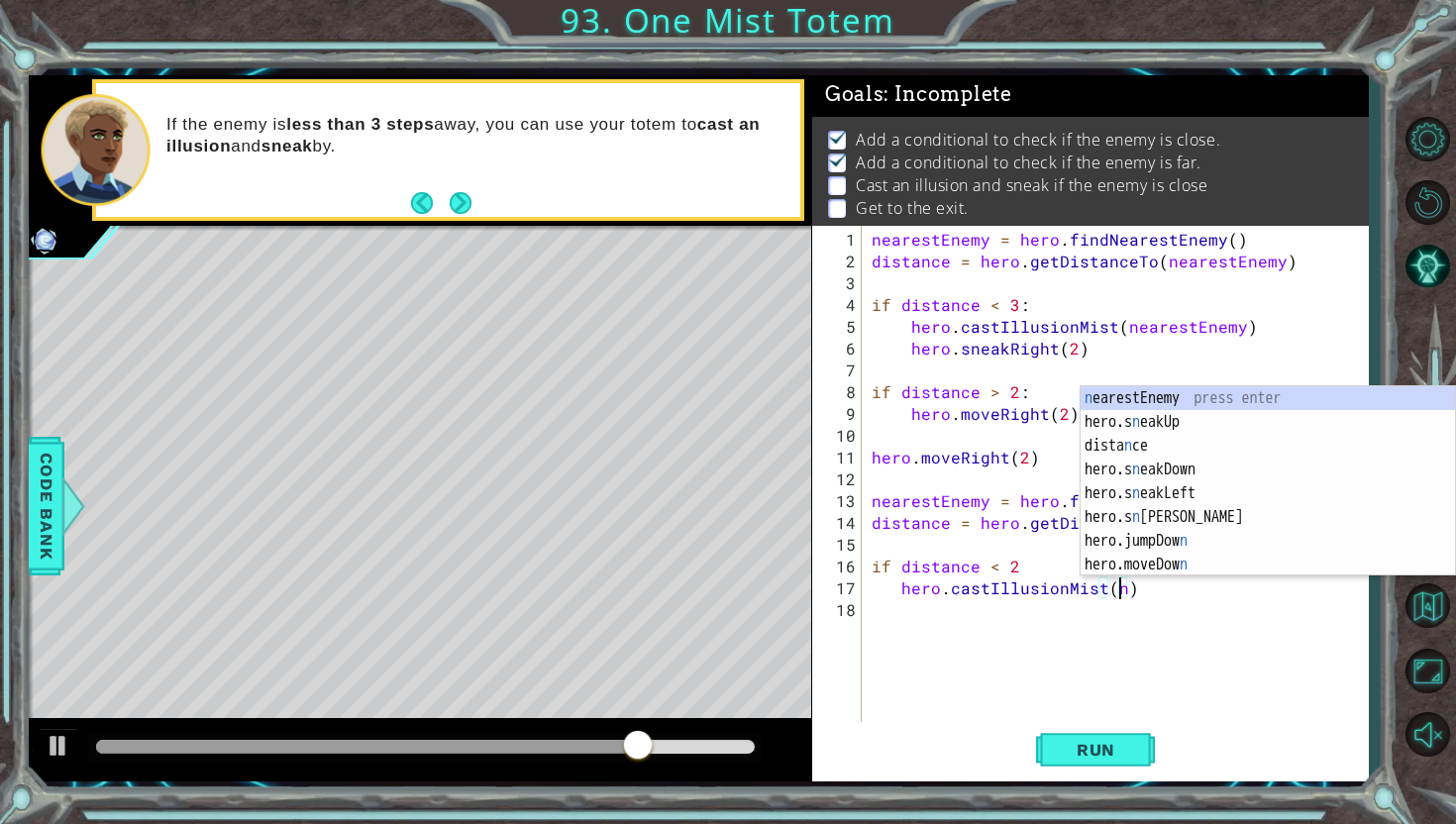 type on "hero.castIllusionMist(nearestEnemy)" 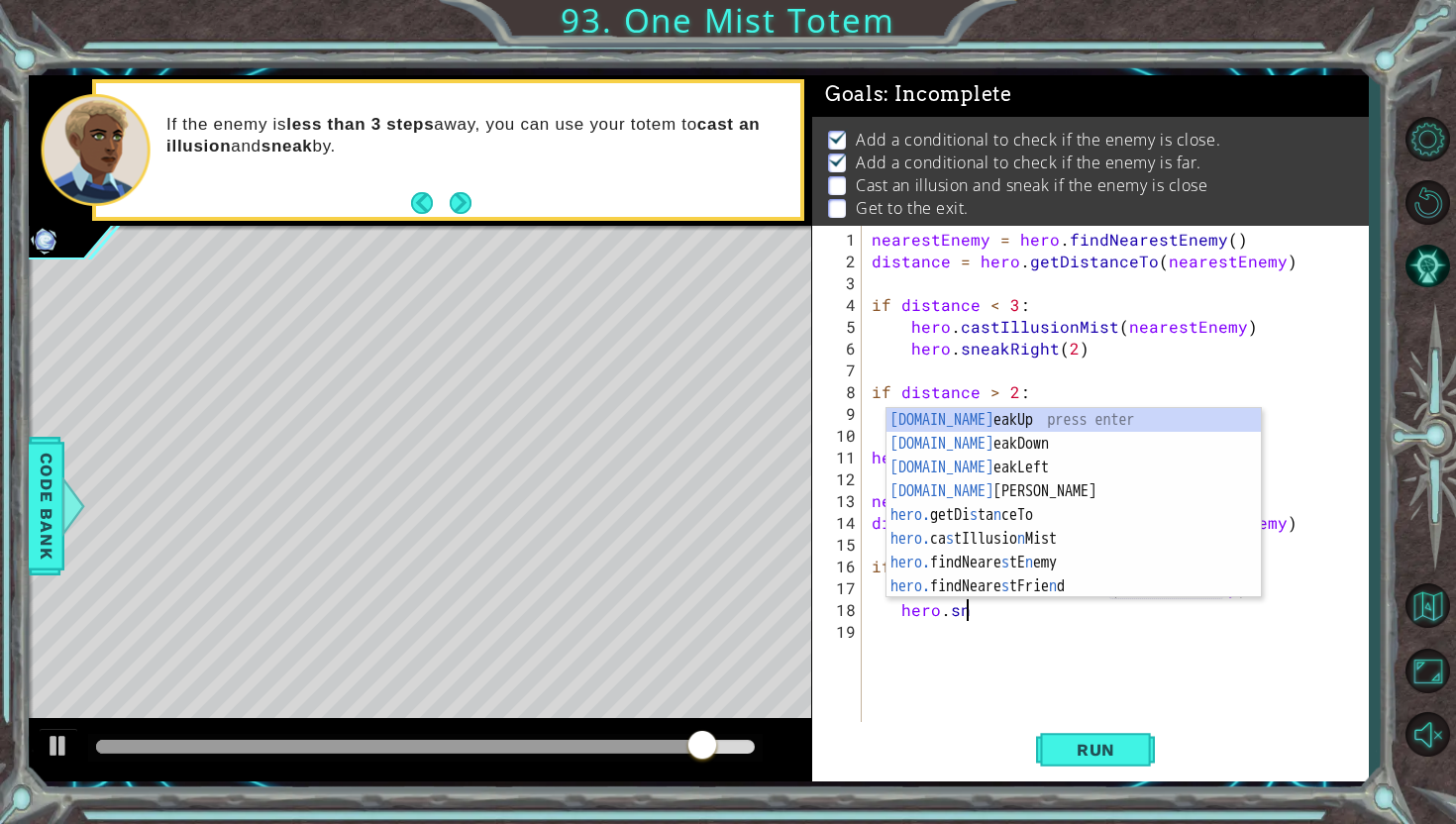 scroll, scrollTop: 0, scrollLeft: 5, axis: horizontal 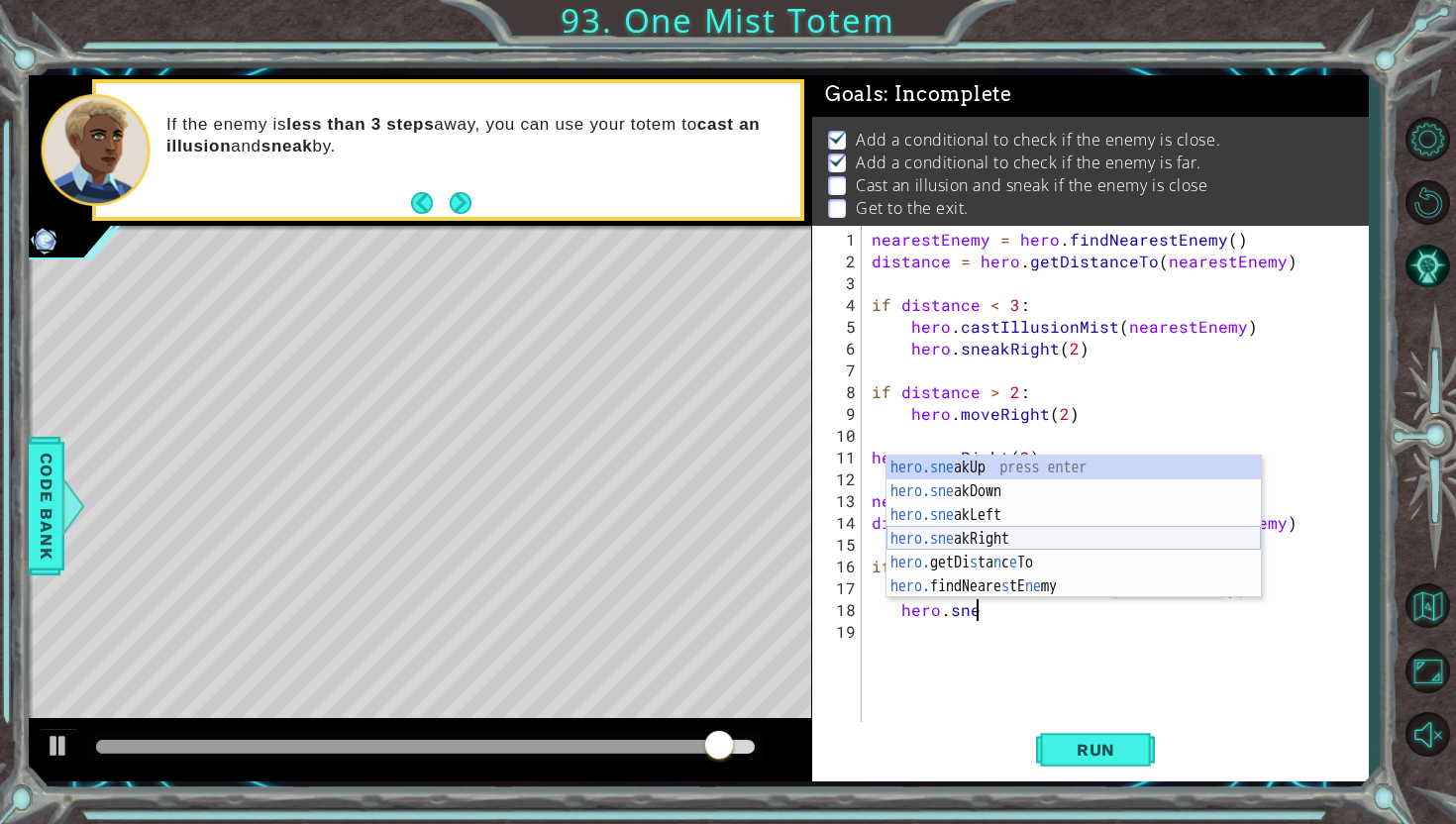 click on "hero.sne akUp press enter hero.sne akDown press enter hero.sne akLeft press enter hero.sne [PERSON_NAME] press enter hero. getDi s ta n c e To press enter hero. findNeare s tE ne my press enter" at bounding box center (1074, 551) 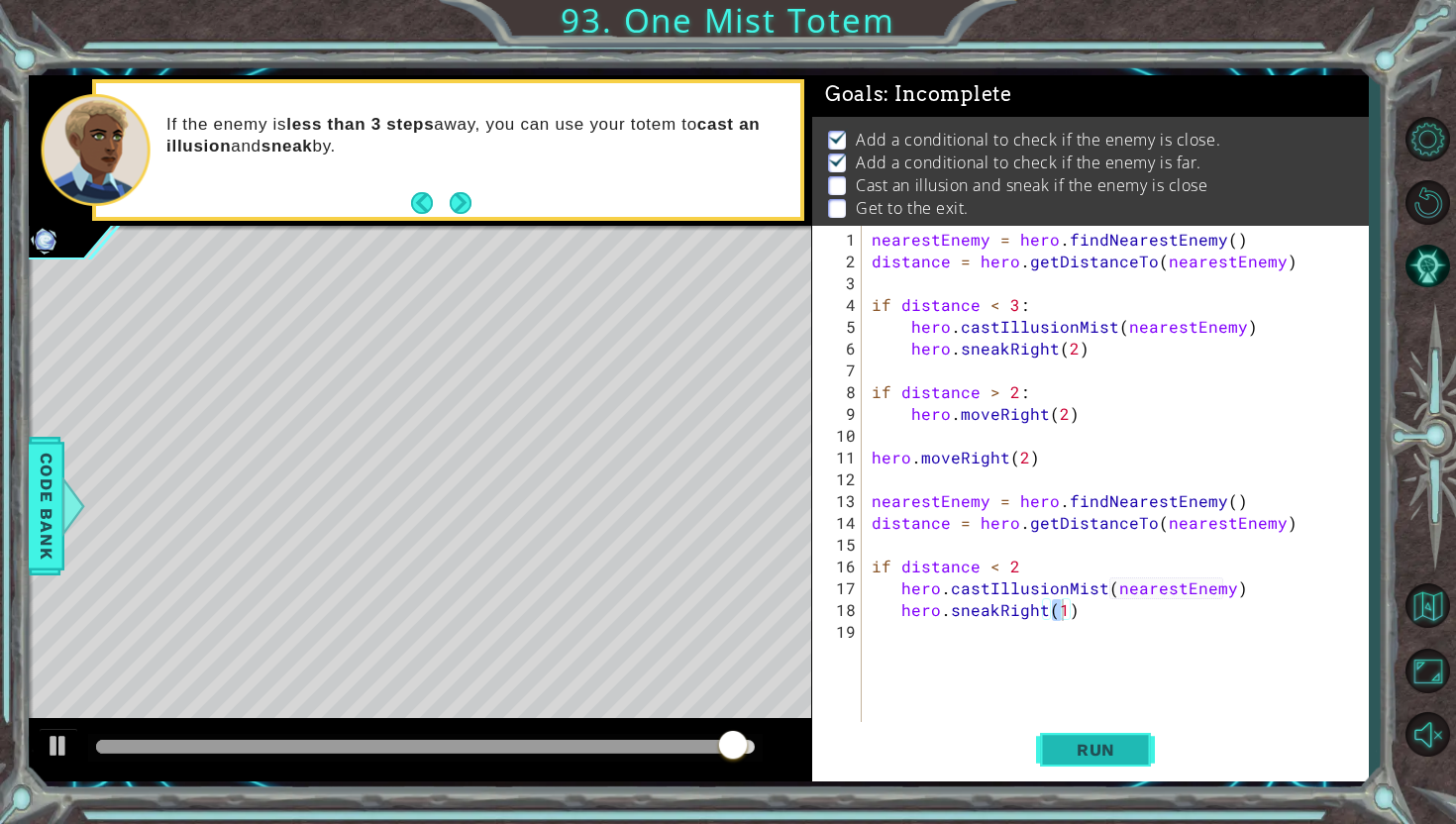 click on "Run" at bounding box center [1095, 750] 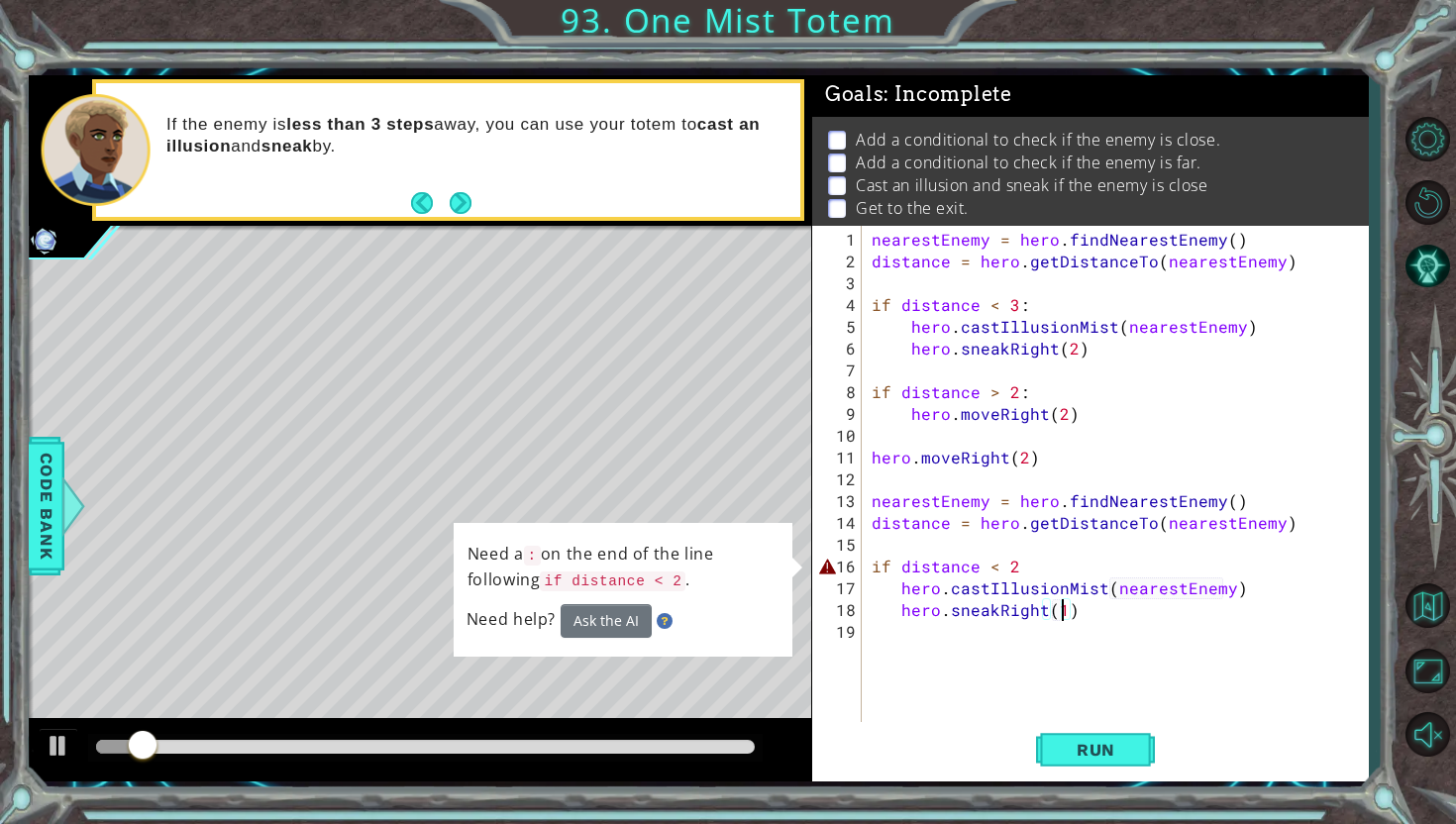 click on "nearestEnemy   =   hero . findNearestEnemy ( ) distance   =   hero . getDistanceTo ( nearestEnemy ) if   distance   <   3 :      hero . castIllusionMist ( nearestEnemy )      hero . sneakRight ( 2 ) if   distance   >   2 :      hero . moveRight ( 2 ) hero . moveRight ( 2 ) nearestEnemy   =   hero . findNearestEnemy ( ) distance   =   hero . getDistanceTo ( nearestEnemy ) if   distance   <   2     hero . castIllusionMist ( nearestEnemy )     hero . sneakRight ( 1 )" at bounding box center [1120, 501] 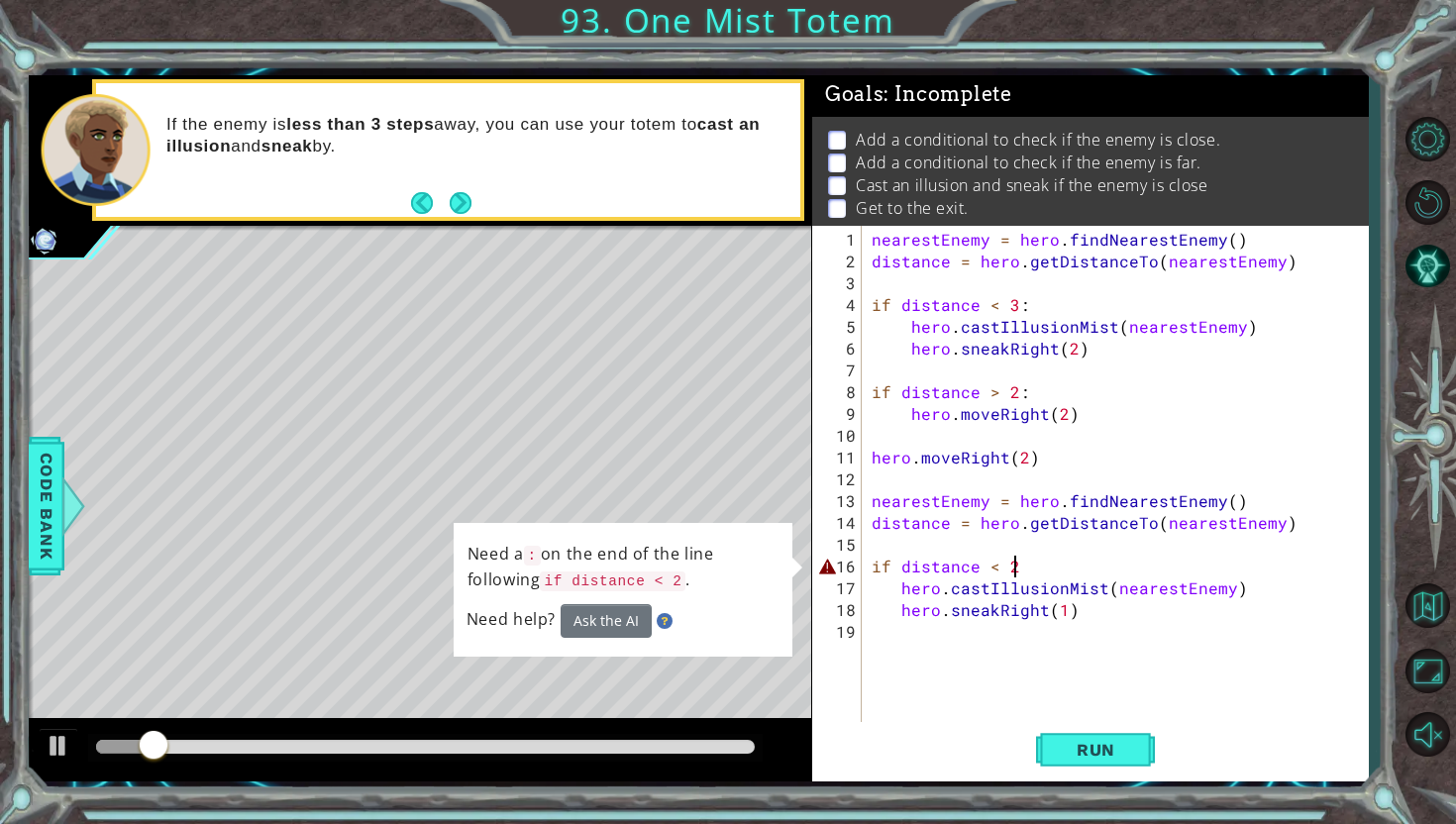 scroll, scrollTop: 0, scrollLeft: 8, axis: horizontal 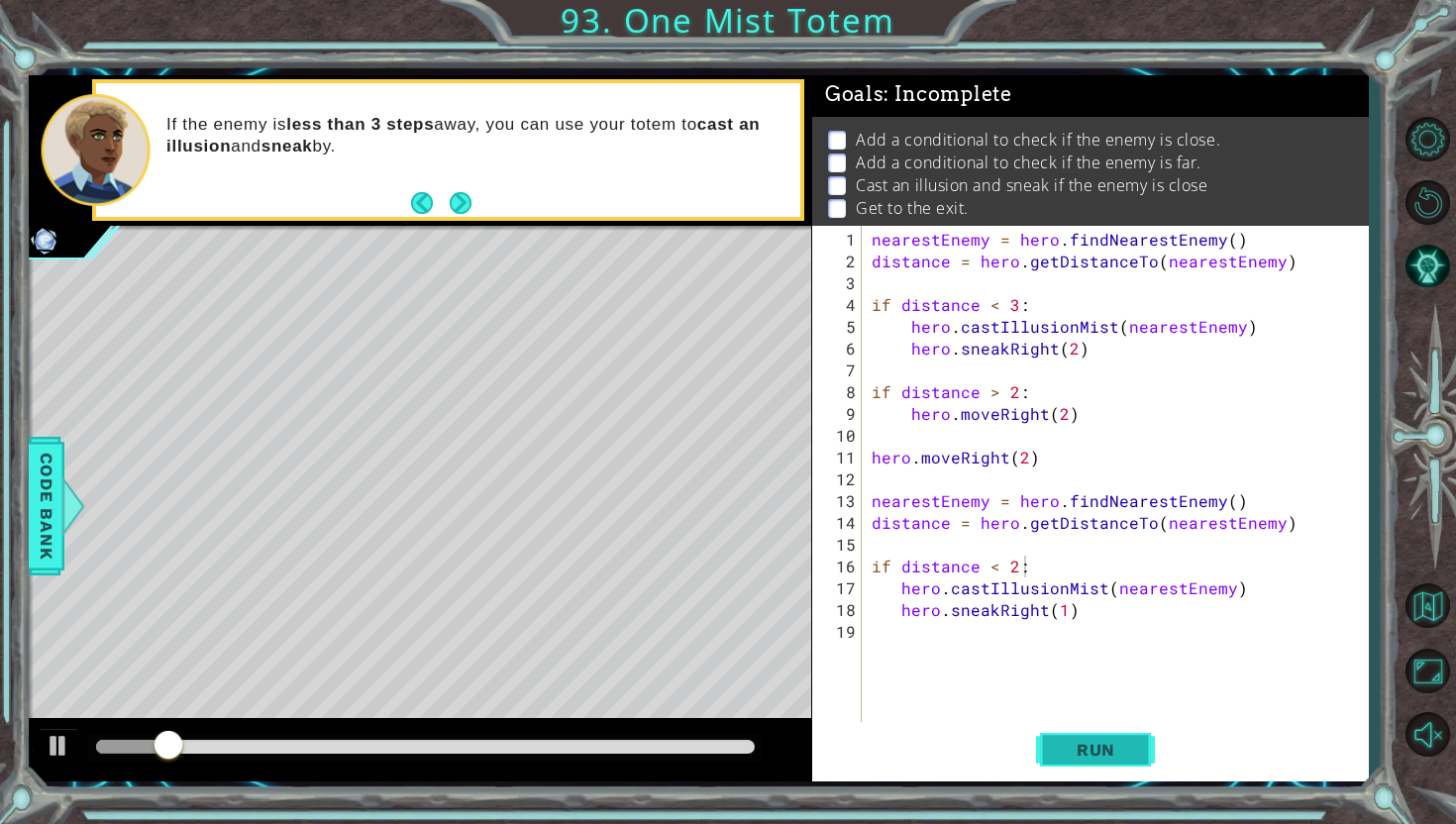 click on "Run" at bounding box center (1095, 750) 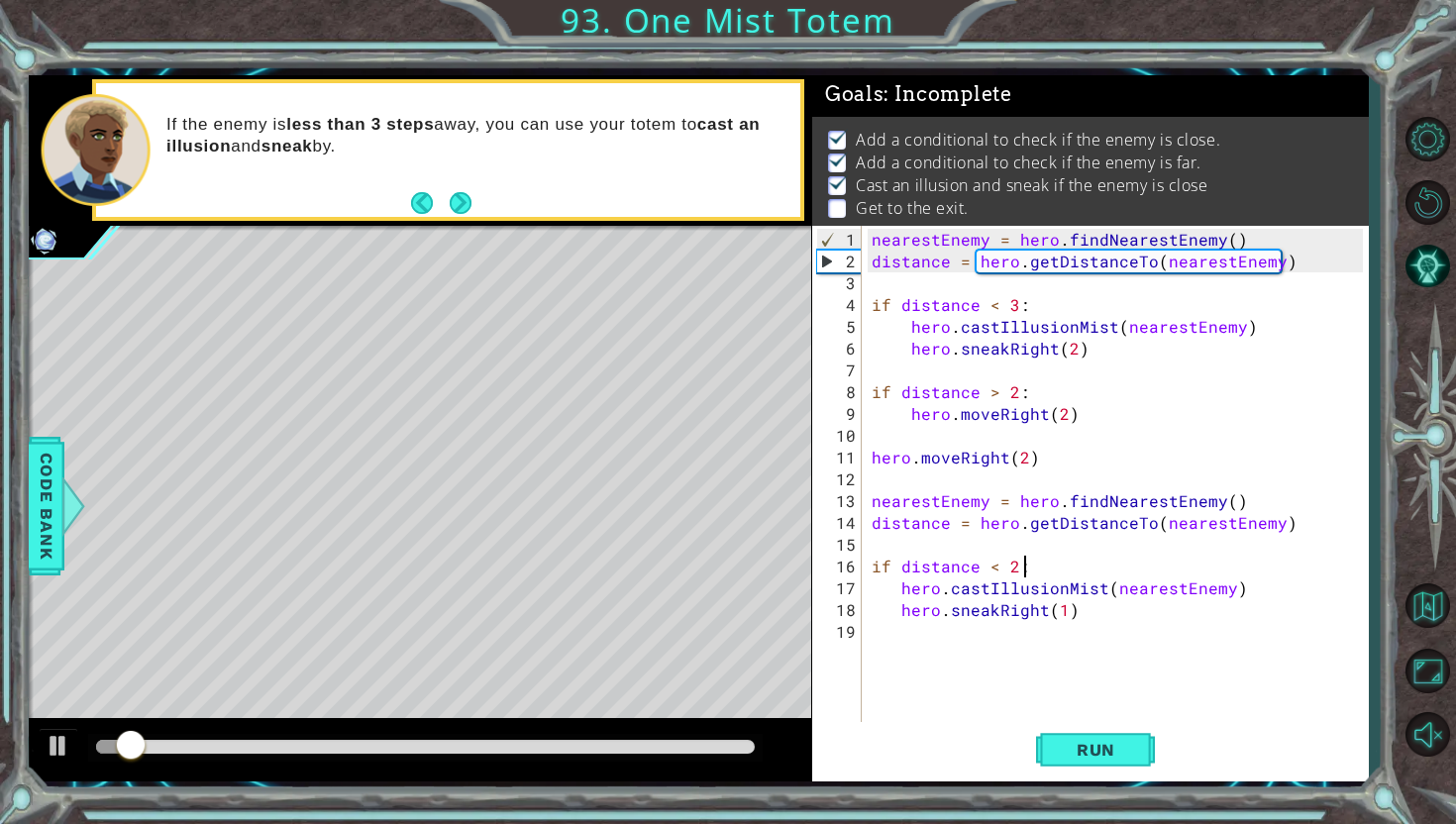 click on "nearestEnemy   =   hero . findNearestEnemy ( ) distance   =   hero . getDistanceTo ( nearestEnemy ) if   distance   <   3 :      hero . castIllusionMist ( nearestEnemy )      hero . sneakRight ( 2 ) if   distance   >   2 :      hero . moveRight ( 2 ) hero . moveRight ( 2 ) nearestEnemy   =   hero . findNearestEnemy ( ) distance   =   hero . getDistanceTo ( nearestEnemy ) if   distance   <   2 :     hero . castIllusionMist ( nearestEnemy )     hero . sneakRight ( 1 )" at bounding box center (1120, 501) 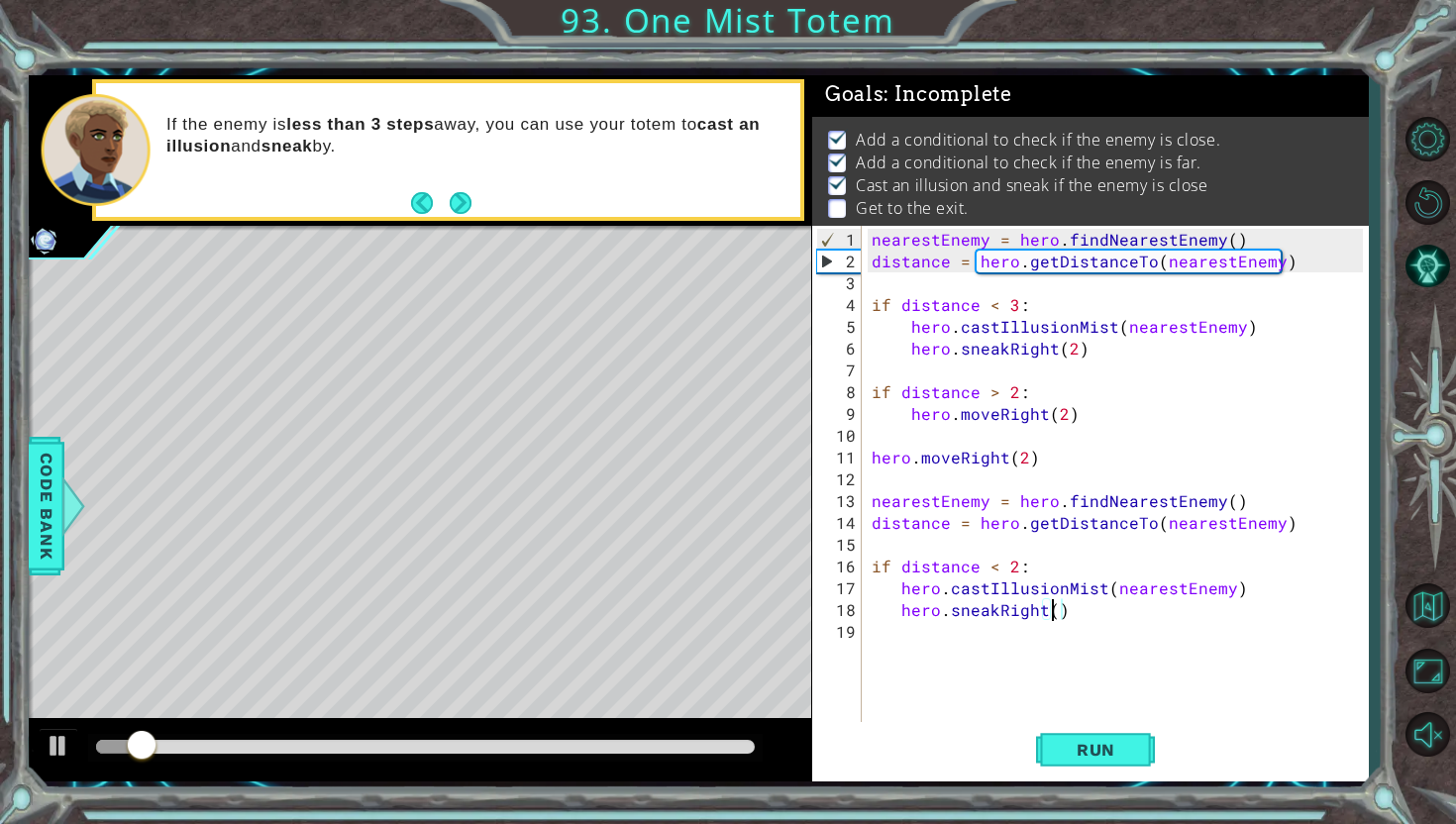 scroll, scrollTop: 0, scrollLeft: 11, axis: horizontal 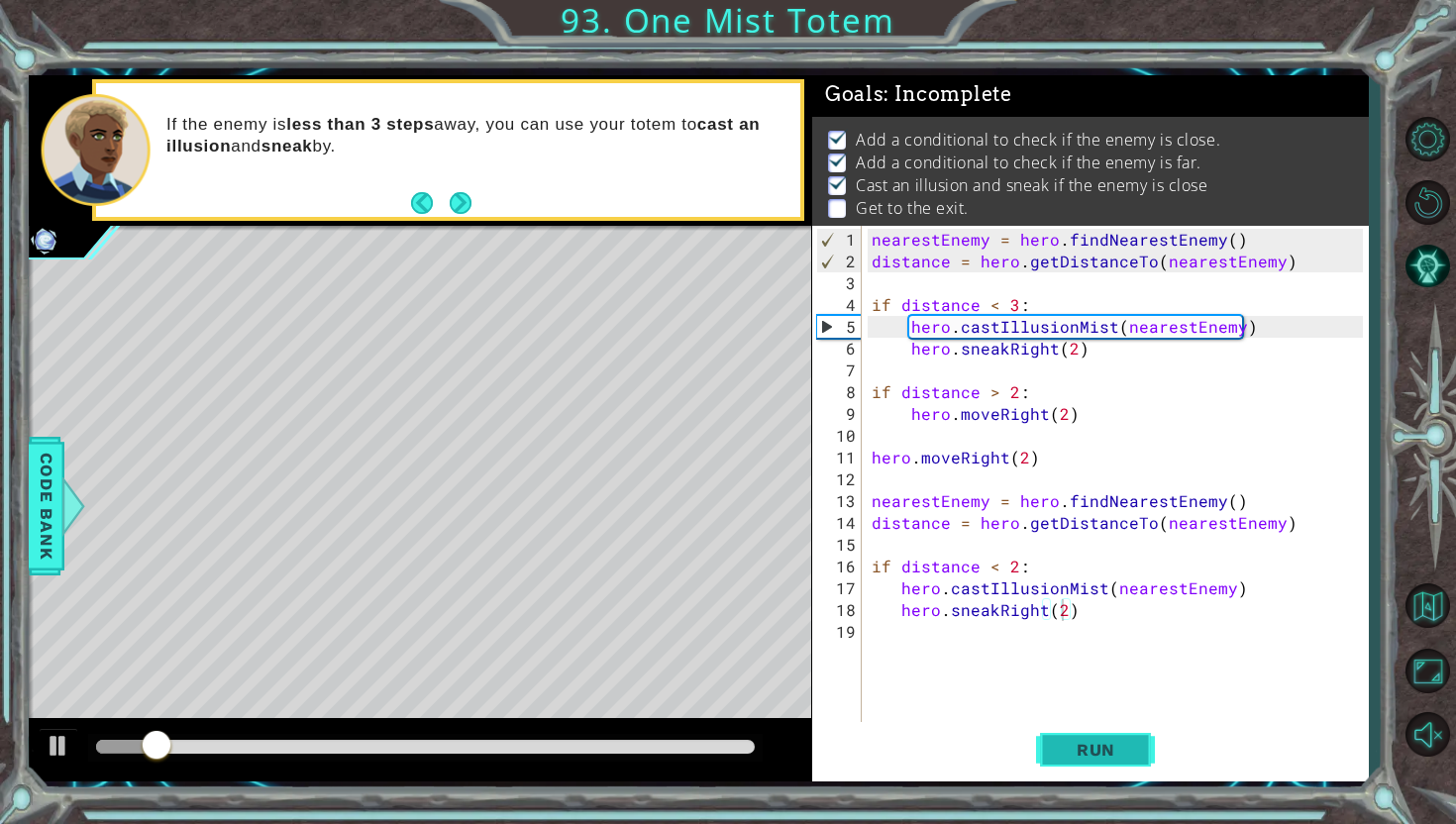 click on "Run" at bounding box center (1095, 750) 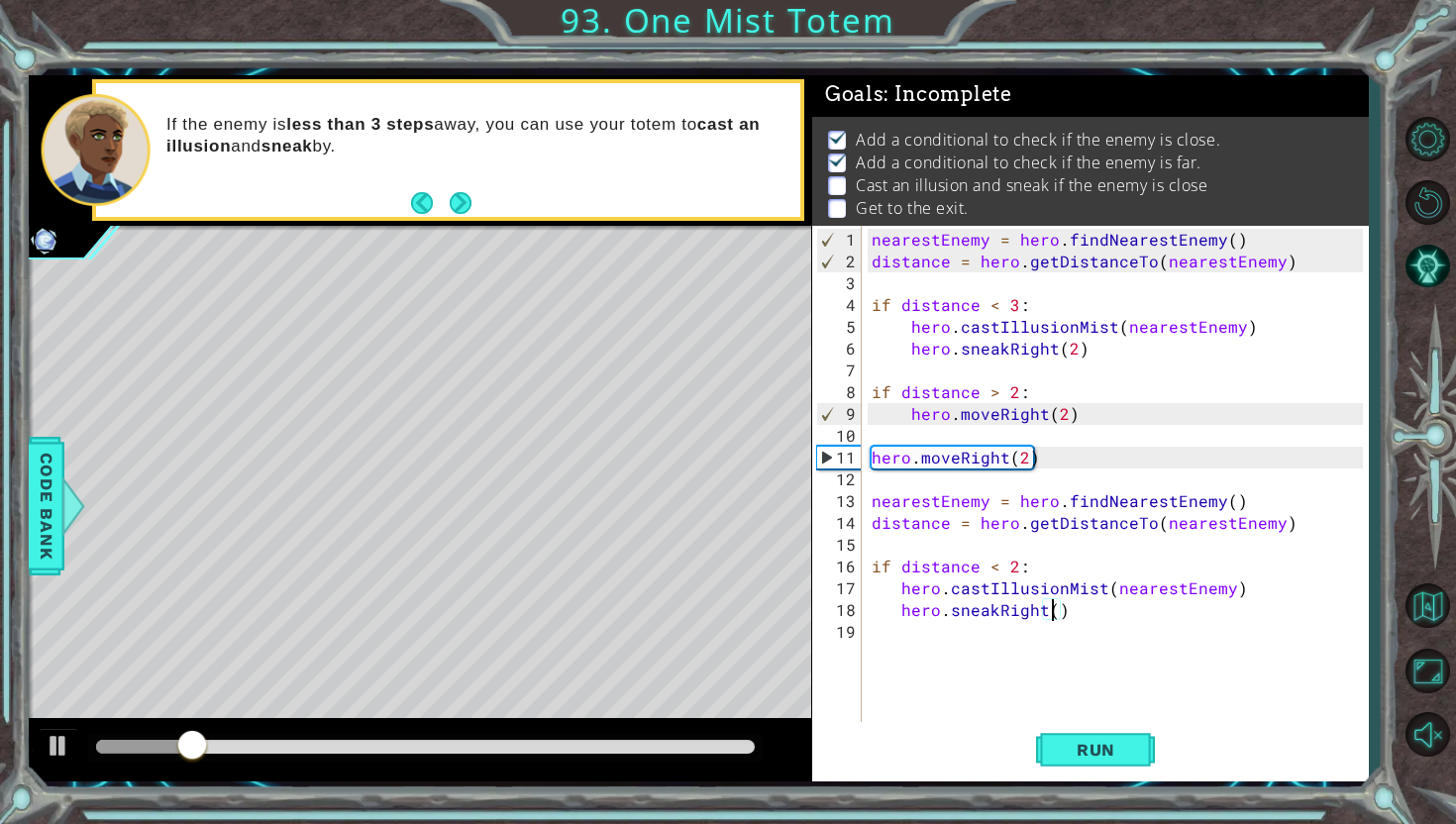 scroll, scrollTop: 0, scrollLeft: 11, axis: horizontal 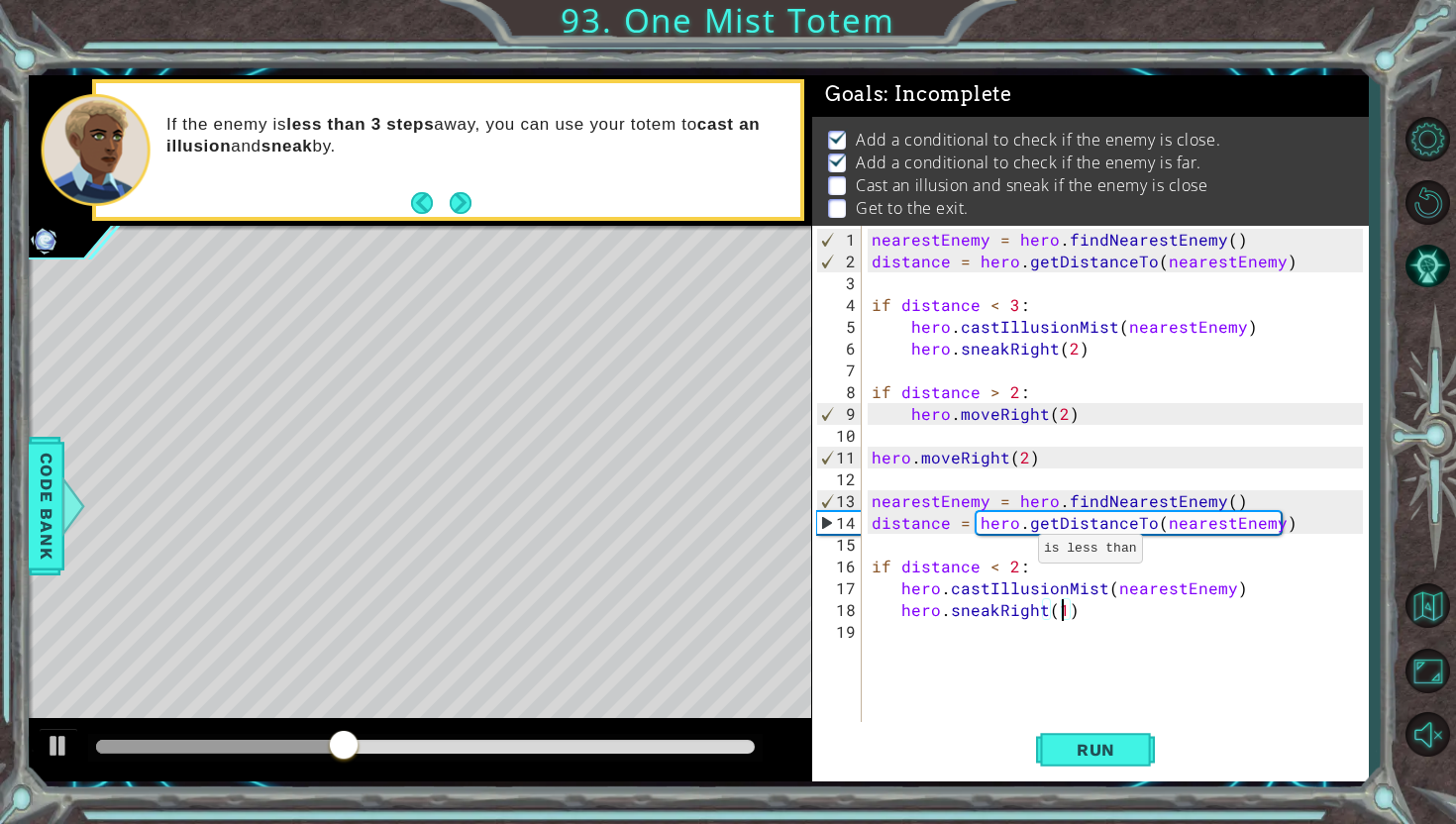click on "nearestEnemy   =   hero . findNearestEnemy ( ) distance   =   hero . getDistanceTo ( nearestEnemy ) if   distance   <   3 :      hero . castIllusionMist ( nearestEnemy )      hero . sneakRight ( 2 ) if   distance   >   2 :      hero . moveRight ( 2 ) hero . moveRight ( 2 ) nearestEnemy   =   hero . findNearestEnemy ( ) distance   =   hero . getDistanceTo ( nearestEnemy ) if   distance   <   2 :     hero . castIllusionMist ( nearestEnemy )     hero . sneakRight ( 1 )" at bounding box center (1120, 501) 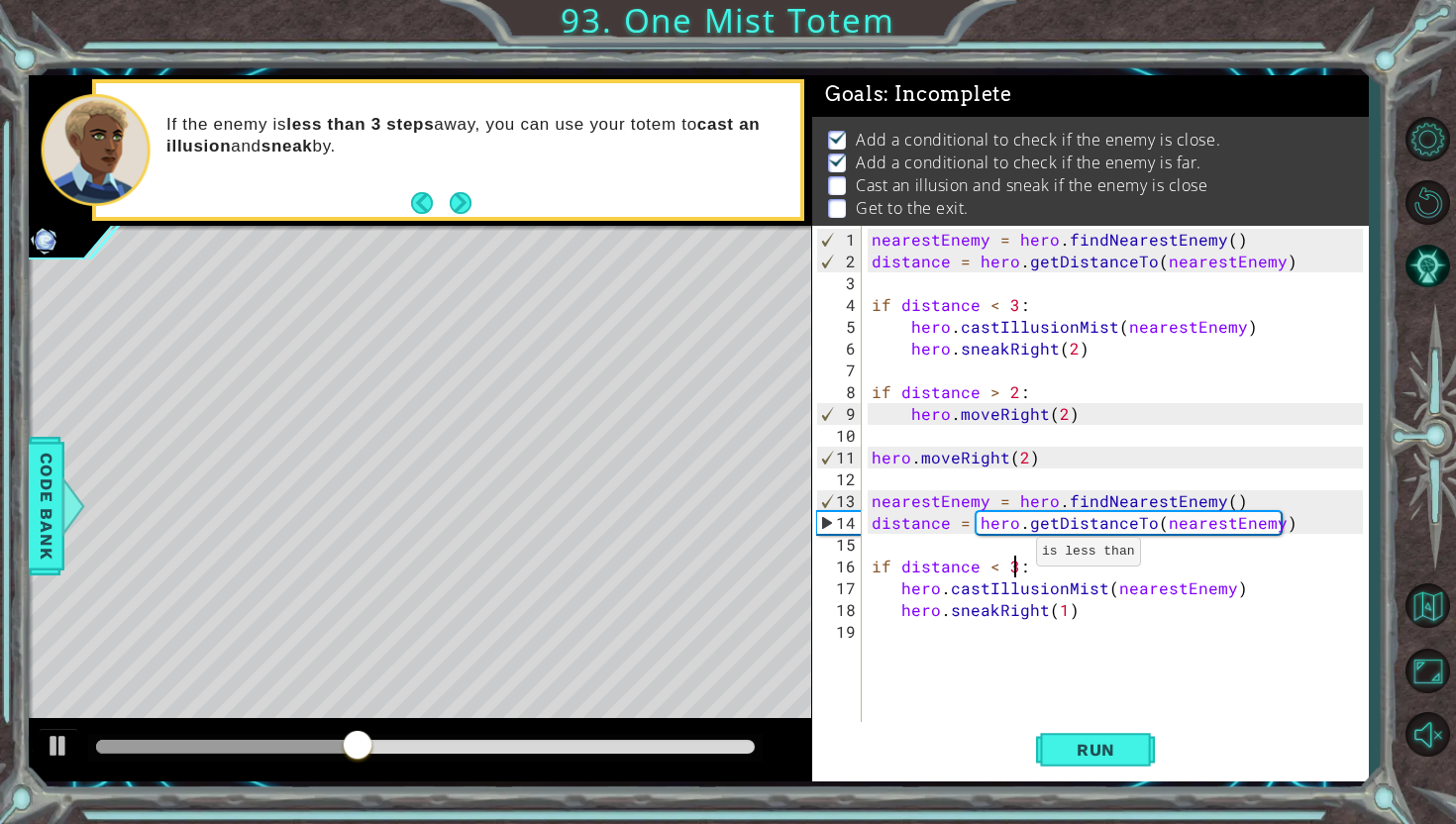 scroll, scrollTop: 0, scrollLeft: 8, axis: horizontal 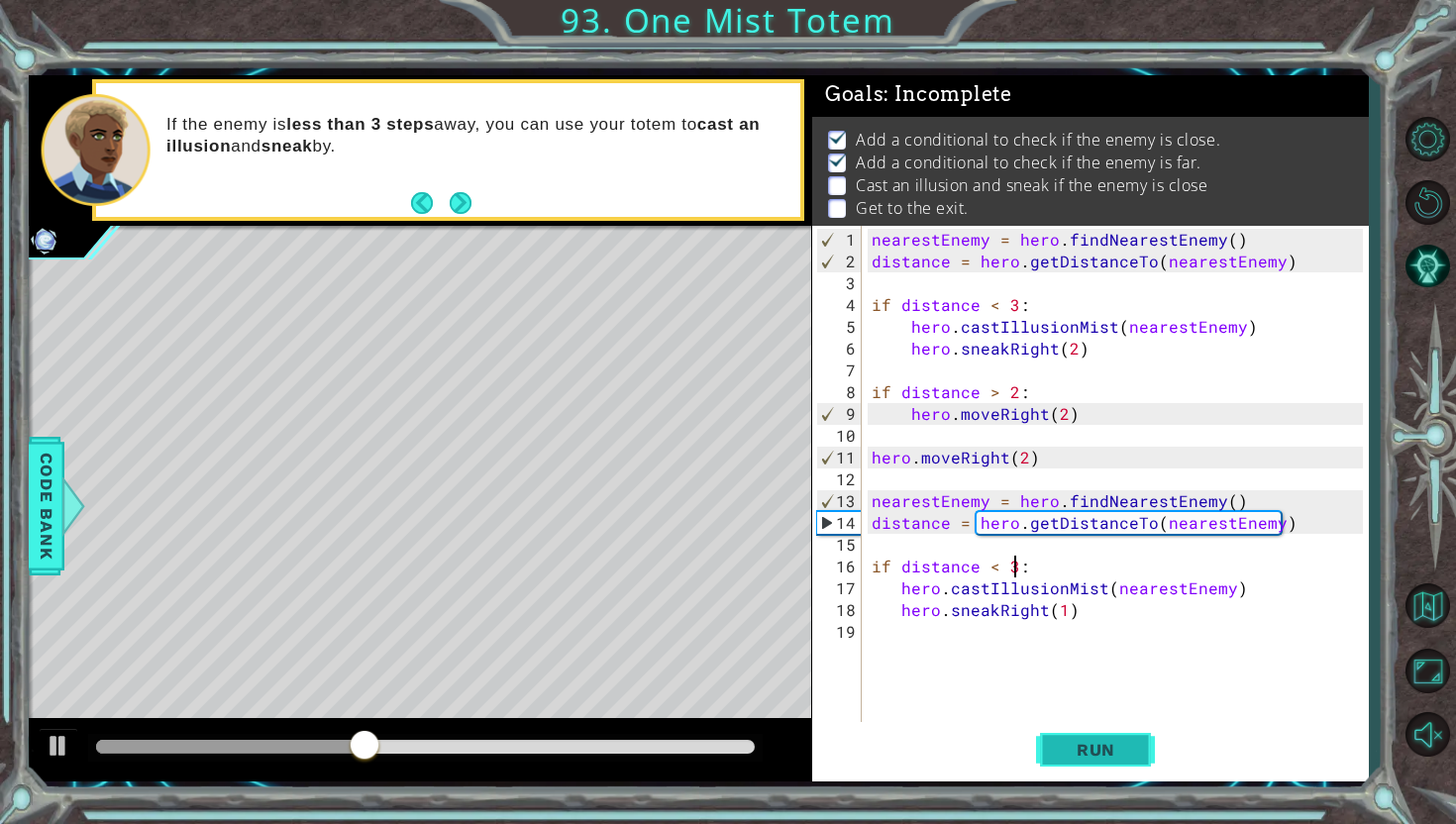 type on "if distance < 3:" 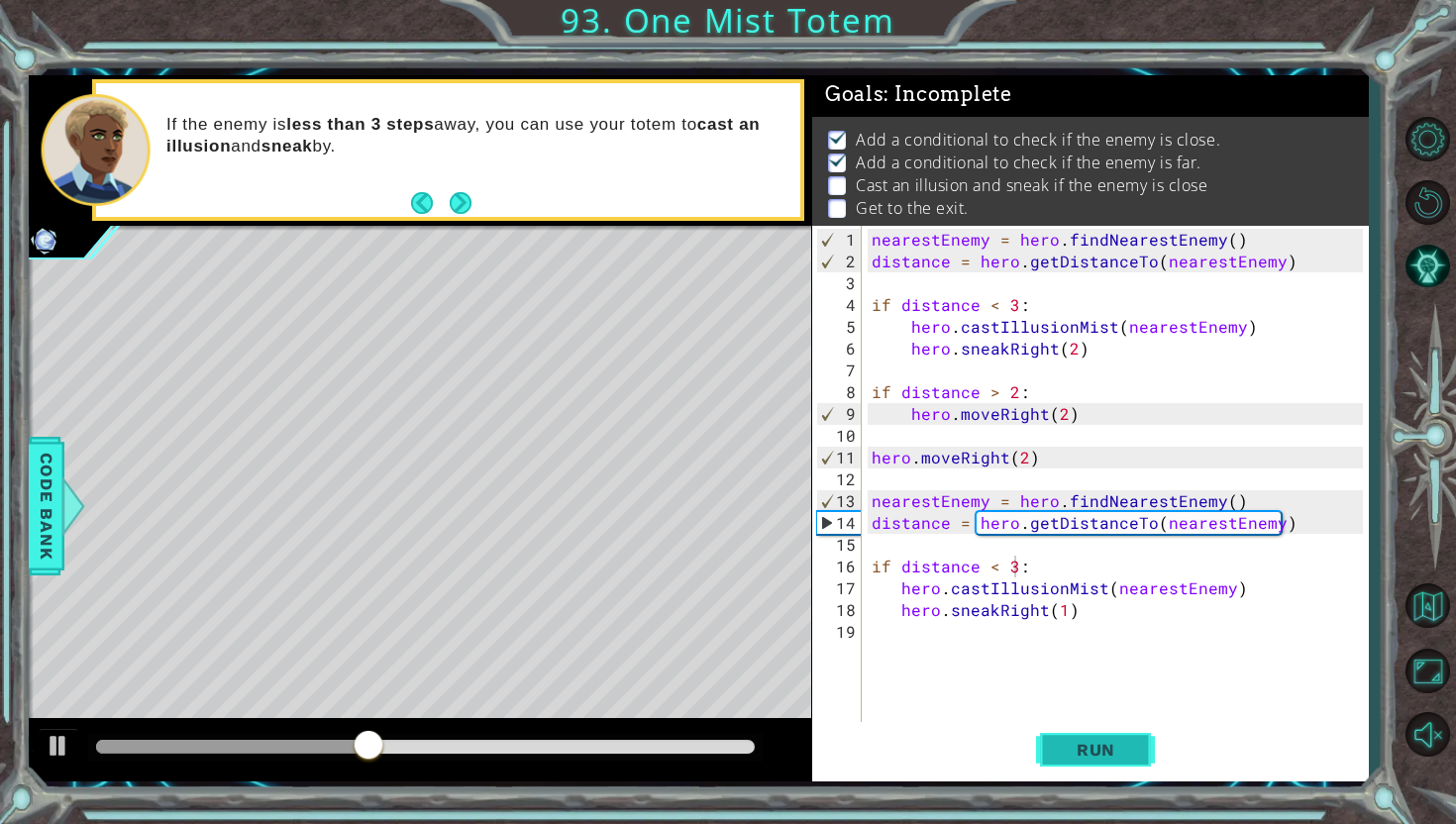 click on "Run" at bounding box center [1095, 750] 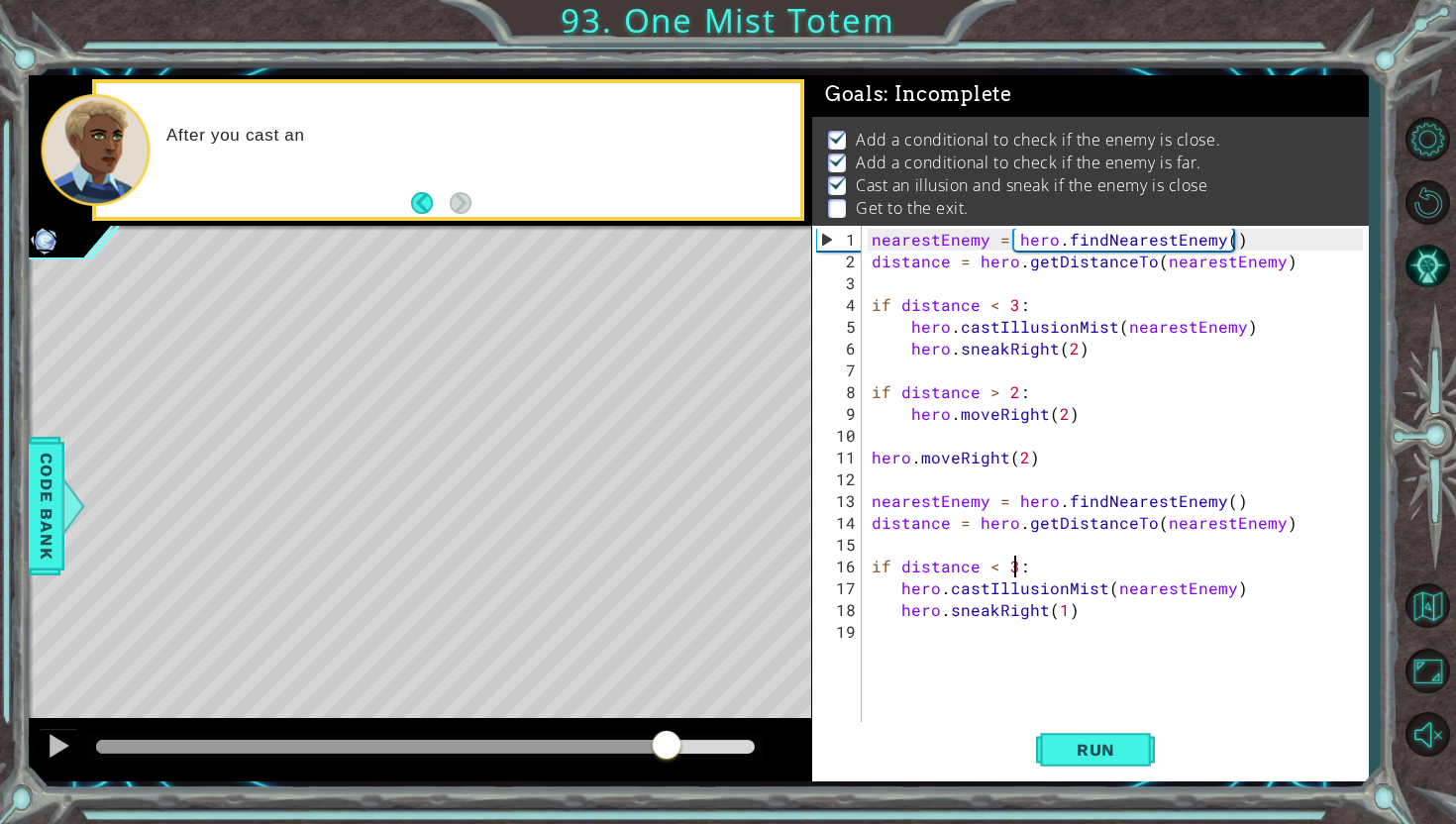 click at bounding box center [425, 747] 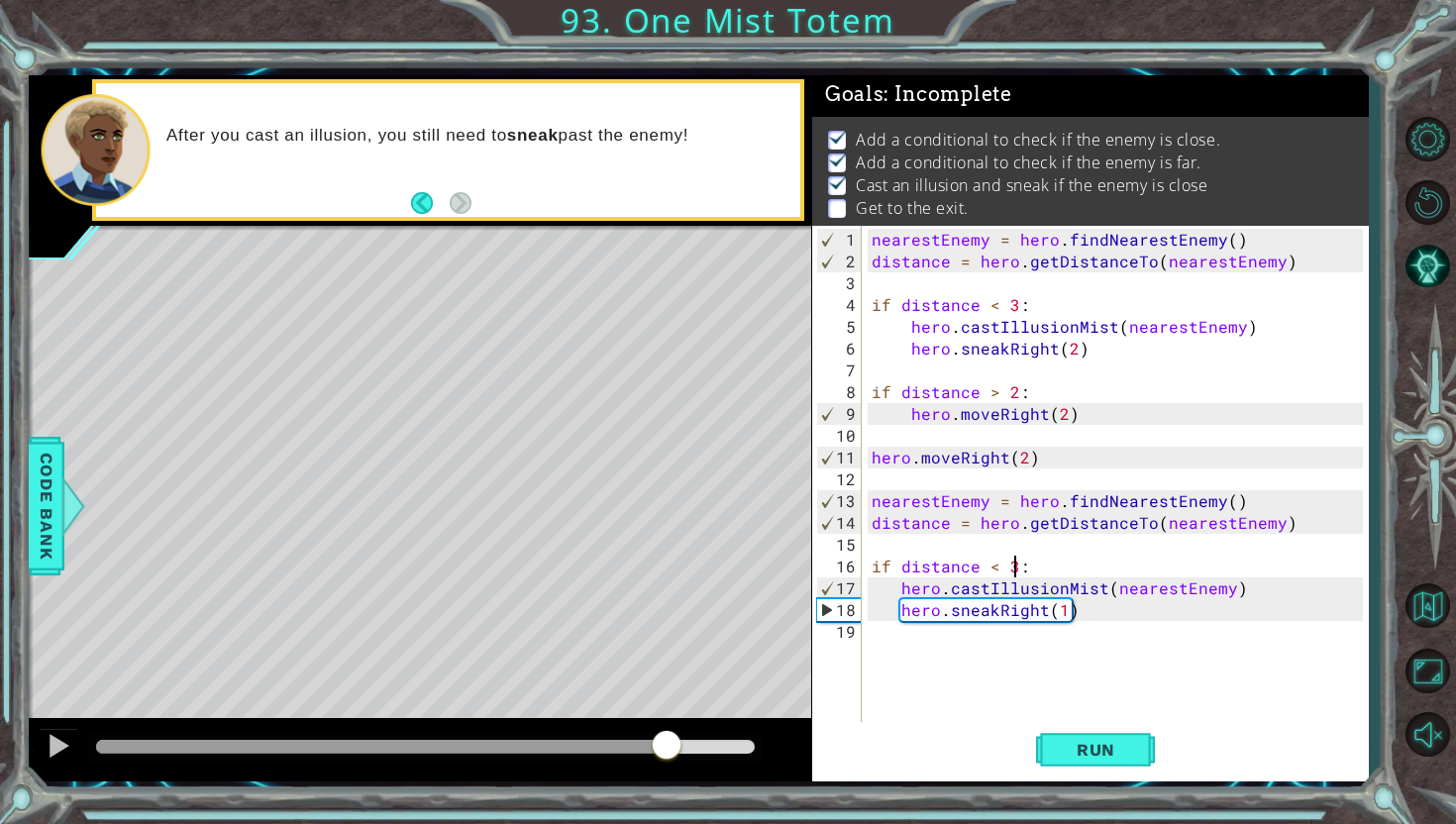 click on "nearestEnemy   =   hero . findNearestEnemy ( ) distance   =   hero . getDistanceTo ( nearestEnemy ) if   distance   <   3 :      hero . castIllusionMist ( nearestEnemy )      hero . sneakRight ( 2 ) if   distance   >   2 :      hero . moveRight ( 2 ) hero . moveRight ( 2 ) nearestEnemy   =   hero . findNearestEnemy ( ) distance   =   hero . getDistanceTo ( nearestEnemy ) if   distance   <   3 :     hero . castIllusionMist ( nearestEnemy )     hero . sneakRight ( 1 )" at bounding box center [1120, 501] 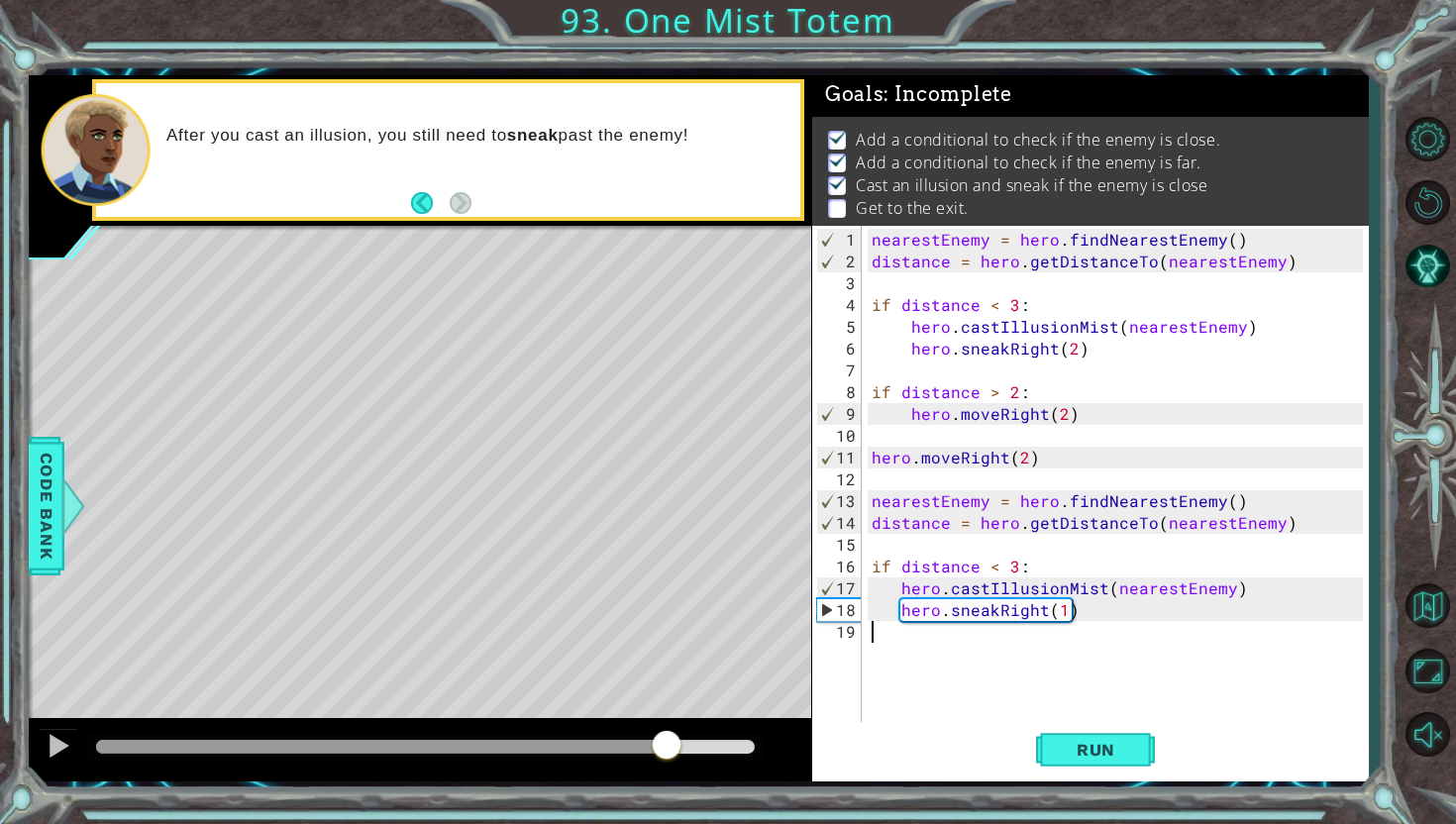 scroll, scrollTop: 0, scrollLeft: 0, axis: both 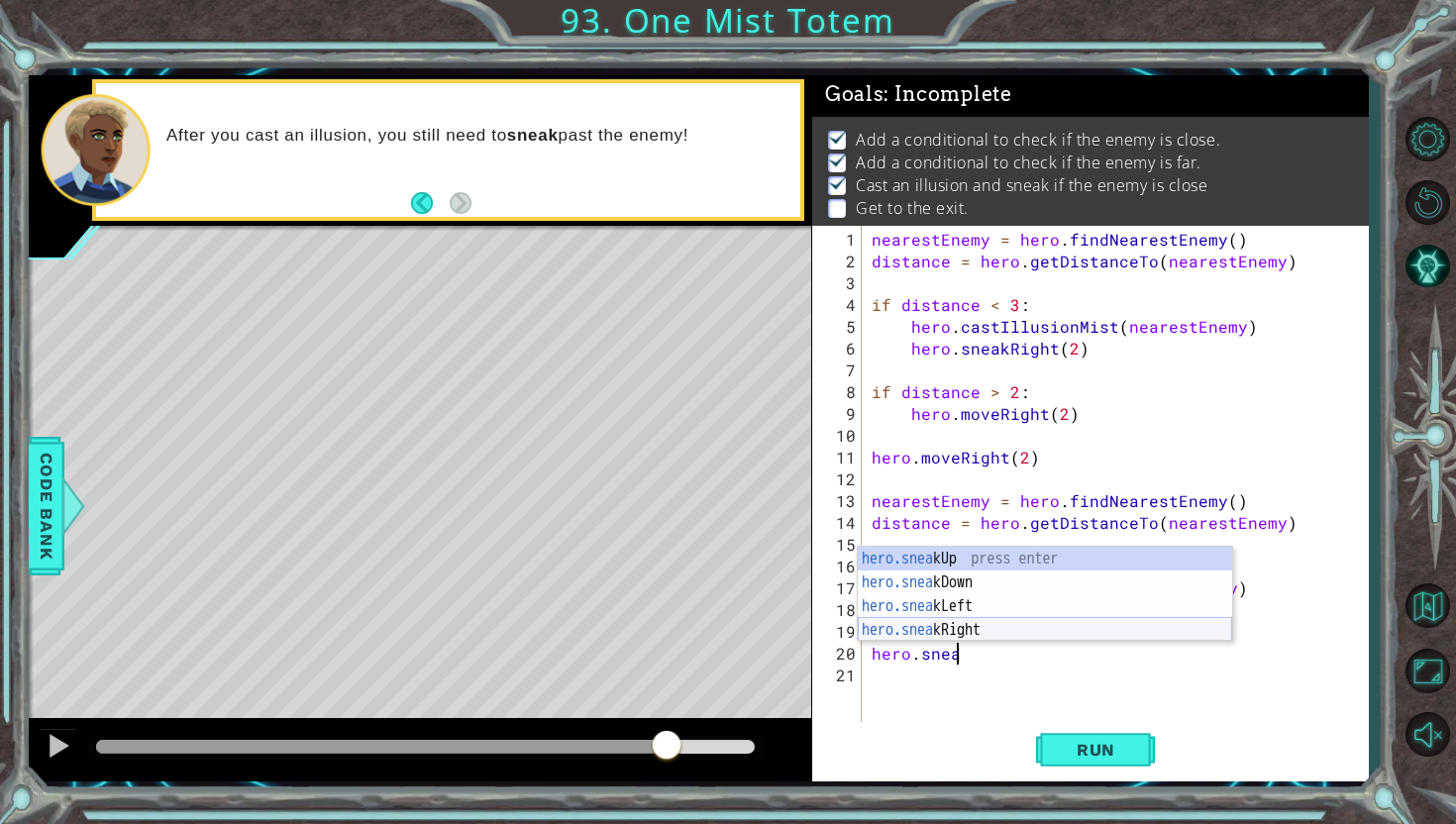 click on "hero.snea kUp press enter hero.snea kDown press enter hero.snea kLeft press enter hero.snea kRight press enter" at bounding box center (1045, 618) 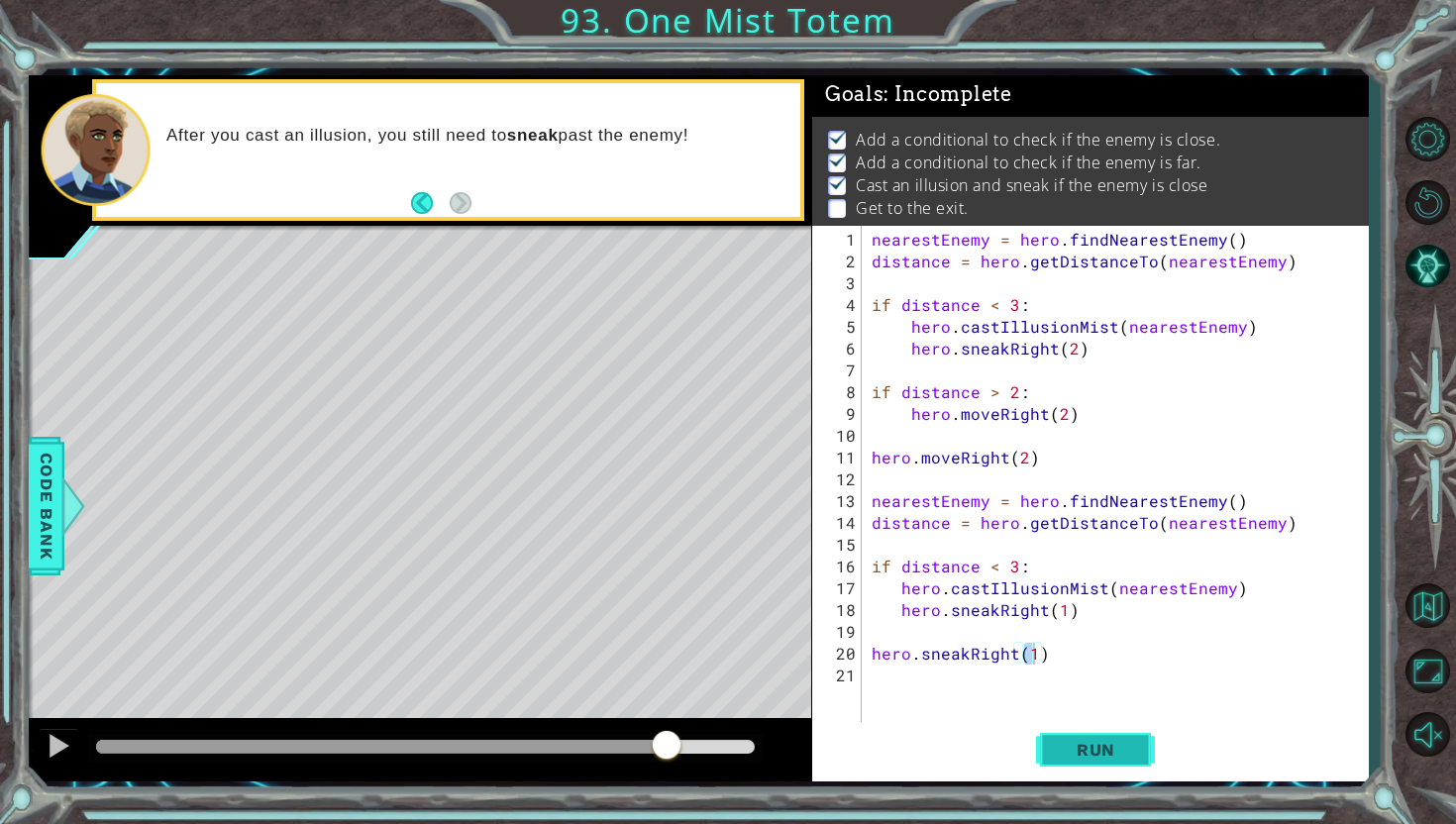 click on "Run" at bounding box center [1095, 750] 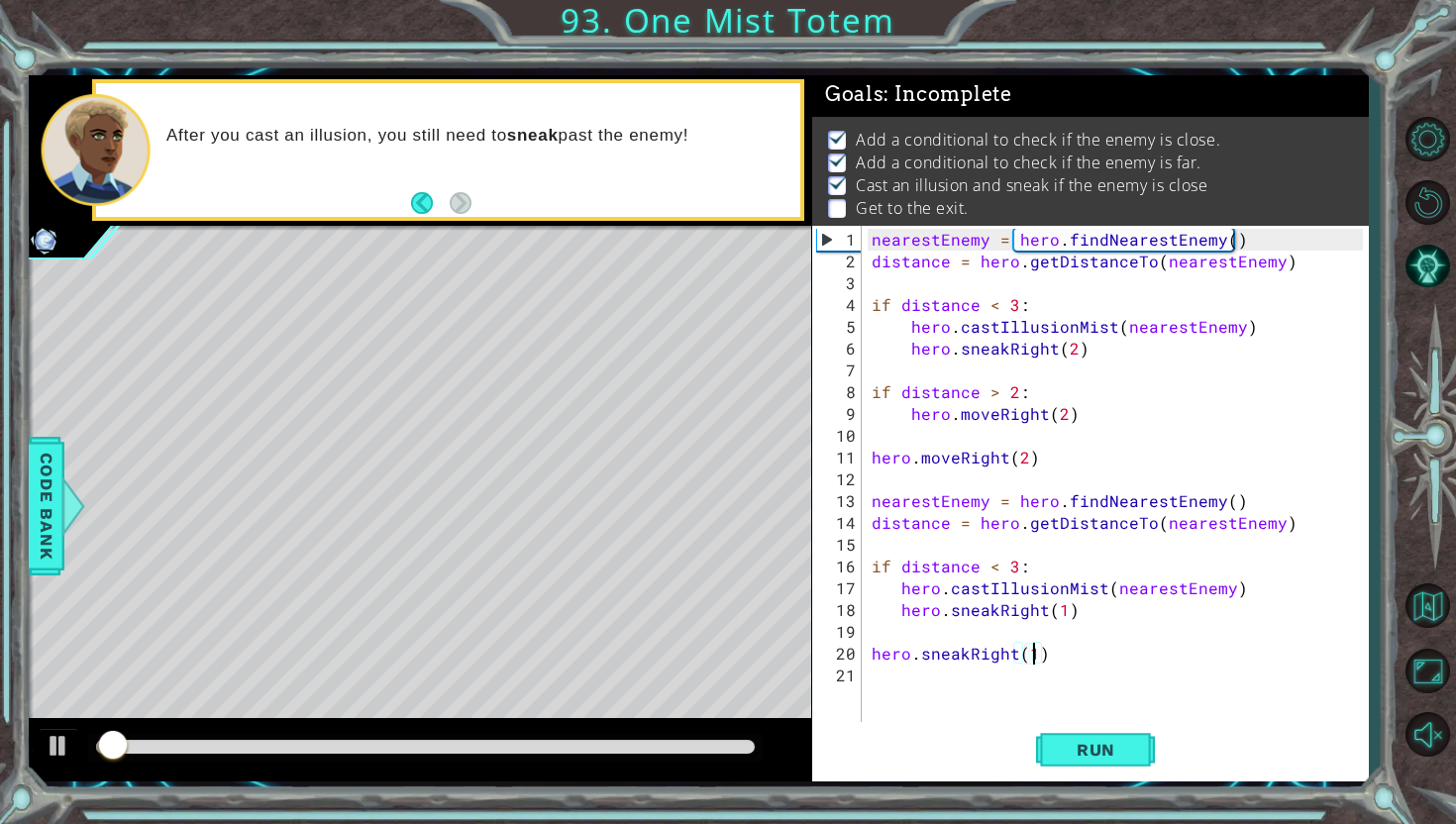 click at bounding box center [420, 750] 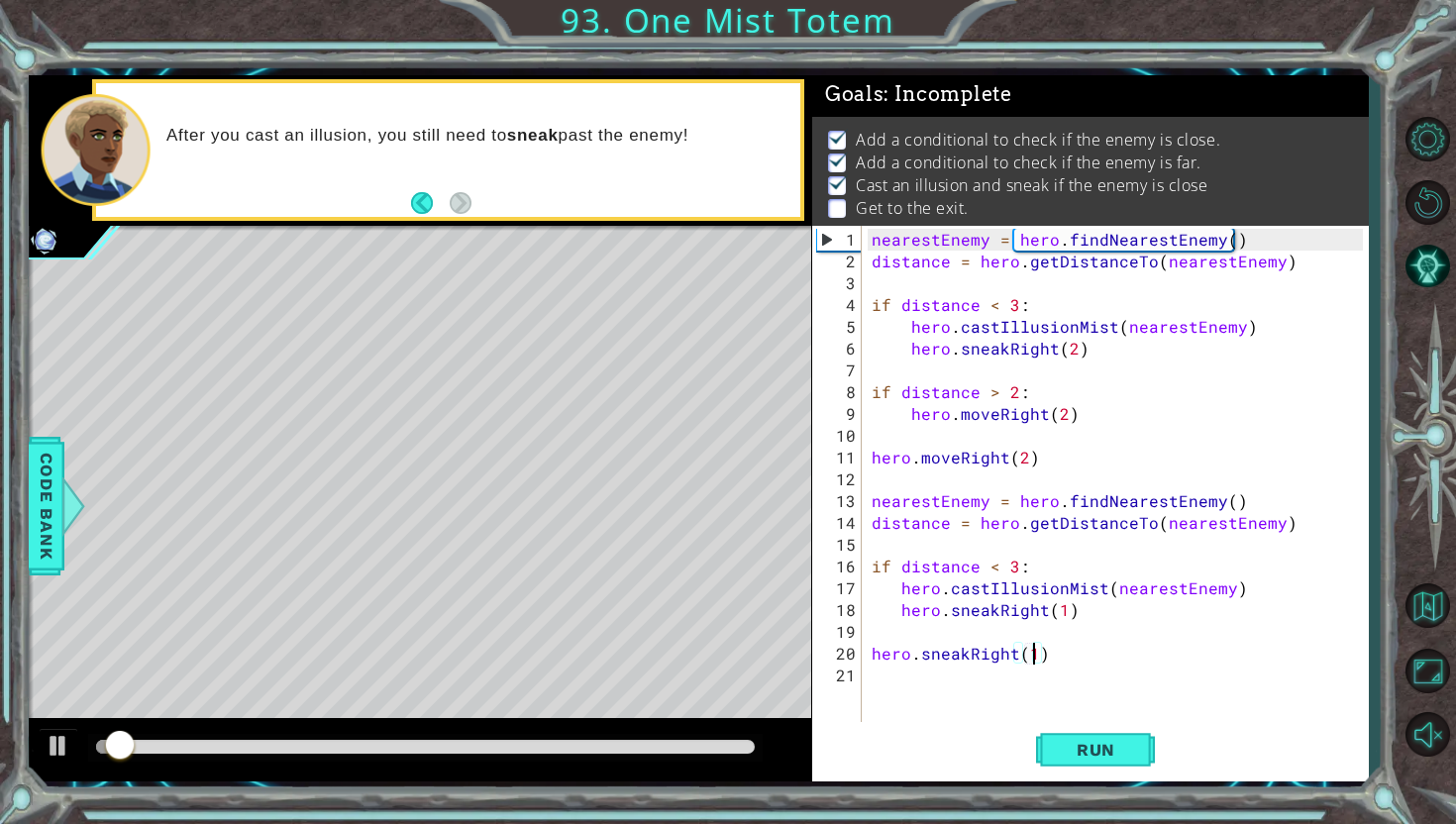 click at bounding box center (425, 747) 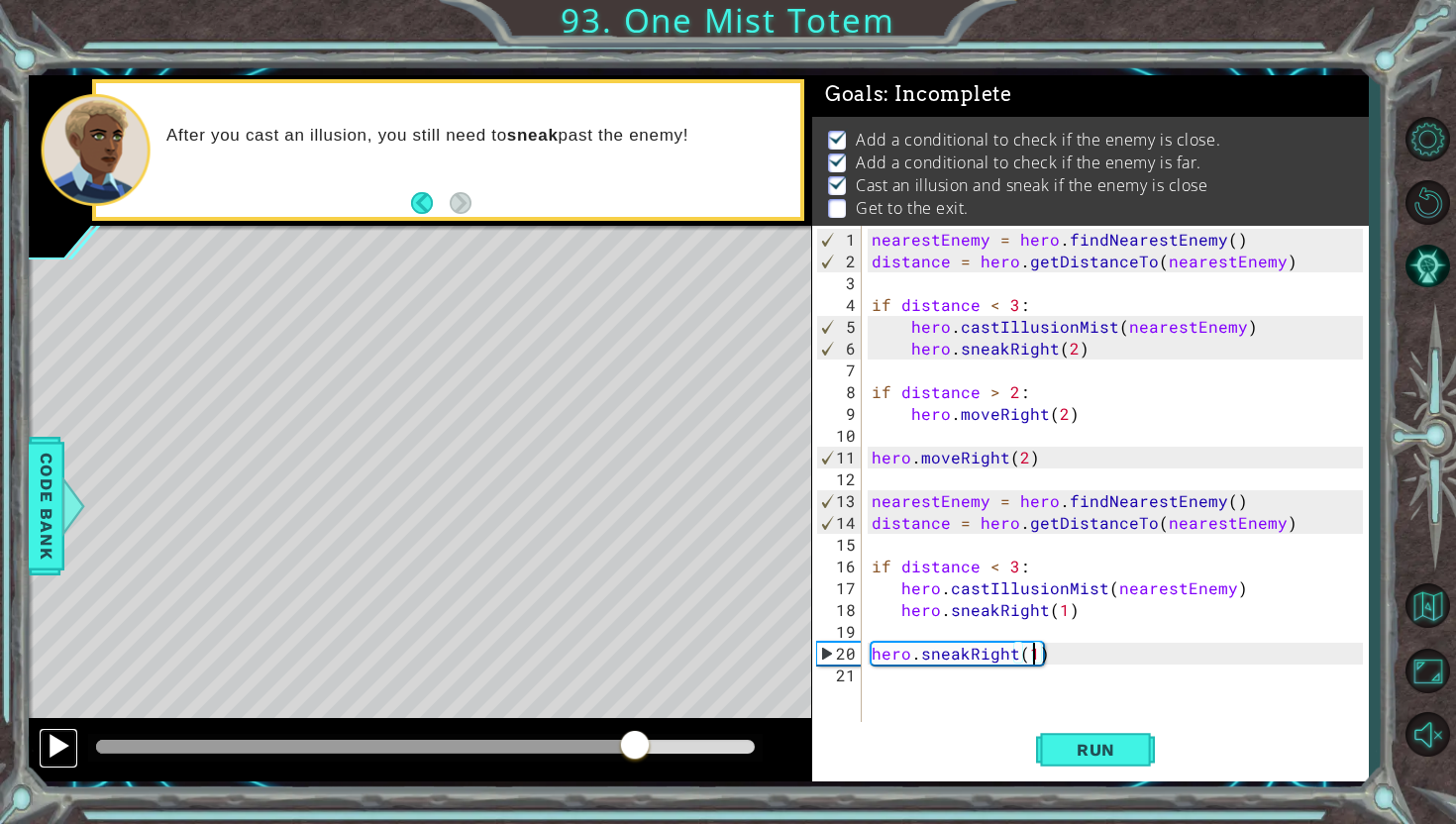 click at bounding box center [58, 746] 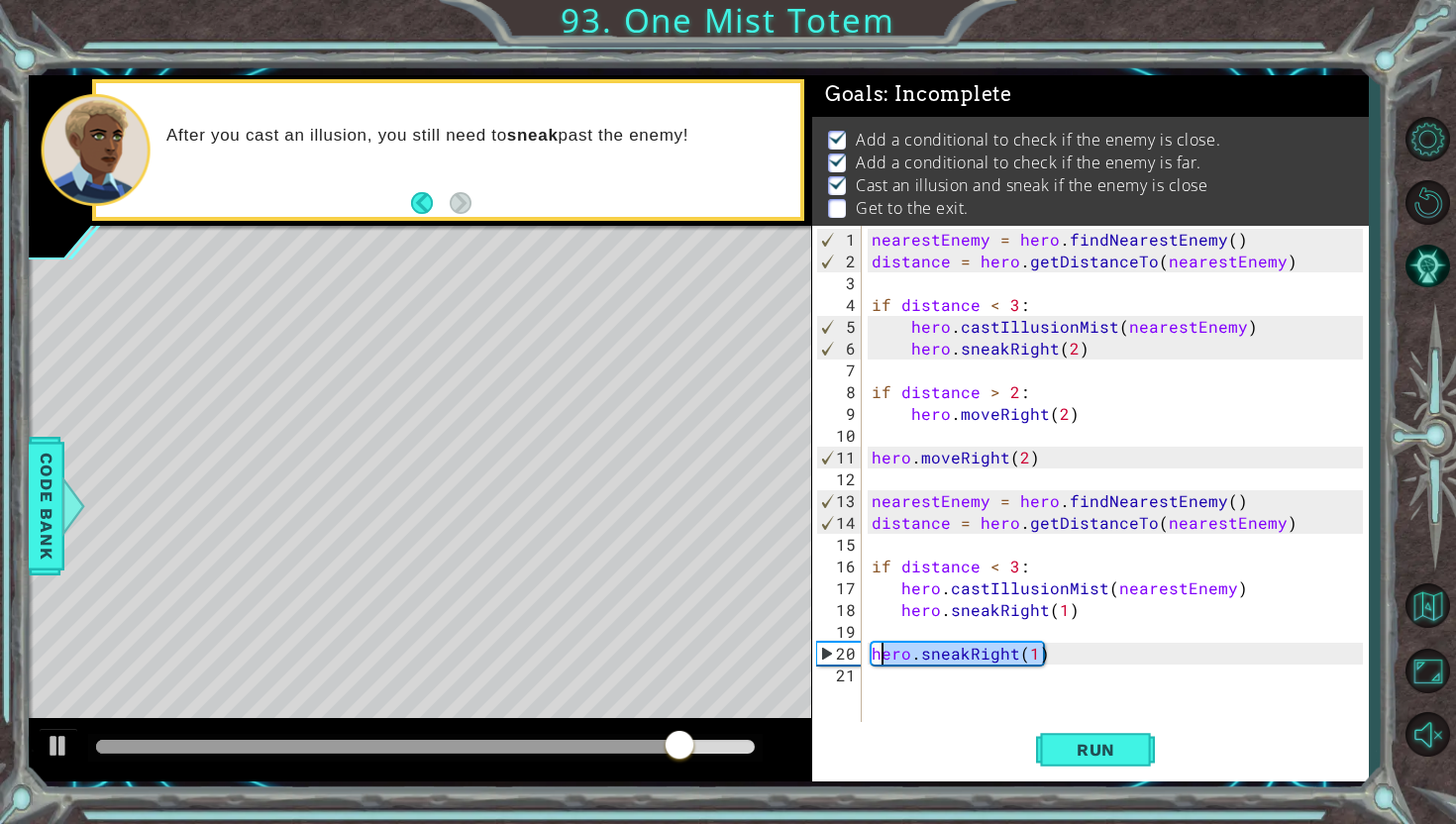 type on "h" 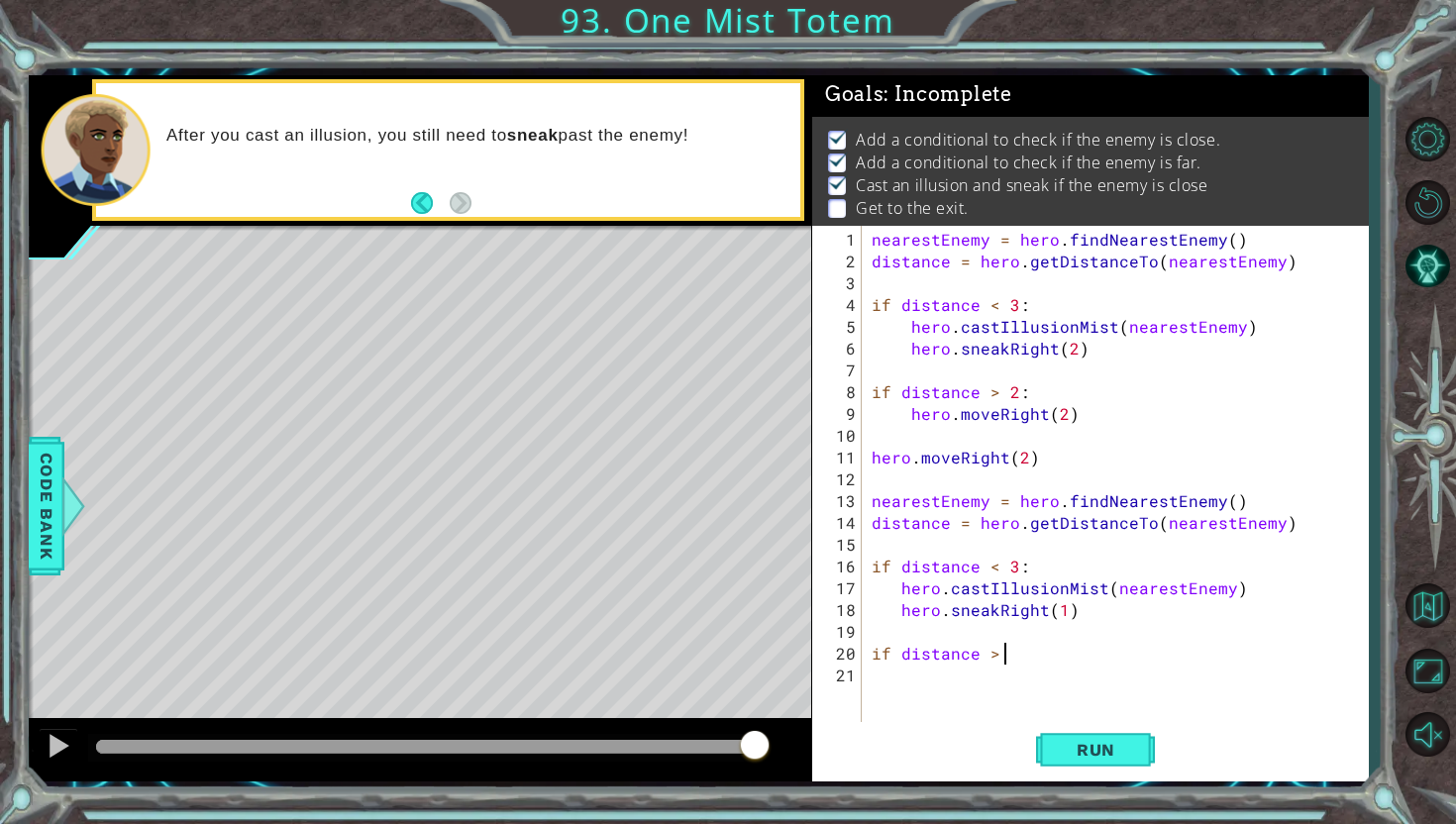 scroll, scrollTop: 0, scrollLeft: 8, axis: horizontal 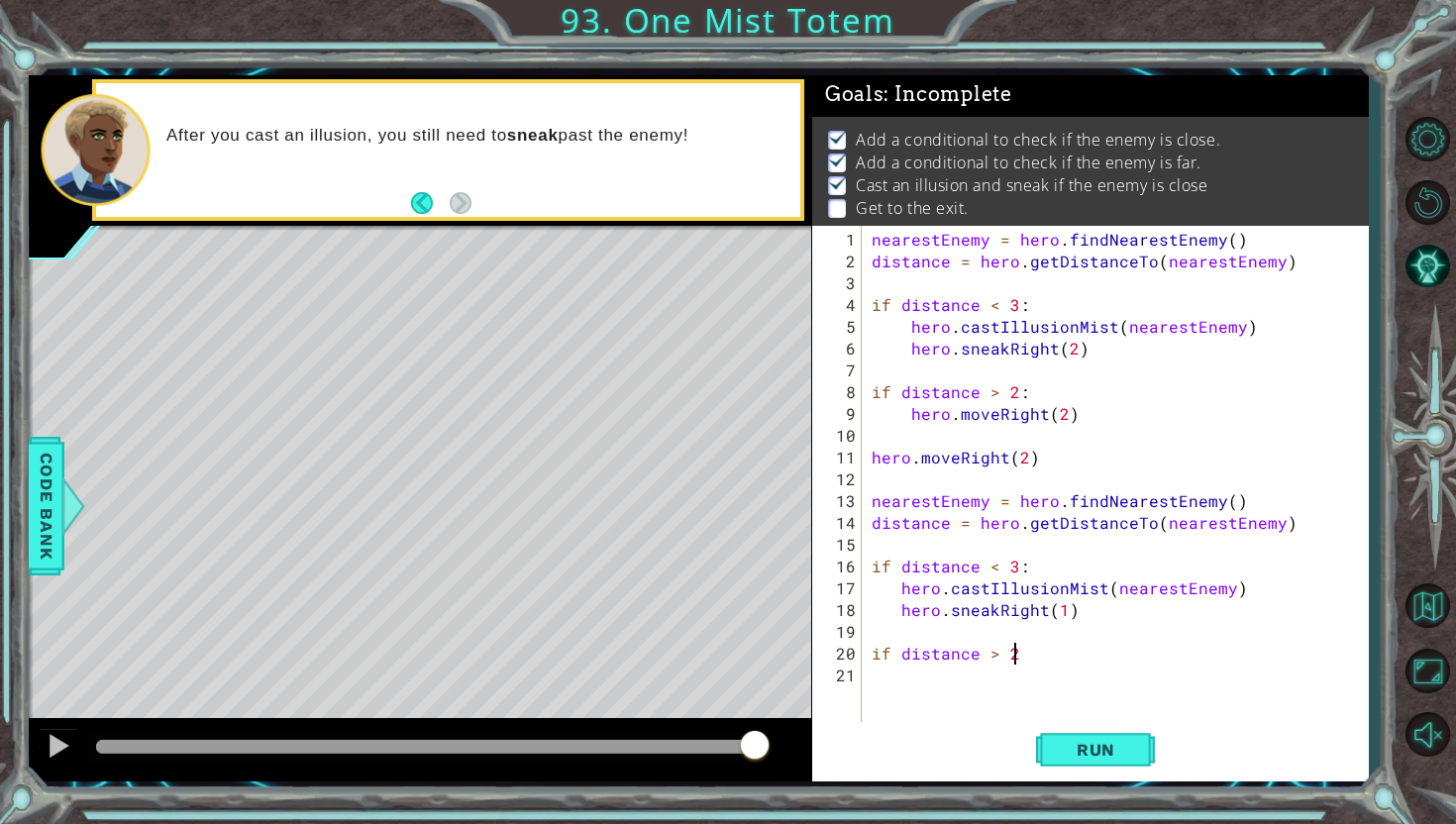 type on "if distance > 2:" 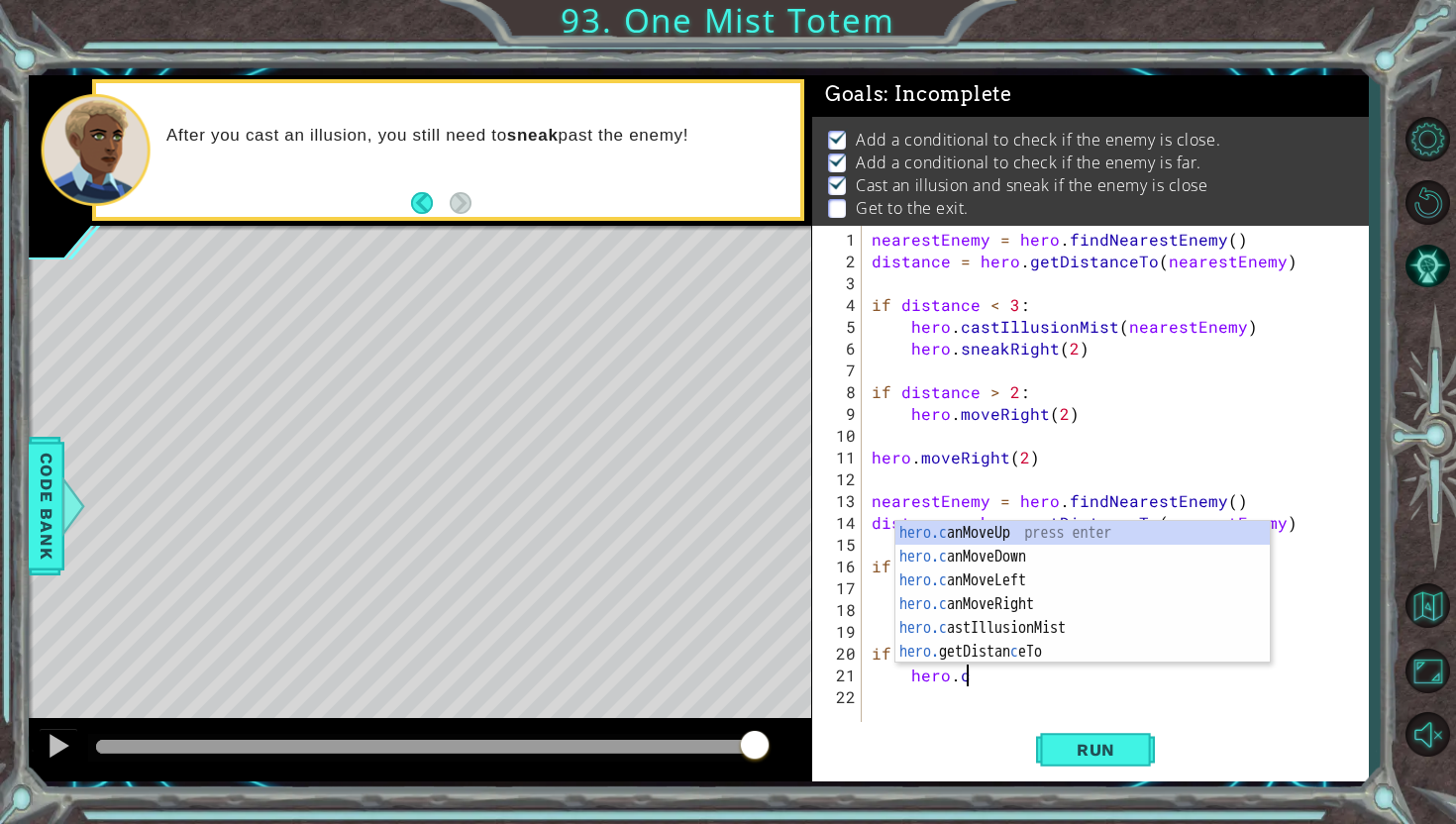 scroll, scrollTop: 0, scrollLeft: 5, axis: horizontal 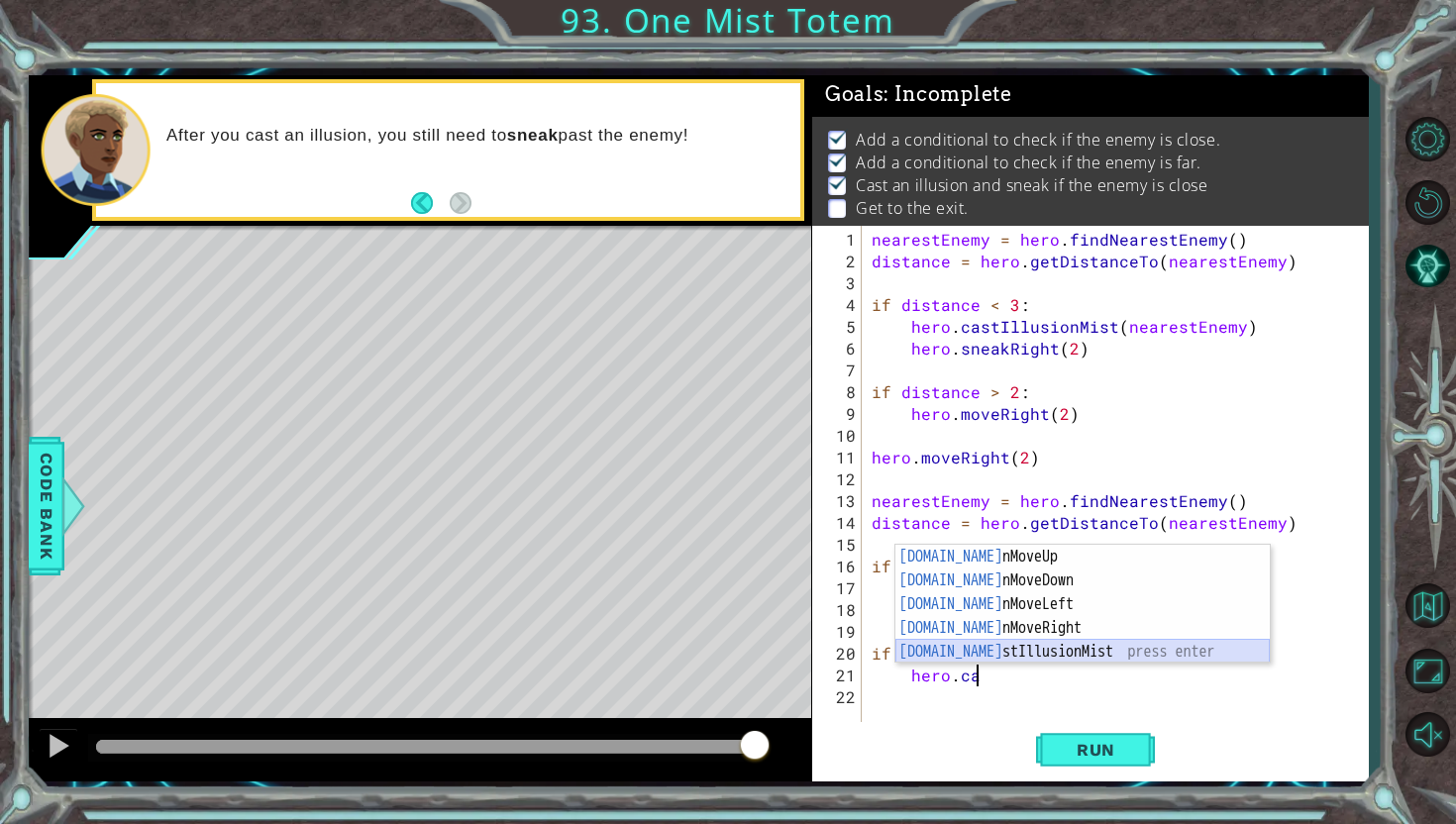 click on "[DOMAIN_NAME] nMoveUp press enter [DOMAIN_NAME] nMoveDown press enter [DOMAIN_NAME] nMoveLeft press enter [DOMAIN_NAME] nMoveRight press enter [DOMAIN_NAME] stIllusionMist press enter" at bounding box center (1083, 628) 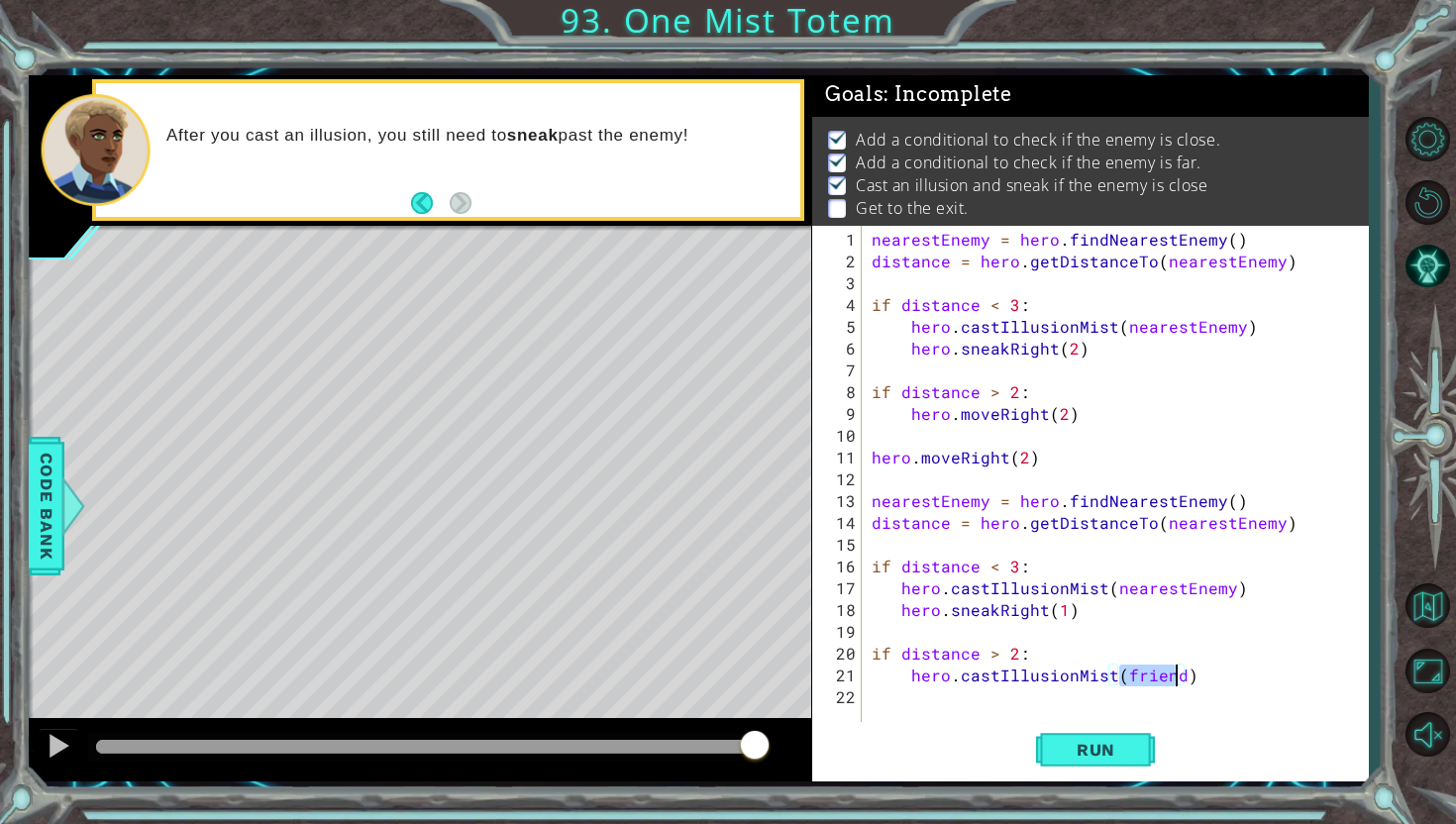 scroll, scrollTop: 0, scrollLeft: 15, axis: horizontal 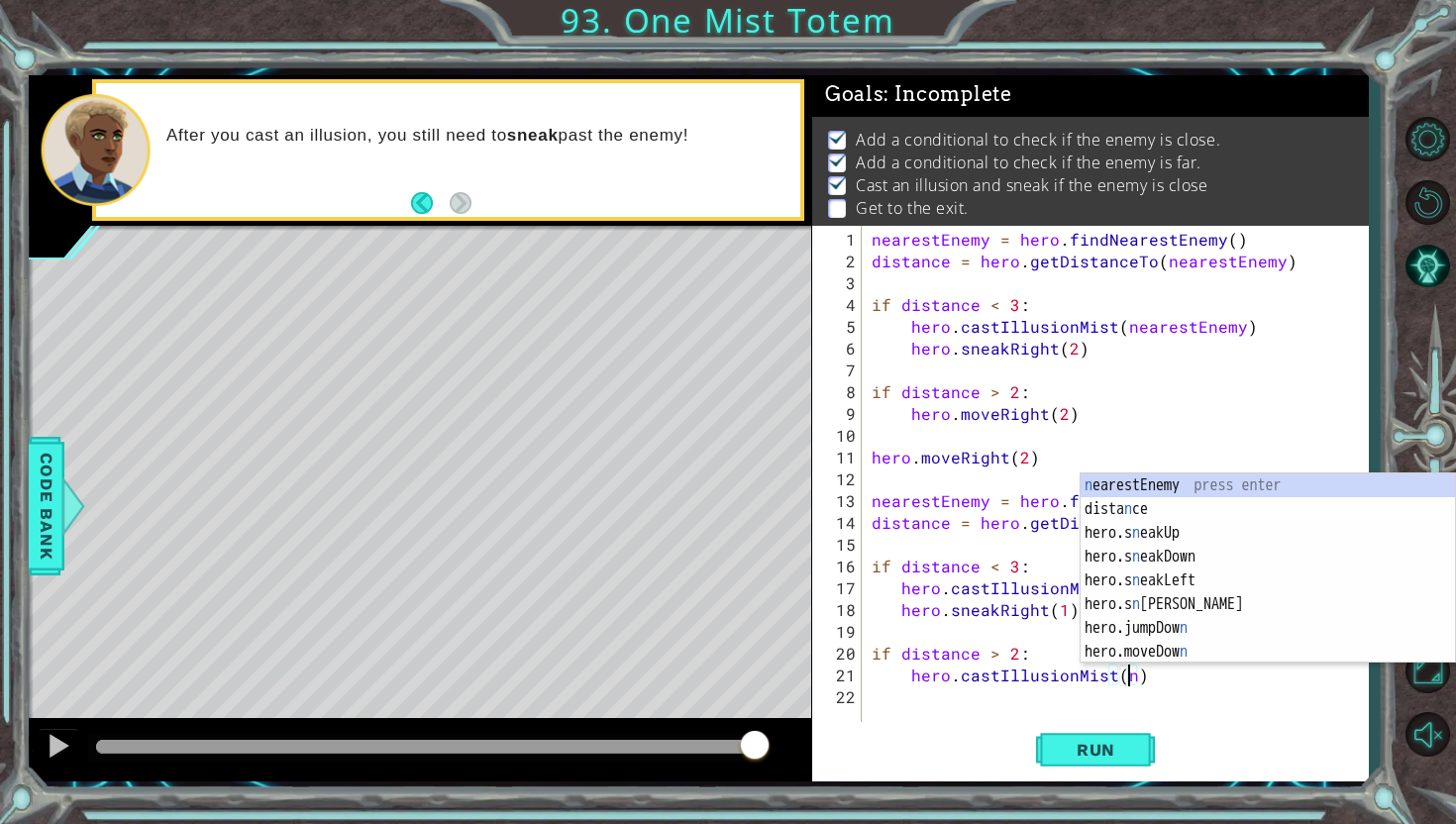 type on "hero.castIllusionMist(nearestEnemy)" 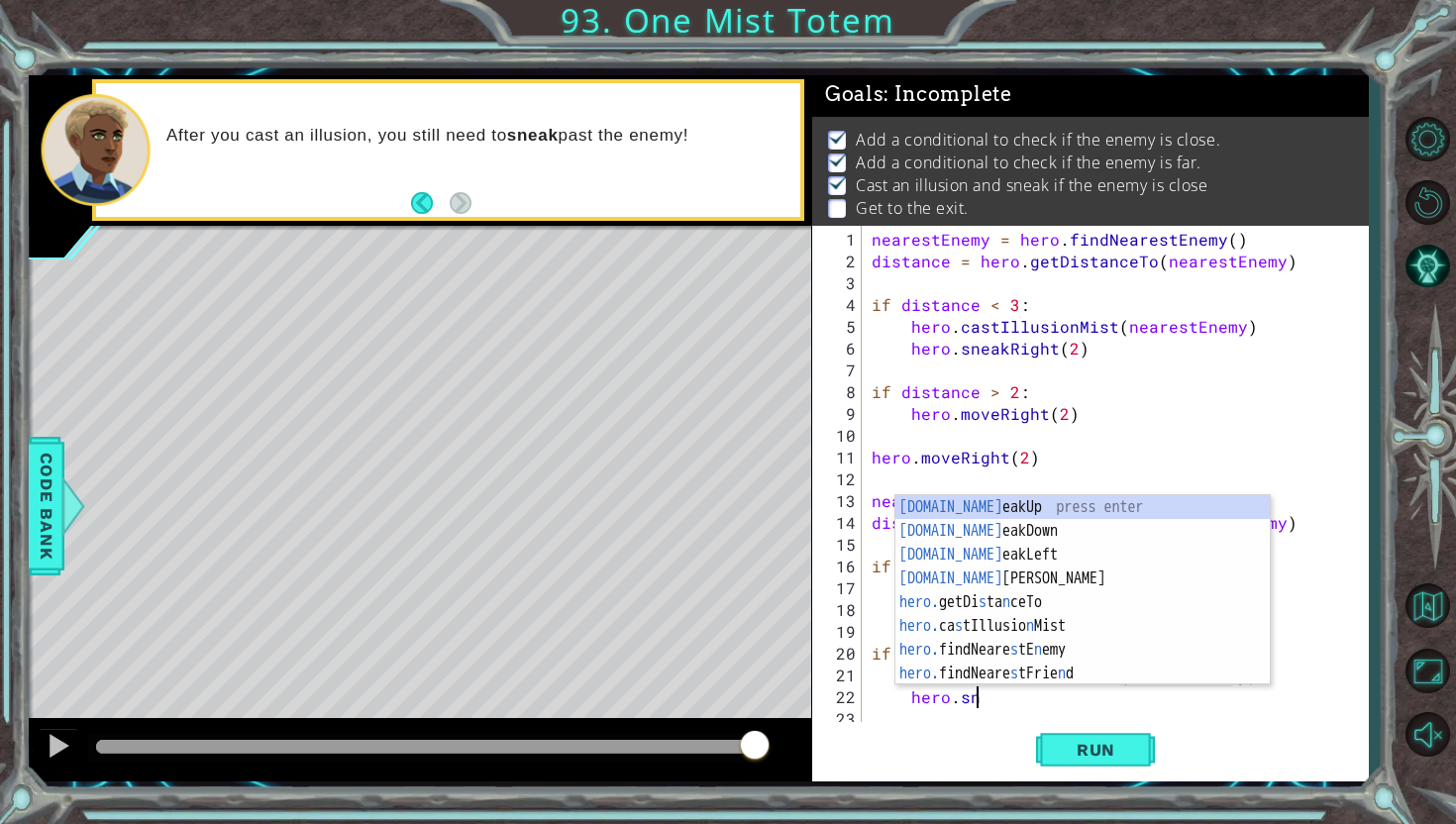 scroll, scrollTop: 0, scrollLeft: 6, axis: horizontal 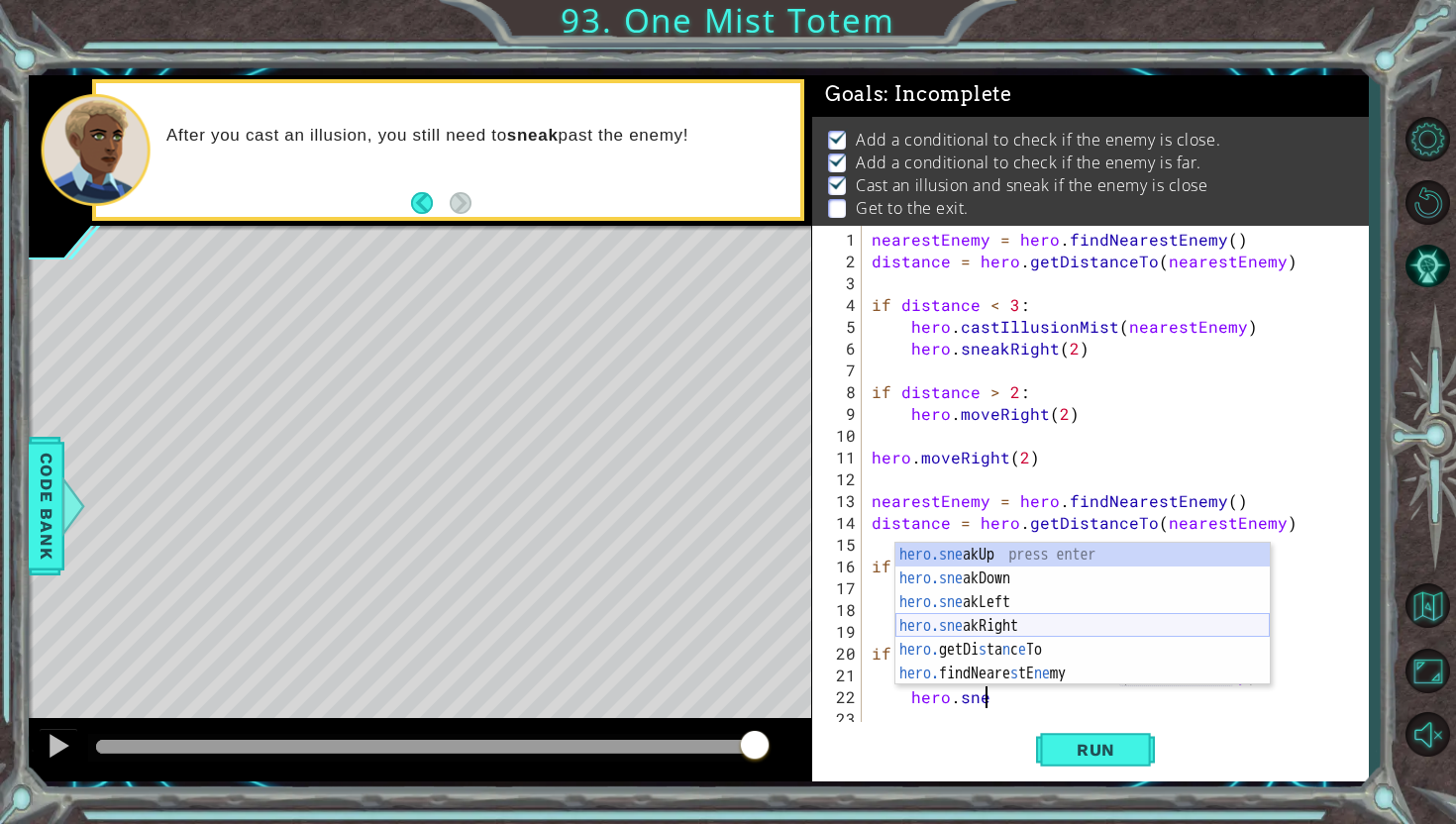 click on "hero.sne akUp press enter hero.sne akDown press enter hero.sne akLeft press enter hero.sne [PERSON_NAME] press enter hero. getDi s ta n c e To press enter hero. findNeare s tE ne my press enter" at bounding box center (1083, 638) 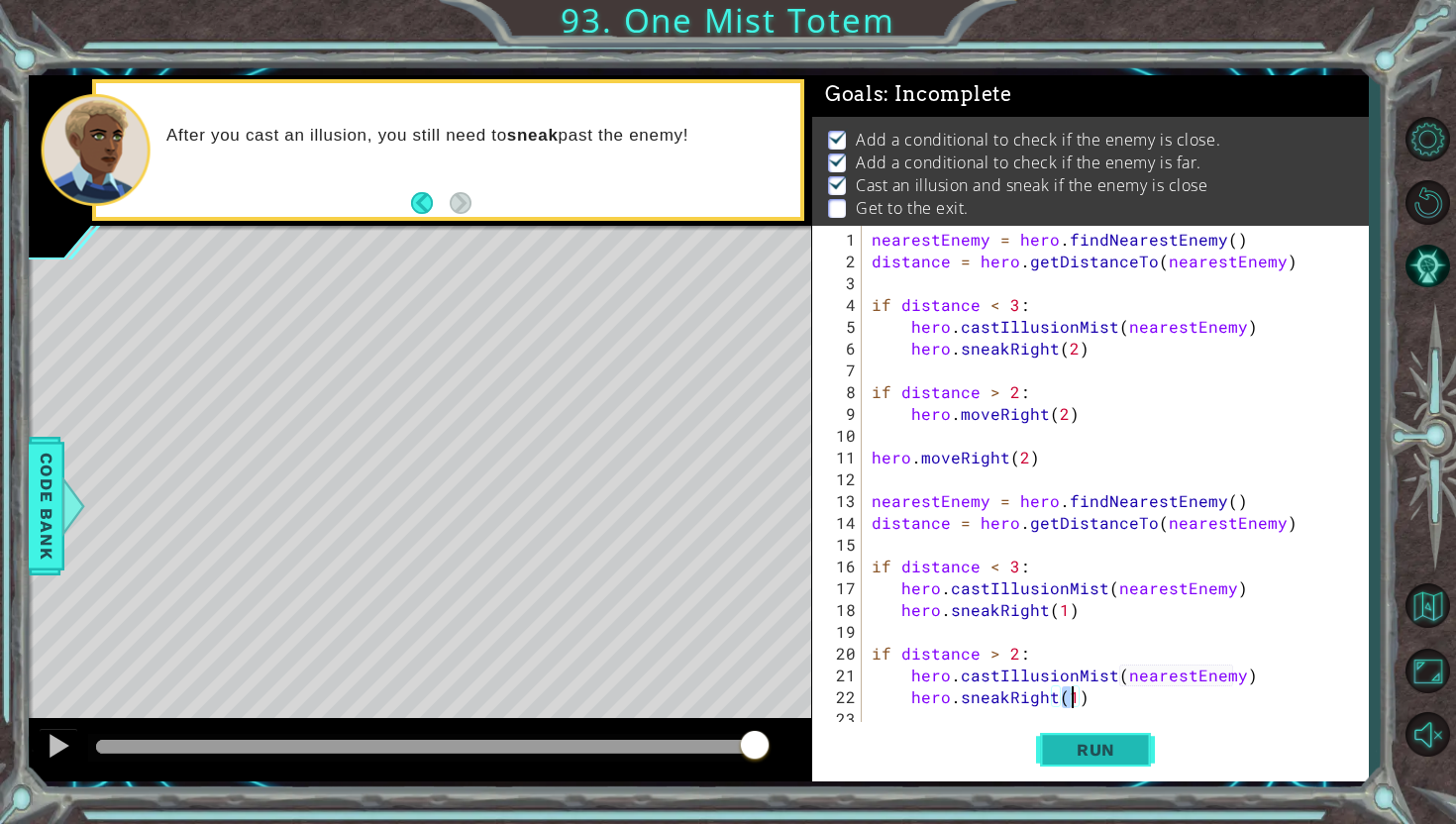 click on "Run" at bounding box center [1095, 750] 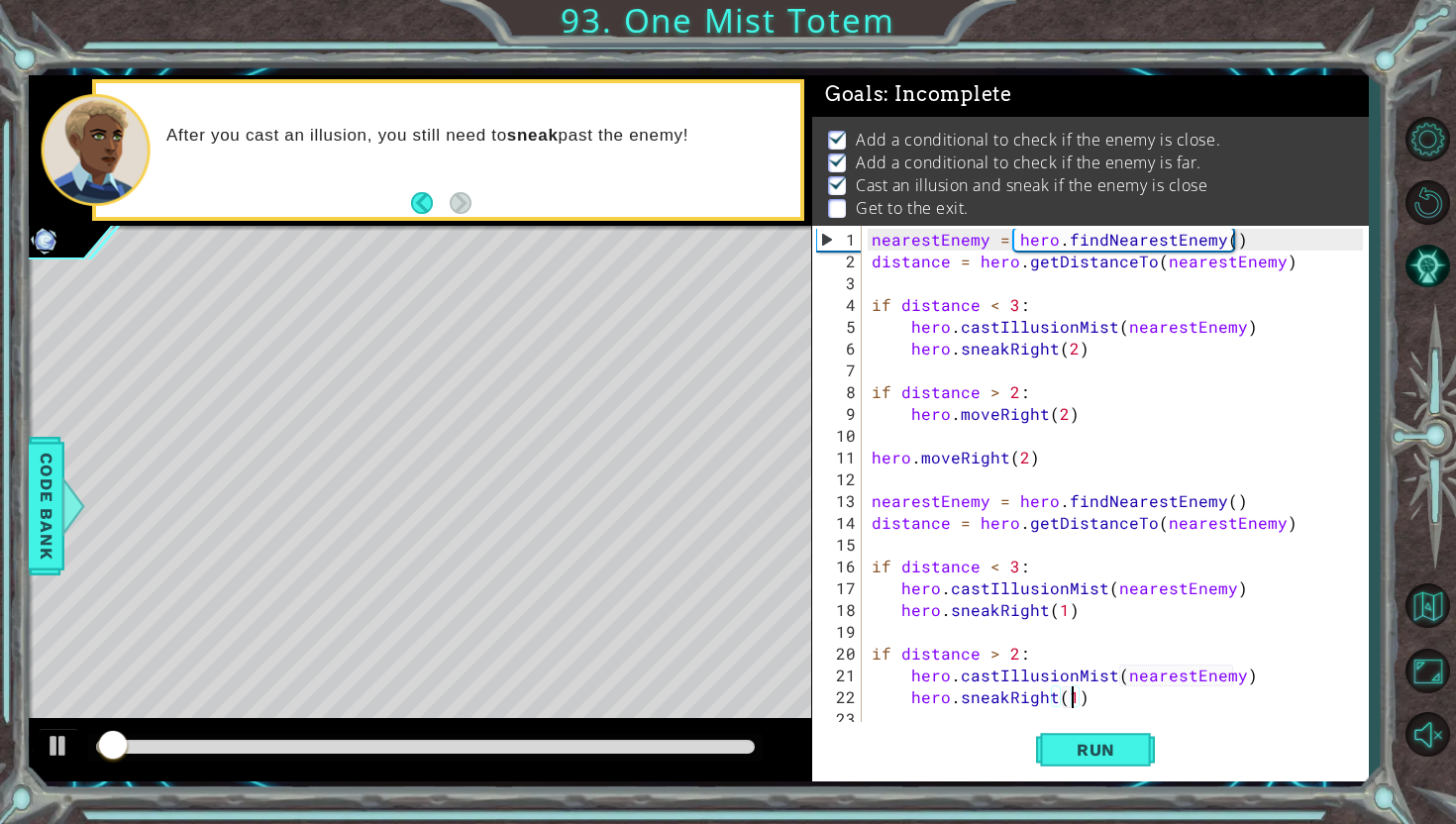 click at bounding box center (425, 748) 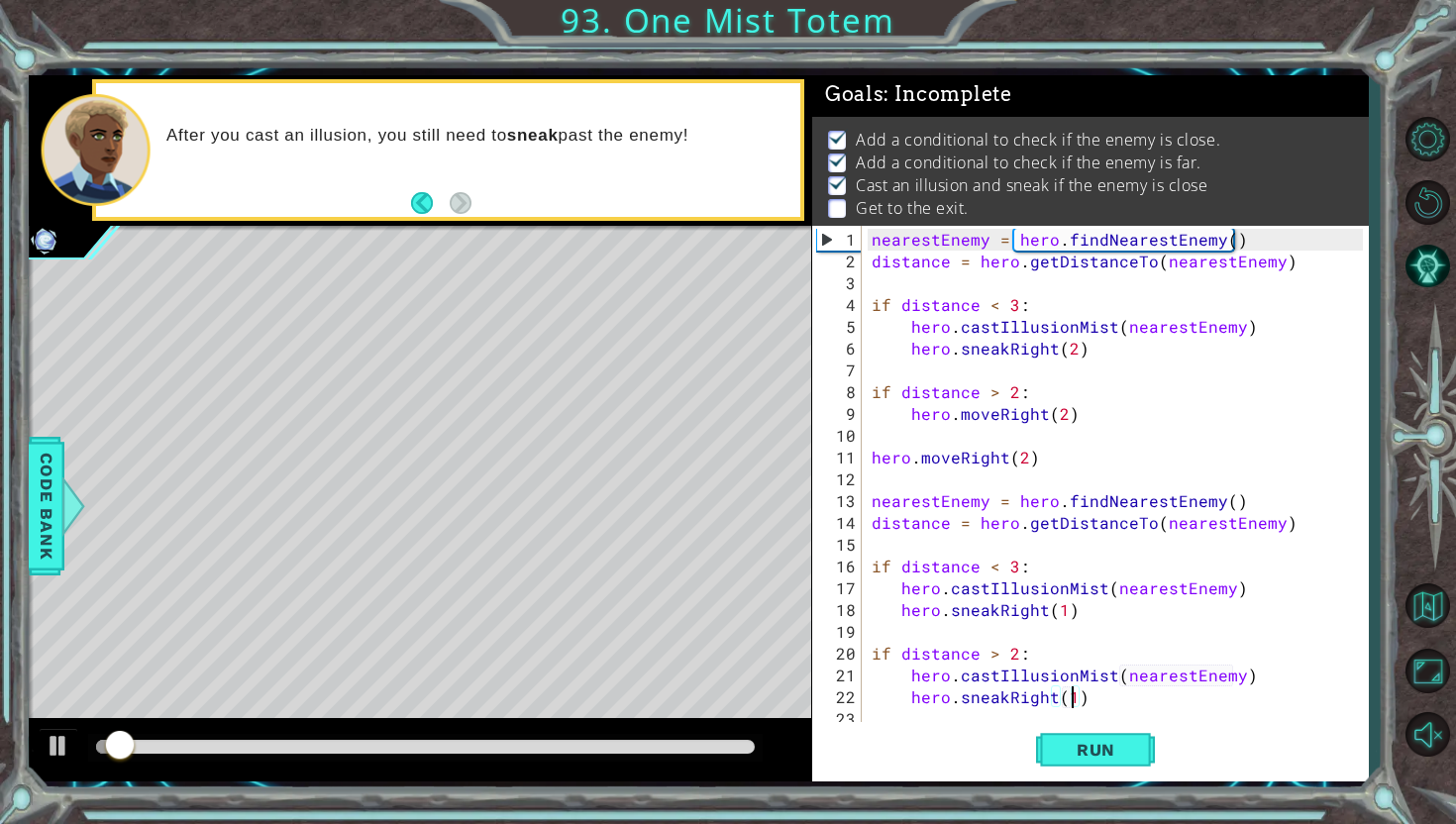 click at bounding box center [425, 748] 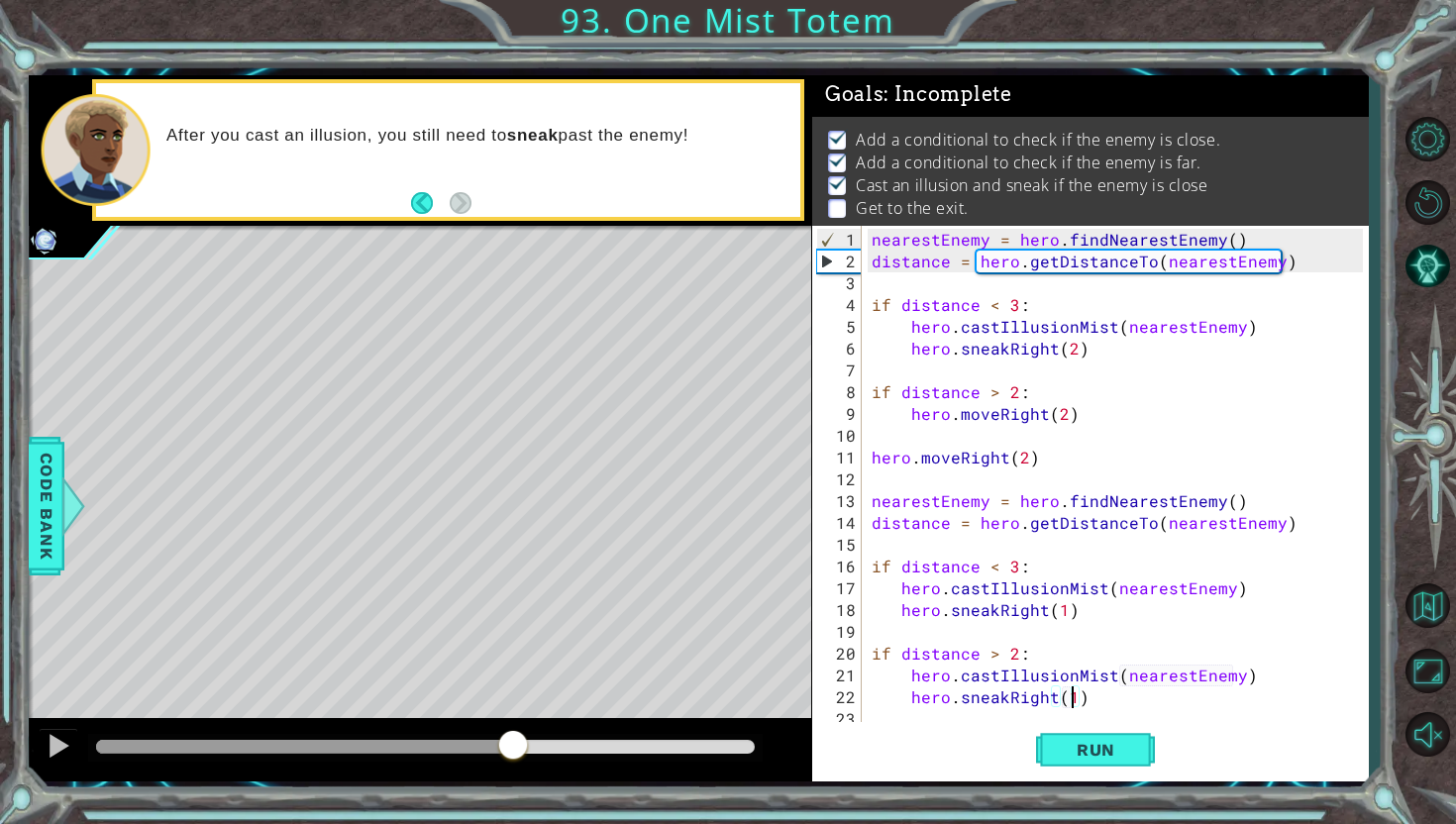 click at bounding box center (425, 747) 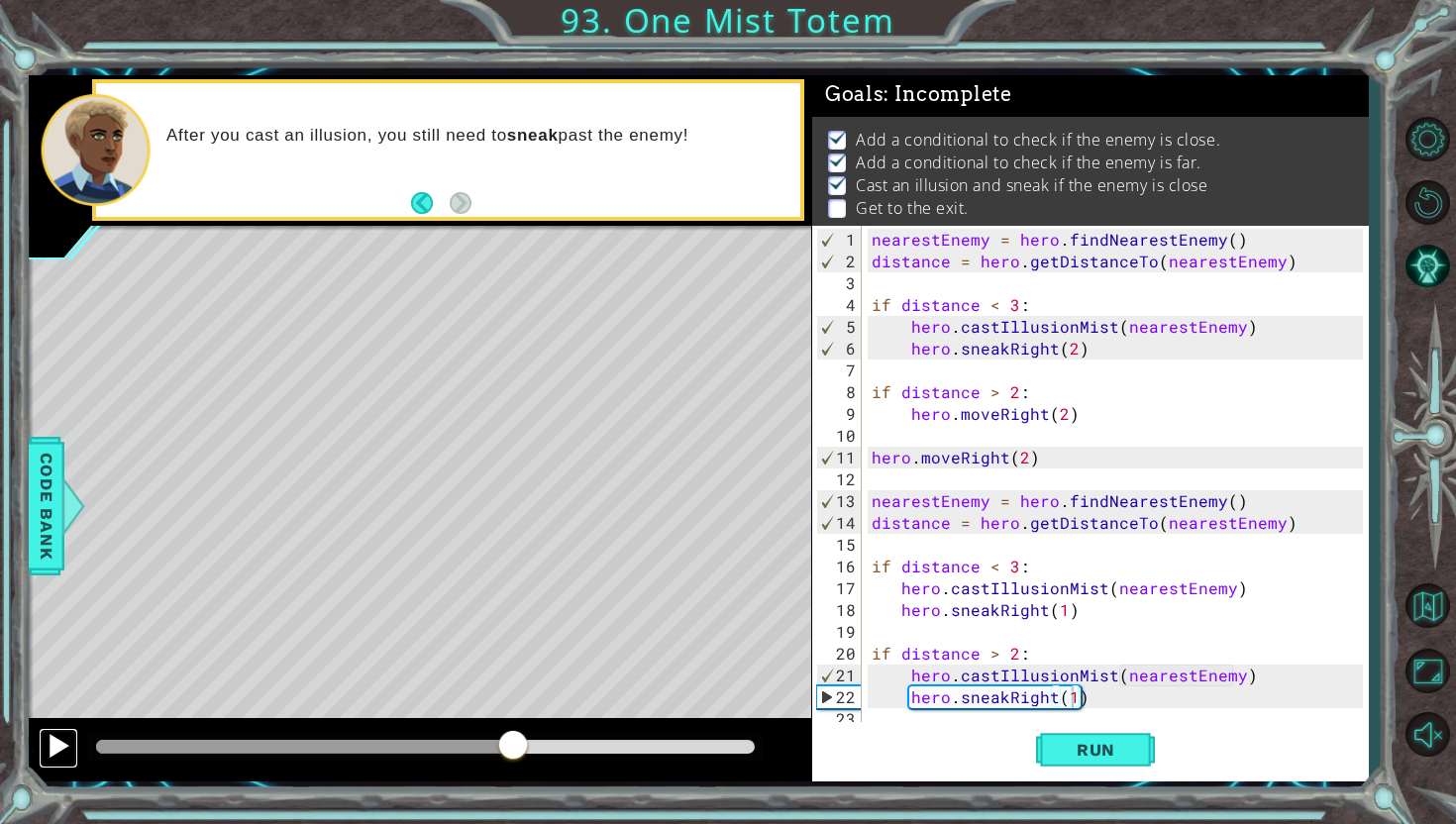 click at bounding box center [58, 746] 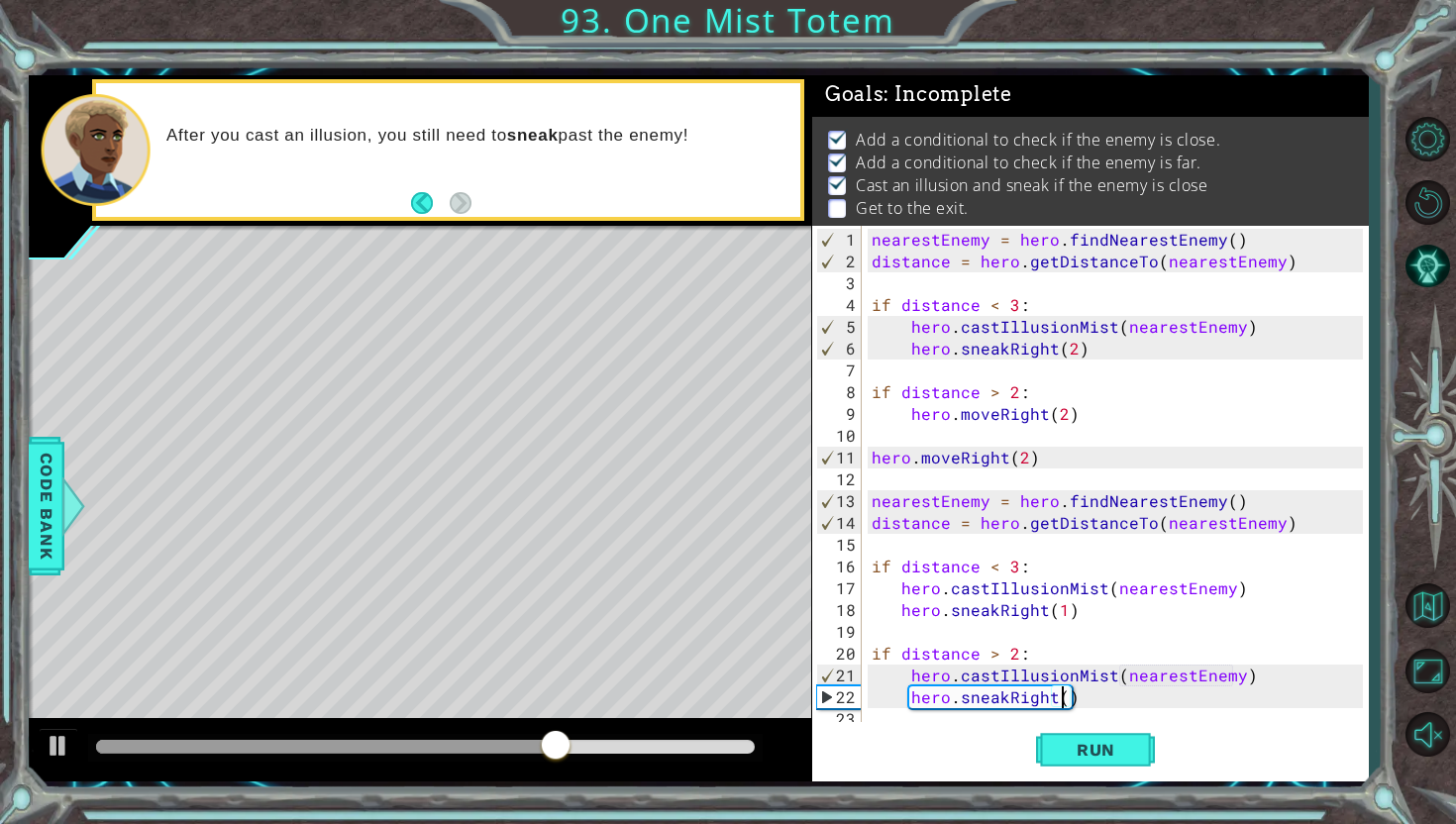 scroll, scrollTop: 0, scrollLeft: 12, axis: horizontal 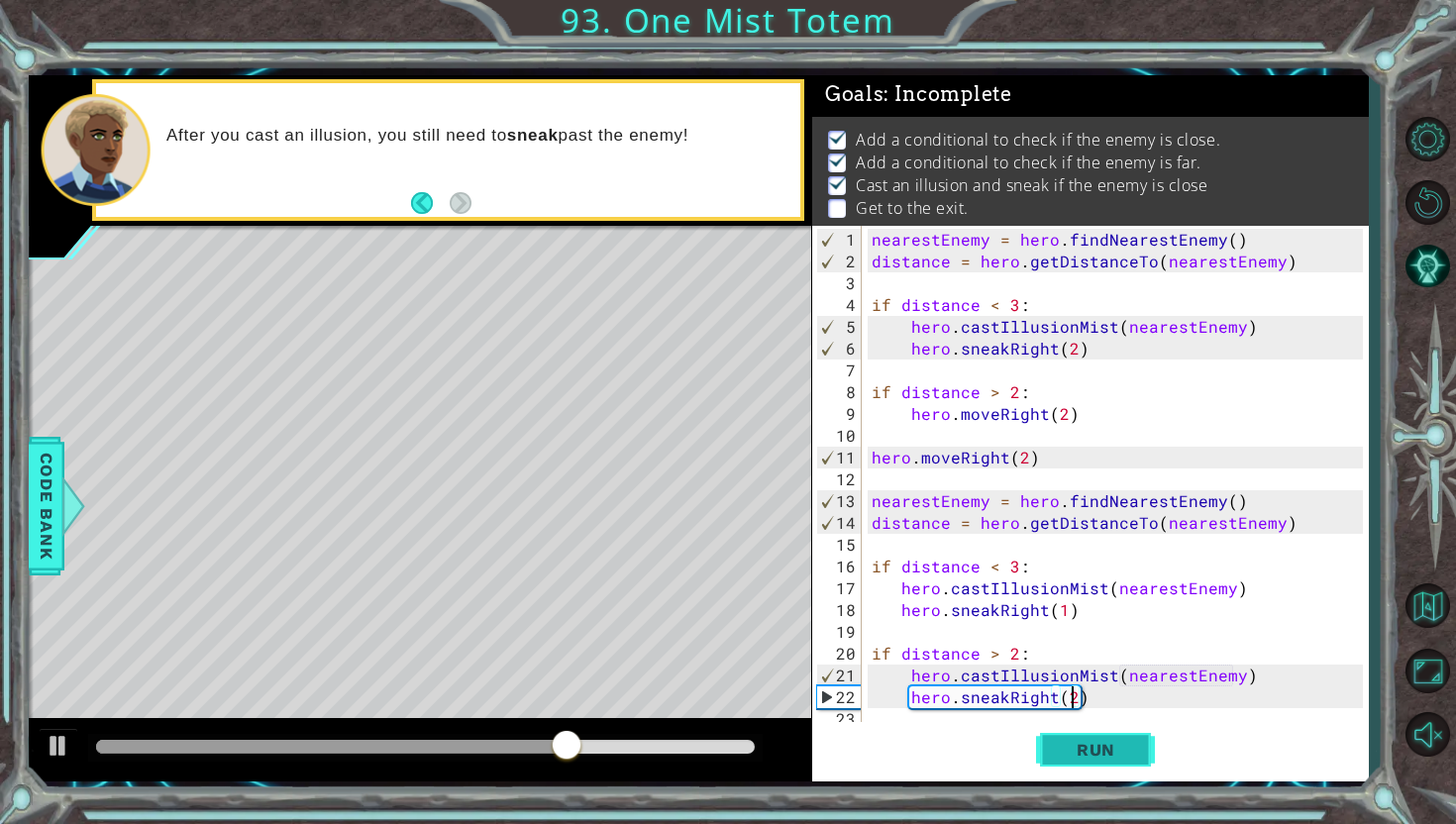 click on "Run" at bounding box center [1095, 750] 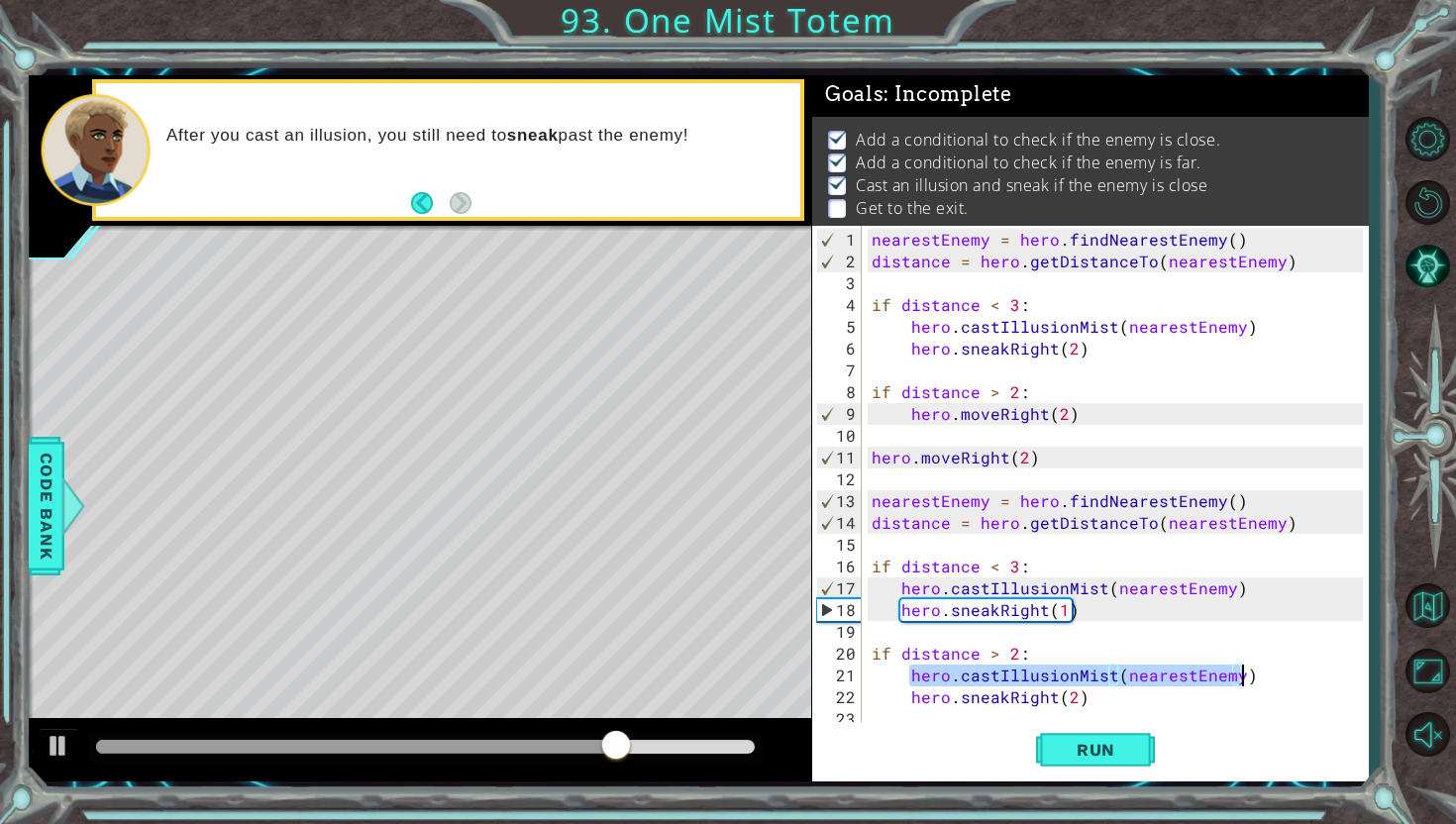 drag, startPoint x: 904, startPoint y: 670, endPoint x: 1266, endPoint y: 668, distance: 362.0055 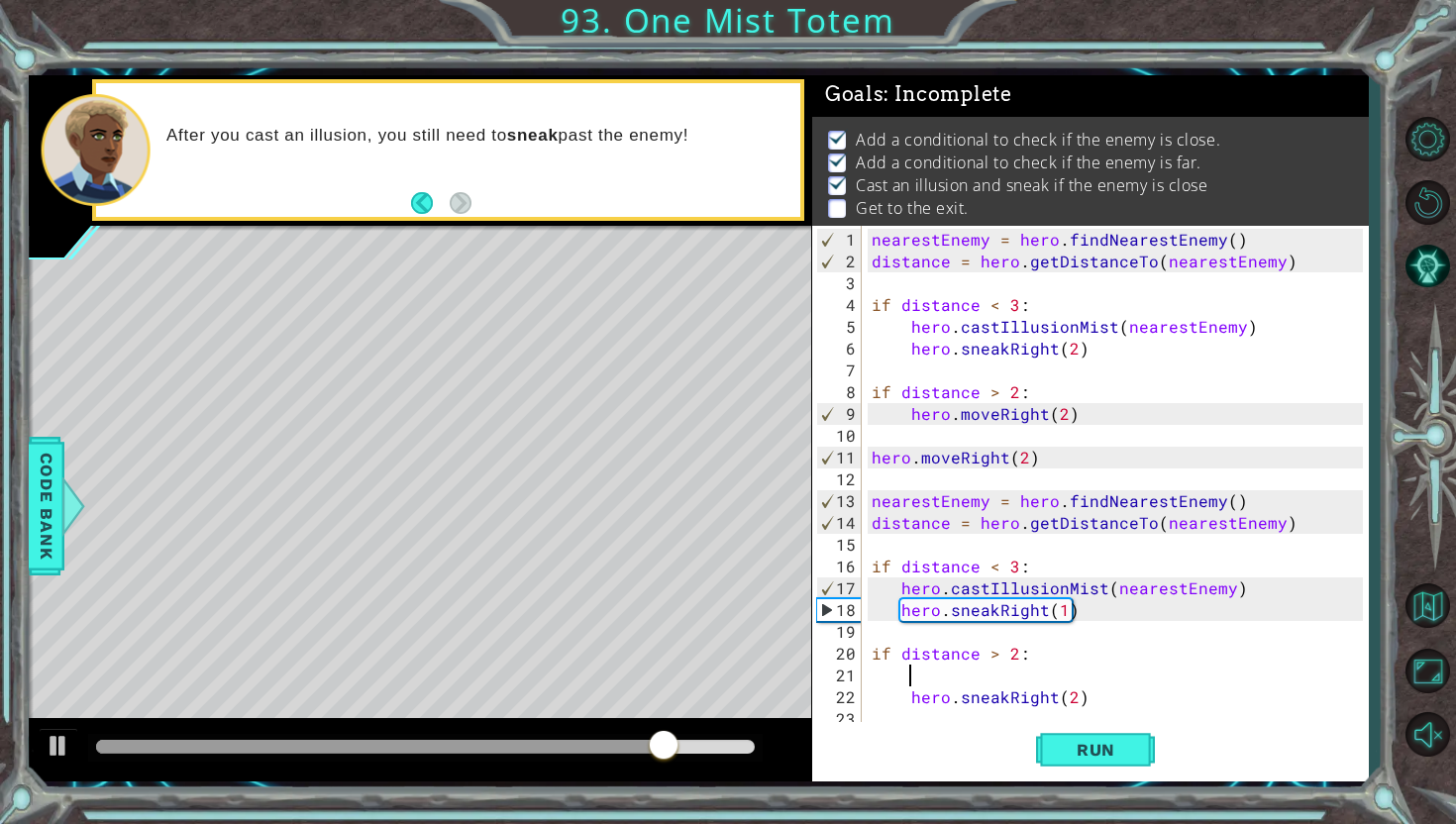 scroll, scrollTop: 0, scrollLeft: 0, axis: both 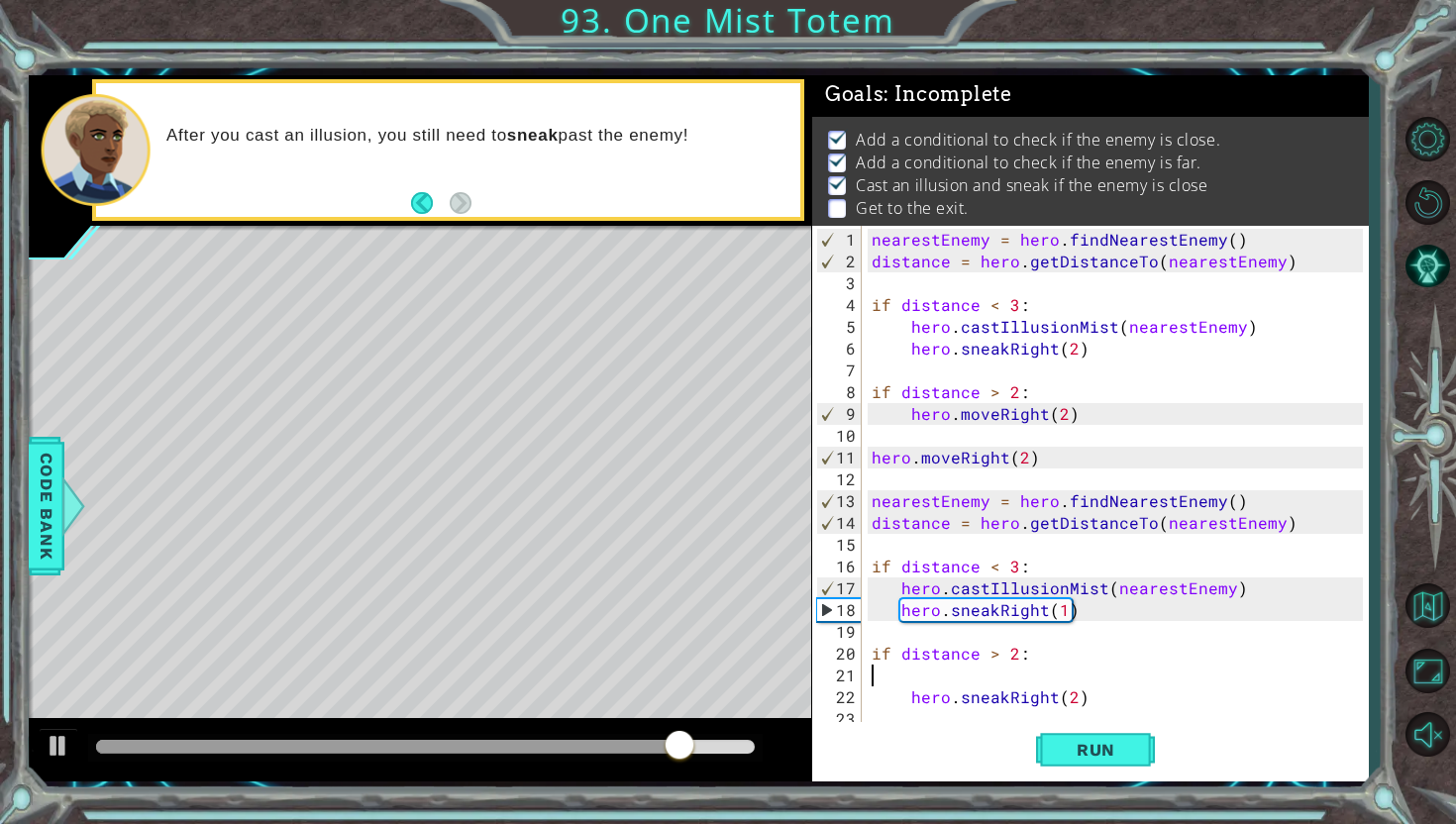 type on "if distance > 2:" 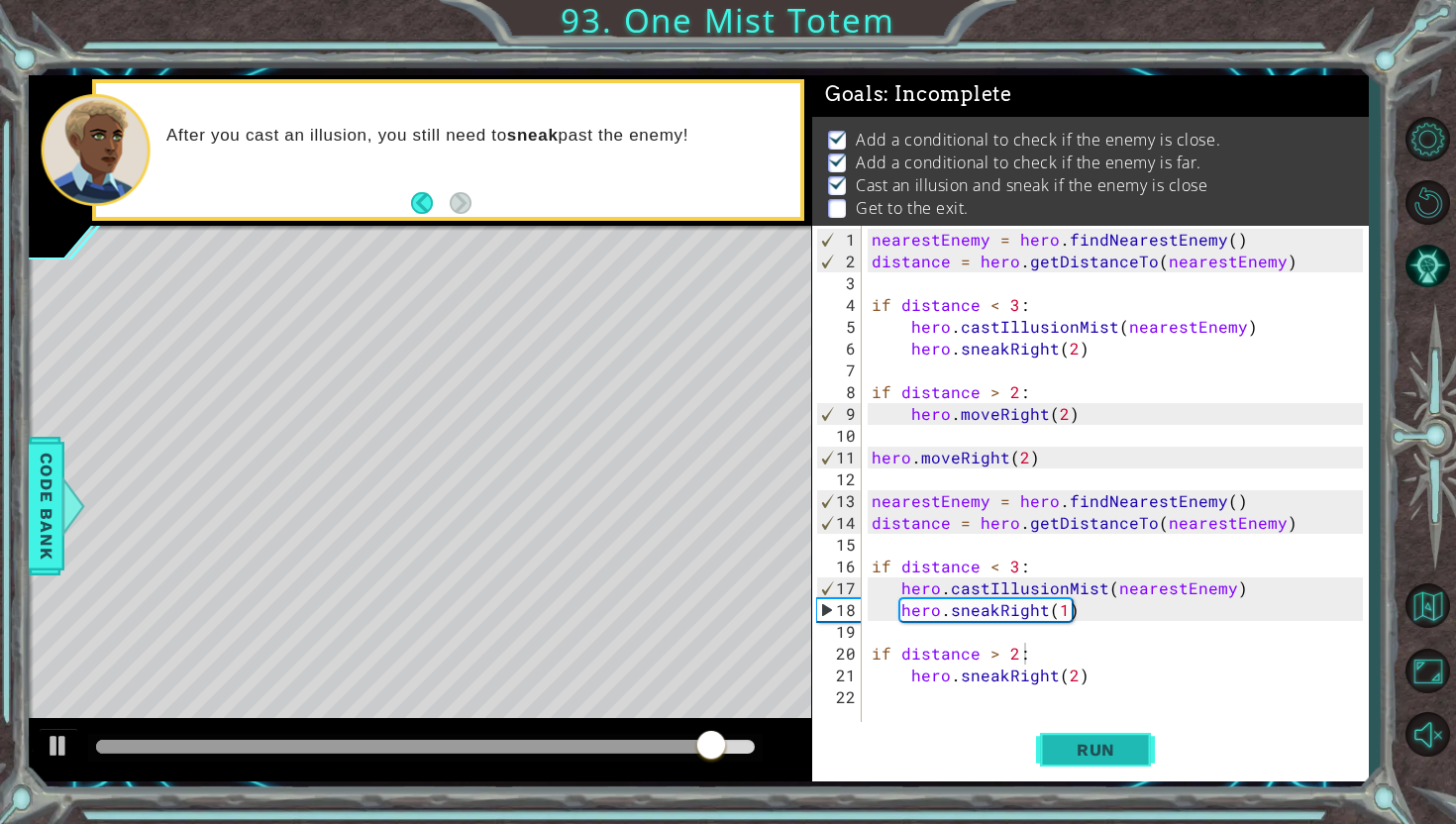 click on "Run" at bounding box center (1095, 750) 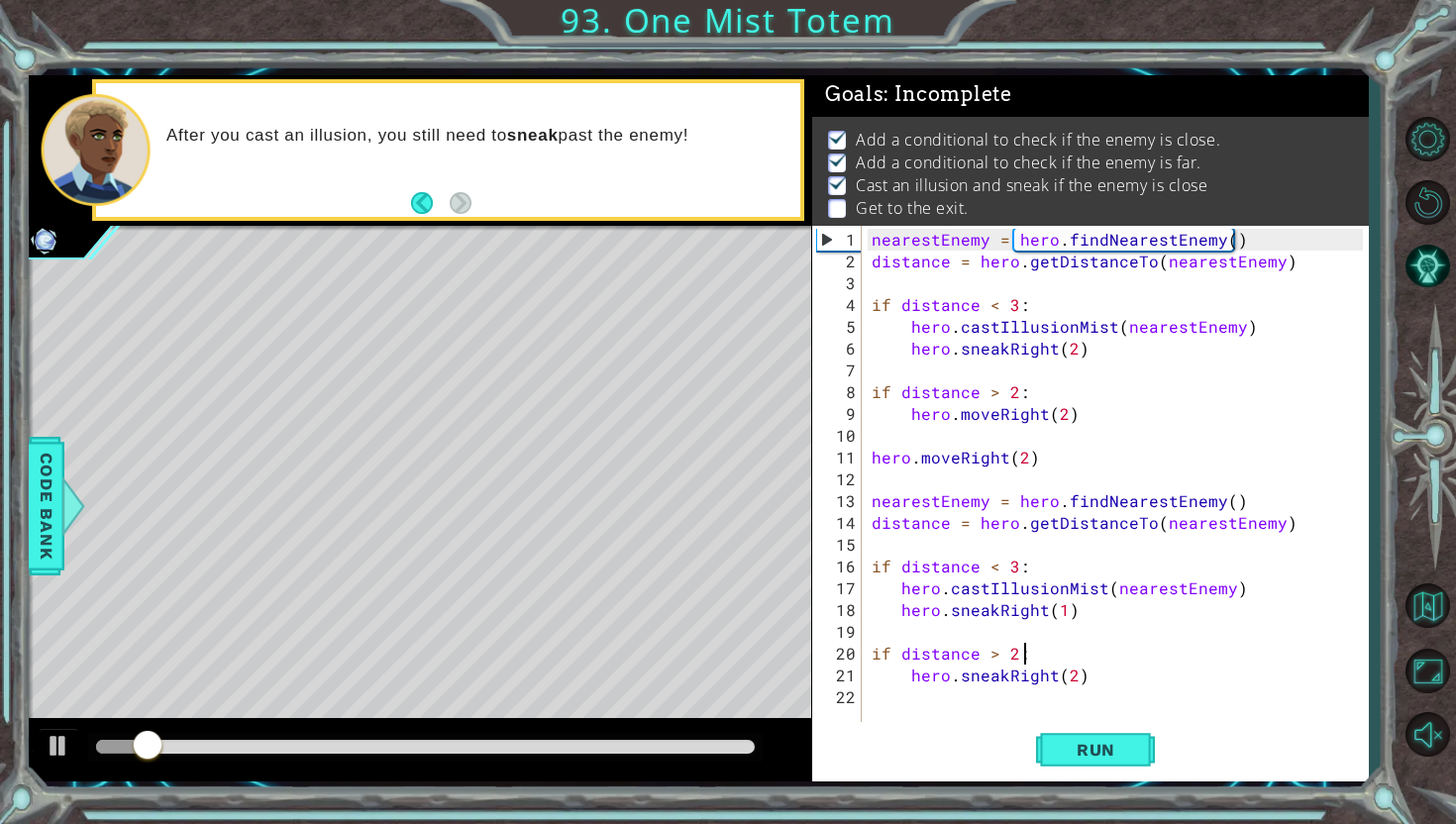 click at bounding box center [425, 747] 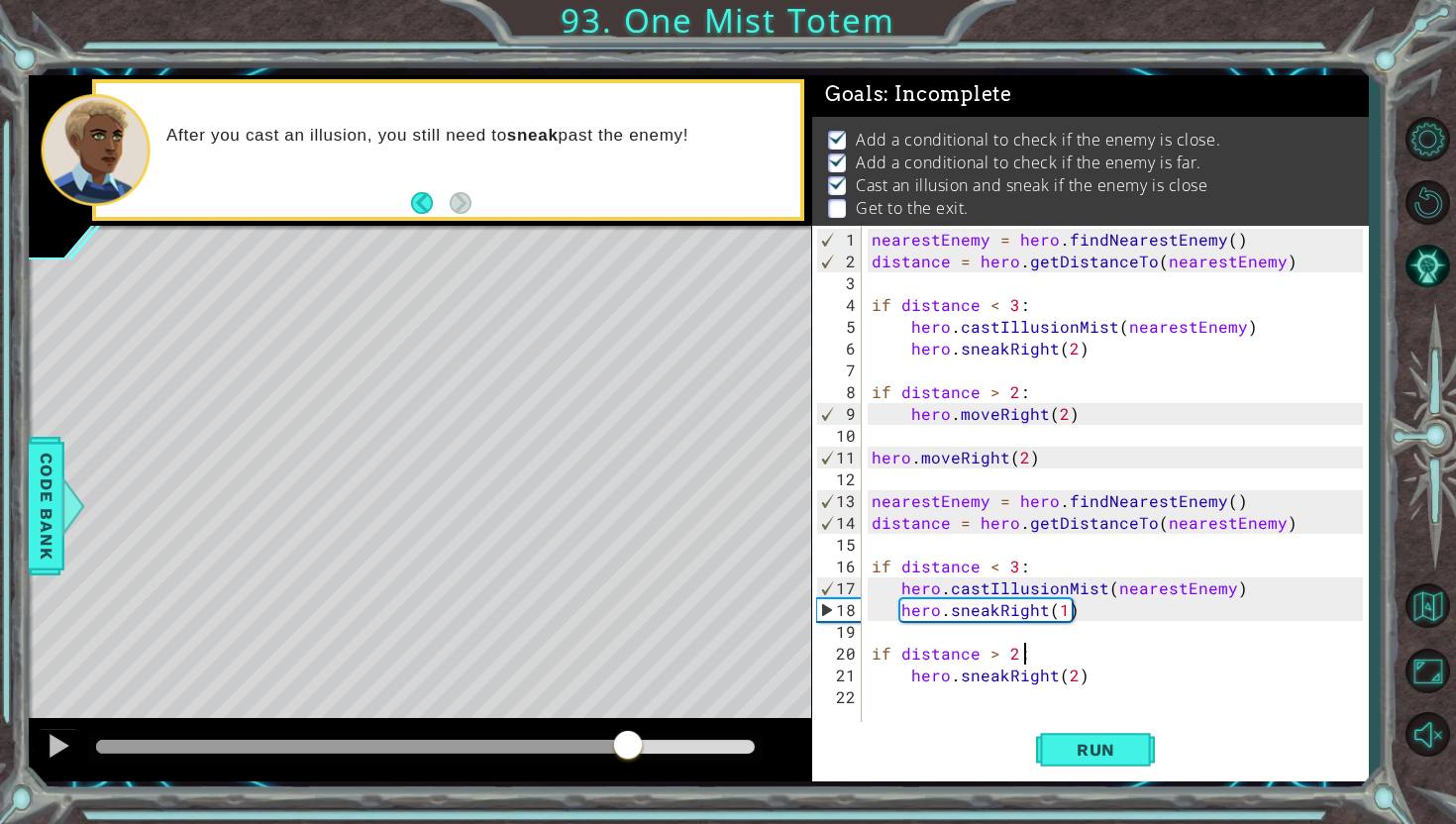 click on "nearestEnemy   =   hero . findNearestEnemy ( ) distance   =   hero . getDistanceTo ( nearestEnemy ) if   distance   <   3 :      hero . castIllusionMist ( nearestEnemy )      hero . sneakRight ( 2 ) if   distance   >   2 :      hero . moveRight ( 2 ) hero . moveRight ( 2 ) nearestEnemy   =   hero . findNearestEnemy ( ) distance   =   hero . getDistanceTo ( nearestEnemy ) if   distance   <   3 :     hero . castIllusionMist ( nearestEnemy )     hero . sneakRight ( 1 ) if   distance   >   2 :      hero . sneakRight ( 2 )" at bounding box center [1120, 501] 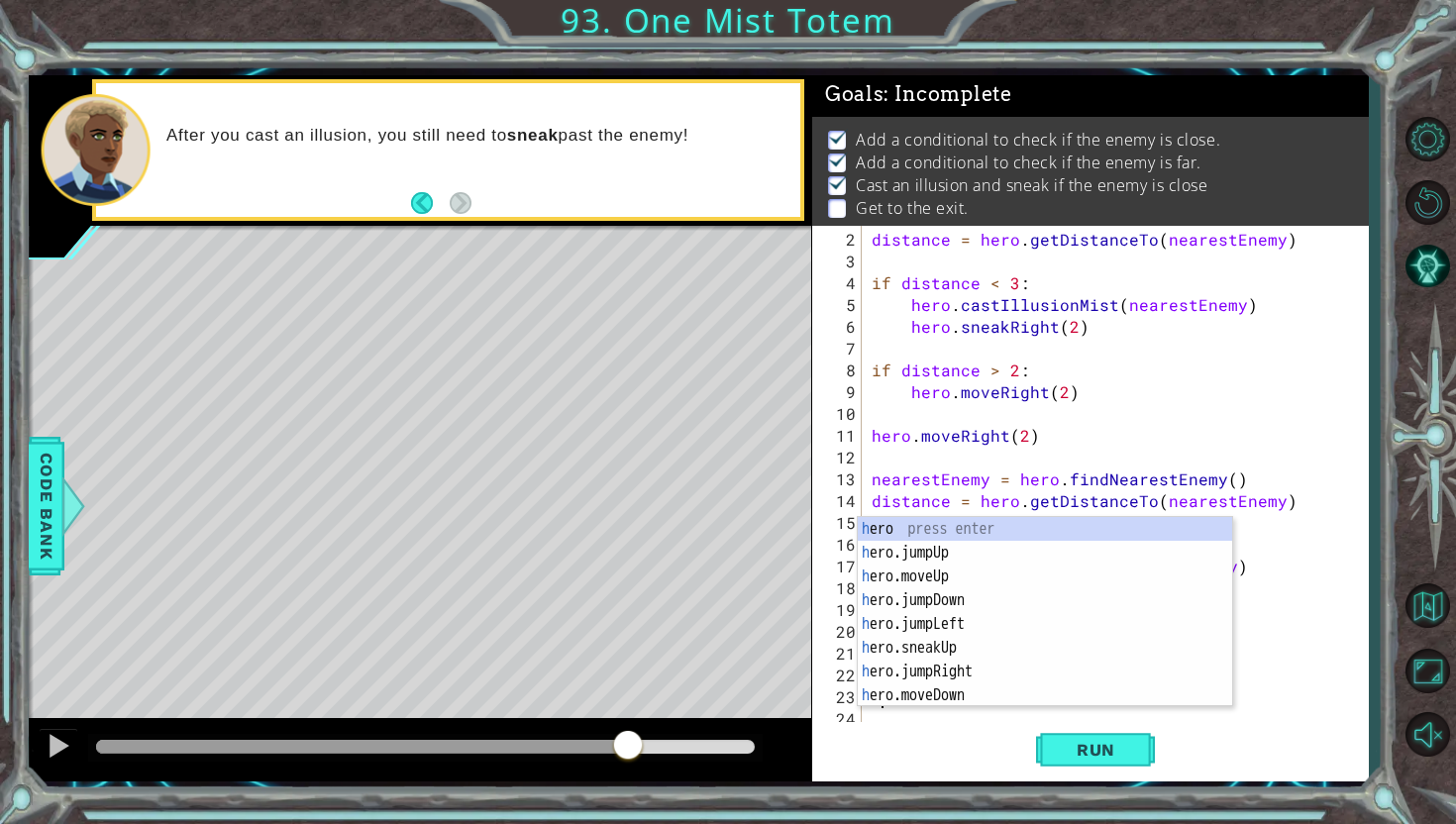 scroll, scrollTop: 22, scrollLeft: 0, axis: vertical 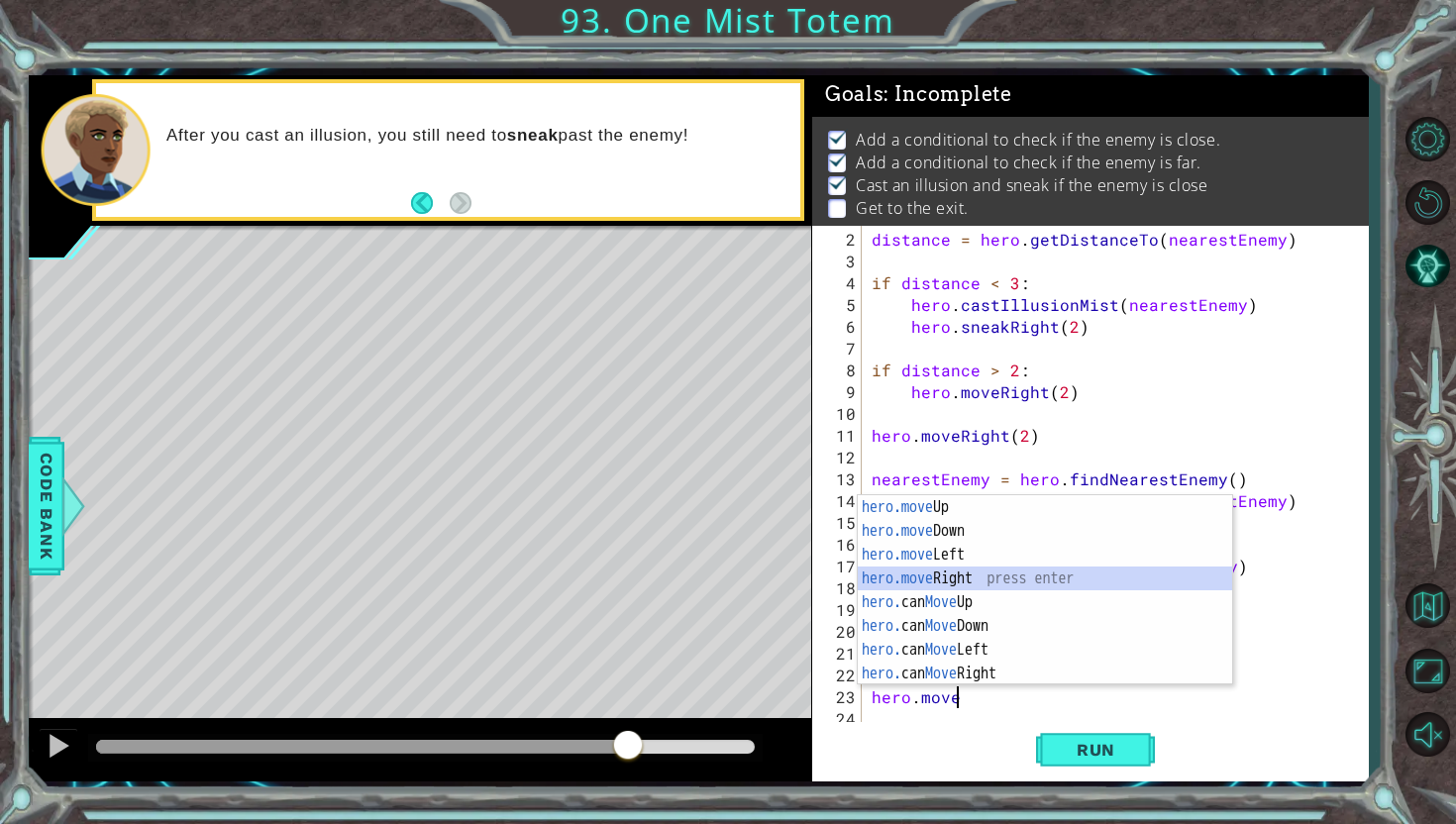 click on "hero.move Up press enter hero.move Down press enter hero.move Left press enter hero.move Right press enter hero. can Move Up press enter hero. can Move Down press enter hero. can Move Left press enter hero. can Move Right press enter" at bounding box center [1045, 614] 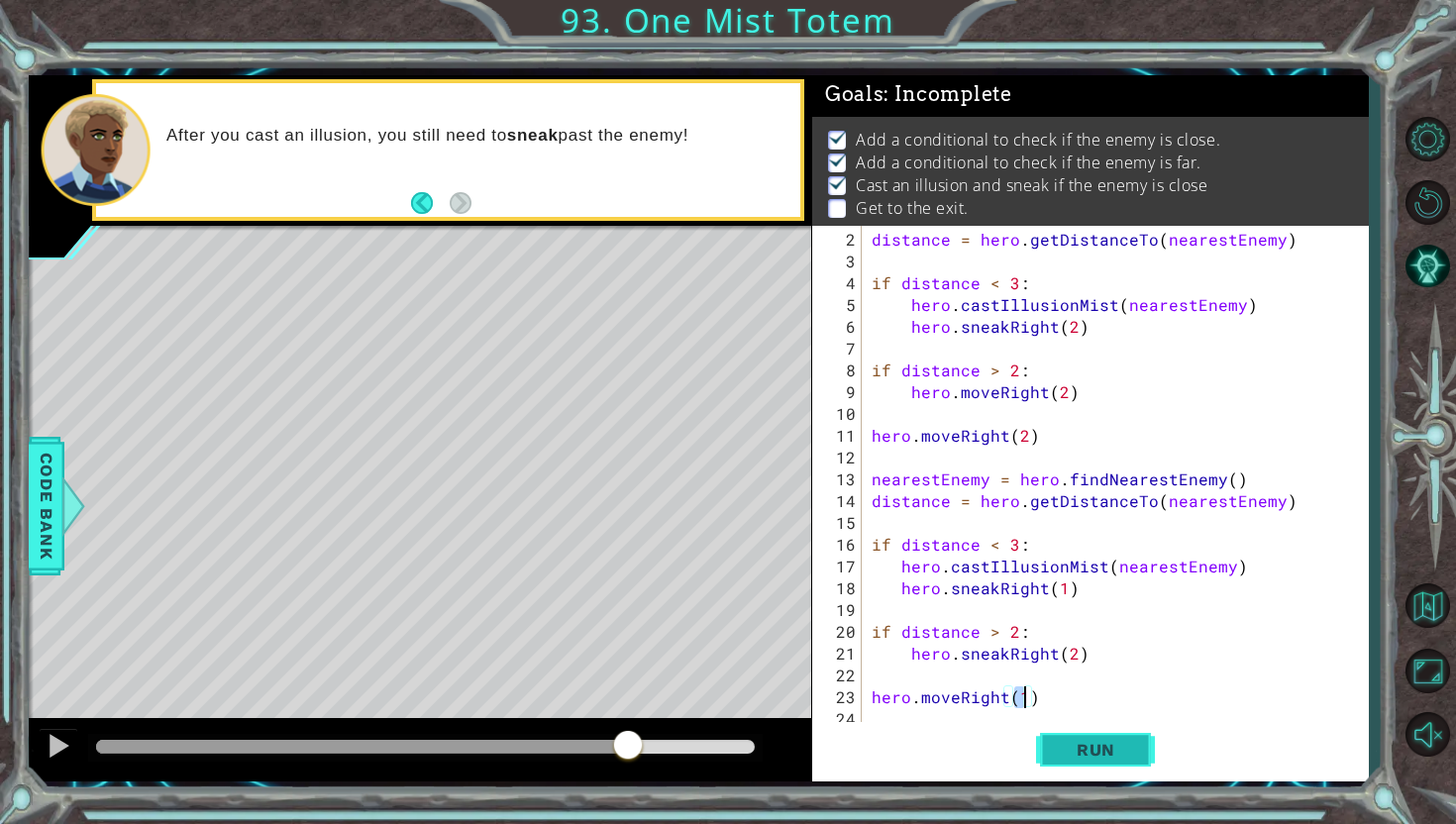 type on "hero.moveRight(1)" 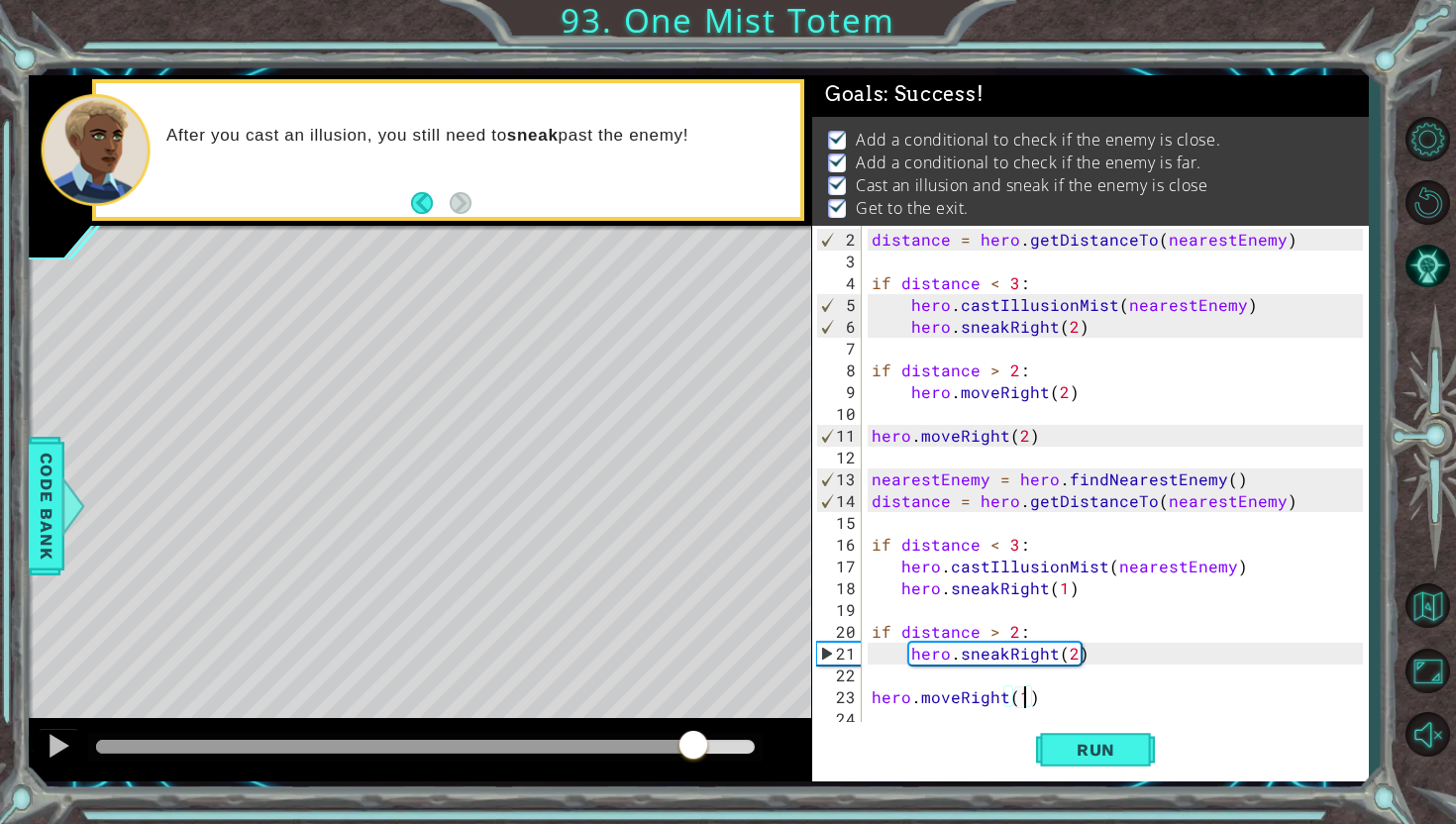 click at bounding box center [425, 747] 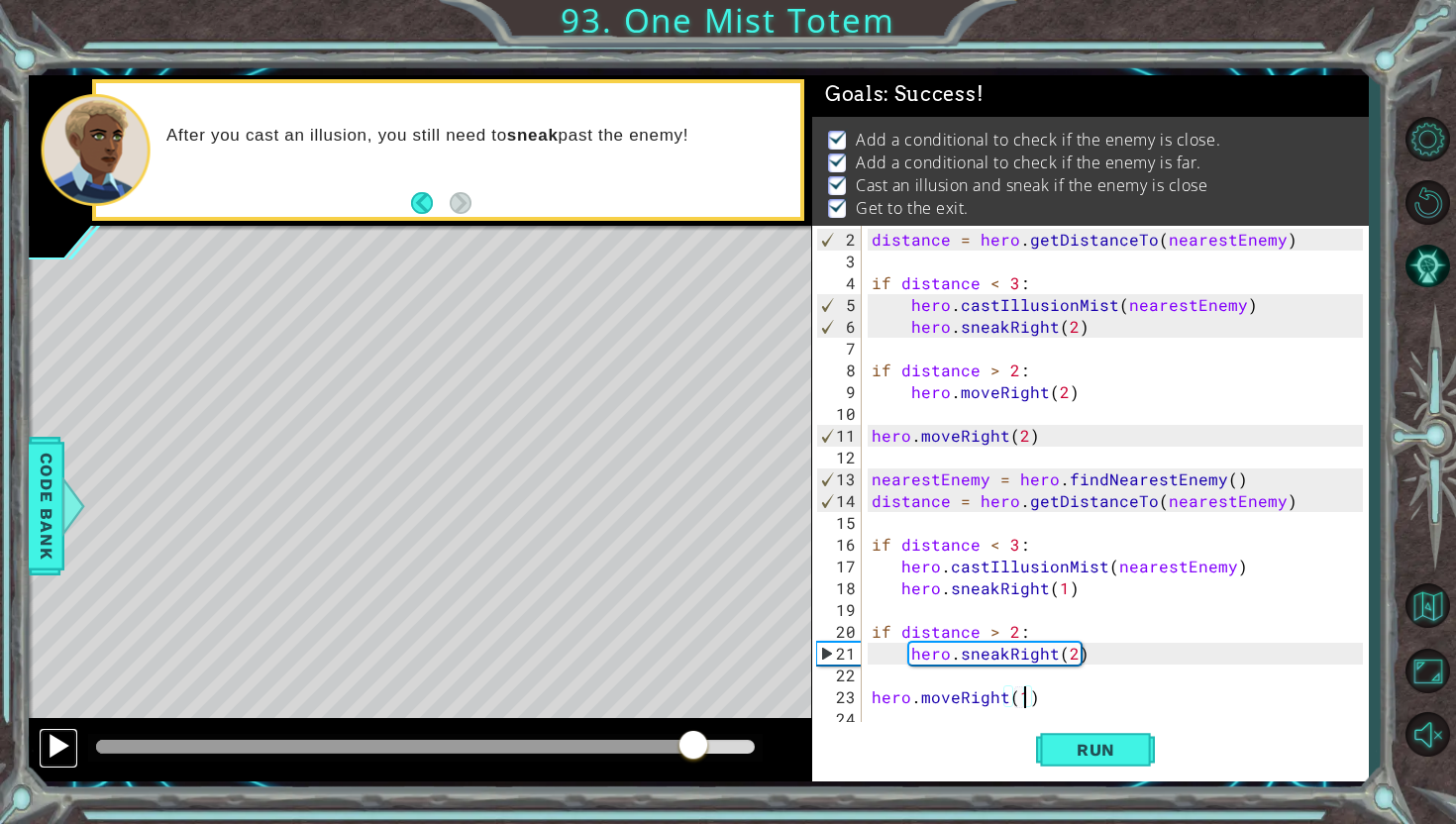 click at bounding box center [58, 746] 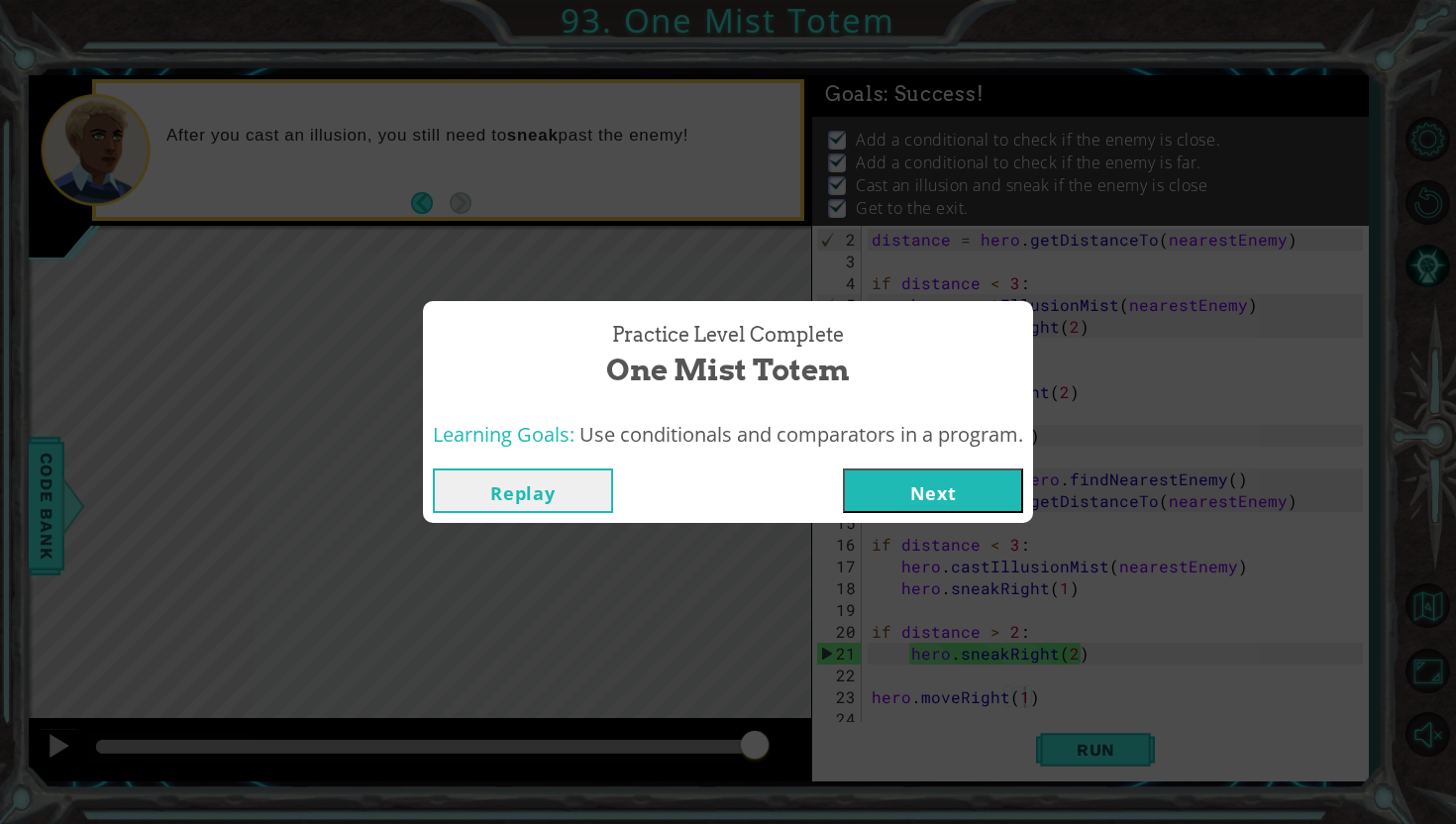 click on "Practice Level Complete     One Mist Totem     Learning Goals:       Use conditionals and comparators in a program.
Replay
Next" at bounding box center [728, 412] 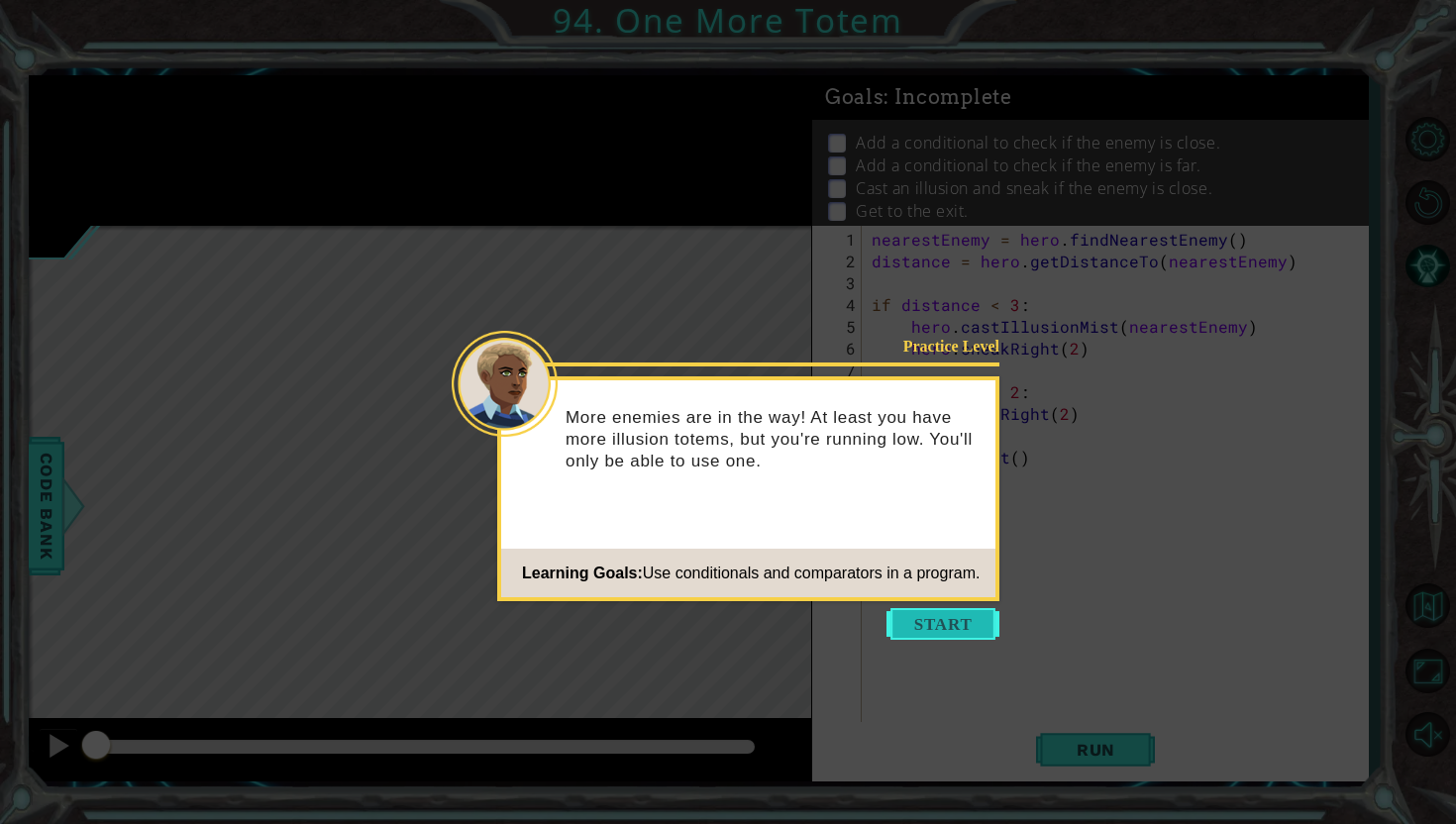 click at bounding box center (943, 624) 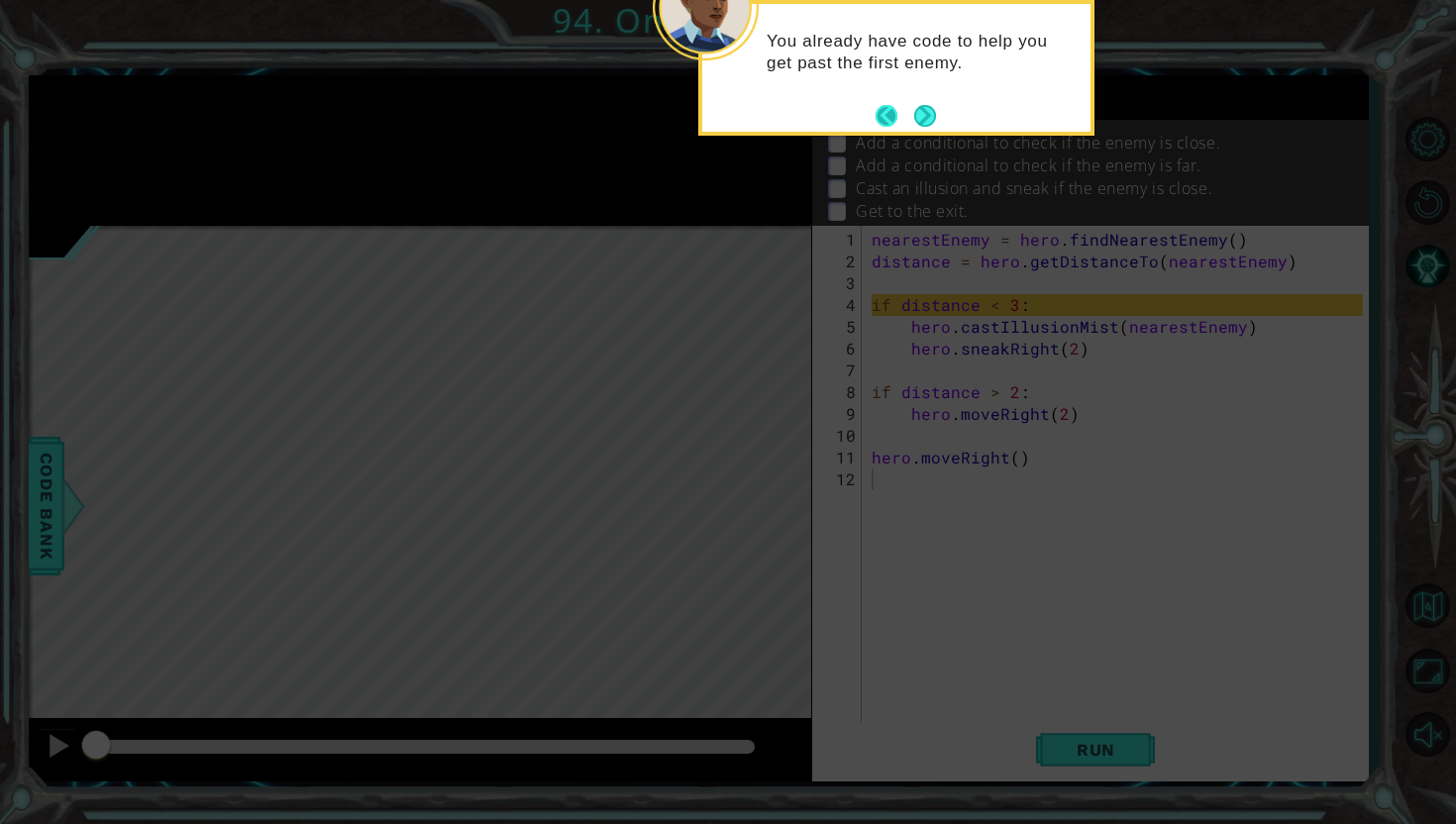 click at bounding box center [894, 116] 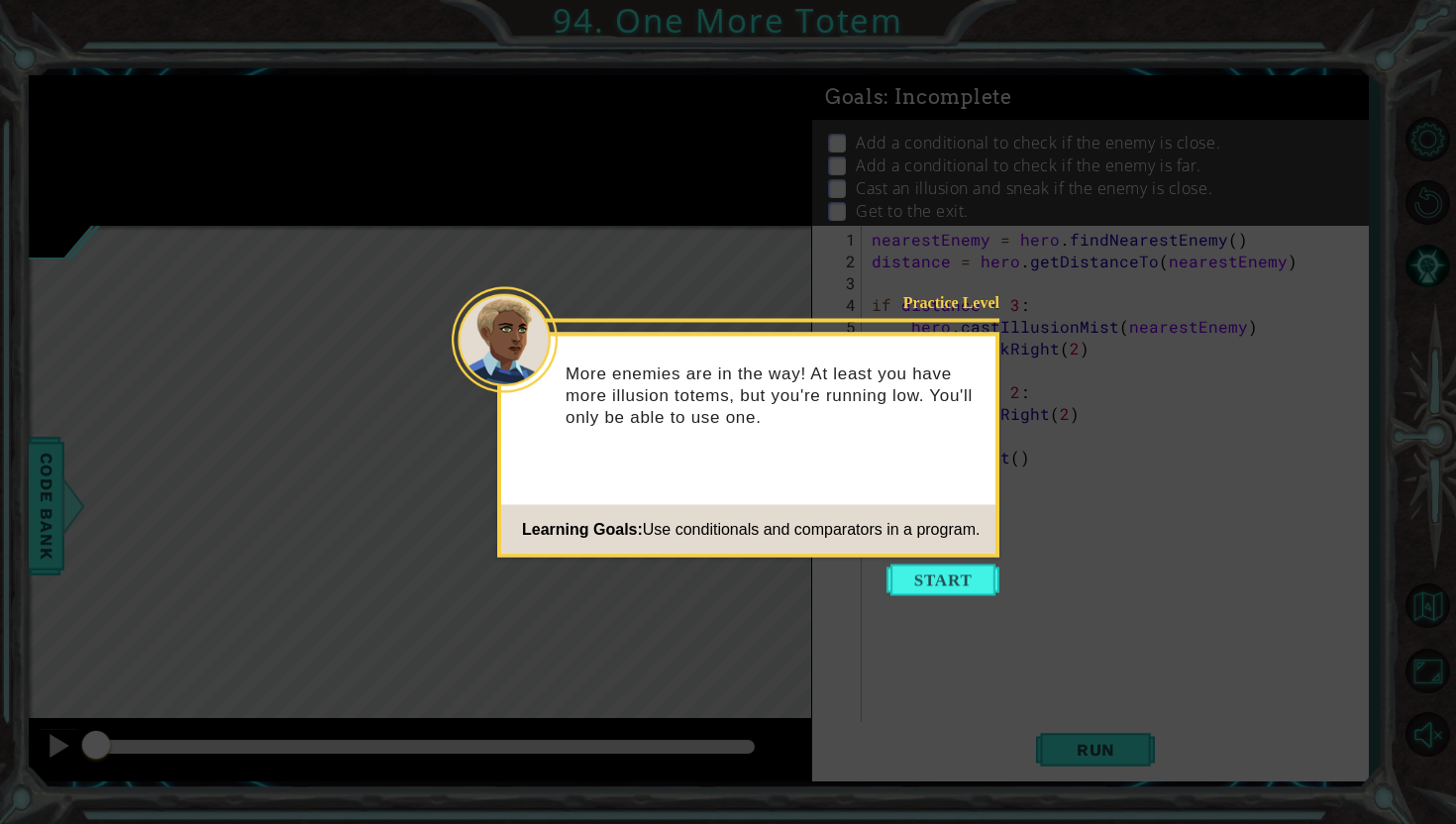 click 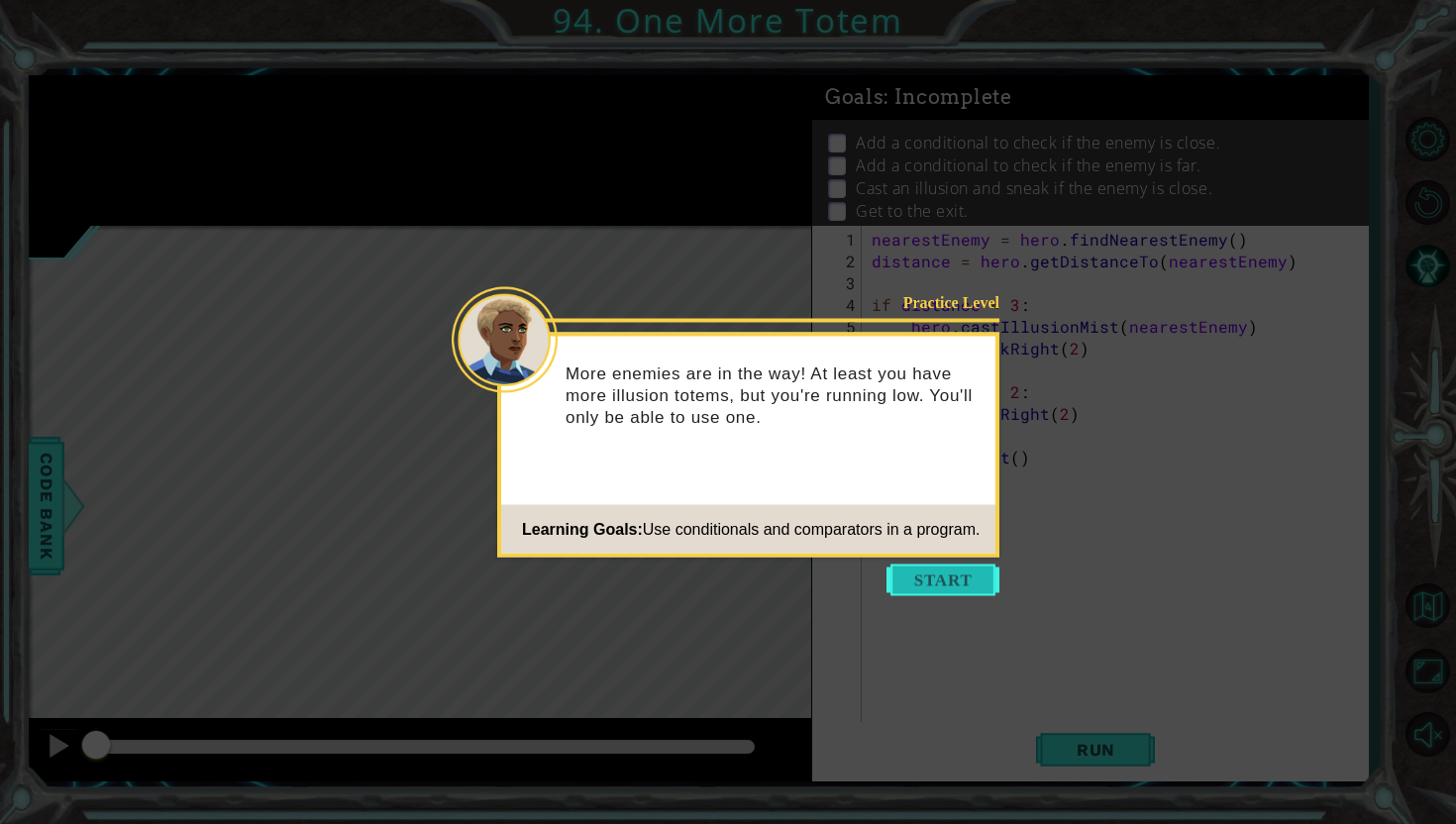 click at bounding box center (943, 580) 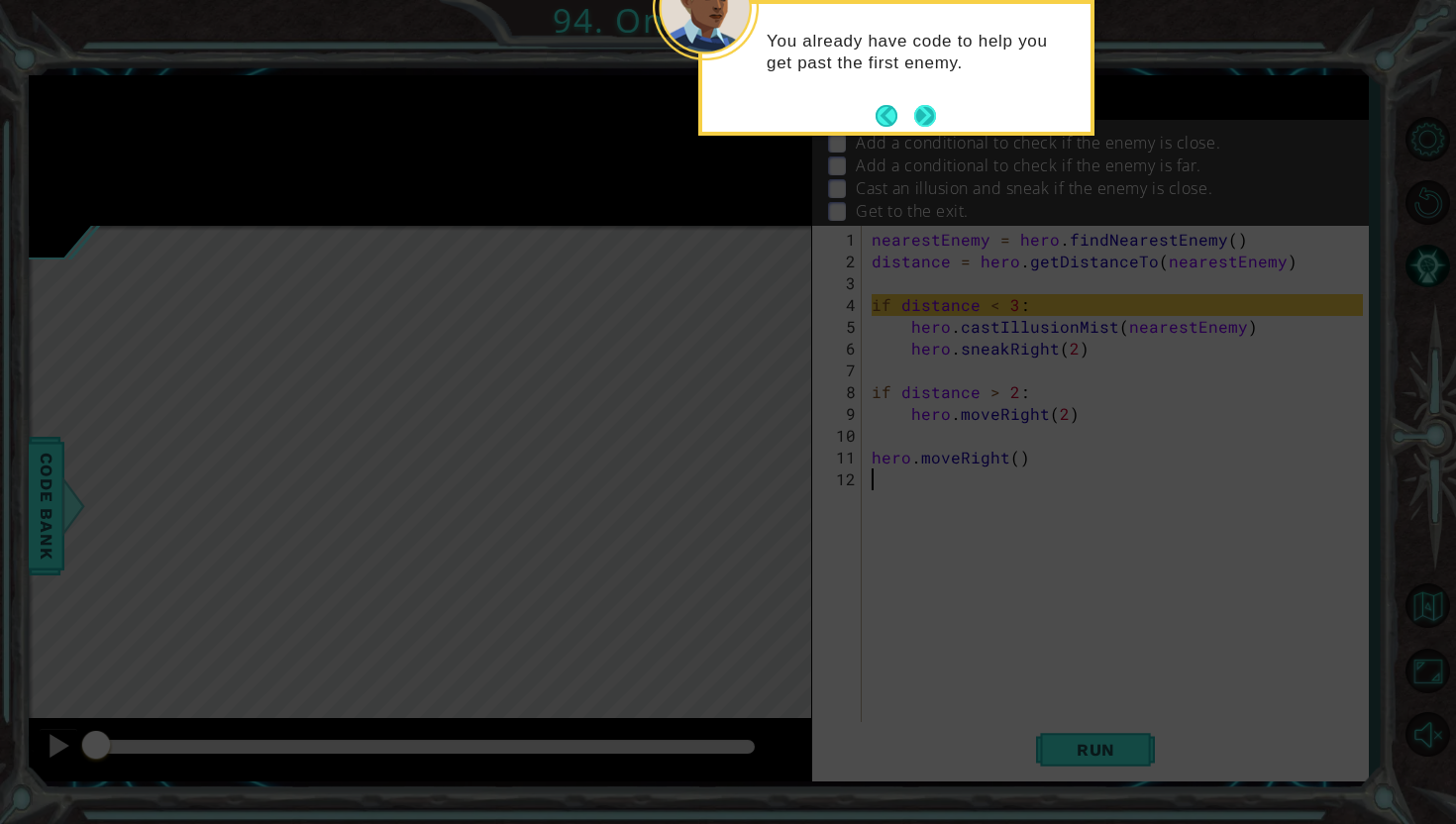 click at bounding box center [925, 116] 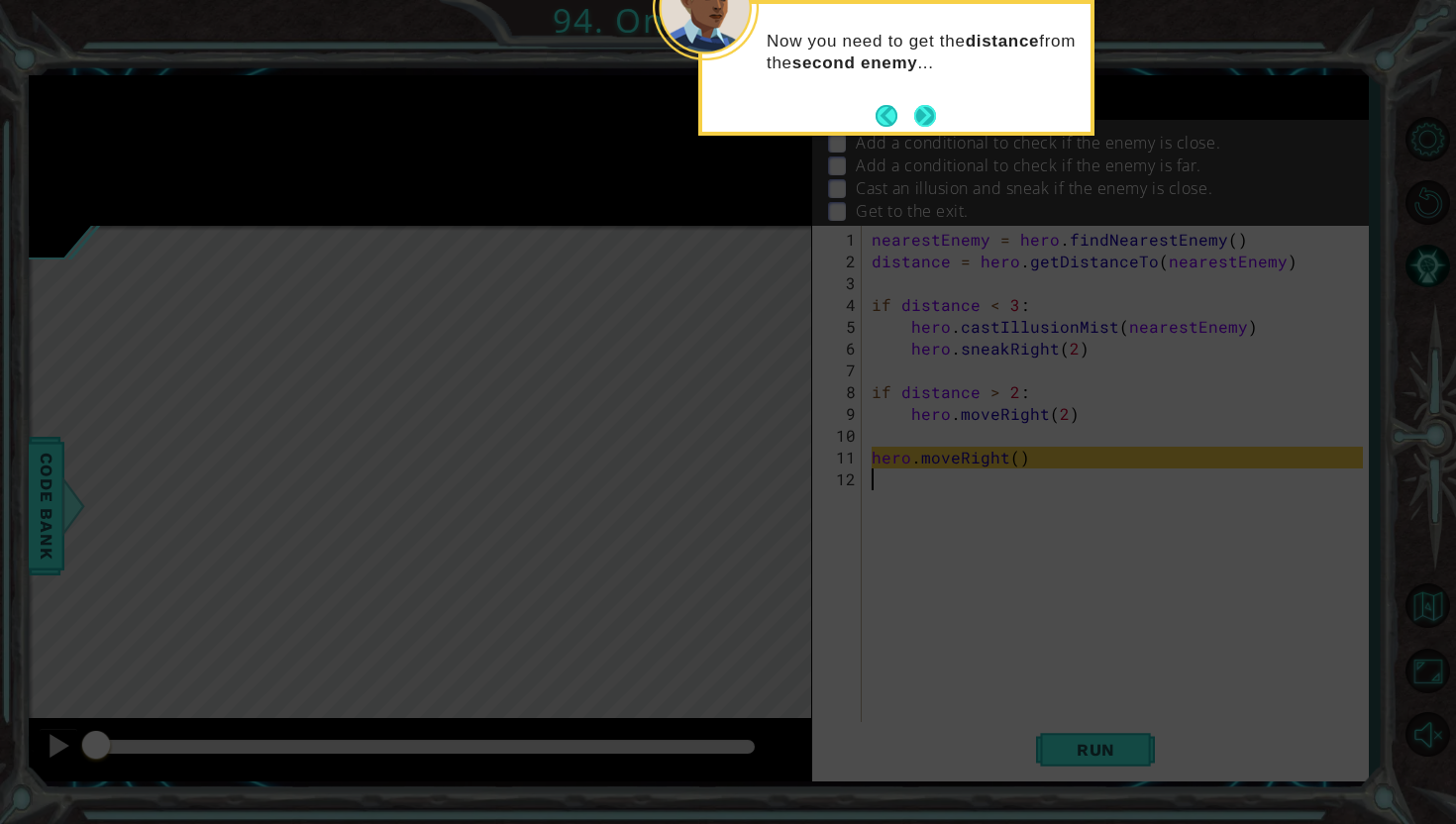 click at bounding box center (925, 115) 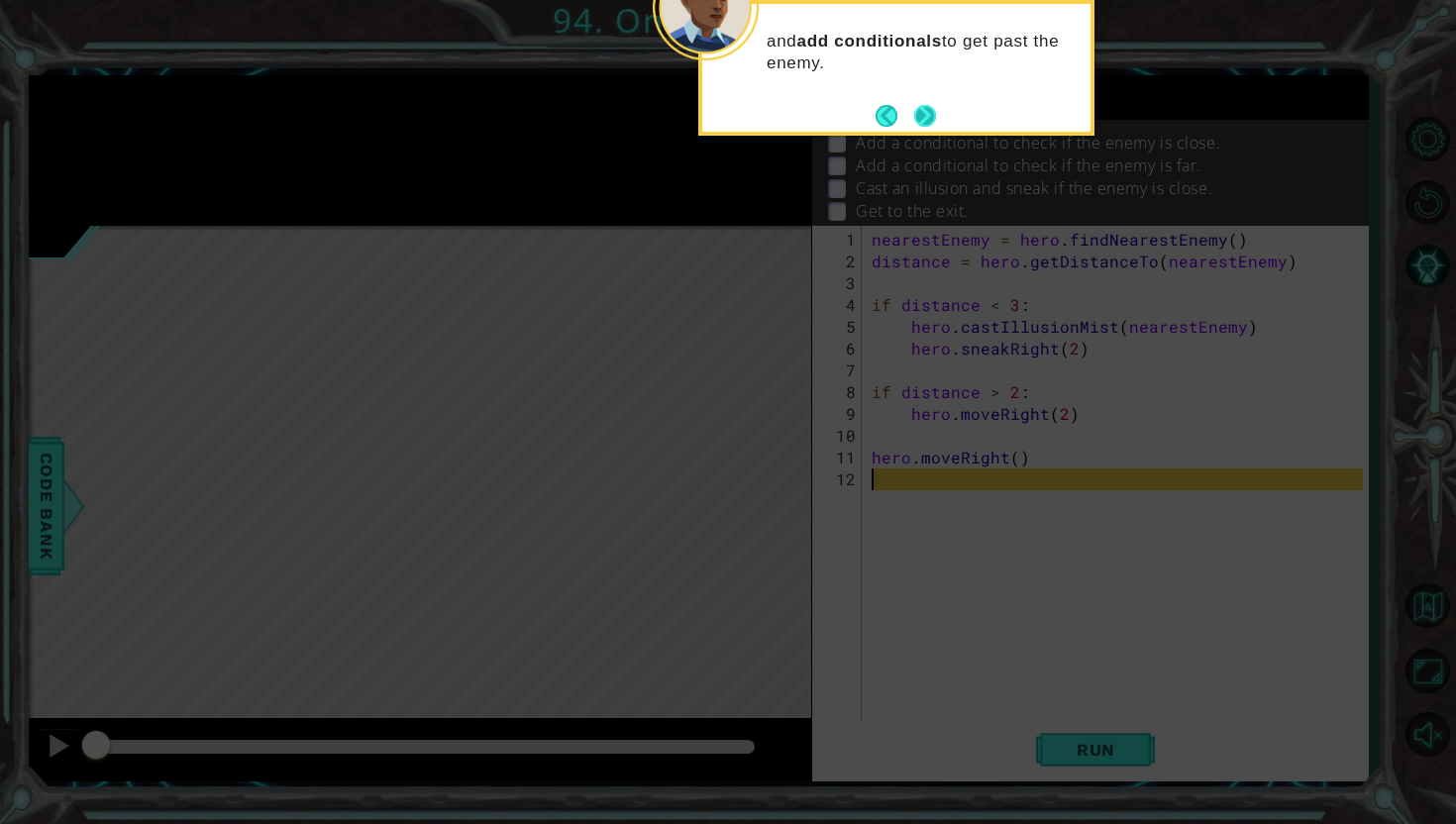 click at bounding box center (925, 116) 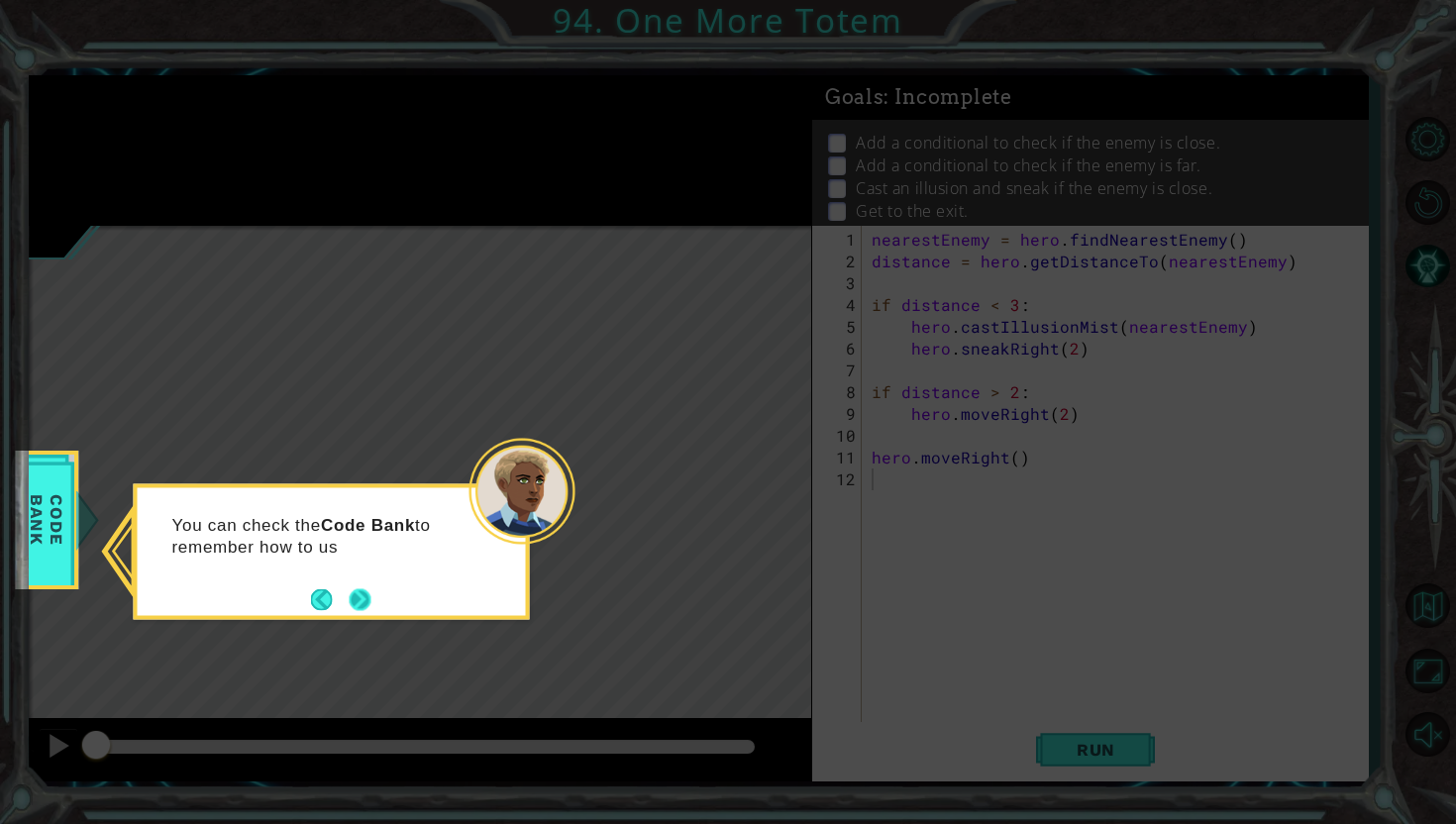 click at bounding box center (360, 599) 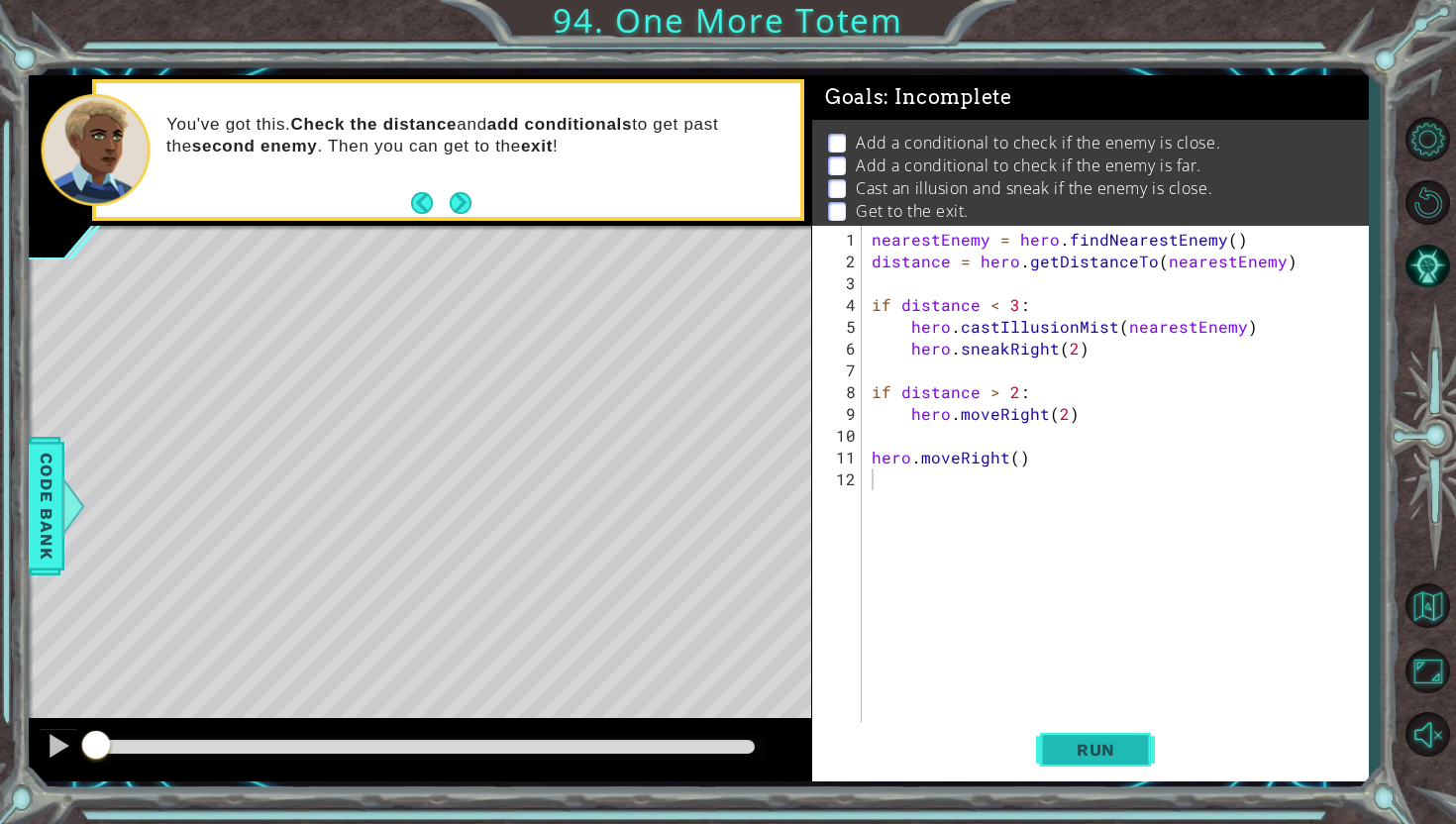 click on "Run" at bounding box center (1095, 750) 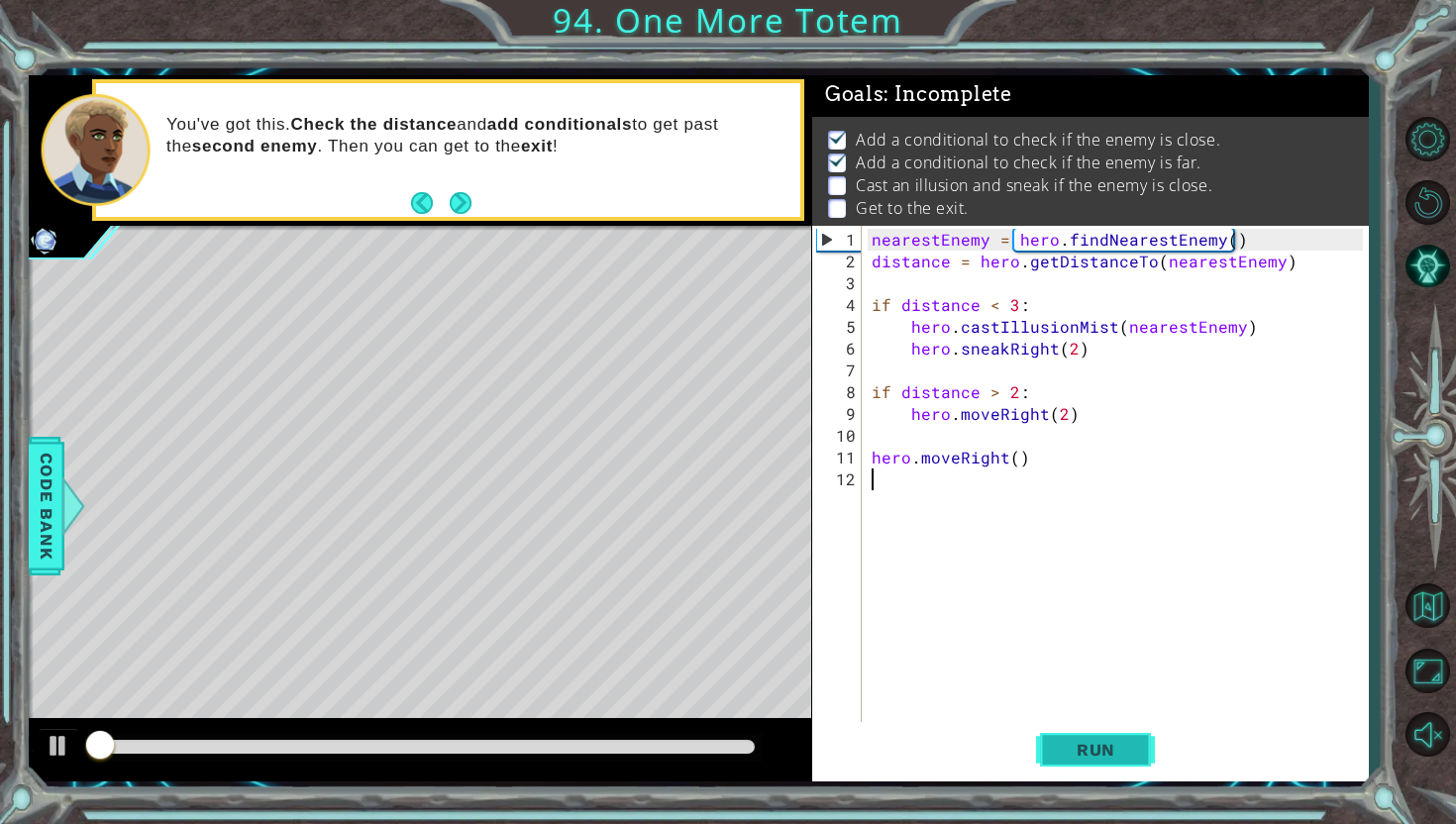 scroll, scrollTop: 3, scrollLeft: 0, axis: vertical 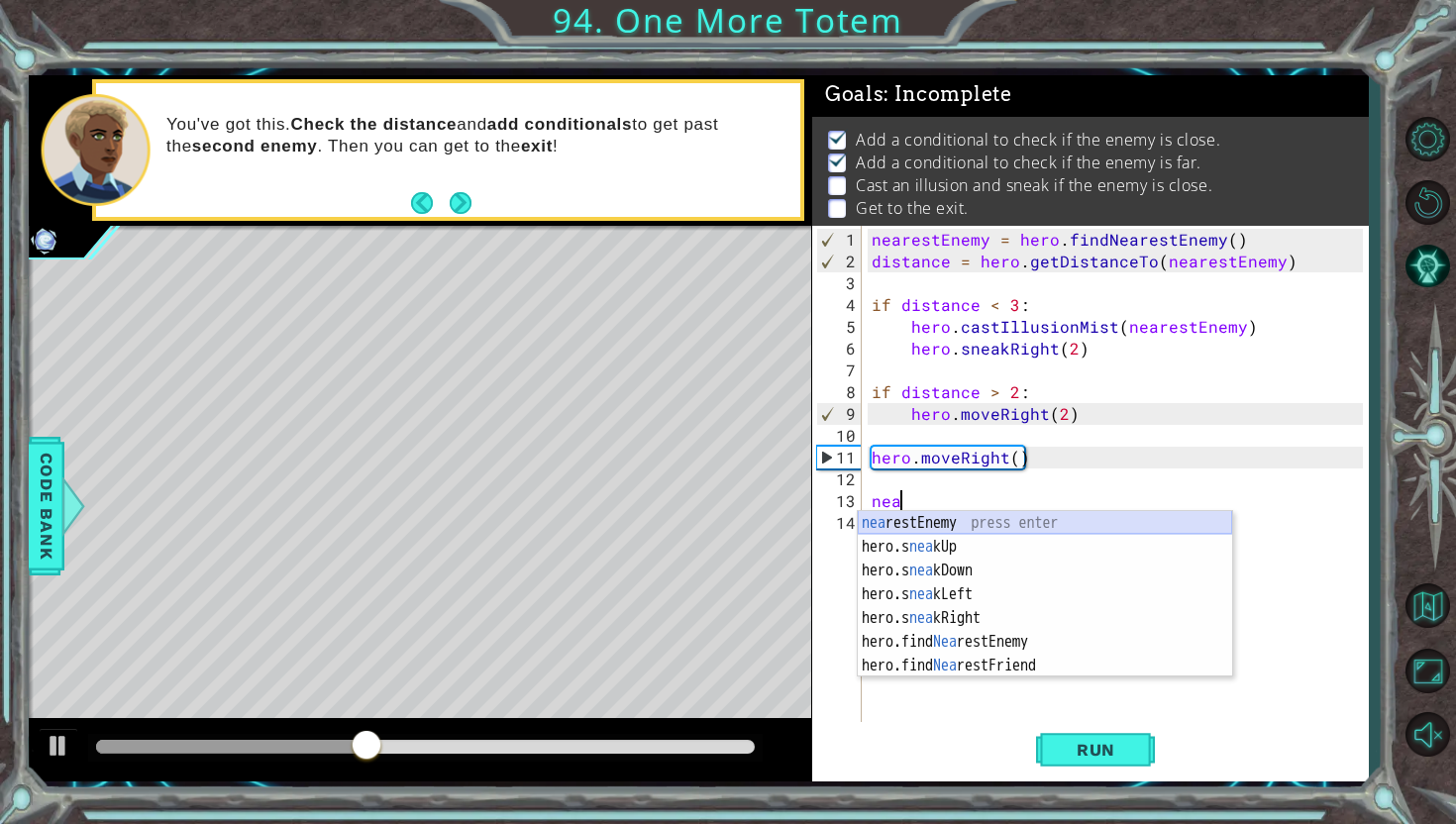 click on "nea restEnemy press enter hero.s nea kUp press enter hero.s nea kDown press enter hero.s nea kLeft press enter hero.s nea kRight press enter hero.find [PERSON_NAME] restEnemy press enter hero.find Nea restFriend press enter" at bounding box center (1045, 618) 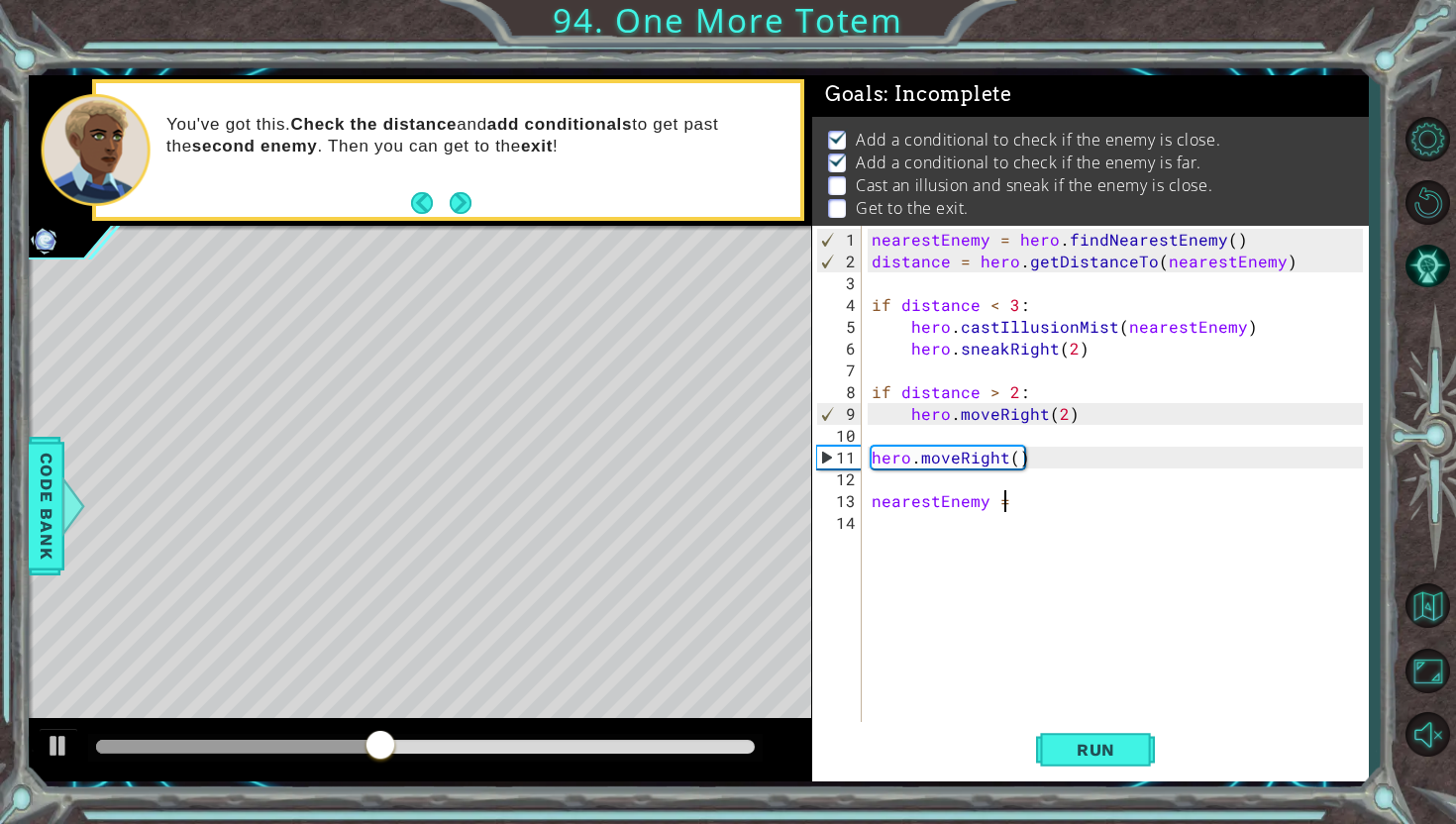 scroll, scrollTop: 0, scrollLeft: 7, axis: horizontal 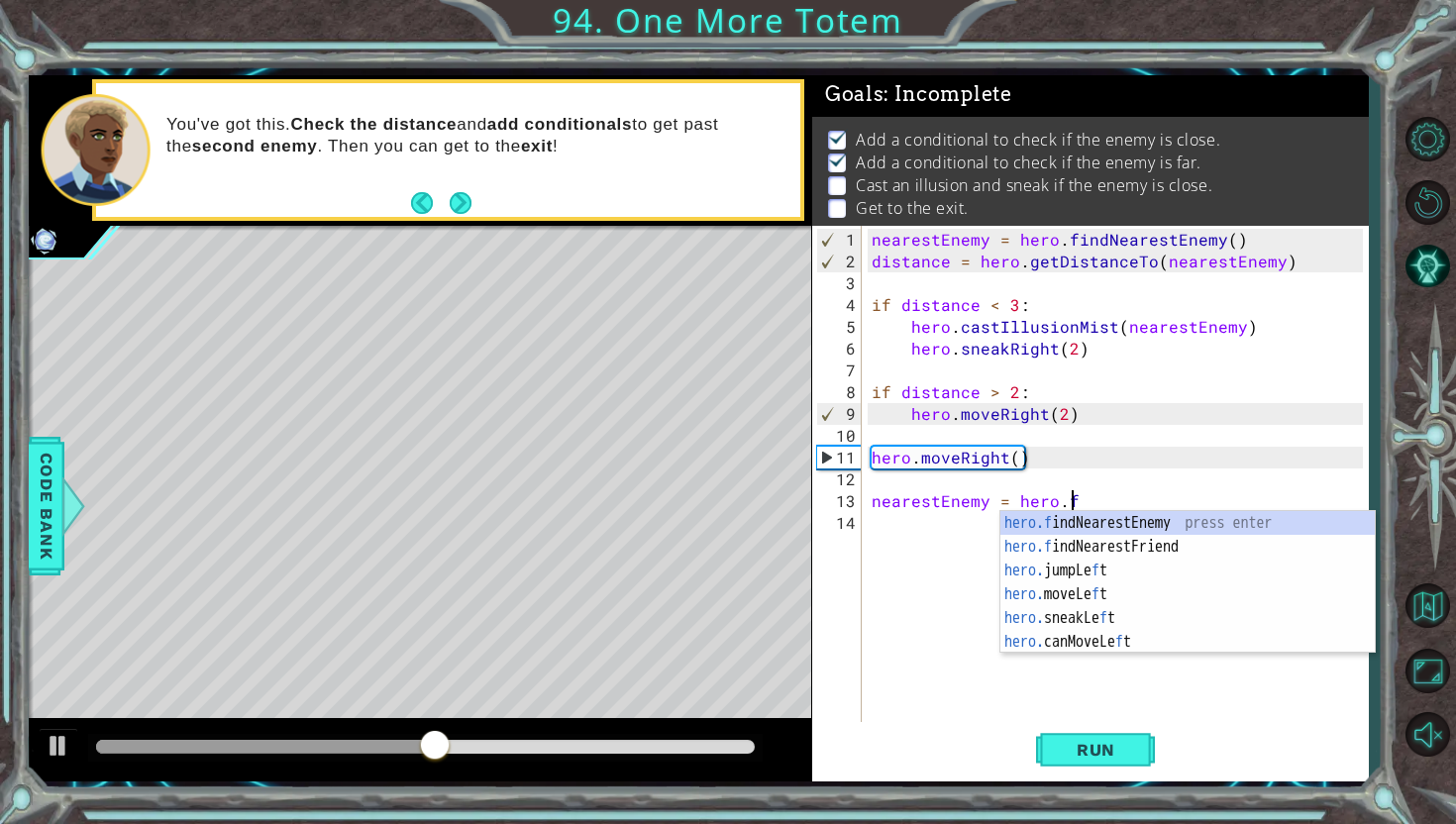 type on "nearestEnemy = [DOMAIN_NAME]" 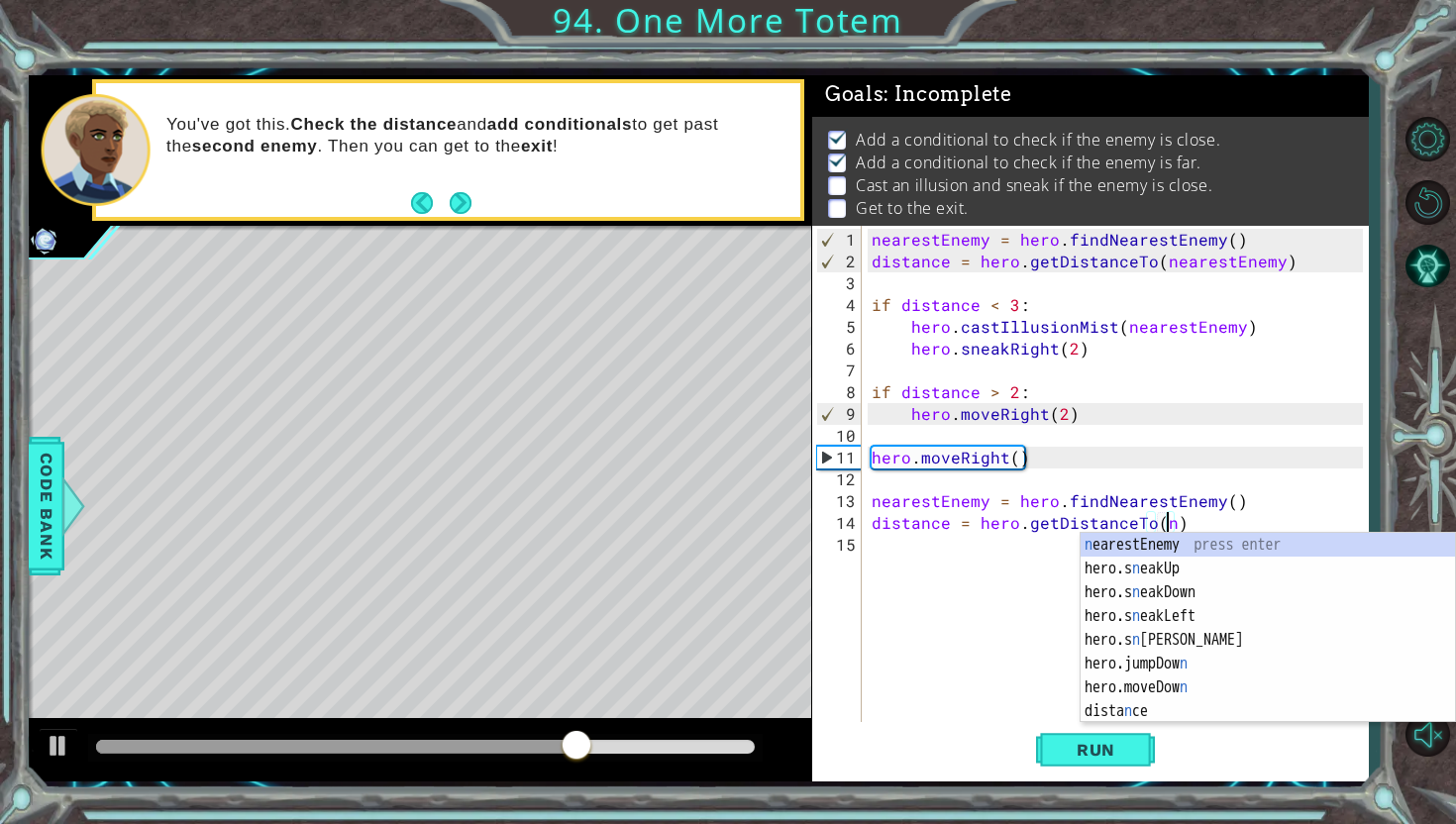 scroll, scrollTop: 0, scrollLeft: 18, axis: horizontal 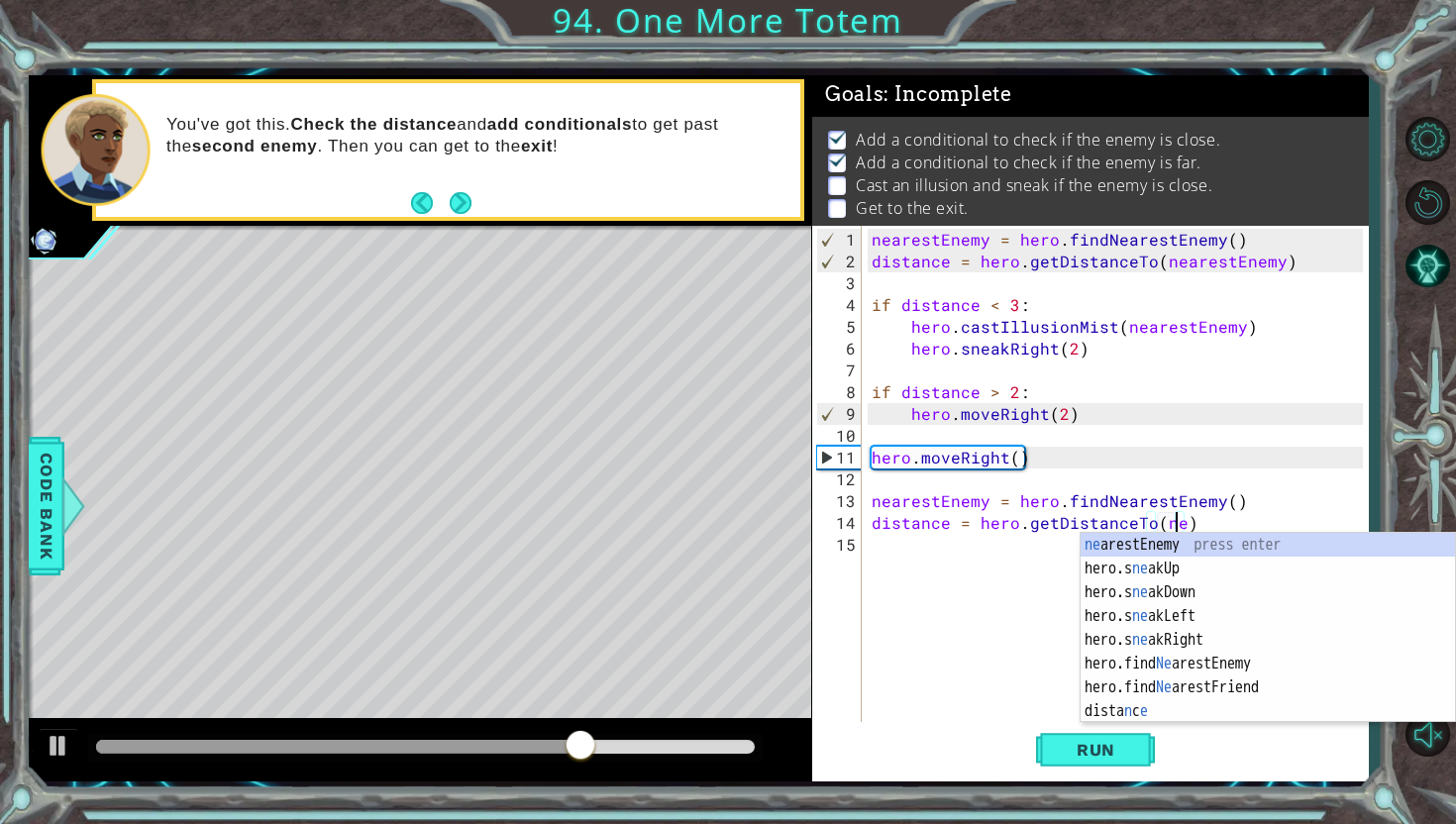 type on "distance = hero.getDistanceTo(nearestEnemy)" 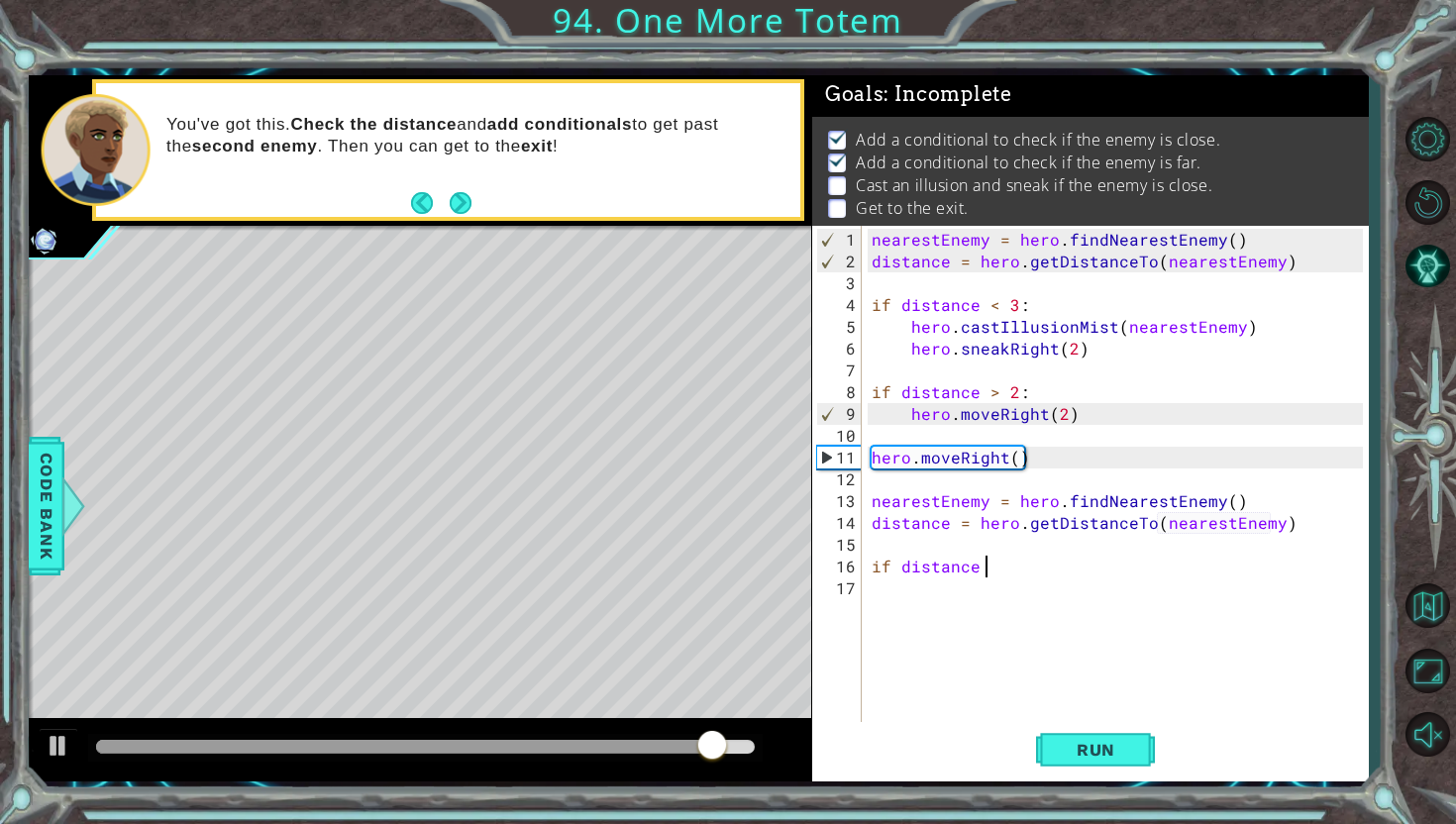 scroll, scrollTop: 0, scrollLeft: 6, axis: horizontal 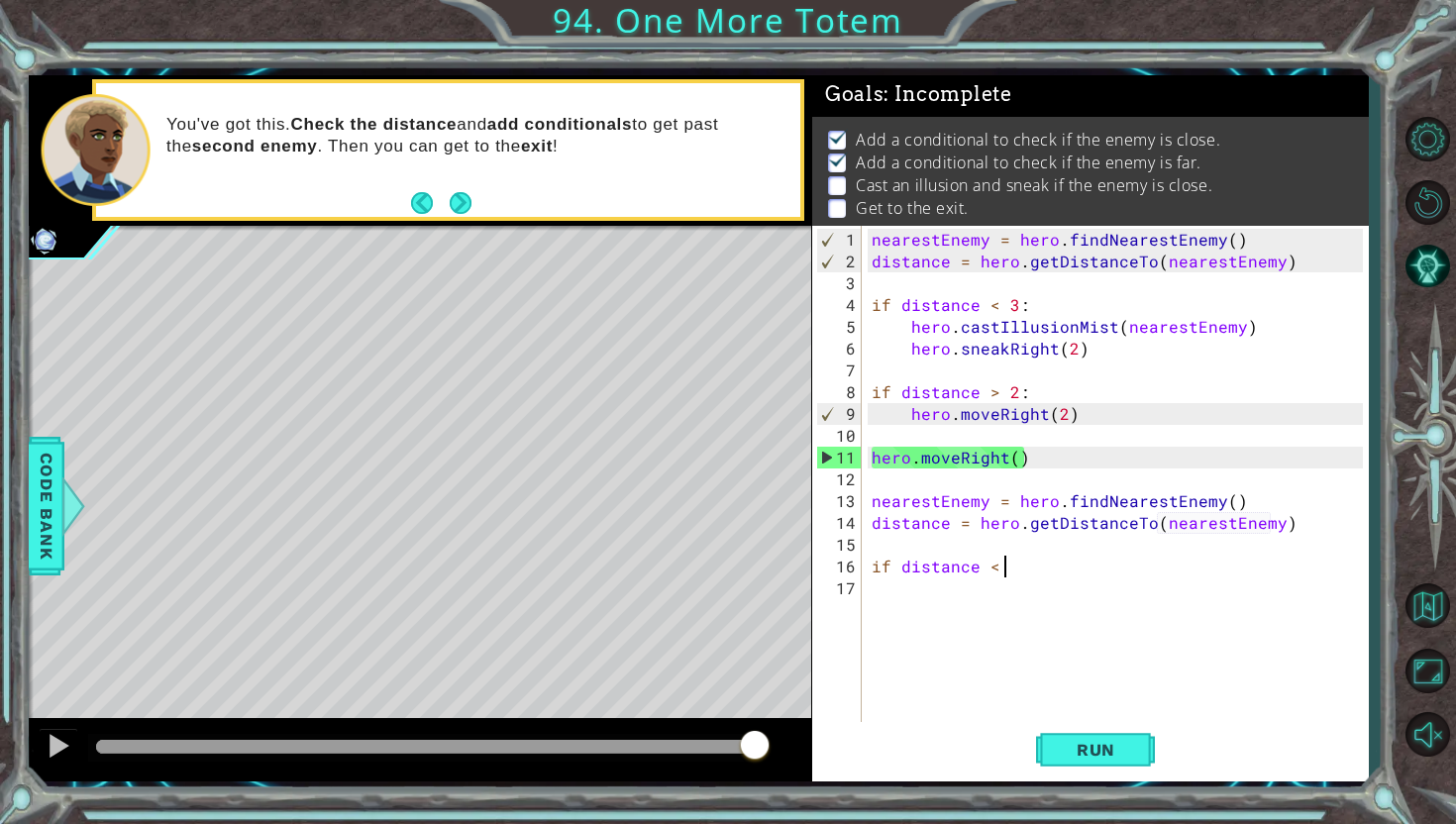 type on "if distance < 3" 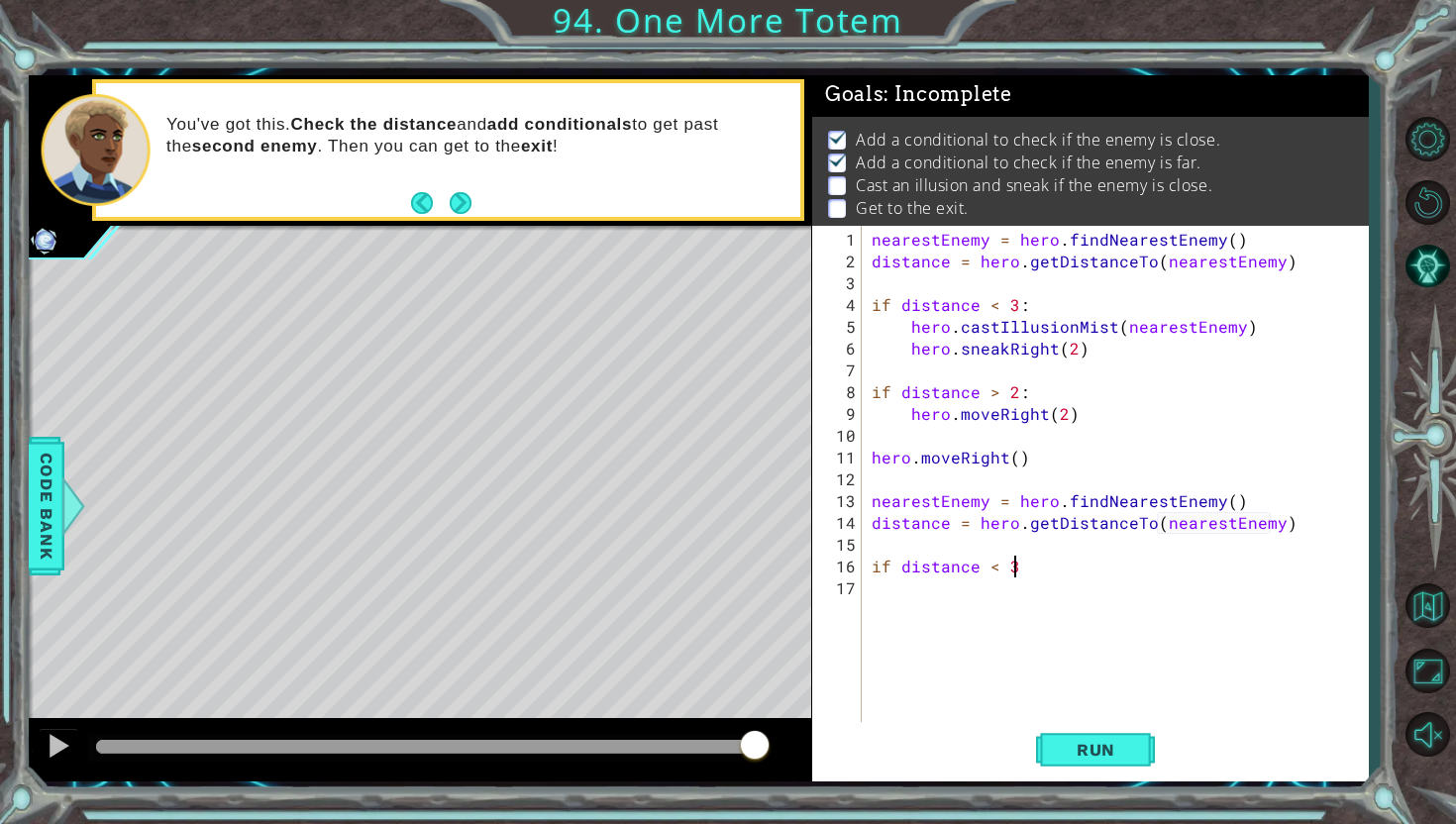 scroll, scrollTop: 0, scrollLeft: 0, axis: both 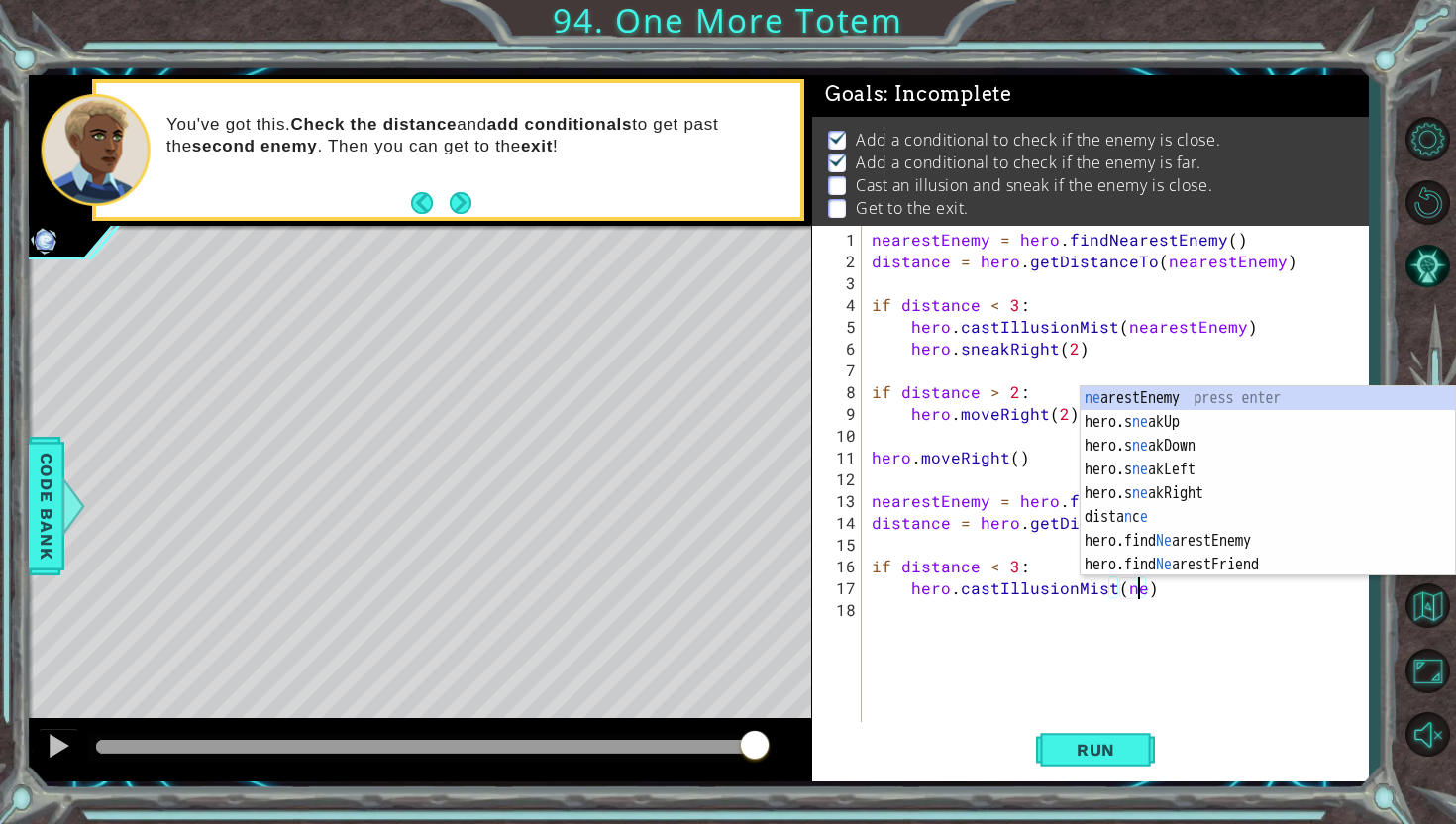 type on "hero.castIllusionMist(nearestEnemy)" 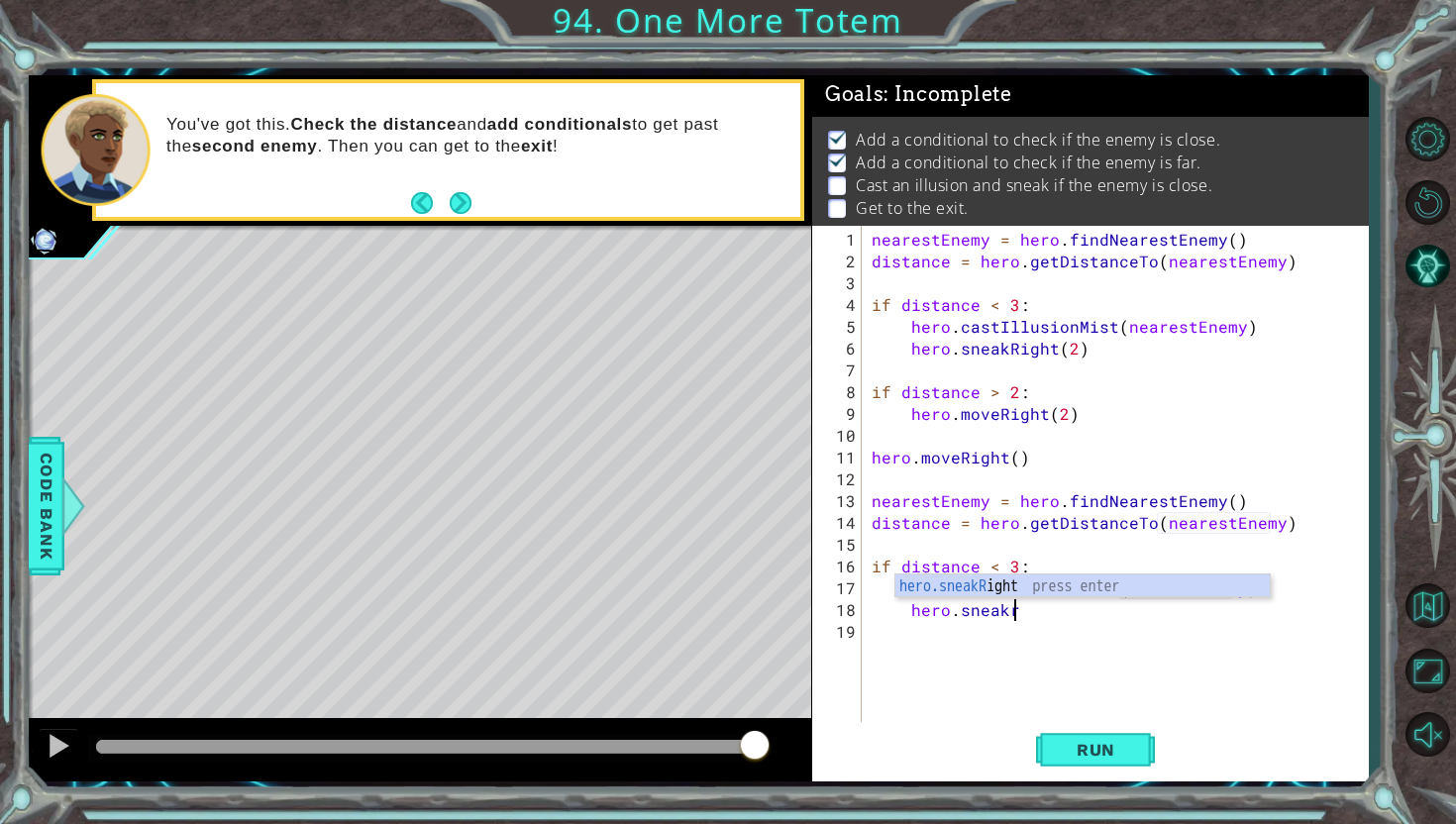 scroll, scrollTop: 0, scrollLeft: 8, axis: horizontal 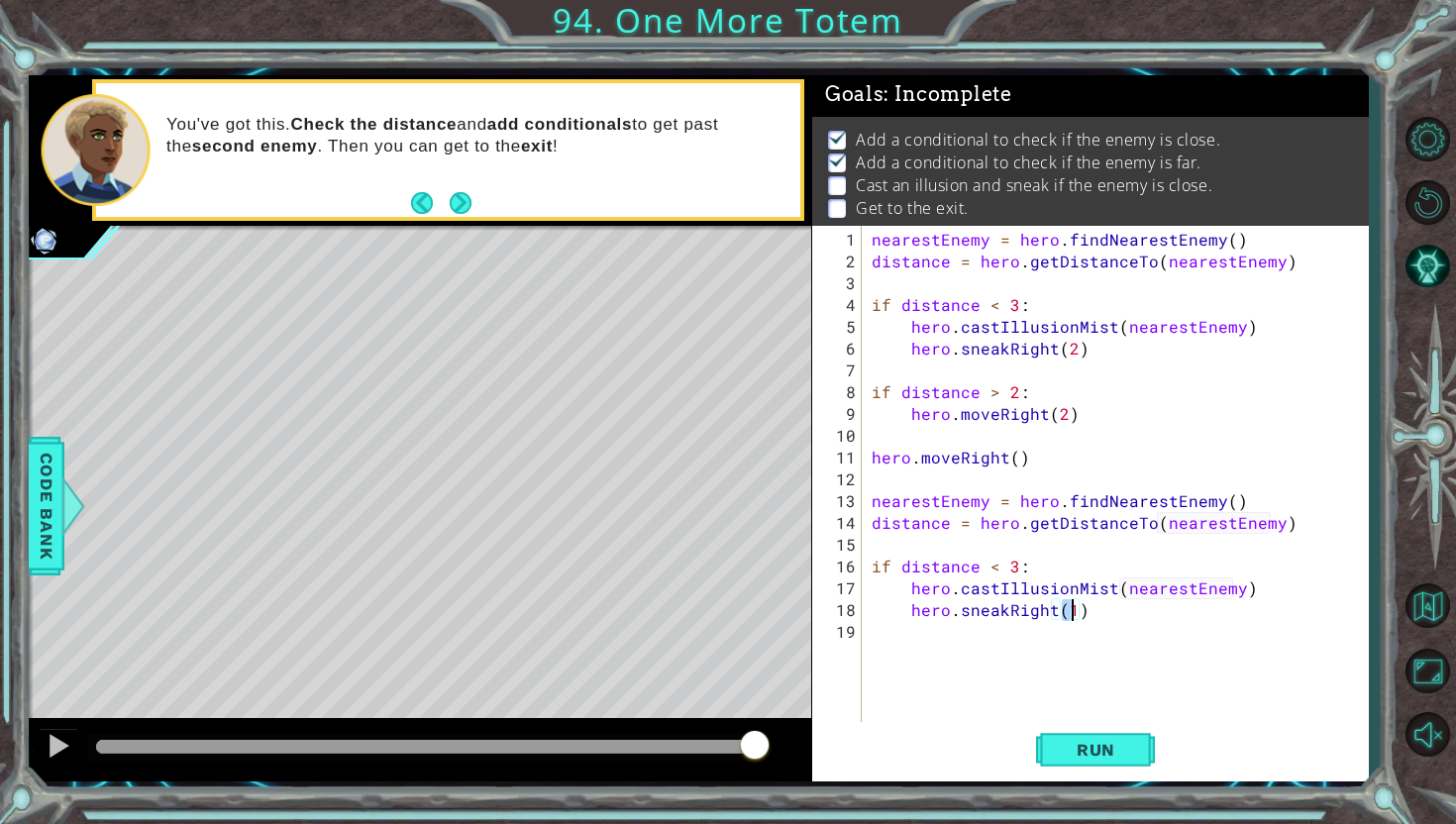 type on "hero.sneakRight(3)" 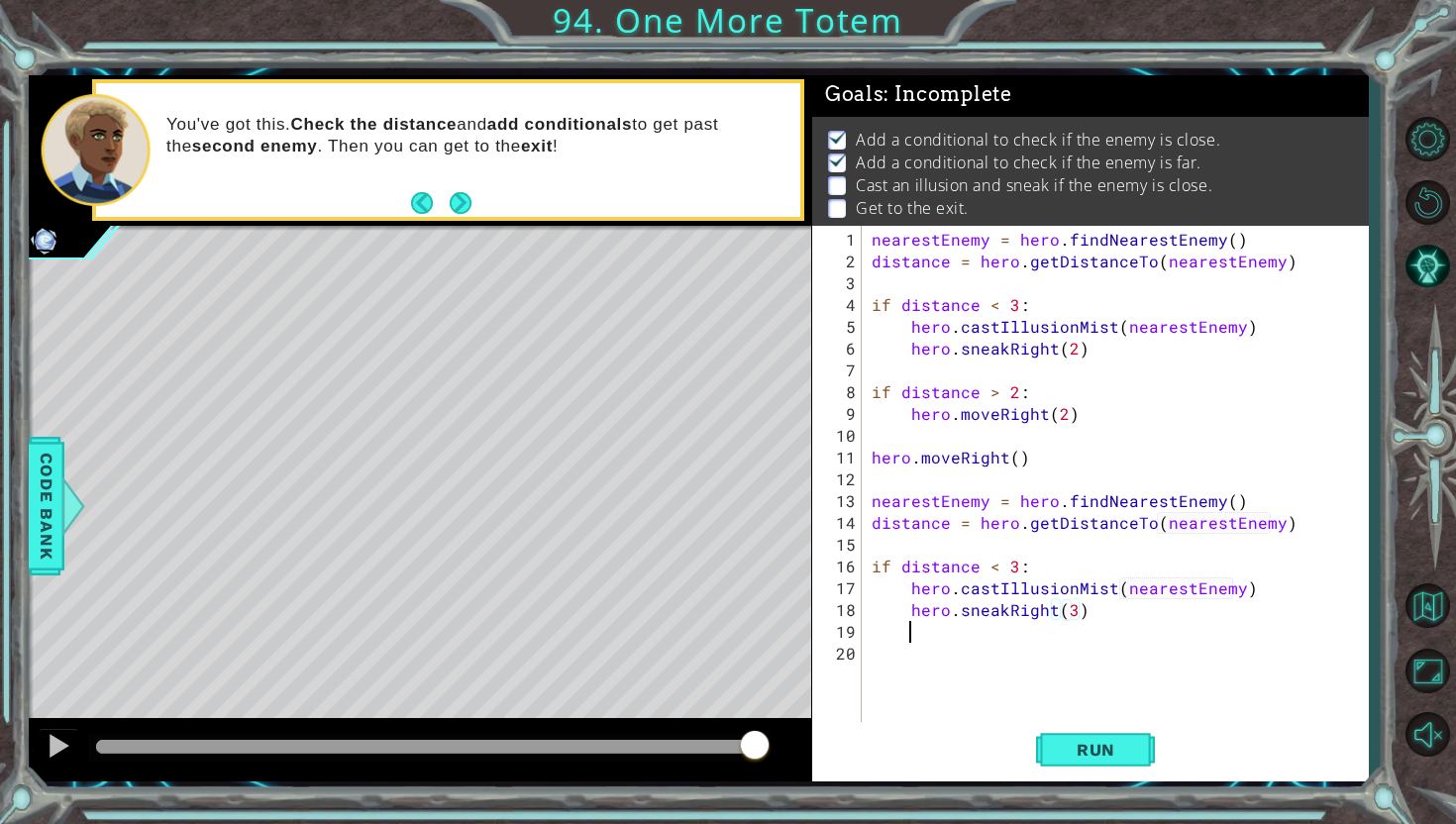 scroll, scrollTop: 0, scrollLeft: 1, axis: horizontal 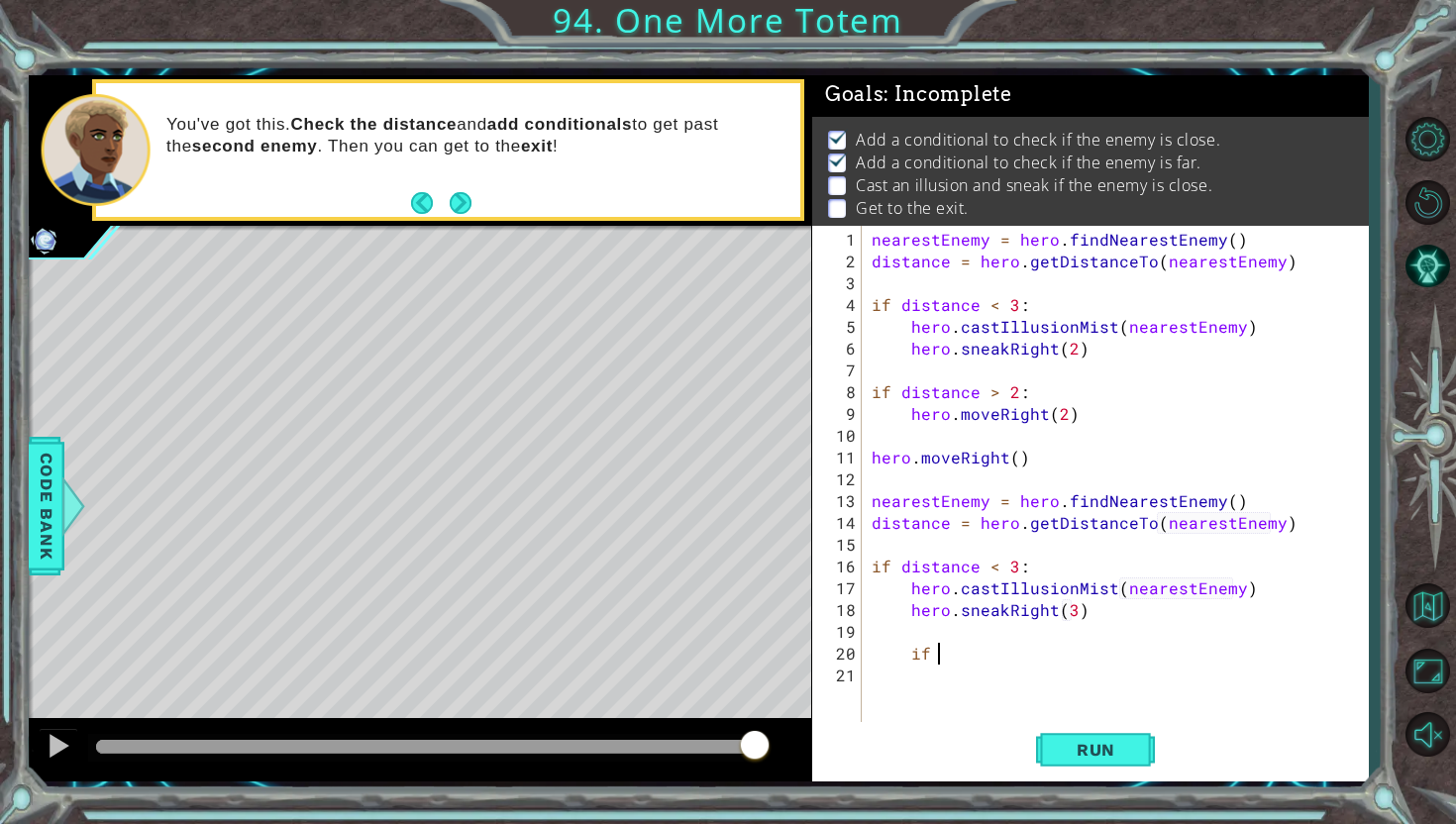 type on "i" 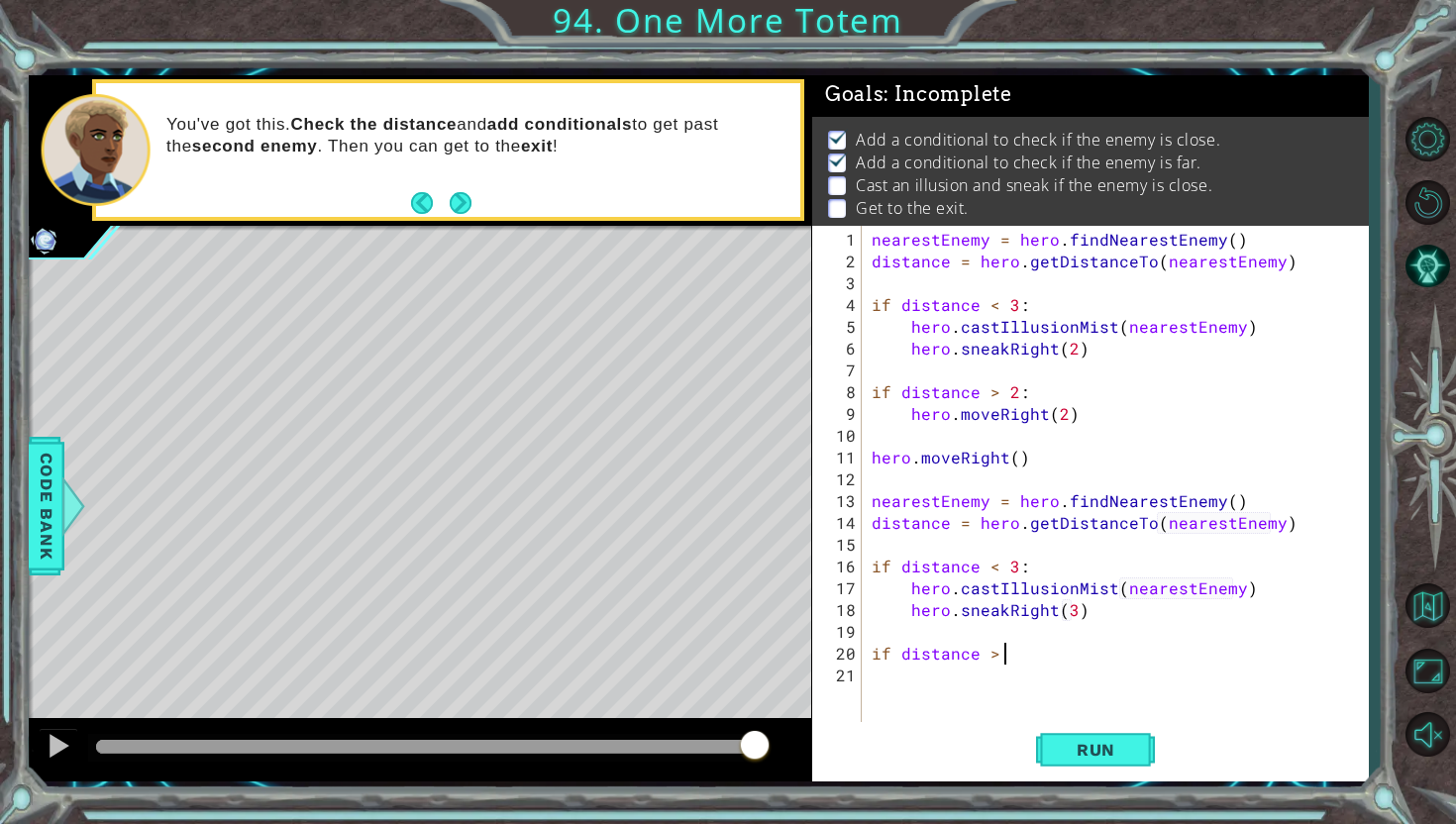 scroll, scrollTop: 0, scrollLeft: 8, axis: horizontal 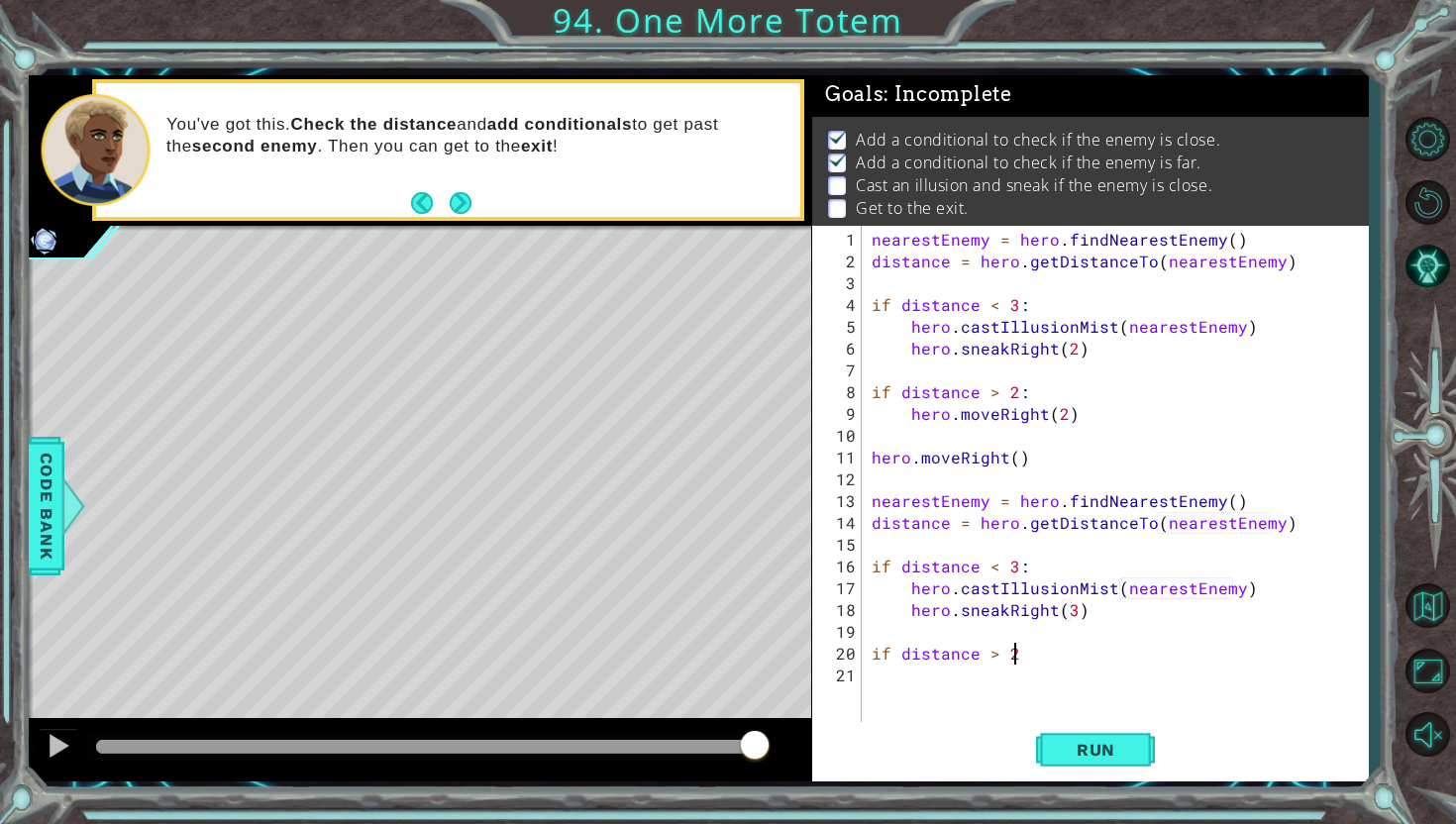 type on "if distance > 2:" 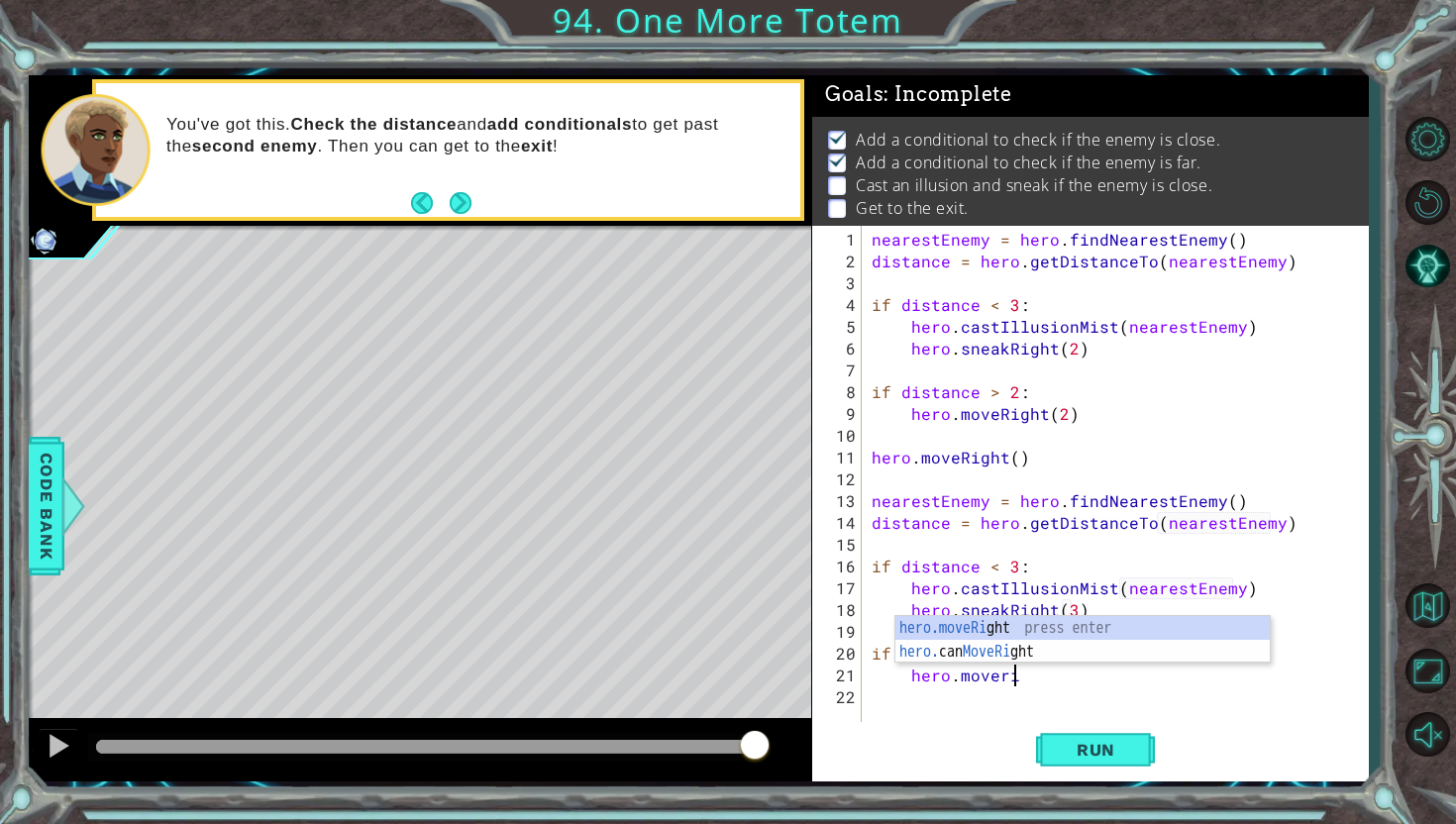scroll, scrollTop: 0, scrollLeft: 8, axis: horizontal 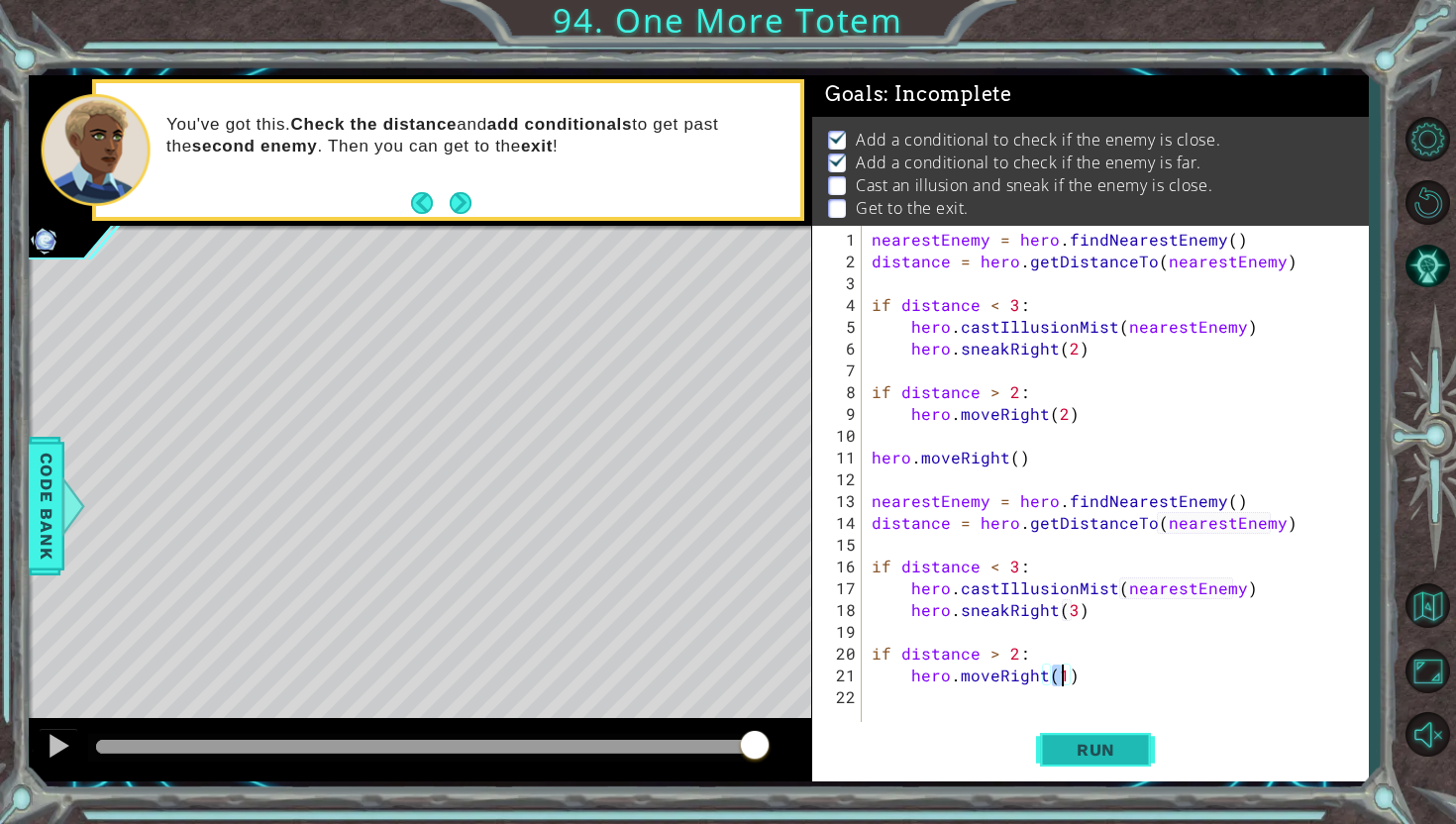 type on "hero.moveRight(1)" 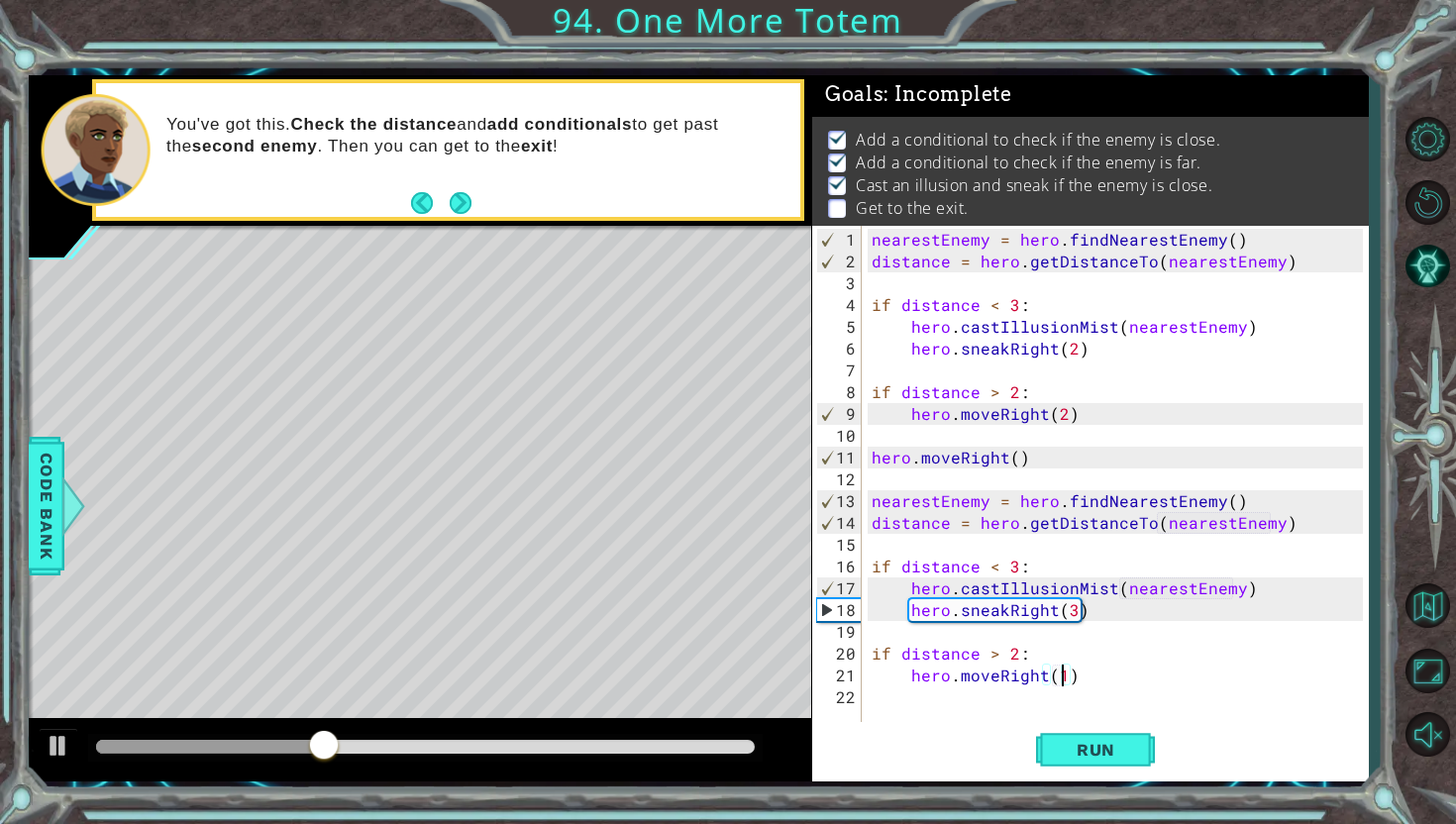 click on "nearestEnemy   =   hero . findNearestEnemy ( ) distance   =   hero . getDistanceTo ( nearestEnemy ) if   distance   <   3 :      hero . castIllusionMist ( nearestEnemy )      hero . sneakRight ( 2 ) if   distance   >   2 :      hero . moveRight ( 2 ) hero . moveRight ( ) nearestEnemy   =   hero . findNearestEnemy ( ) distance   =   hero . getDistanceTo ( nearestEnemy ) if   distance   <   3 :      hero . castIllusionMist ( nearestEnemy )      hero . sneakRight ( 3 )      if   distance   >   2 :      hero . moveRight ( 1 )" at bounding box center (1120, 501) 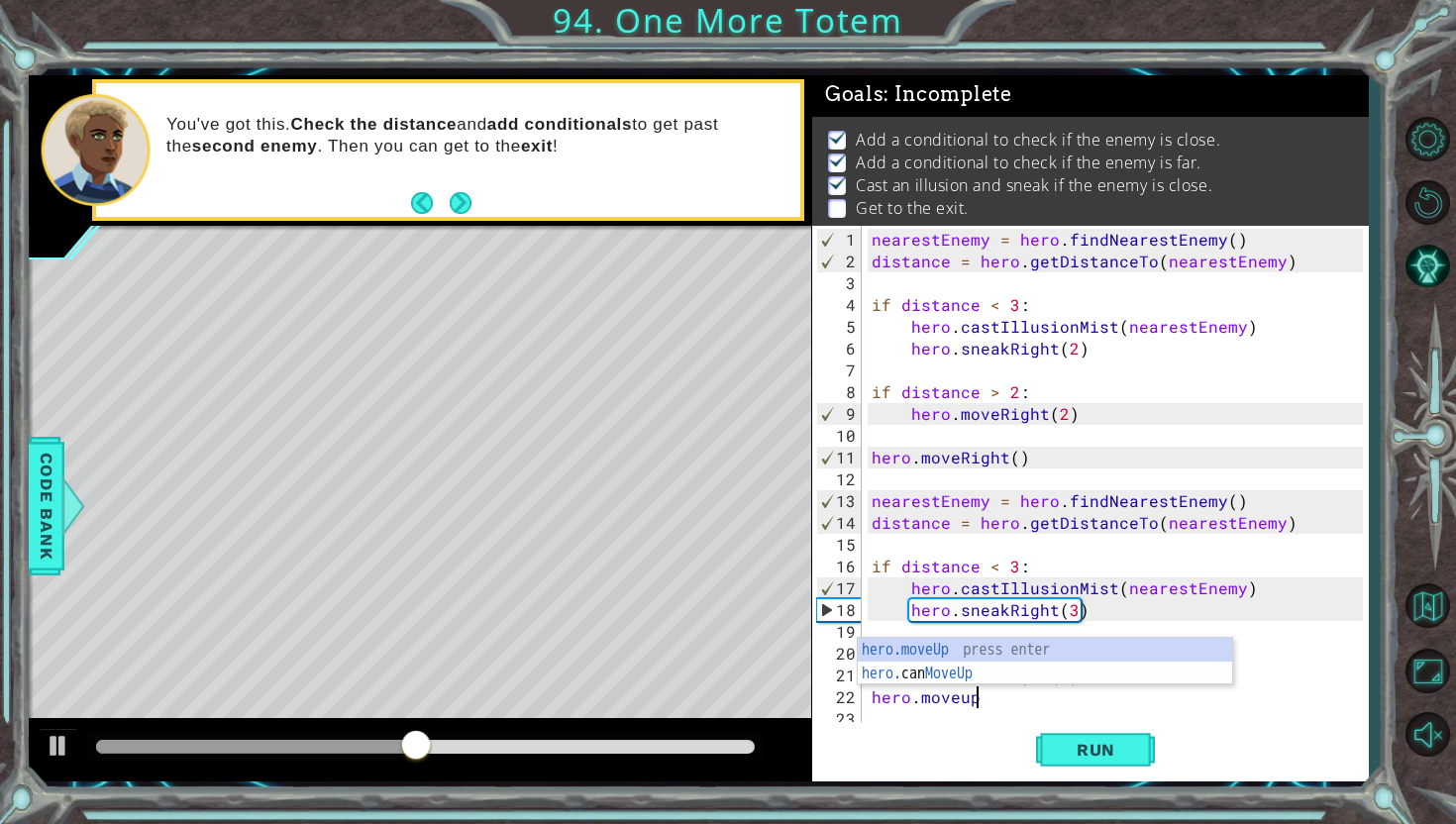 scroll, scrollTop: 0, scrollLeft: 5, axis: horizontal 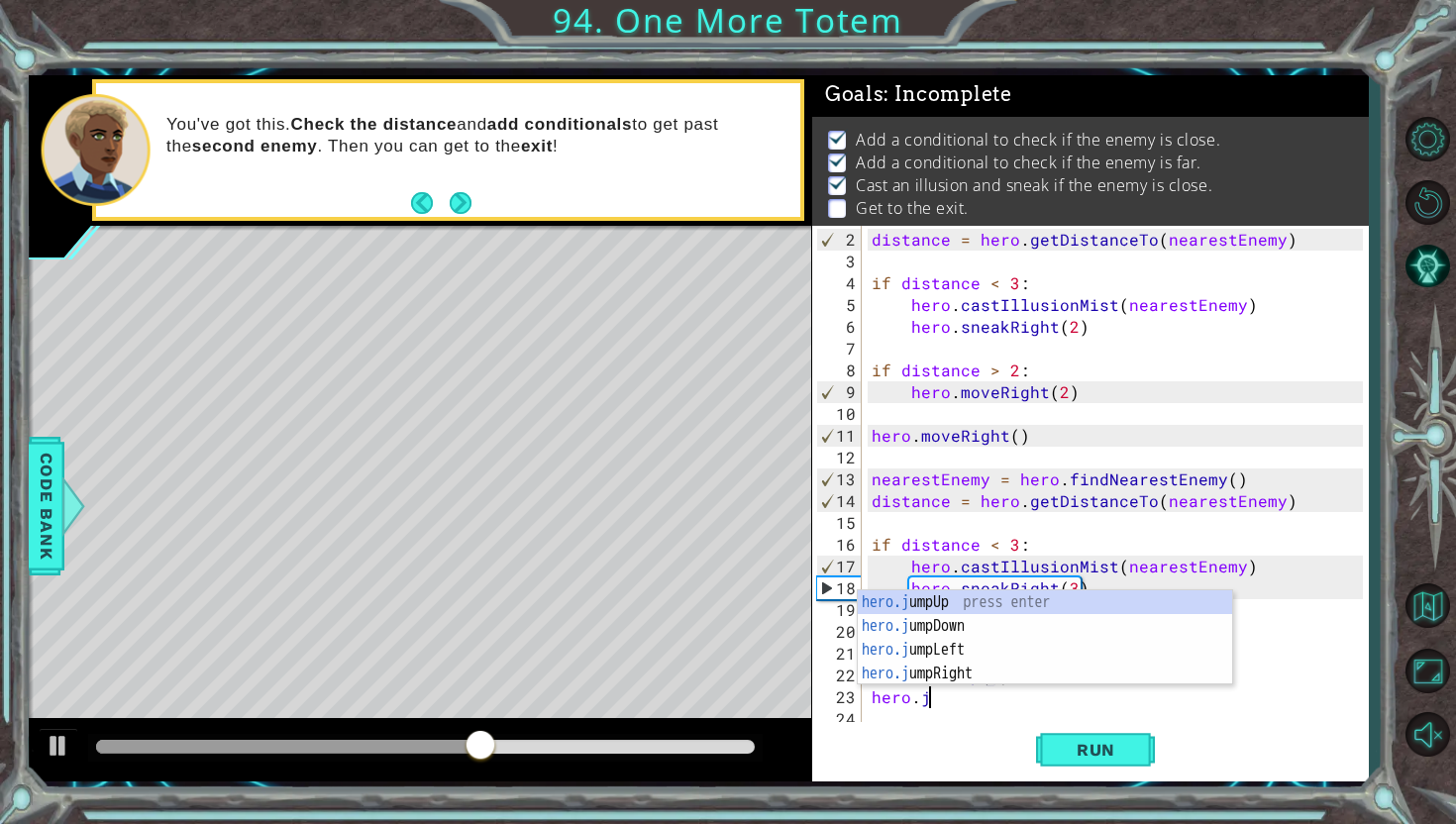 type on "hero.moveUp(1)hero.ju" 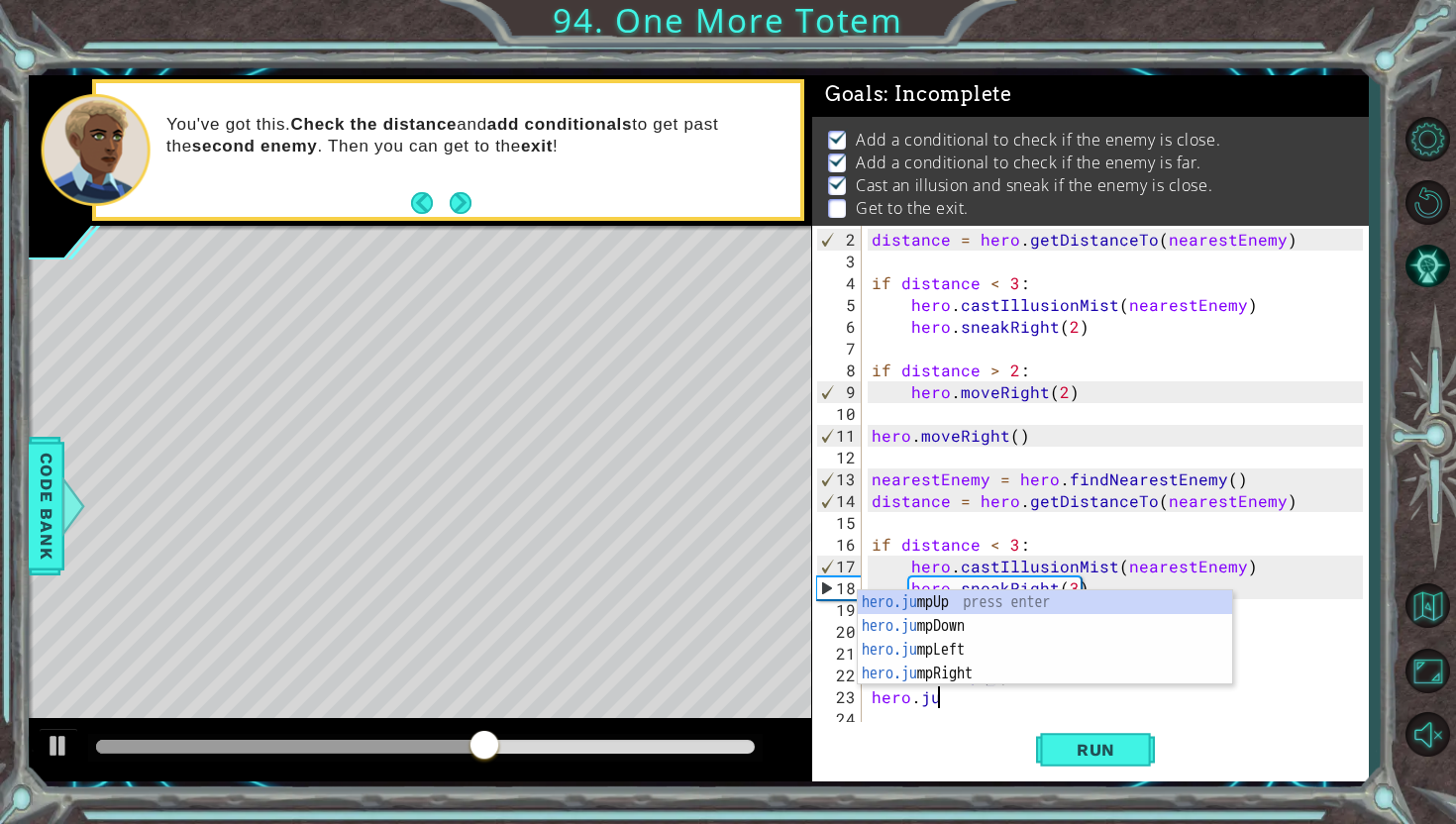 scroll, scrollTop: 0, scrollLeft: 11, axis: horizontal 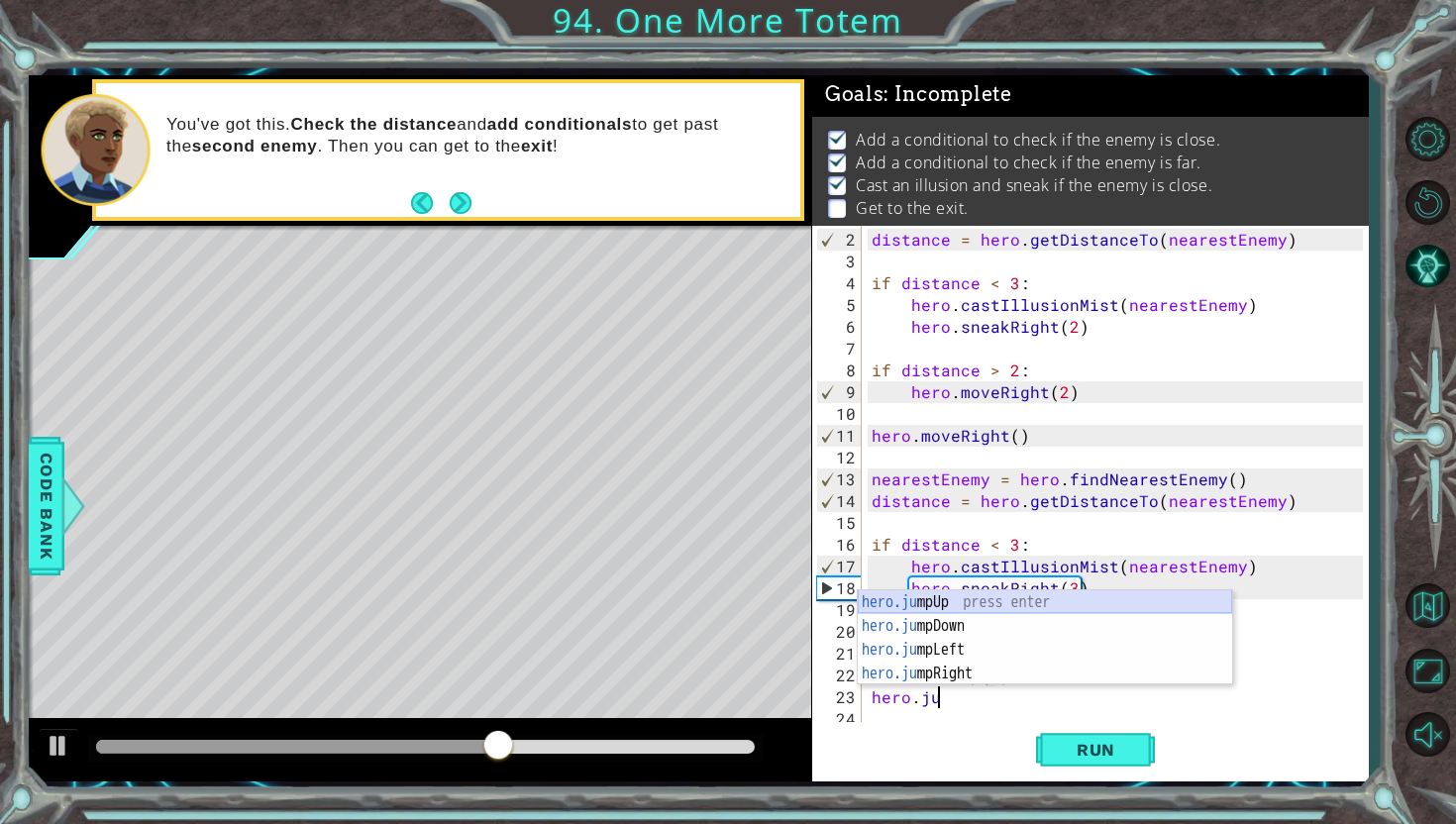 click on "hero.ju mpUp press enter hero.ju mpDown press enter hero.[PERSON_NAME] mpLeft press enter hero.ju mpRight press enter" at bounding box center [1045, 662] 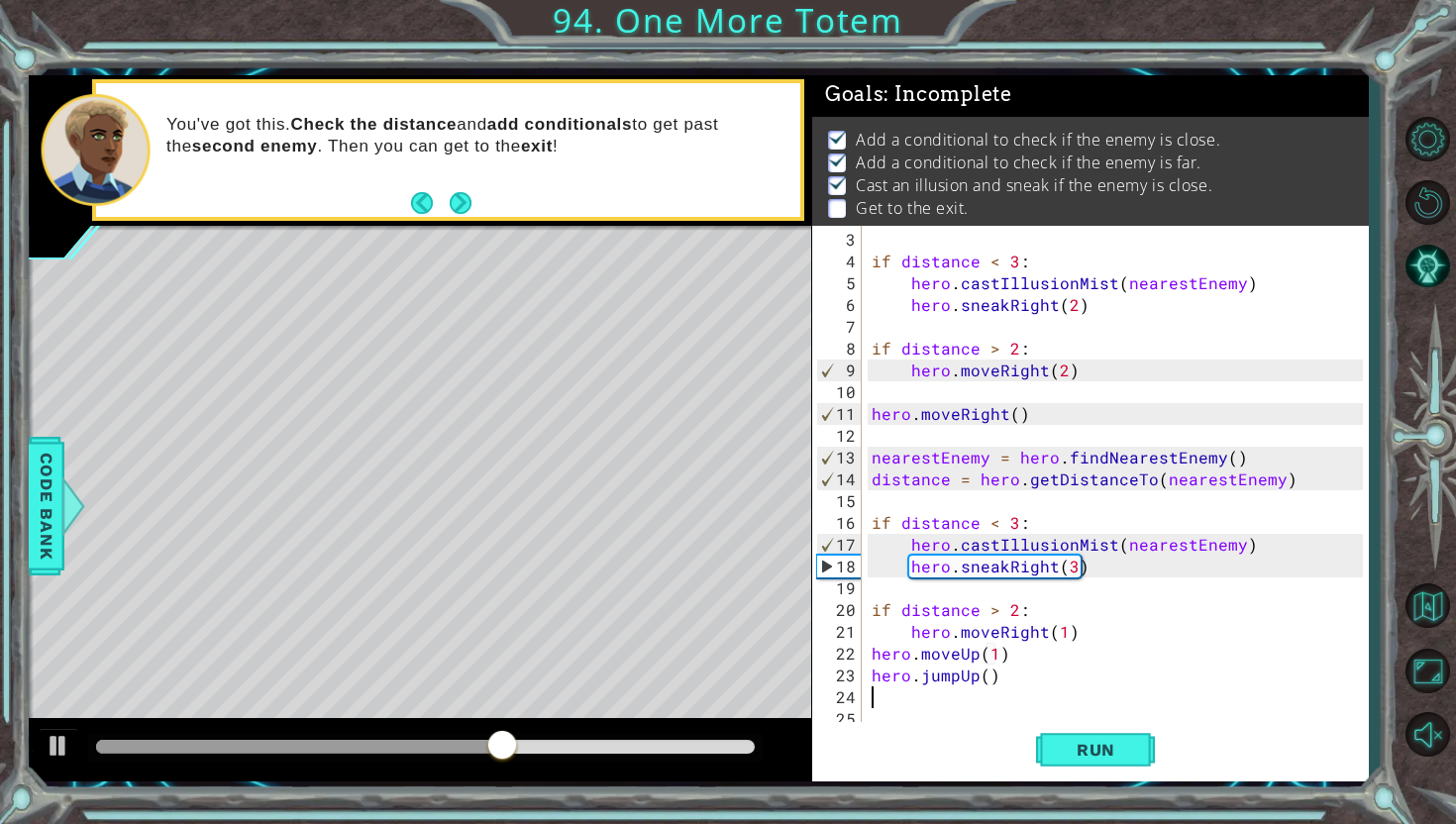 scroll, scrollTop: 44, scrollLeft: 0, axis: vertical 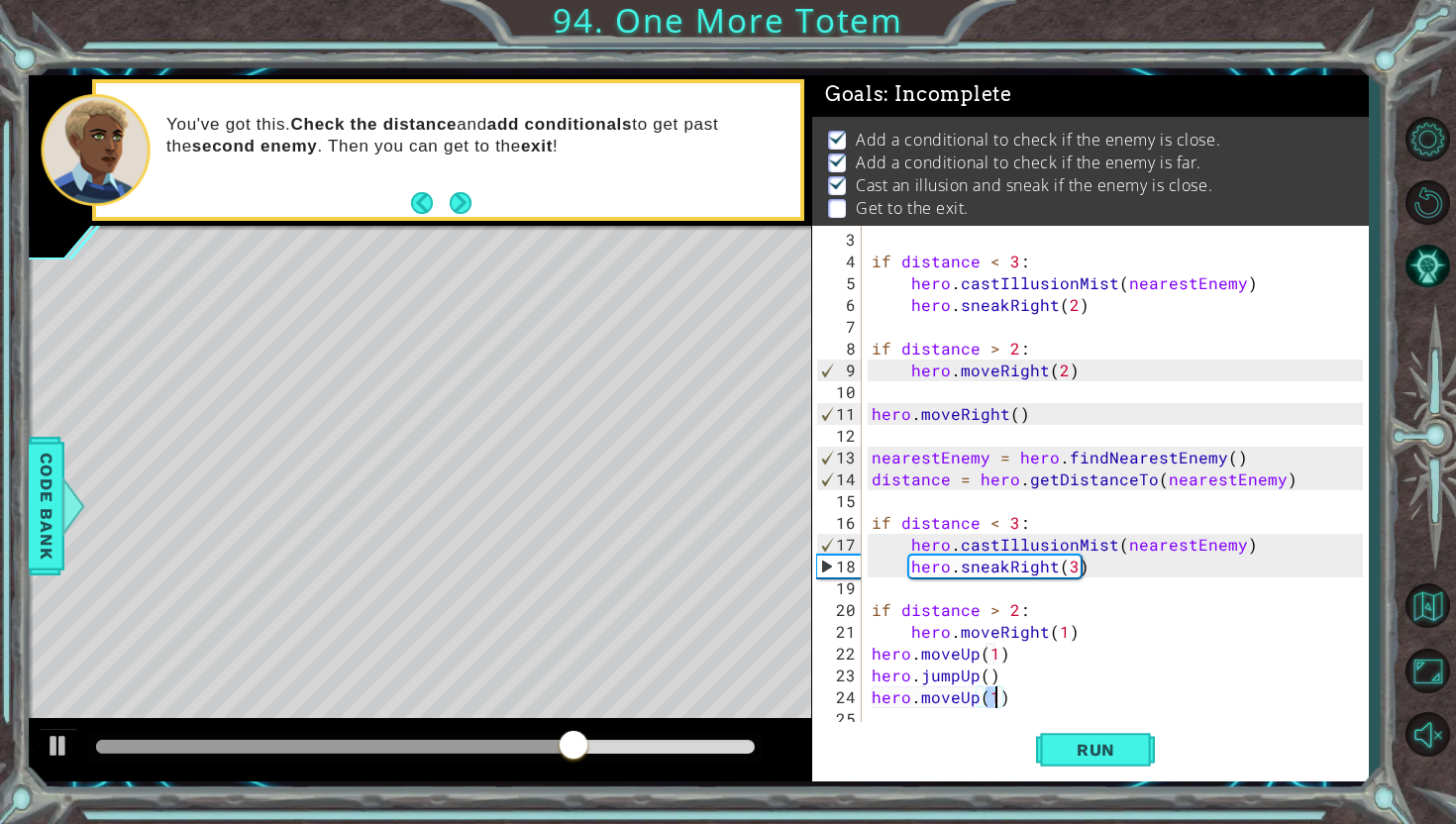 type on "hero.moveUp(2)" 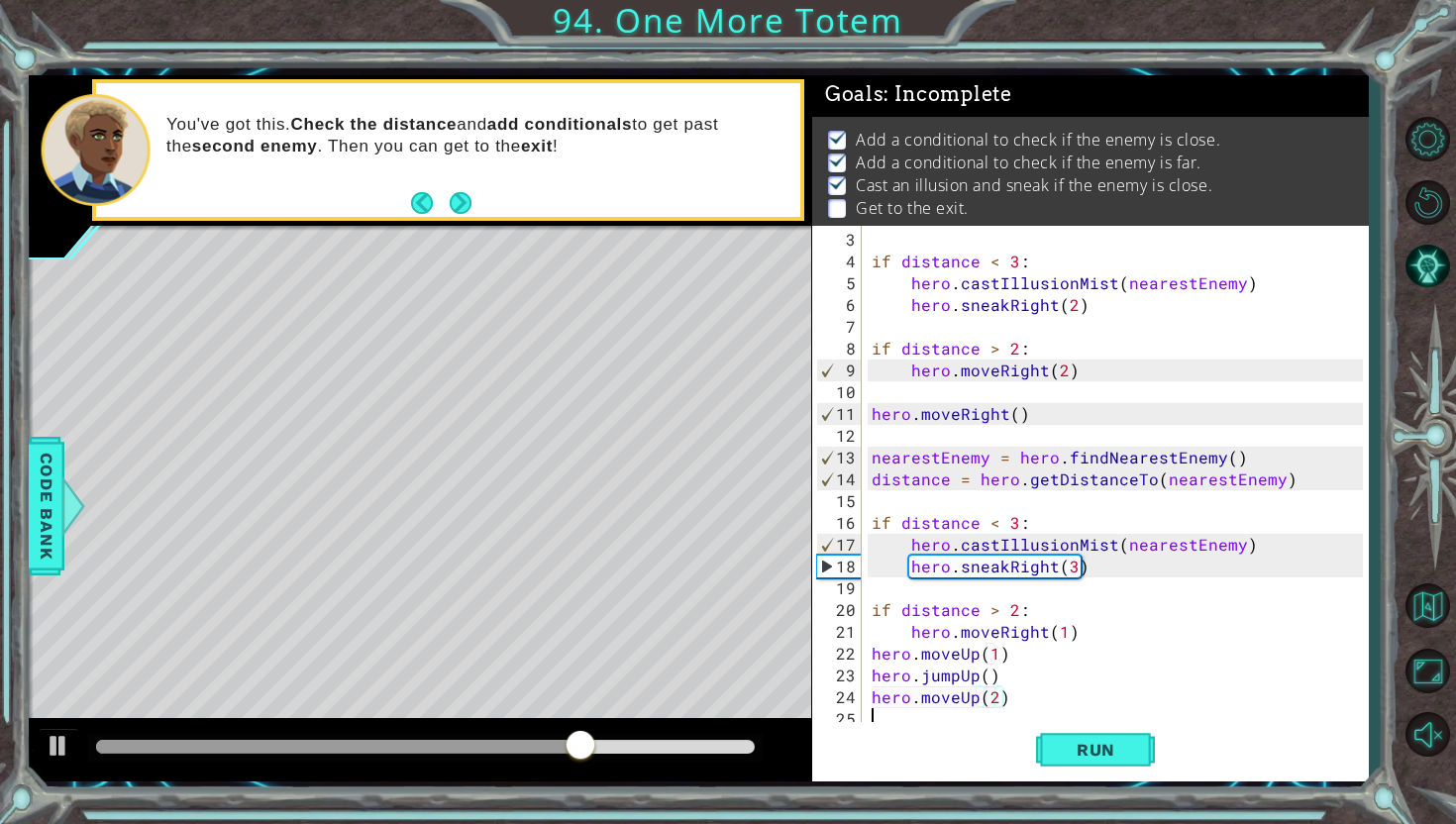 scroll, scrollTop: 0, scrollLeft: 0, axis: both 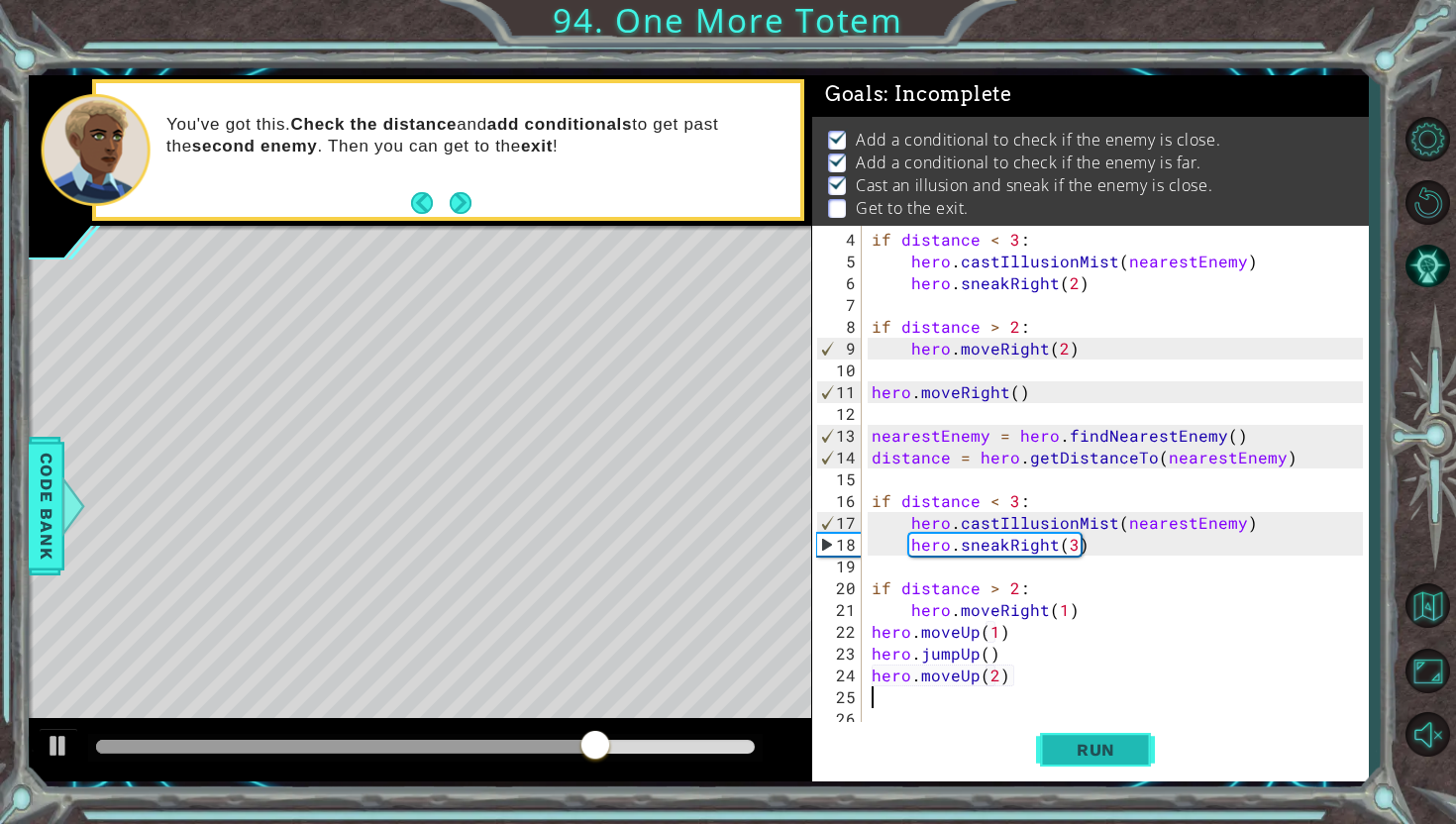 click on "Run" at bounding box center (1095, 750) 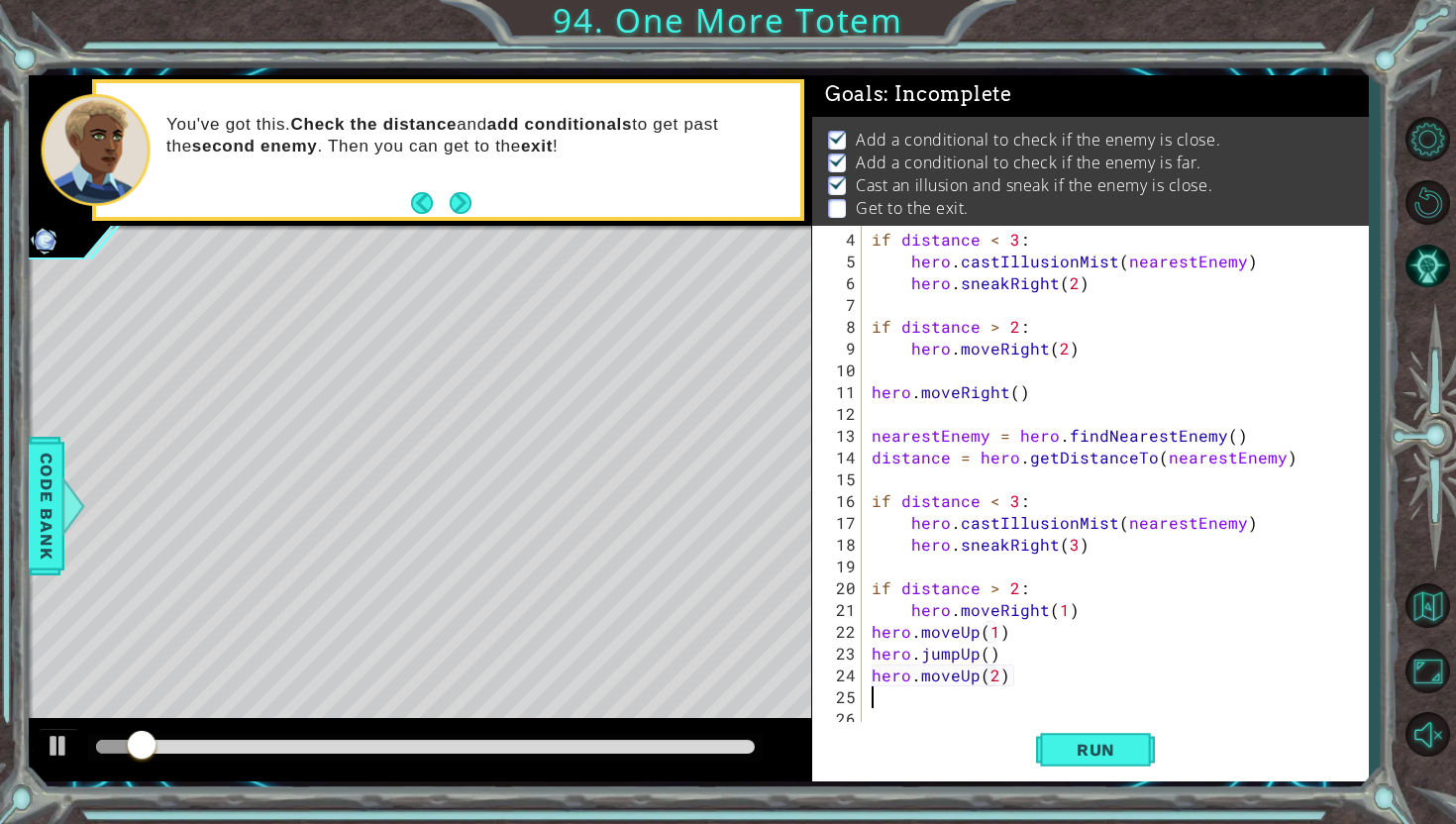 click at bounding box center [425, 747] 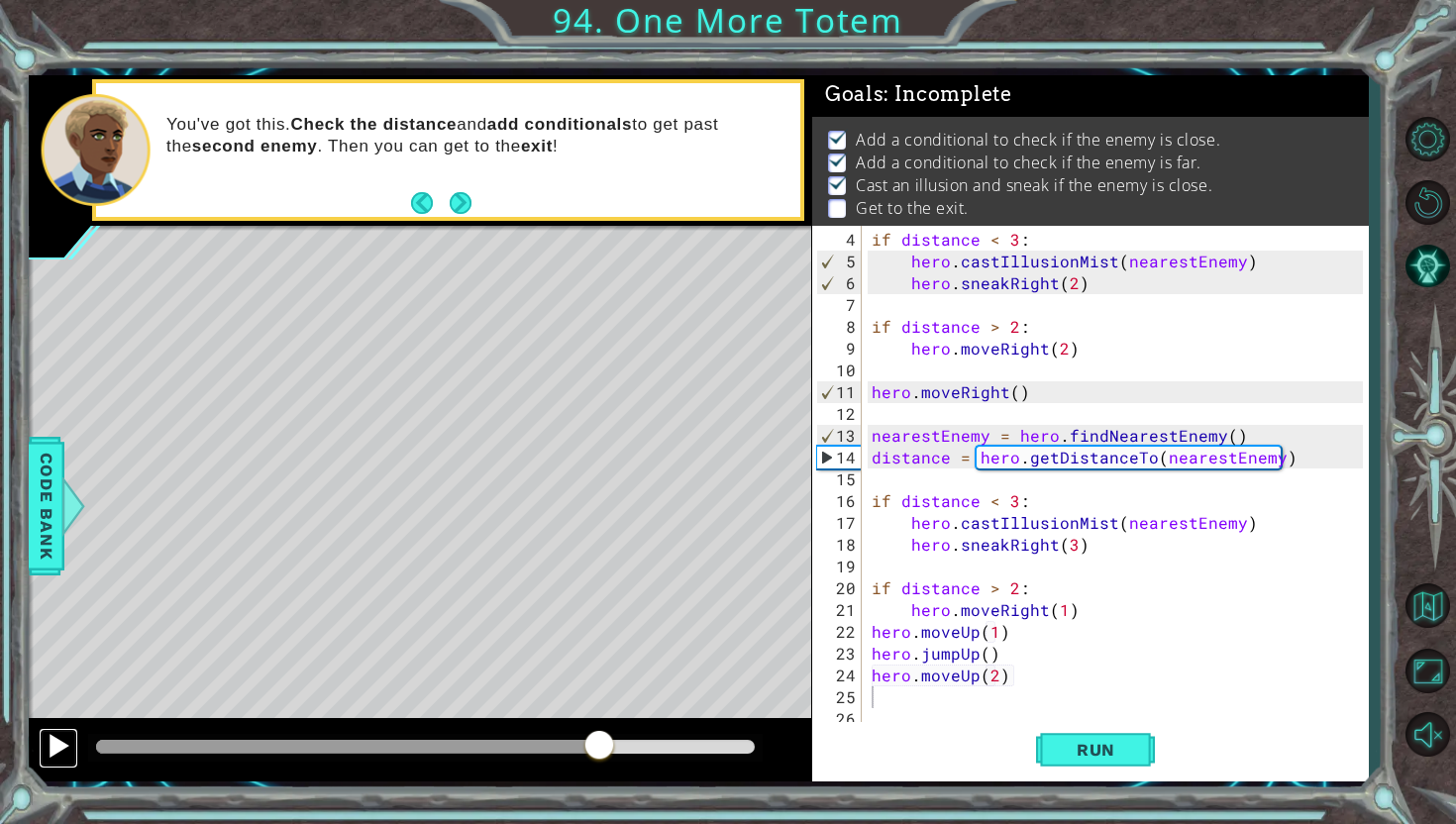 click at bounding box center [58, 746] 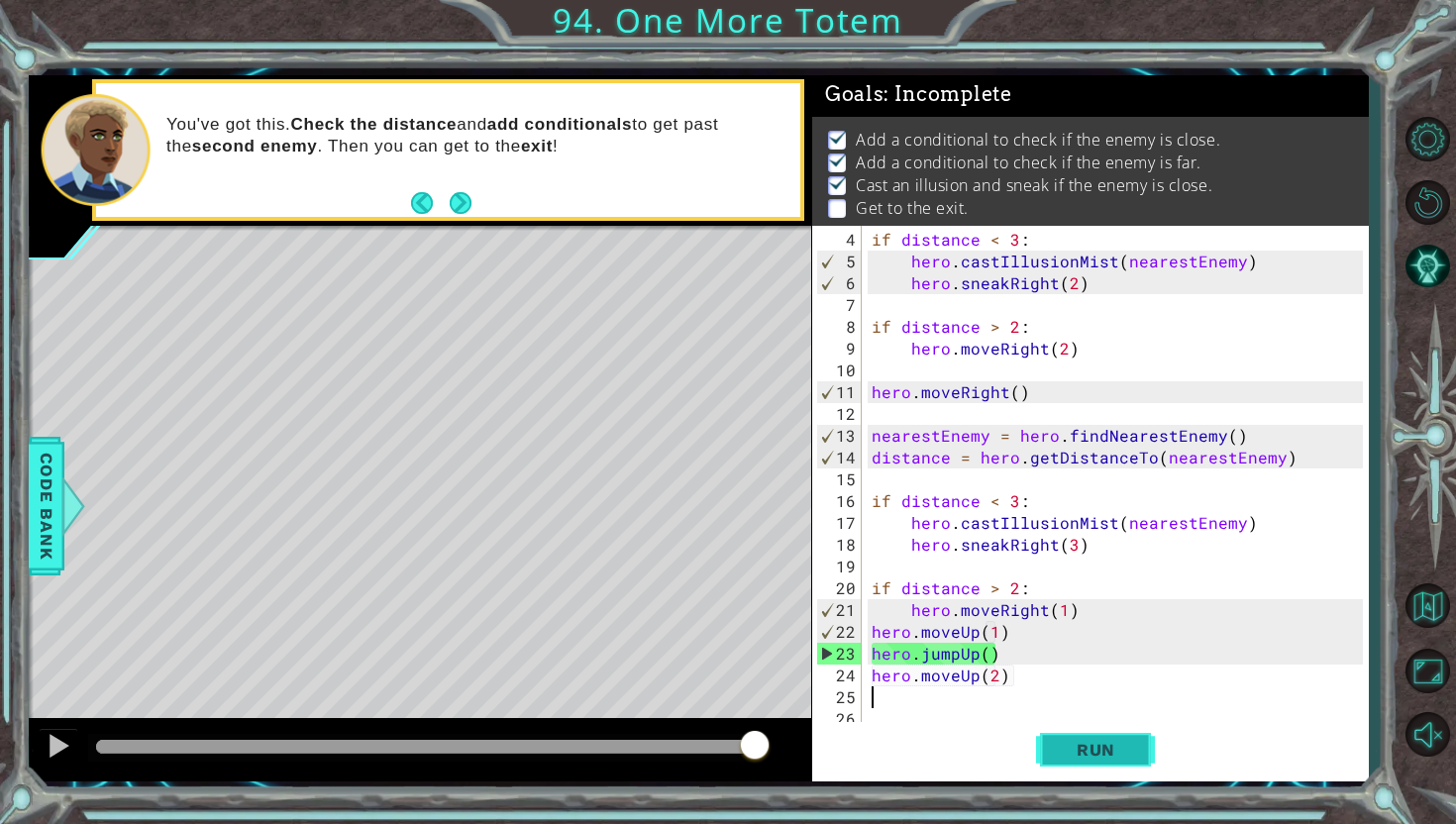 click on "Run" at bounding box center [1095, 750] 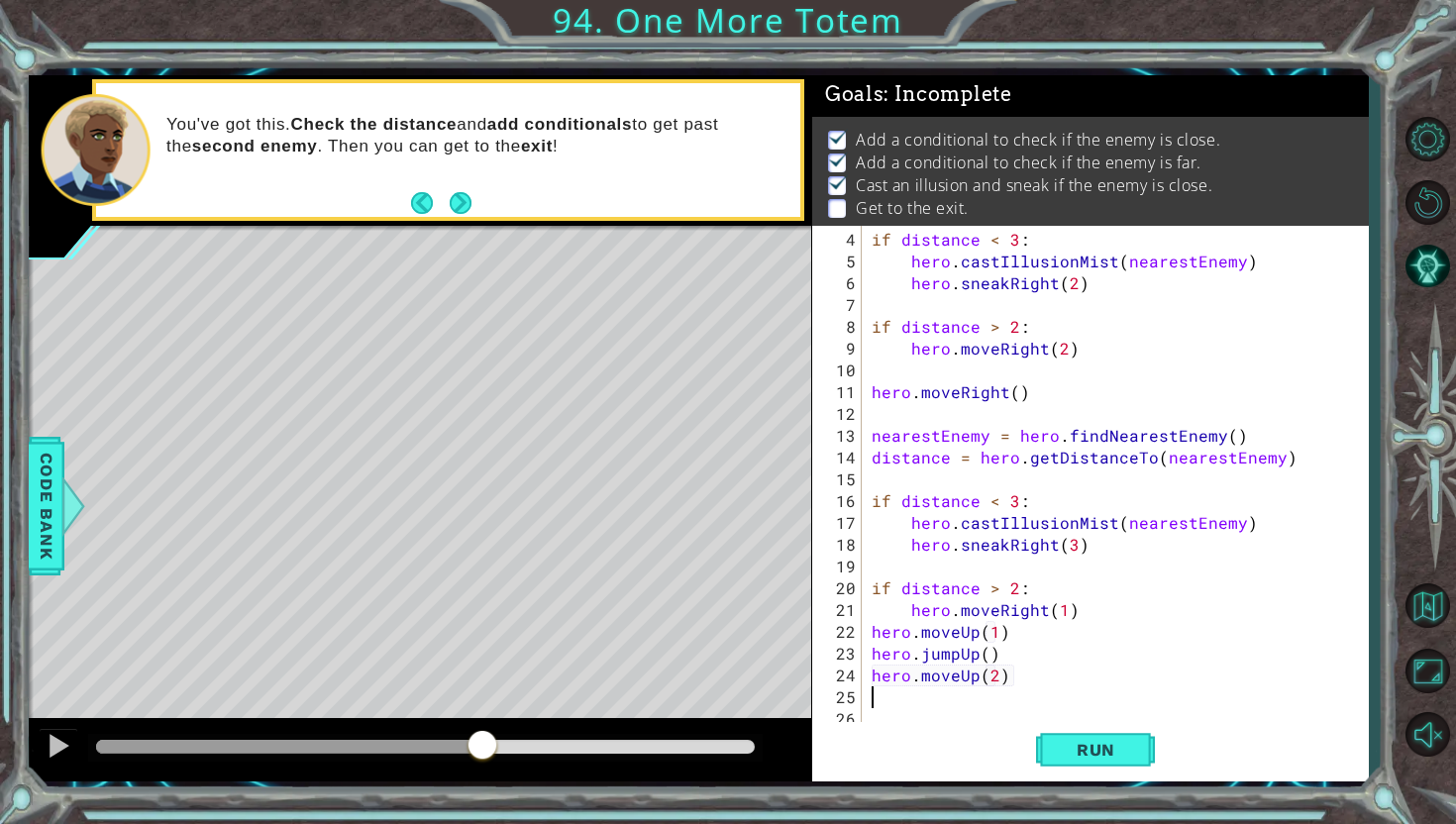 click at bounding box center (425, 747) 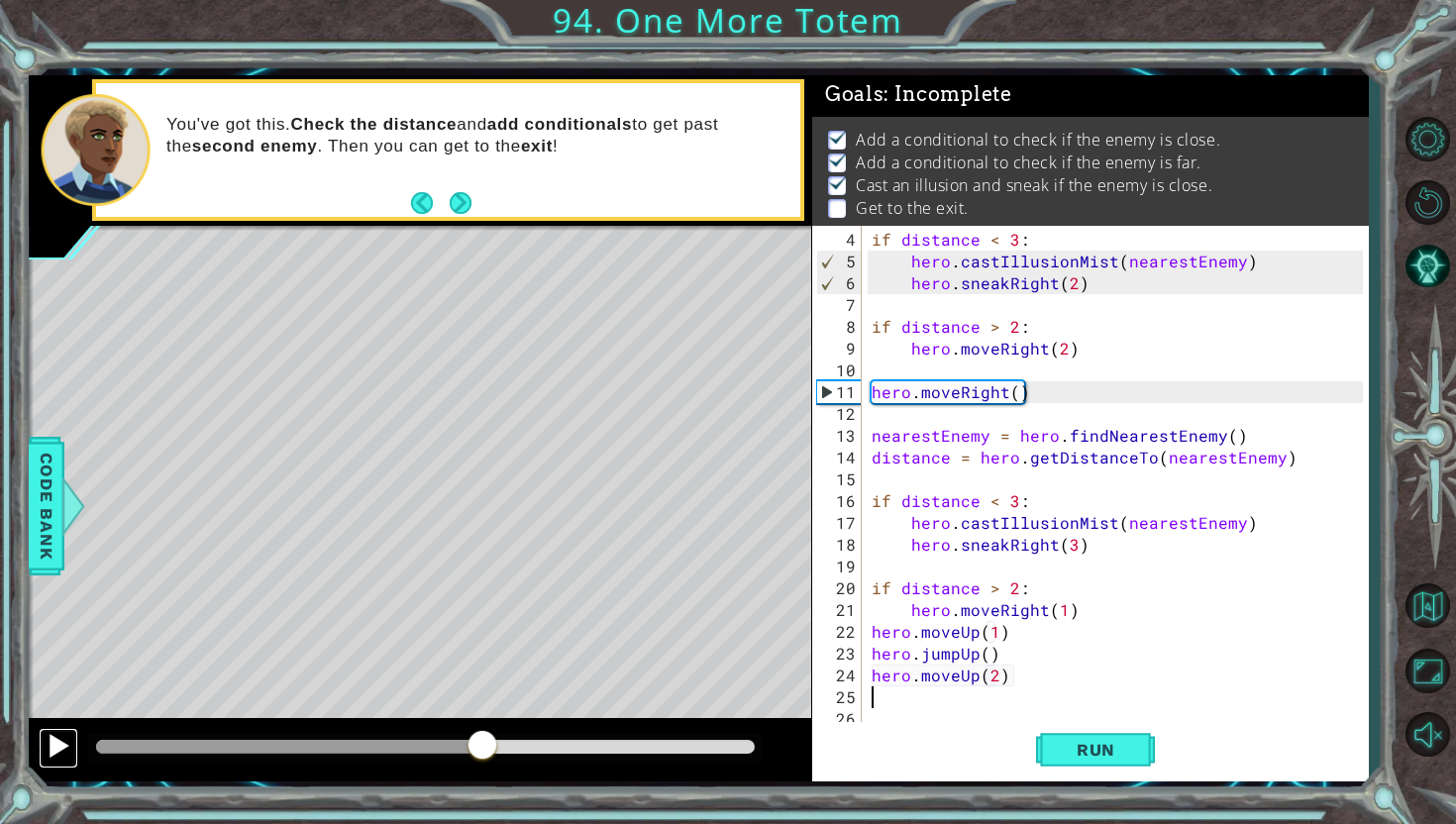 click at bounding box center (58, 746) 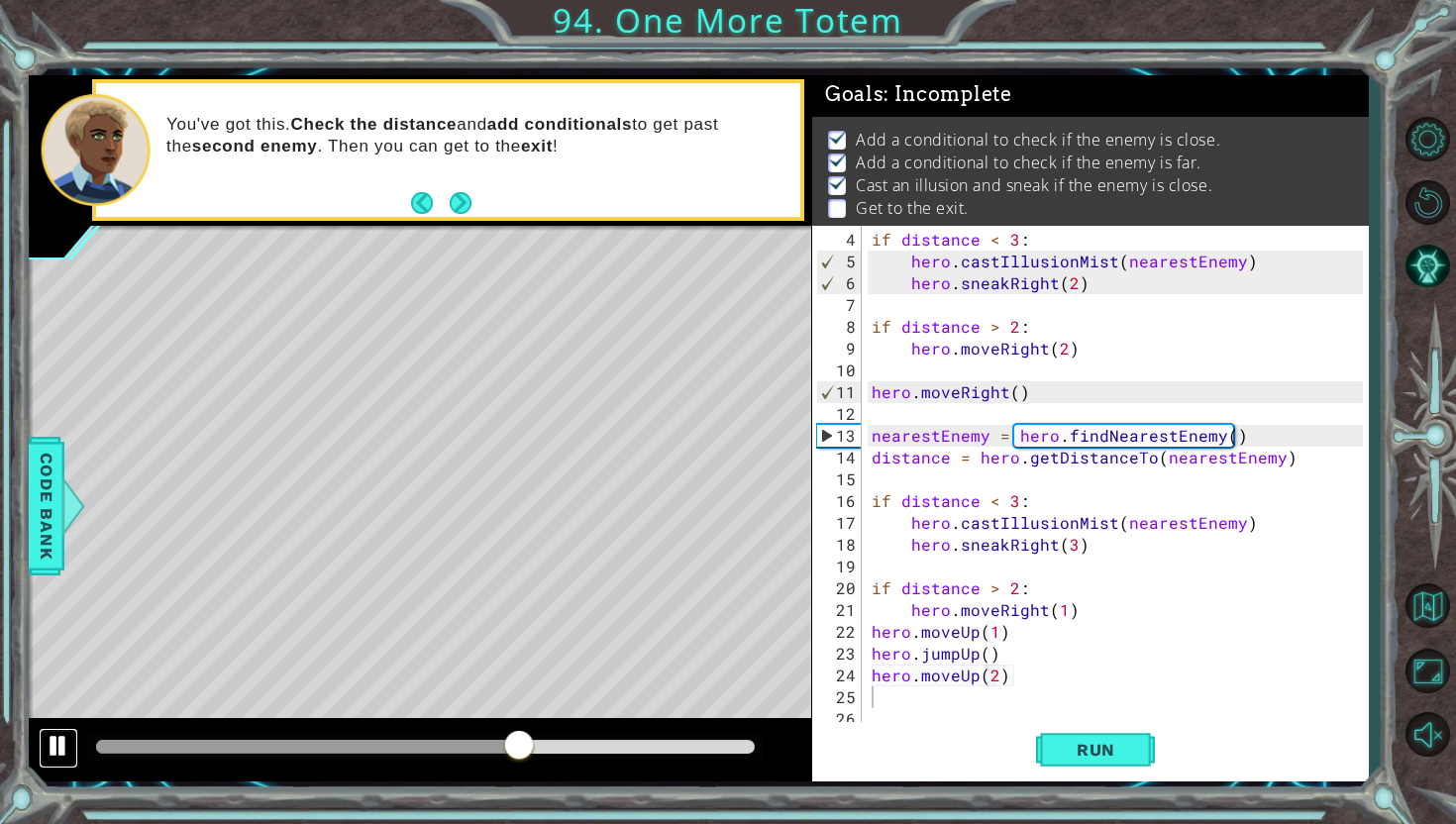 click at bounding box center [58, 746] 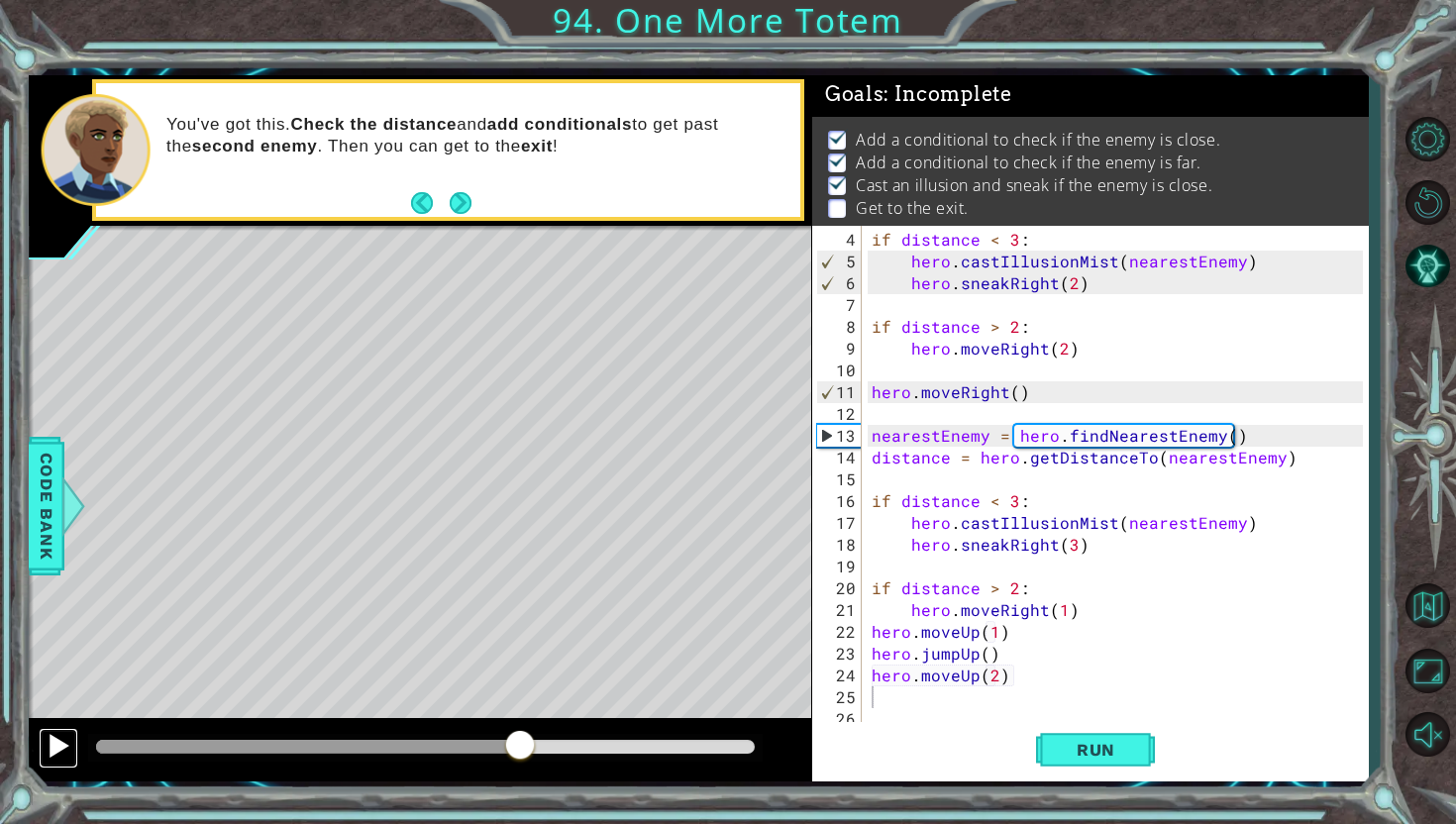 click at bounding box center (58, 746) 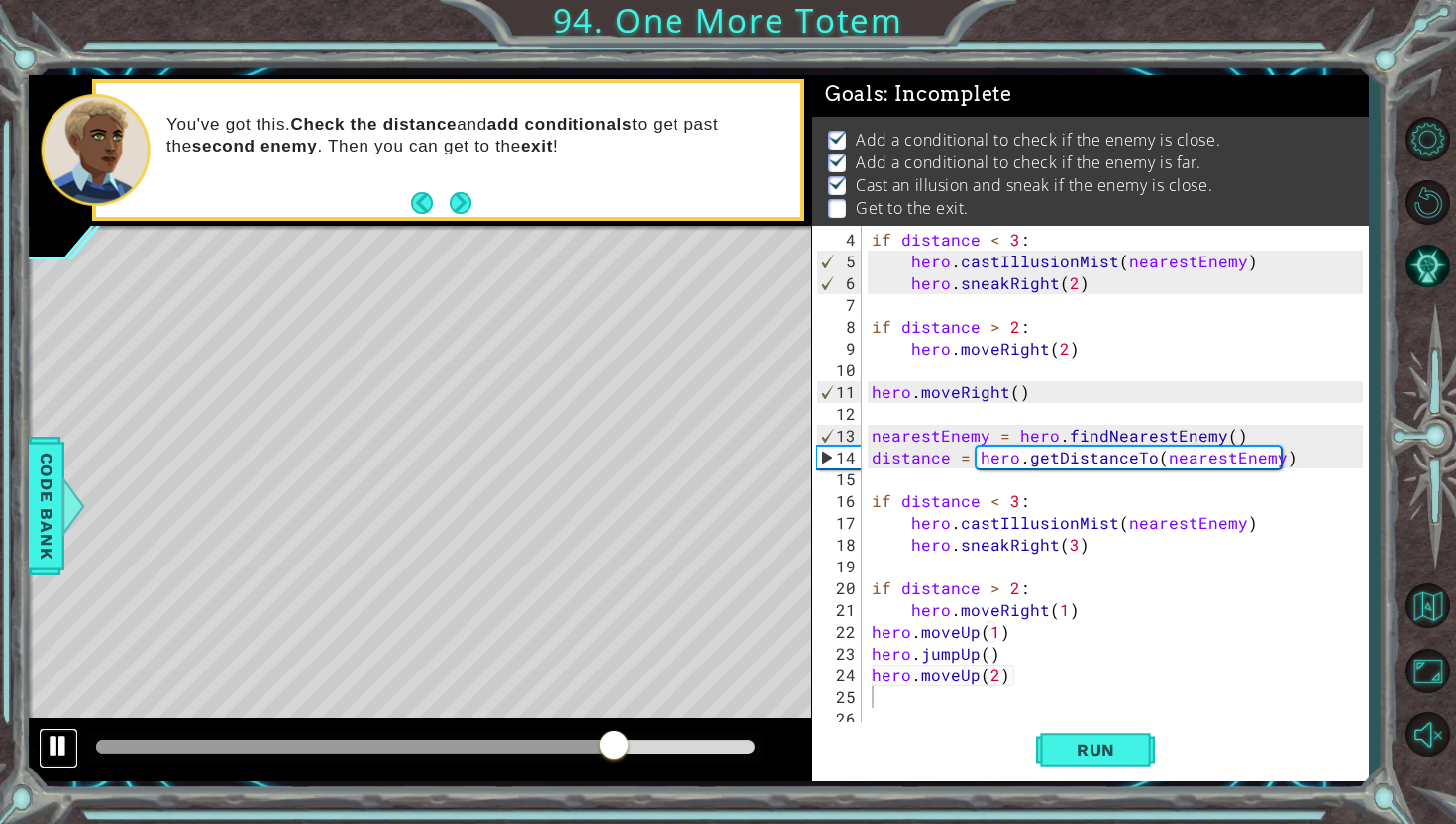 click at bounding box center [58, 746] 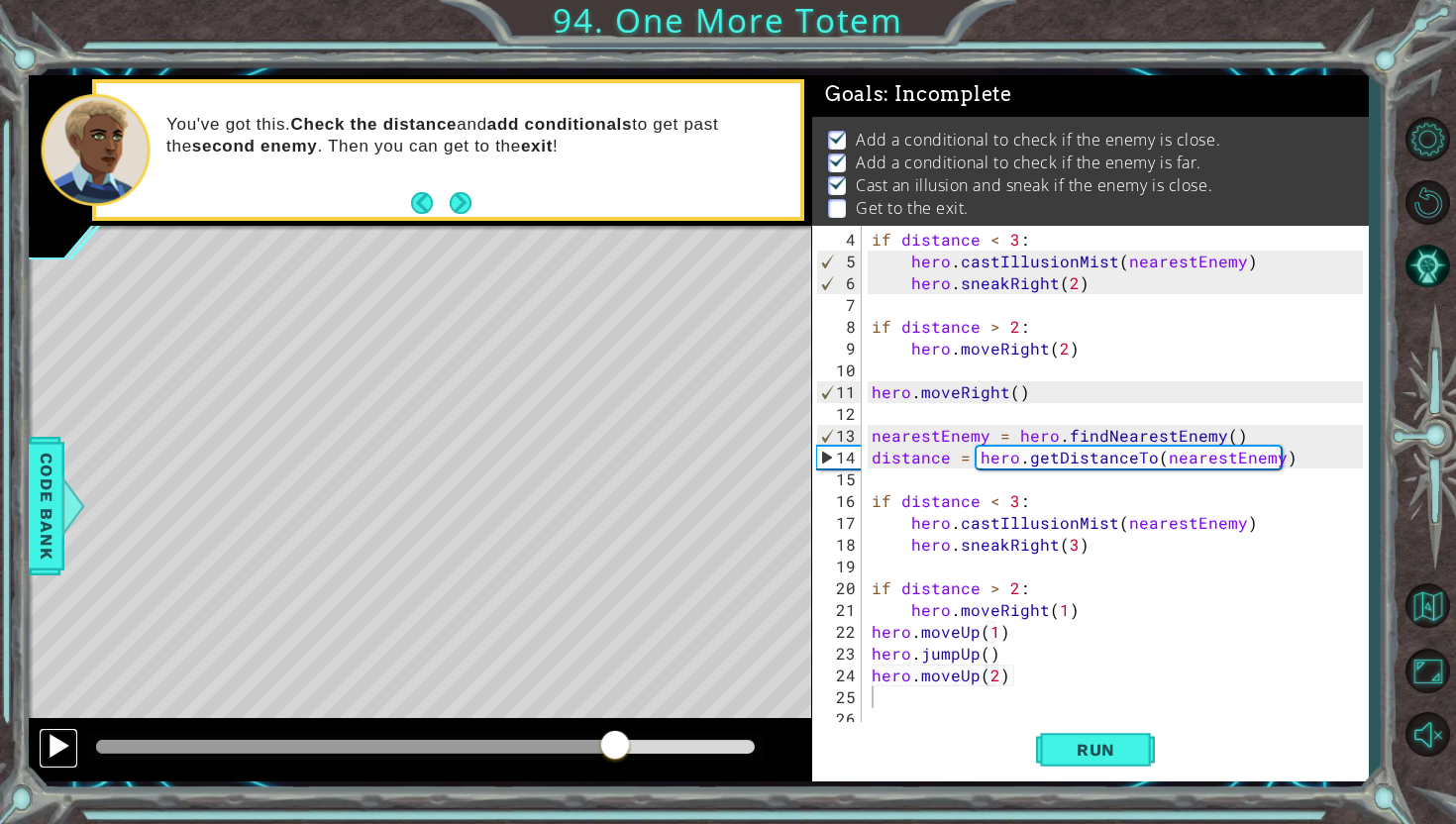 click at bounding box center [58, 746] 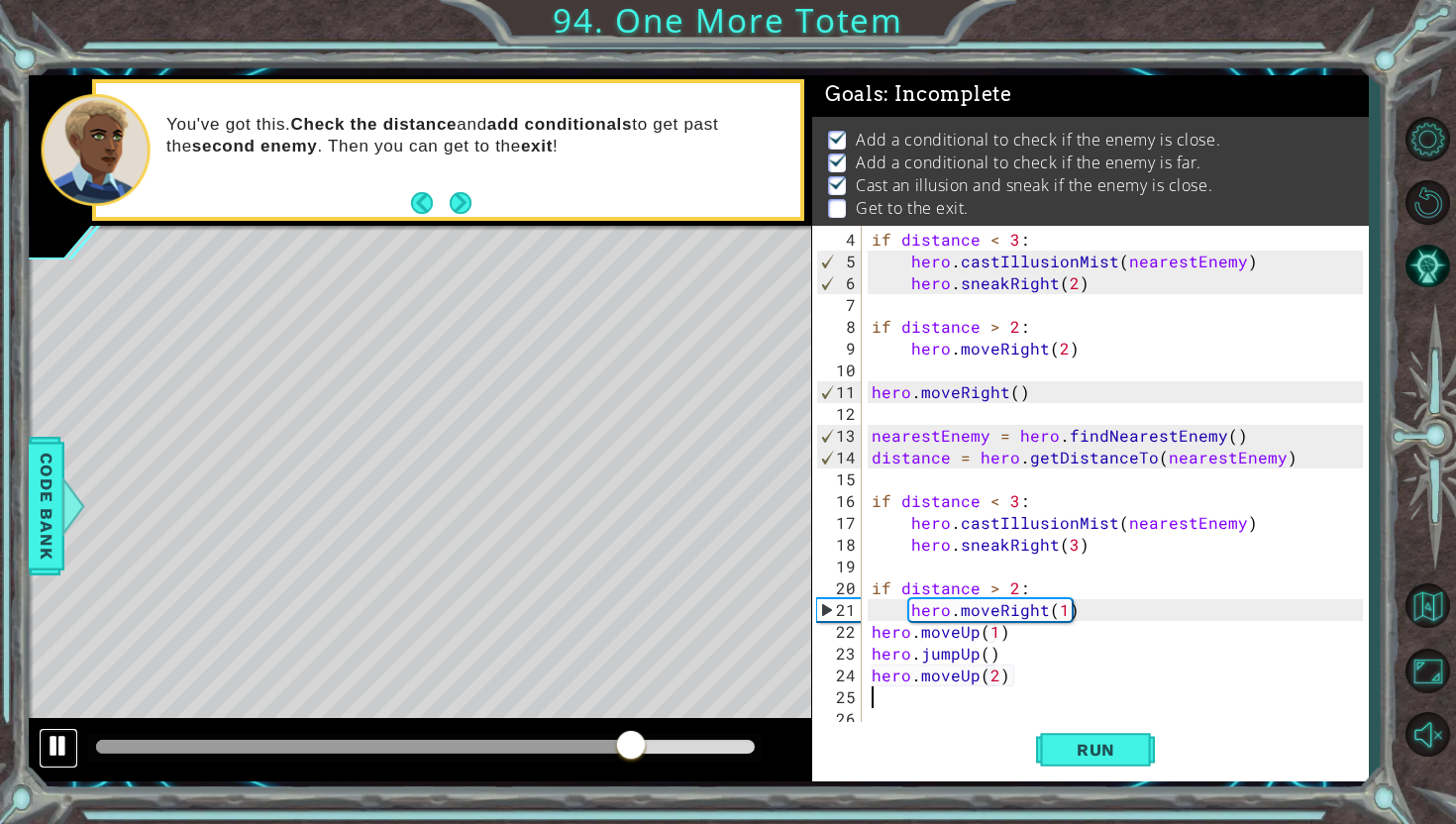 click at bounding box center [58, 746] 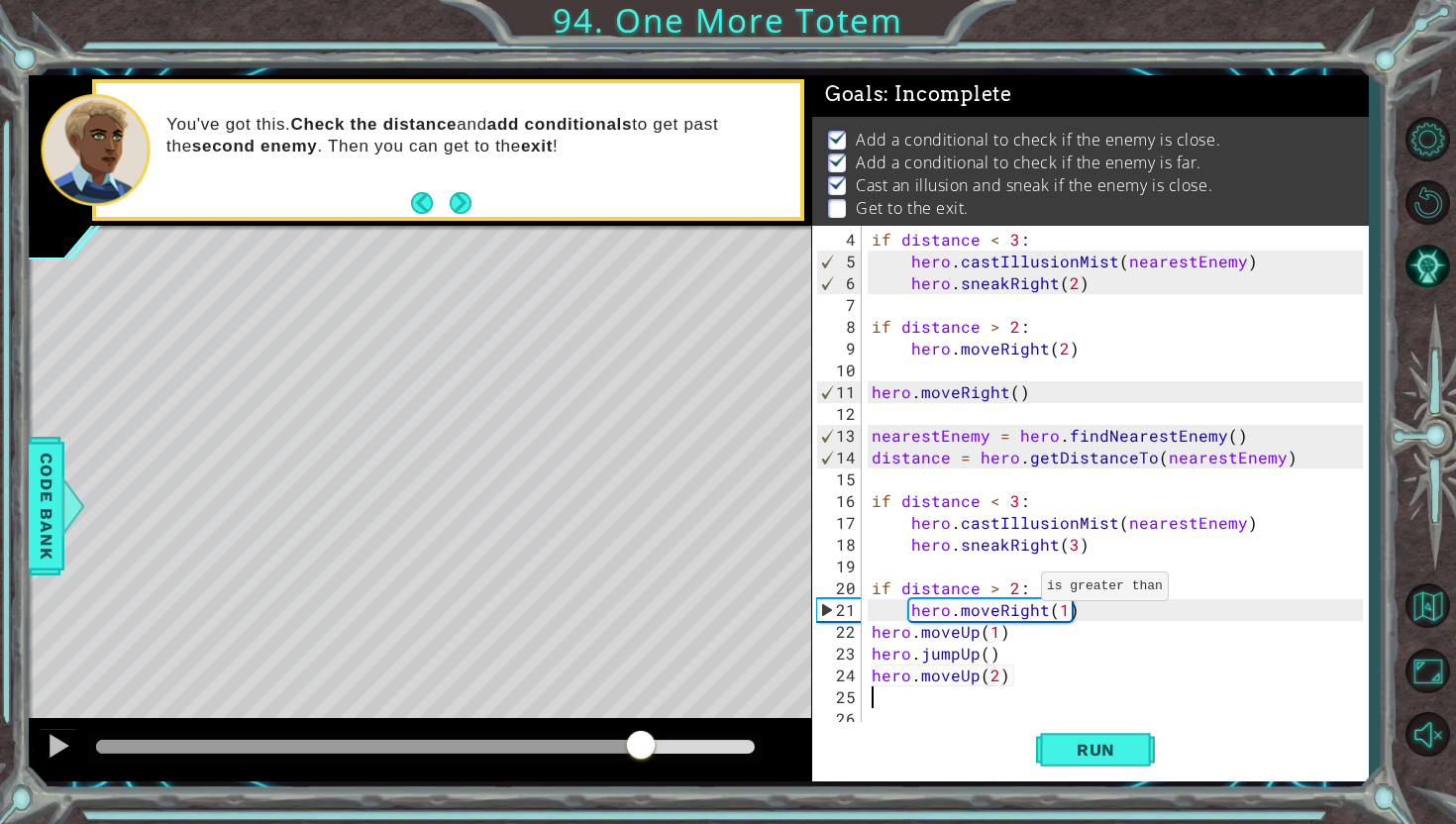 click on "if   distance   <   3 :      hero . castIllusionMist ( nearestEnemy )      hero . sneakRight ( 2 ) if   distance   >   2 :      hero . moveRight ( 2 ) hero . moveRight ( ) nearestEnemy   =   hero . findNearestEnemy ( ) distance   =   hero . getDistanceTo ( nearestEnemy ) if   distance   <   3 :      hero . castIllusionMist ( nearestEnemy )      hero . sneakRight ( 3 )      if   distance   >   2 :      hero . moveRight ( 1 ) hero . moveUp ( 1 ) hero . jumpUp ( ) hero . moveUp ( 2 )" at bounding box center (1120, 501) 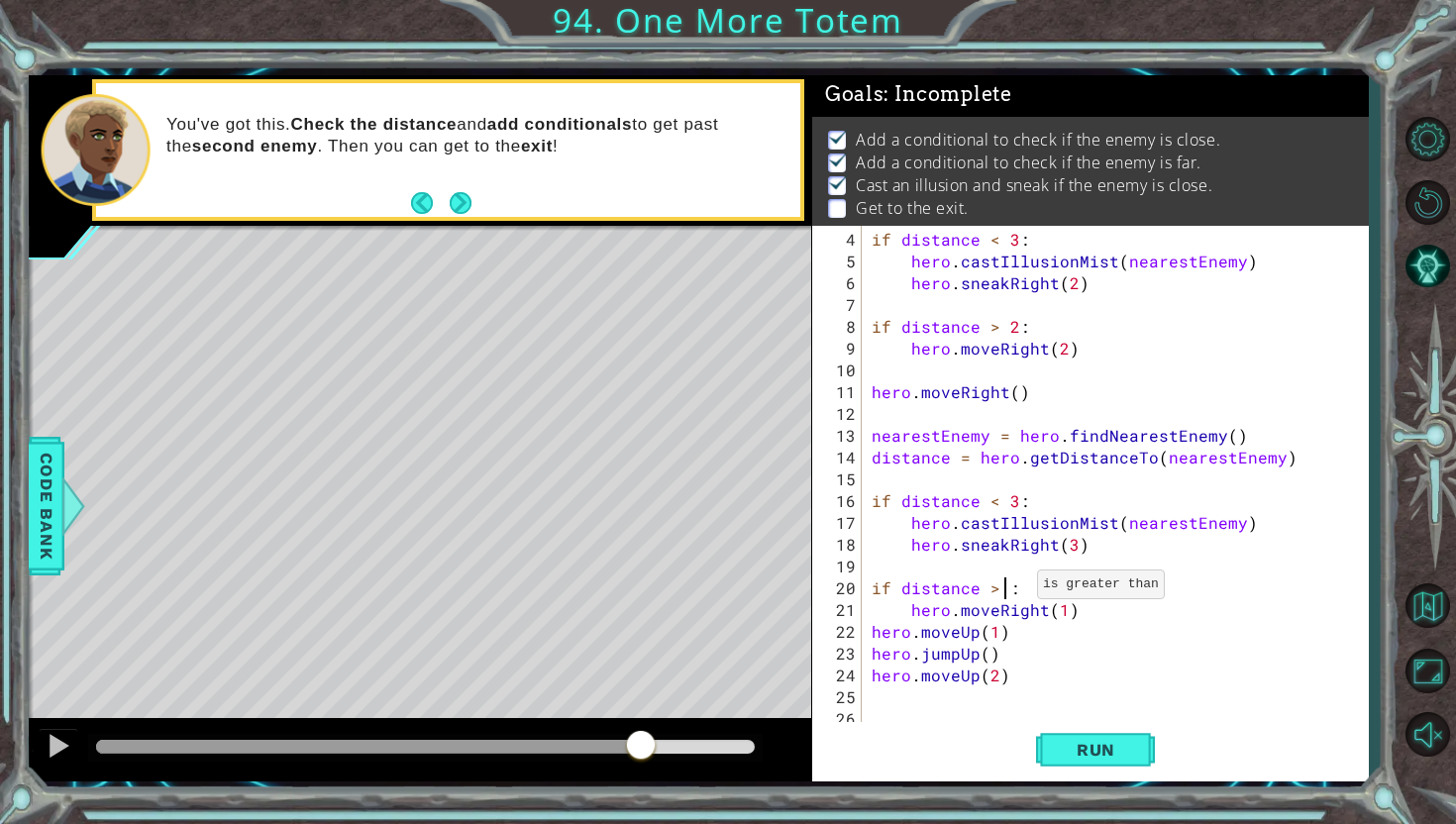 scroll, scrollTop: 0, scrollLeft: 8, axis: horizontal 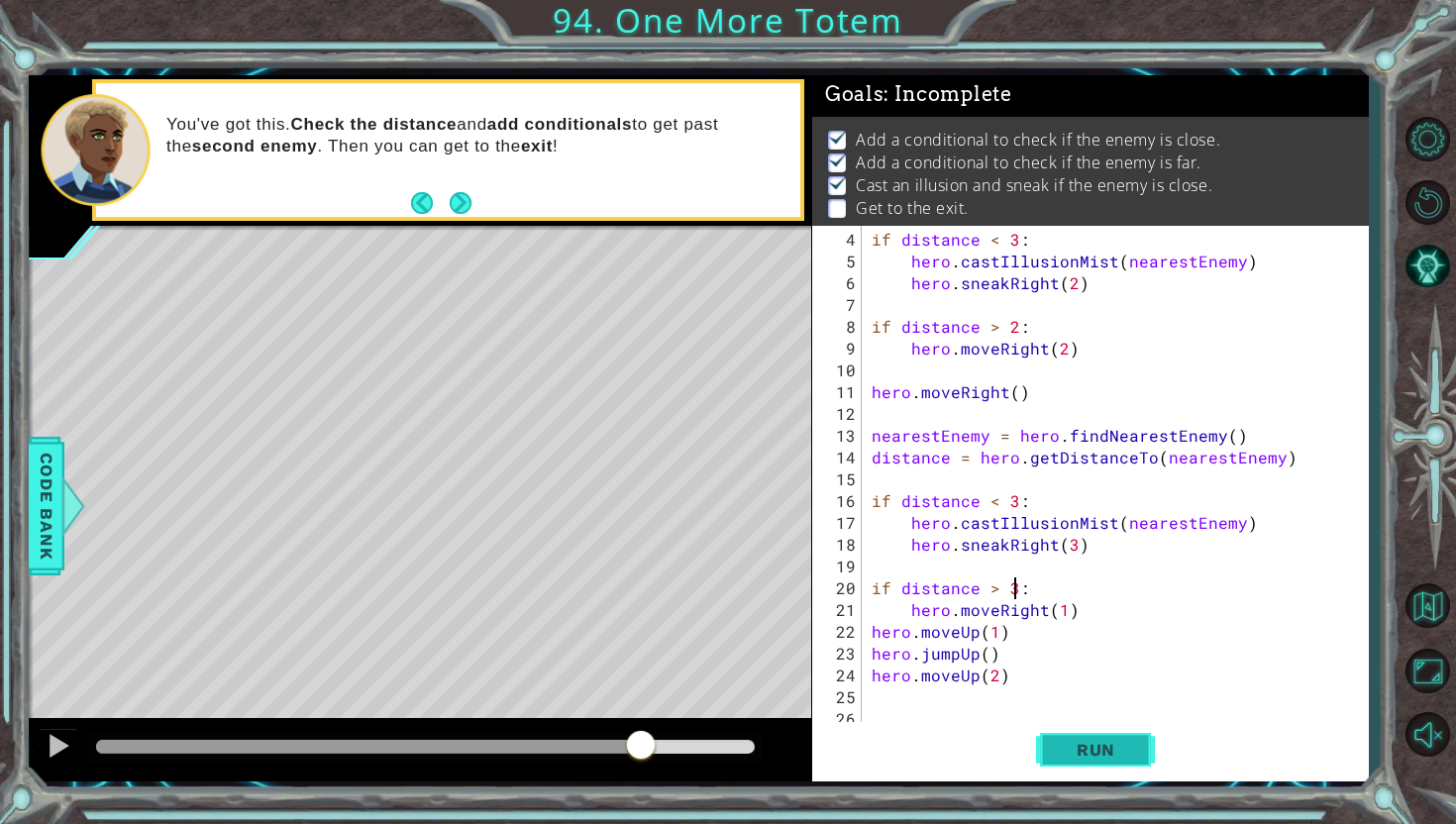type on "if distance > 3:" 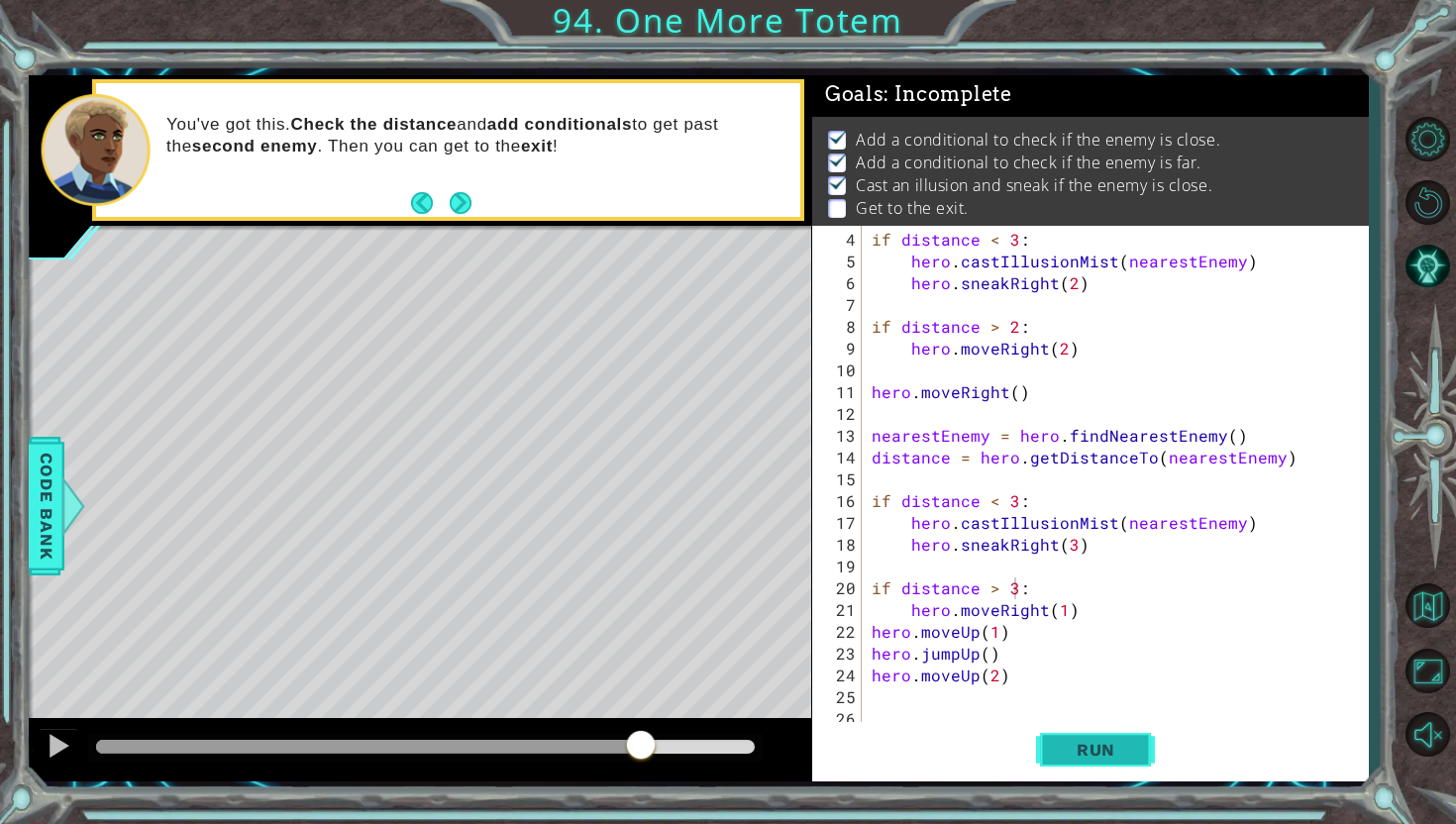 click on "Run" at bounding box center (1095, 750) 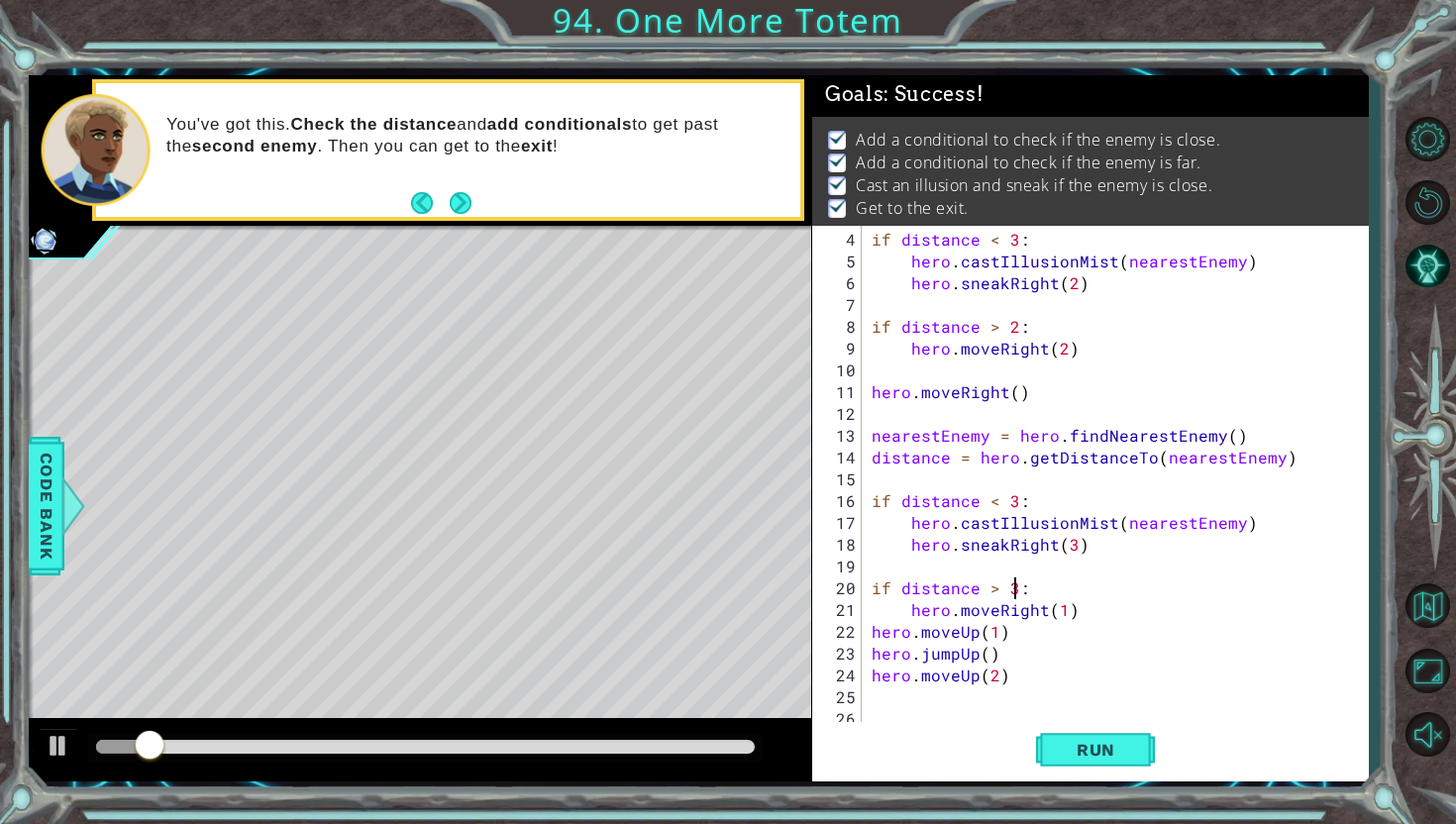 click at bounding box center (425, 747) 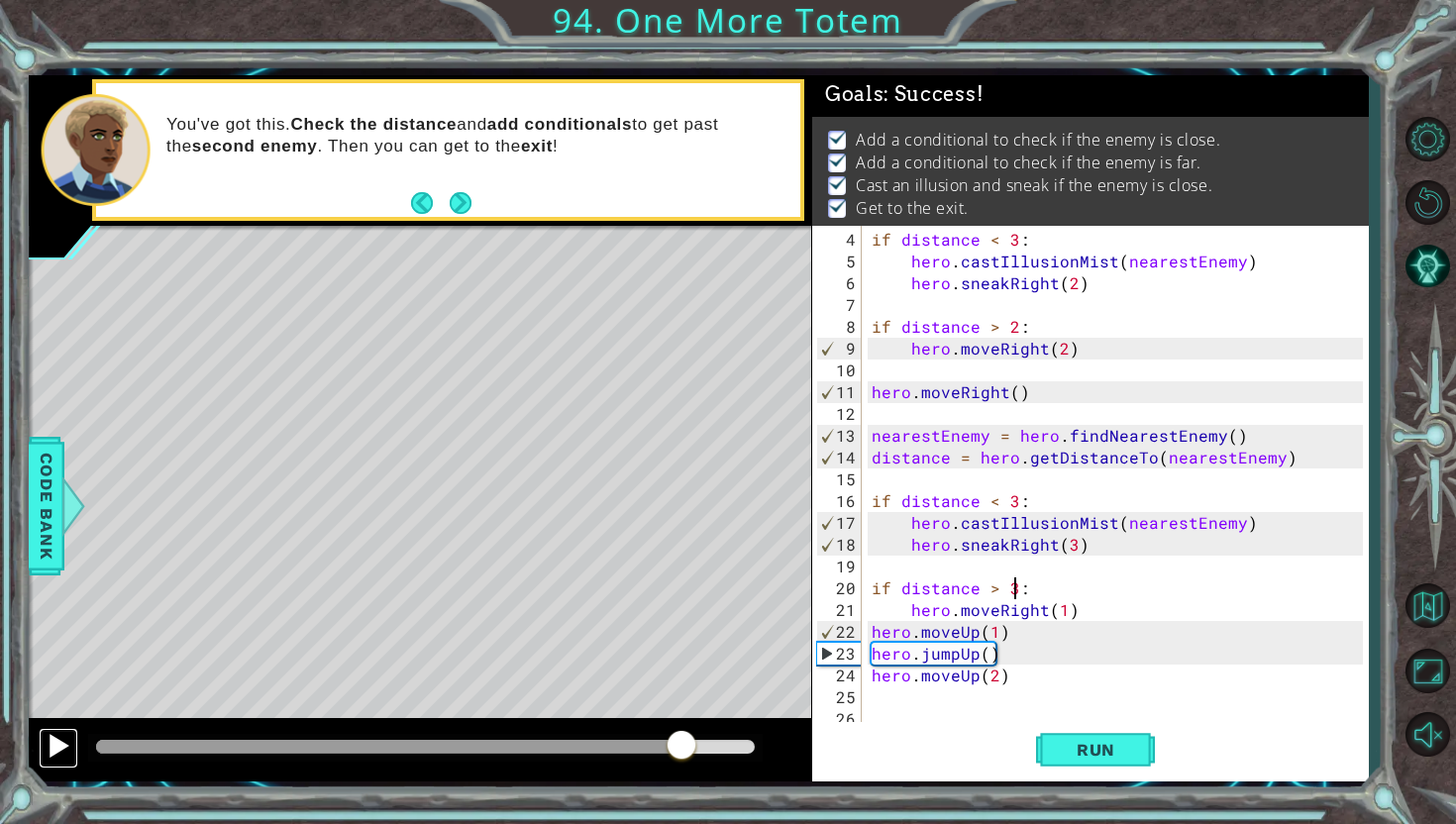 click at bounding box center (58, 748) 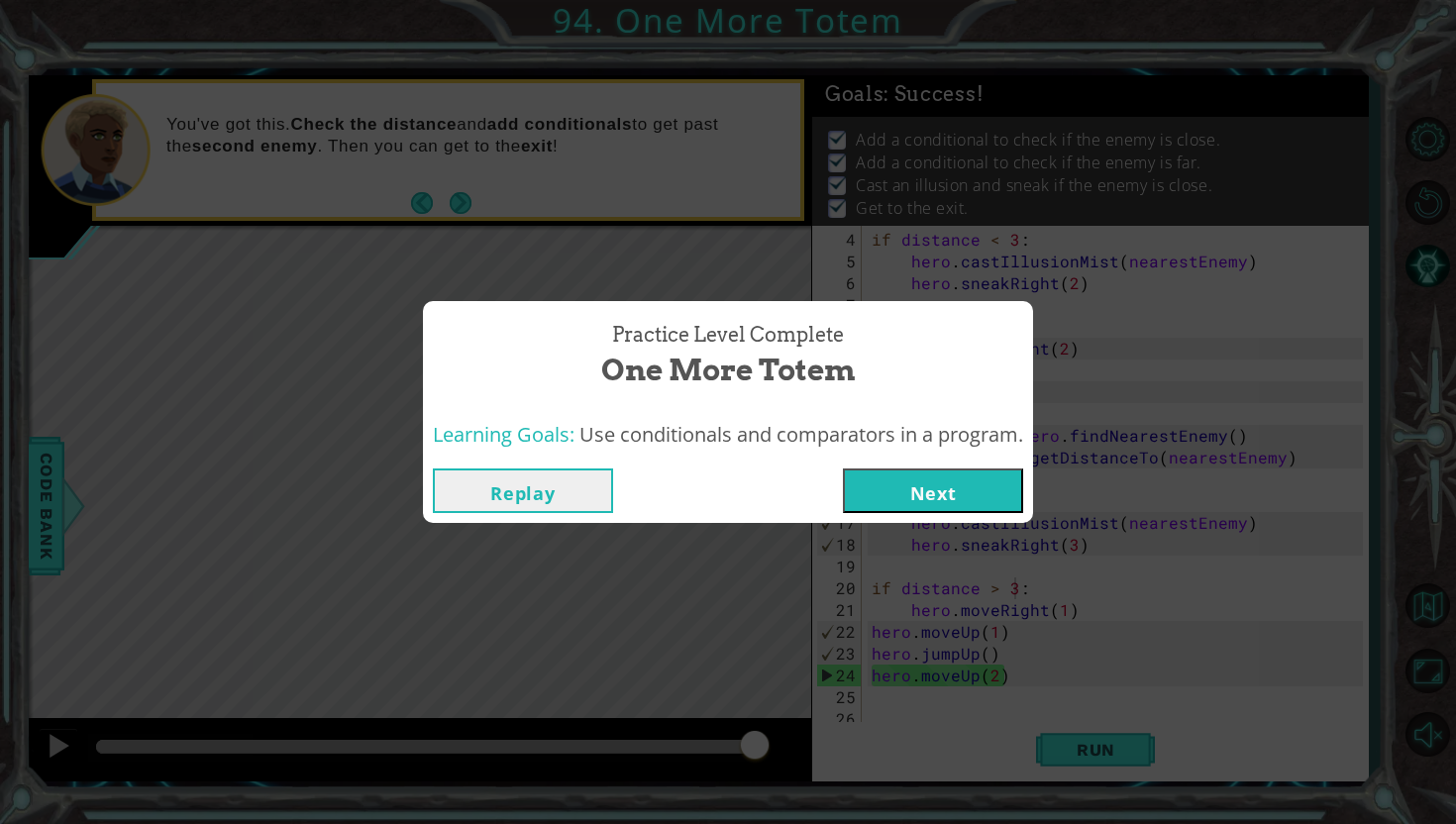 click on "Next" at bounding box center (933, 490) 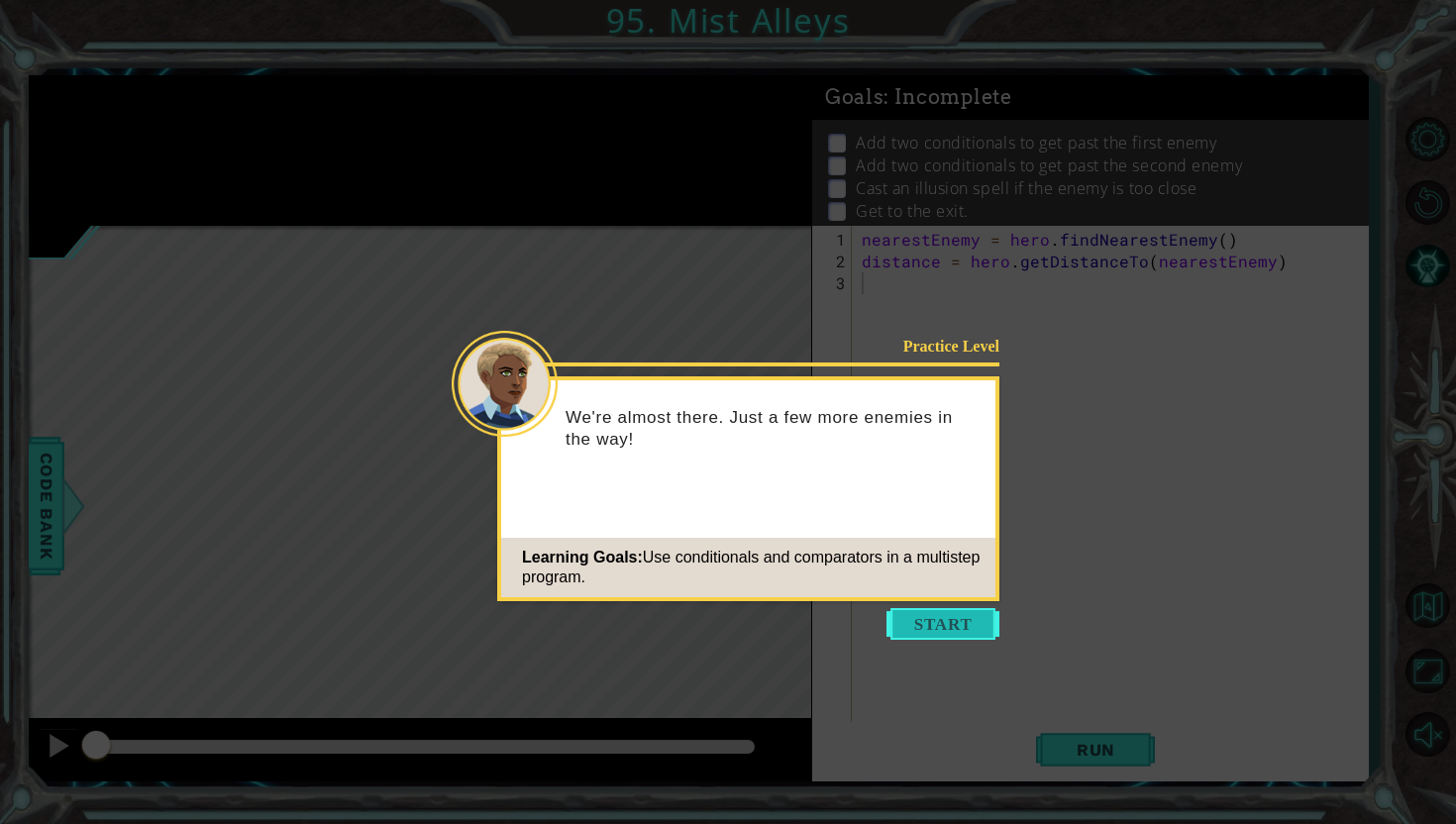 click at bounding box center [943, 624] 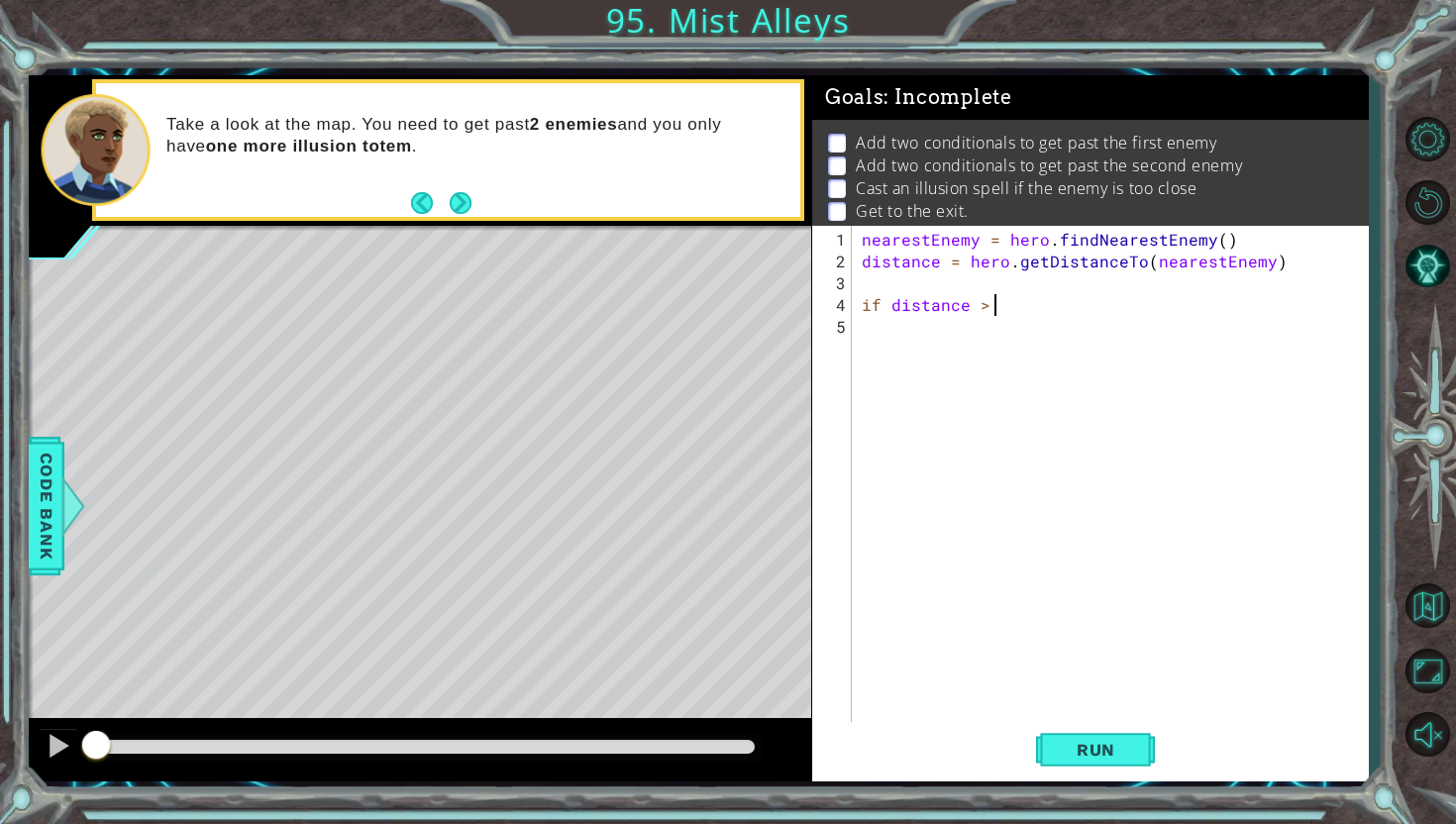 scroll, scrollTop: 0, scrollLeft: 8, axis: horizontal 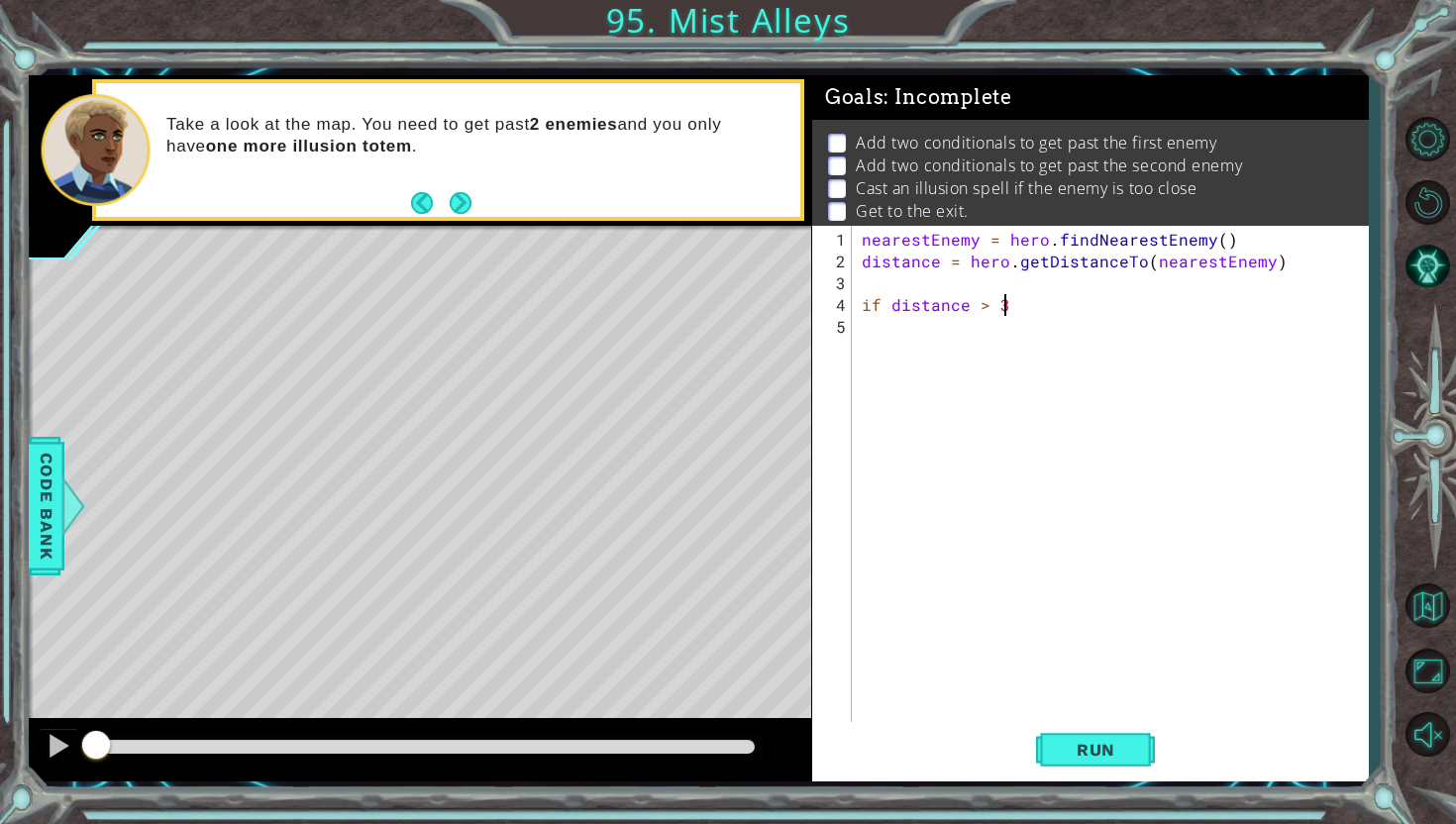 type on "if distance > 3" 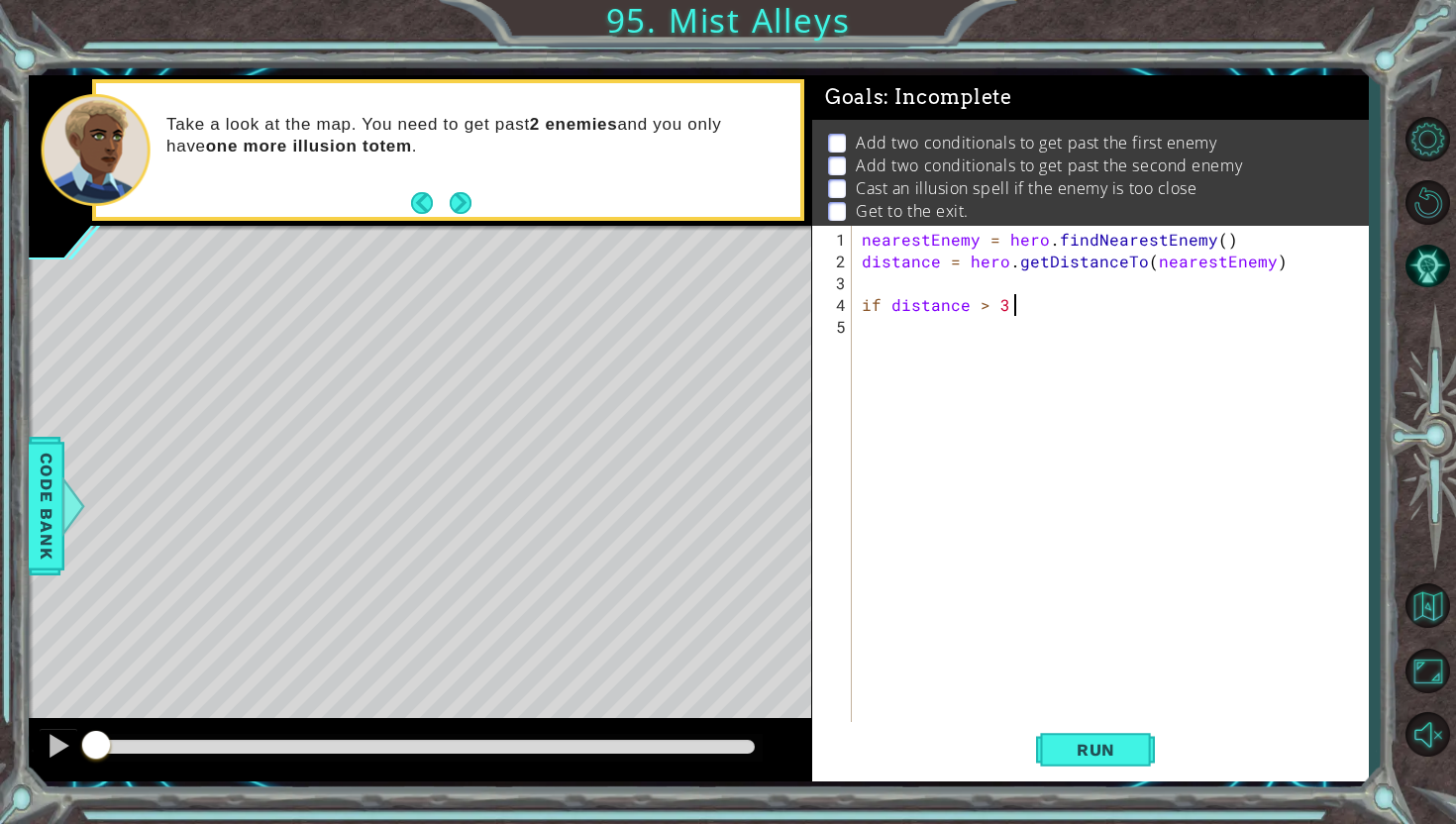 scroll, scrollTop: 0, scrollLeft: 0, axis: both 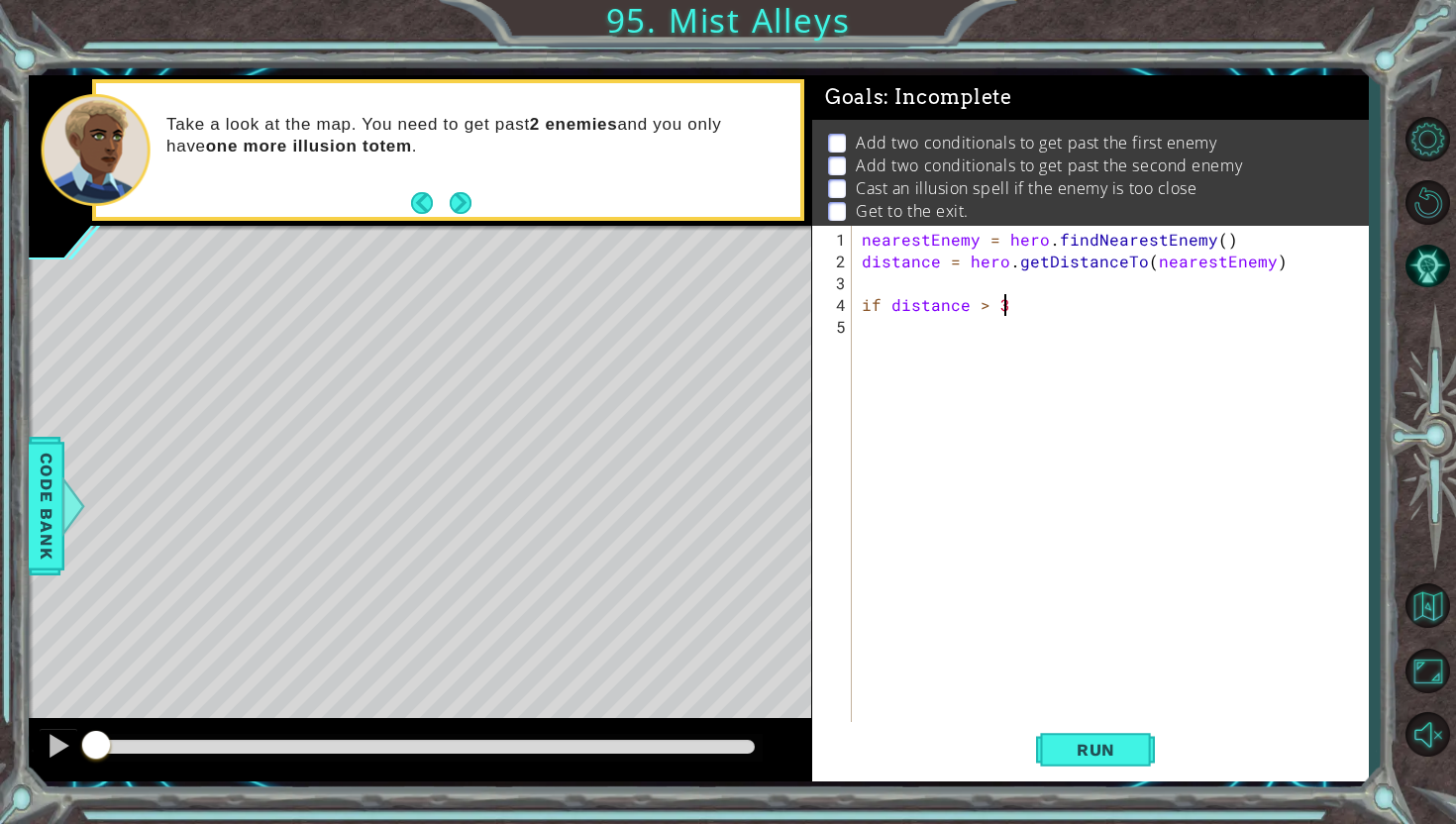 type on "if distance > 3:" 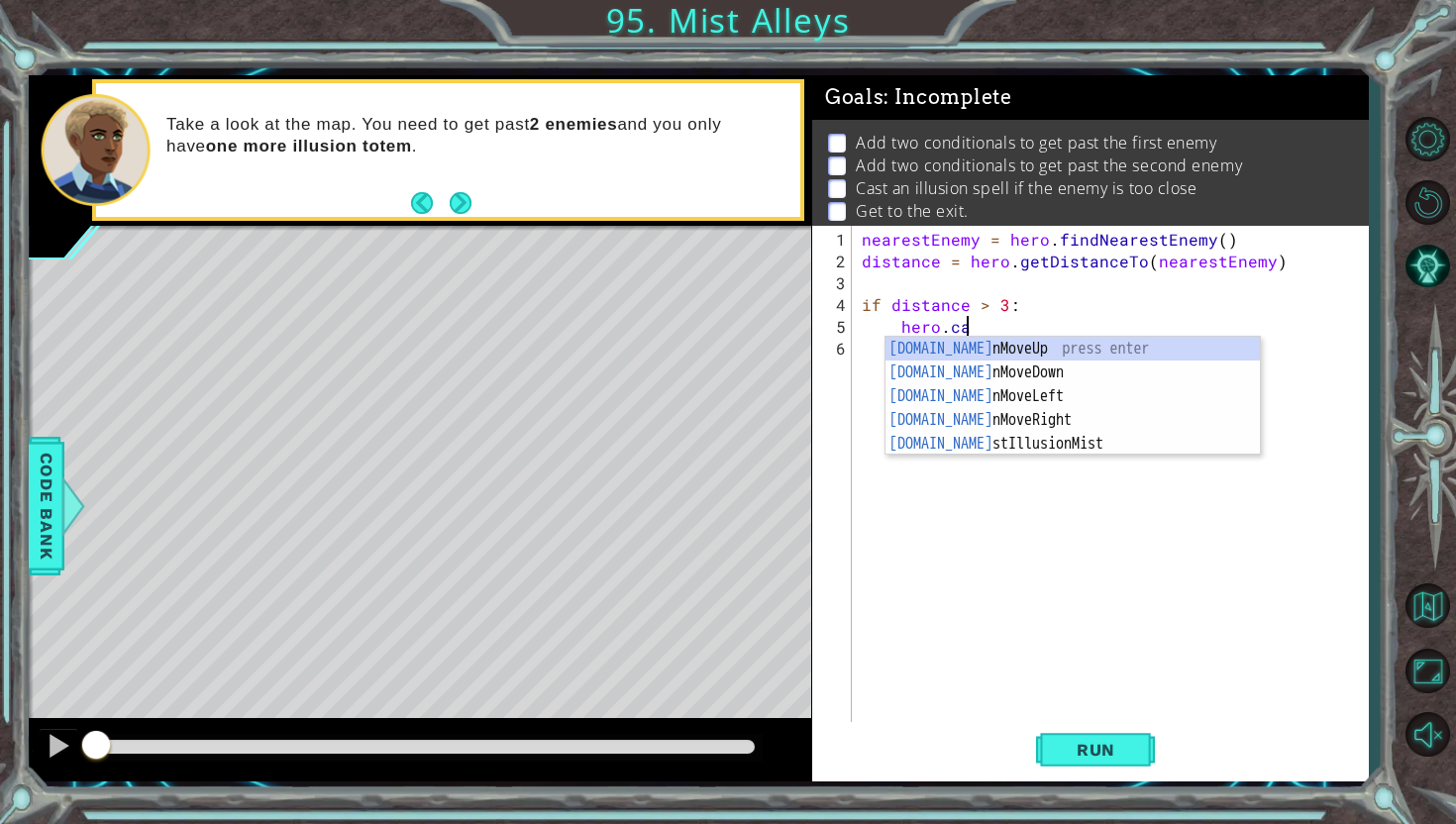 scroll, scrollTop: 0, scrollLeft: 6, axis: horizontal 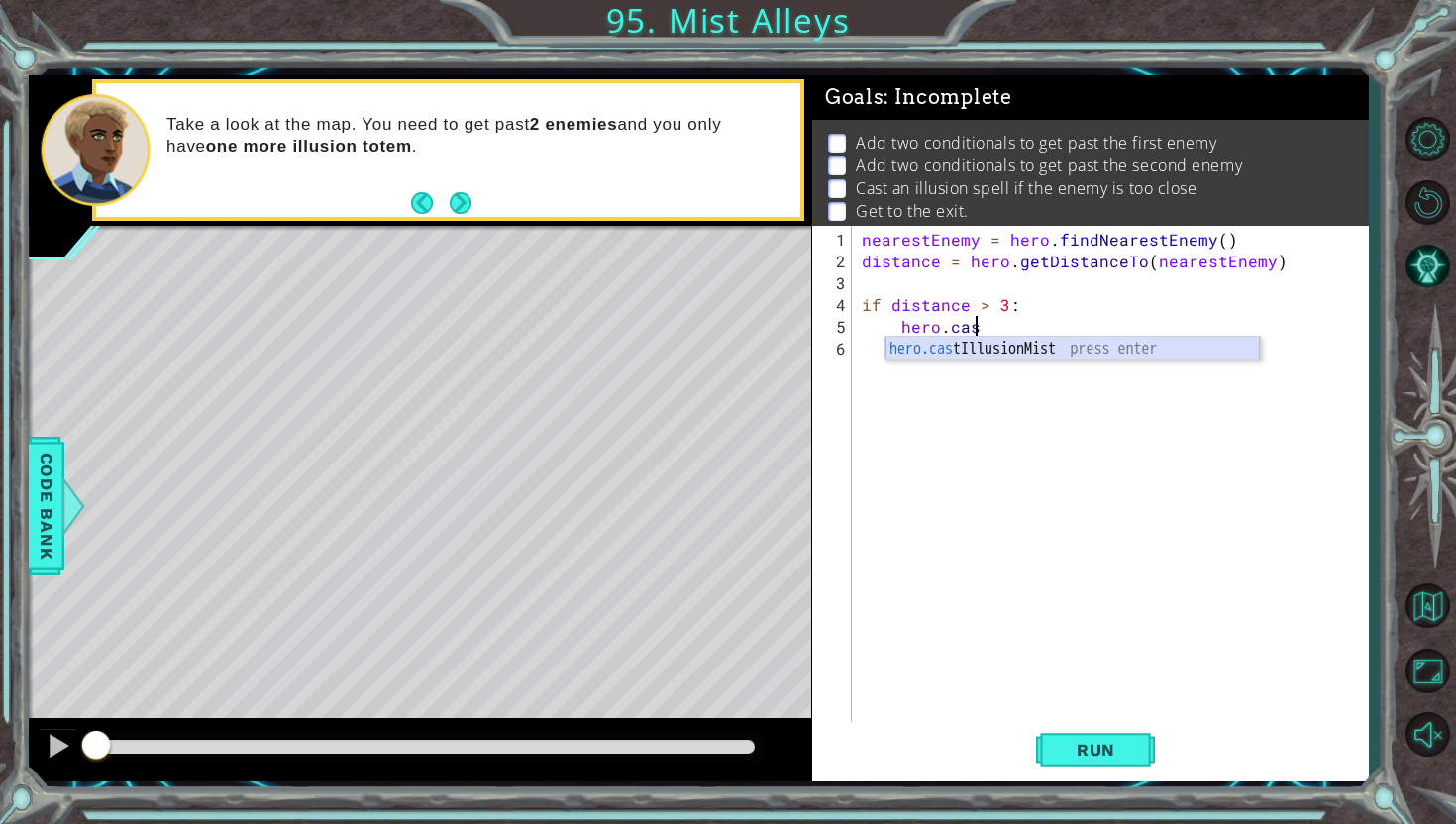 click on "hero.cas tIllusionMist press enter" at bounding box center (1073, 372) 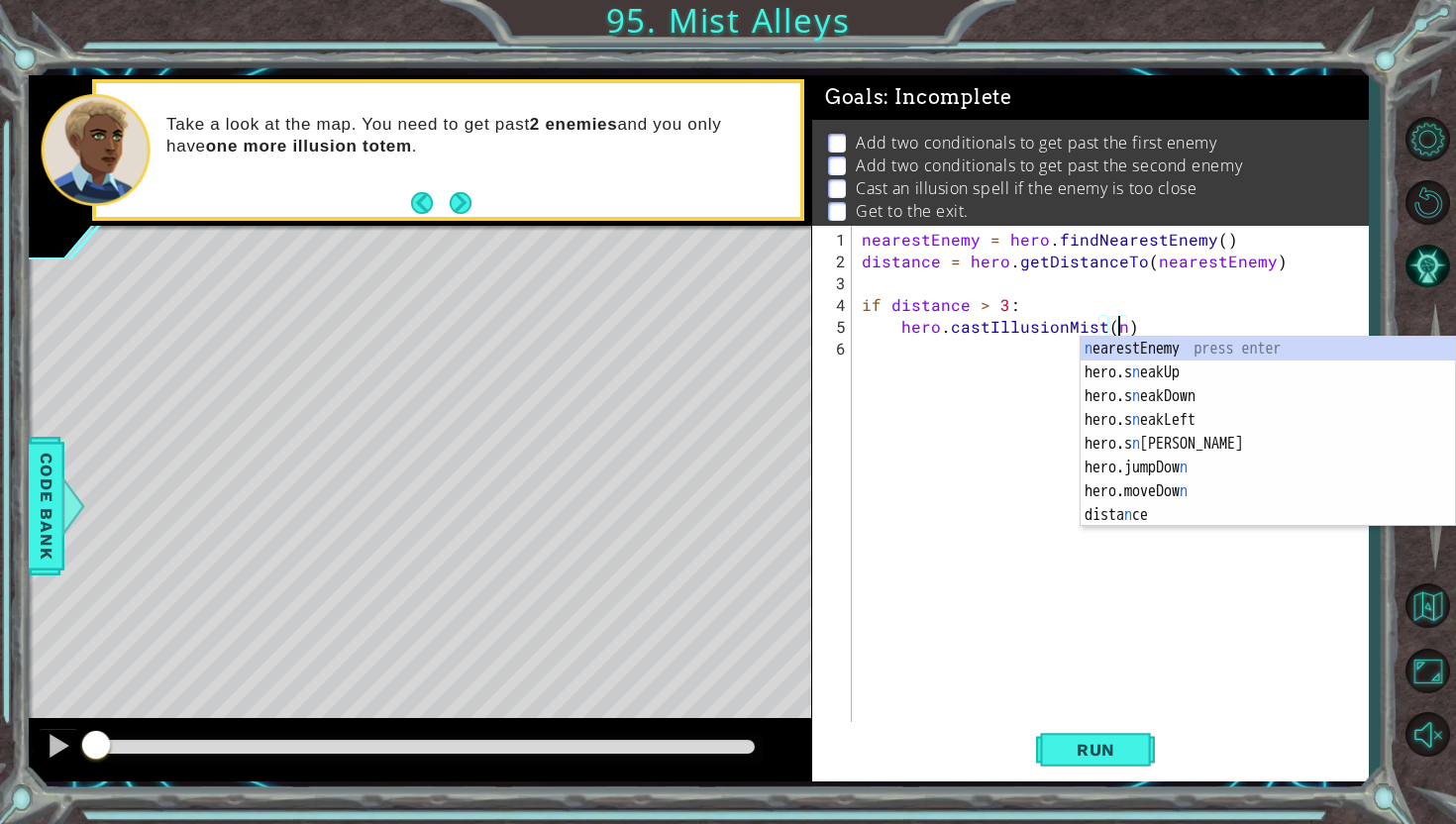 scroll, scrollTop: 0, scrollLeft: 16, axis: horizontal 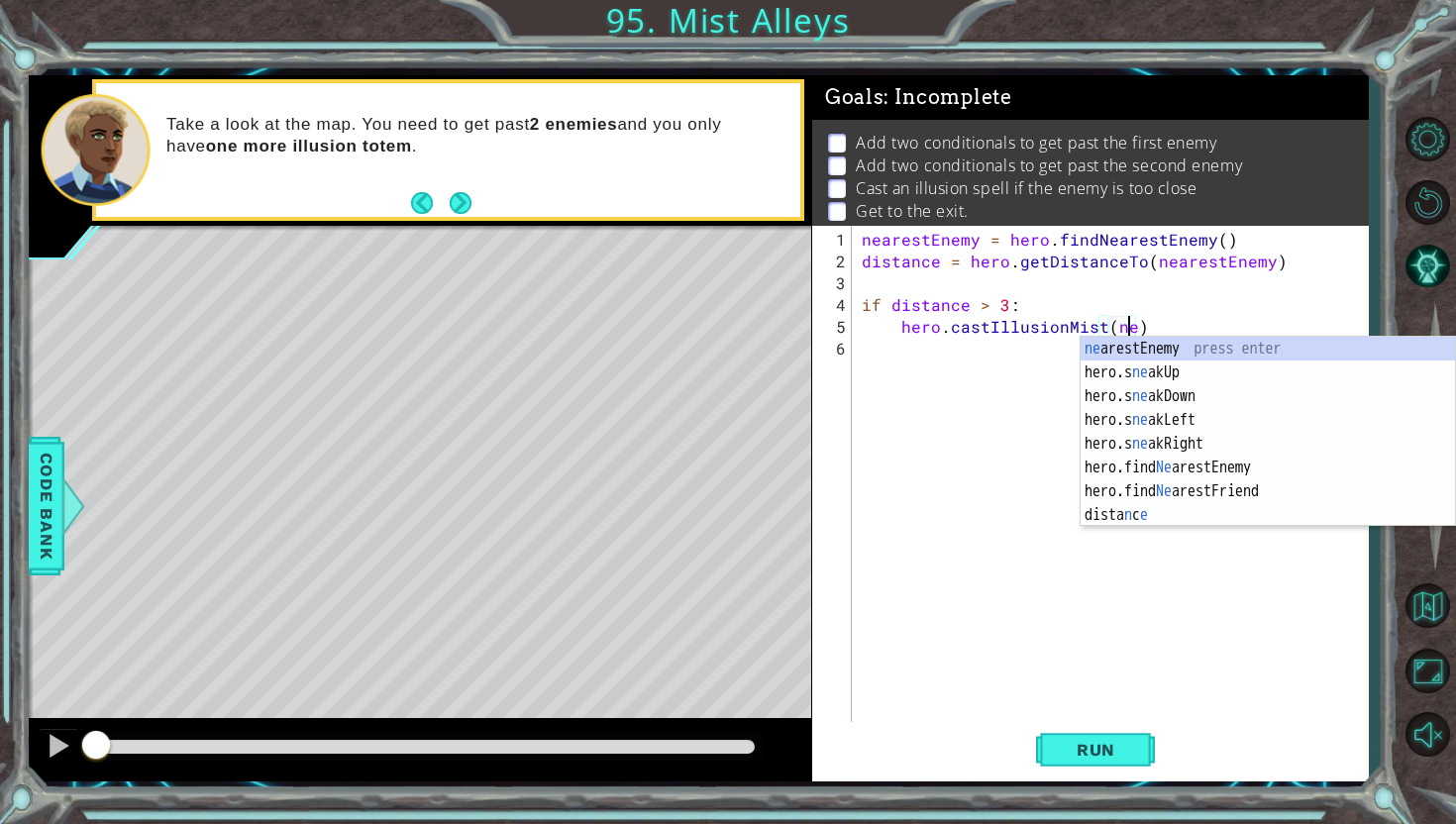 type on "hero.castIllusionMist(nearestEnemy)" 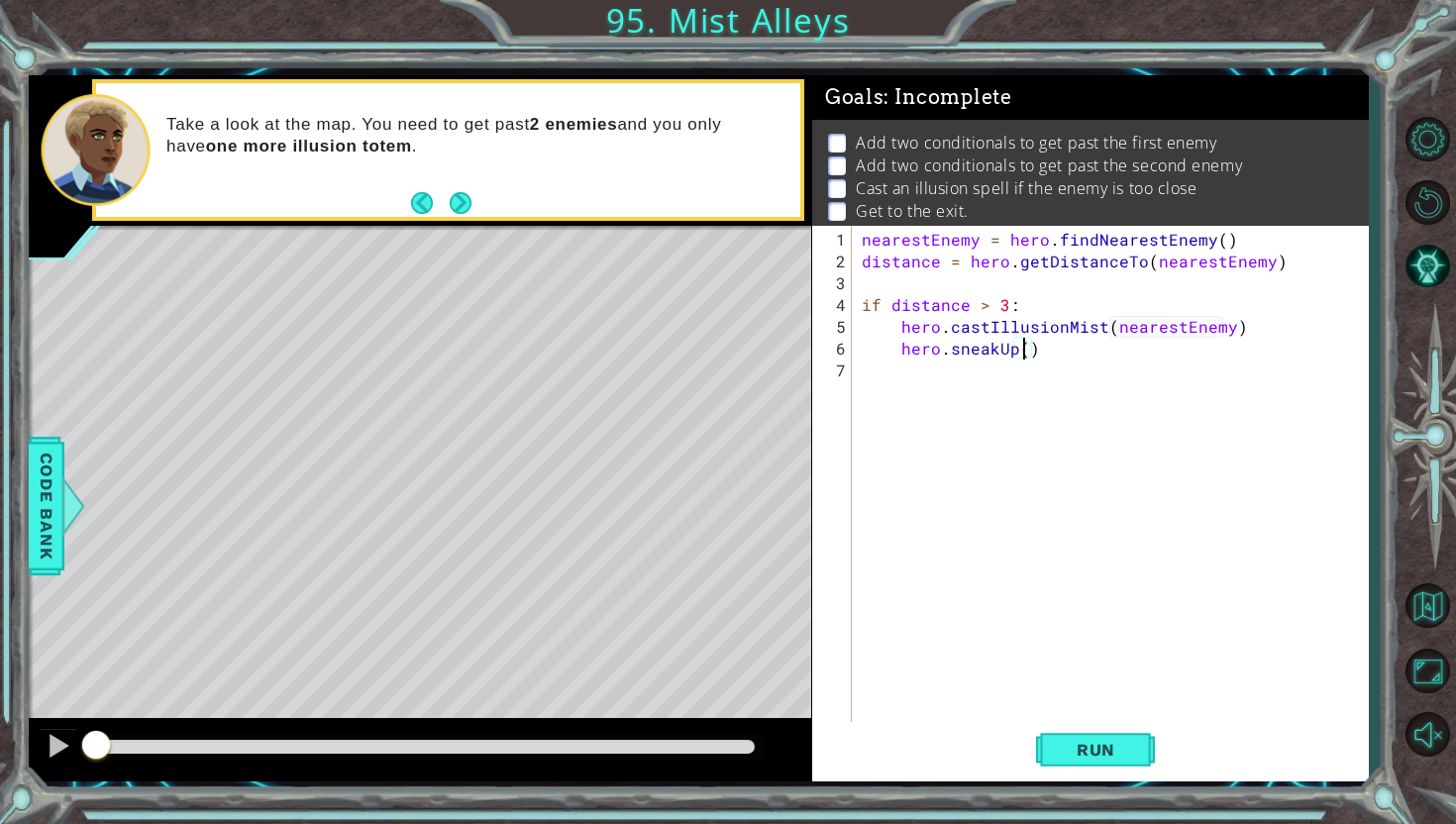 scroll, scrollTop: 0, scrollLeft: 10, axis: horizontal 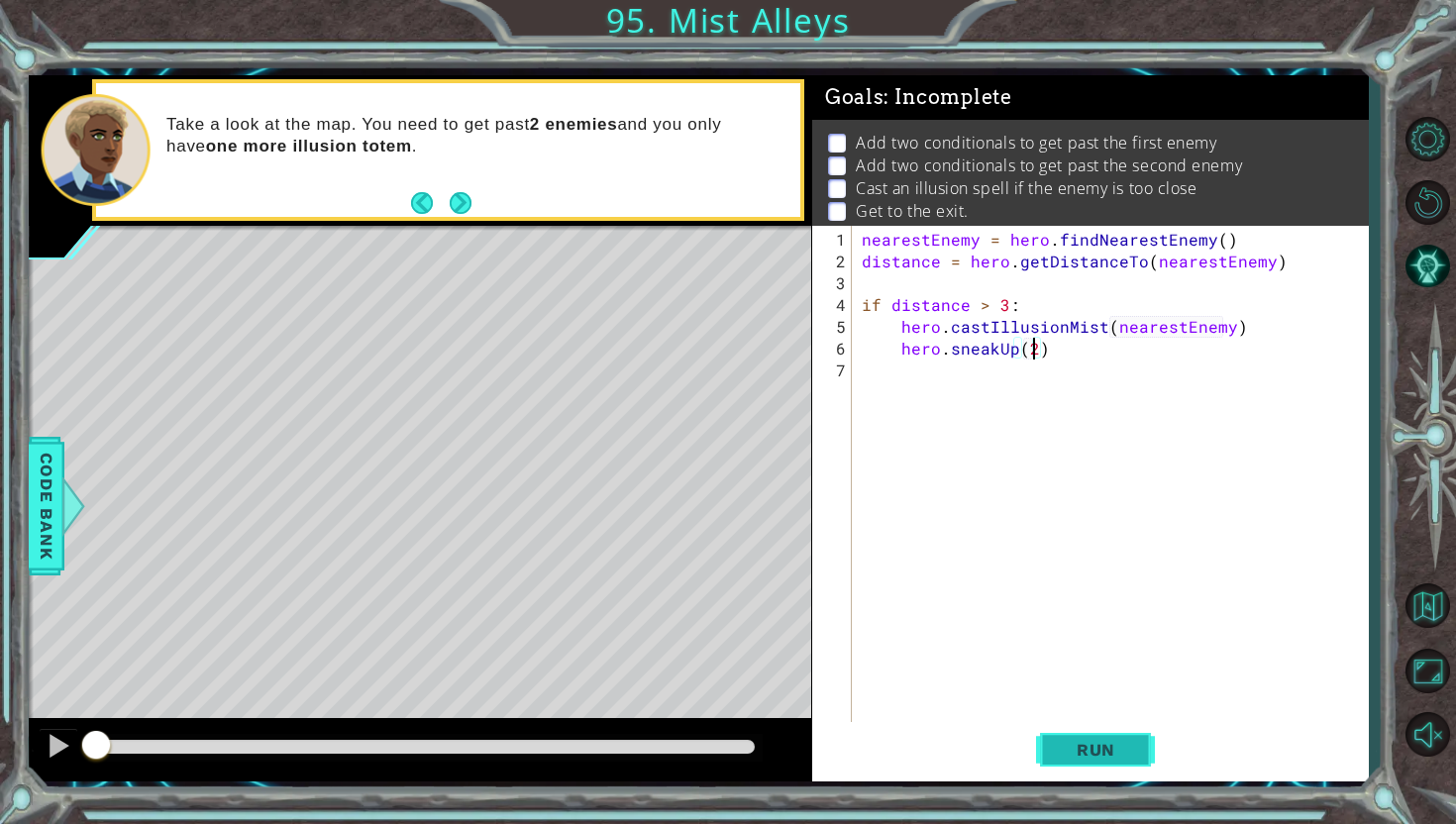 type on "hero.sneakUp(2)" 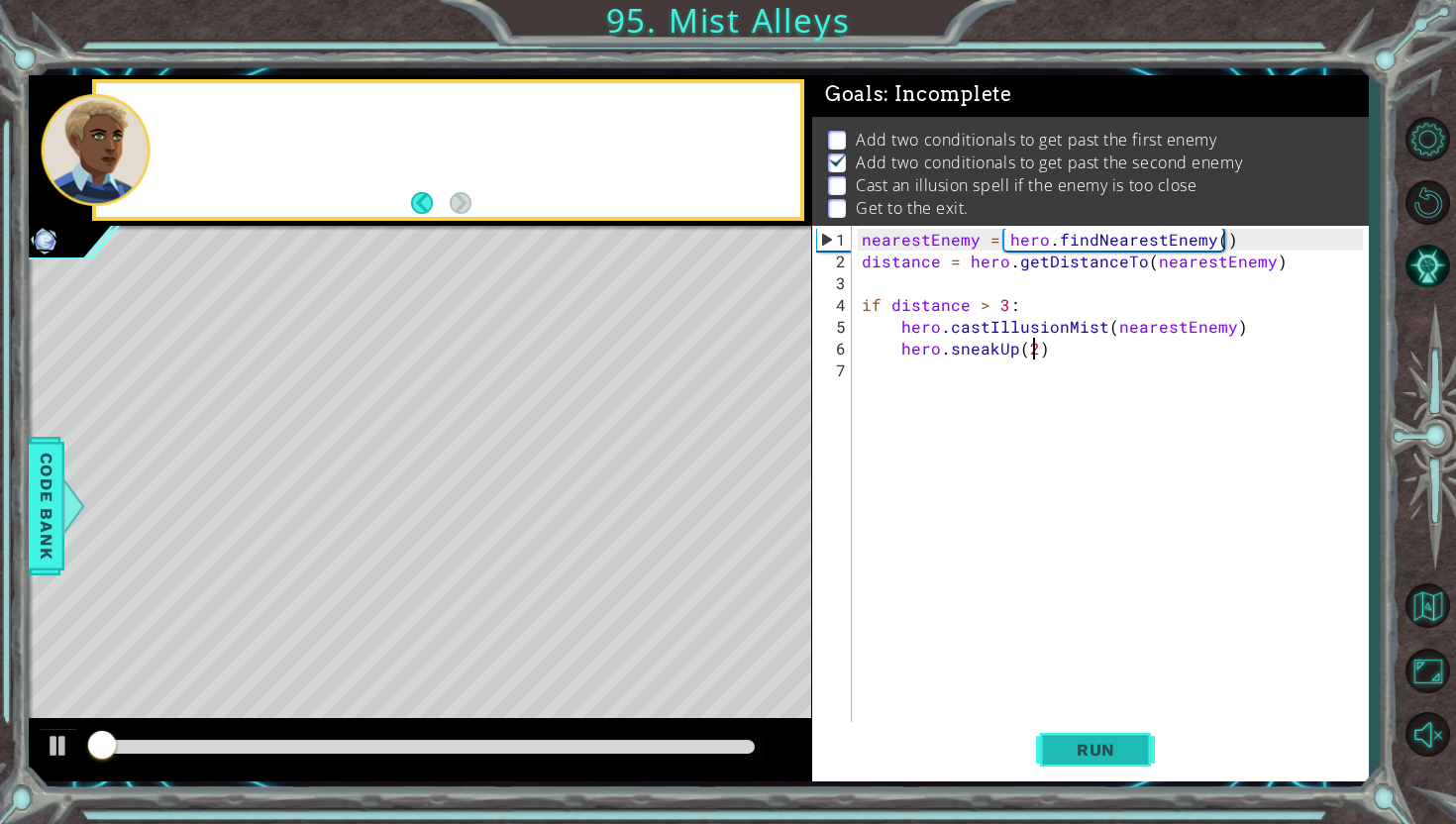 scroll, scrollTop: 3, scrollLeft: 0, axis: vertical 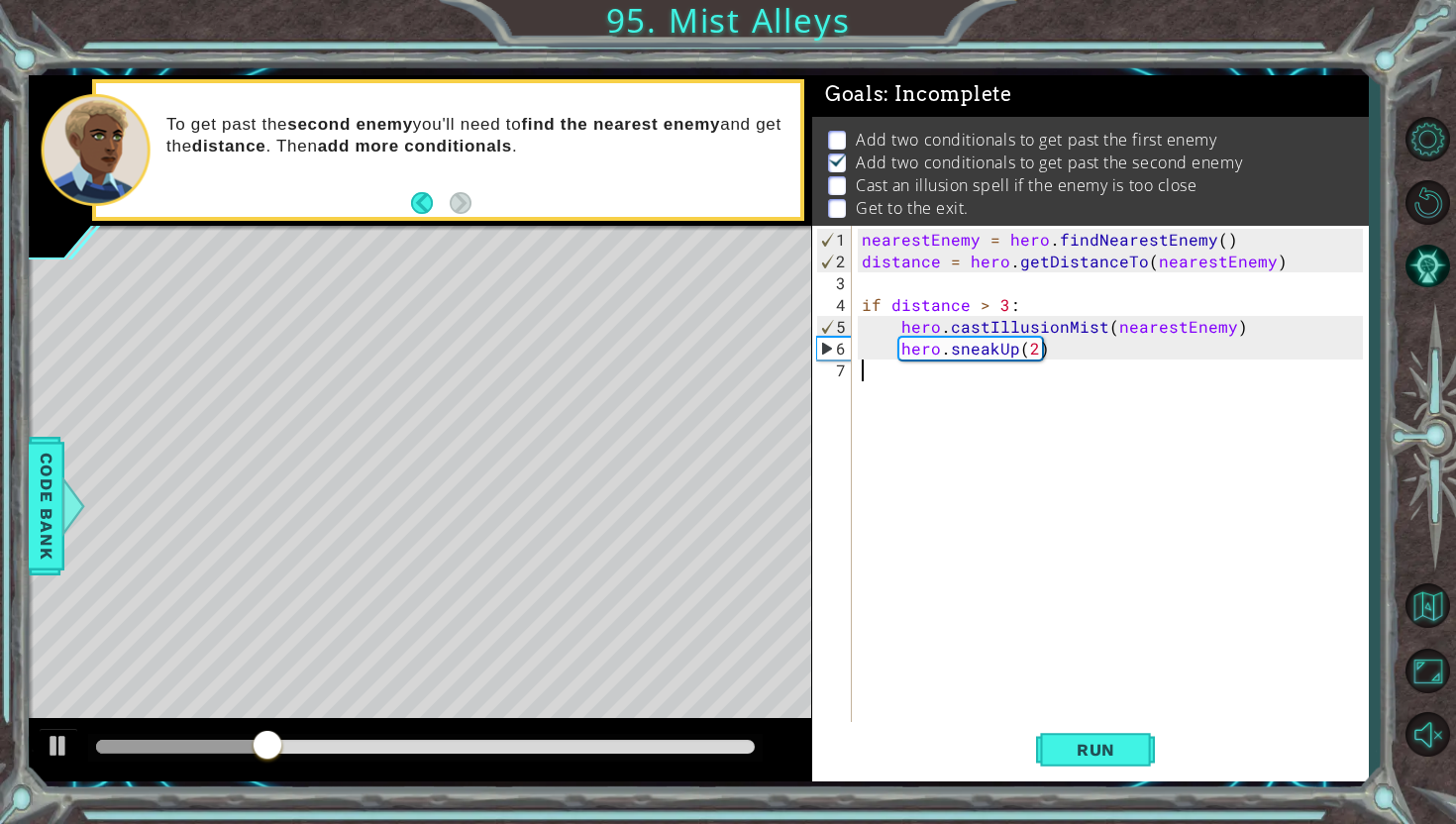 click on "nearestEnemy   =   hero . findNearestEnemy ( ) distance   =   hero . getDistanceTo ( nearestEnemy ) if   distance   >   3 :      hero . castIllusionMist ( nearestEnemy )      hero . sneakUp ( 2 )" at bounding box center [1115, 501] 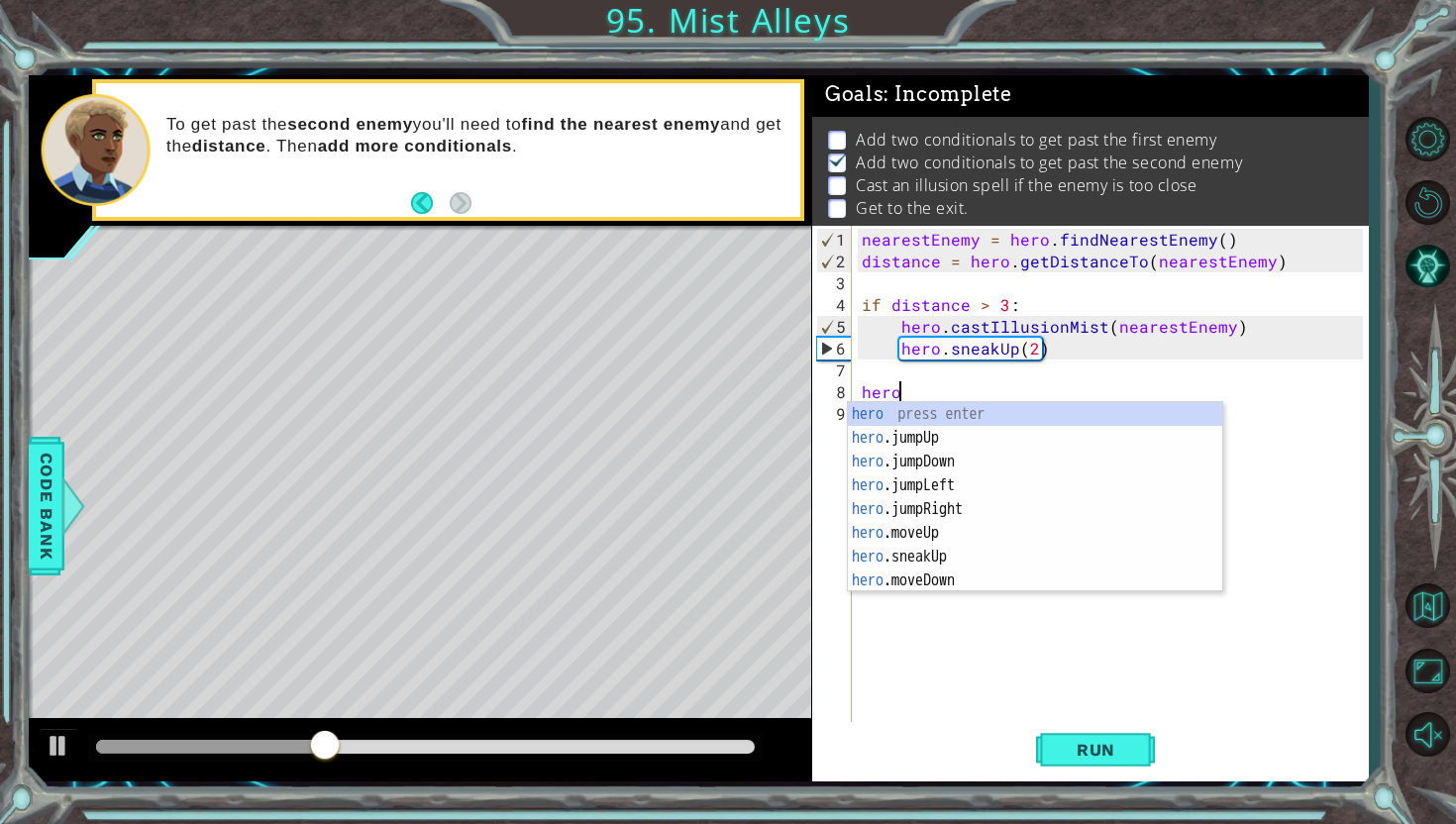 type on "hero." 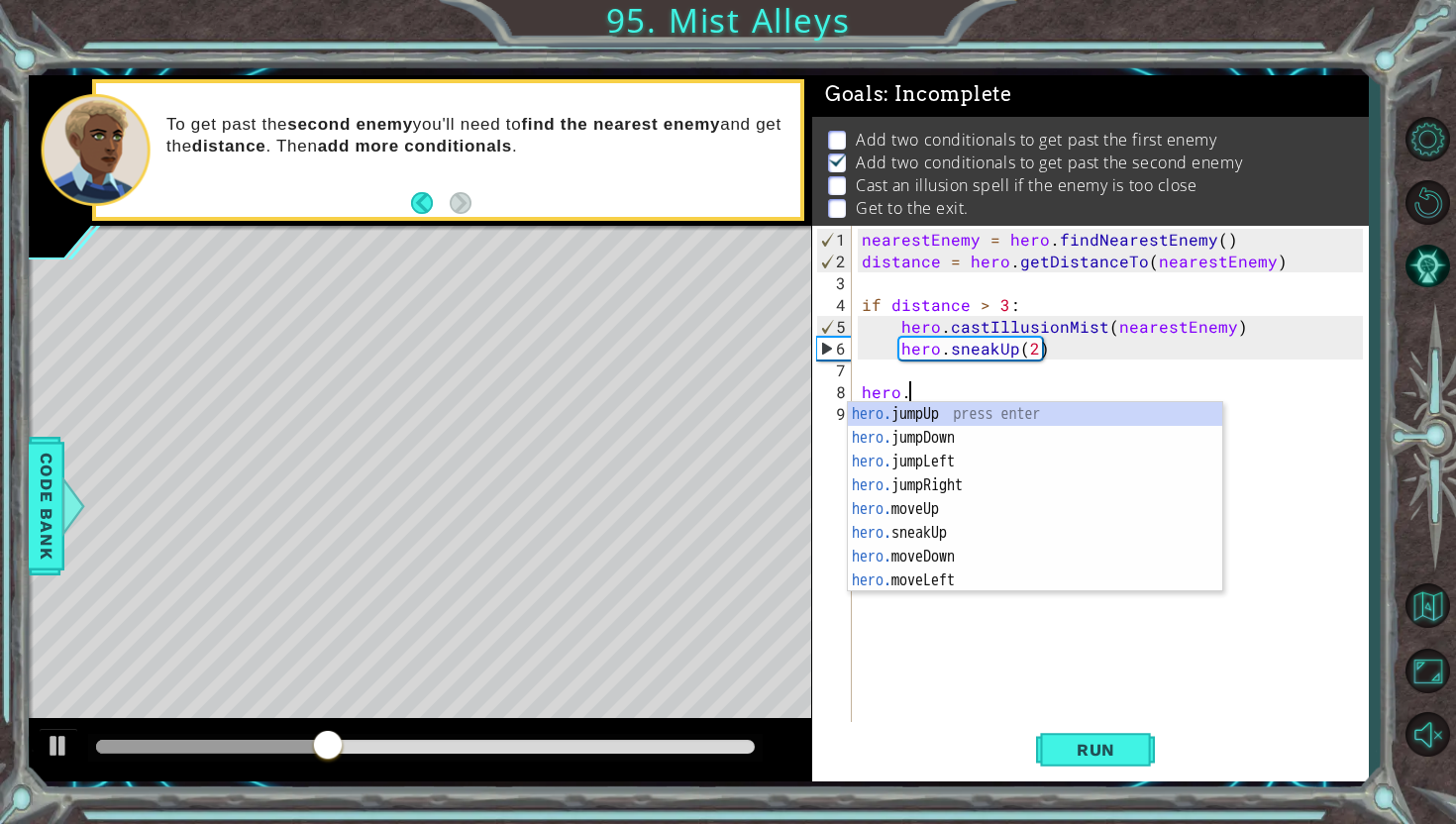 scroll, scrollTop: 0, scrollLeft: 2, axis: horizontal 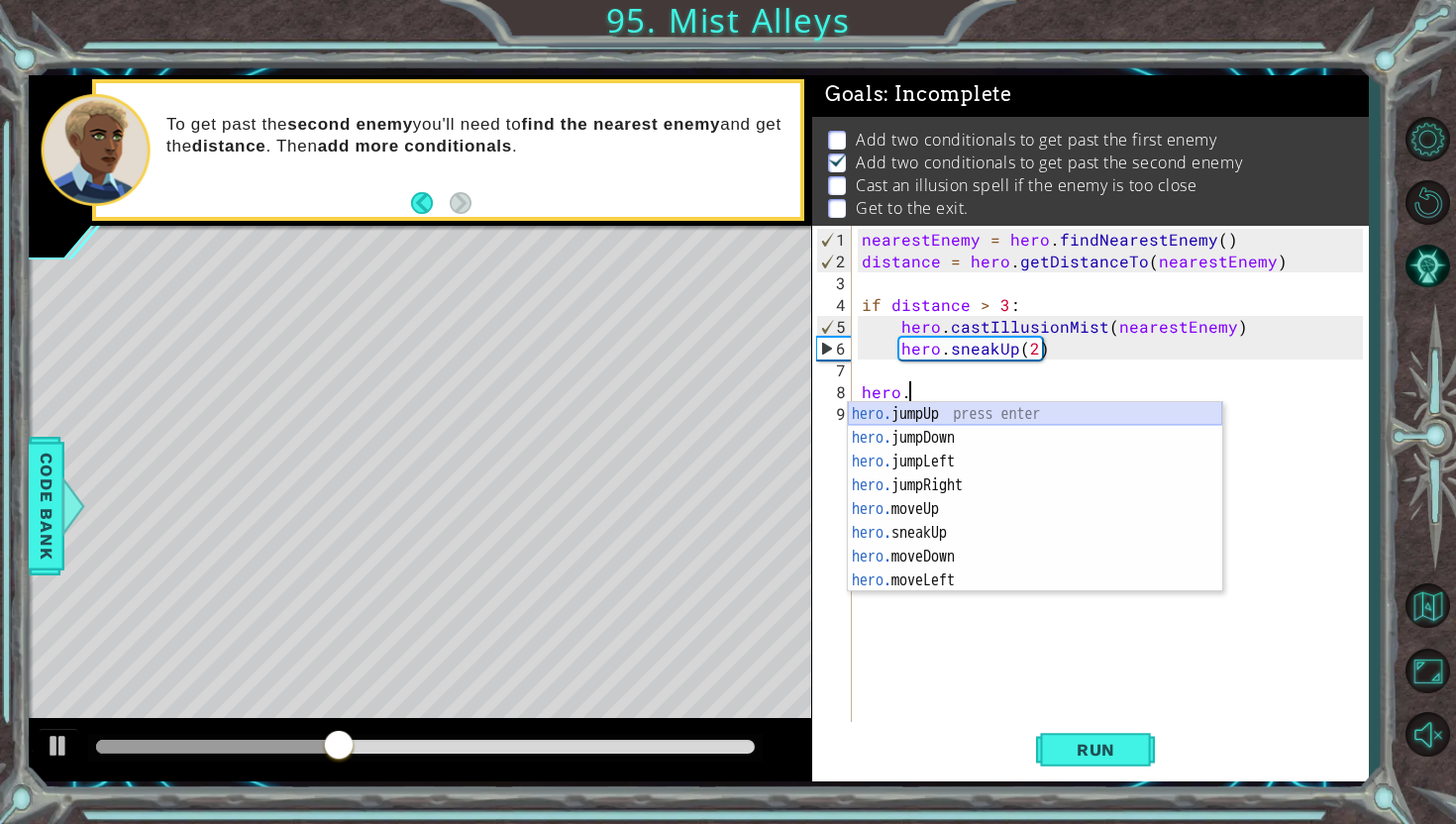 click on "hero. jumpUp press enter hero. jumpDown press enter hero. jumpLeft press enter hero. jumpRight press enter hero. moveUp press enter hero. sneakUp press enter hero. moveDown press enter hero. moveLeft press enter hero. moveRight press enter" at bounding box center [1035, 521] 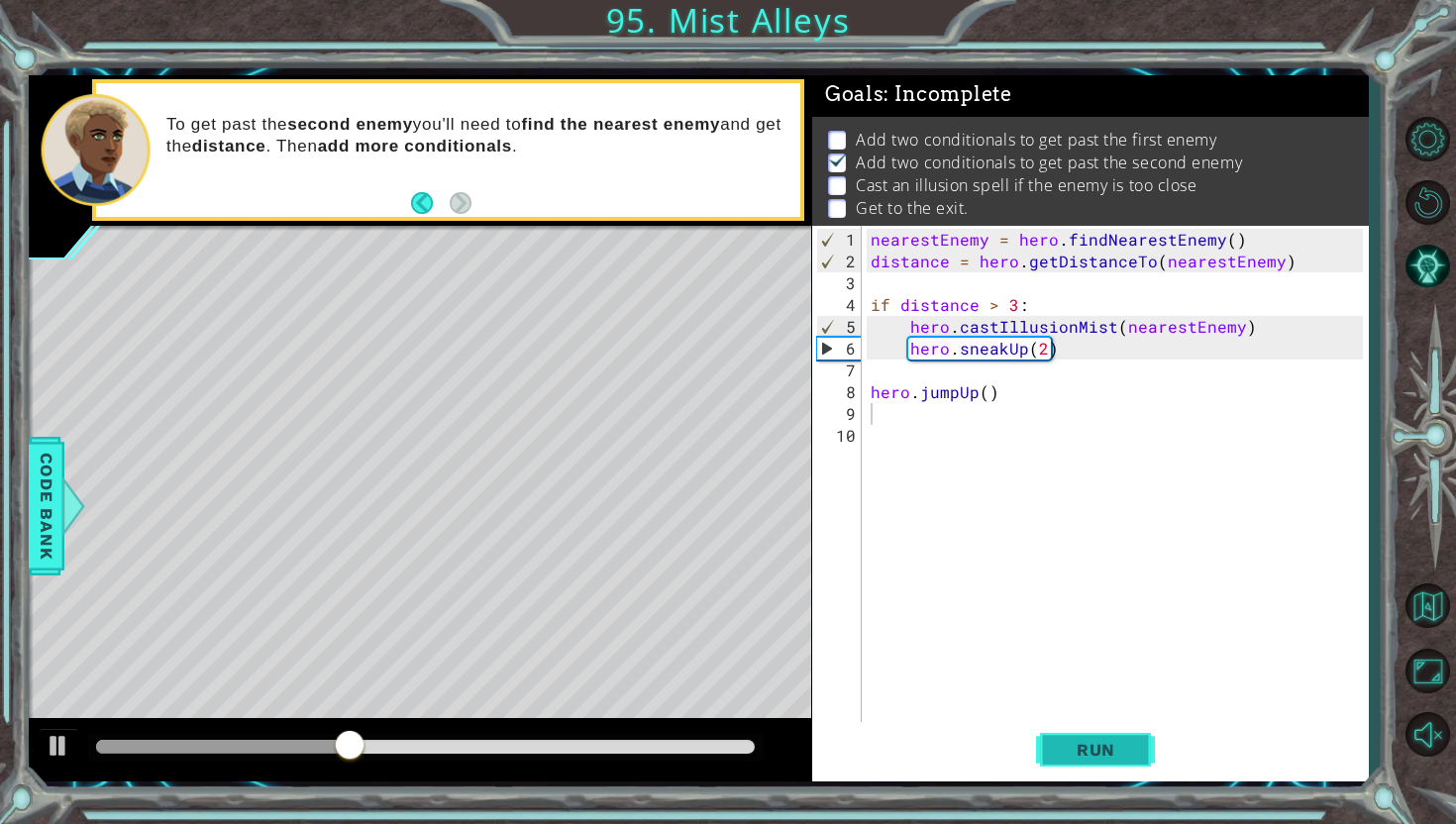 click on "Run" at bounding box center (1095, 750) 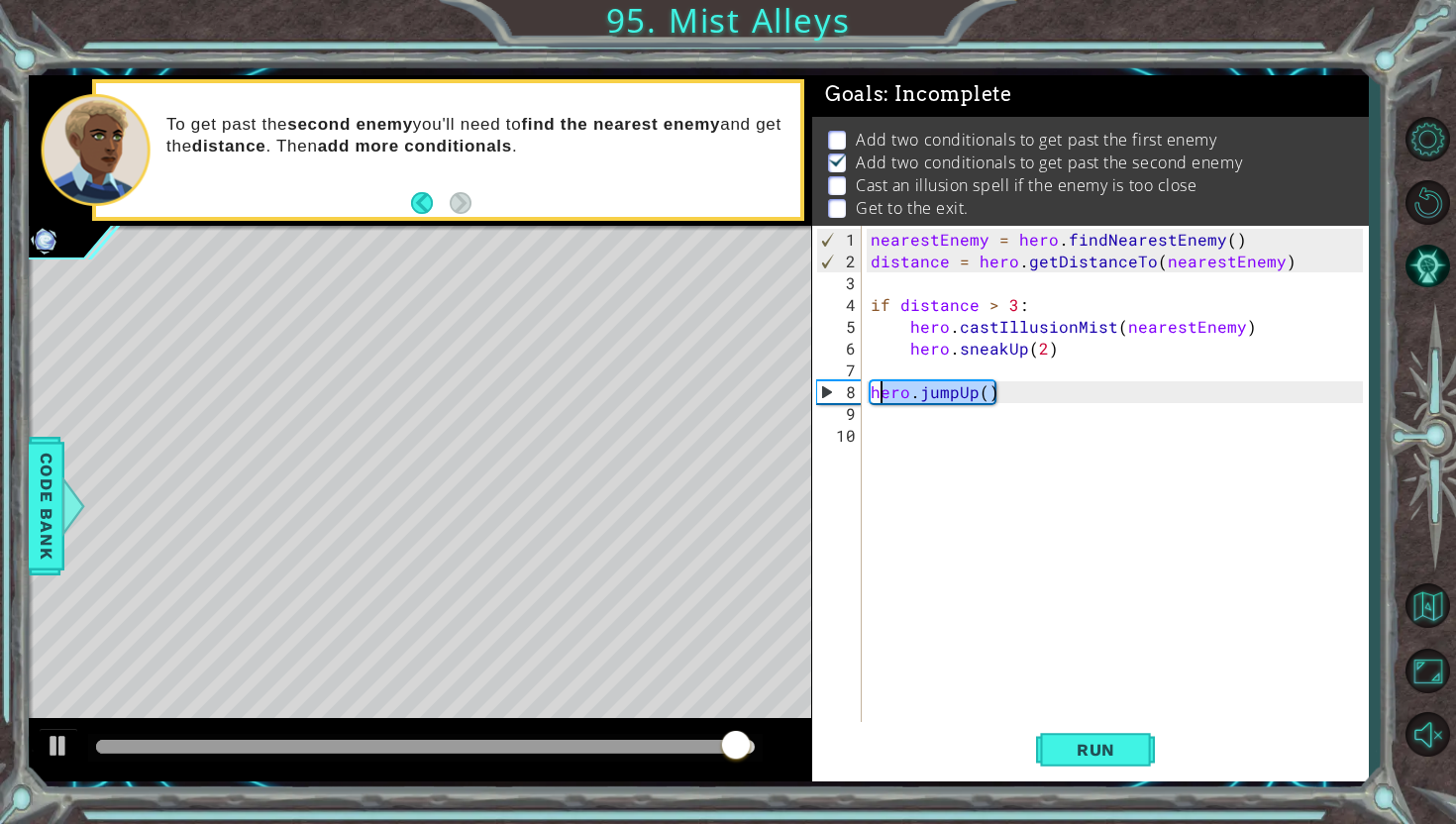 drag, startPoint x: 1005, startPoint y: 399, endPoint x: 877, endPoint y: 385, distance: 128.76335 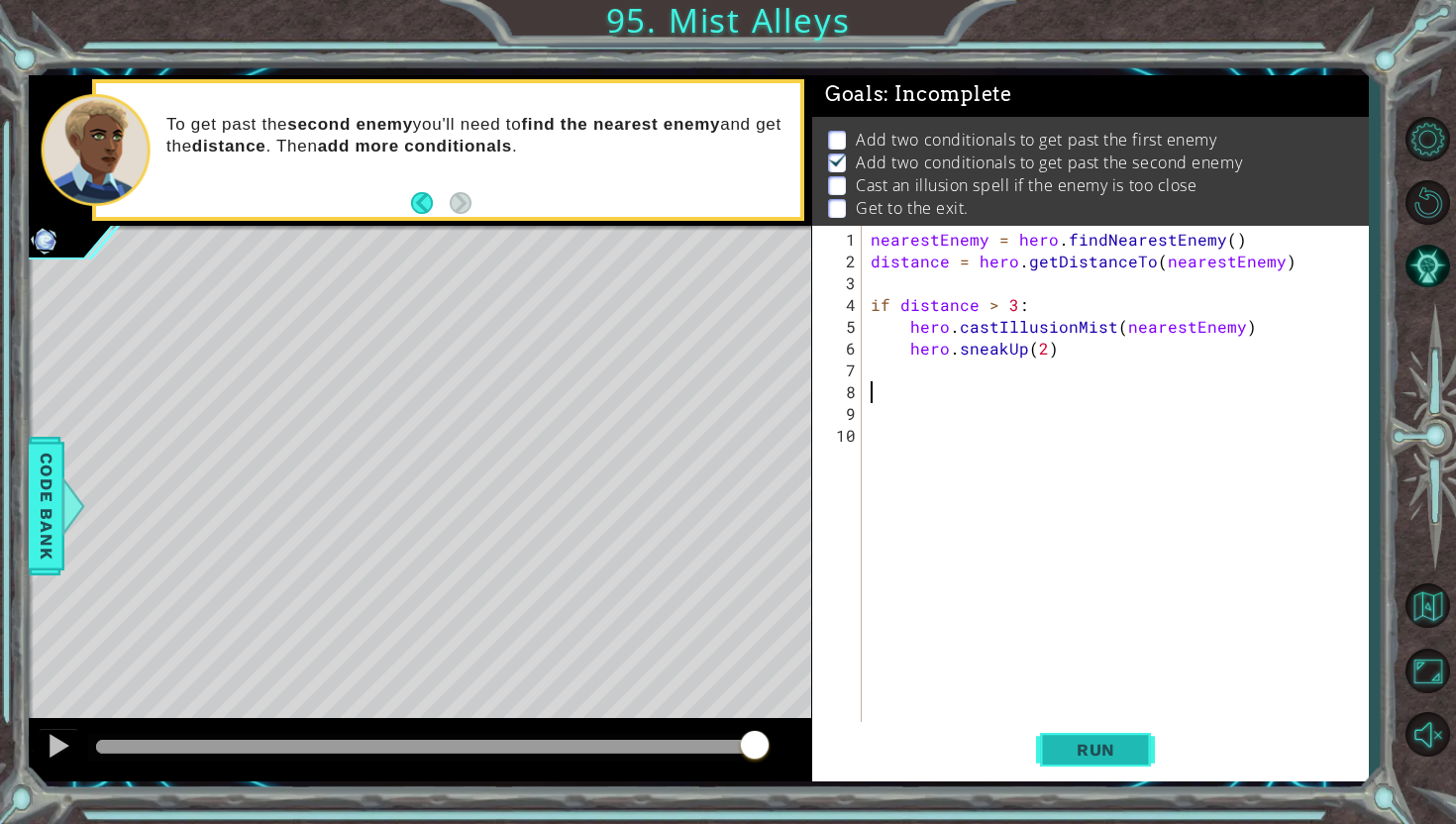 click on "Run" at bounding box center [1095, 750] 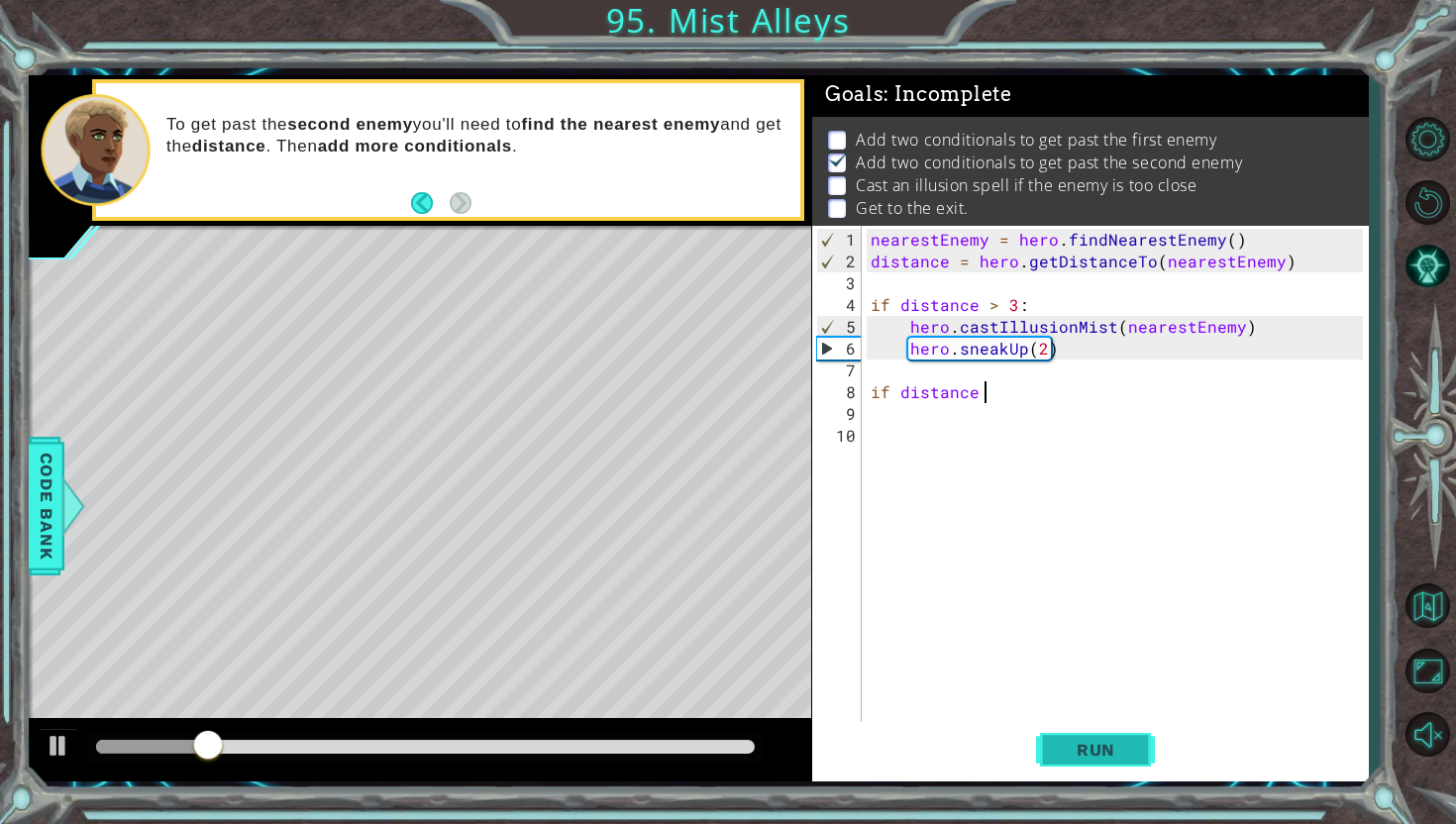 scroll, scrollTop: 0, scrollLeft: 6, axis: horizontal 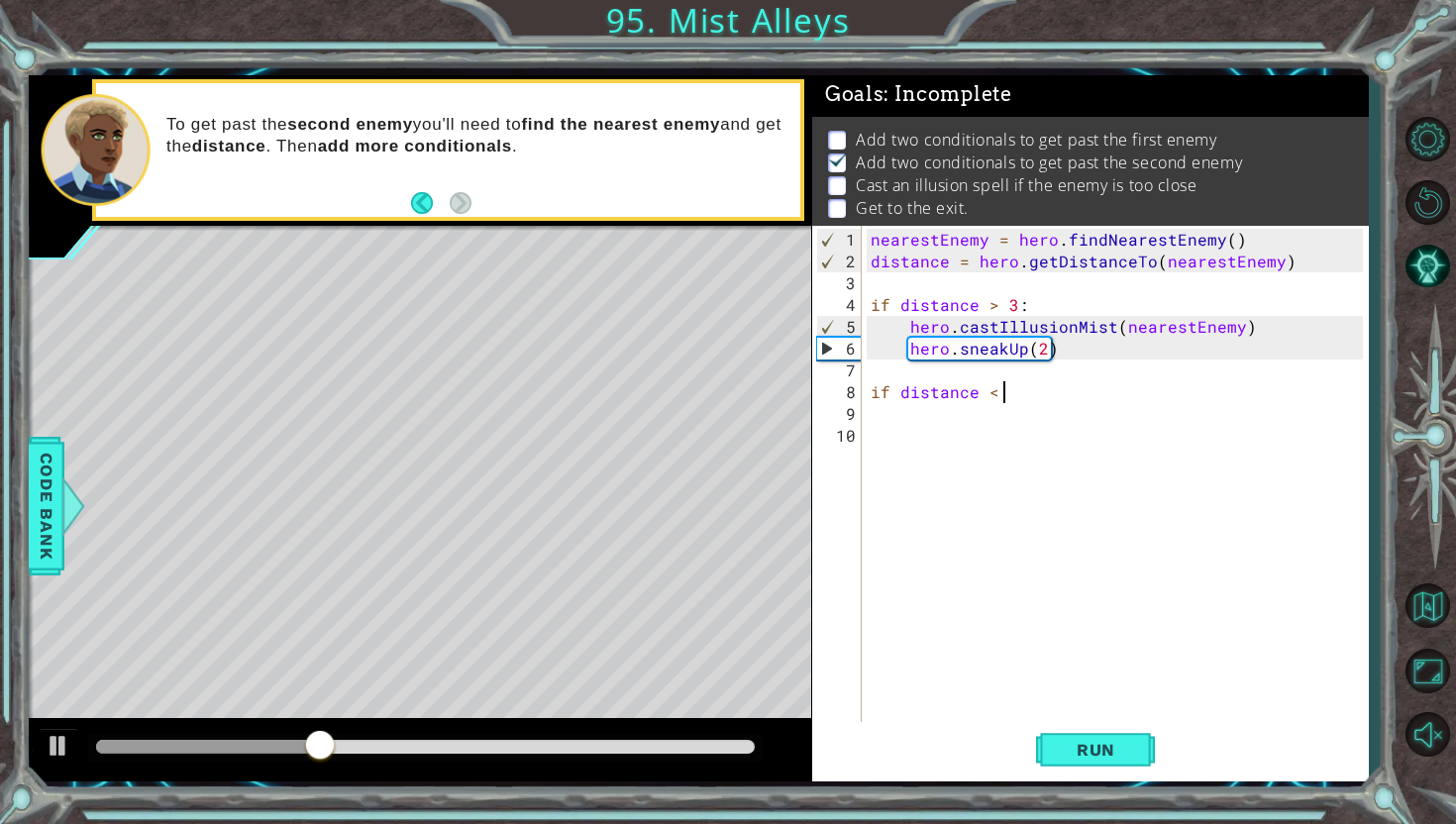 click at bounding box center [207, 747] 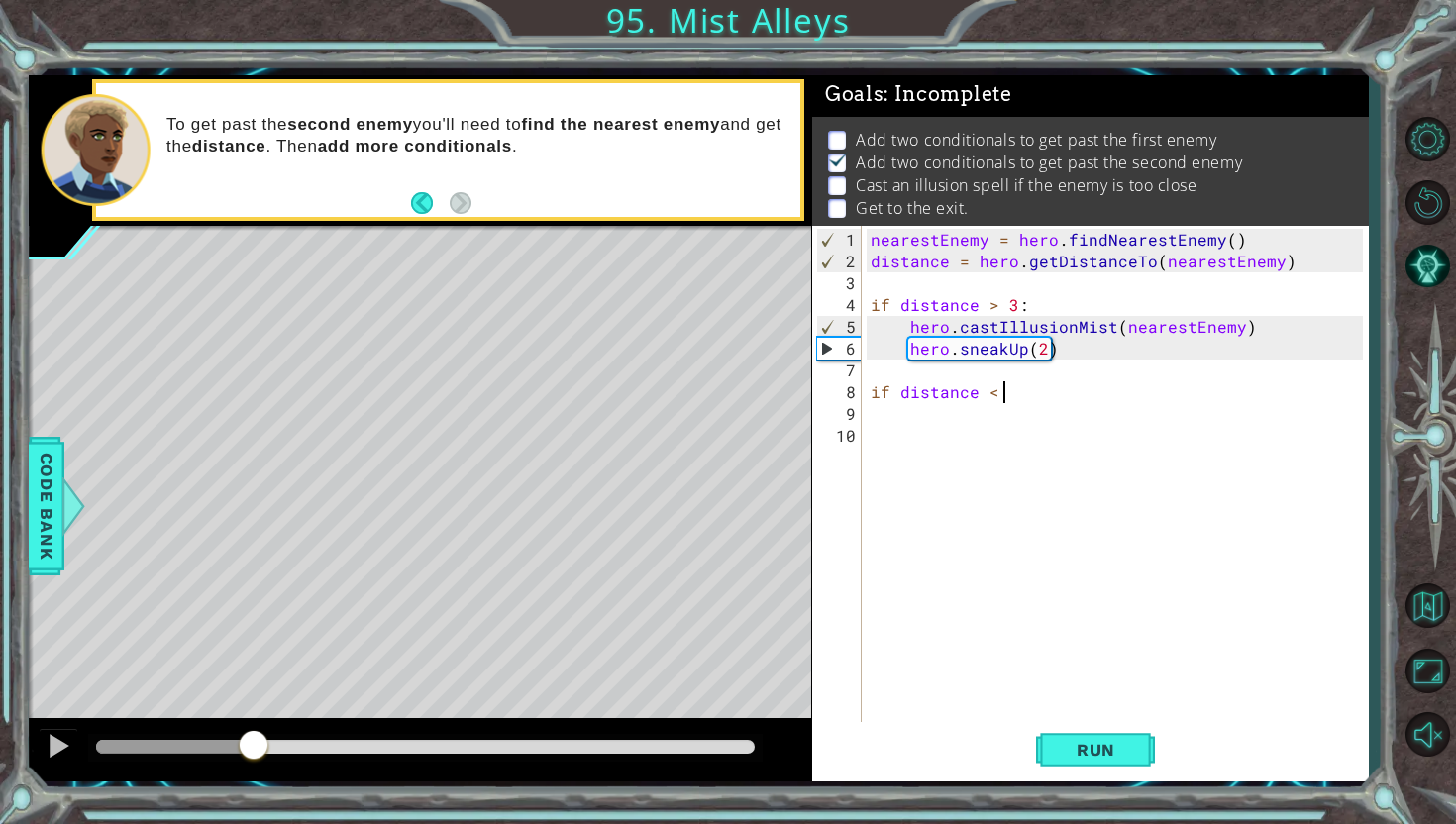 type on "if distance < 3" 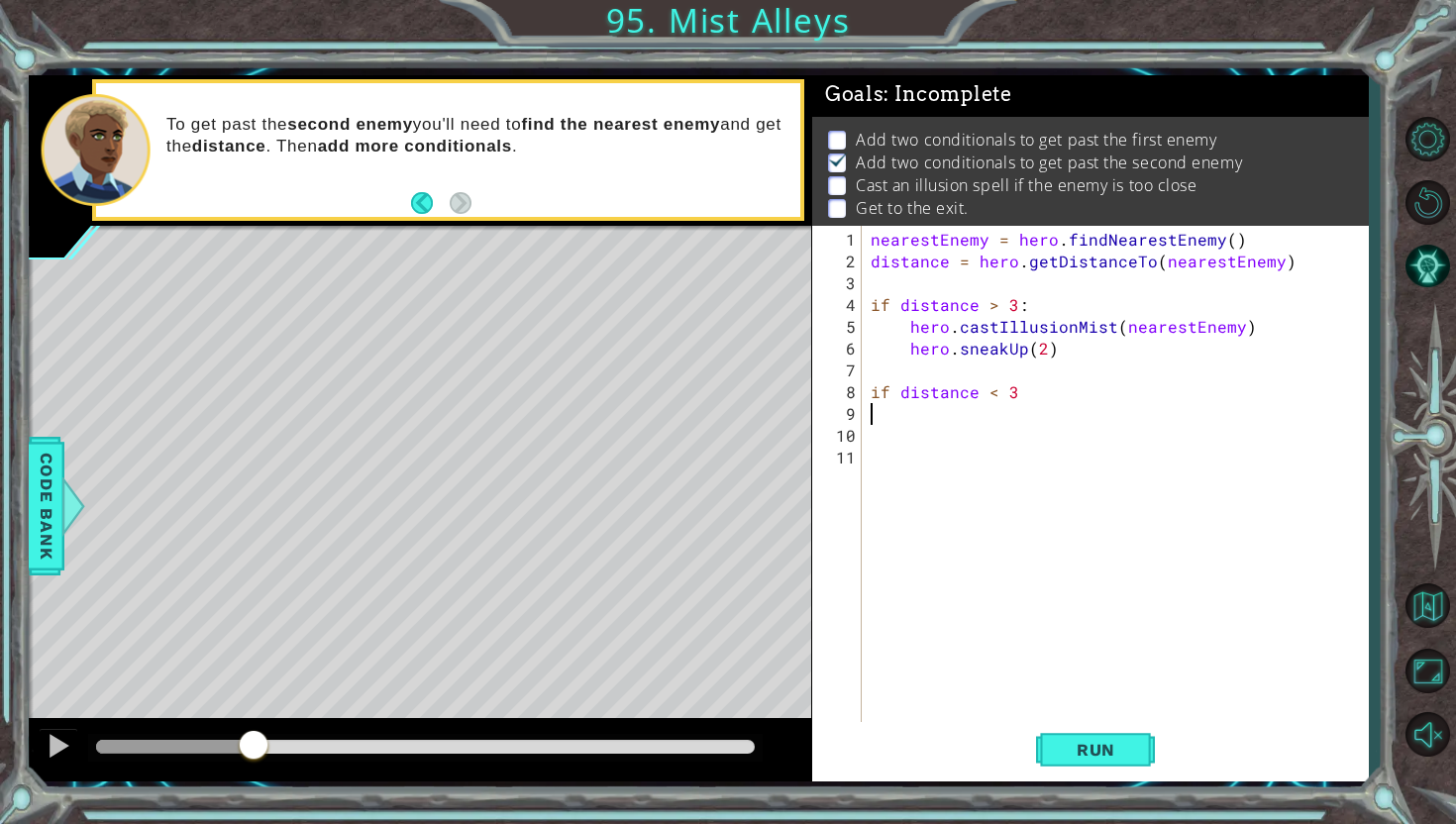 scroll, scrollTop: 0, scrollLeft: 0, axis: both 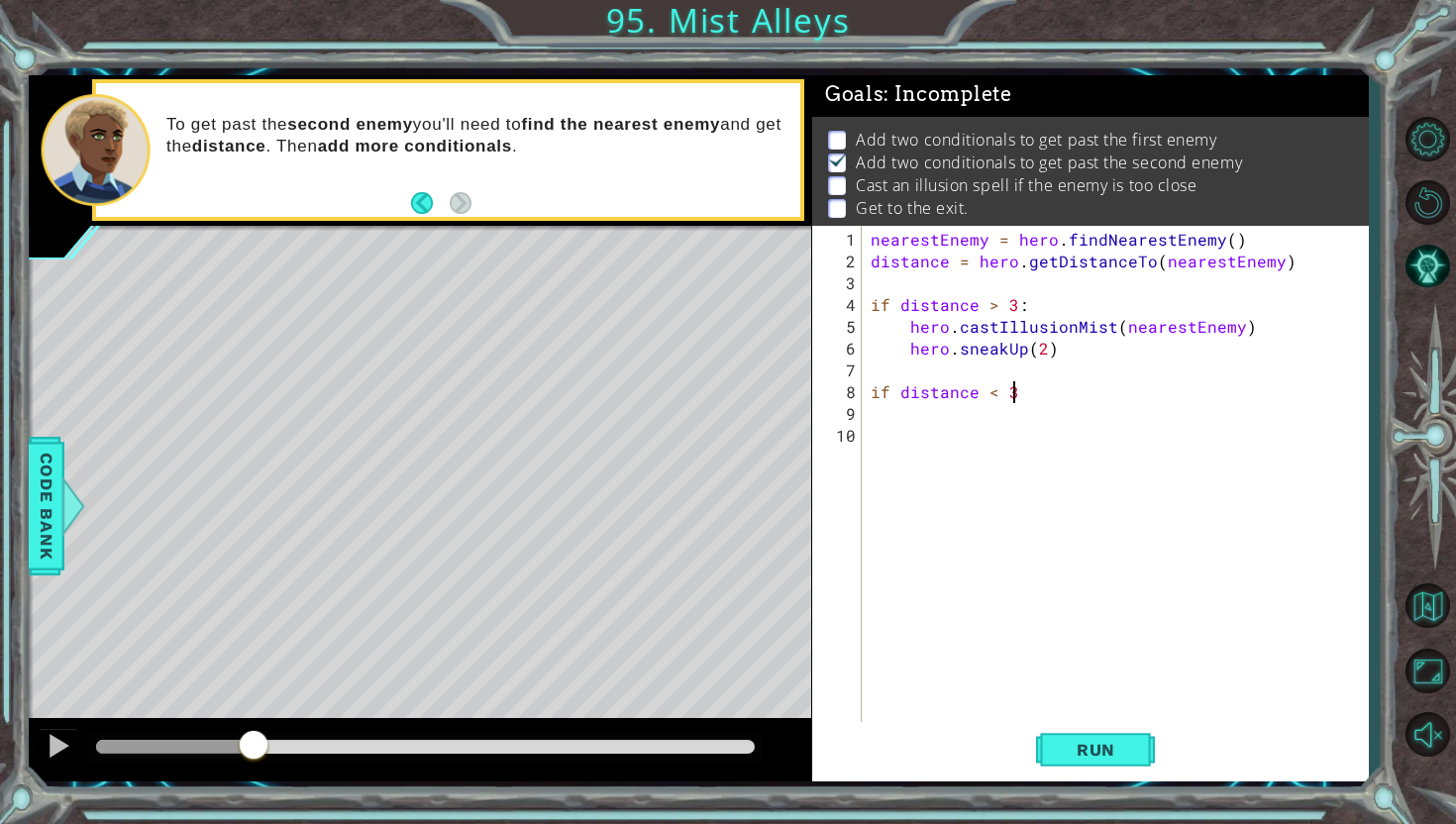 type on "if distance < 3:" 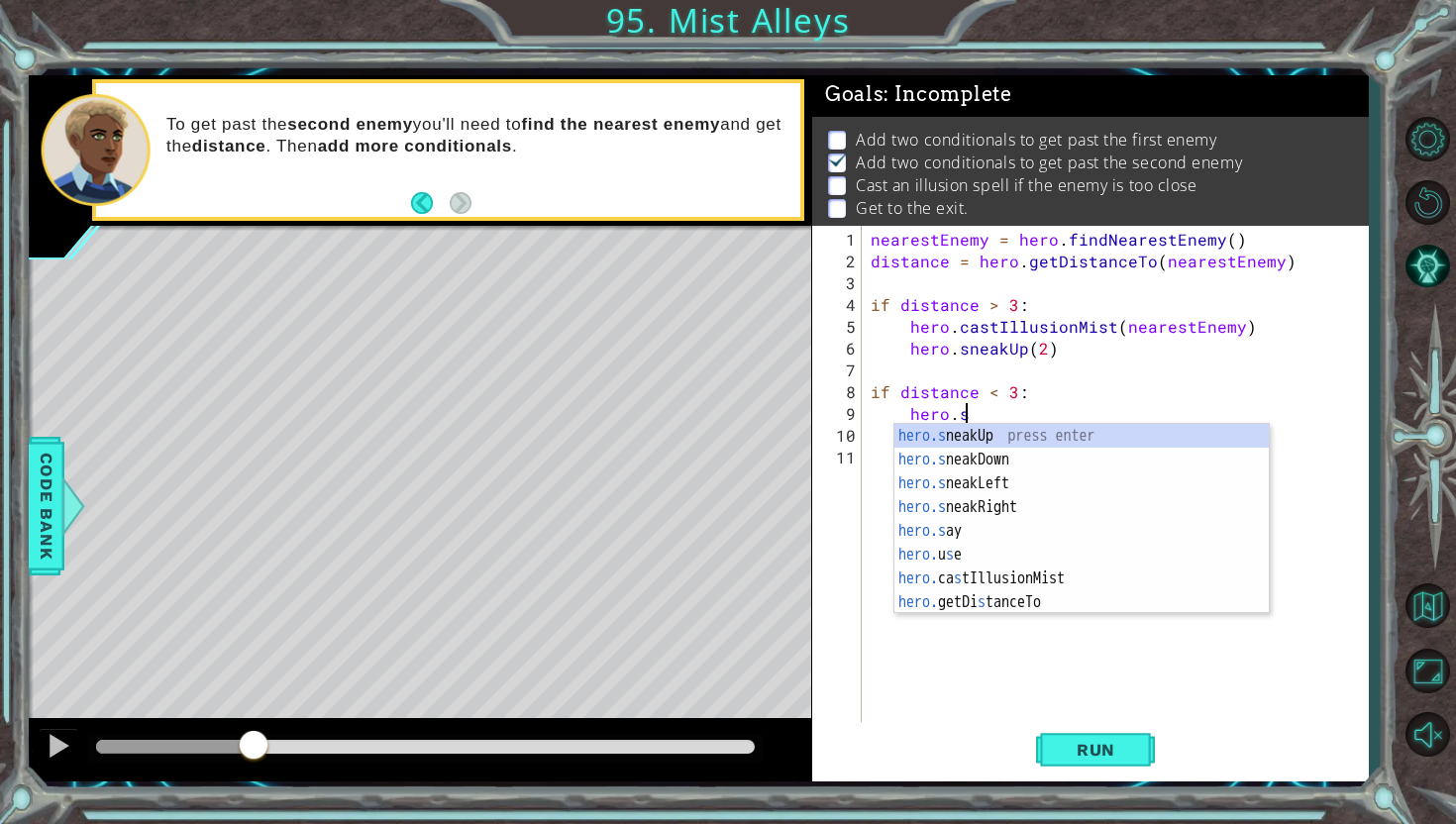 scroll, scrollTop: 0, scrollLeft: 5, axis: horizontal 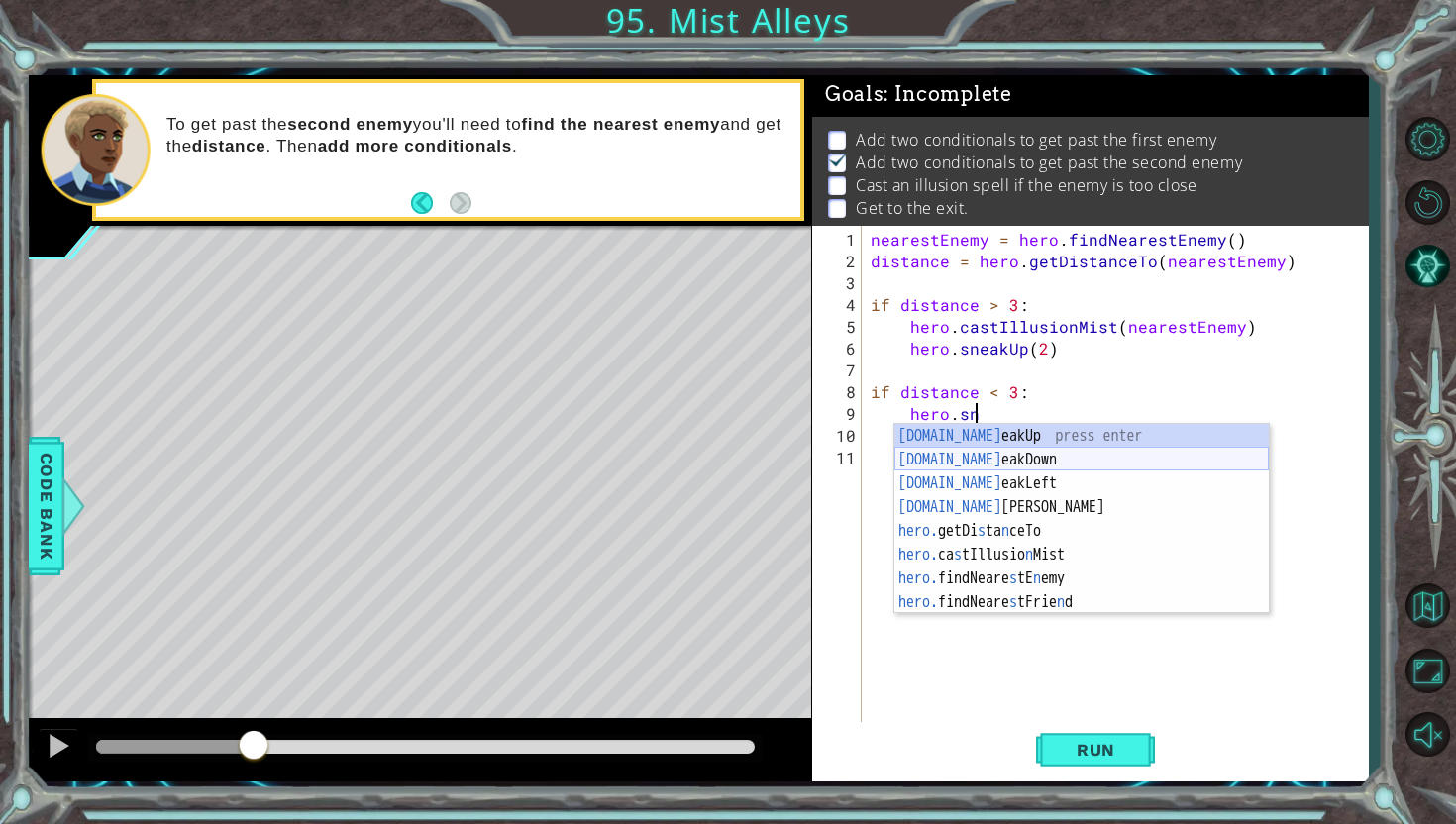 click on "[DOMAIN_NAME] eakUp press enter [DOMAIN_NAME] eakDown press enter [DOMAIN_NAME] eakLeft press enter [DOMAIN_NAME] eakRight press enter hero. getDi s [PERSON_NAME] press enter hero. ca s tIllusio n Mist press enter hero. findNeare s tE n emy press enter hero. findNeare s tFrie n d press enter" at bounding box center (1082, 543) 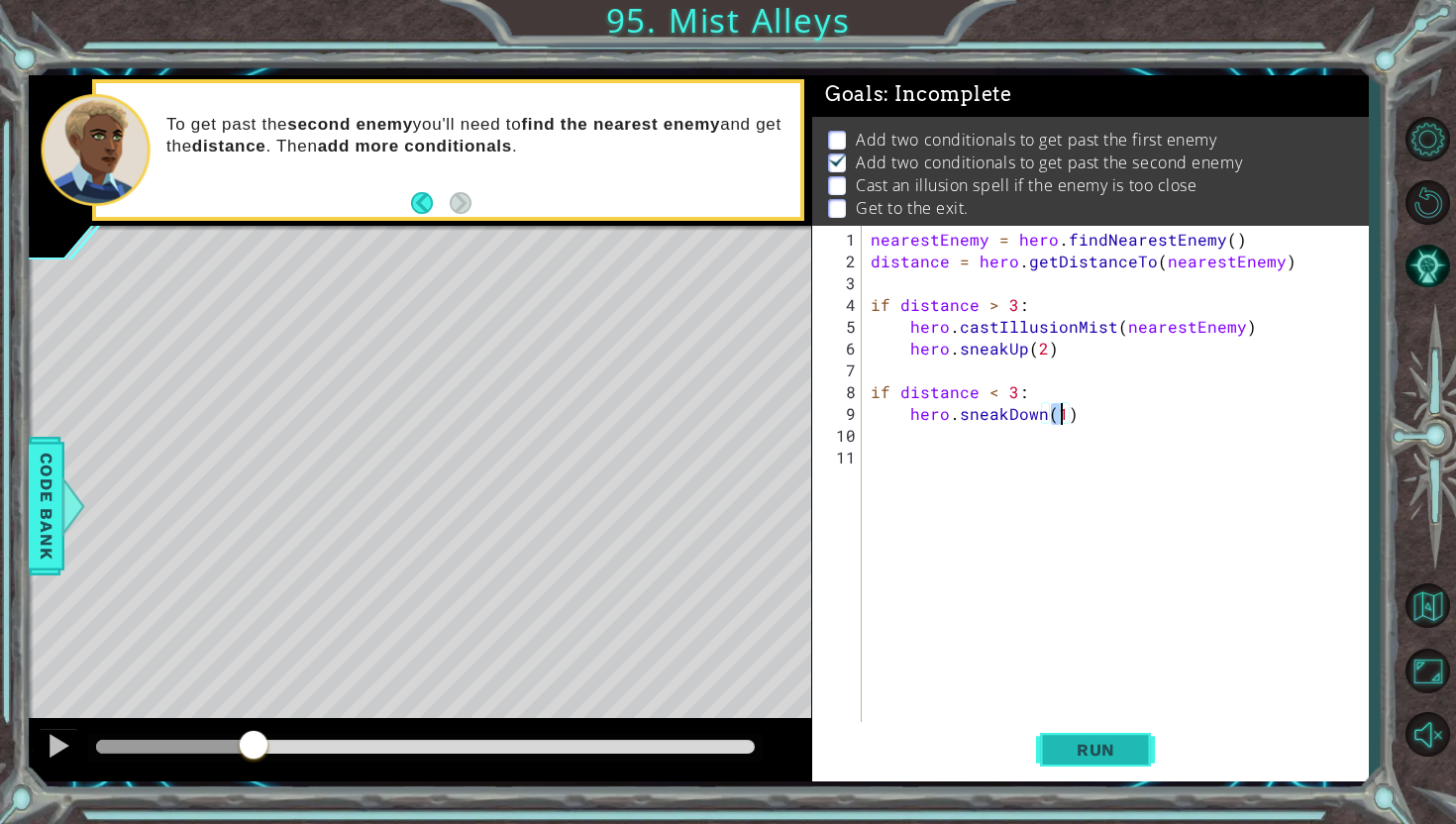 type on "hero.sneakDown(1)" 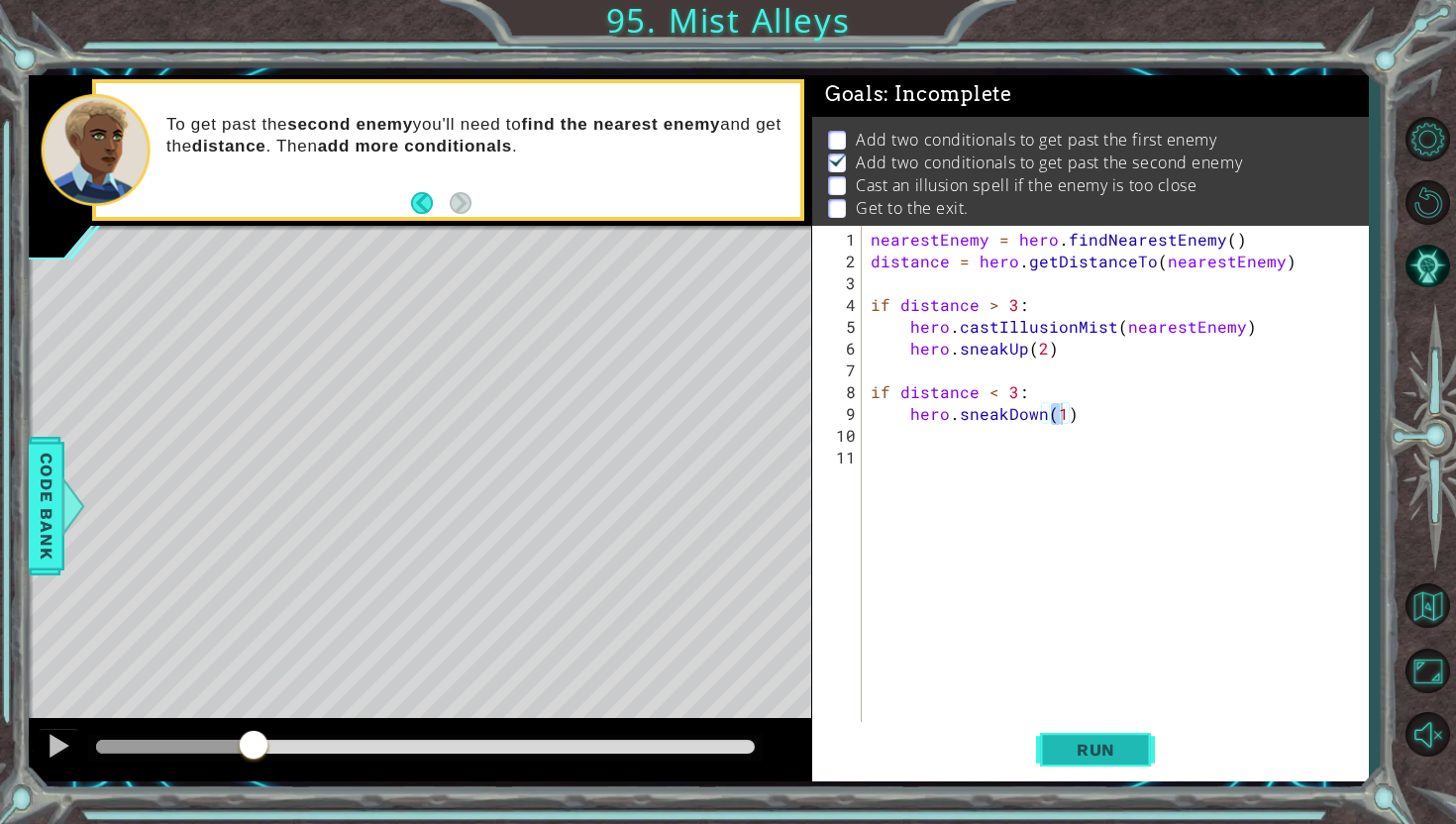 click on "Run" at bounding box center (1095, 750) 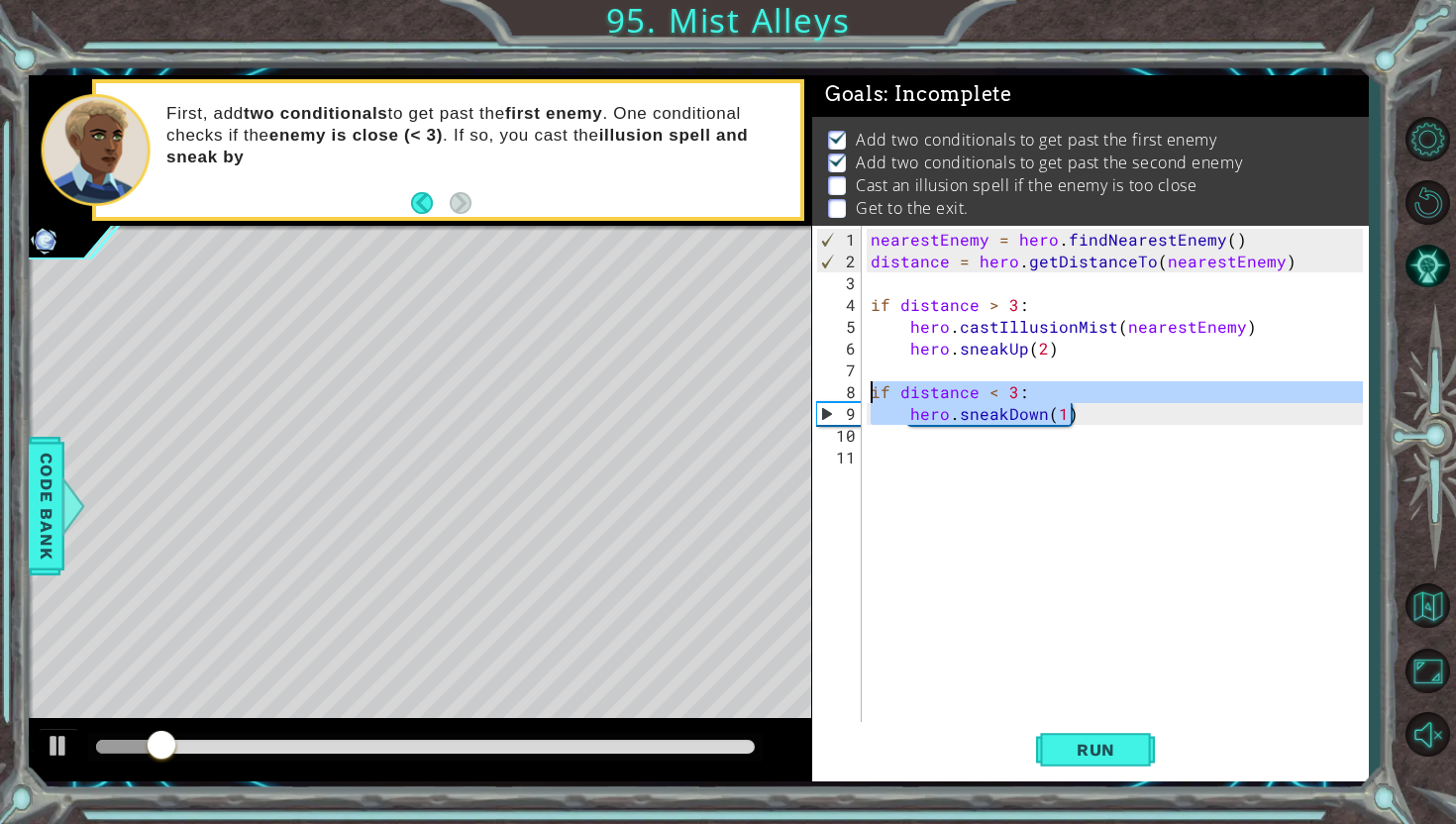 drag, startPoint x: 1088, startPoint y: 419, endPoint x: 834, endPoint y: 380, distance: 256.97665 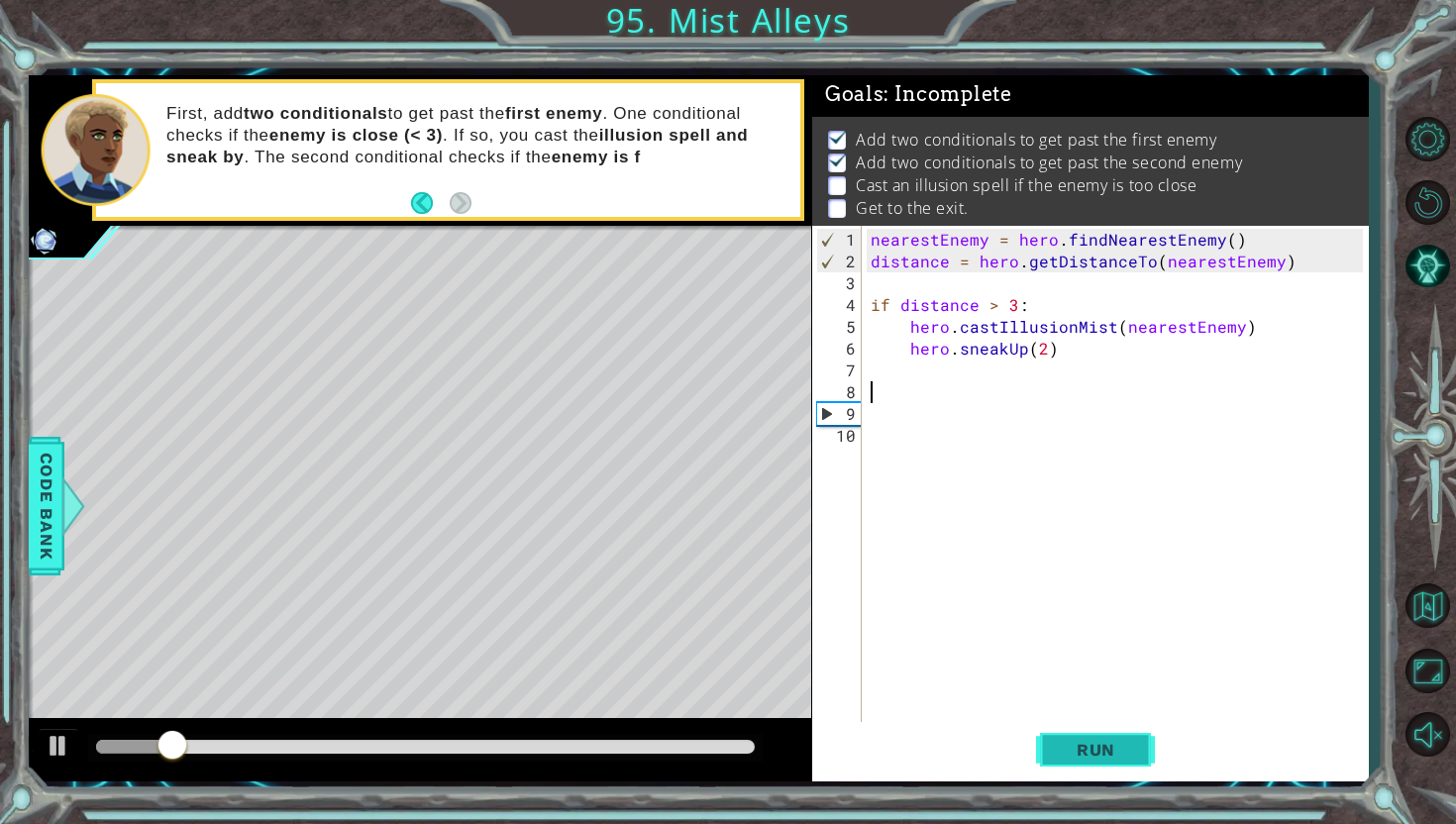 click on "Run" at bounding box center [1095, 750] 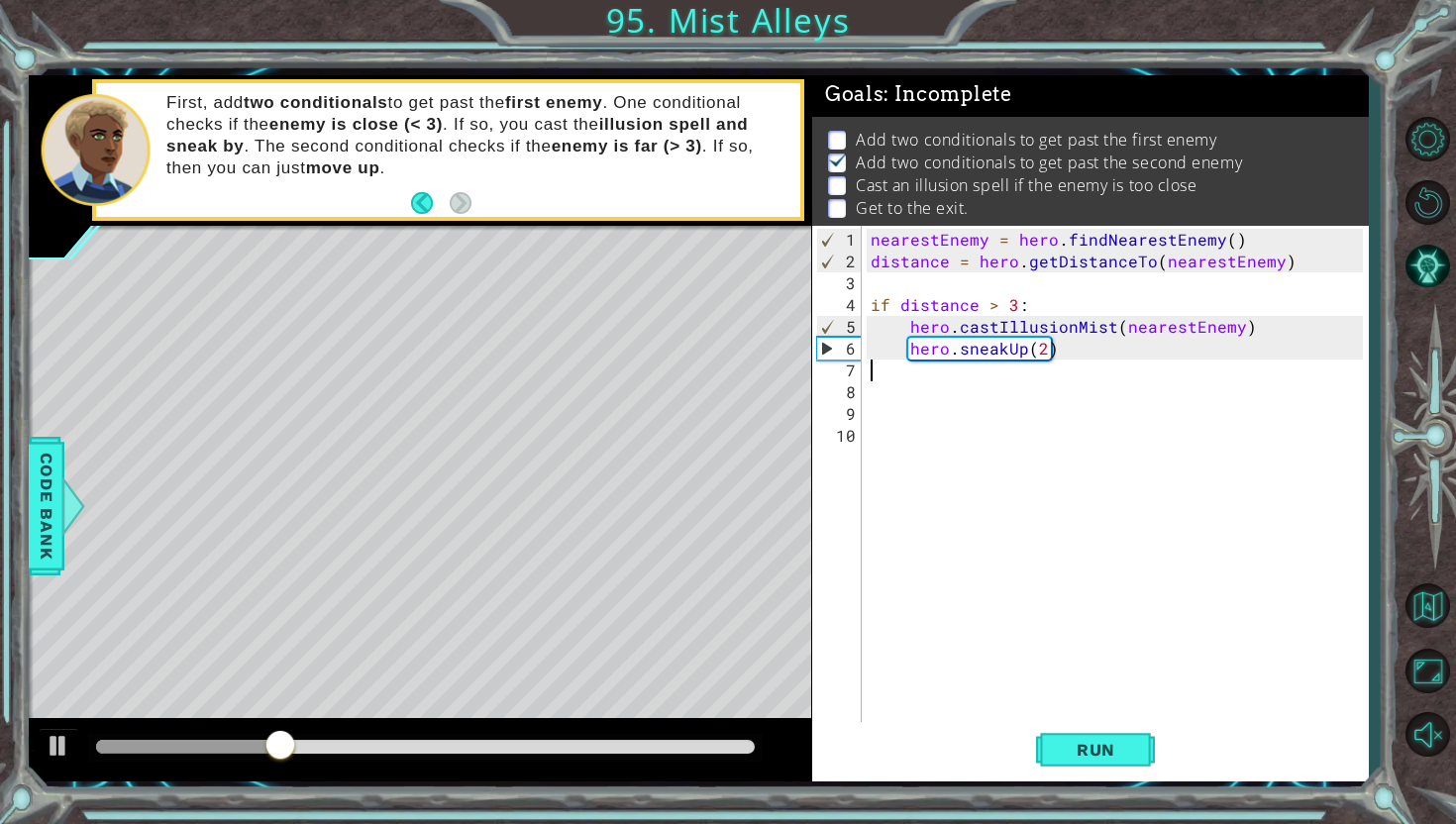 click on "nearestEnemy   =   hero . findNearestEnemy ( ) distance   =   hero . getDistanceTo ( nearestEnemy ) if   distance   >   3 :      hero . castIllusionMist ( nearestEnemy )      hero . sneakUp ( 2 )" at bounding box center (1119, 501) 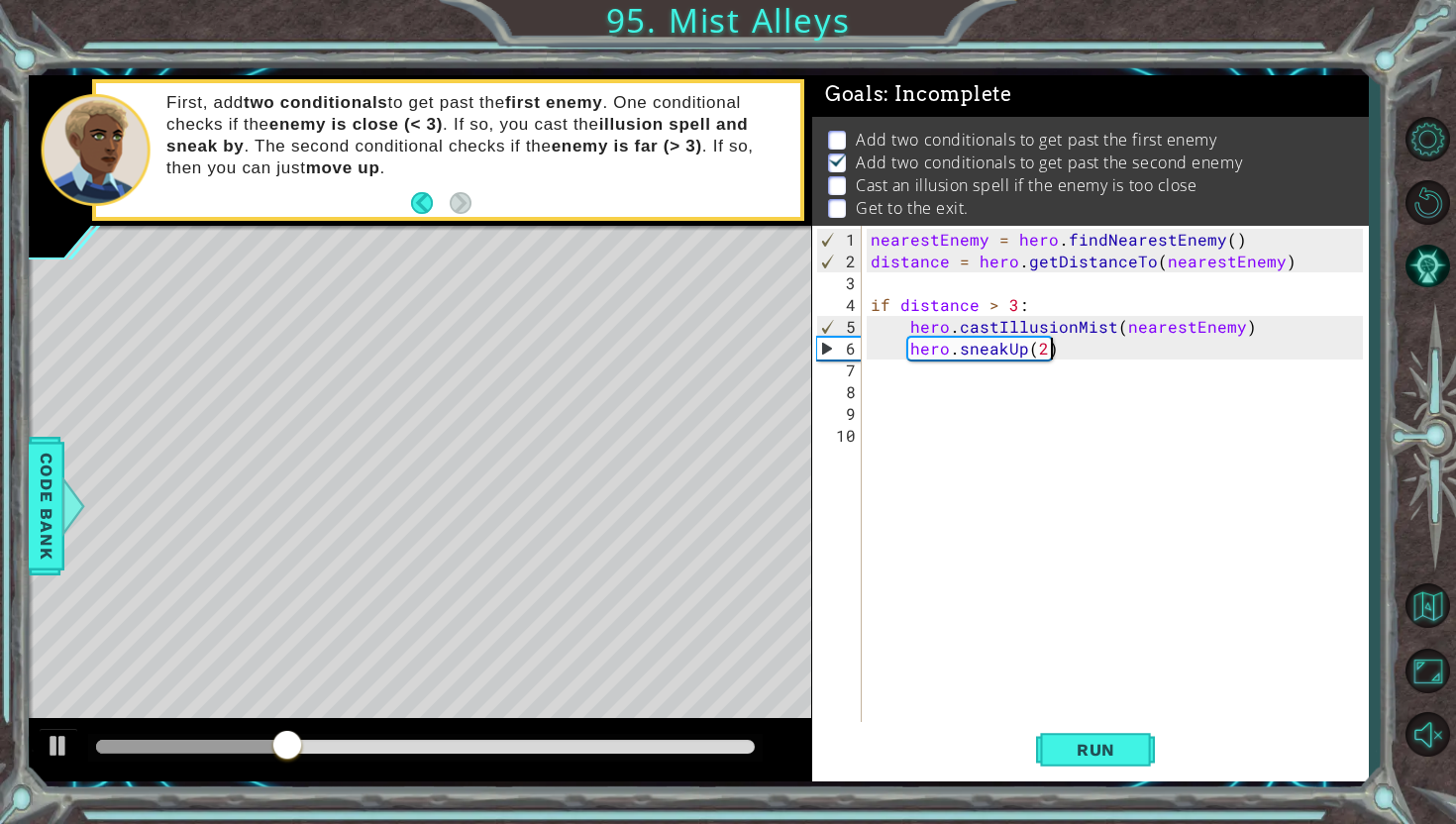 click on "nearestEnemy   =   hero . findNearestEnemy ( ) distance   =   hero . getDistanceTo ( nearestEnemy ) if   distance   >   3 :      hero . castIllusionMist ( nearestEnemy )      hero . sneakUp ( 2 )" at bounding box center (1119, 501) 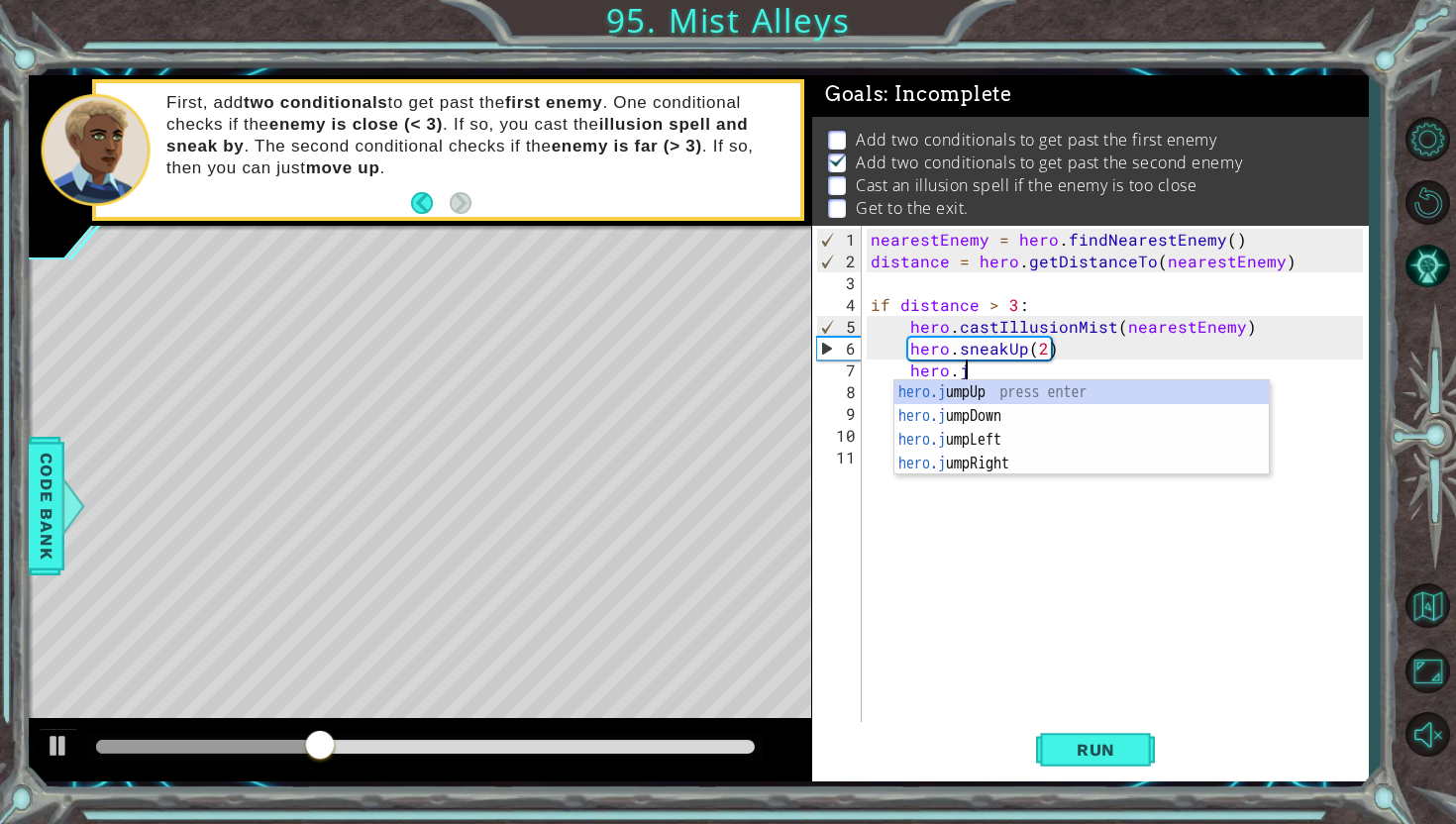 type on "hero.ju" 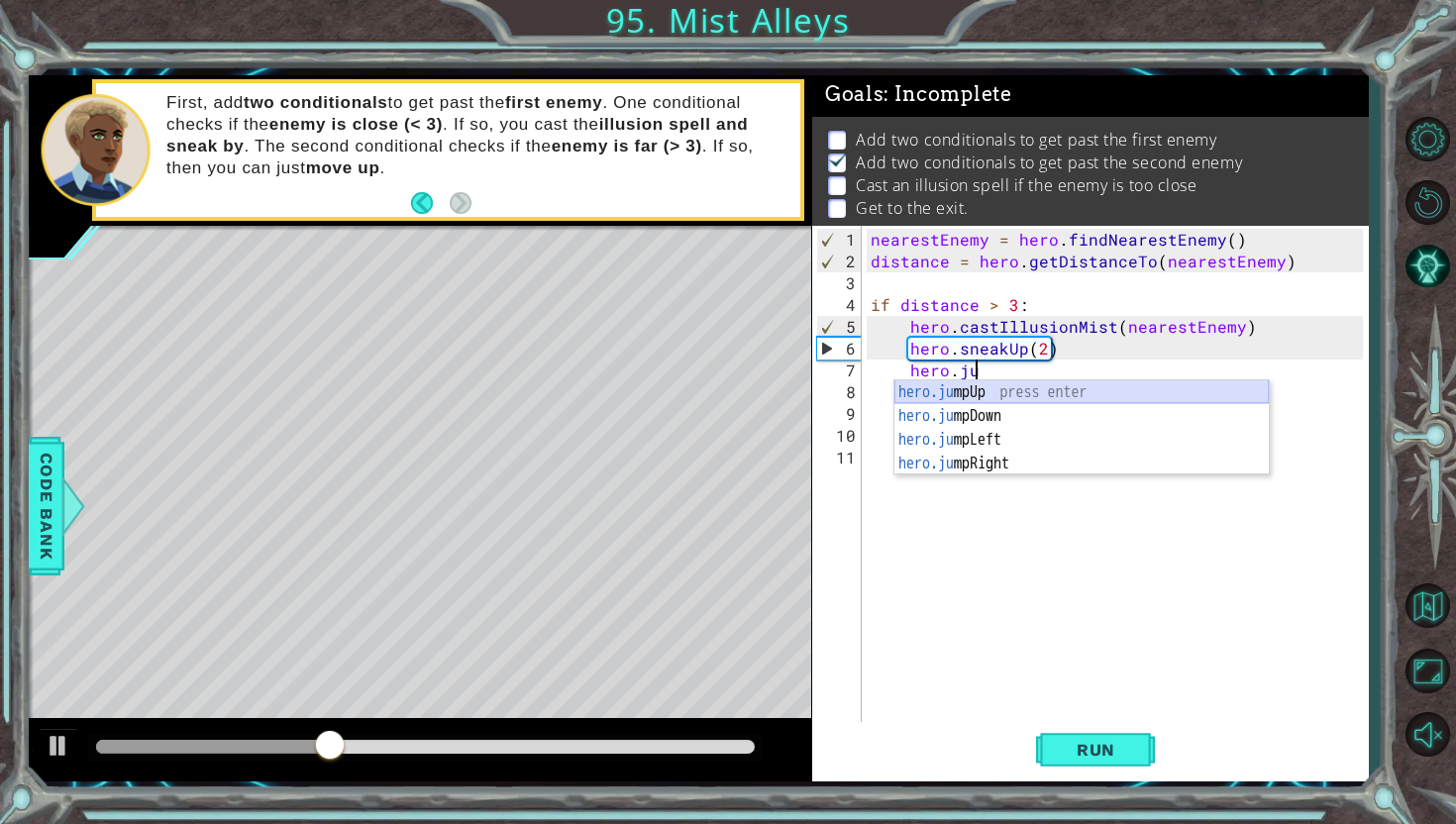 click on "hero.ju mpUp press enter hero.ju mpDown press enter hero.[PERSON_NAME] mpLeft press enter hero.ju mpRight press enter" at bounding box center (1082, 452) 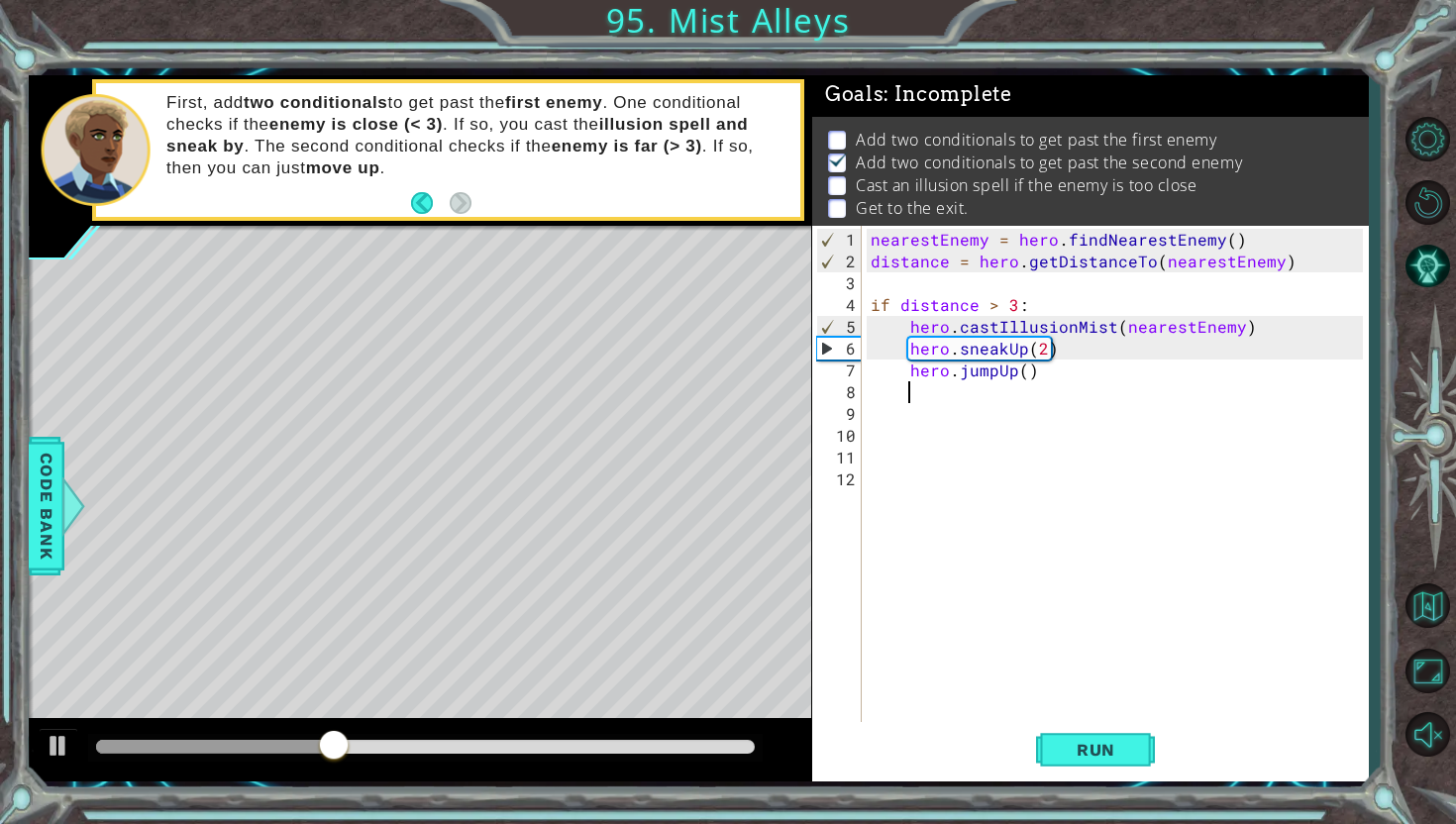 scroll, scrollTop: 0, scrollLeft: 1, axis: horizontal 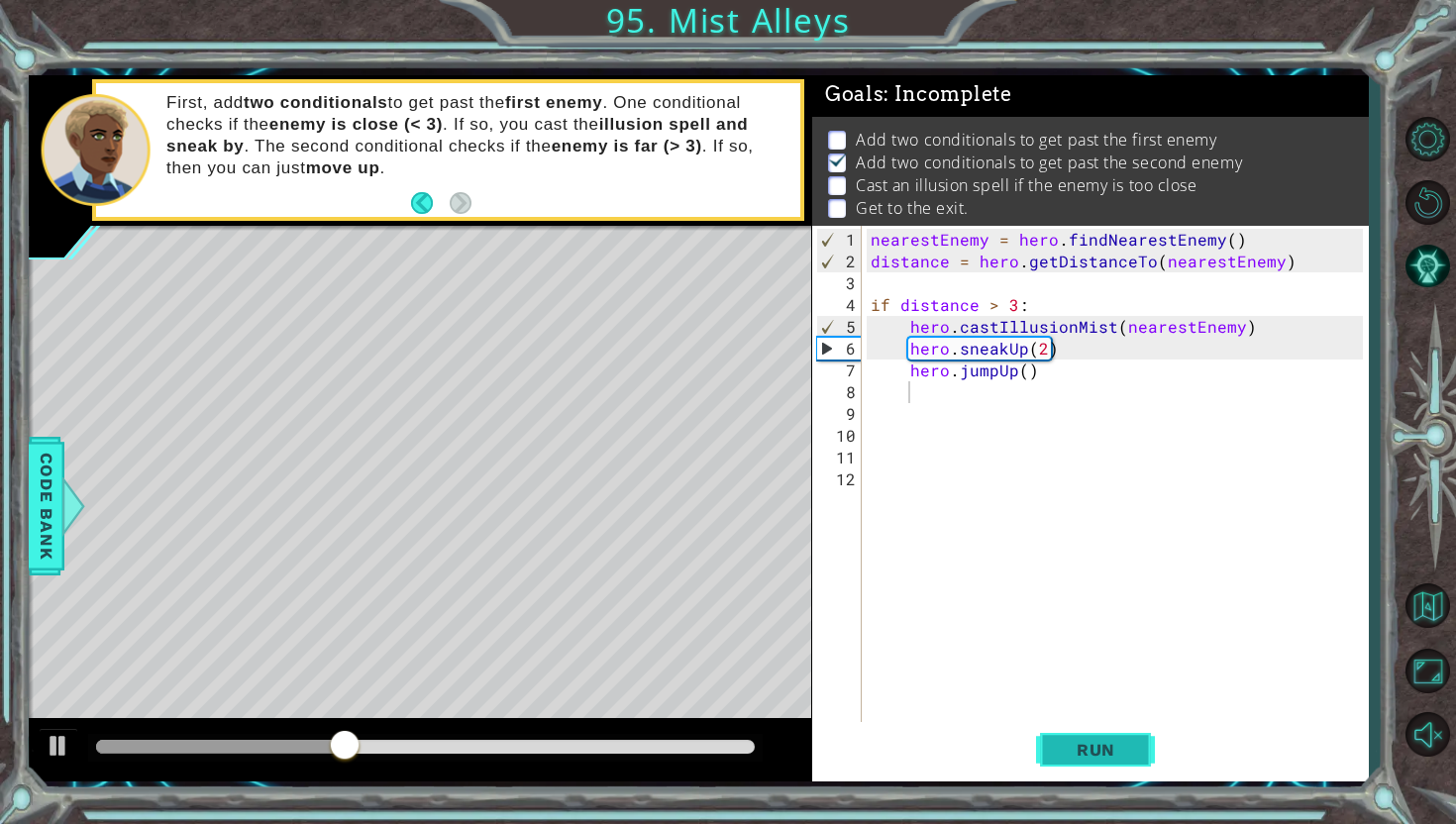 click on "Run" at bounding box center (1095, 750) 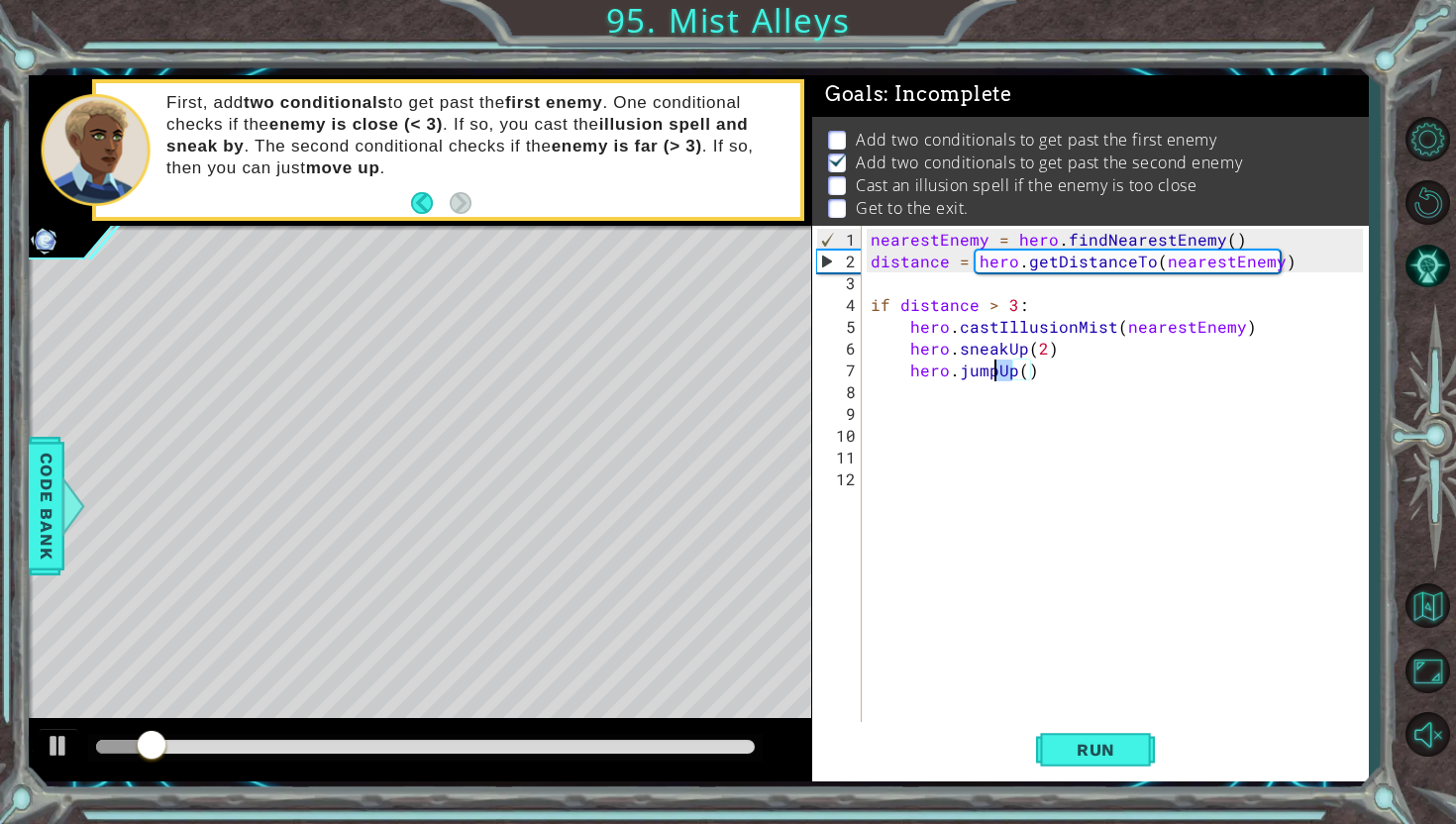 drag, startPoint x: 1013, startPoint y: 373, endPoint x: 968, endPoint y: 373, distance: 45 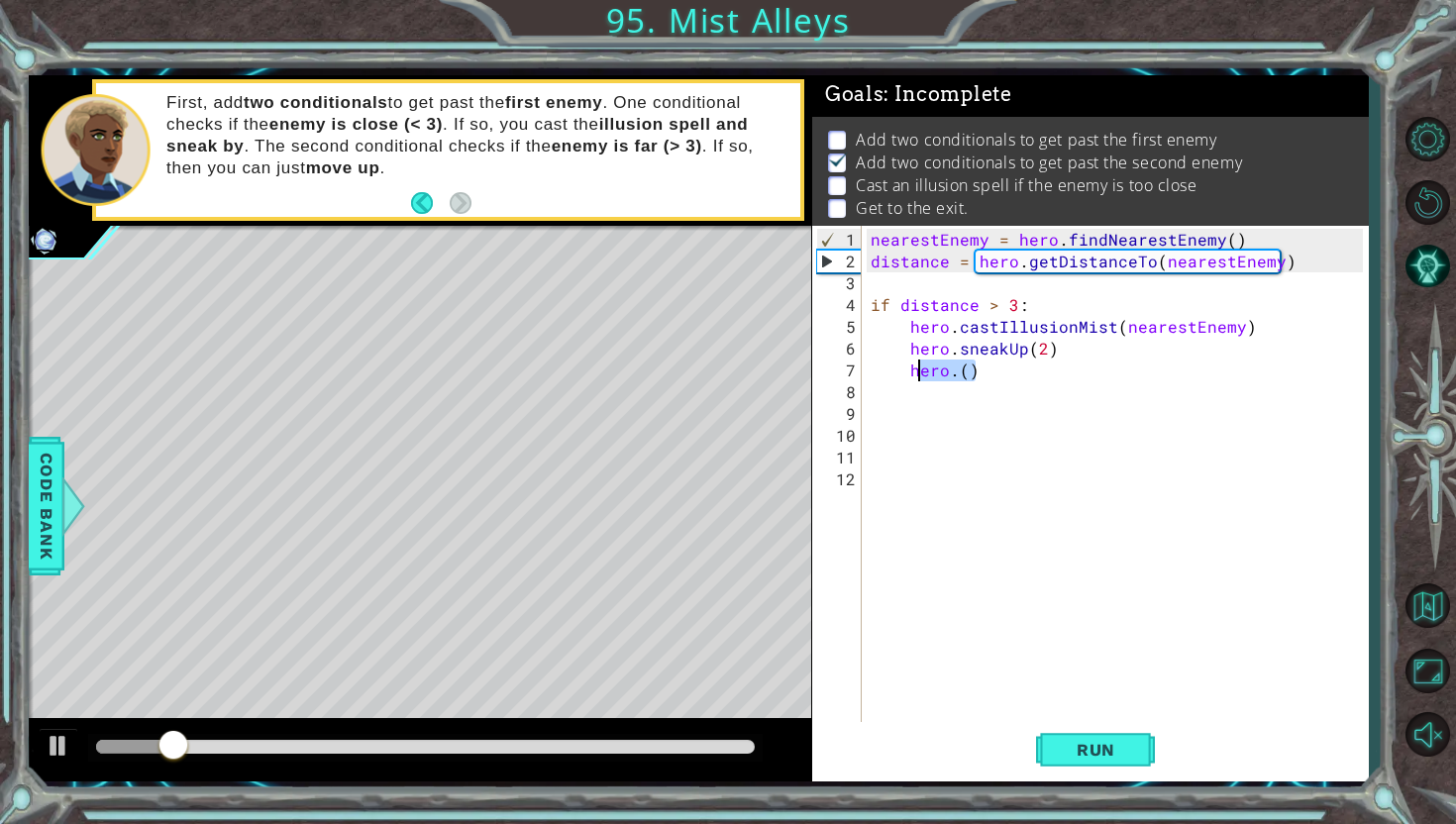 drag, startPoint x: 975, startPoint y: 374, endPoint x: 924, endPoint y: 369, distance: 51.24451 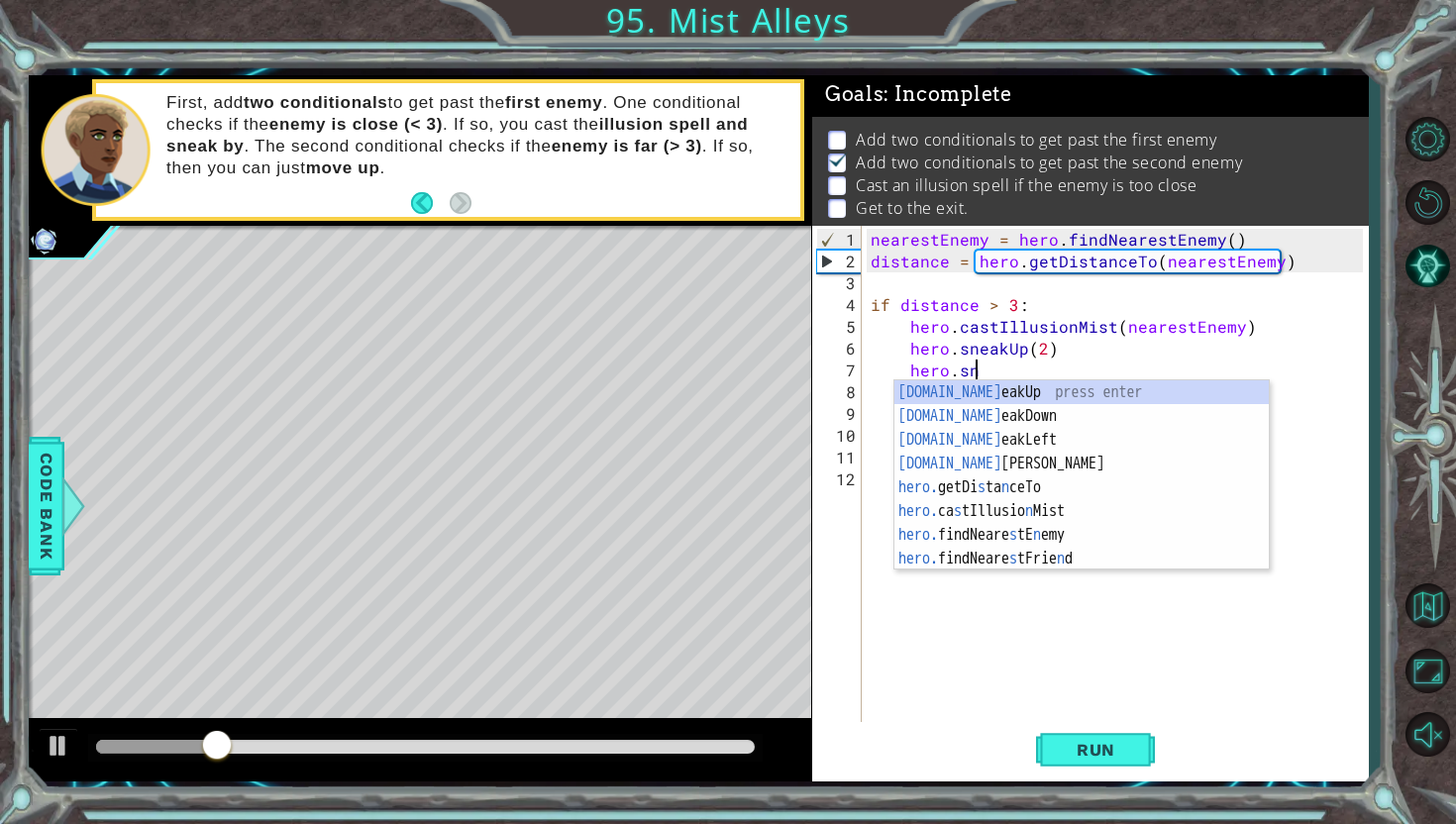 scroll, scrollTop: 0, scrollLeft: 6, axis: horizontal 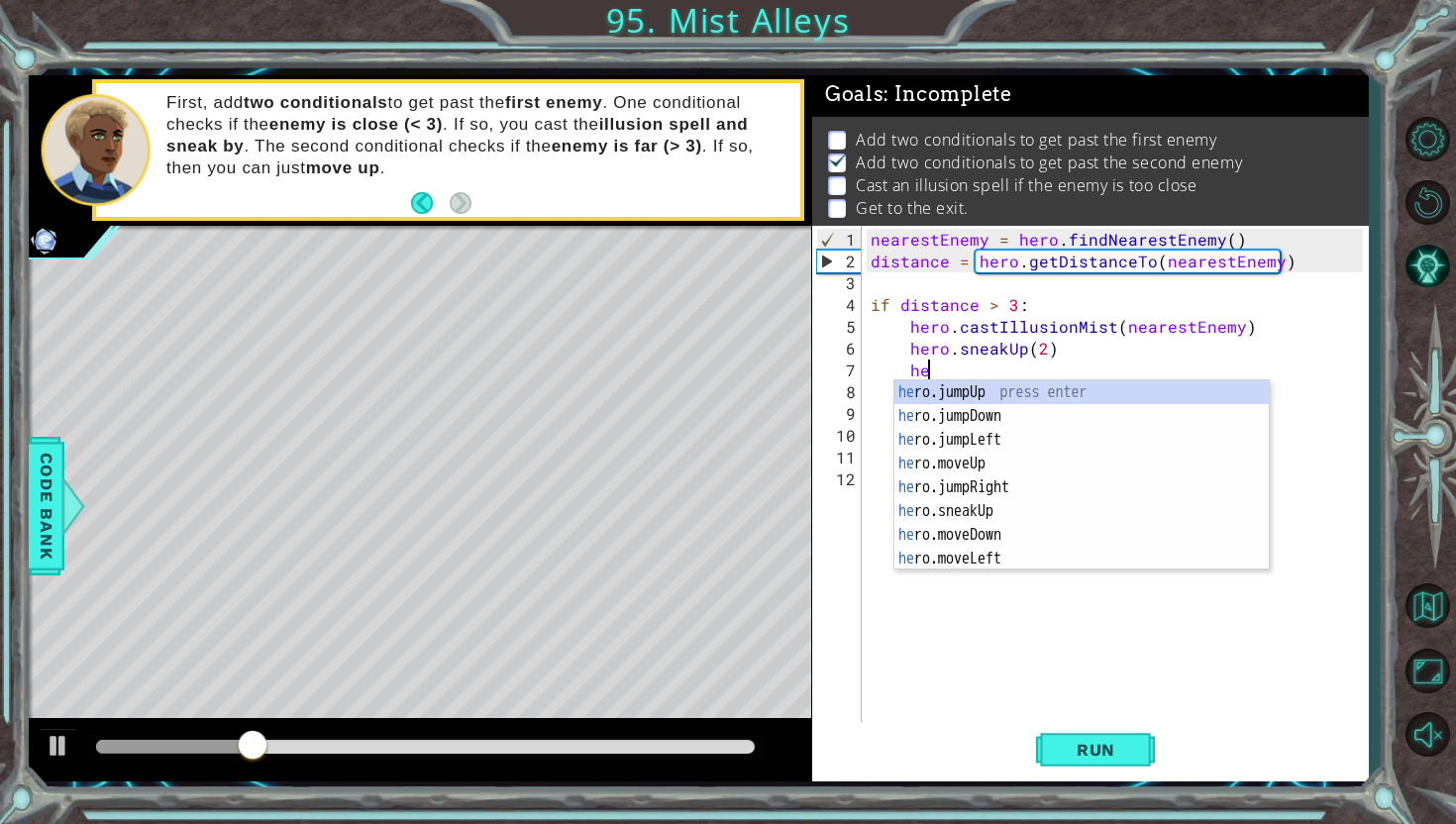 type on "h" 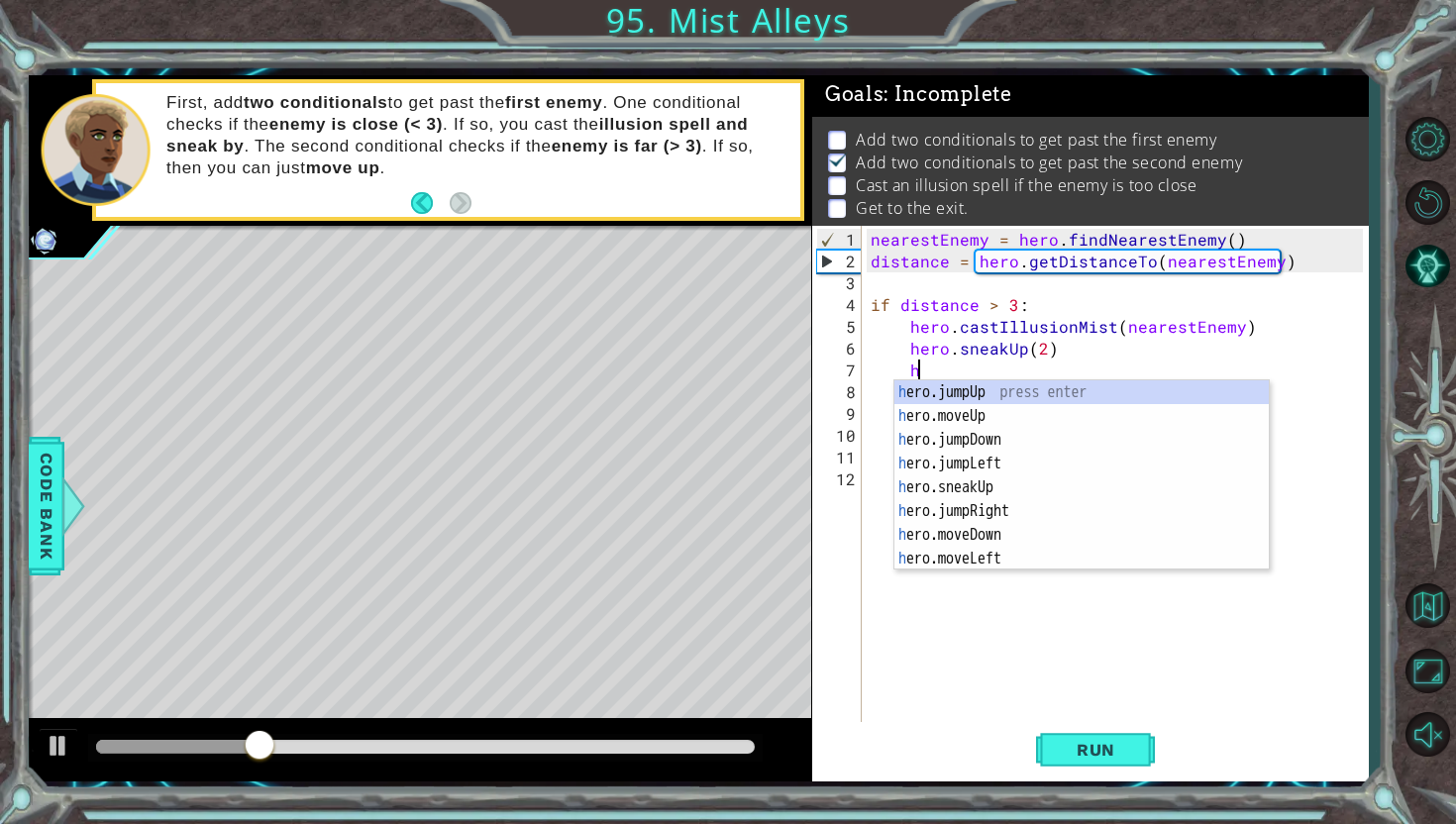 scroll, scrollTop: 0, scrollLeft: 1, axis: horizontal 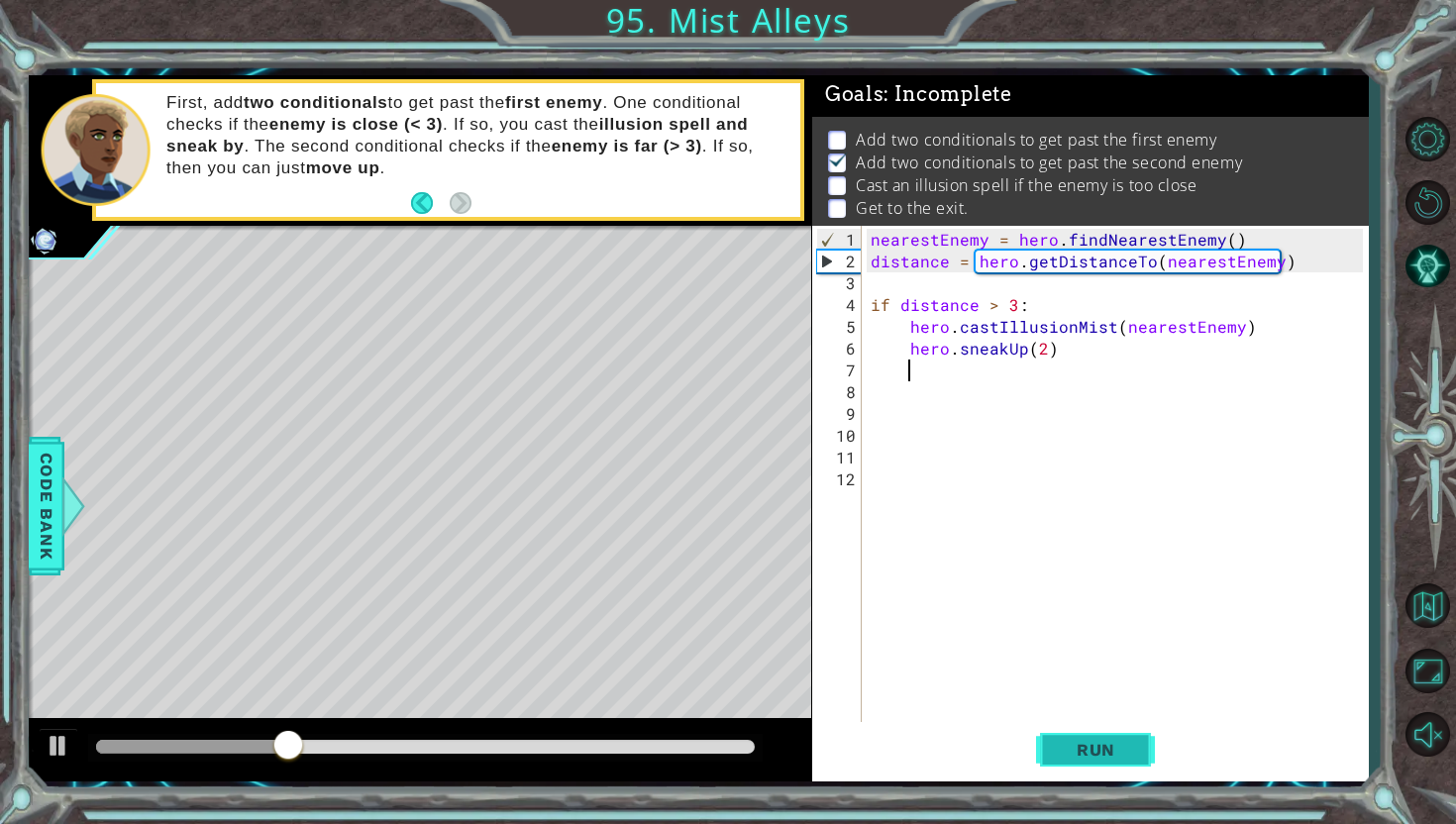 click on "Run" at bounding box center [1095, 750] 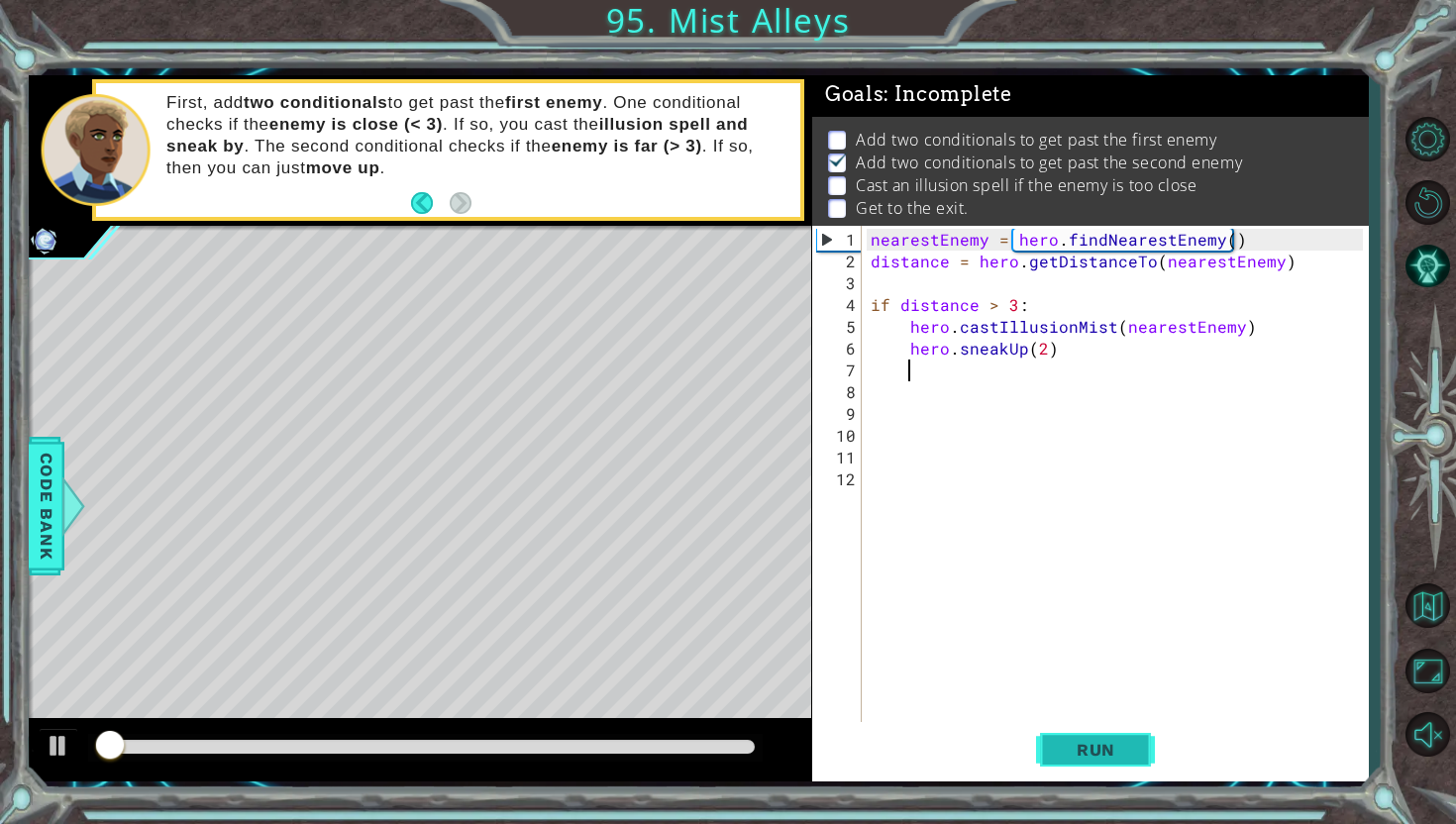 click on "Run" at bounding box center (1095, 750) 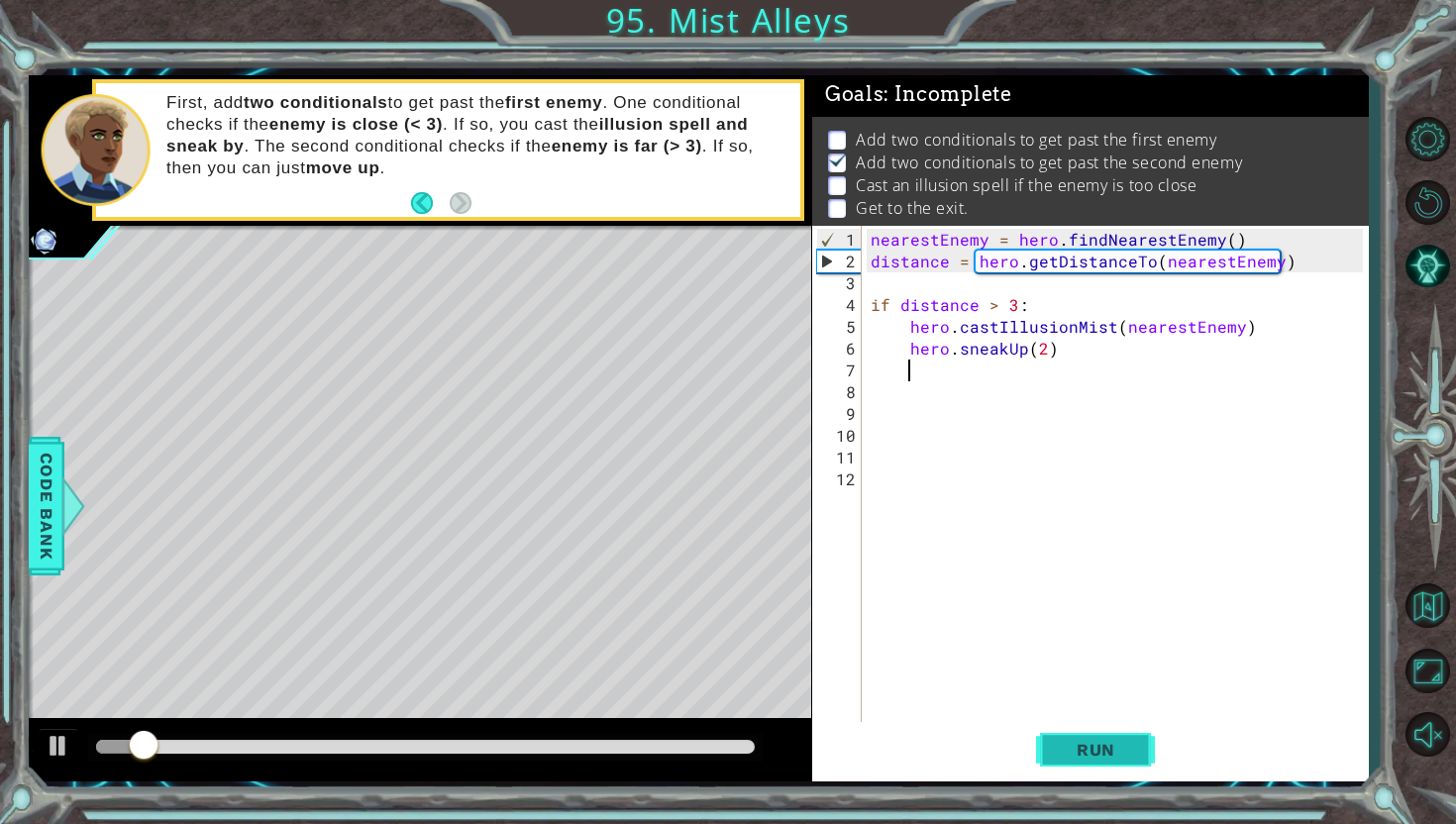 click on "Run" at bounding box center [1095, 750] 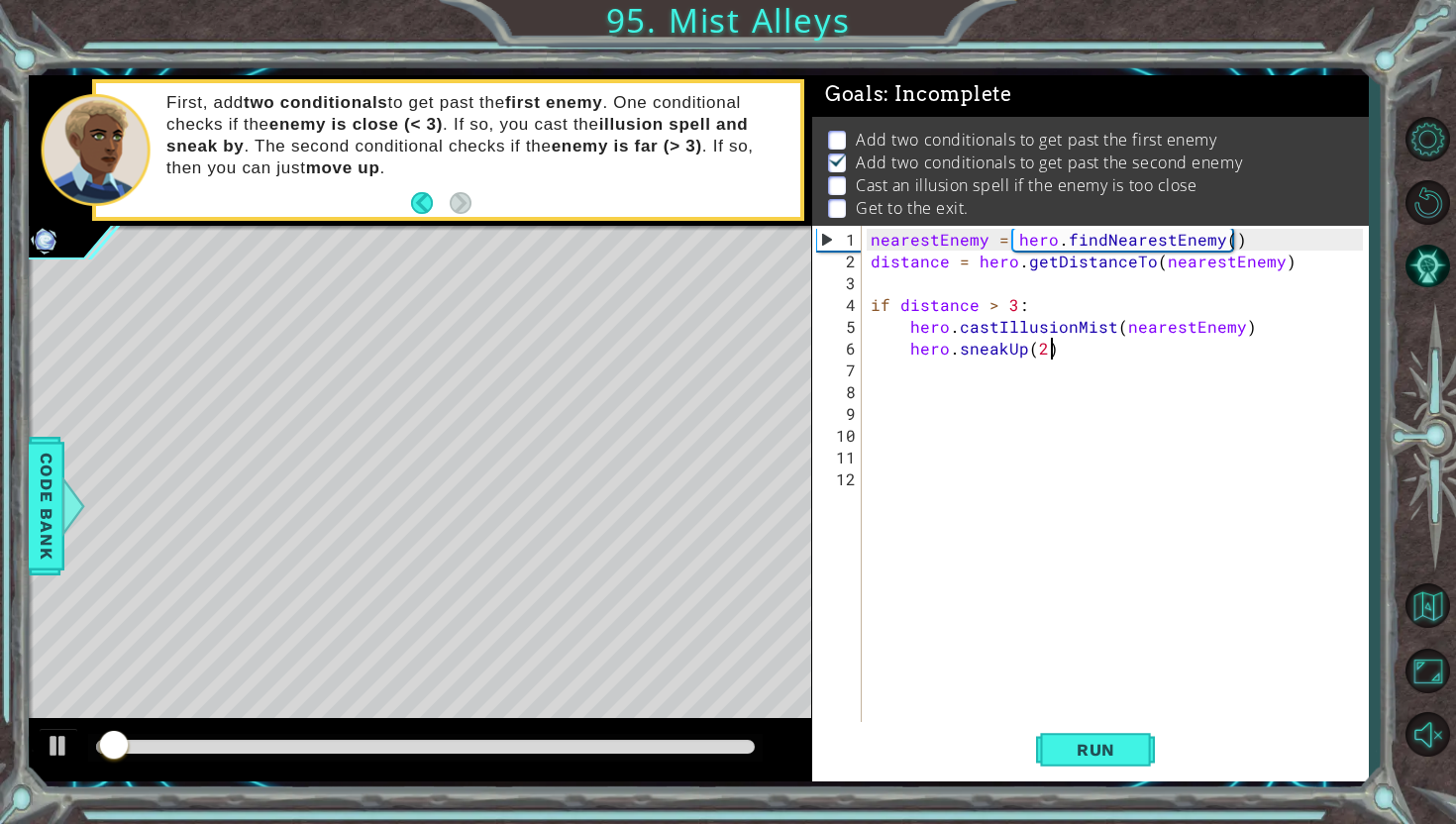 click on "nearestEnemy   =   hero . findNearestEnemy ( ) distance   =   hero . getDistanceTo ( nearestEnemy ) if   distance   >   3 :      hero . castIllusionMist ( nearestEnemy )      hero . sneakUp ( 2 )" at bounding box center (1119, 501) 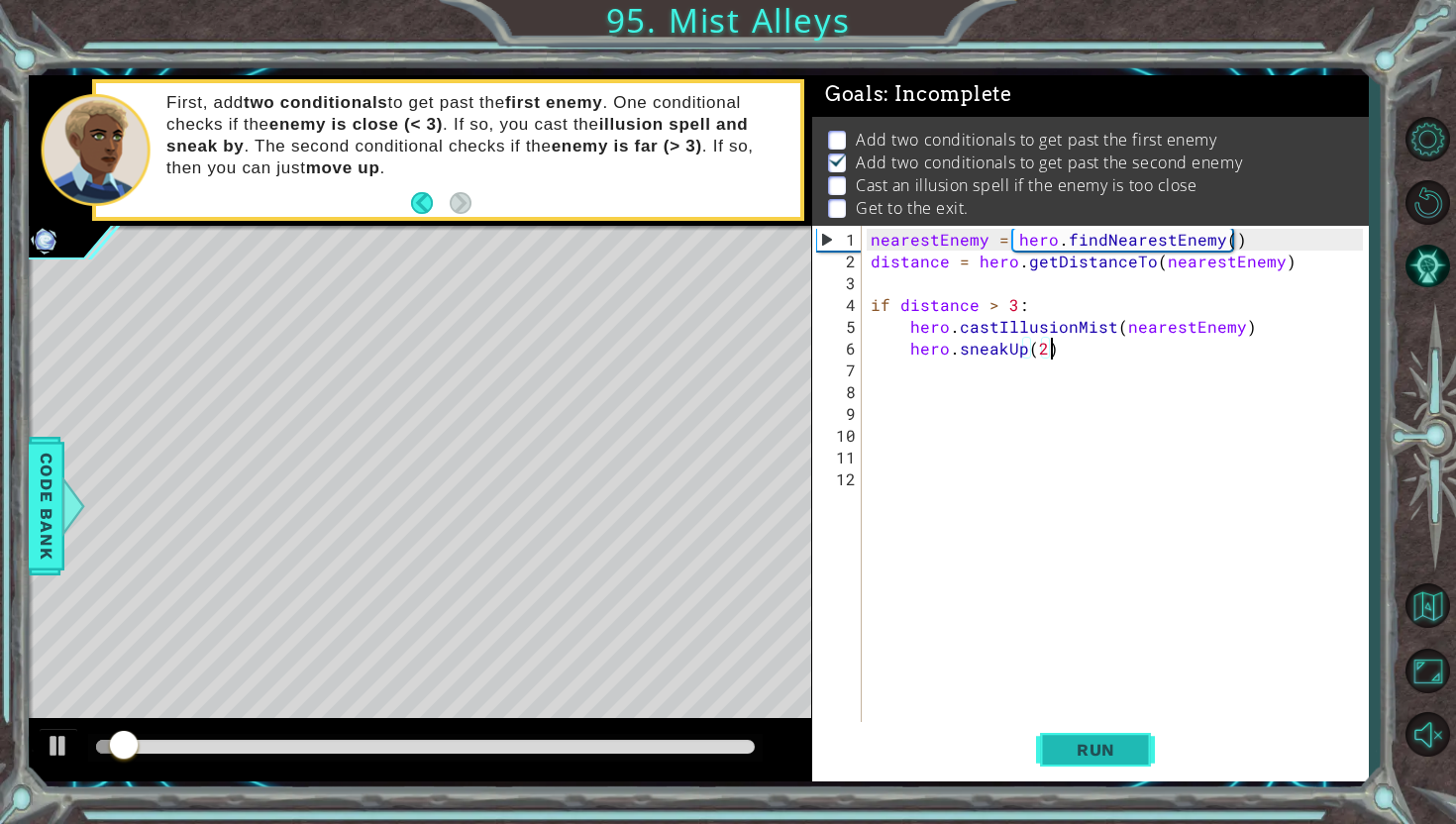 click on "Run" at bounding box center [1095, 750] 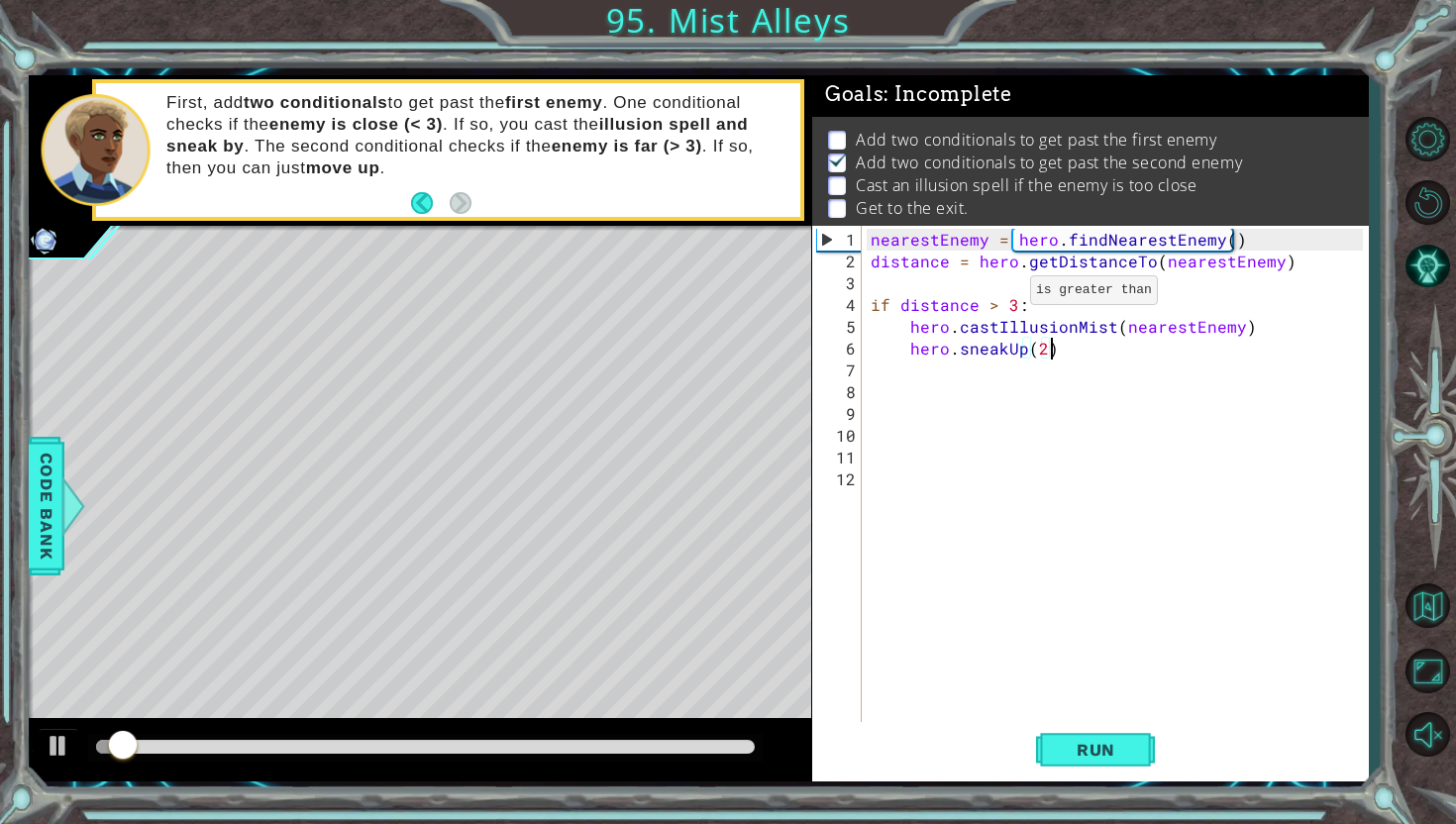 click on "nearestEnemy   =   hero . findNearestEnemy ( ) distance   =   hero . getDistanceTo ( nearestEnemy ) if   distance   >   3 :      hero . castIllusionMist ( nearestEnemy )      hero . sneakUp ( 2 )" at bounding box center (1119, 501) 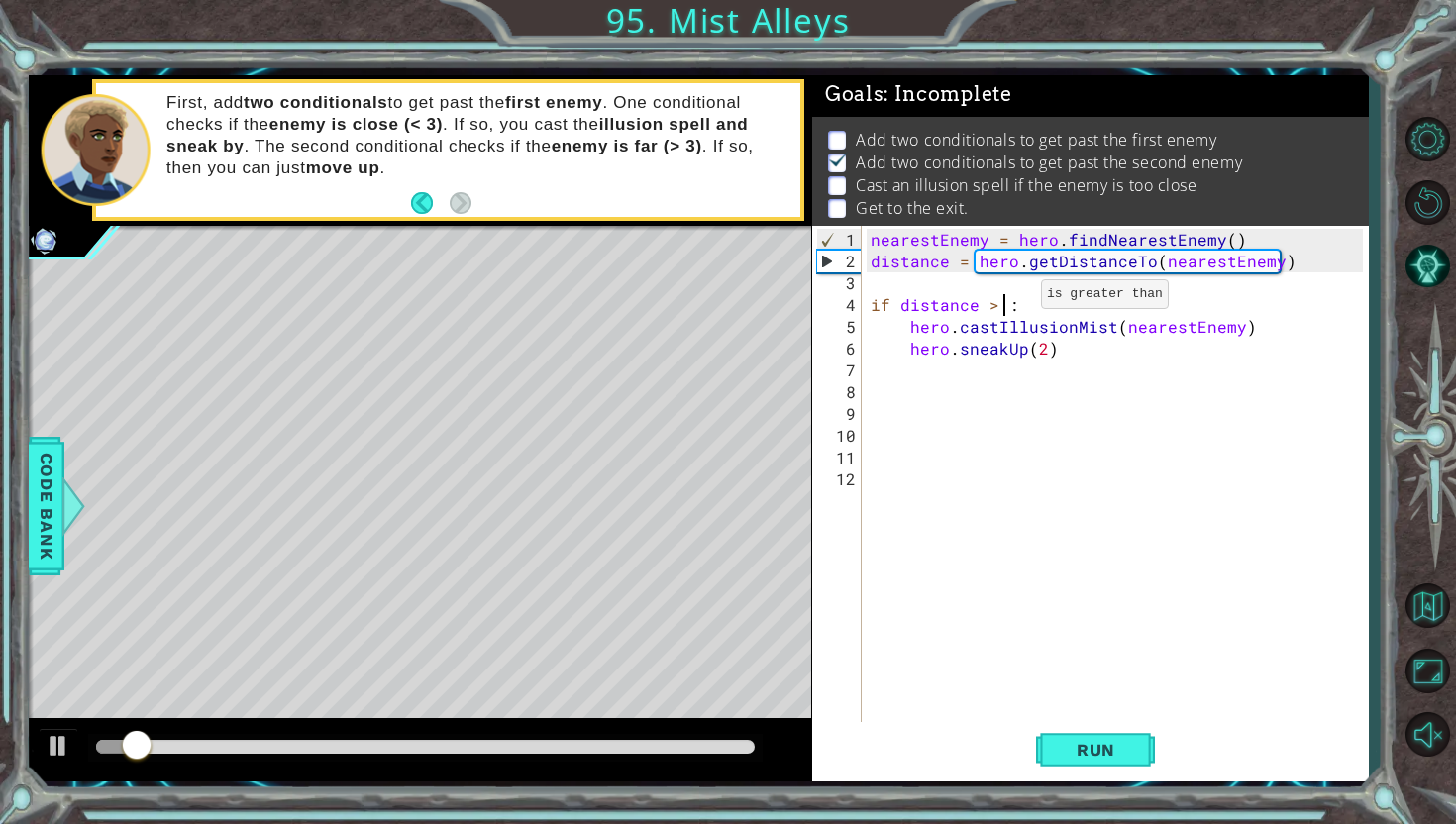 scroll, scrollTop: 0, scrollLeft: 8, axis: horizontal 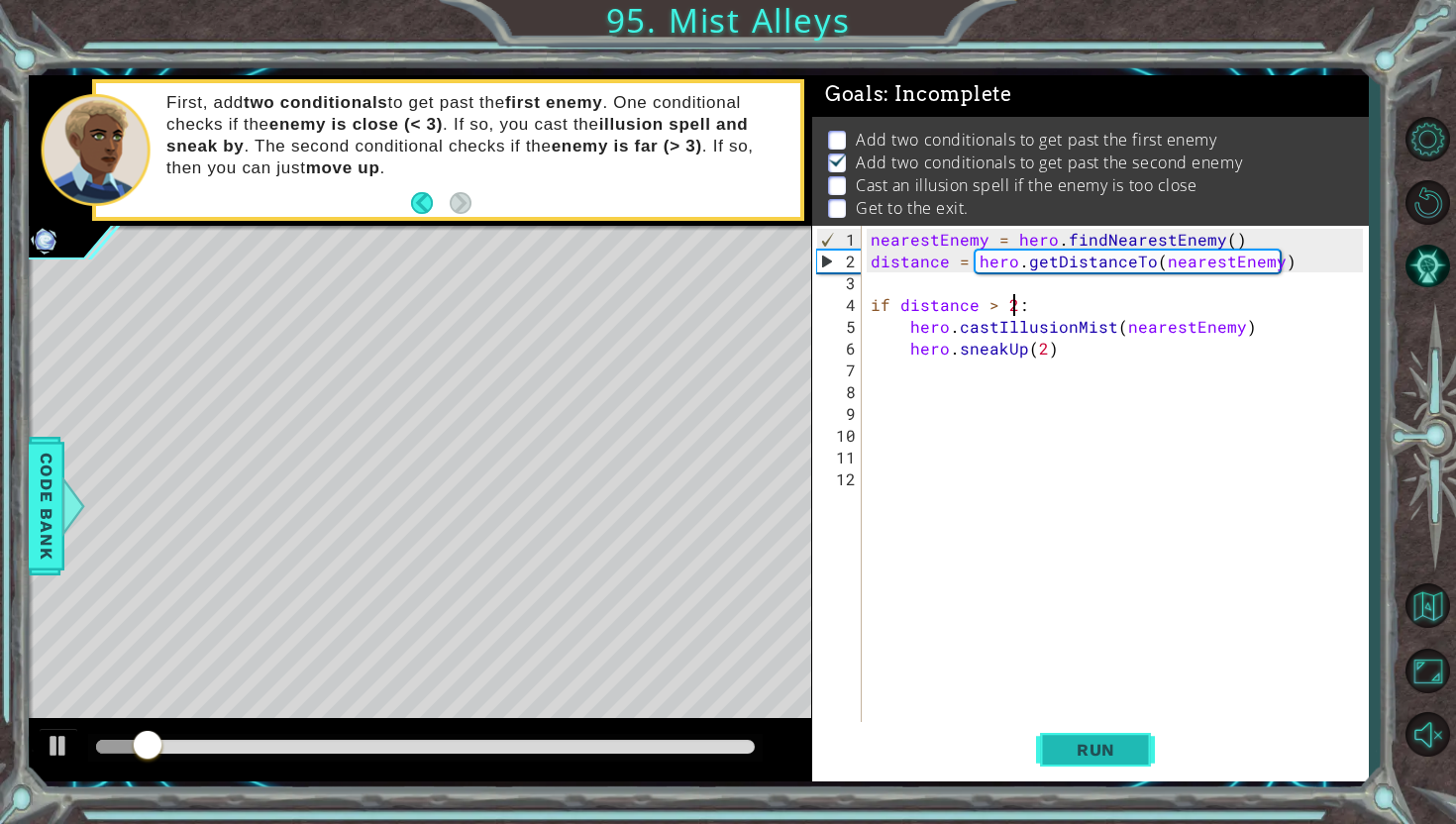 type on "if distance > 2:" 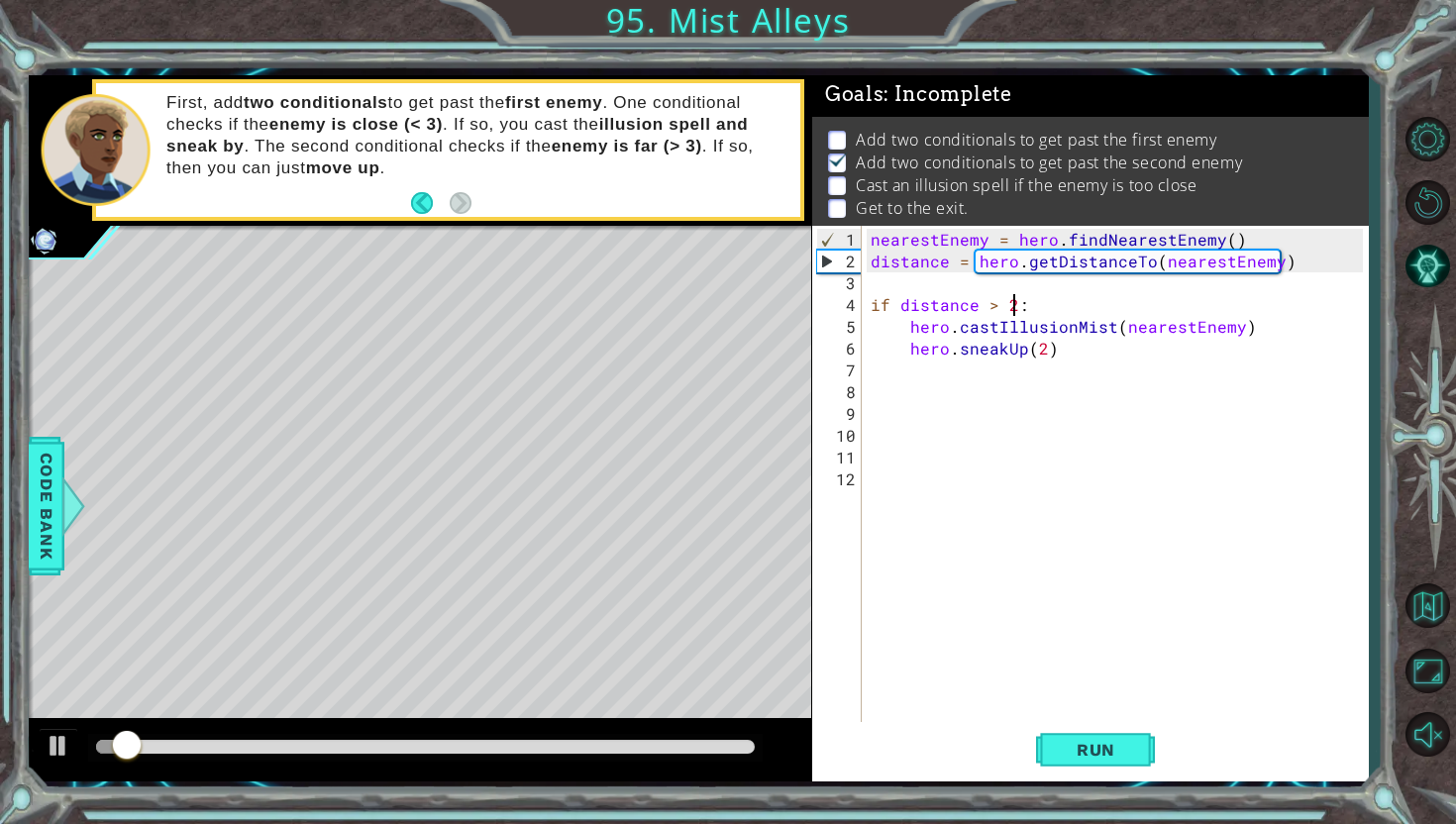 click on "nearestEnemy   =   hero . findNearestEnemy ( ) distance   =   hero . getDistanceTo ( nearestEnemy ) if   distance   >   2 :      hero . castIllusionMist ( nearestEnemy )      hero . sneakUp ( 2 )" at bounding box center [1119, 501] 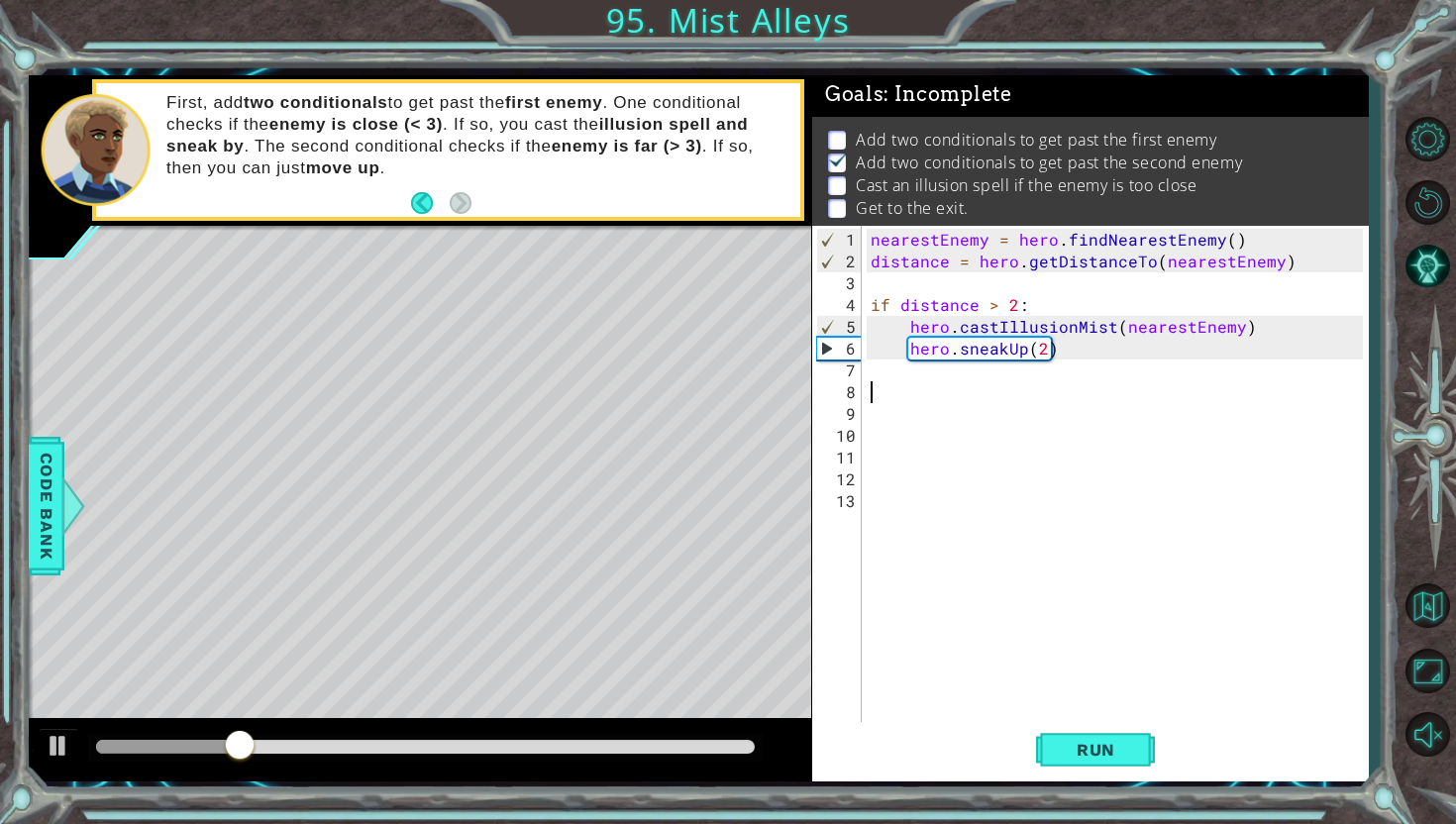 scroll, scrollTop: 0, scrollLeft: 0, axis: both 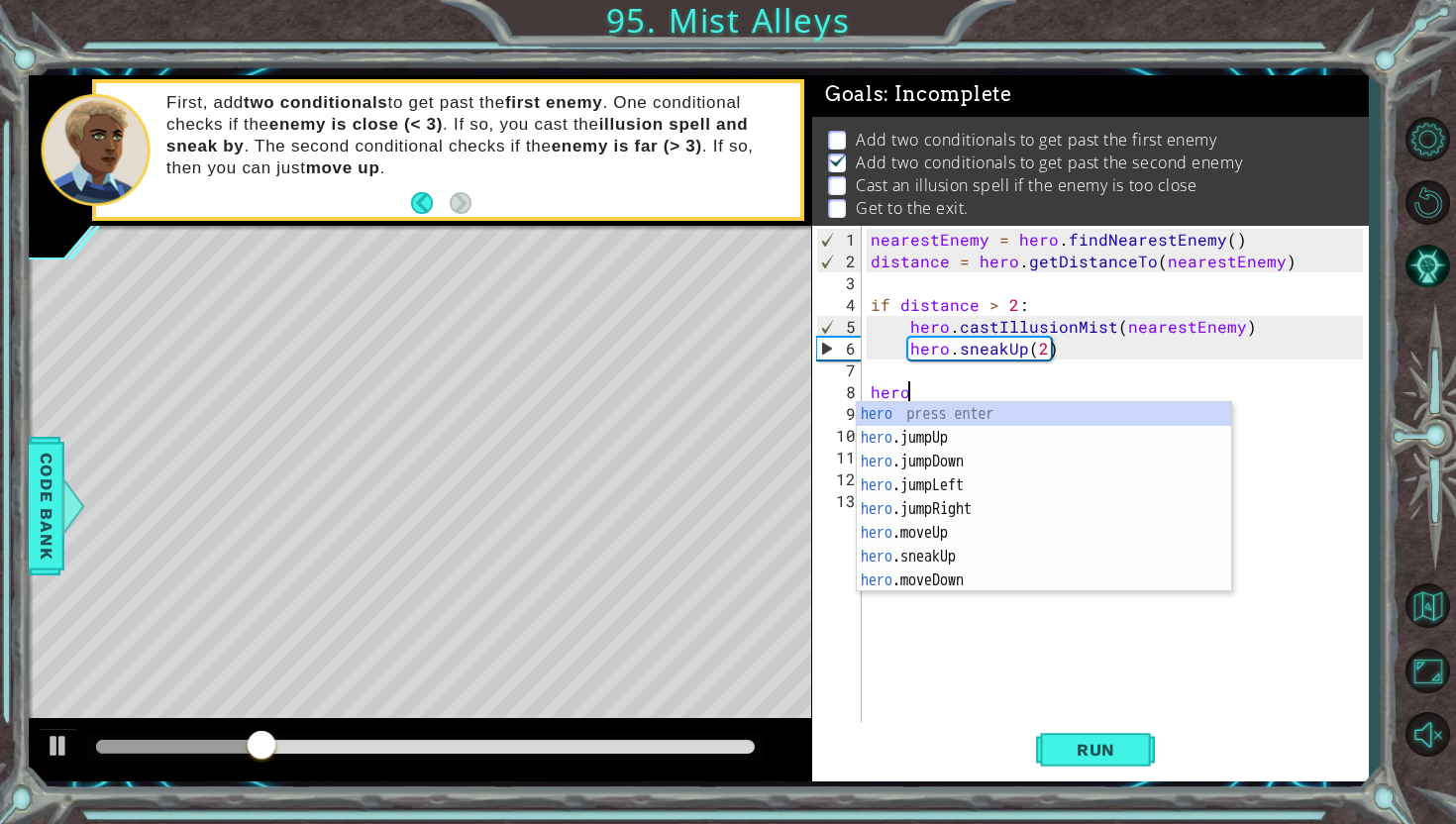 type on "hero." 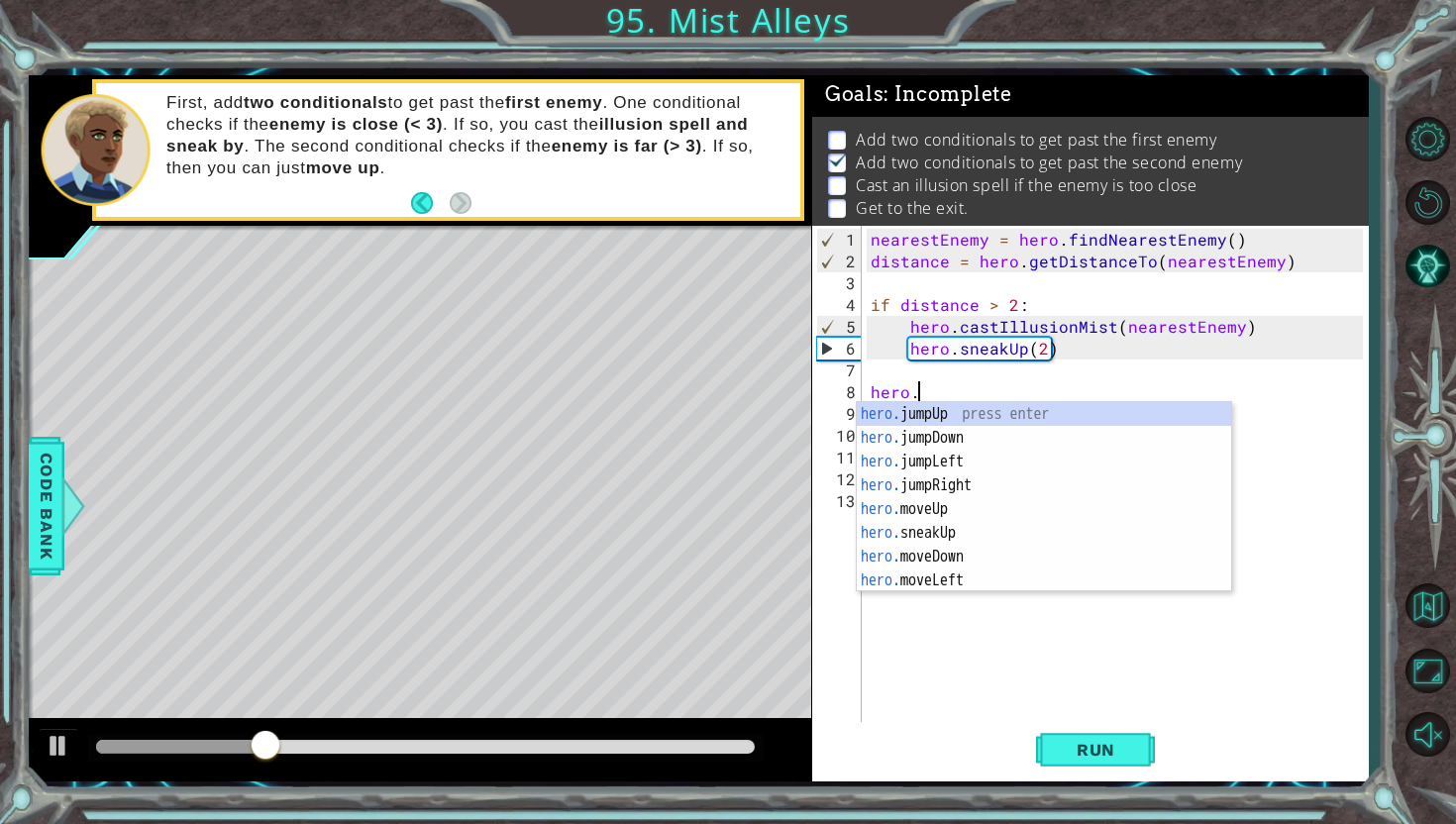 scroll, scrollTop: 0, scrollLeft: 2, axis: horizontal 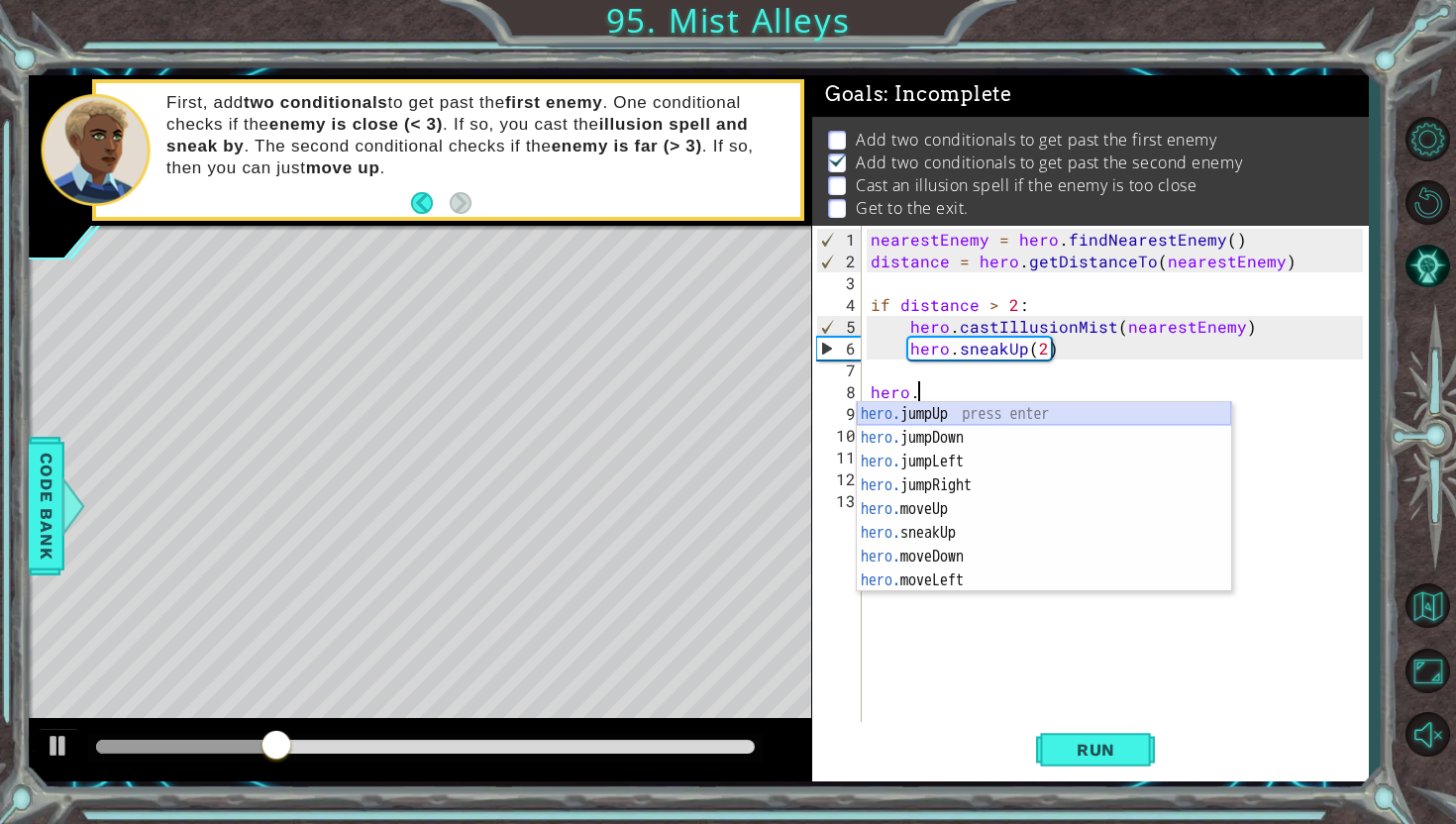 click on "hero. jumpUp press enter hero. jumpDown press enter hero. jumpLeft press enter hero. jumpRight press enter hero. moveUp press enter hero. sneakUp press enter hero. moveDown press enter hero. moveLeft press enter hero. moveRight press enter" at bounding box center [1044, 521] 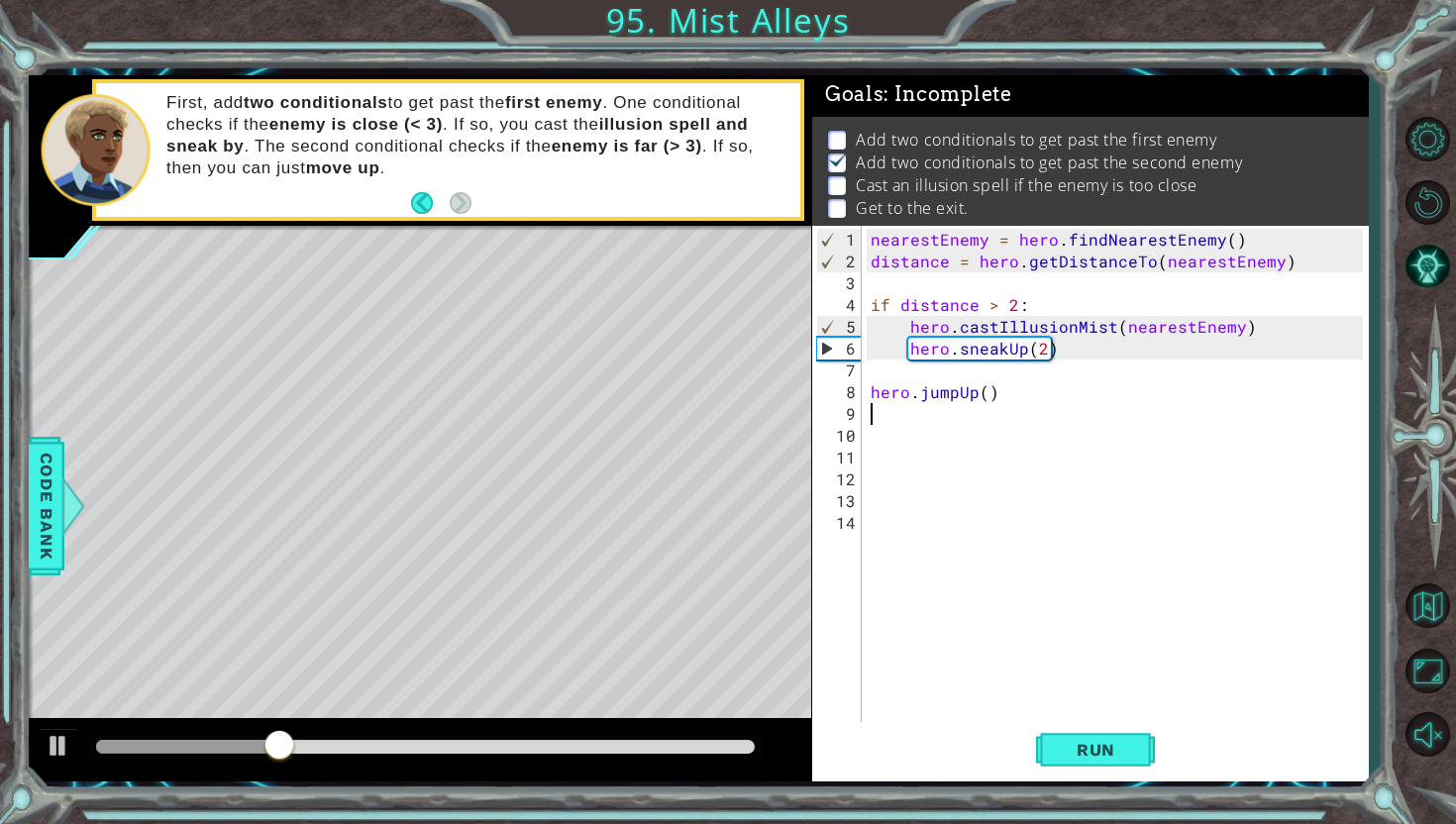 scroll, scrollTop: 0, scrollLeft: 0, axis: both 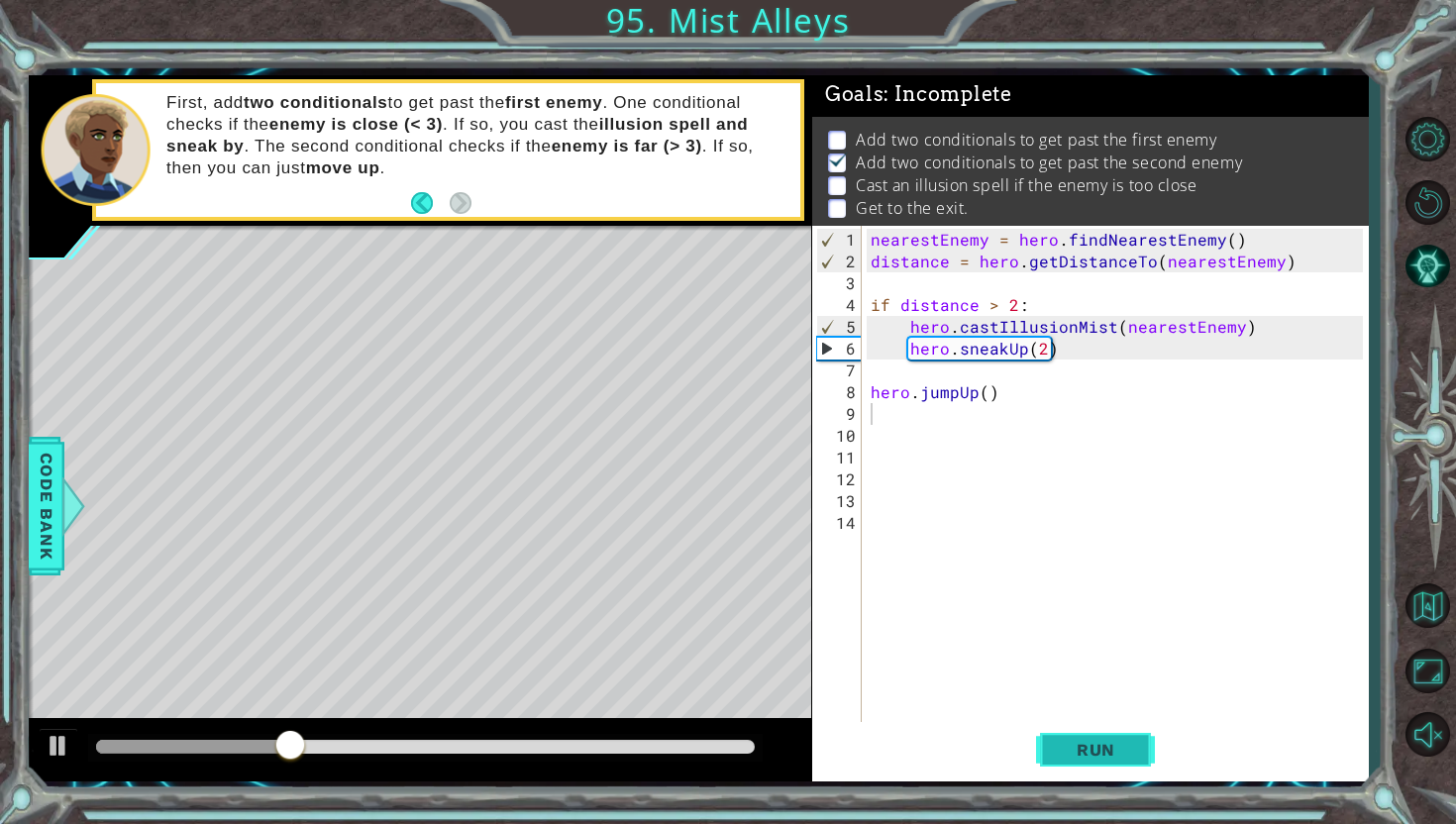 click on "Run" at bounding box center [1095, 750] 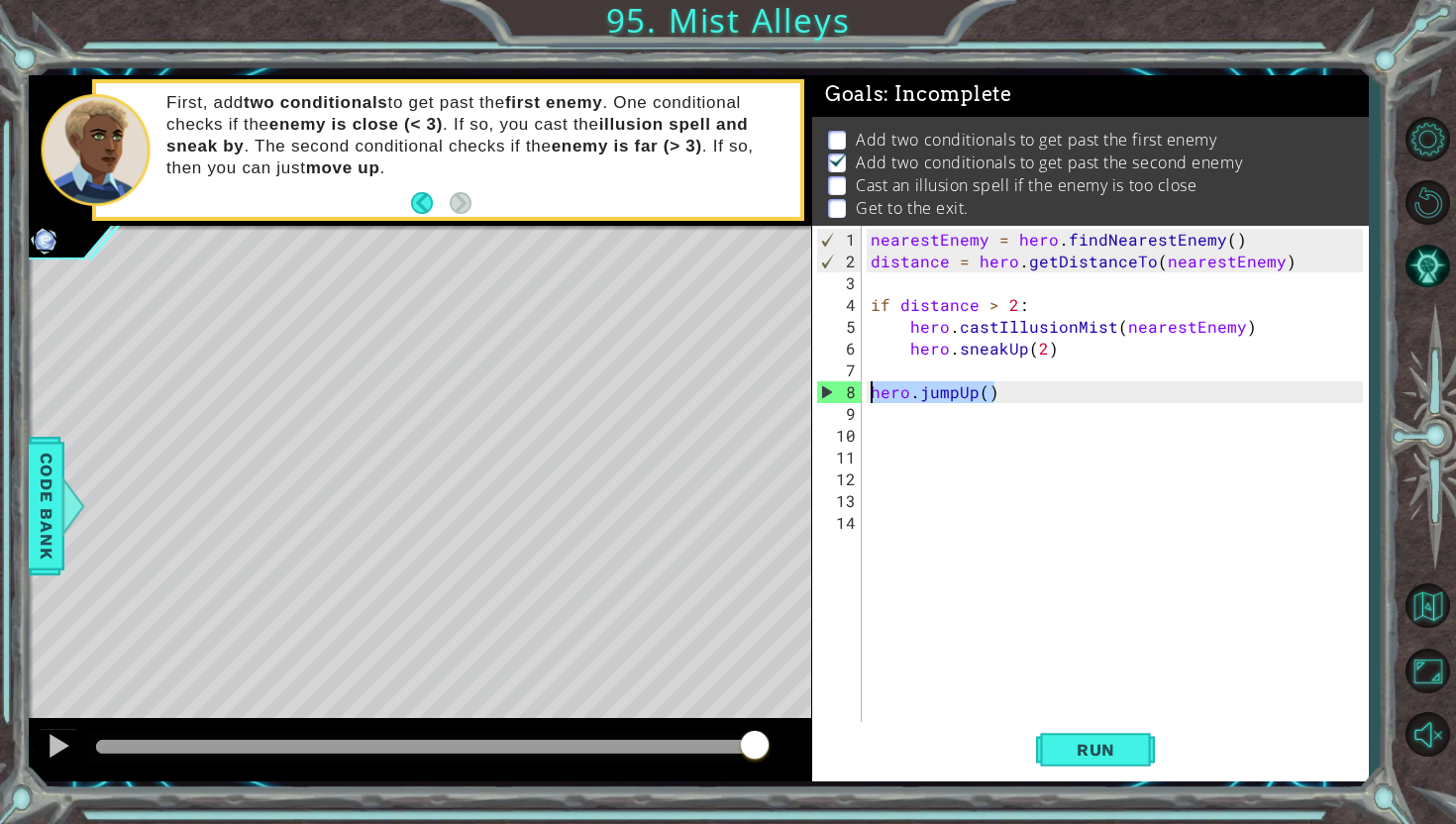 drag, startPoint x: 997, startPoint y: 395, endPoint x: 877, endPoint y: 389, distance: 120.14991 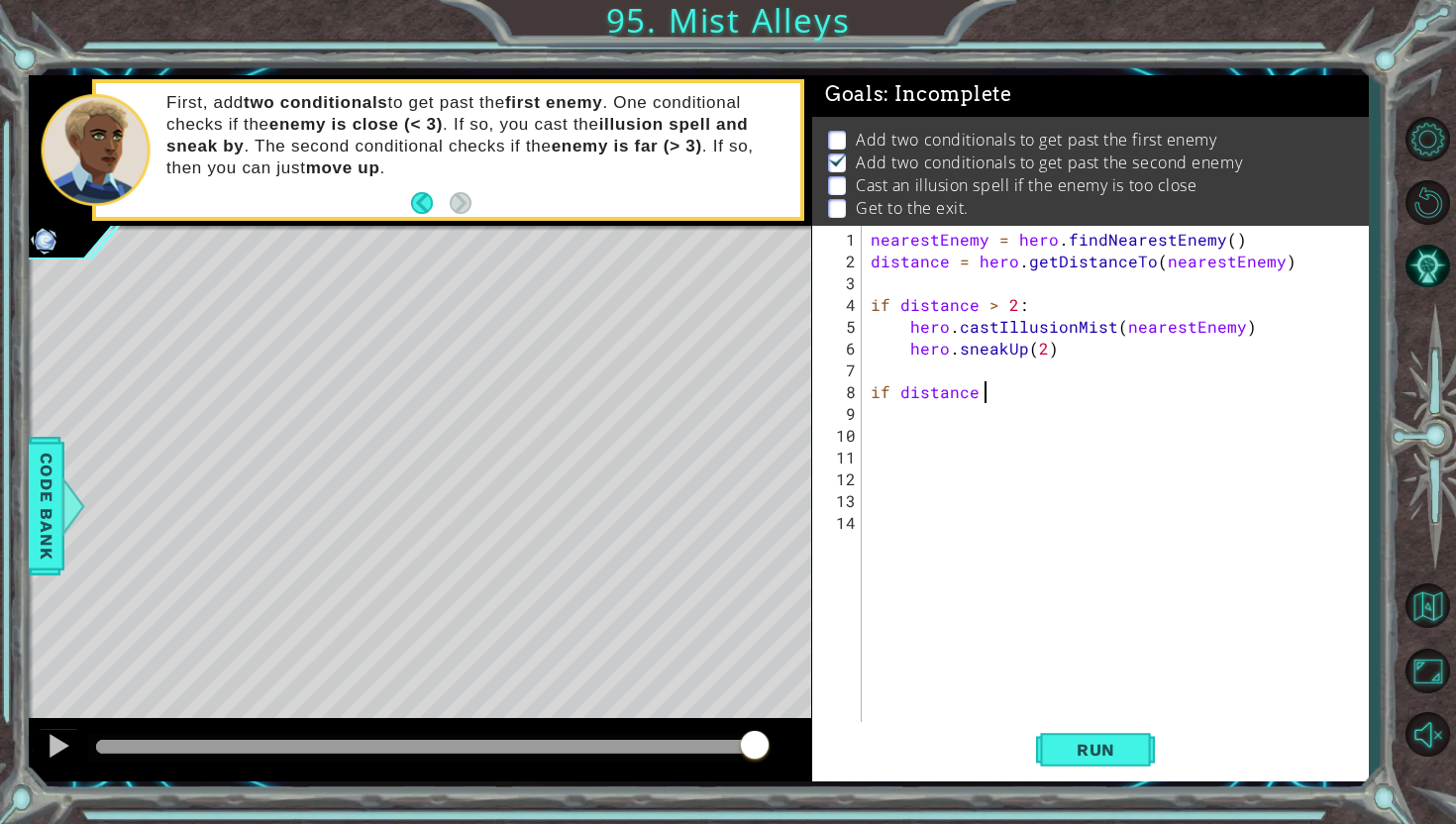 scroll, scrollTop: 0, scrollLeft: 6, axis: horizontal 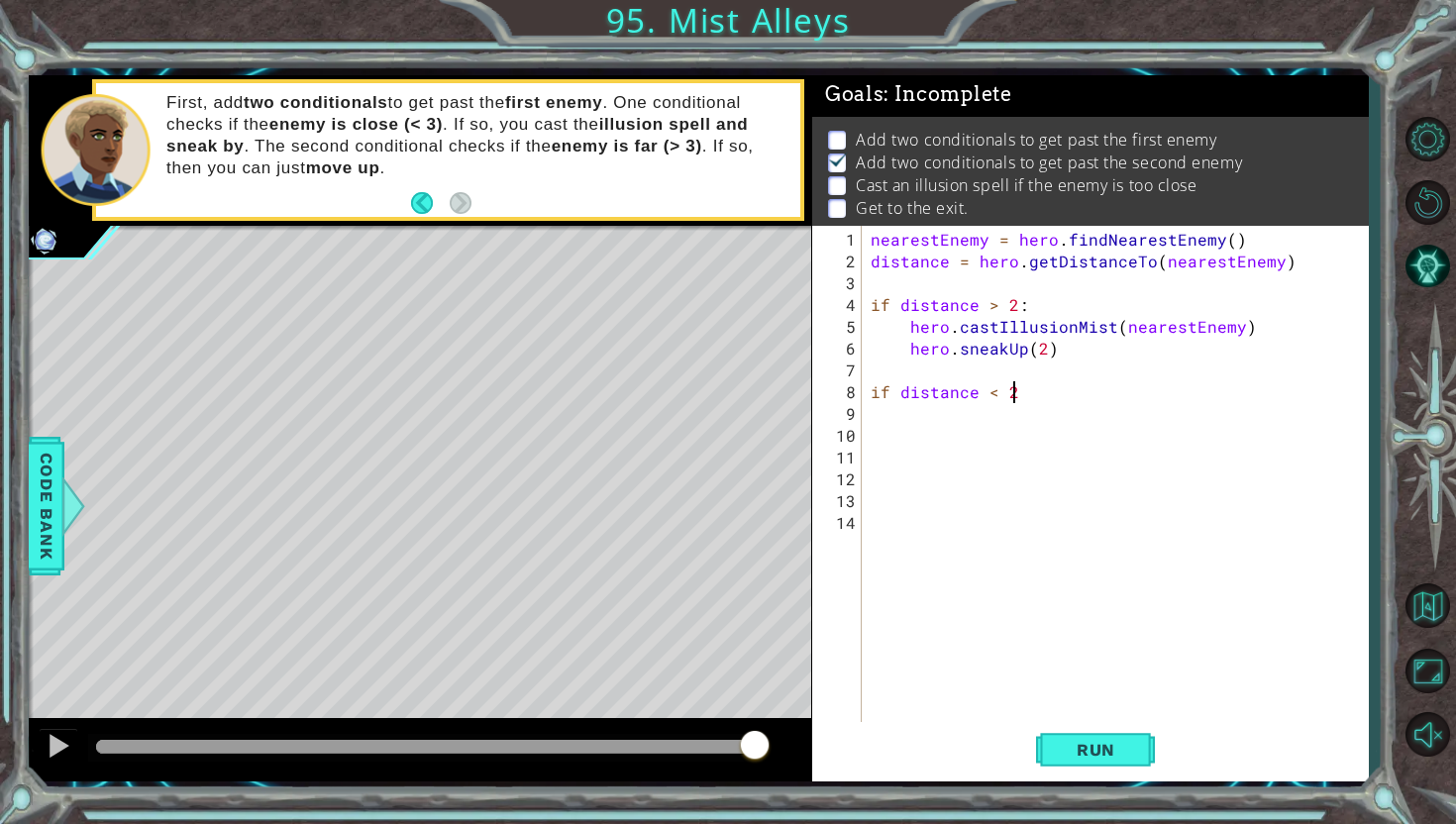 type on "if distance < 2:" 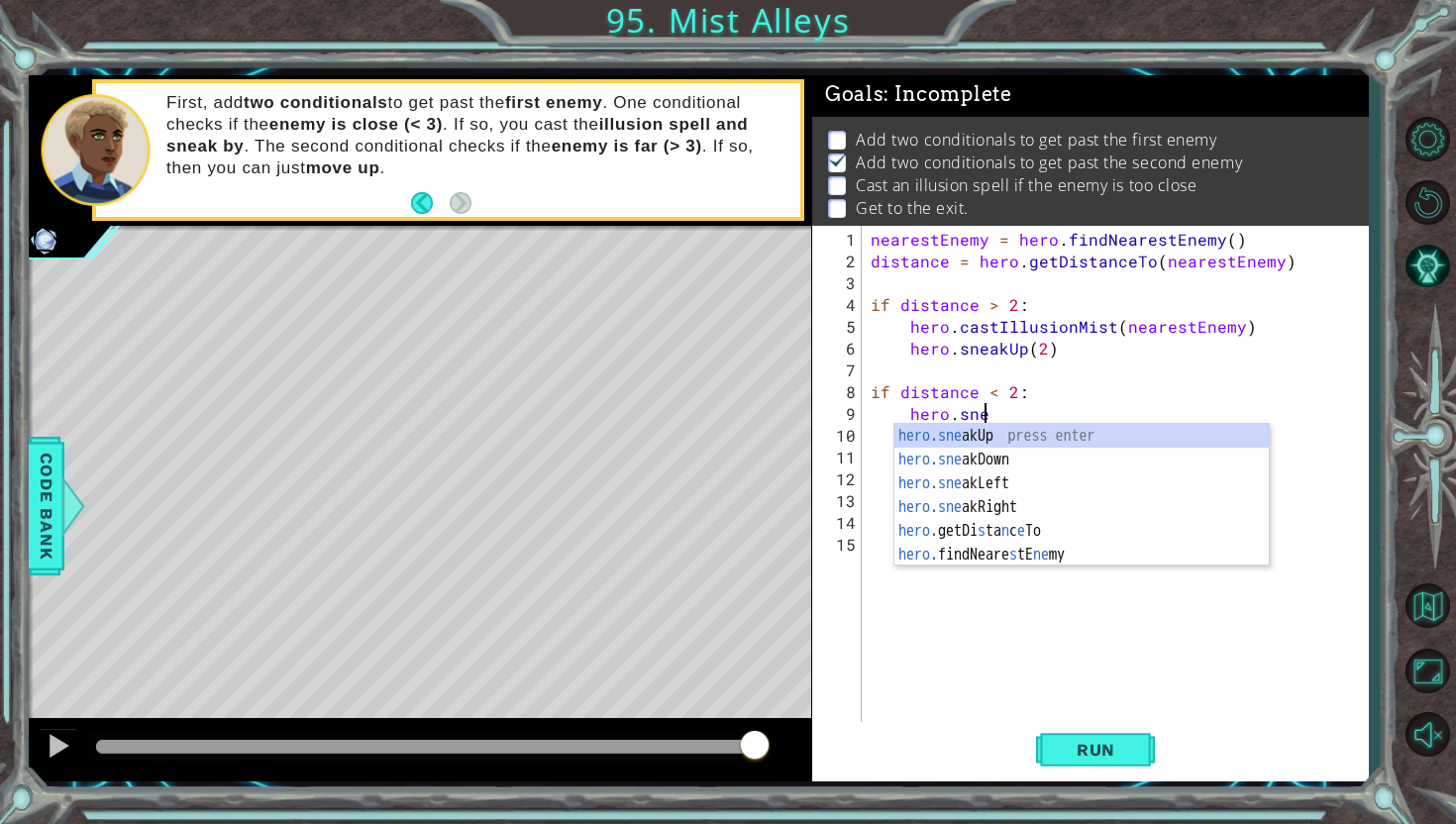 scroll, scrollTop: 0, scrollLeft: 6, axis: horizontal 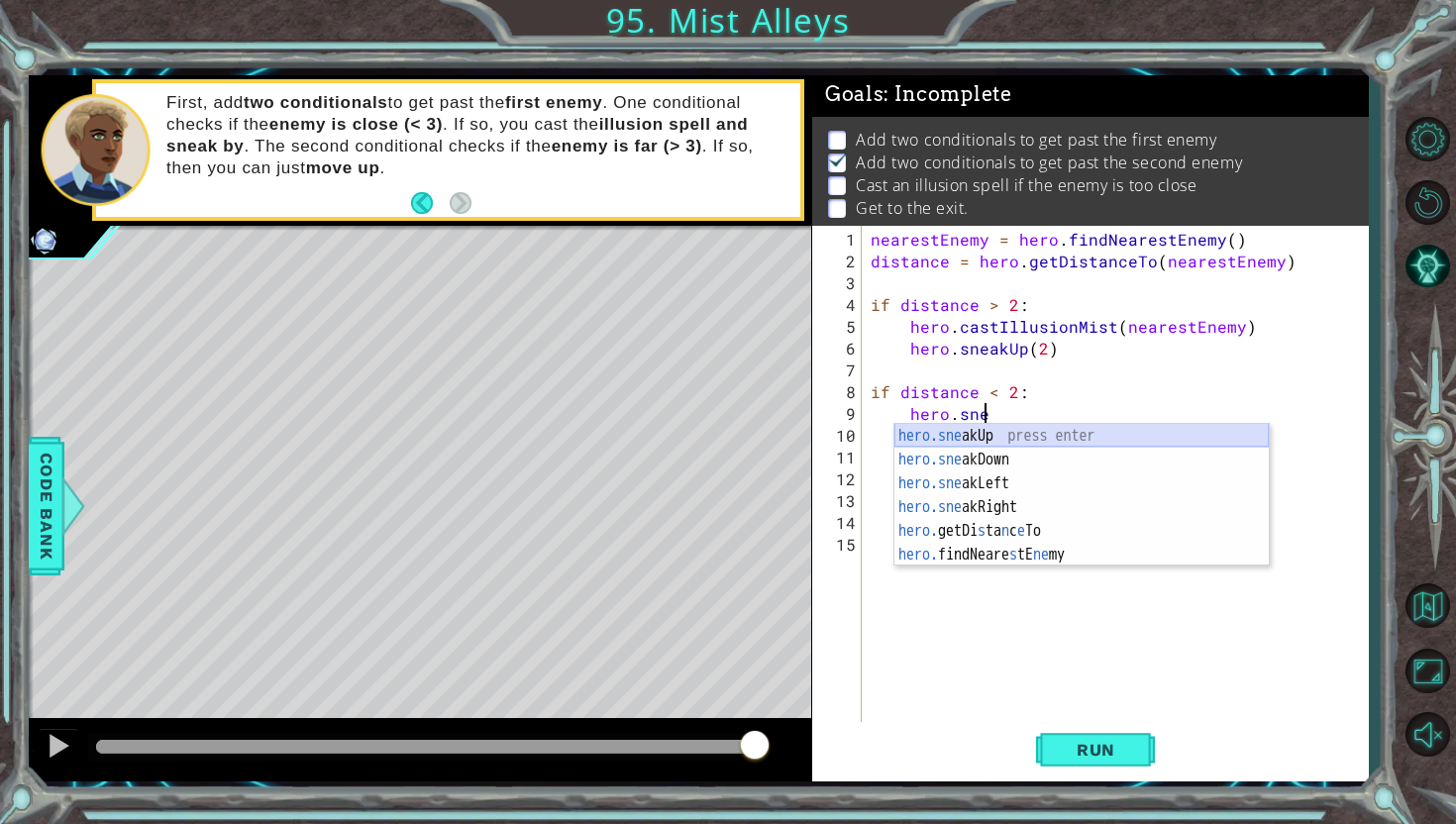 click on "hero.sne akUp press enter hero.sne akDown press enter hero.sne akLeft press enter hero.sne [PERSON_NAME] press enter hero. getDi s ta n c e To press enter hero. findNeare s tE ne my press enter" at bounding box center (1082, 519) 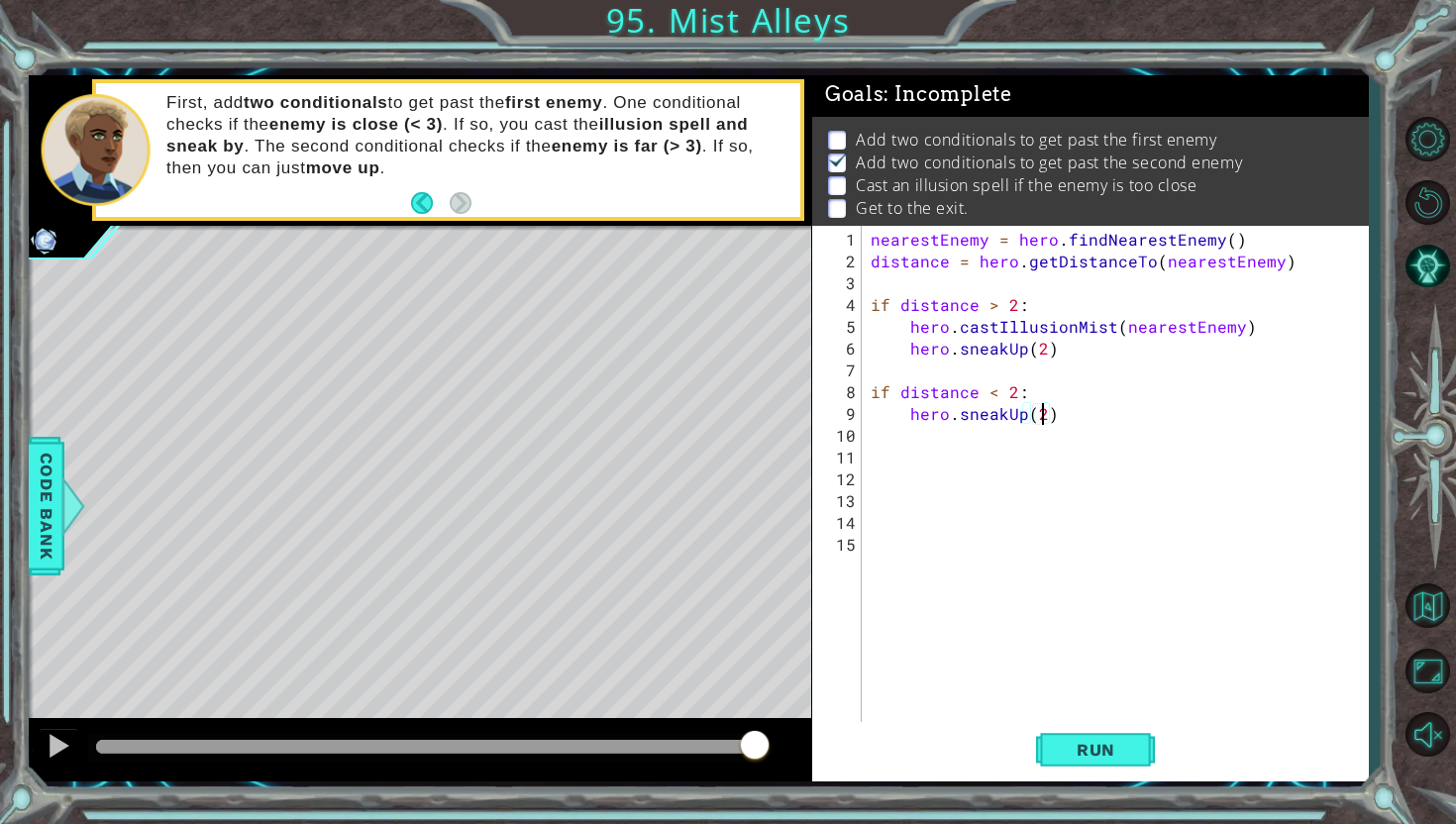 scroll, scrollTop: 0, scrollLeft: 10, axis: horizontal 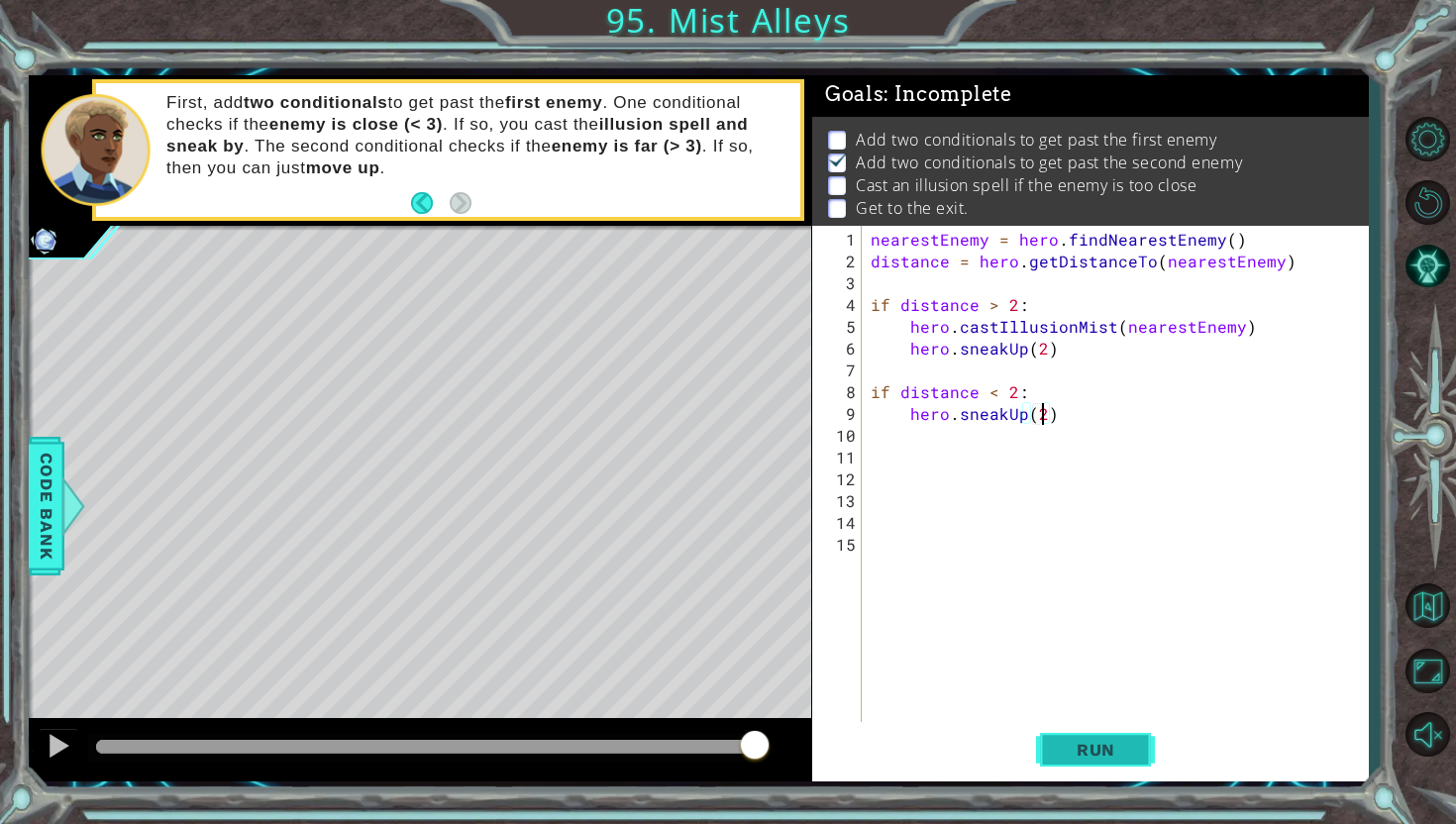 type on "hero.sneakUp(2)" 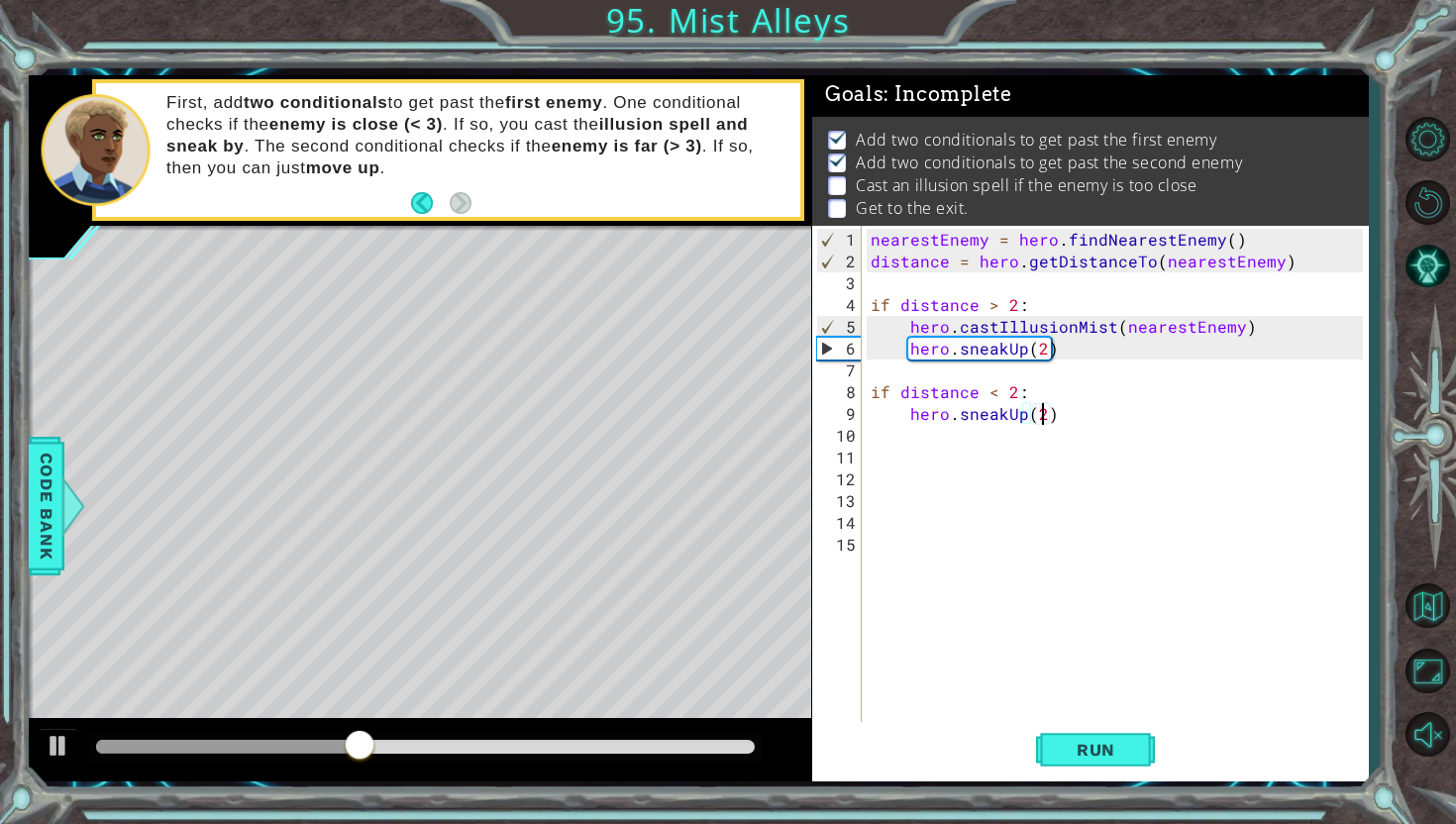 click on "nearestEnemy   =   hero . findNearestEnemy ( ) distance   =   hero . getDistanceTo ( nearestEnemy ) if   distance   >   2 :      hero . castIllusionMist ( nearestEnemy )      hero . sneakUp ( 2 )      if   distance   <   2 :      hero . sneakUp ( 2 )" at bounding box center (1119, 501) 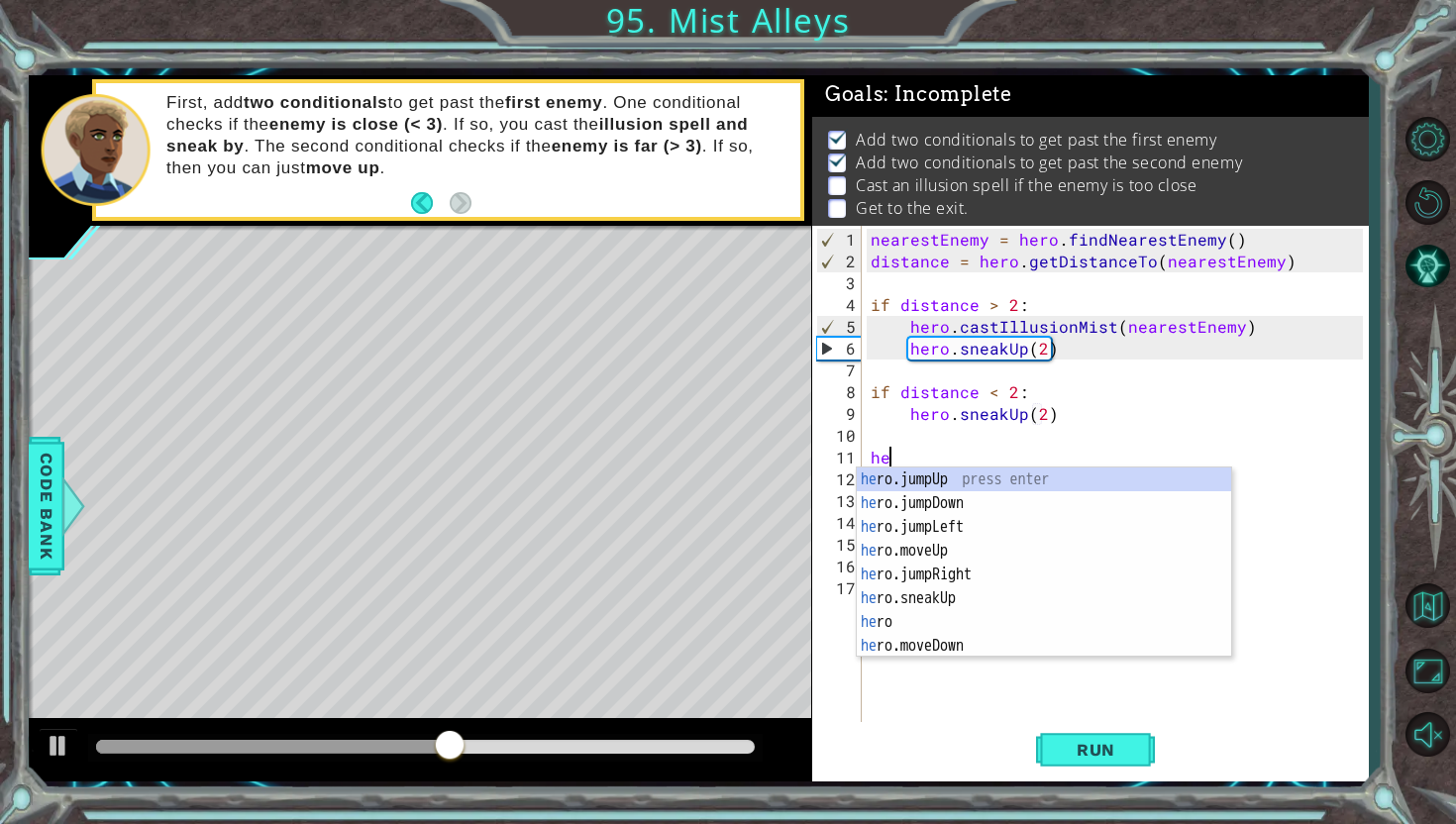 scroll, scrollTop: 0, scrollLeft: 0, axis: both 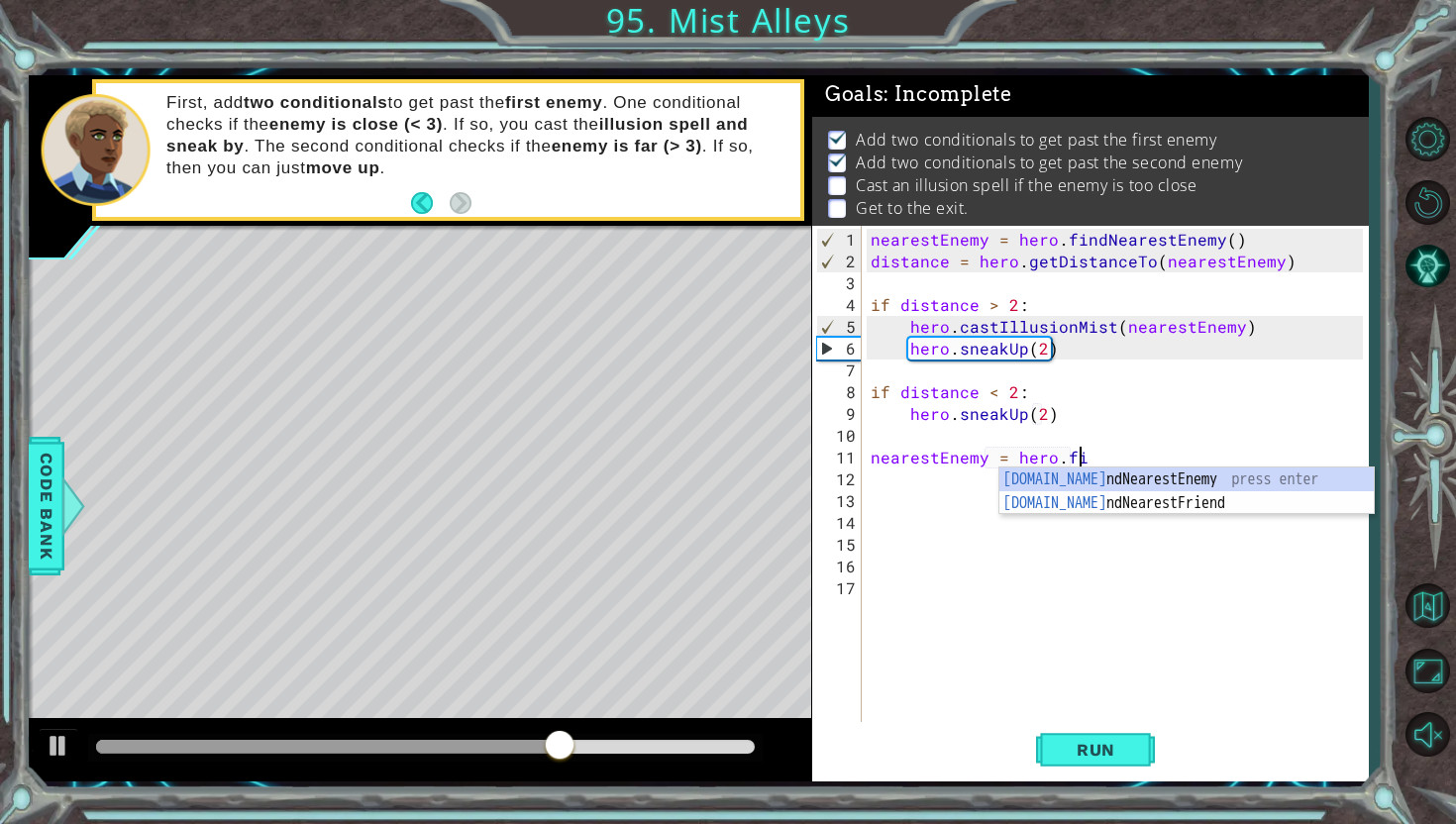 type on "nearestEnemy = hero.fin" 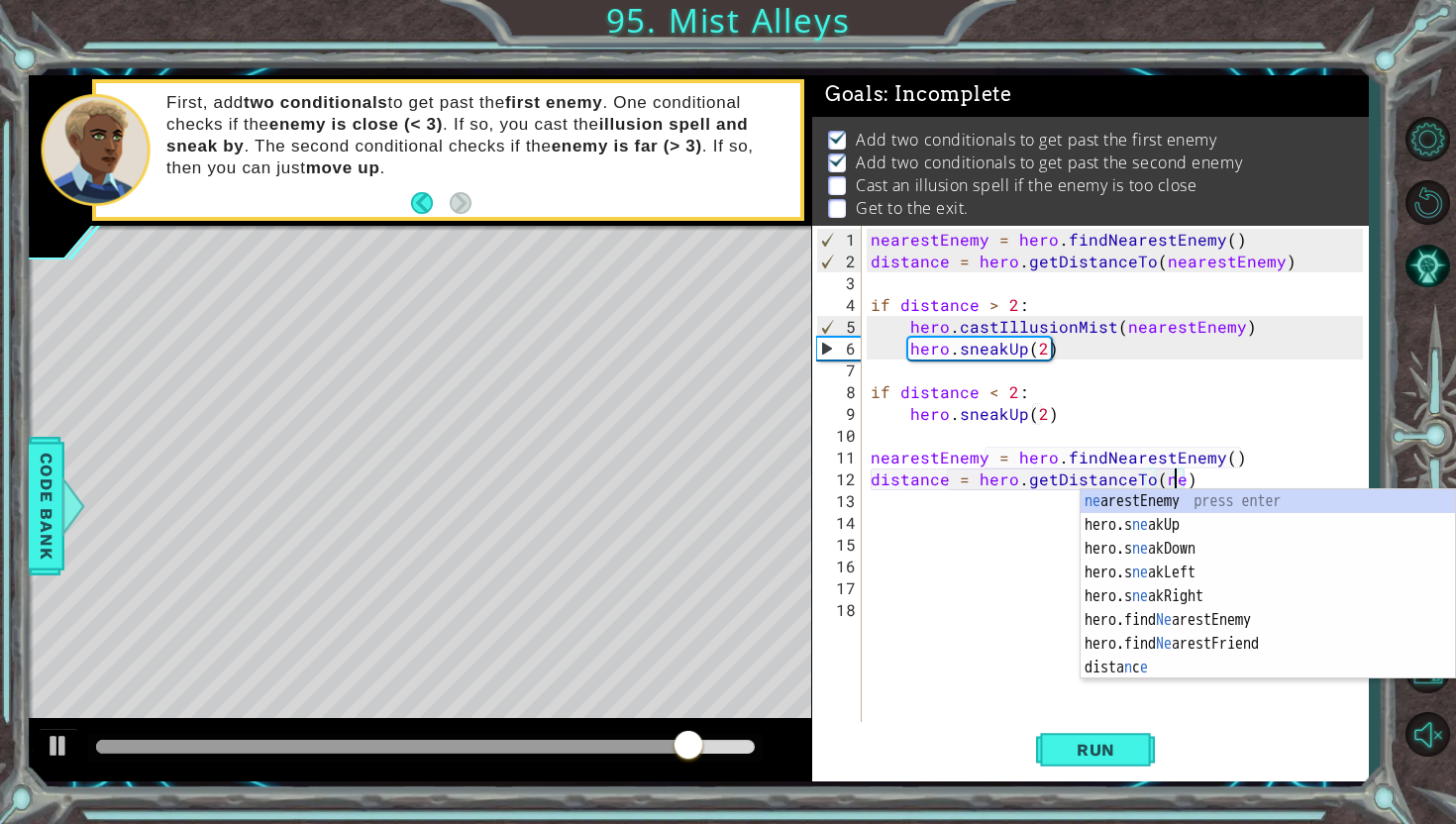 scroll, scrollTop: 0, scrollLeft: 18, axis: horizontal 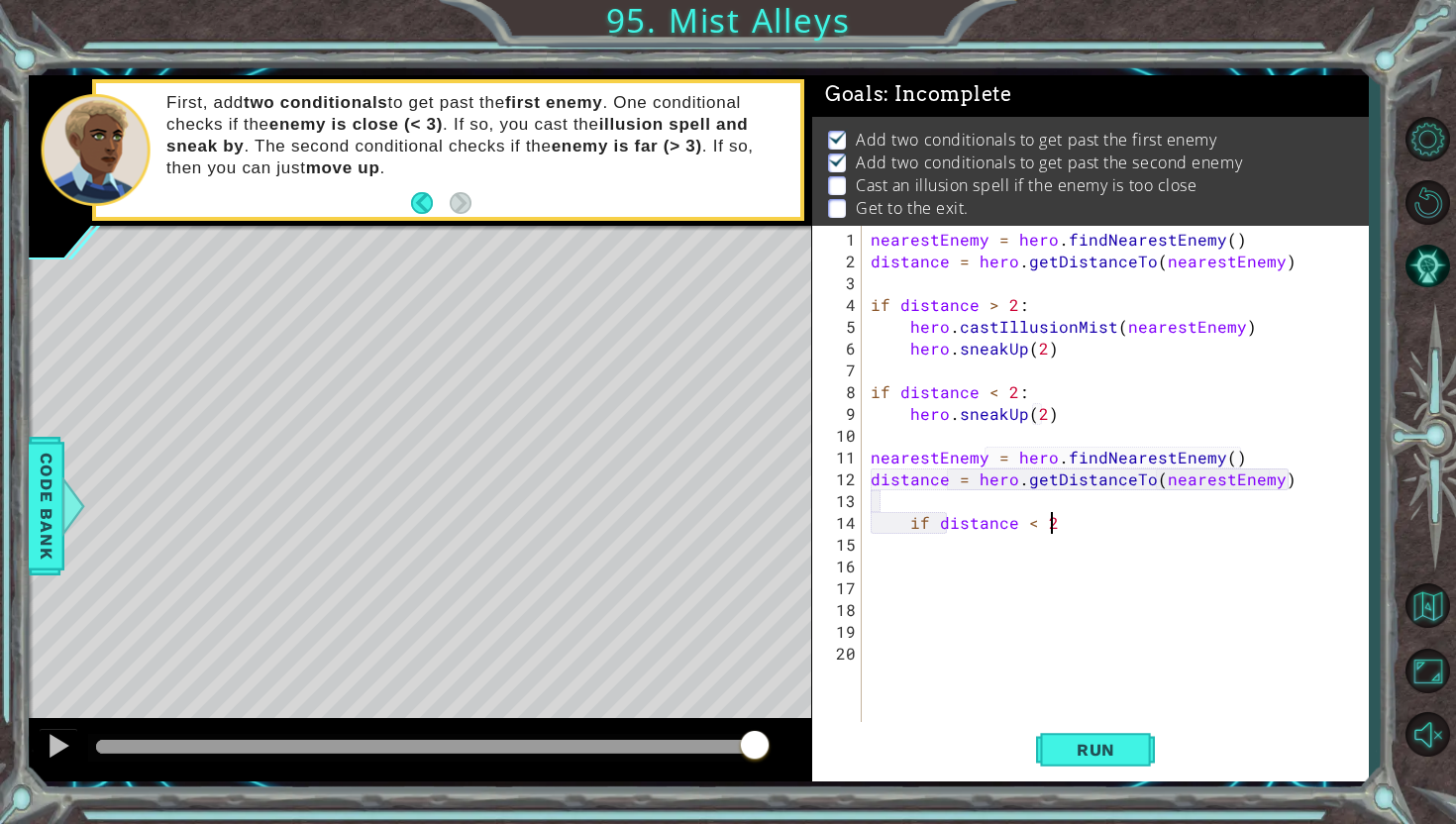type on "if distance < 2:" 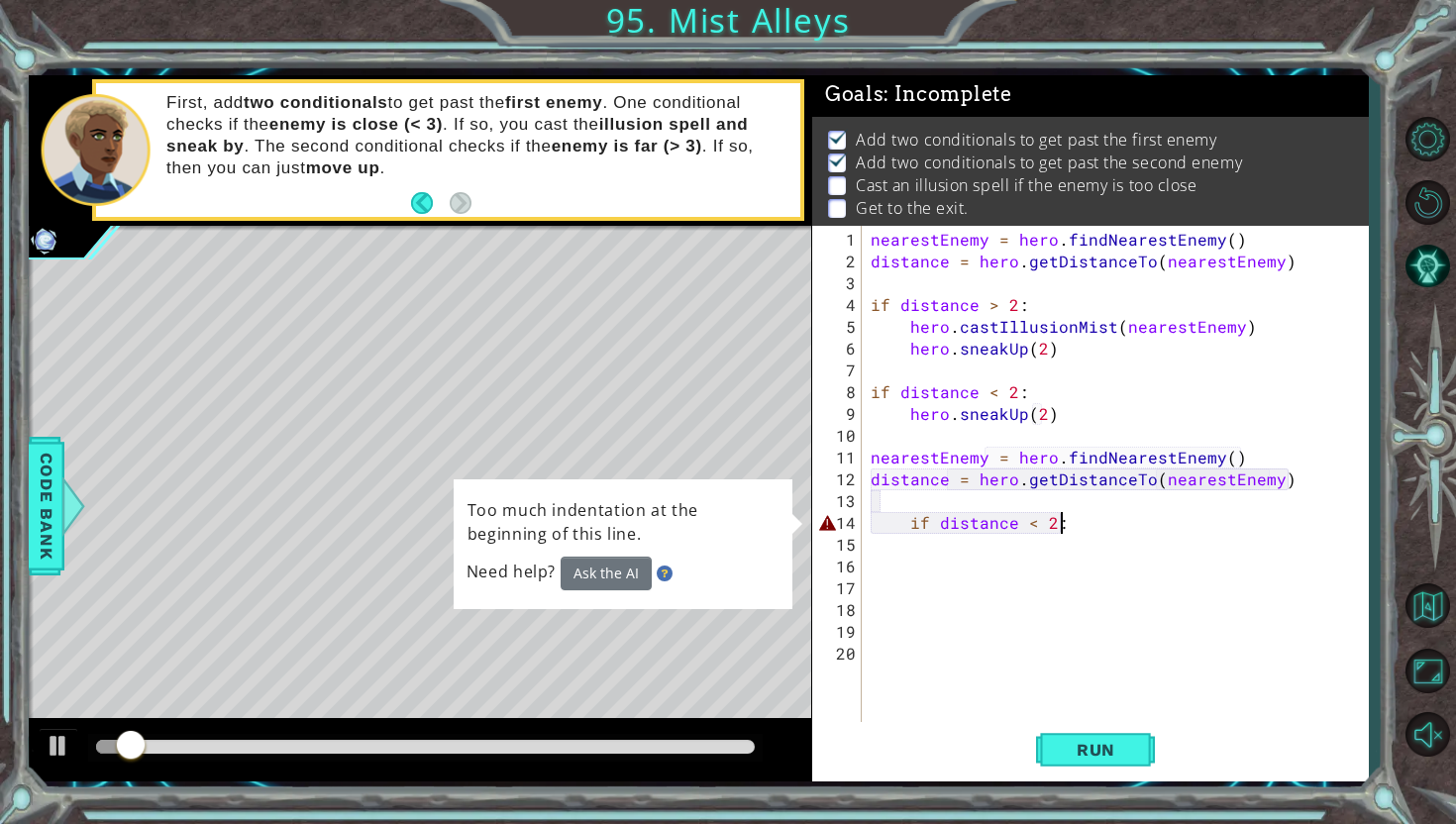 click on "nearestEnemy   =   hero . findNearestEnemy ( ) distance   =   hero . getDistanceTo ( nearestEnemy ) if   distance   >   2 :      hero . castIllusionMist ( nearestEnemy )      hero . sneakUp ( 2 )      if   distance   <   2 :      hero . sneakUp ( 2 )      nearestEnemy   =   hero . findNearestEnemy ( ) distance   =   hero . getDistanceTo ( nearestEnemy )      if   distance   <   2 :" at bounding box center (1119, 501) 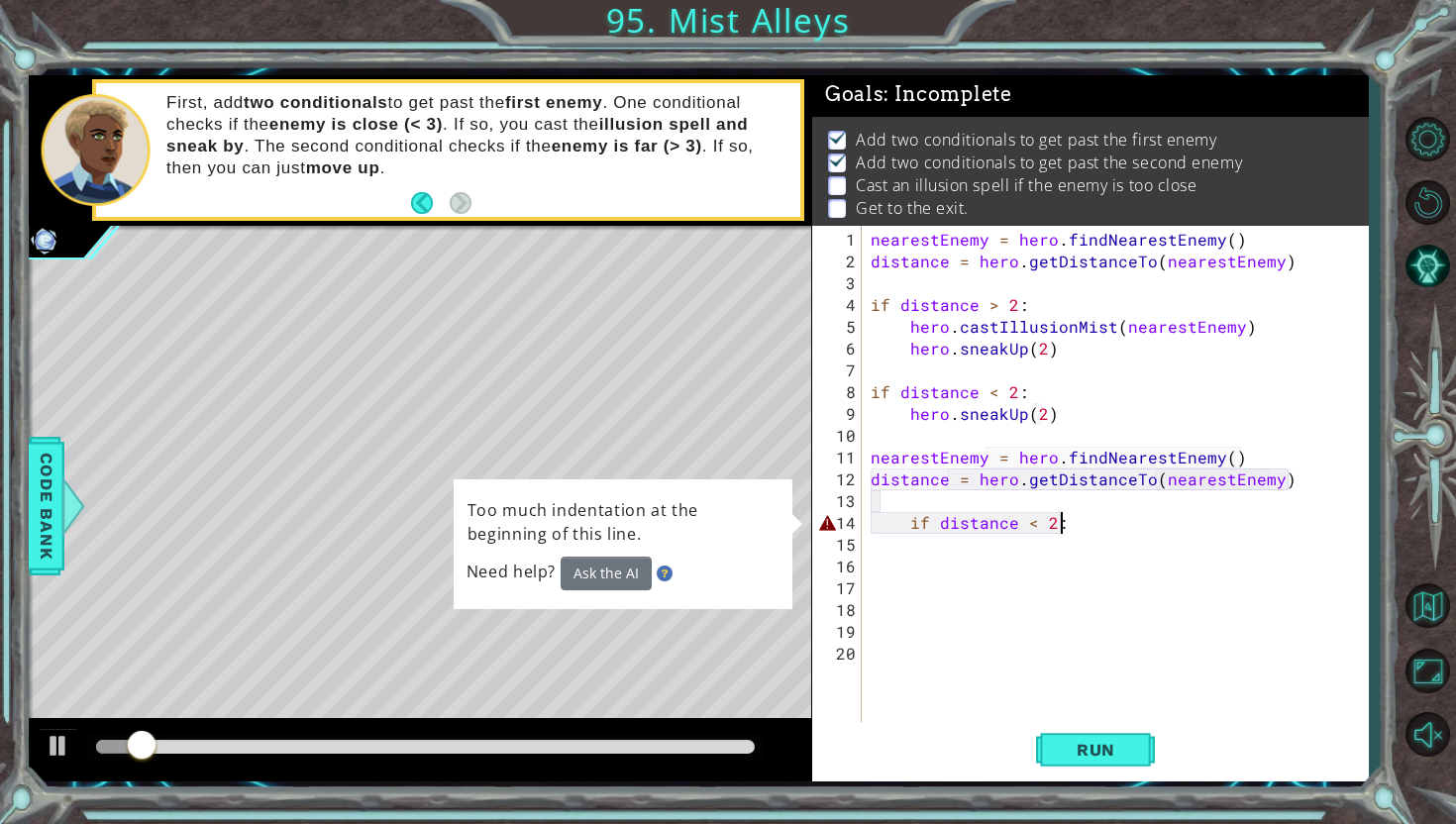 click on "nearestEnemy   =   hero . findNearestEnemy ( ) distance   =   hero . getDistanceTo ( nearestEnemy ) if   distance   >   2 :      hero . castIllusionMist ( nearestEnemy )      hero . sneakUp ( 2 )      if   distance   <   2 :      hero . sneakUp ( 2 )      nearestEnemy   =   hero . findNearestEnemy ( ) distance   =   hero . getDistanceTo ( nearestEnemy )      if   distance   <   2 :" at bounding box center (1119, 501) 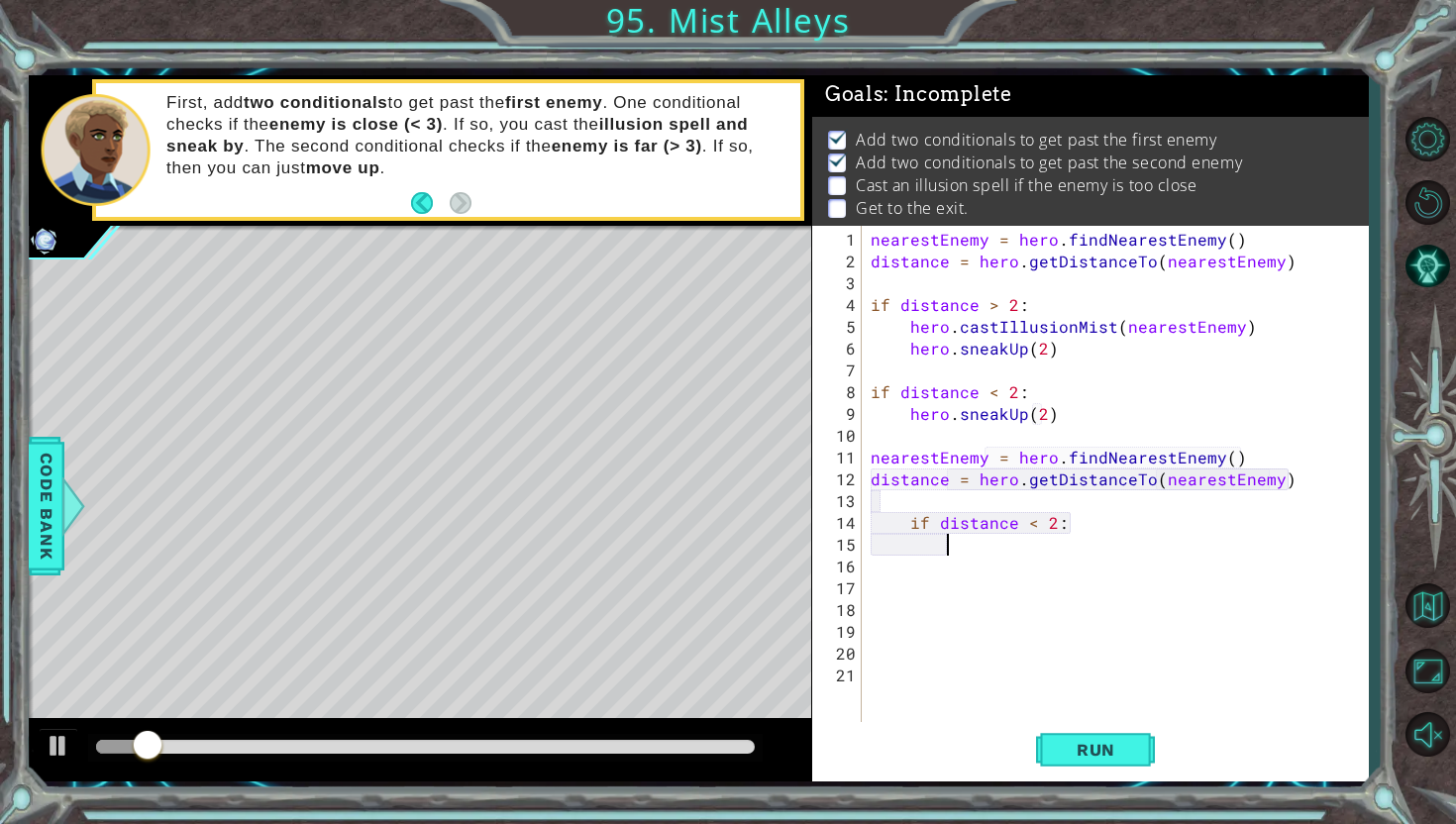 scroll, scrollTop: 0, scrollLeft: 4, axis: horizontal 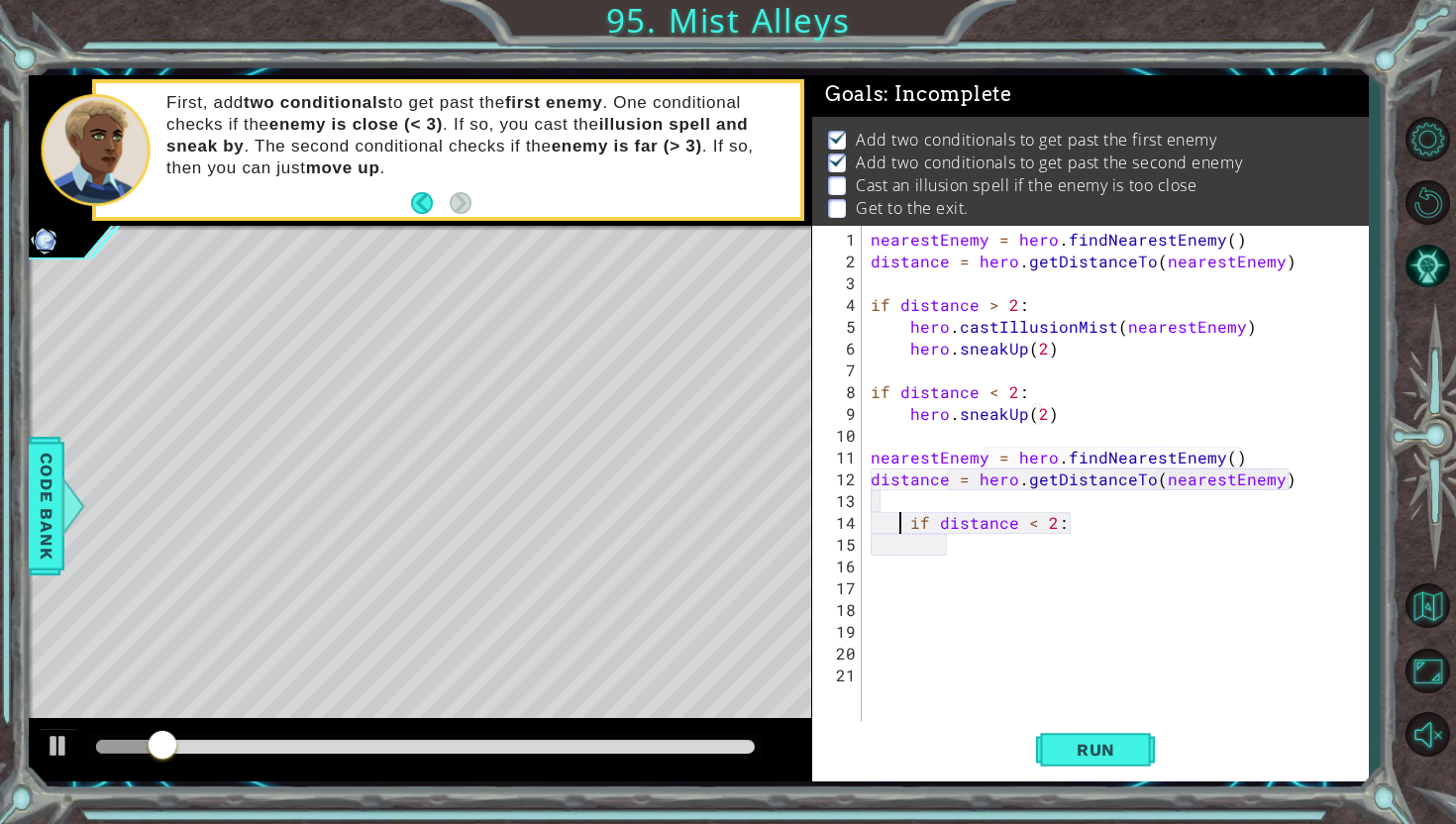 click on "nearestEnemy   =   hero . findNearestEnemy ( ) distance   =   hero . getDistanceTo ( nearestEnemy ) if   distance   >   2 :      hero . castIllusionMist ( nearestEnemy )      hero . sneakUp ( 2 )      if   distance   <   2 :      hero . sneakUp ( 2 )      nearestEnemy   =   hero . findNearestEnemy ( ) distance   =   hero . getDistanceTo ( nearestEnemy )      if   distance   <   2 :" at bounding box center [1119, 501] 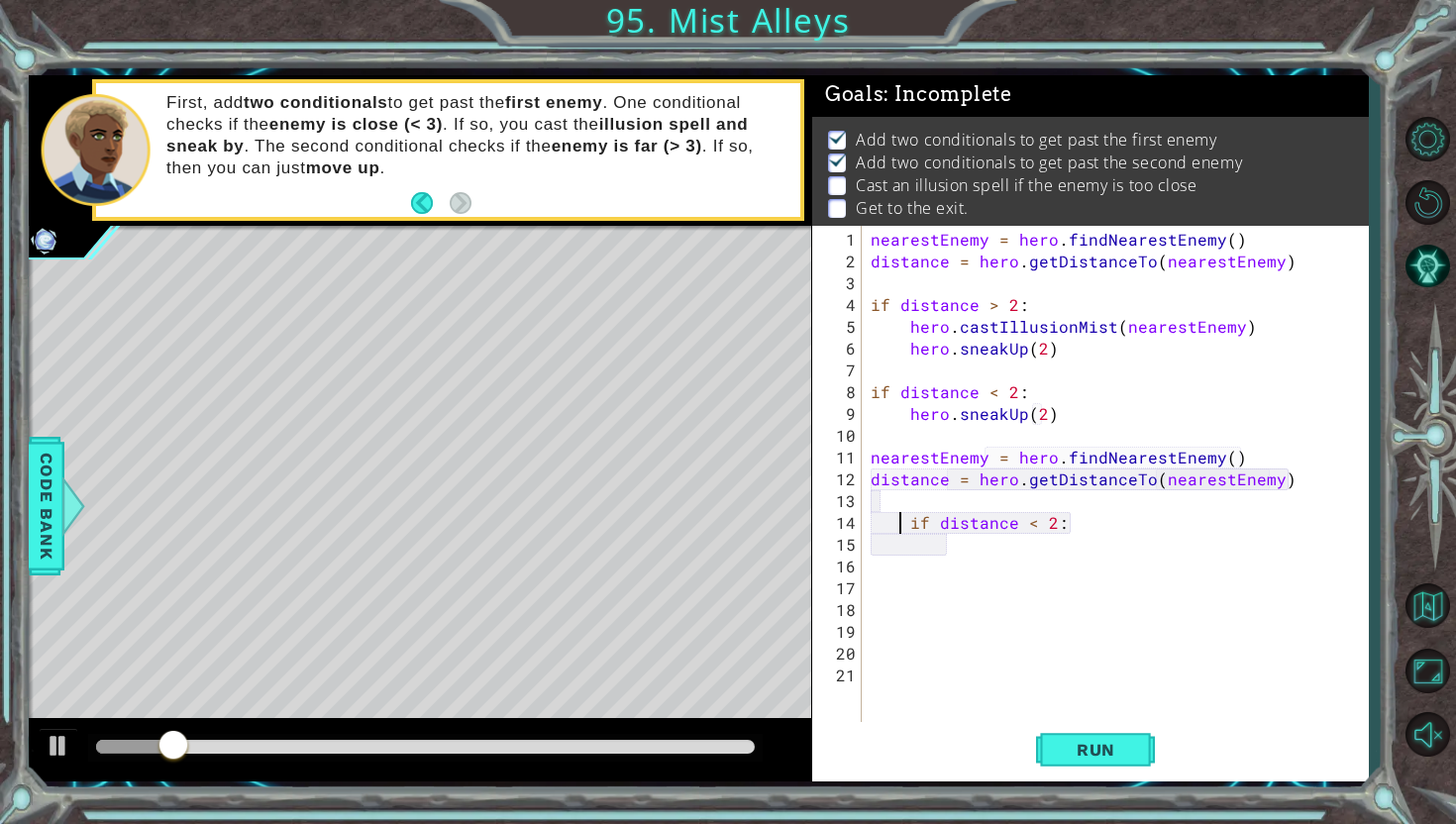 click on "nearestEnemy   =   hero . findNearestEnemy ( ) distance   =   hero . getDistanceTo ( nearestEnemy ) if   distance   >   2 :      hero . castIllusionMist ( nearestEnemy )      hero . sneakUp ( 2 )      if   distance   <   2 :      hero . sneakUp ( 2 )      nearestEnemy   =   hero . findNearestEnemy ( ) distance   =   hero . getDistanceTo ( nearestEnemy )      if   distance   <   2 :" at bounding box center [1119, 501] 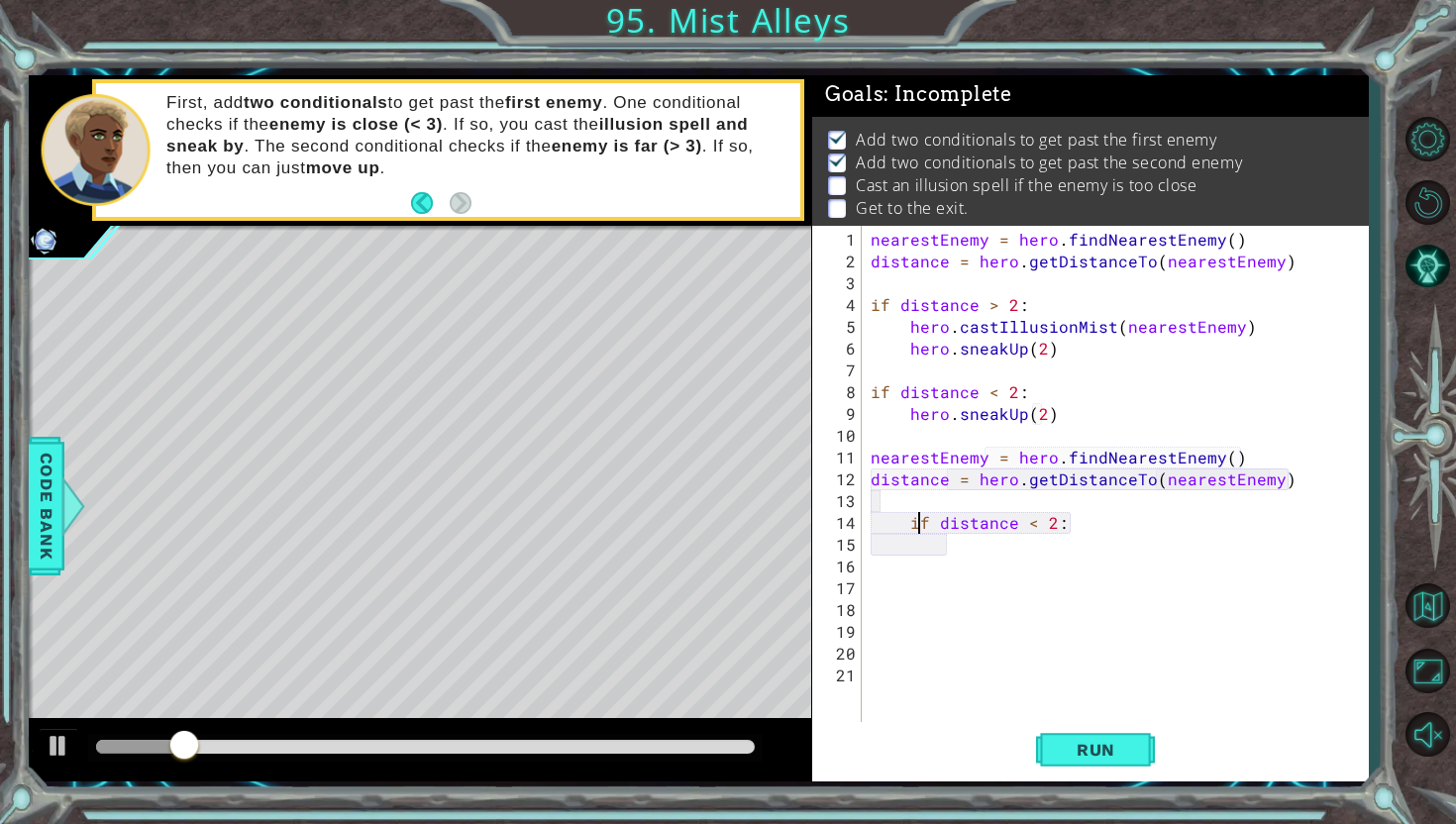 click on "nearestEnemy   =   hero . findNearestEnemy ( ) distance   =   hero . getDistanceTo ( nearestEnemy ) if   distance   >   2 :      hero . castIllusionMist ( nearestEnemy )      hero . sneakUp ( 2 )      if   distance   <   2 :      hero . sneakUp ( 2 )      nearestEnemy   =   hero . findNearestEnemy ( ) distance   =   hero . getDistanceTo ( nearestEnemy )      if   distance   <   2 :" at bounding box center (1119, 501) 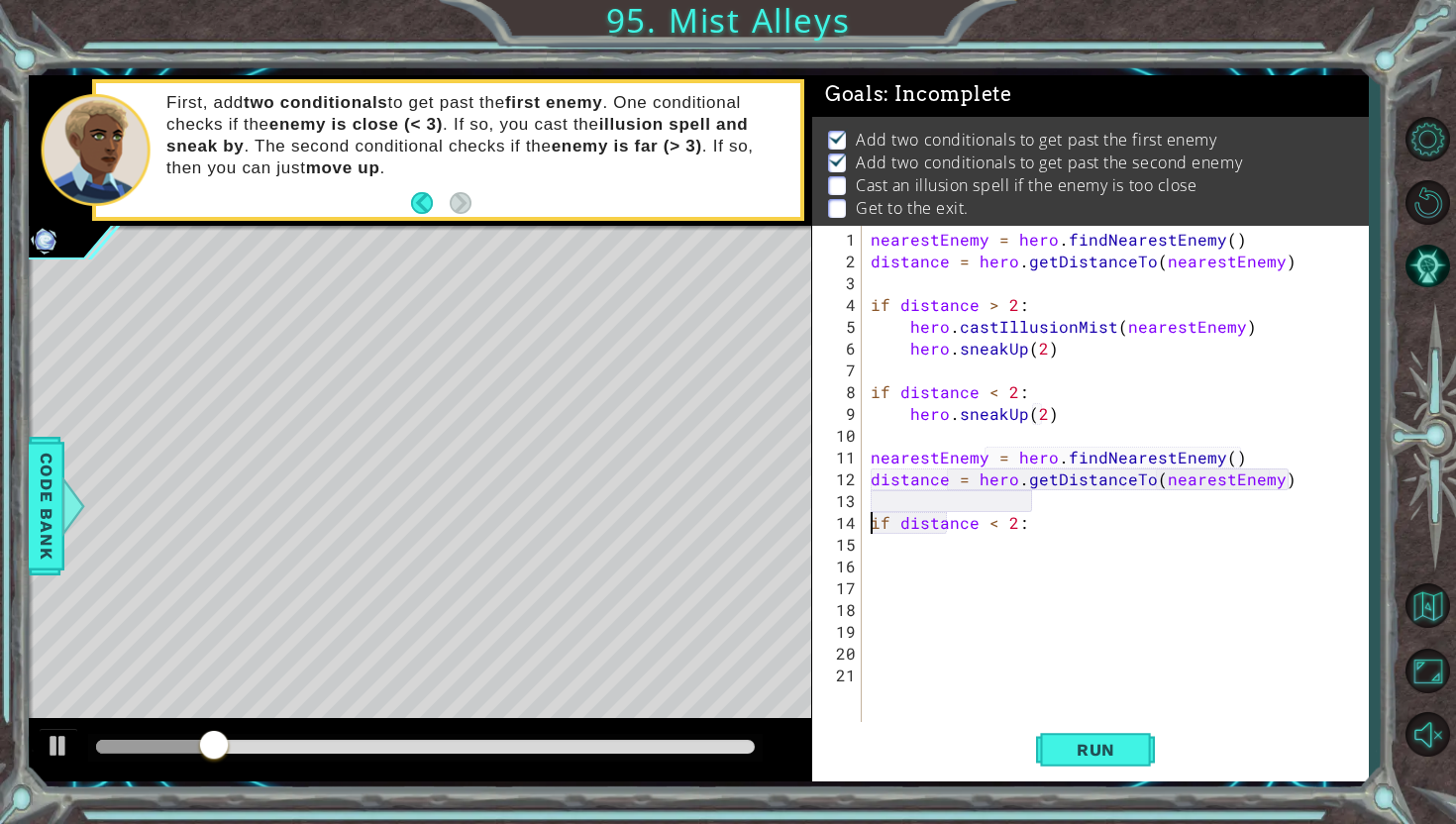 click on "nearestEnemy   =   hero . findNearestEnemy ( ) distance   =   hero . getDistanceTo ( nearestEnemy ) if   distance   >   2 :      hero . castIllusionMist ( nearestEnemy )      hero . sneakUp ( 2 )      if   distance   <   2 :      hero . sneakUp ( 2 )      nearestEnemy   =   hero . findNearestEnemy ( ) distance   =   hero . getDistanceTo ( nearestEnemy ) if   distance   <   2 :" at bounding box center [1119, 501] 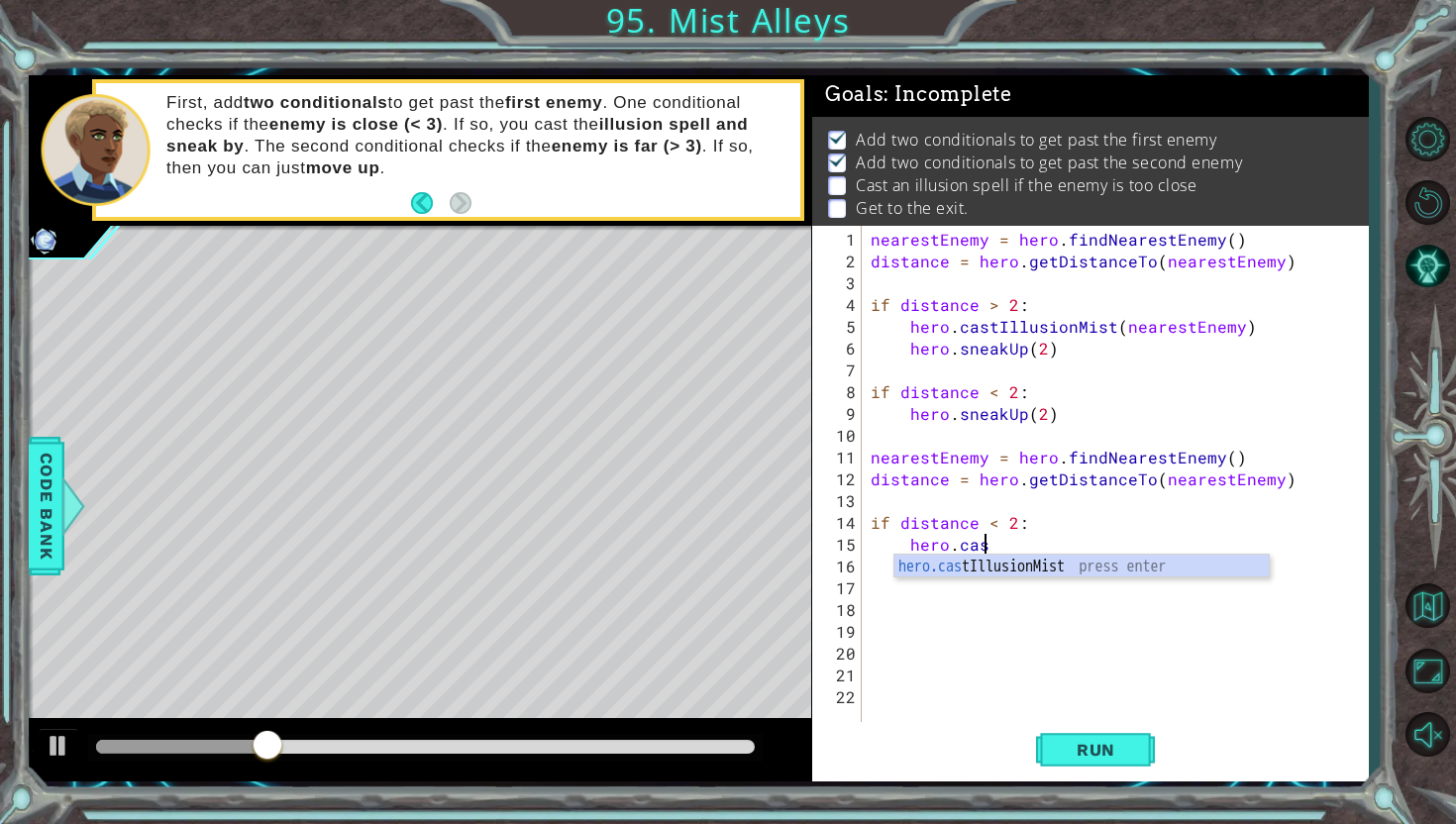 scroll, scrollTop: 0, scrollLeft: 6, axis: horizontal 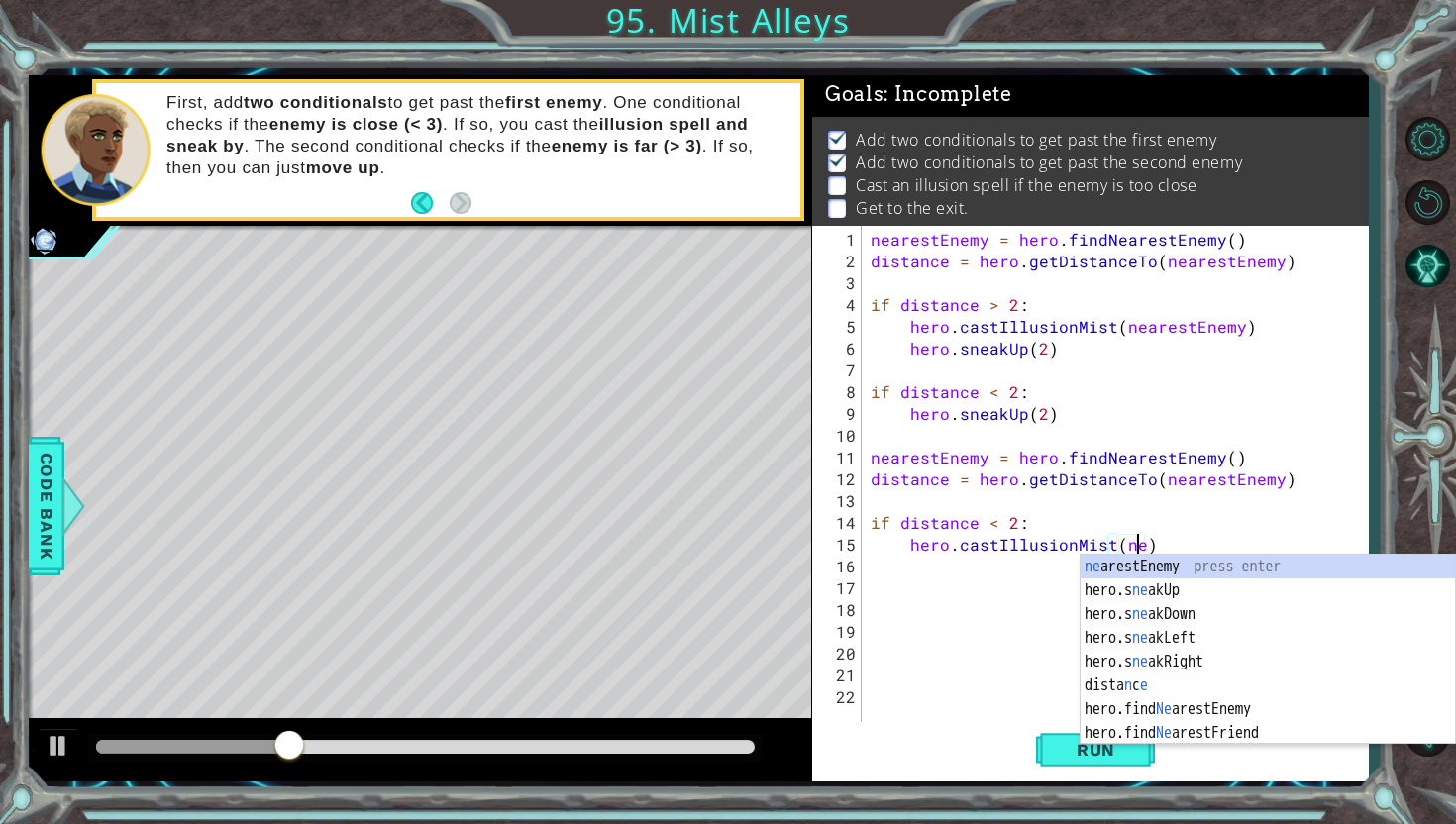 type on "hero.castIllusionMist(nearestEnemy)" 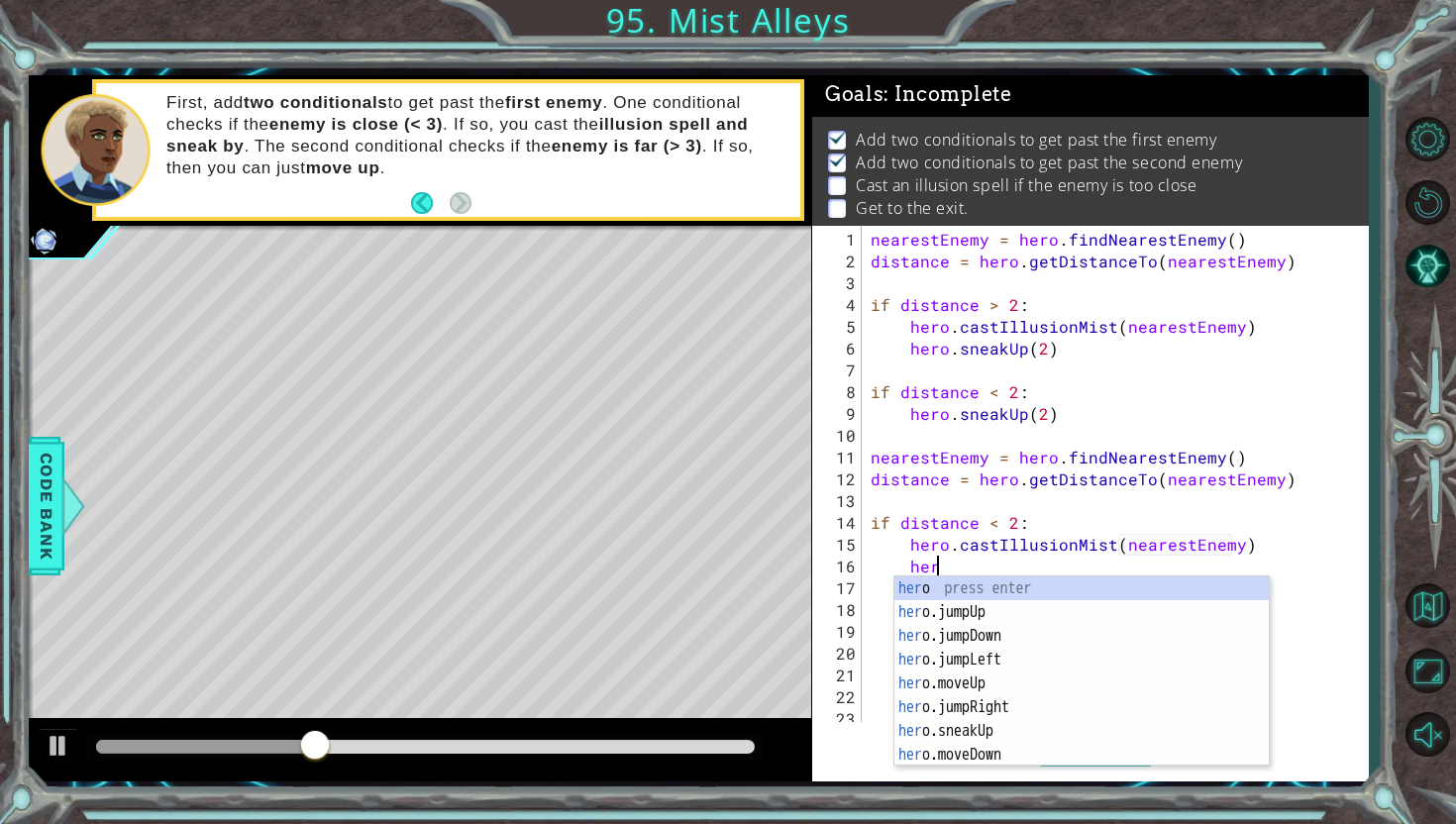 type on "hero" 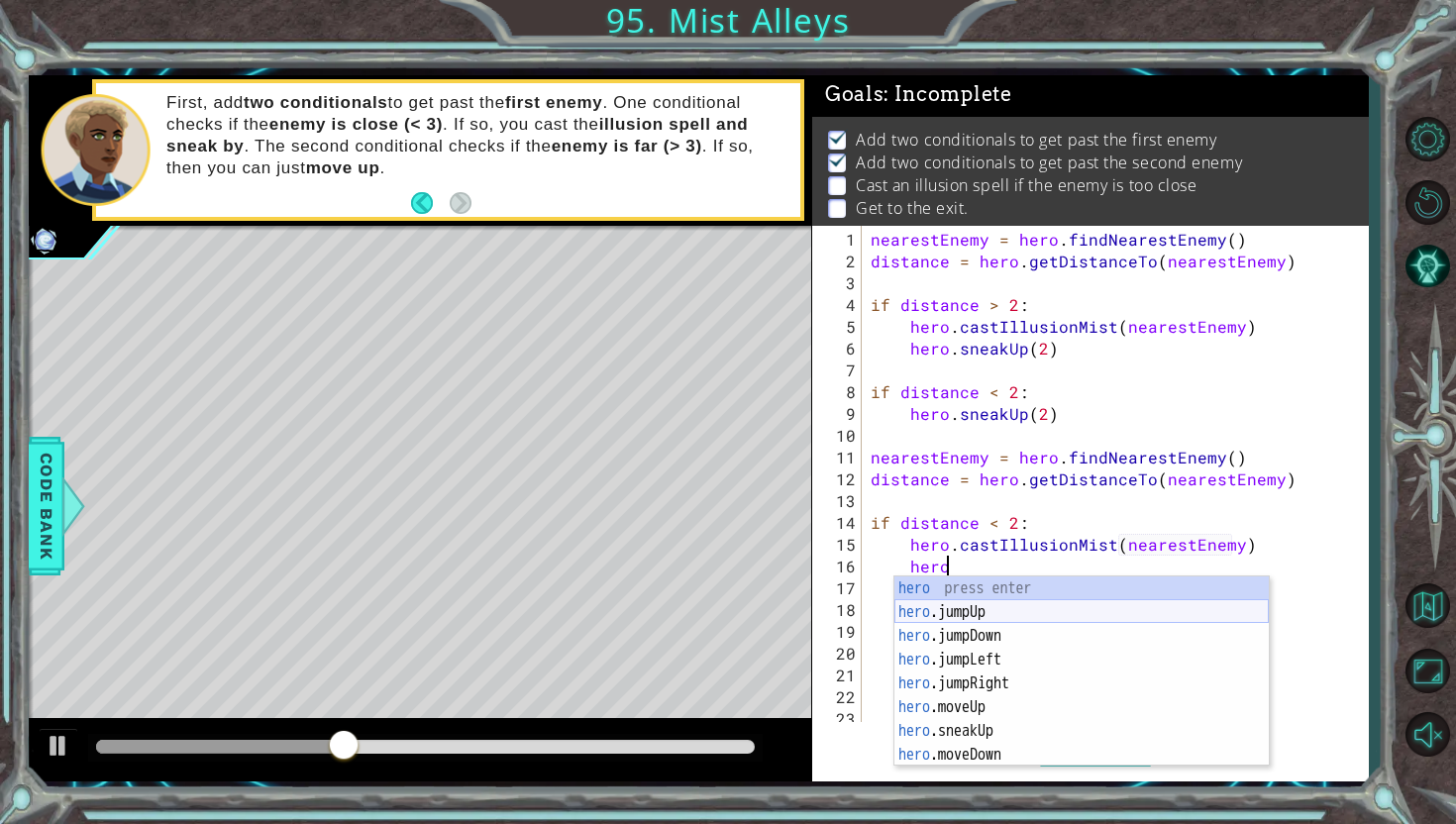 click on "hero press enter hero .jumpUp press enter hero .jumpDown press enter hero .jumpLeft press enter hero .jumpRight press enter hero .moveUp press enter hero .sneakUp press enter hero .moveDown press enter hero .moveLeft press enter" at bounding box center (1082, 695) 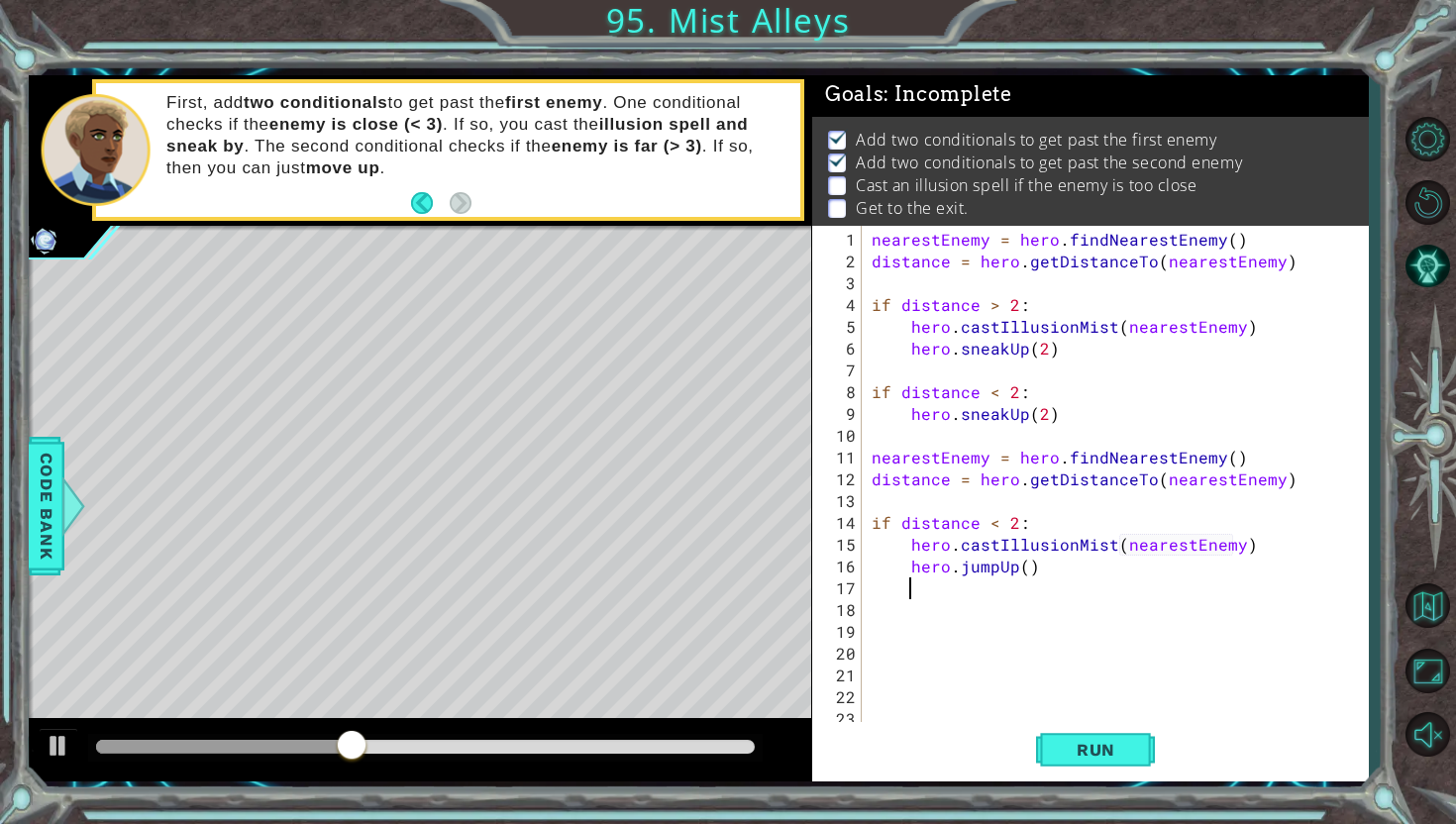 click on "1 2 3 4 5 6 7 8 9 10 11 12 13 14 15 16 17 18 19 20 21 22 23 24 nearestEnemy   =   hero . findNearestEnemy ( ) distance   =   hero . getDistanceTo ( nearestEnemy ) if   distance   >   2 :      hero . castIllusionMist ( nearestEnemy )      hero . sneakUp ( 2 )      if   distance   <   2 :      hero . sneakUp ( 2 )      nearestEnemy   =   hero . findNearestEnemy ( ) distance   =   hero . getDistanceTo ( nearestEnemy ) if   distance   <   2 :      hero . castIllusionMist ( nearestEnemy )      hero . jumpUp ( )                        XXXXXXXXXXXXXXXXXXXXXXXXXXXXXXXXXXXXXXXXXXXXXXXXXXXXXXXXXXXXXXXXXXXXXXXXXXXXXXXXXXXXXXXXXXXXXXXXXXXXXXXXXXXXXXXXXXXXXXXXXXXXXXXXXXXXXXXXXXXXXXXXXXXXXXXXXXXXXXXXXXXXXXXXXXXXXXXXXXXXXXXXXXXXXXXXXXXXXXXXXXXXXXXXXXXXXXXXXXXXXXXXXXXXXXXXXXXXXXXXXXXXXXXXXXXXXXXX Code Saved Run Statement   /  Call   /  is greater than" at bounding box center [1091, 504] 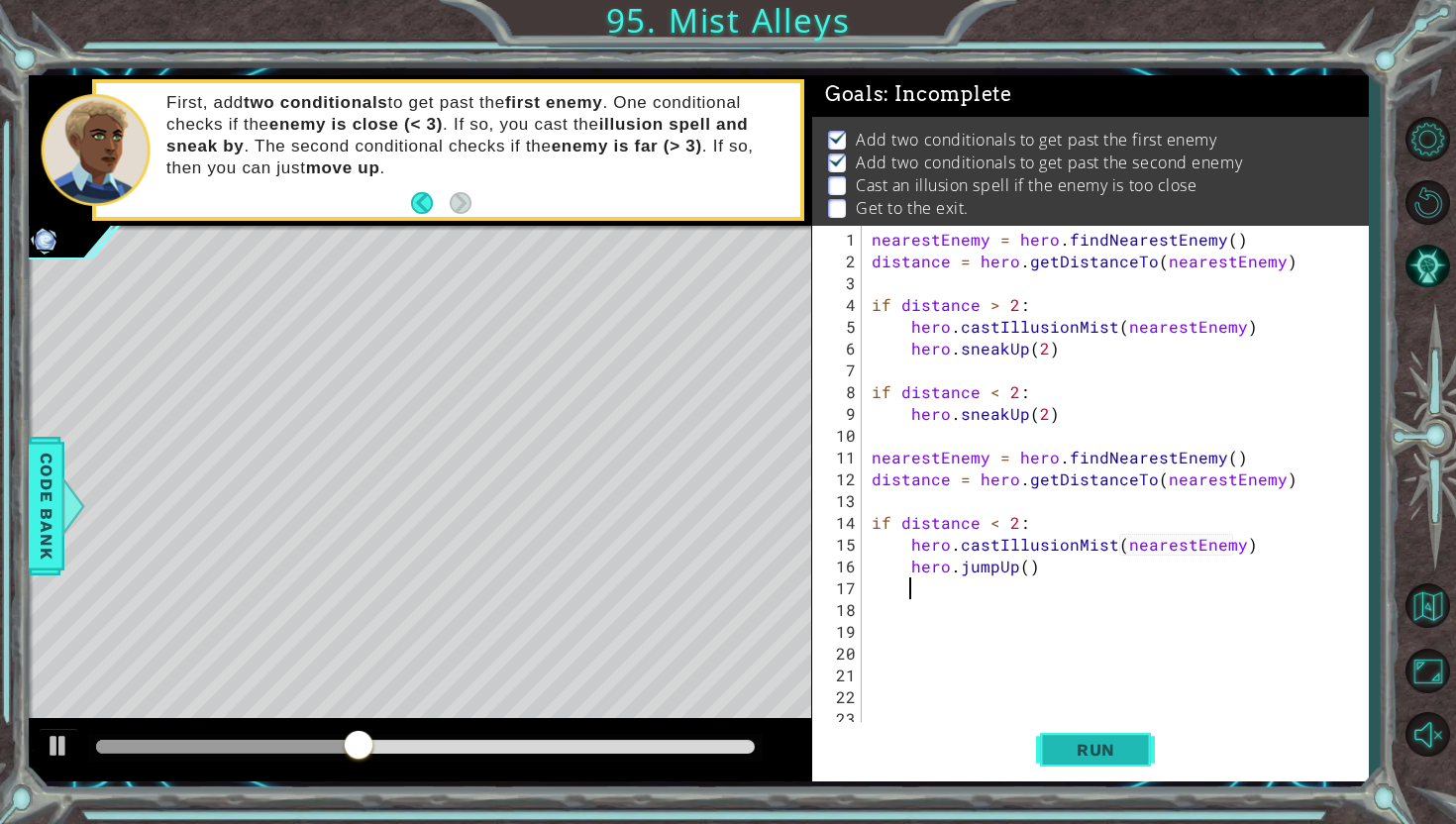 click on "Run" at bounding box center (1095, 750) 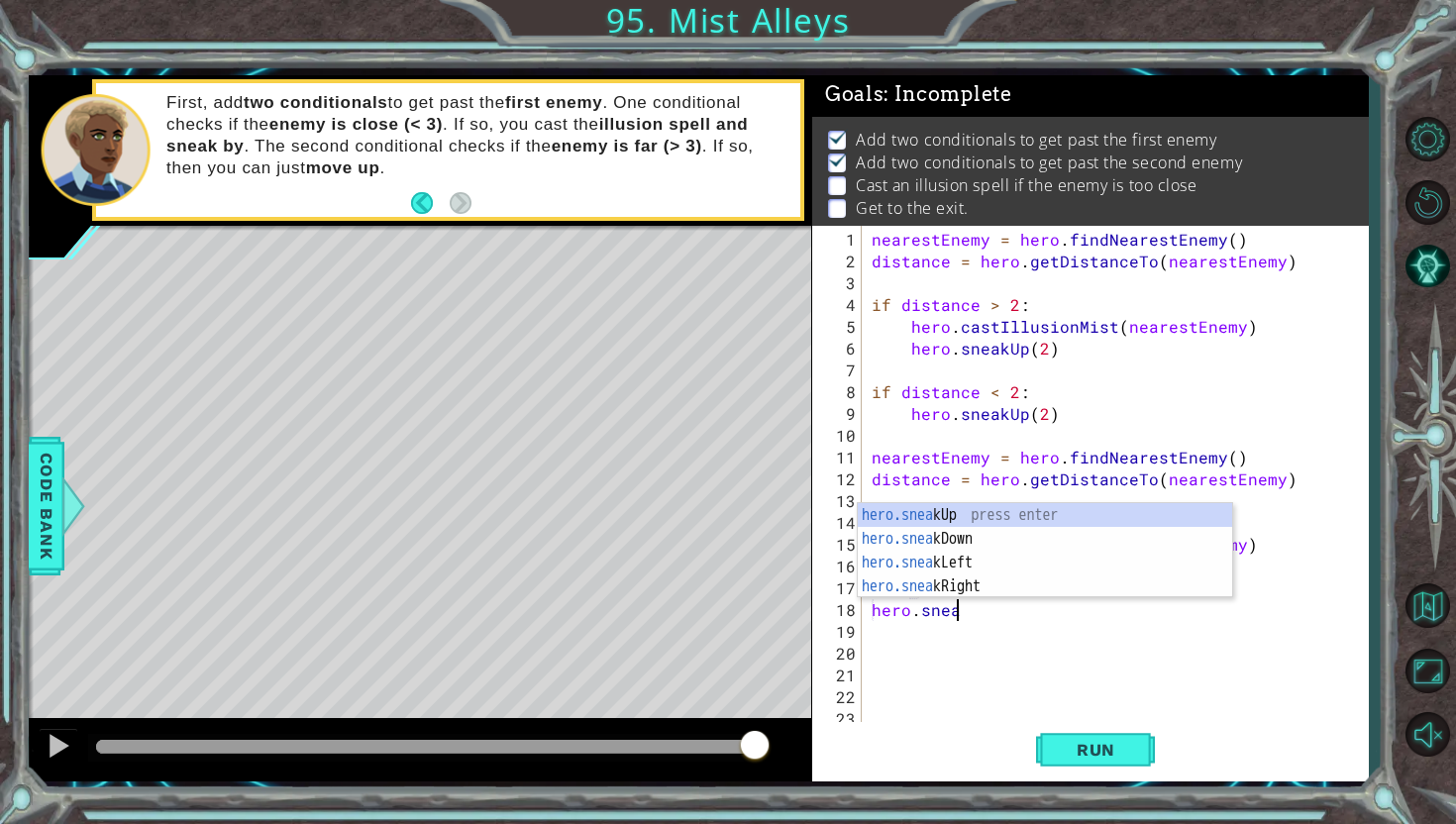 scroll, scrollTop: 0, scrollLeft: 5, axis: horizontal 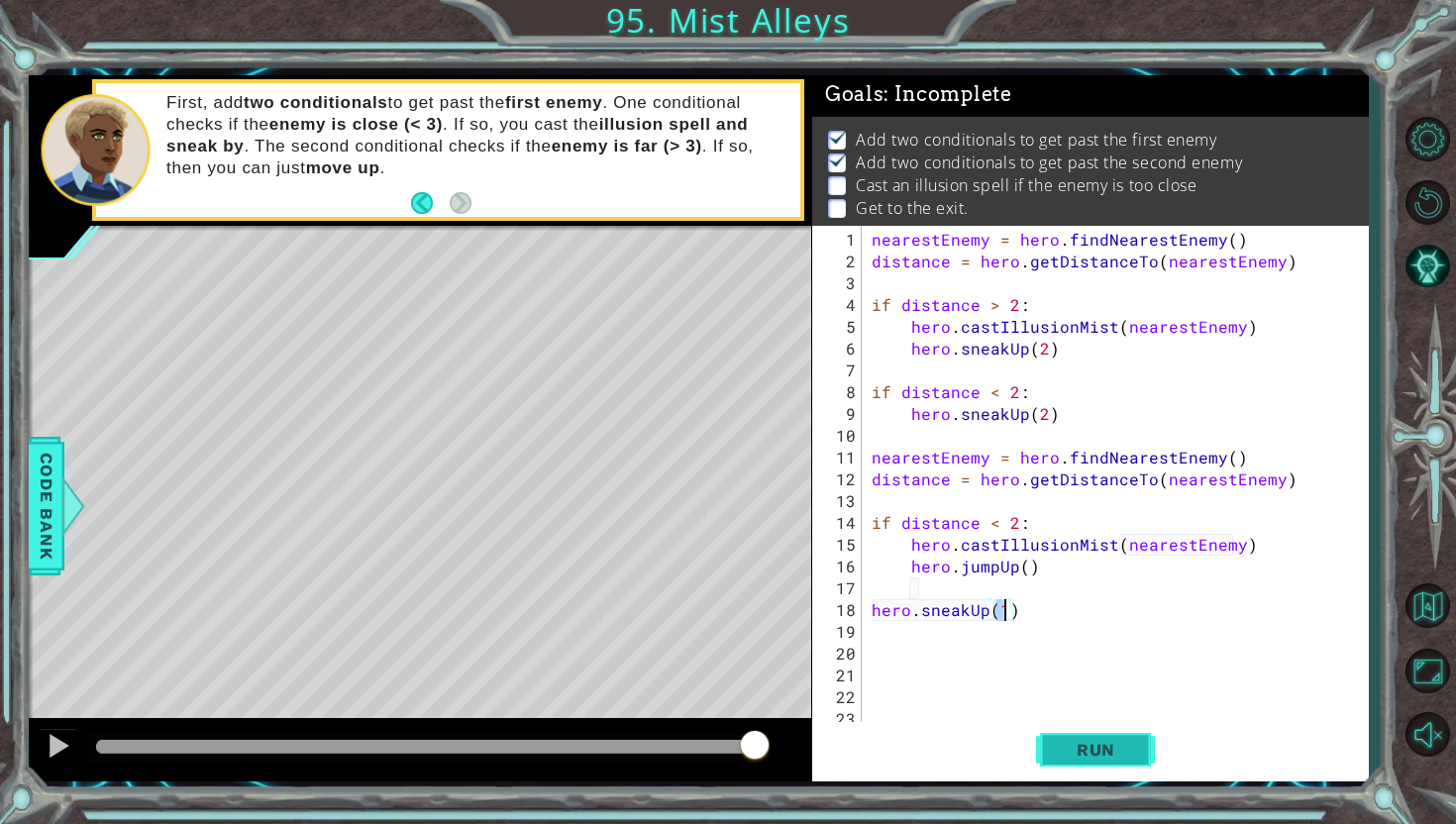 type on "hero.sneakUp(1)" 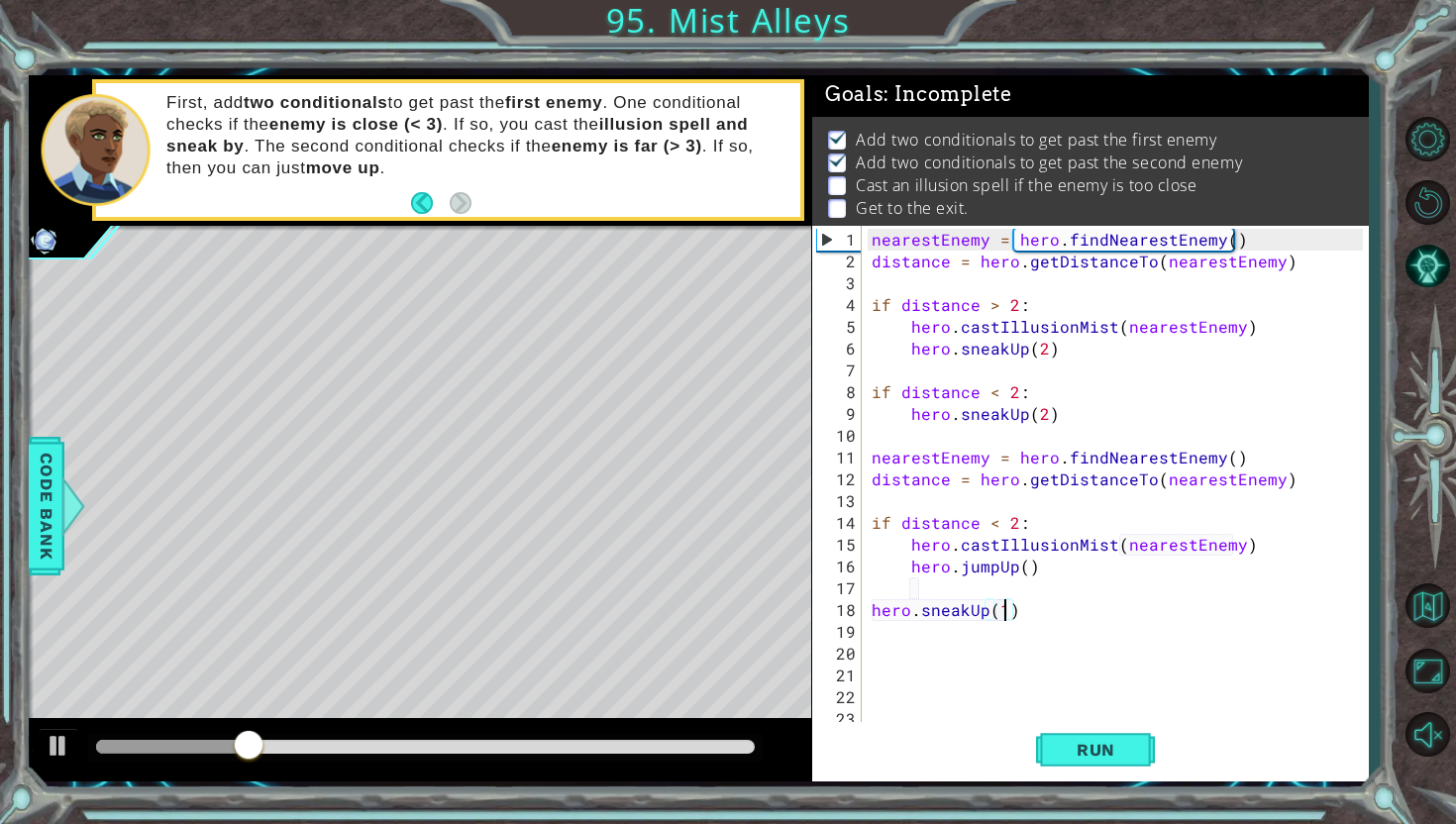 click at bounding box center [425, 748] 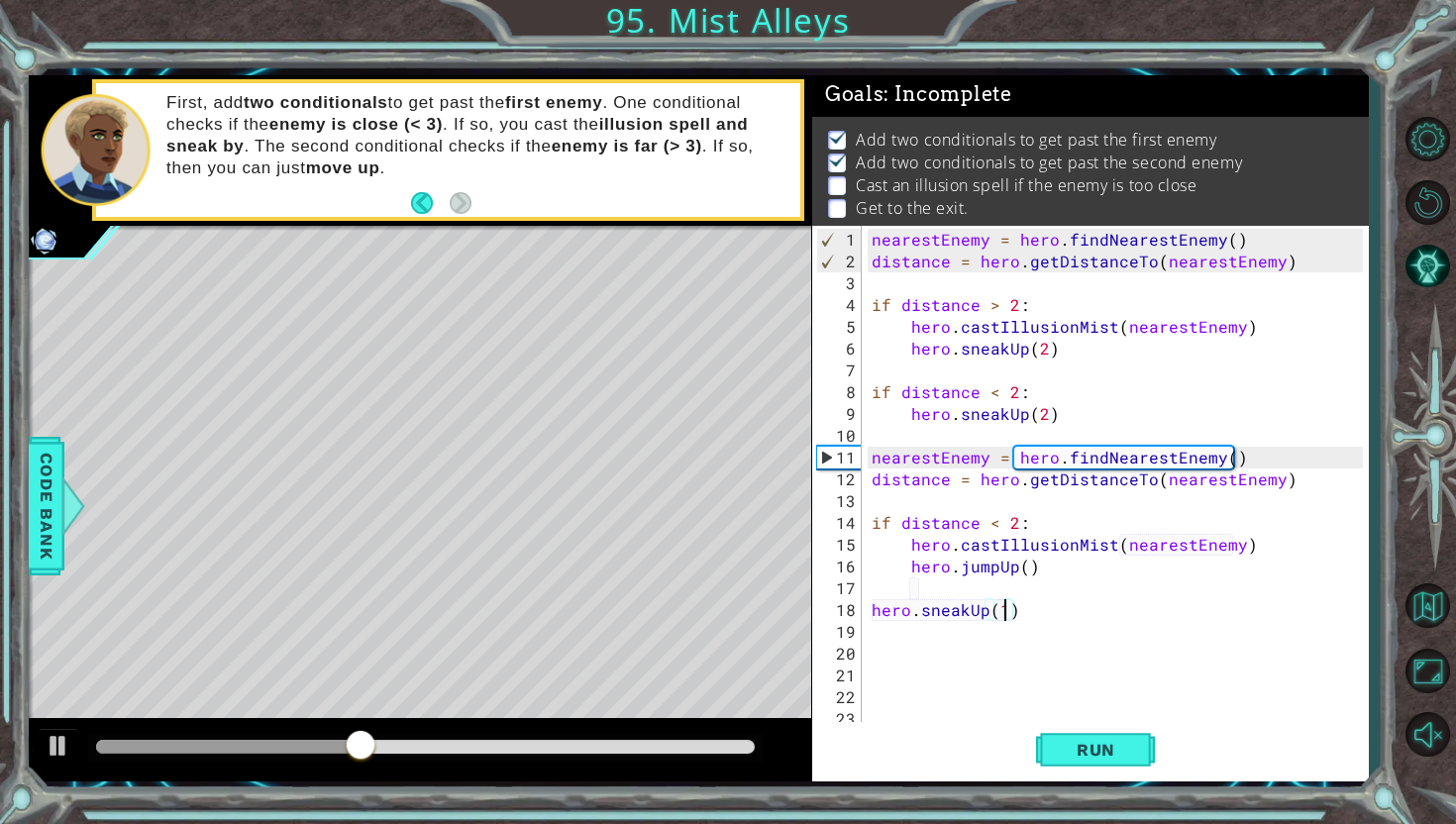 click at bounding box center (425, 747) 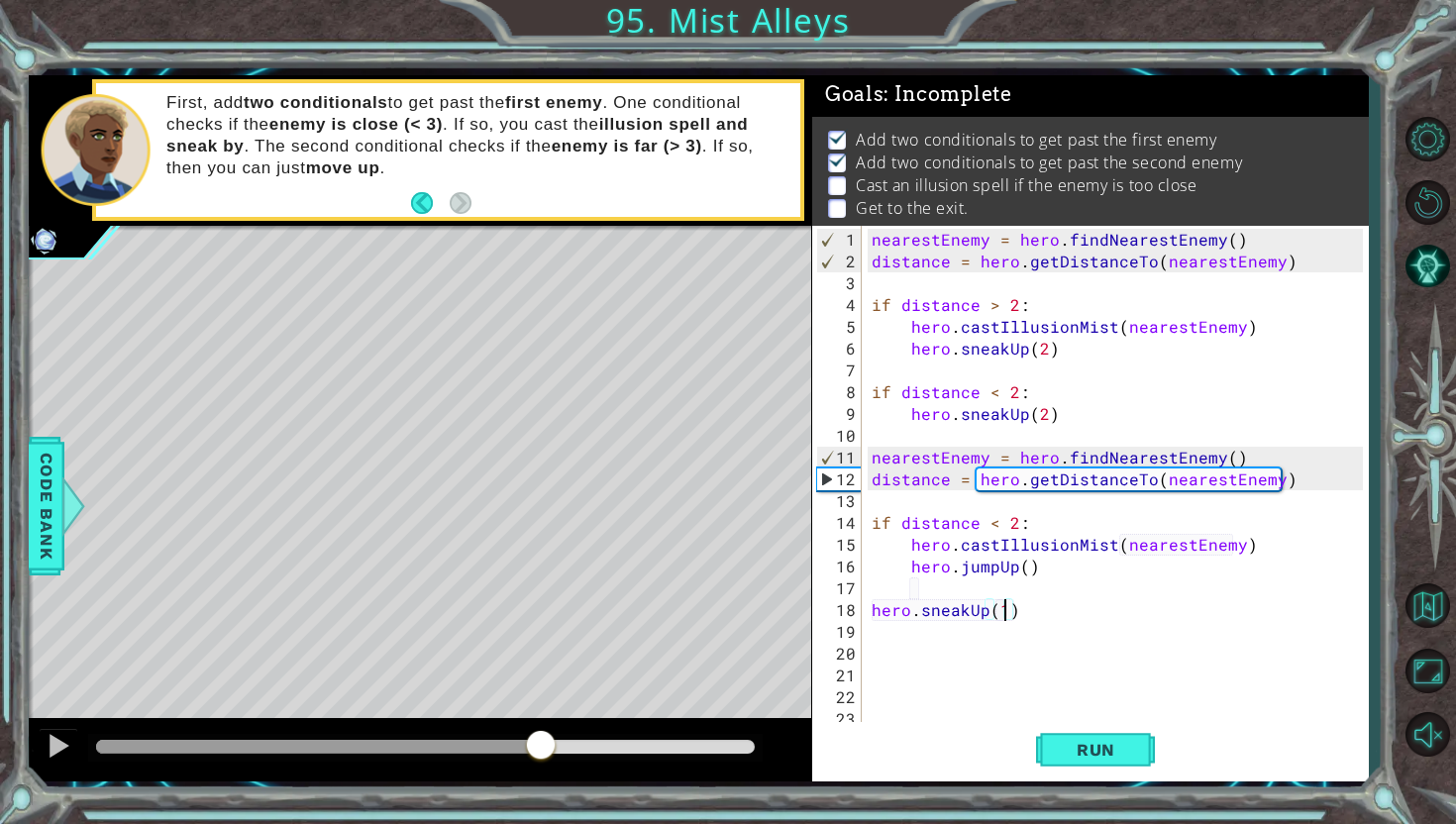 click at bounding box center (425, 747) 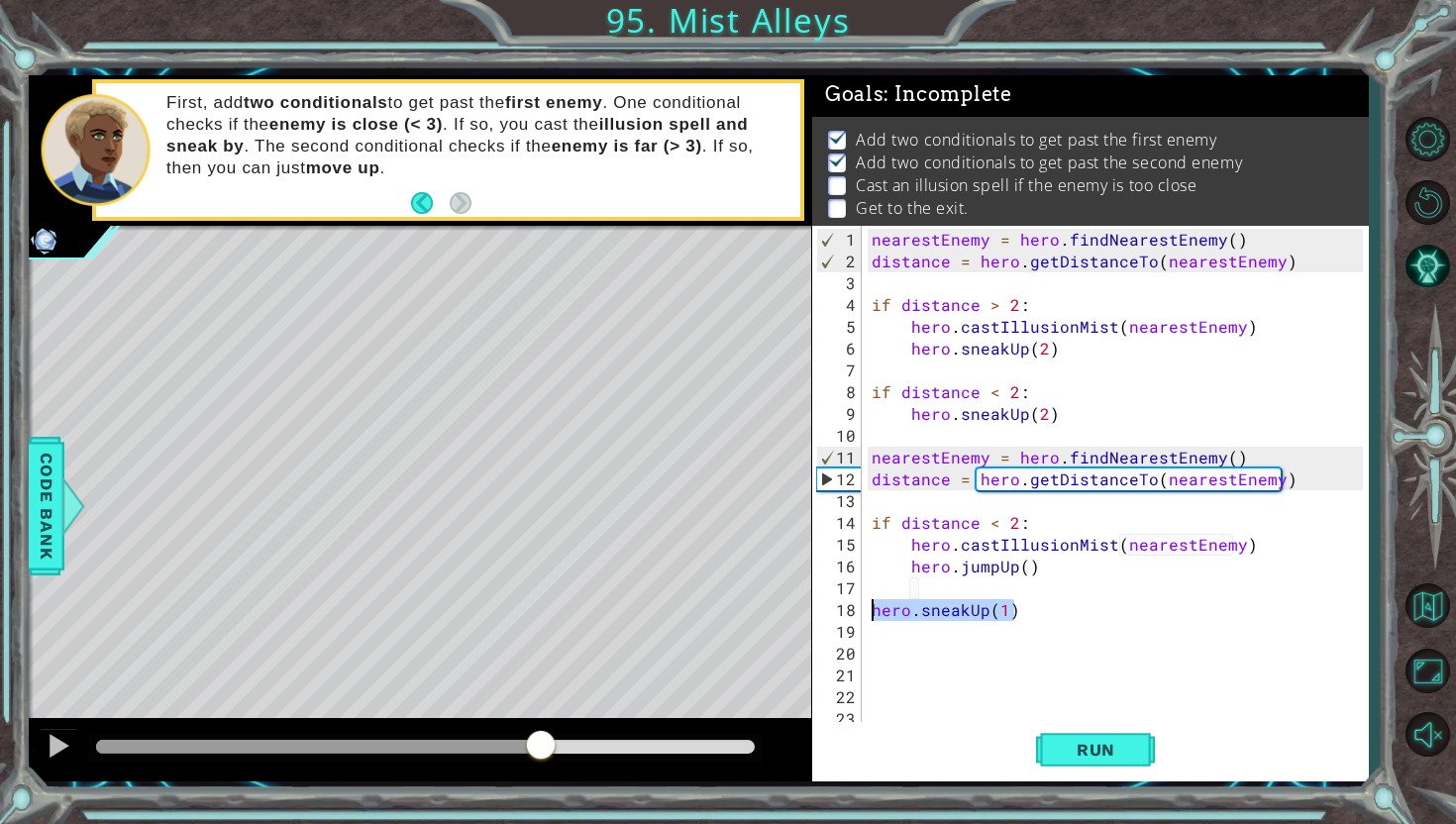 drag, startPoint x: 1052, startPoint y: 598, endPoint x: 817, endPoint y: 598, distance: 235 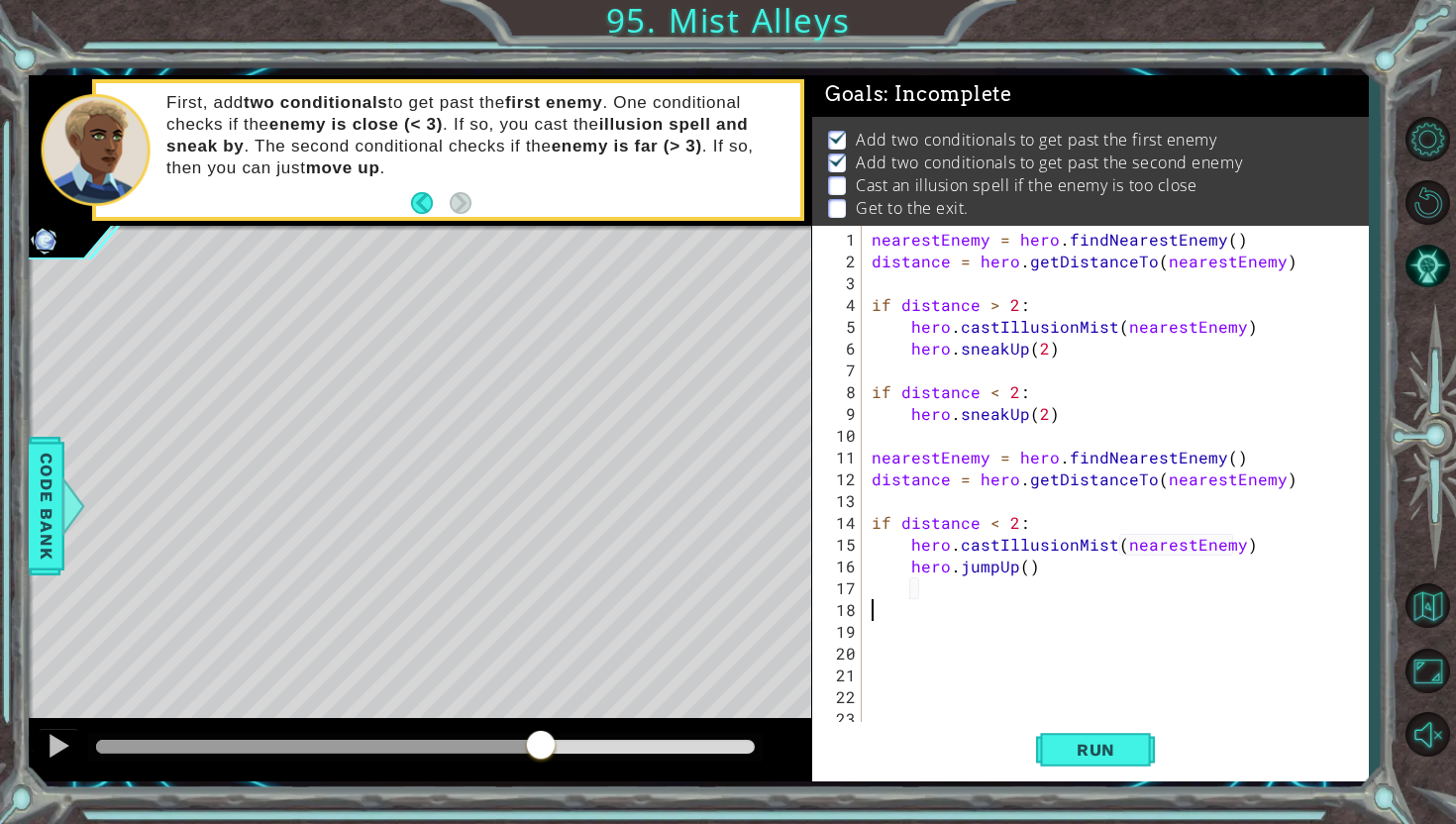 click on "nearestEnemy   =   hero . findNearestEnemy ( ) distance   =   hero . getDistanceTo ( nearestEnemy ) if   distance   >   2 :      hero . castIllusionMist ( nearestEnemy )      hero . sneakUp ( 2 )      if   distance   <   2 :      hero . sneakUp ( 2 )      nearestEnemy   =   hero . findNearestEnemy ( ) distance   =   hero . getDistanceTo ( nearestEnemy ) if   distance   <   2 :      hero . castIllusionMist ( nearestEnemy )      hero . jumpUp ( )" at bounding box center [1120, 501] 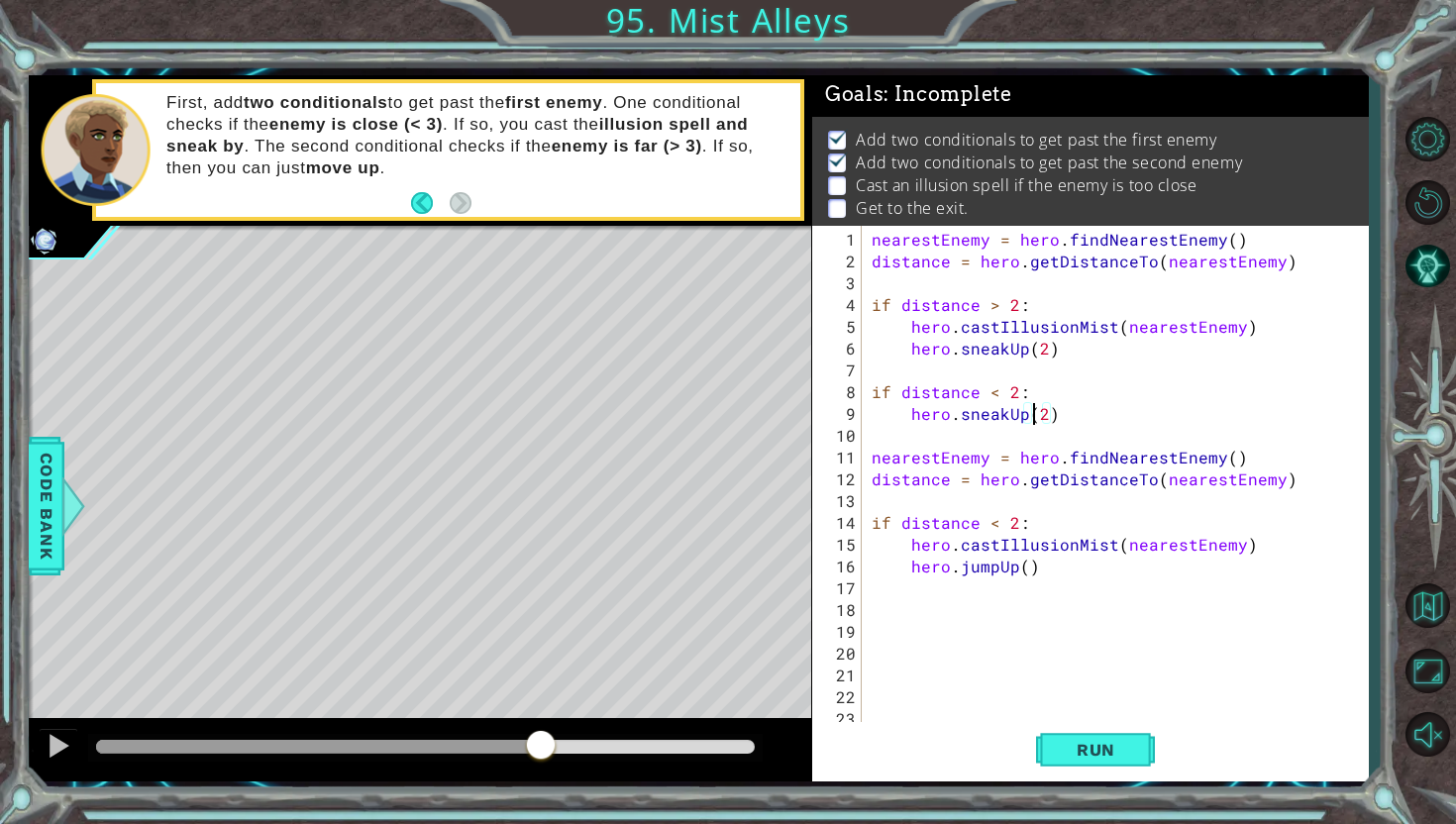 click on "nearestEnemy   =   hero . findNearestEnemy ( ) distance   =   hero . getDistanceTo ( nearestEnemy ) if   distance   >   2 :      hero . castIllusionMist ( nearestEnemy )      hero . sneakUp ( 2 )      if   distance   <   2 :      hero . sneakUp ( 2 )      nearestEnemy   =   hero . findNearestEnemy ( ) distance   =   hero . getDistanceTo ( nearestEnemy ) if   distance   <   2 :      hero . castIllusionMist ( nearestEnemy )      hero . jumpUp ( )" at bounding box center (1120, 501) 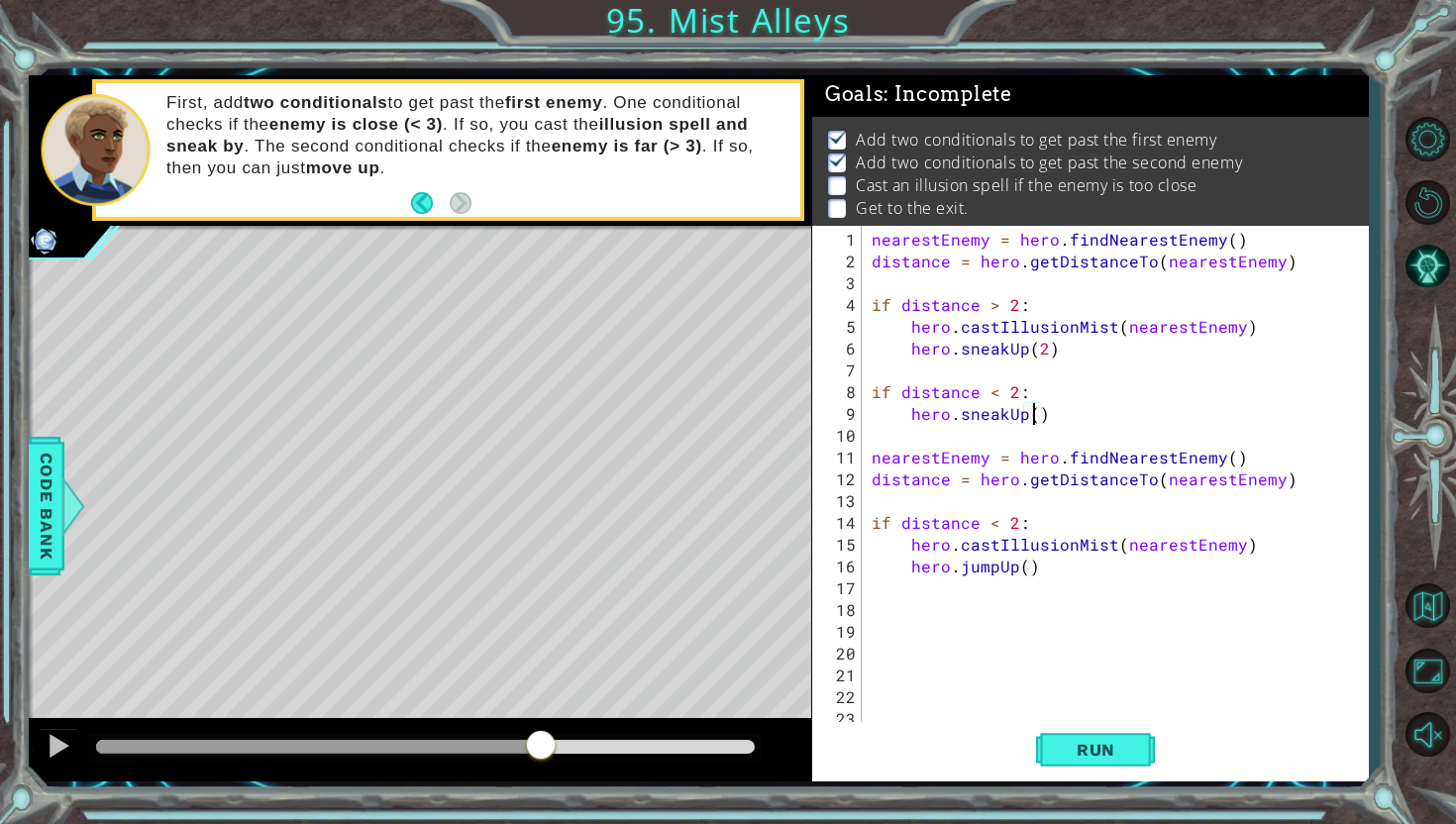 scroll, scrollTop: 0, scrollLeft: 10, axis: horizontal 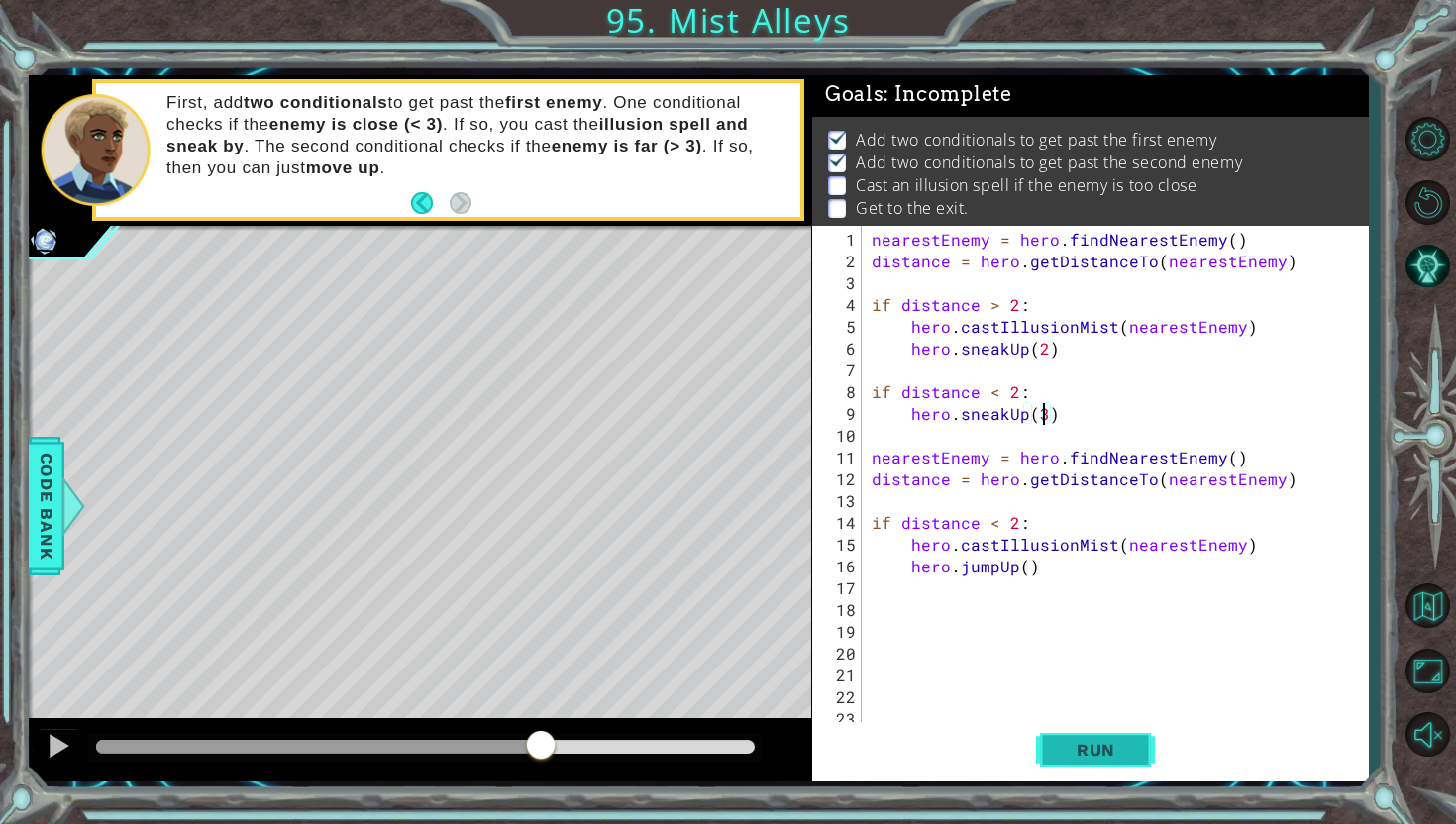 click on "Run" at bounding box center [1095, 750] 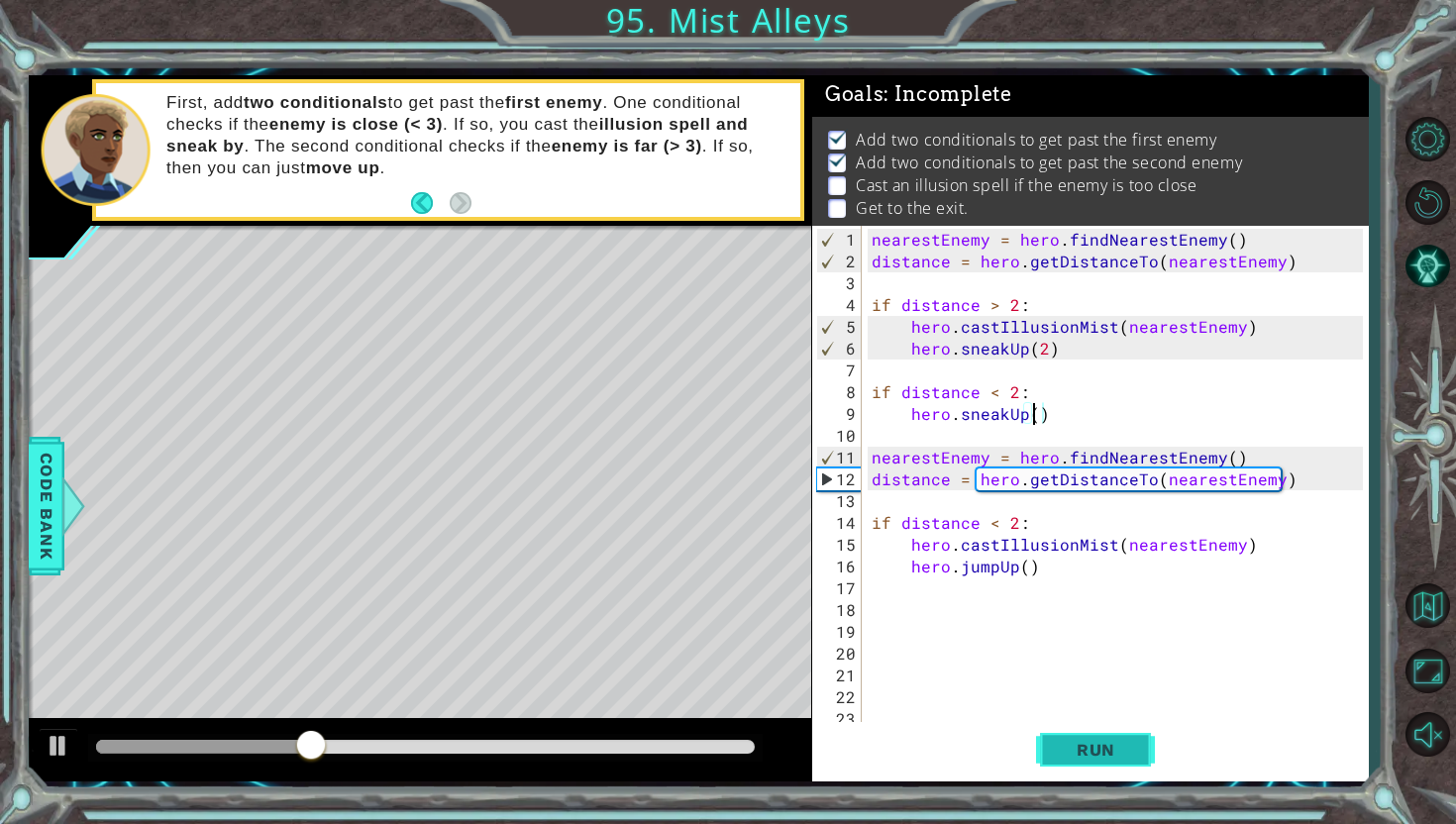 type on "hero.sneakUp(2)" 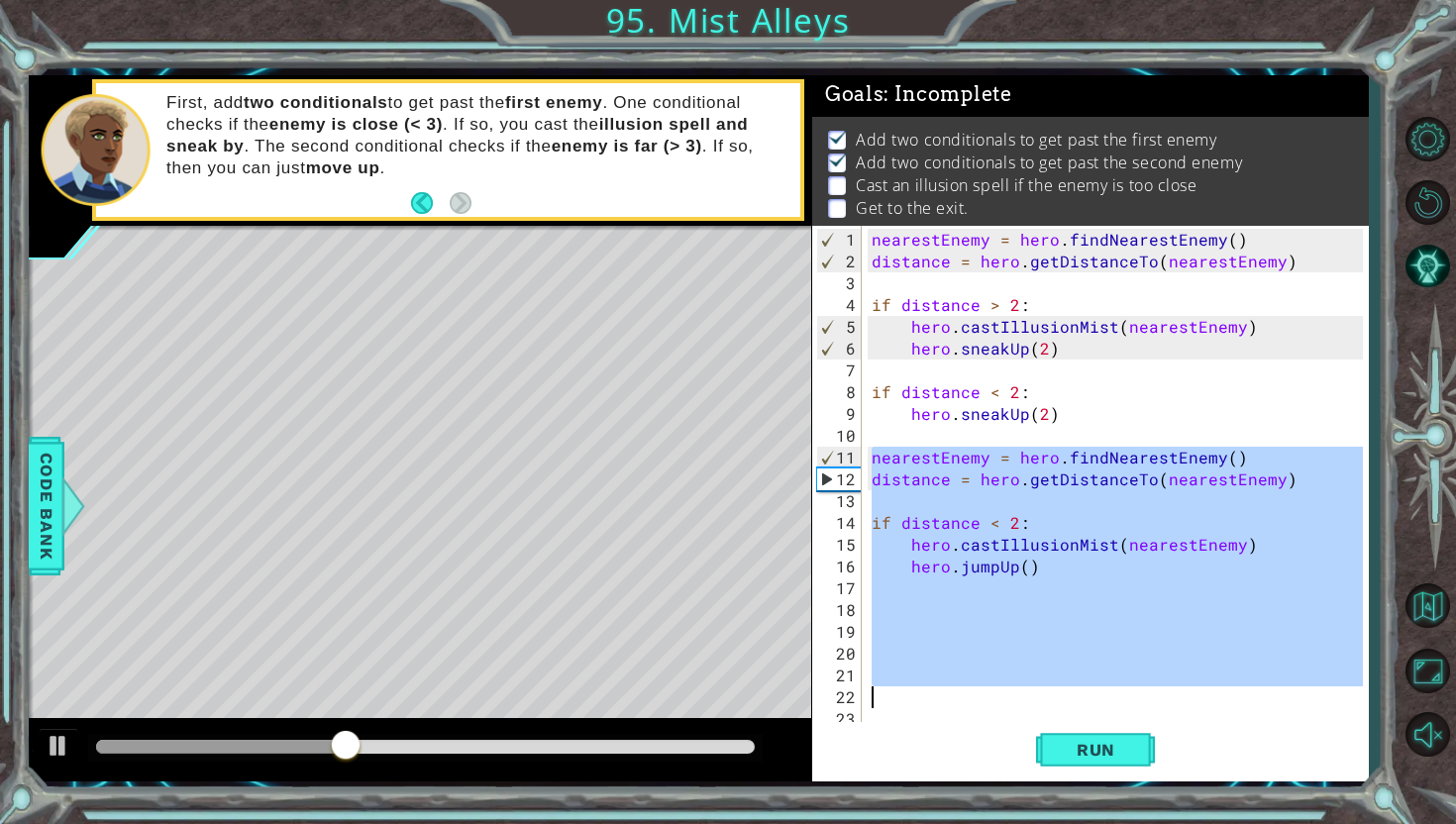 drag, startPoint x: 867, startPoint y: 454, endPoint x: 1163, endPoint y: 700, distance: 384.8792 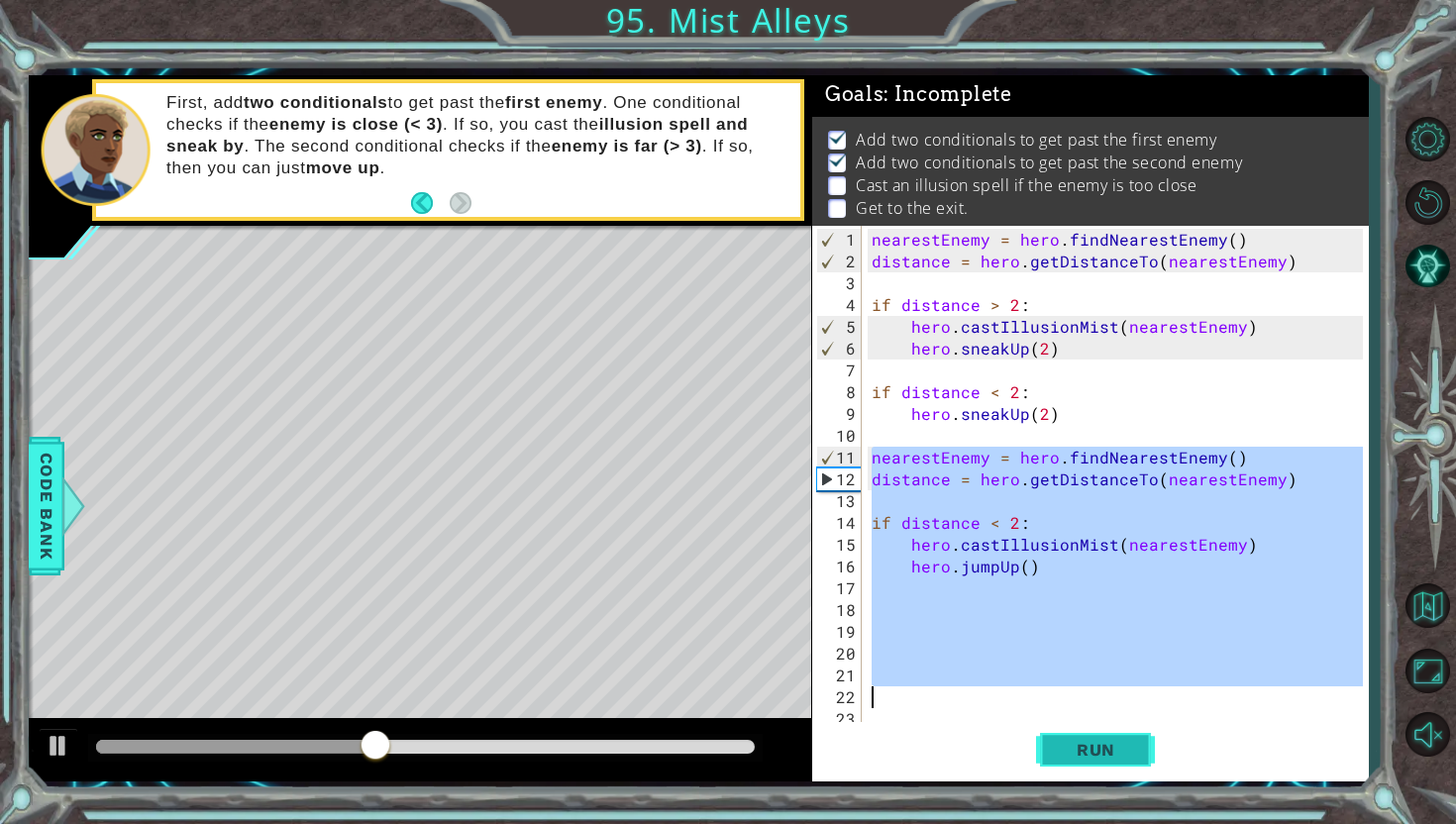 scroll, scrollTop: 0, scrollLeft: 0, axis: both 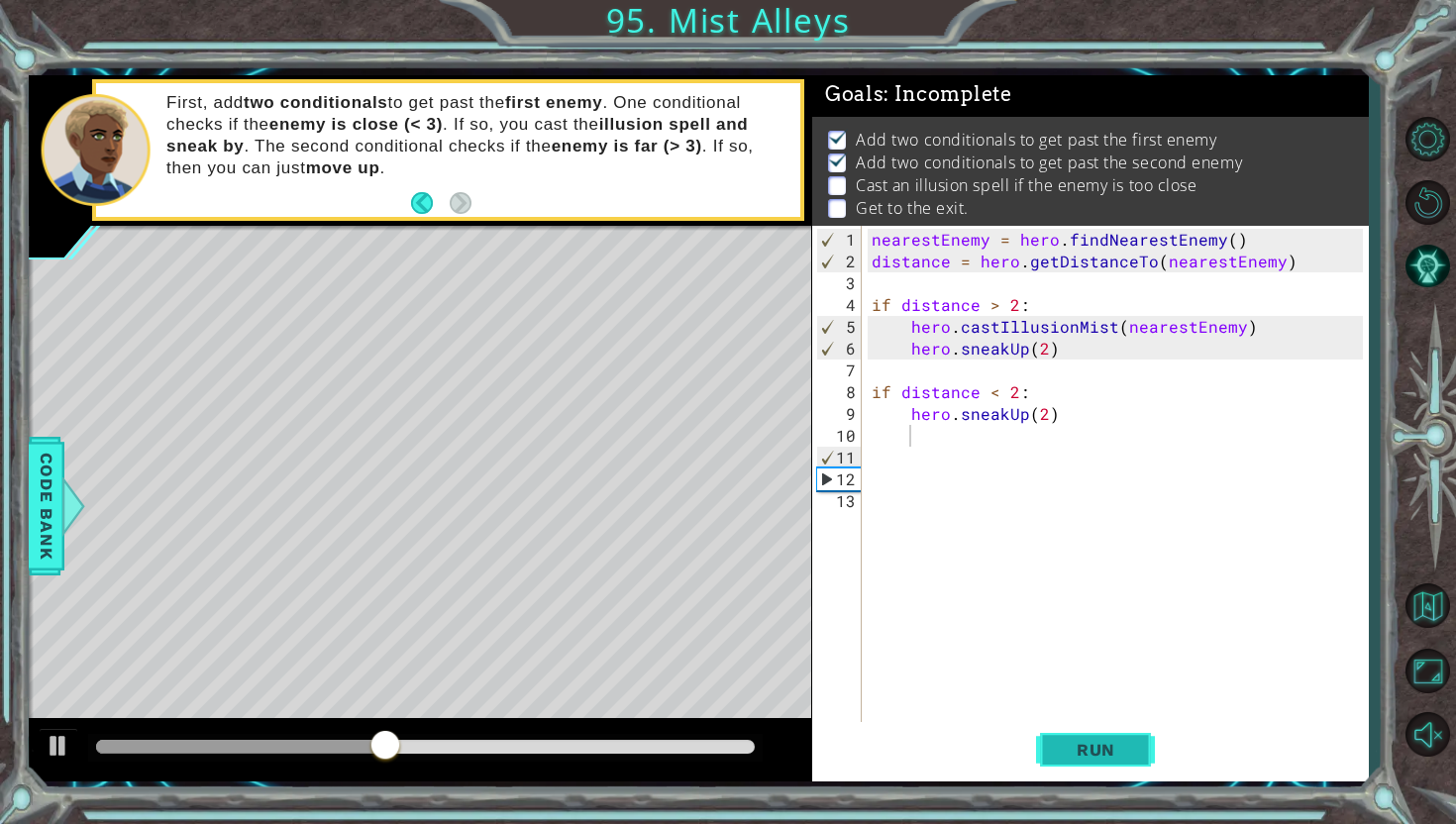 click on "Run" at bounding box center (1095, 750) 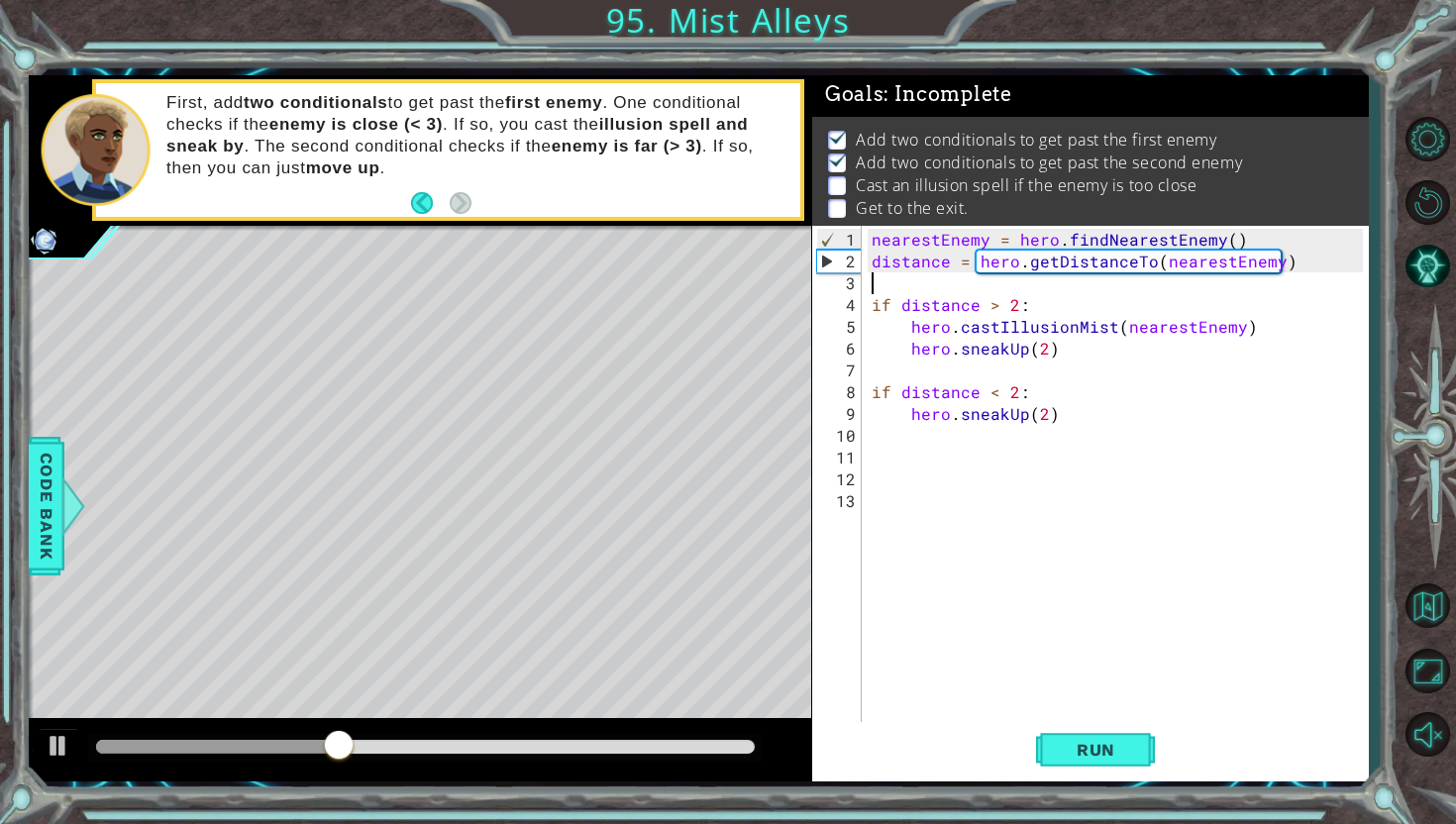 click on "nearestEnemy   =   hero . findNearestEnemy ( ) distance   =   hero . getDistanceTo ( nearestEnemy ) if   distance   >   2 :      hero . castIllusionMist ( nearestEnemy )      hero . sneakUp ( 2 )      if   distance   <   2 :      hero . sneakUp ( 2 )" at bounding box center [1120, 501] 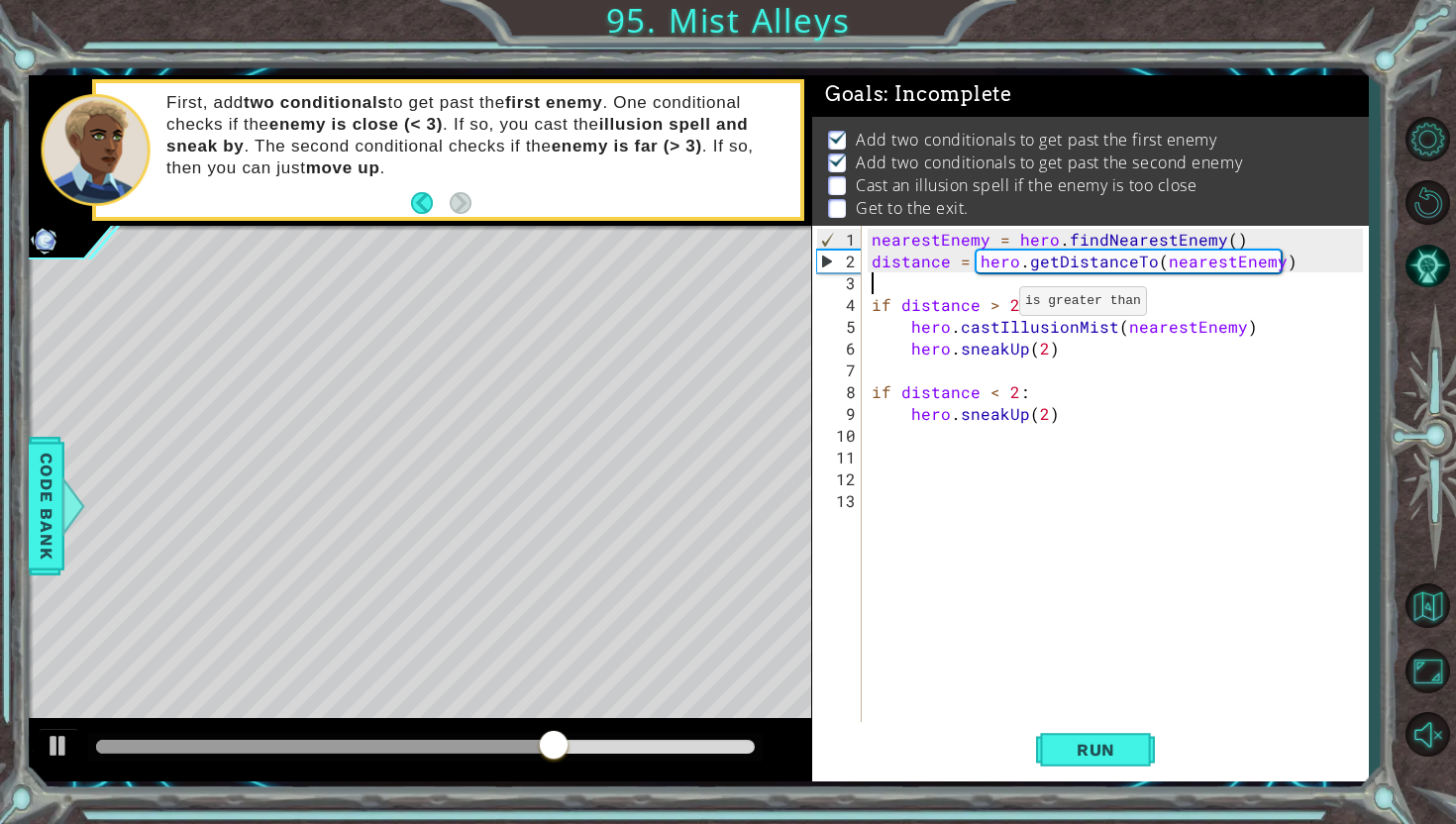 click on "nearestEnemy   =   hero . findNearestEnemy ( ) distance   =   hero . getDistanceTo ( nearestEnemy ) if   distance   >   2 :      hero . castIllusionMist ( nearestEnemy )      hero . sneakUp ( 2 )      if   distance   <   2 :      hero . sneakUp ( 2 )" at bounding box center [1120, 501] 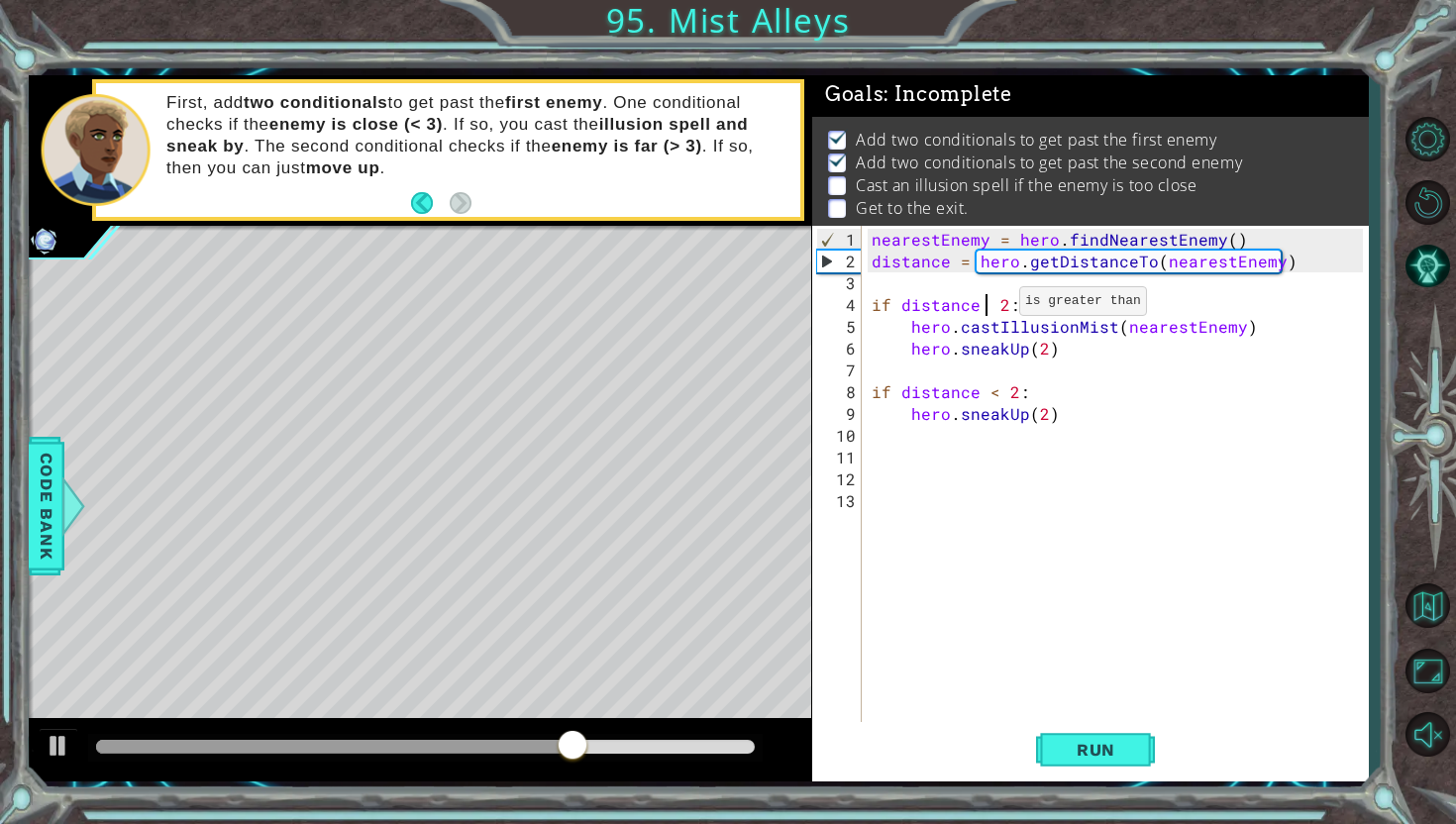 scroll, scrollTop: 0, scrollLeft: 7, axis: horizontal 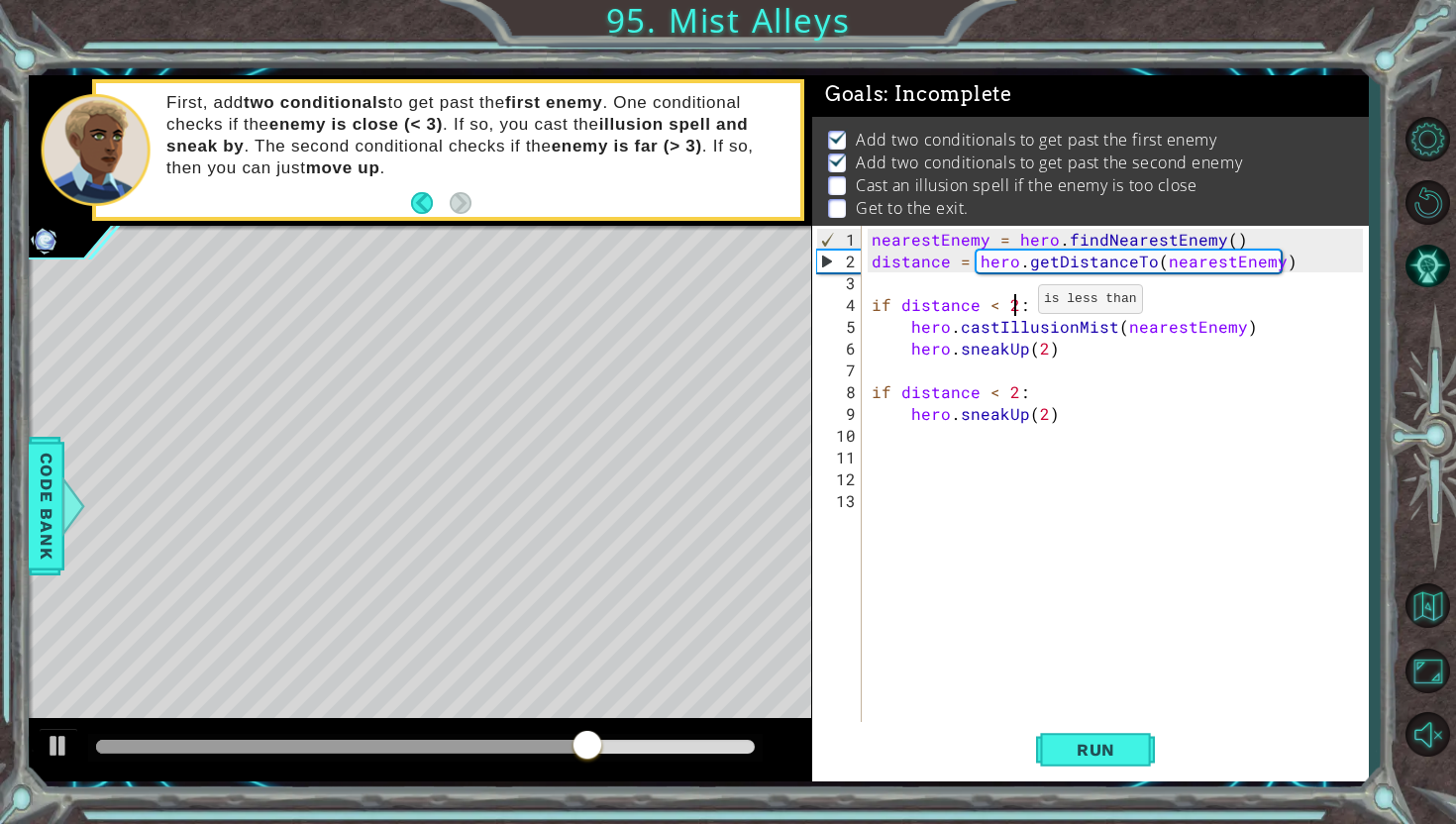 click on "nearestEnemy   =   hero . findNearestEnemy ( ) distance   =   hero . getDistanceTo ( nearestEnemy ) if   distance   <   2 :      hero . castIllusionMist ( nearestEnemy )      hero . sneakUp ( 2 )      if   distance   <   2 :      hero . sneakUp ( 2 )" at bounding box center (1120, 501) 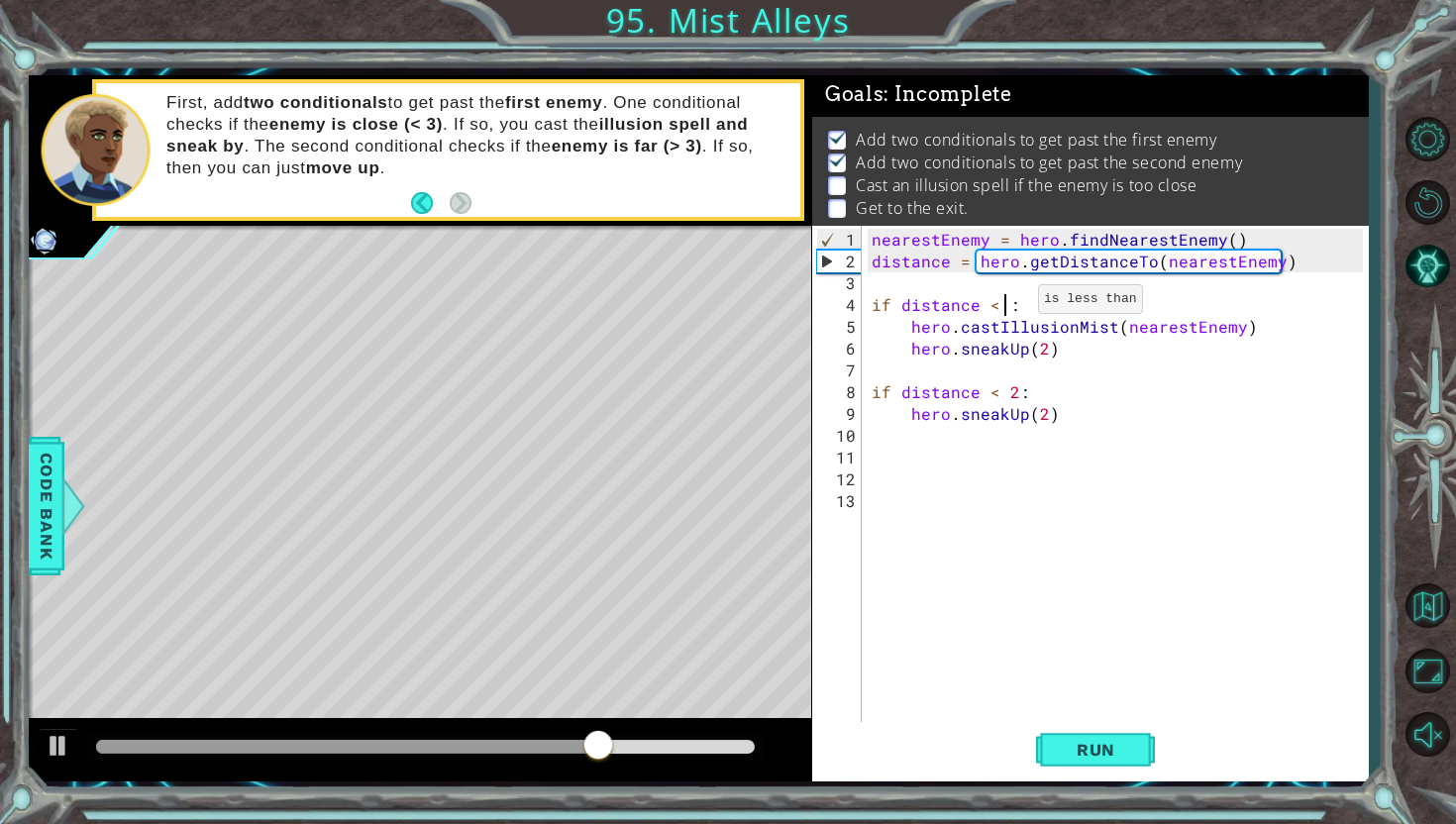 scroll, scrollTop: 0, scrollLeft: 8, axis: horizontal 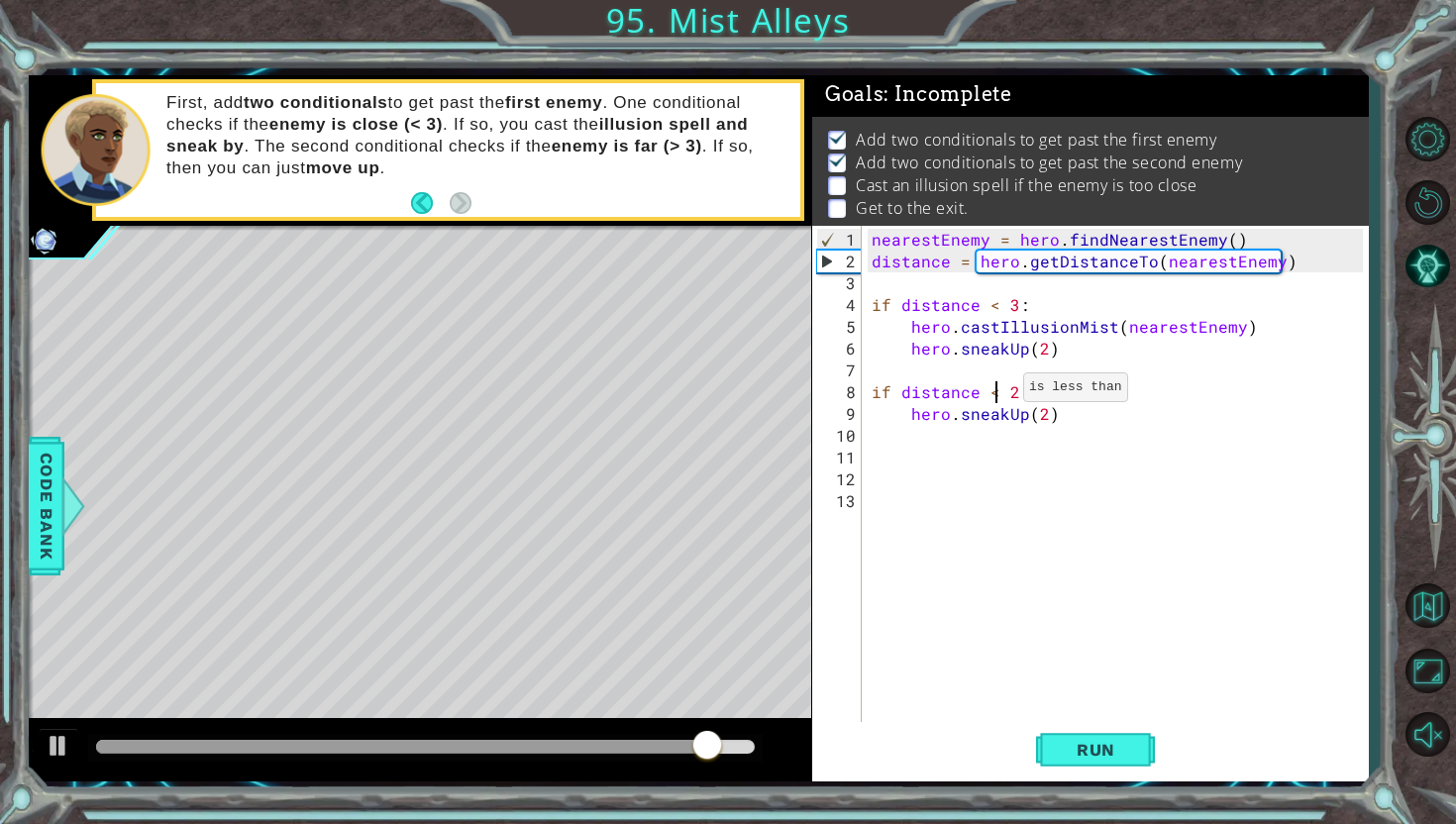 click on "nearestEnemy   =   hero . findNearestEnemy ( ) distance   =   hero . getDistanceTo ( nearestEnemy ) if   distance   <   3 :      hero . castIllusionMist ( nearestEnemy )      hero . sneakUp ( 2 )      if   distance   <   2 :      hero . sneakUp ( 2 )" at bounding box center (1120, 501) 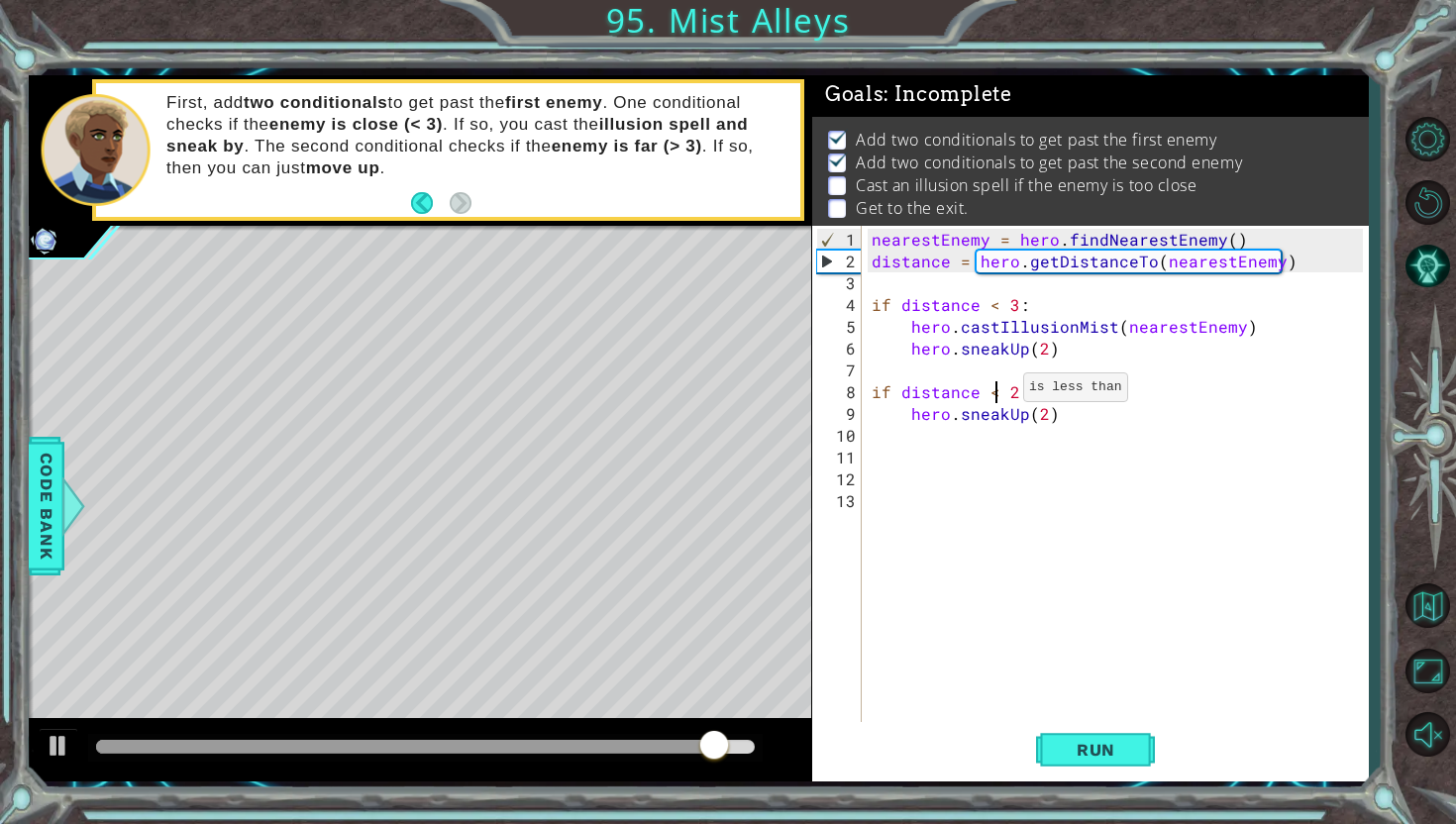 scroll, scrollTop: 0, scrollLeft: 8, axis: horizontal 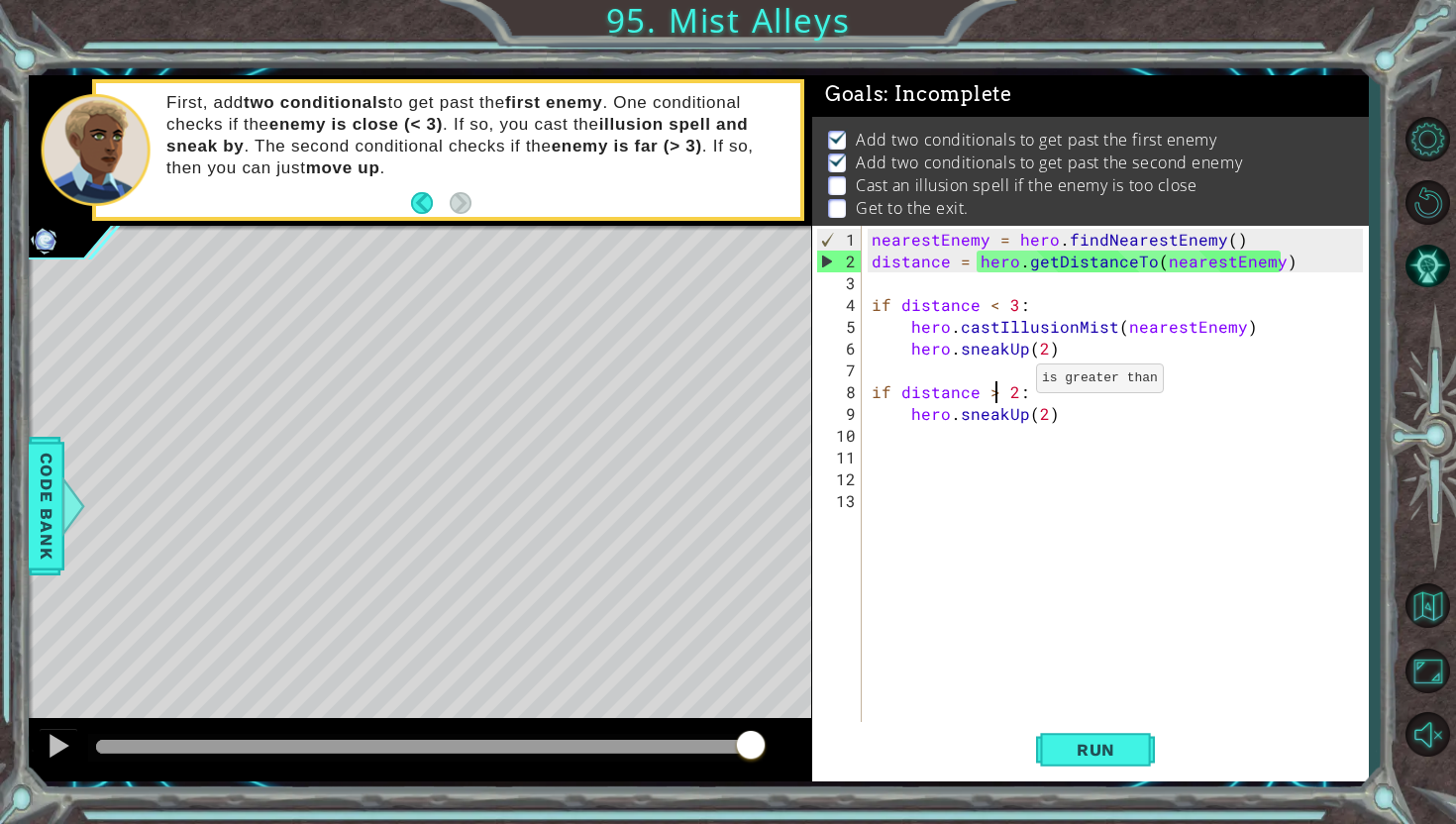 click on "nearestEnemy   =   hero . findNearestEnemy ( ) distance   =   hero . getDistanceTo ( nearestEnemy ) if   distance   <   3 :      hero . castIllusionMist ( nearestEnemy )      hero . sneakUp ( 2 )      if   distance   >   2 :      hero . sneakUp ( 2 )" at bounding box center (1120, 501) 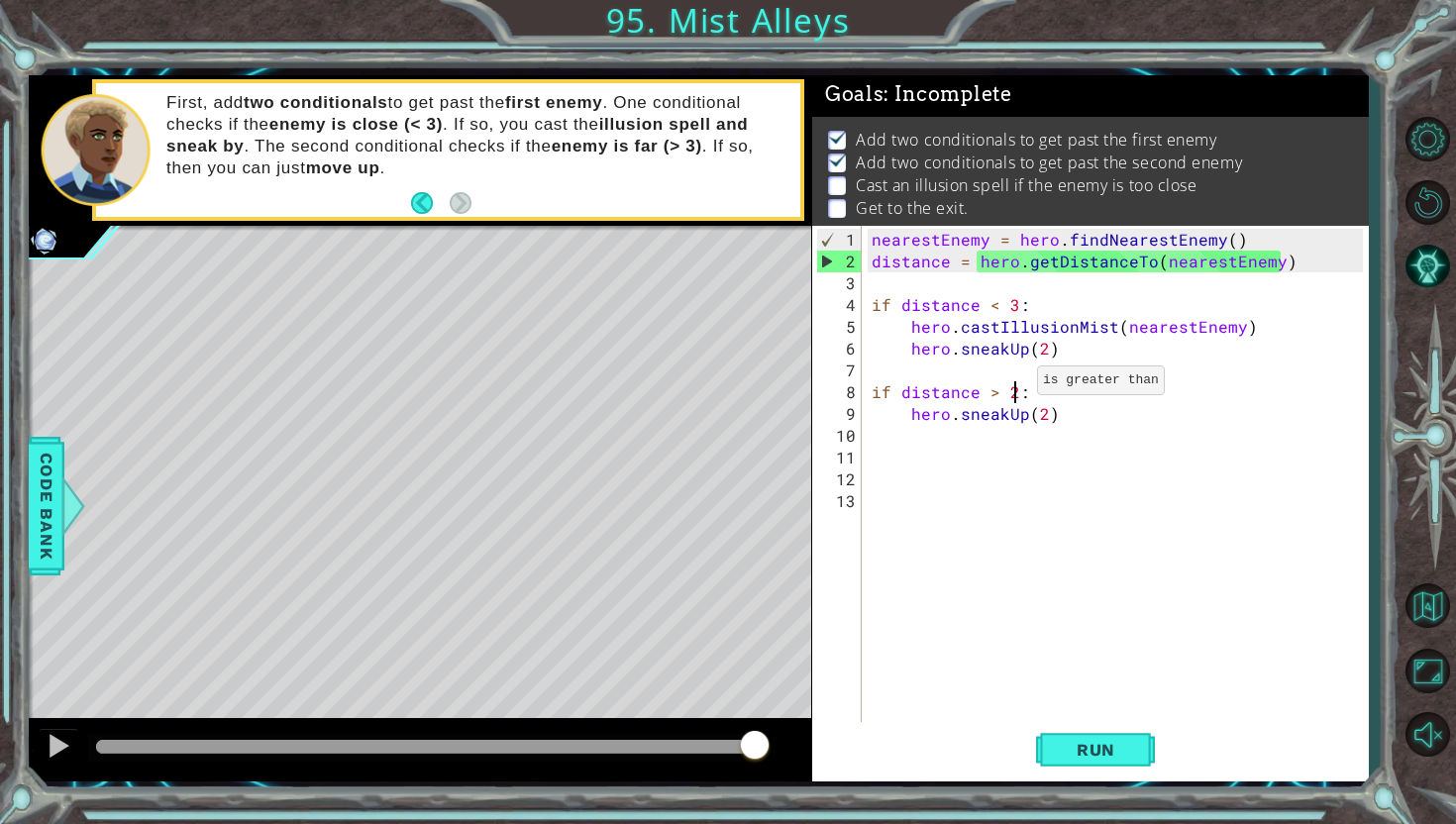 click on "nearestEnemy   =   hero . findNearestEnemy ( ) distance   =   hero . getDistanceTo ( nearestEnemy ) if   distance   <   3 :      hero . castIllusionMist ( nearestEnemy )      hero . sneakUp ( 2 )      if   distance   >   2 :      hero . sneakUp ( 2 )" at bounding box center [1120, 501] 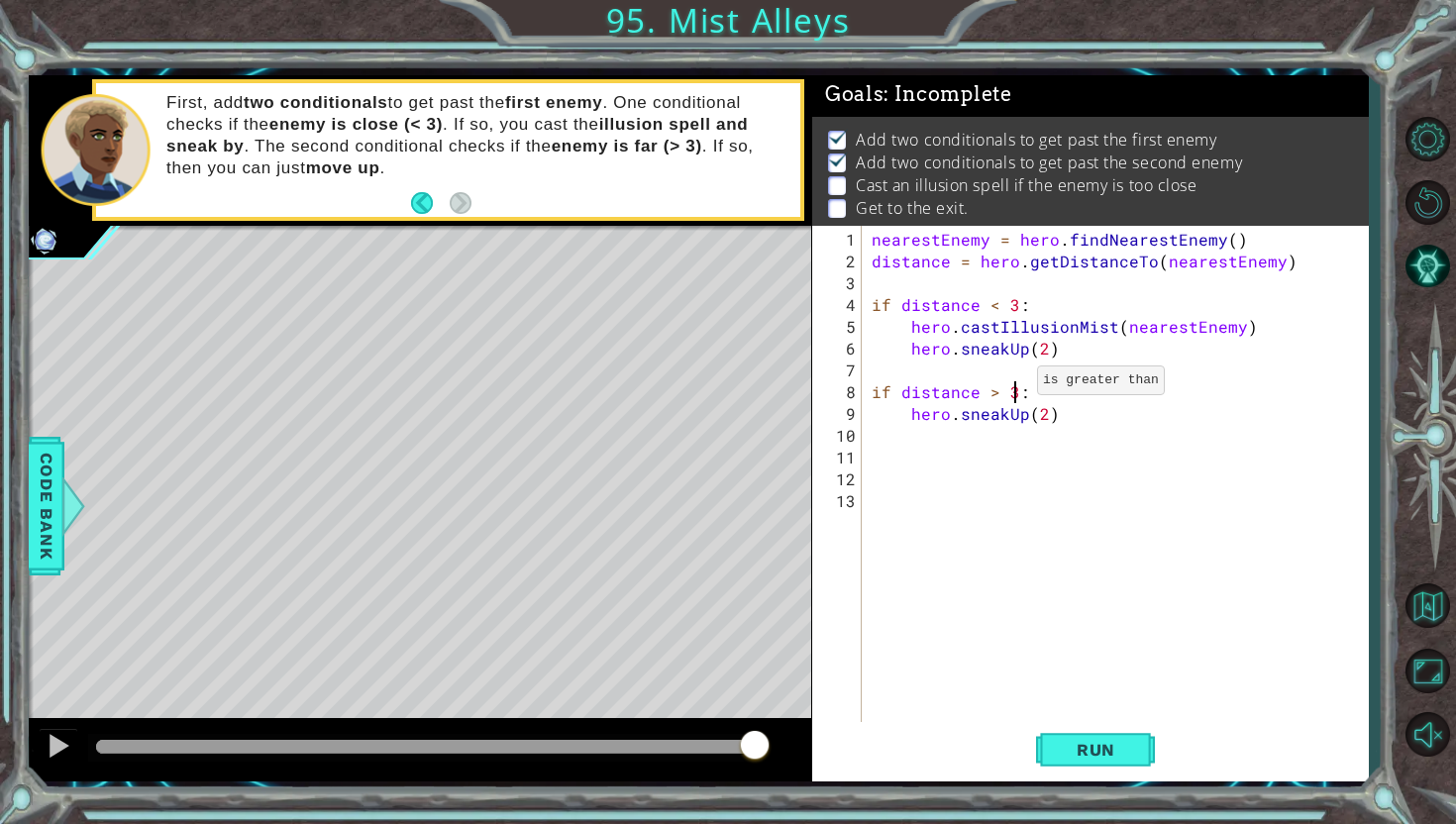 scroll, scrollTop: 0, scrollLeft: 8, axis: horizontal 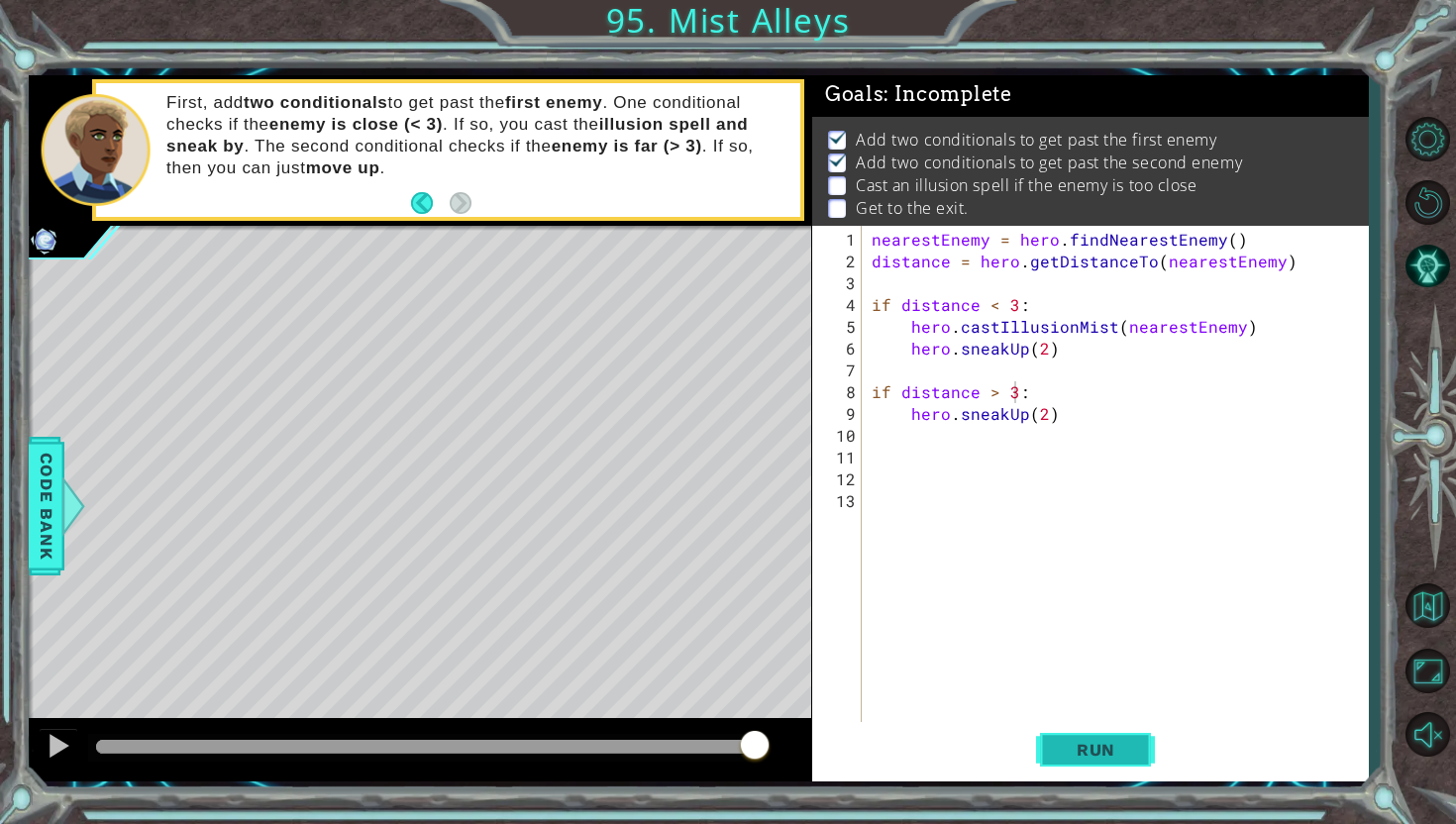 click on "Run" at bounding box center (1095, 750) 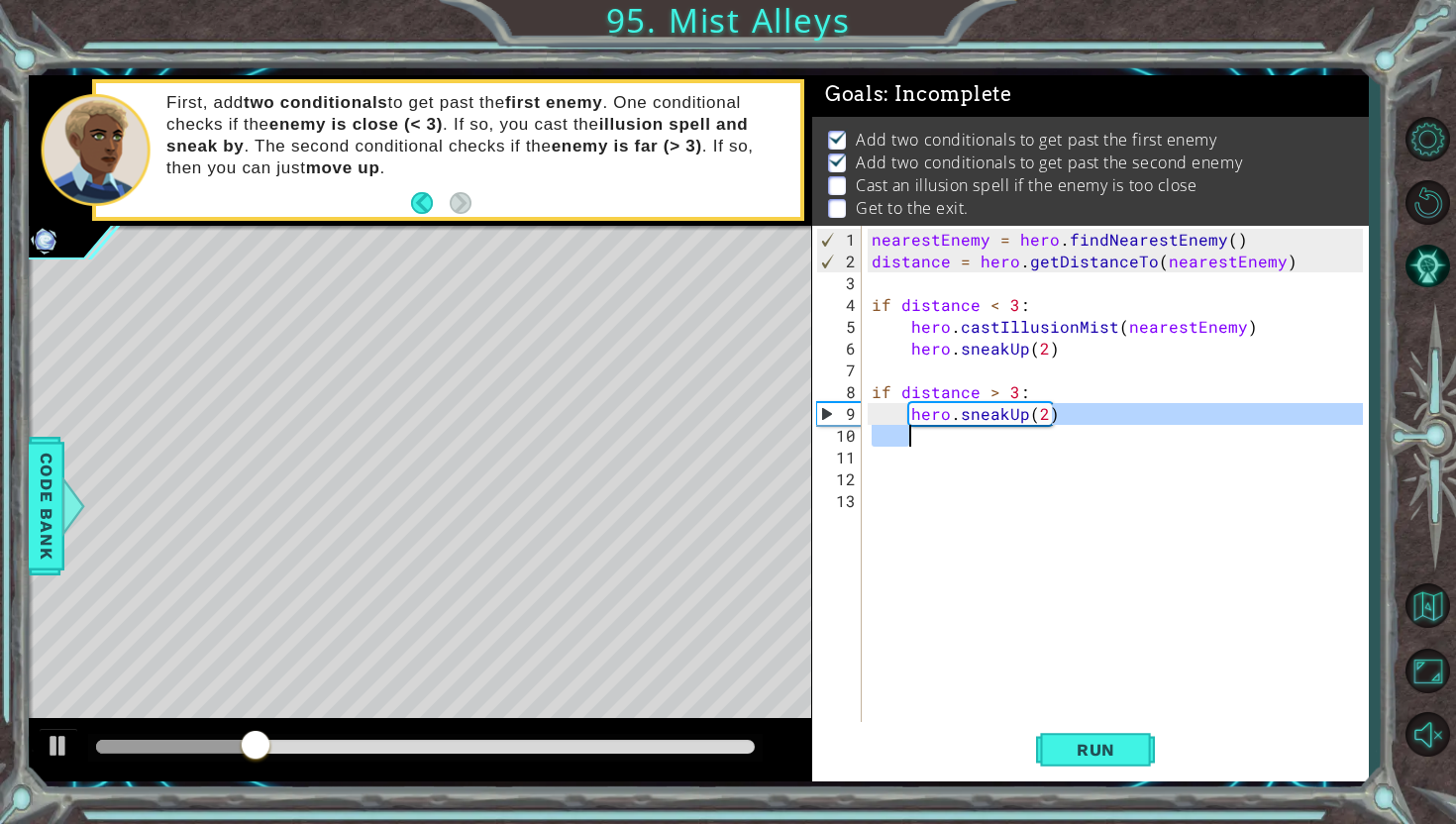 click on "nearestEnemy   =   hero . findNearestEnemy ( ) distance   =   hero . getDistanceTo ( nearestEnemy ) if   distance   <   3 :      hero . castIllusionMist ( nearestEnemy )      hero . sneakUp ( 2 )      if   distance   >   3 :      hero . sneakUp ( 2 )" at bounding box center (1120, 501) 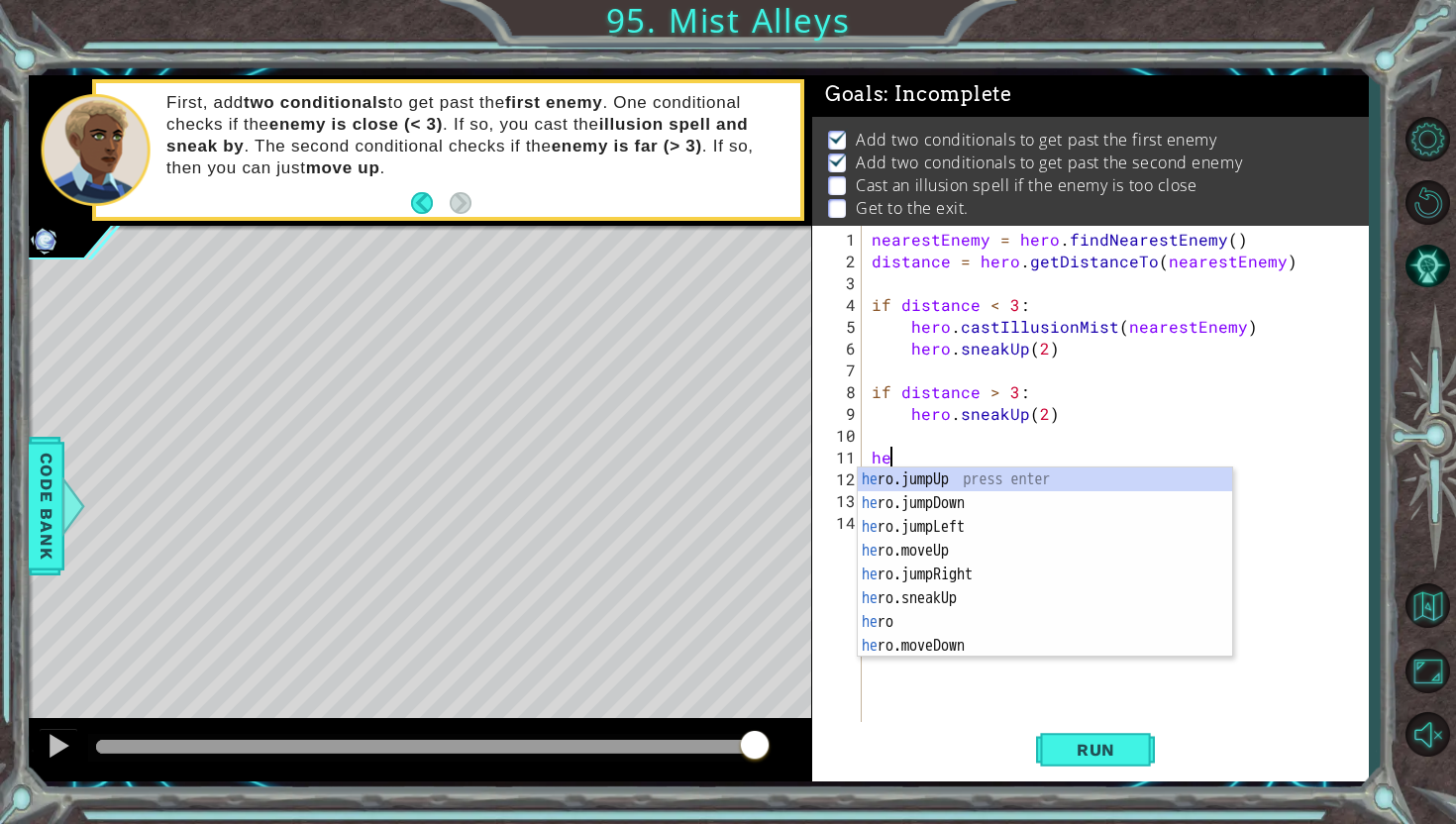scroll, scrollTop: 0, scrollLeft: 0, axis: both 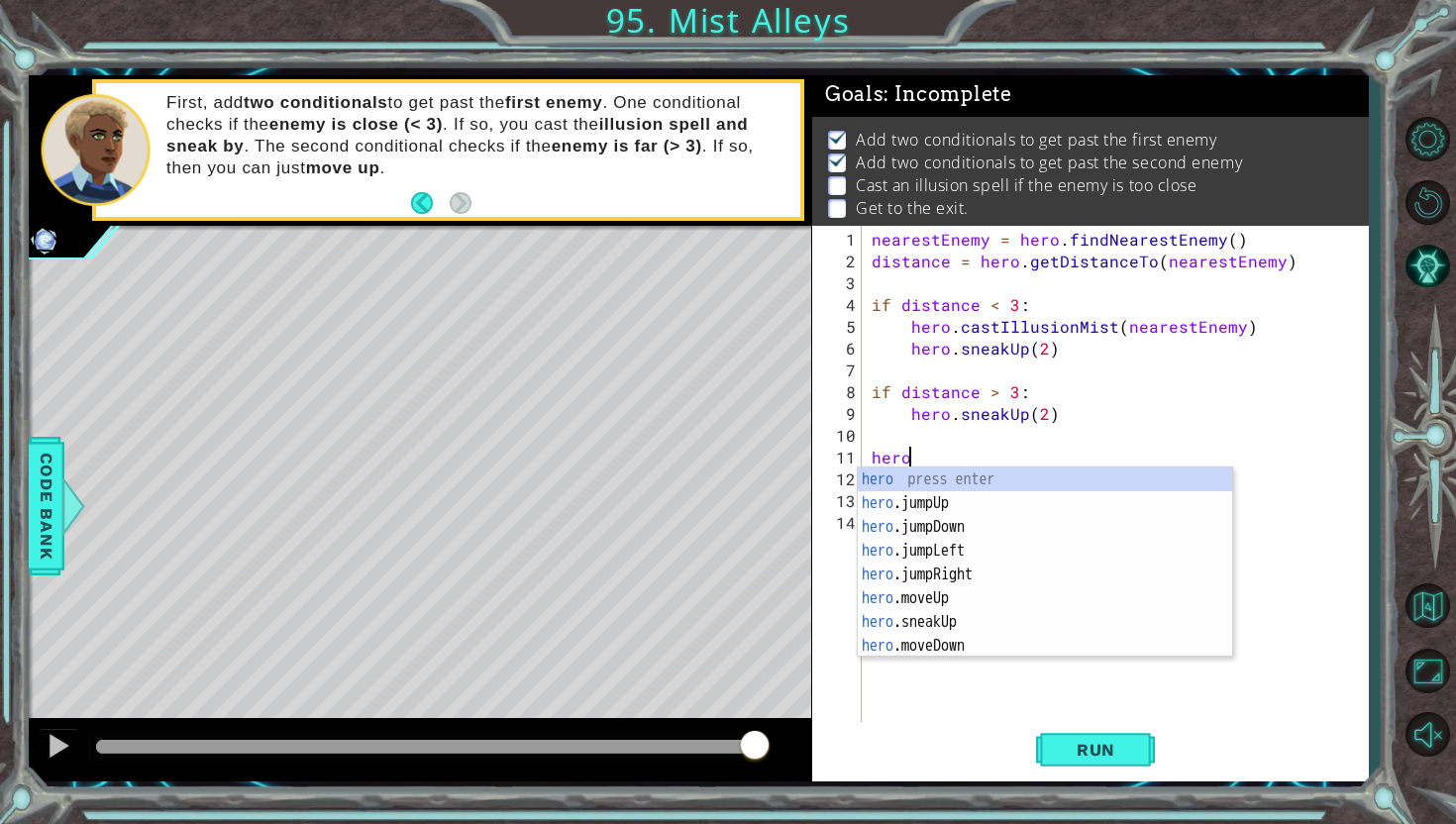 type on "hero." 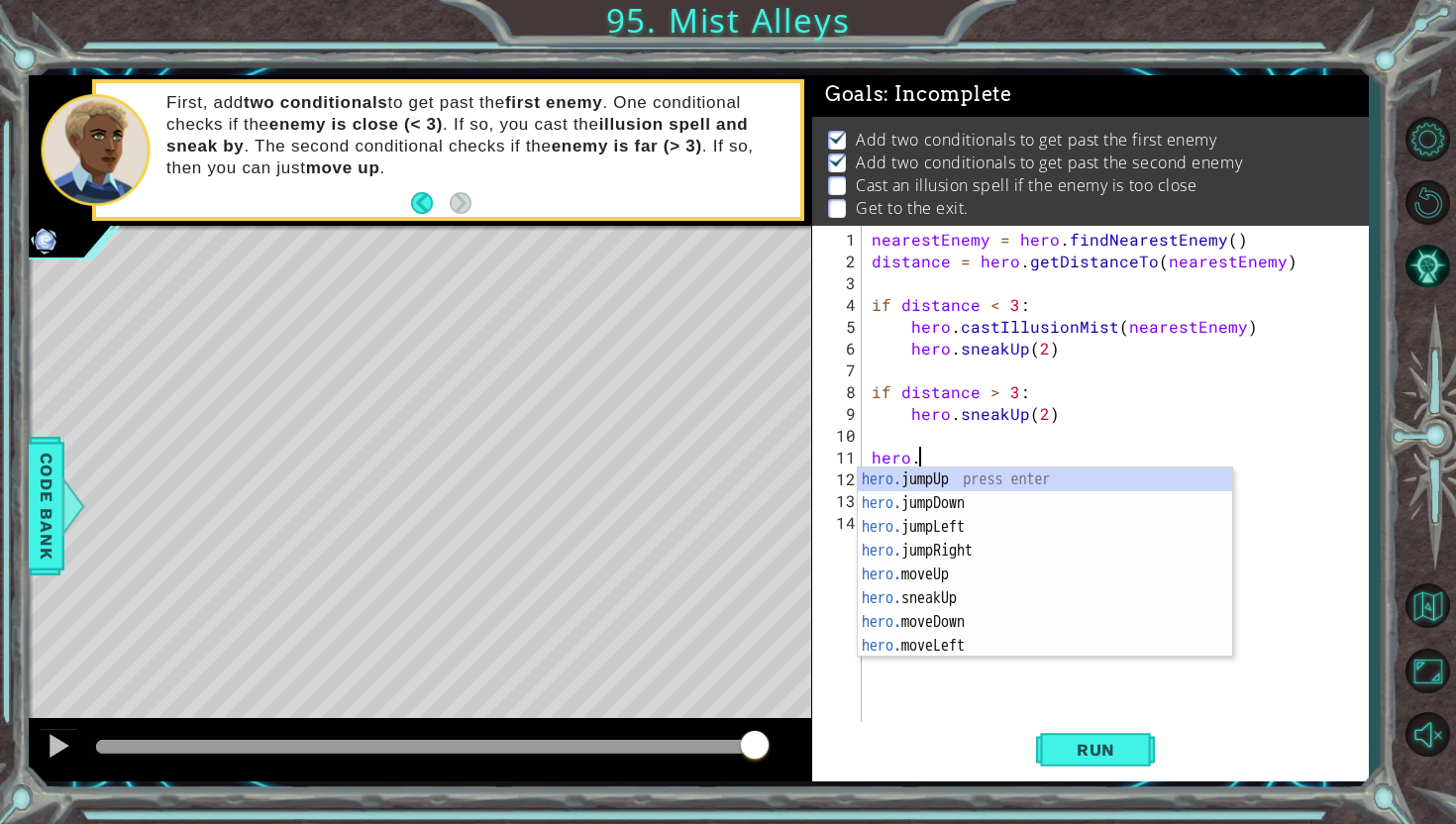scroll, scrollTop: 0, scrollLeft: 2, axis: horizontal 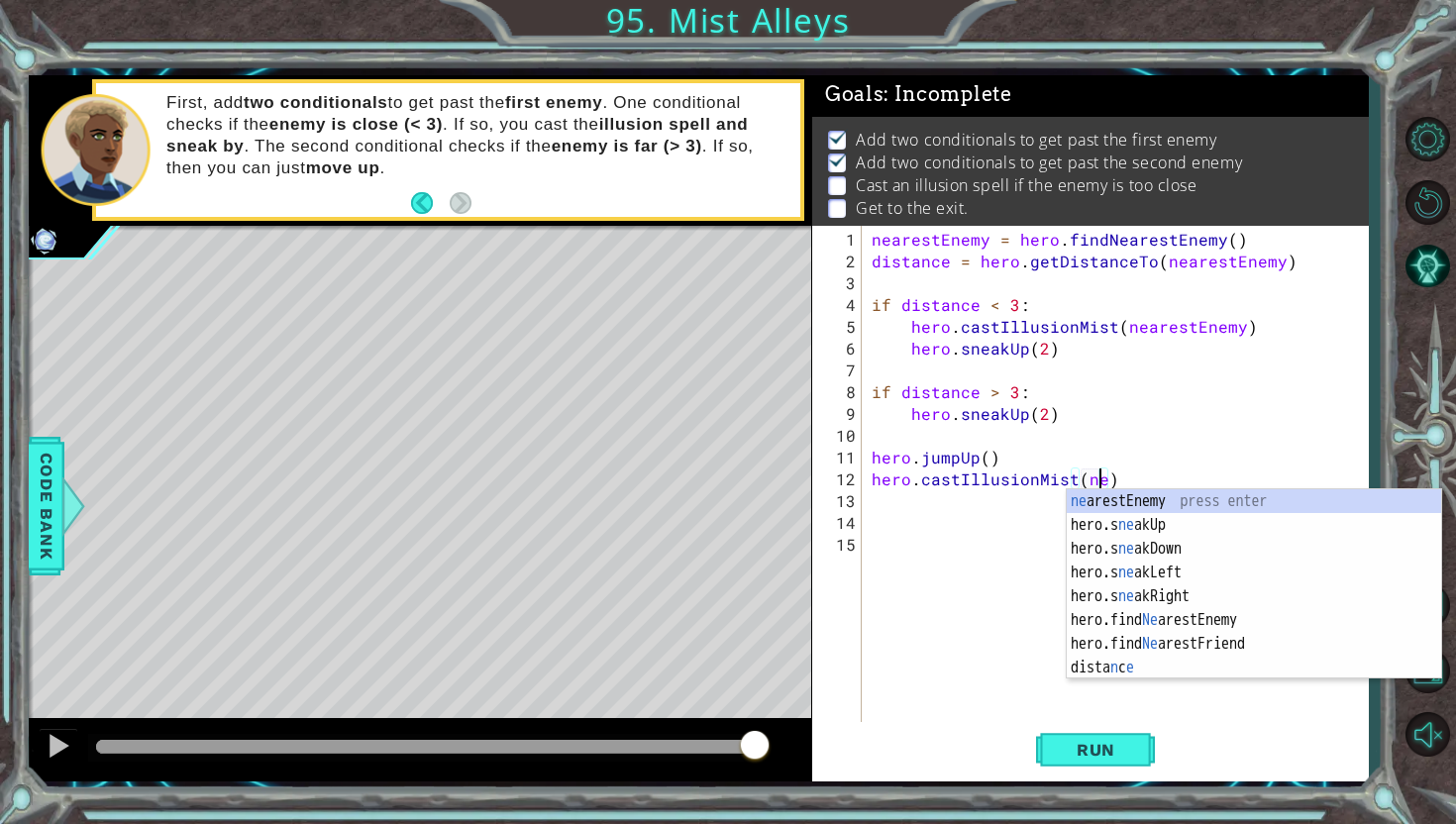 type on "hero.castIllusionMist(nearestEnemy)" 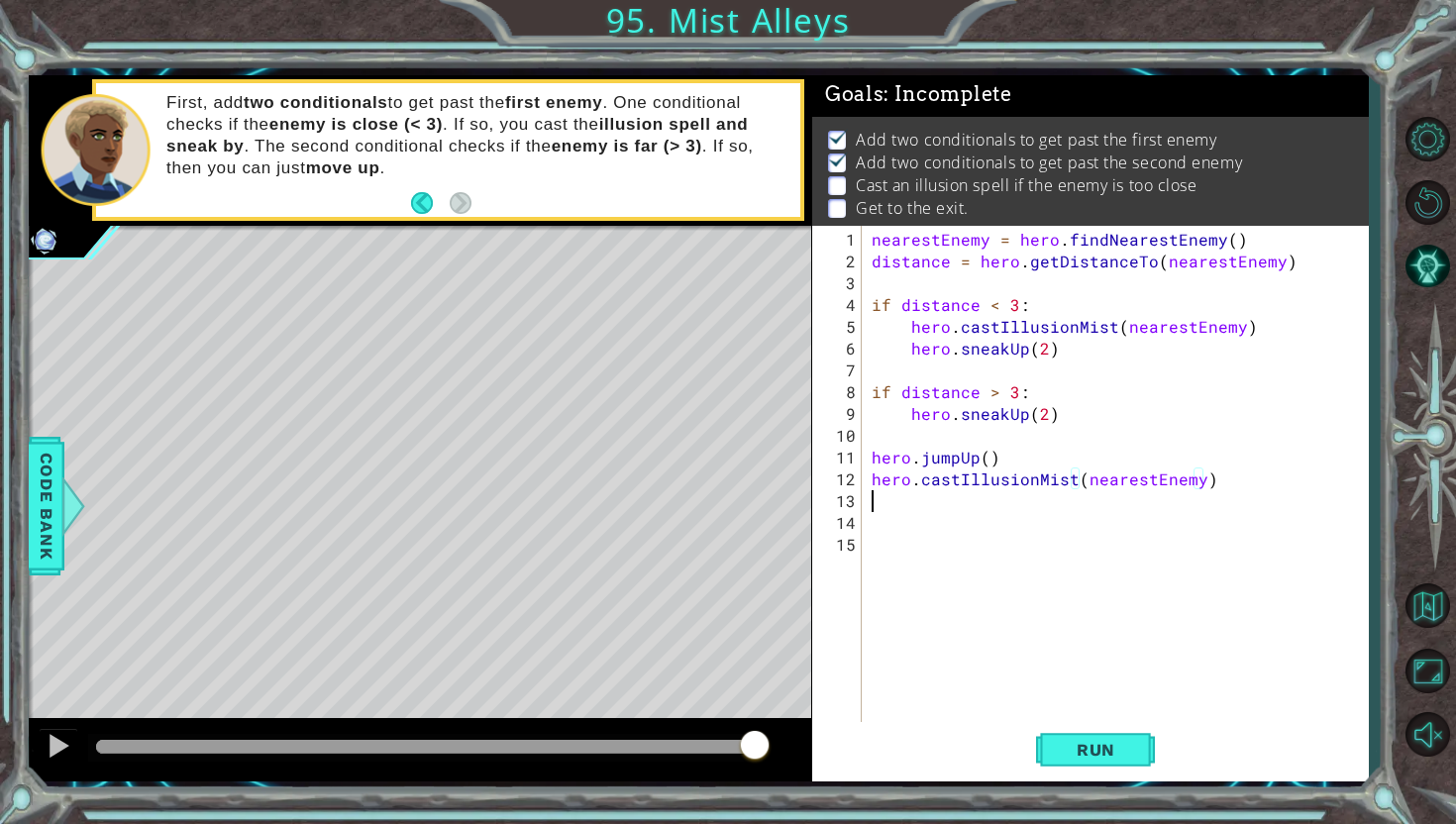 click on "nearestEnemy   =   hero . findNearestEnemy ( ) distance   =   hero . getDistanceTo ( nearestEnemy ) if   distance   <   3 :      hero . castIllusionMist ( nearestEnemy )      hero . sneakUp ( 2 )      if   distance   >   3 :      hero . sneakUp ( 2 )      hero . jumpUp ( ) hero . castIllusionMist ( nearestEnemy )" at bounding box center (1120, 501) 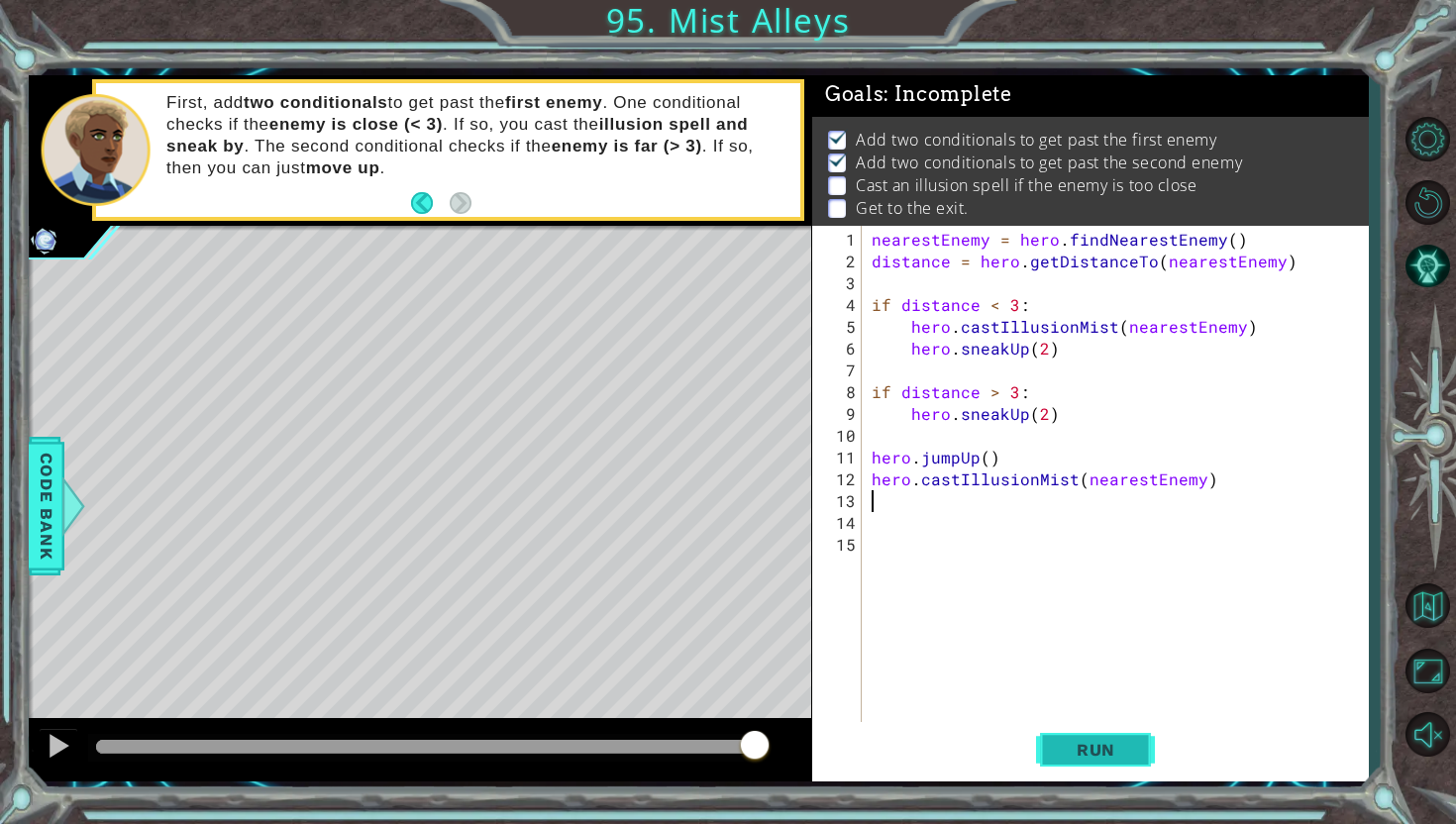 click on "Run" at bounding box center [1095, 750] 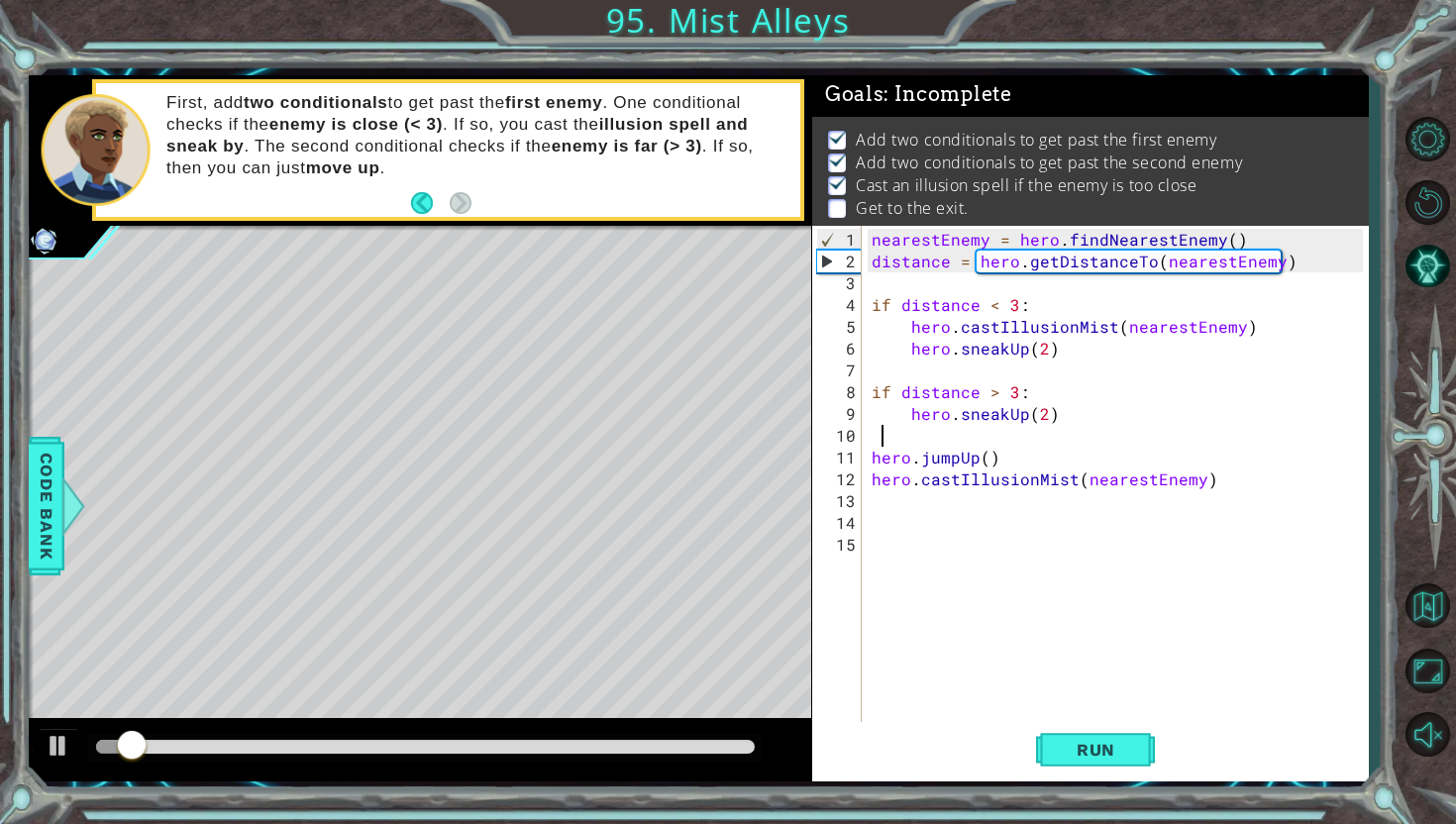 click on "nearestEnemy   =   hero . findNearestEnemy ( ) distance   =   hero . getDistanceTo ( nearestEnemy ) if   distance   <   3 :      hero . castIllusionMist ( nearestEnemy )      hero . sneakUp ( 2 )      if   distance   >   3 :      hero . sneakUp ( 2 )      hero . jumpUp ( ) hero . castIllusionMist ( nearestEnemy )" at bounding box center (1120, 501) 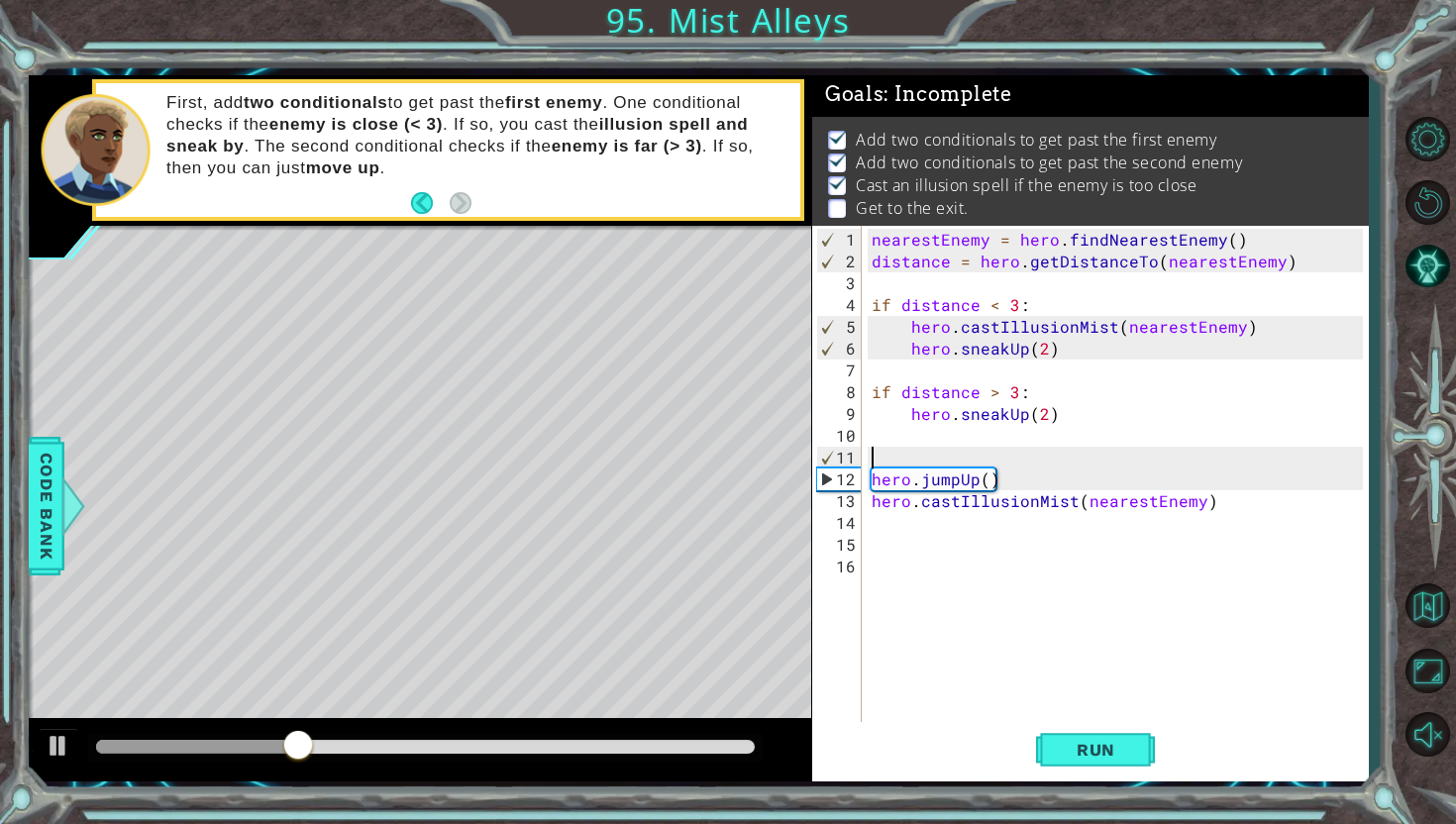 click on "nearestEnemy   =   hero . findNearestEnemy ( ) distance   =   hero . getDistanceTo ( nearestEnemy ) if   distance   <   3 :      hero . castIllusionMist ( nearestEnemy )      hero . sneakUp ( 2 )      if   distance   >   3 :      hero . sneakUp ( 2 )       hero . jumpUp ( ) hero . castIllusionMist ( nearestEnemy )" at bounding box center (1120, 501) 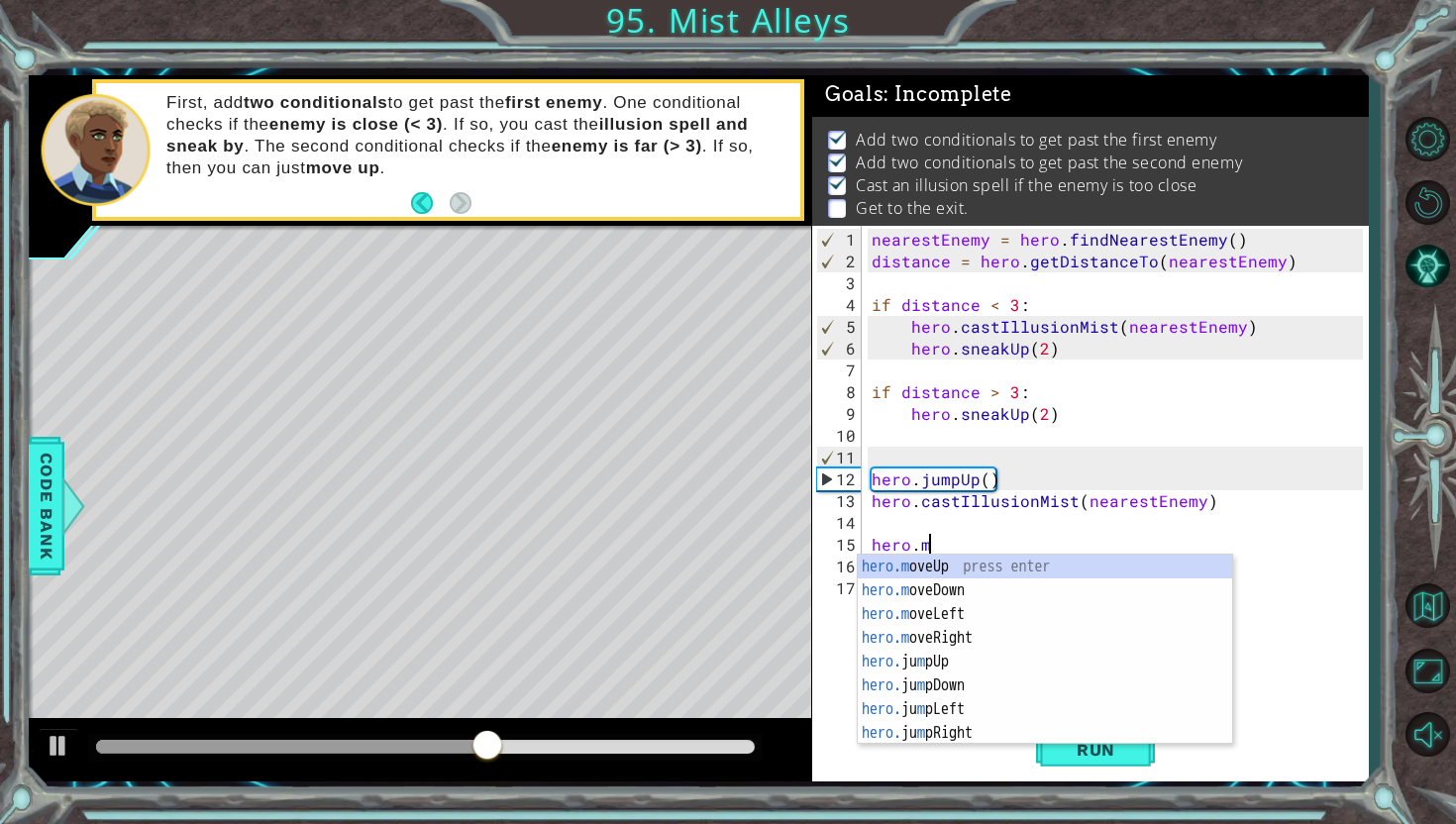 scroll, scrollTop: 0, scrollLeft: 3, axis: horizontal 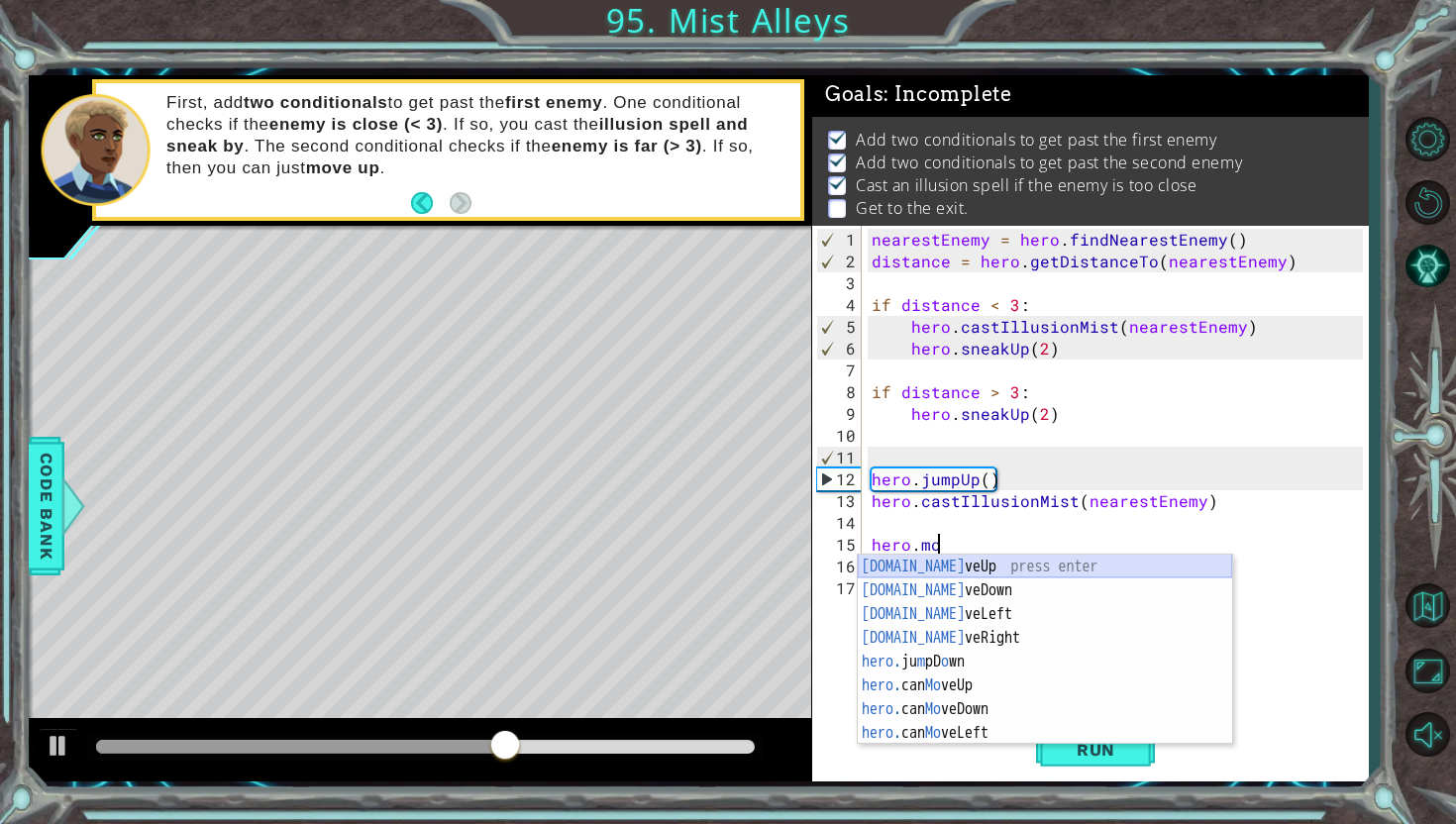 click on "[DOMAIN_NAME] veUp press enter [DOMAIN_NAME] veDown press enter [DOMAIN_NAME] veLeft press enter [DOMAIN_NAME] veRight press enter hero. ju m pD o wn press enter hero. can Mo veUp press enter hero. can Mo veDown press enter hero. can Mo veLeft press enter hero. can Mo veRight press enter" at bounding box center (1045, 673) 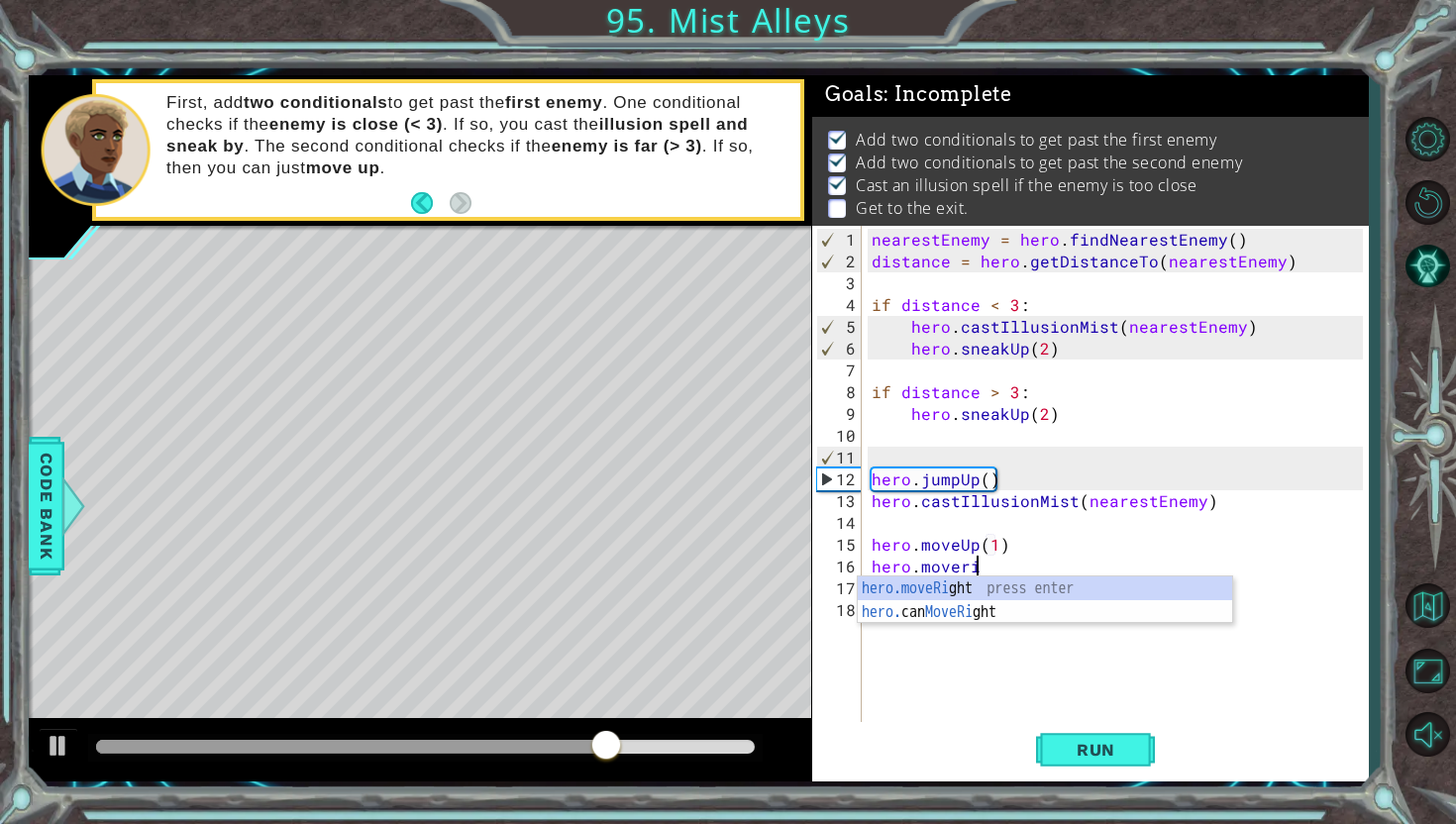 scroll, scrollTop: 0, scrollLeft: 9, axis: horizontal 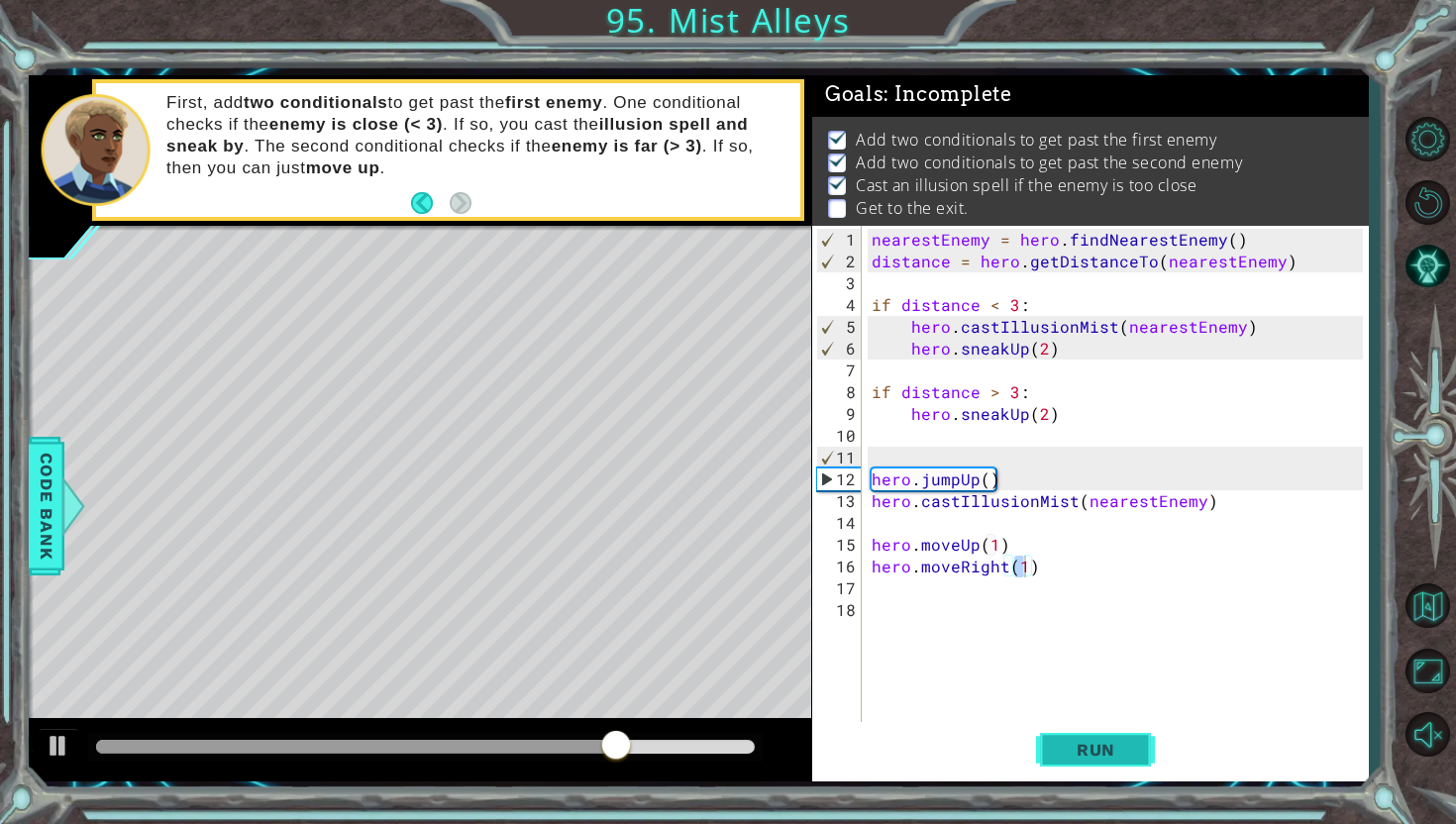 click on "Run" at bounding box center (1095, 750) 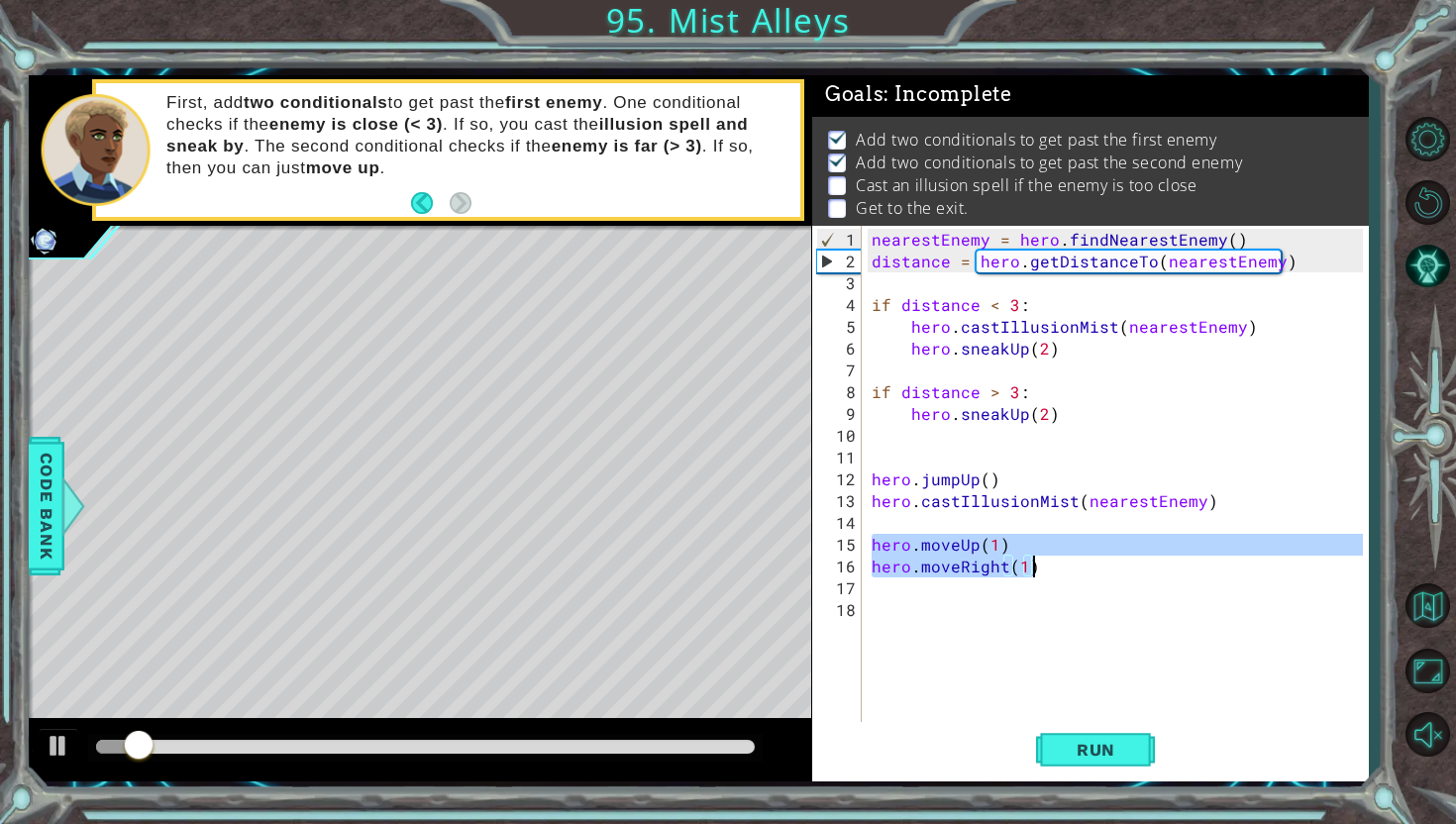 drag, startPoint x: 870, startPoint y: 547, endPoint x: 1064, endPoint y: 570, distance: 195.35864 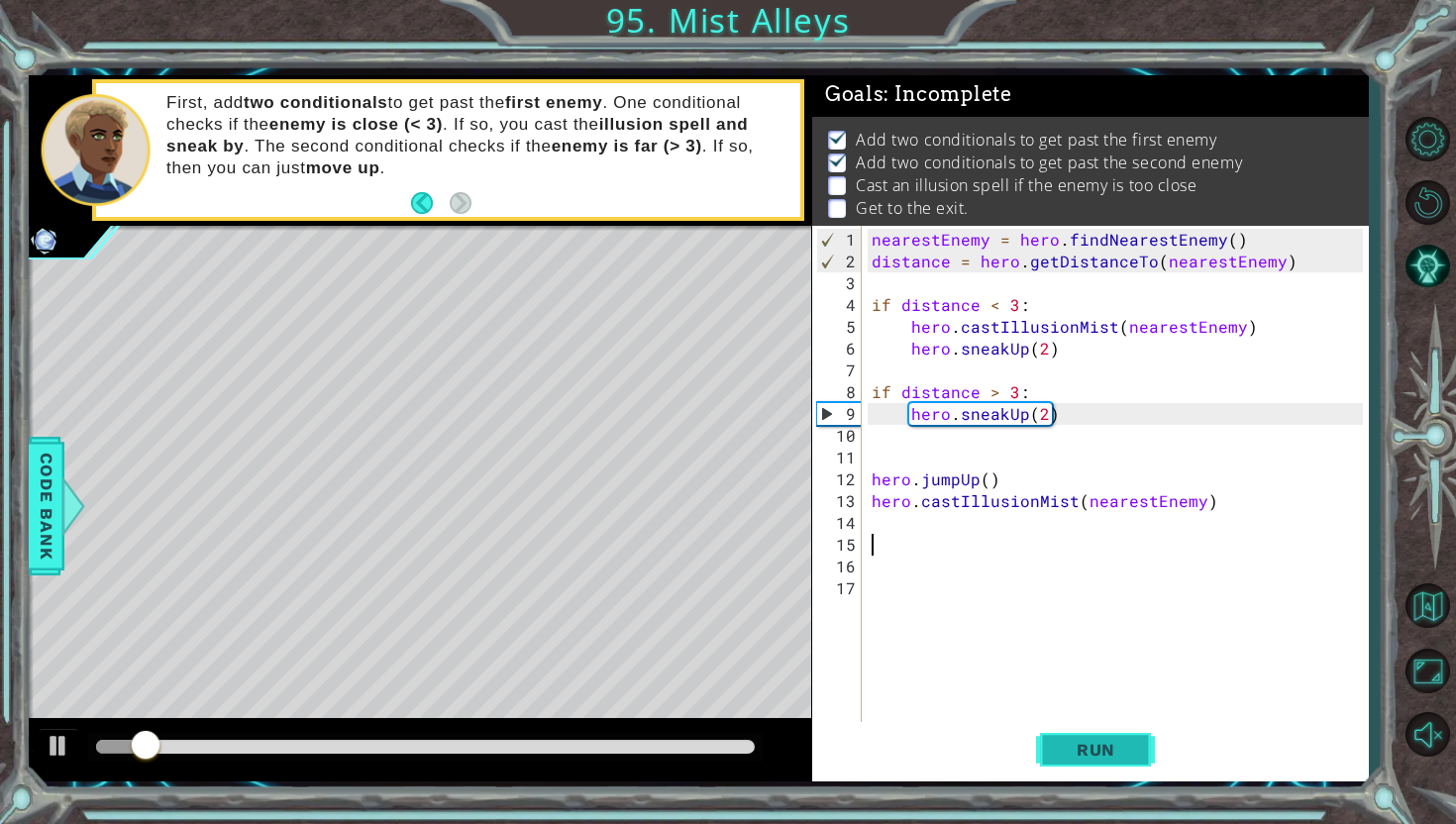 click on "Run" at bounding box center (1095, 750) 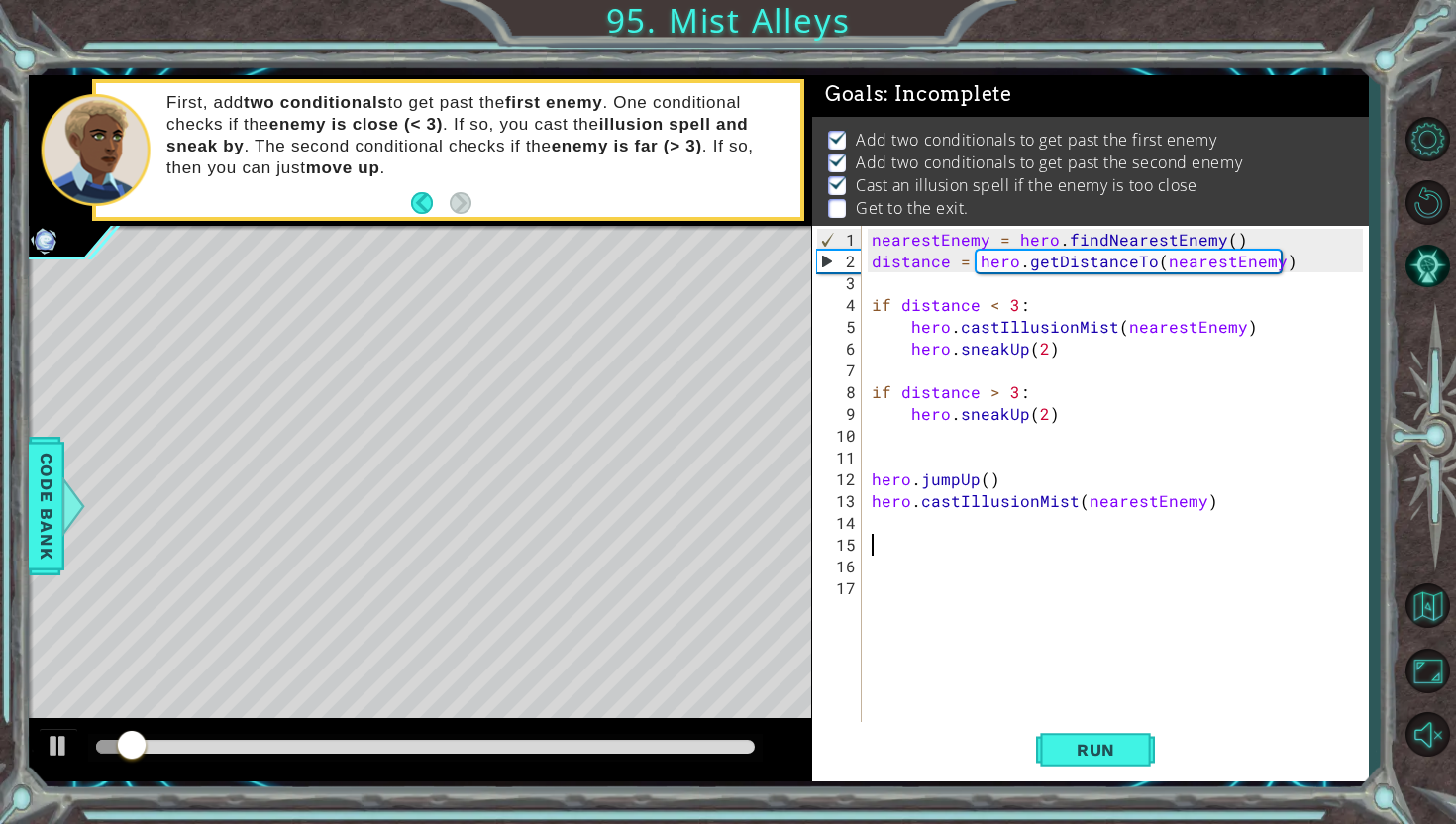 click at bounding box center [425, 748] 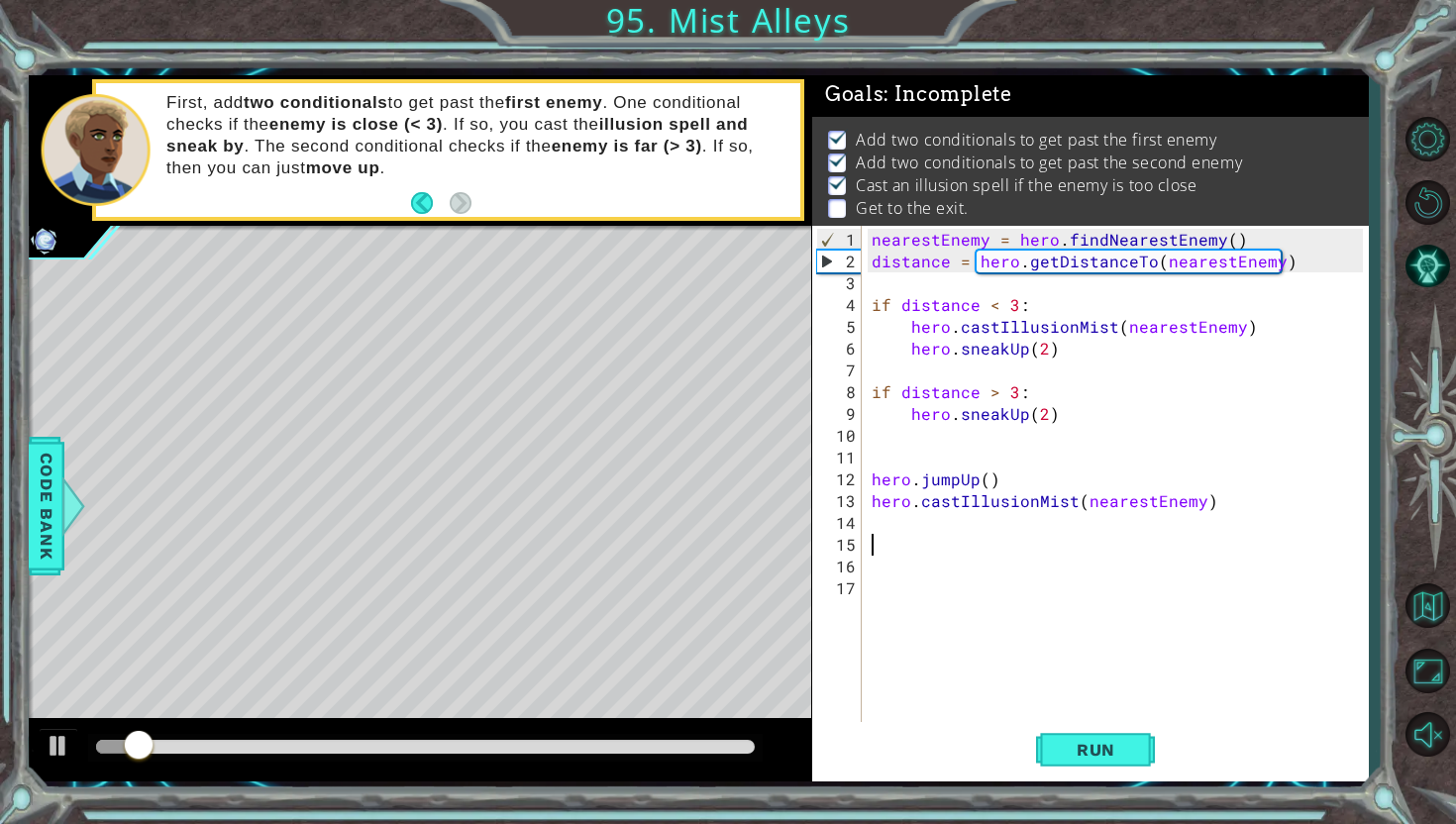 click at bounding box center [425, 747] 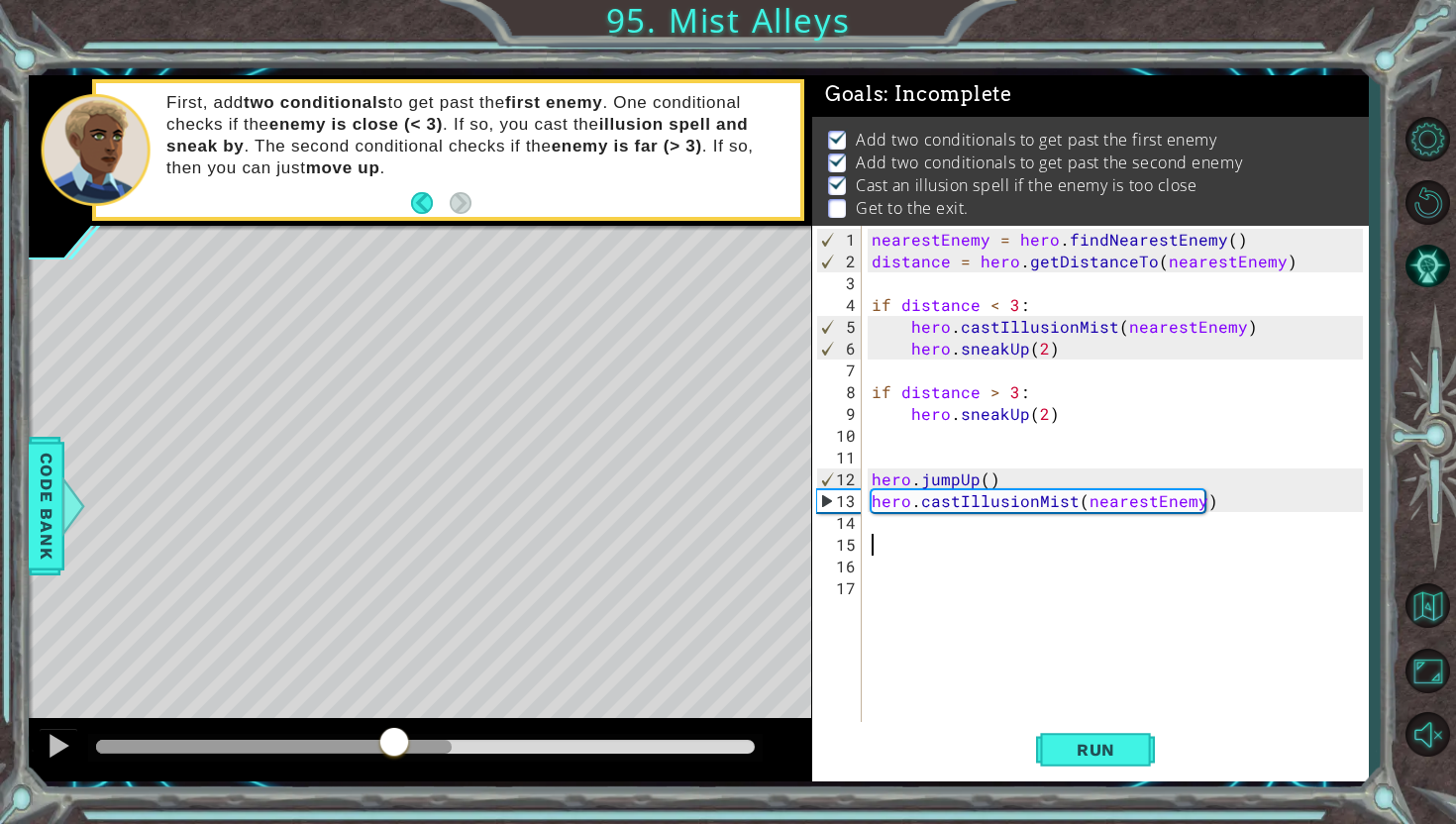 click at bounding box center [425, 747] 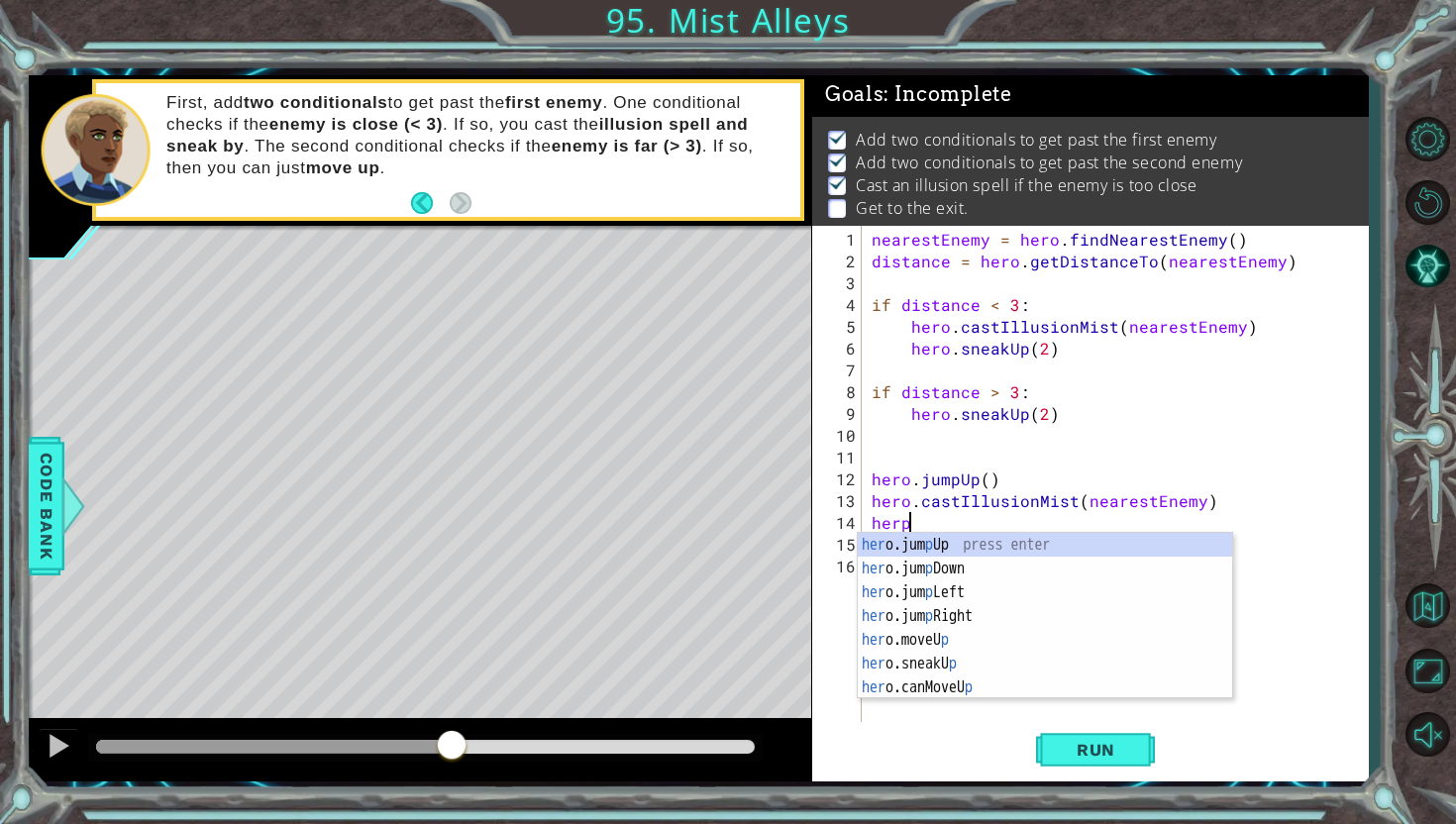 scroll, scrollTop: 0, scrollLeft: 1, axis: horizontal 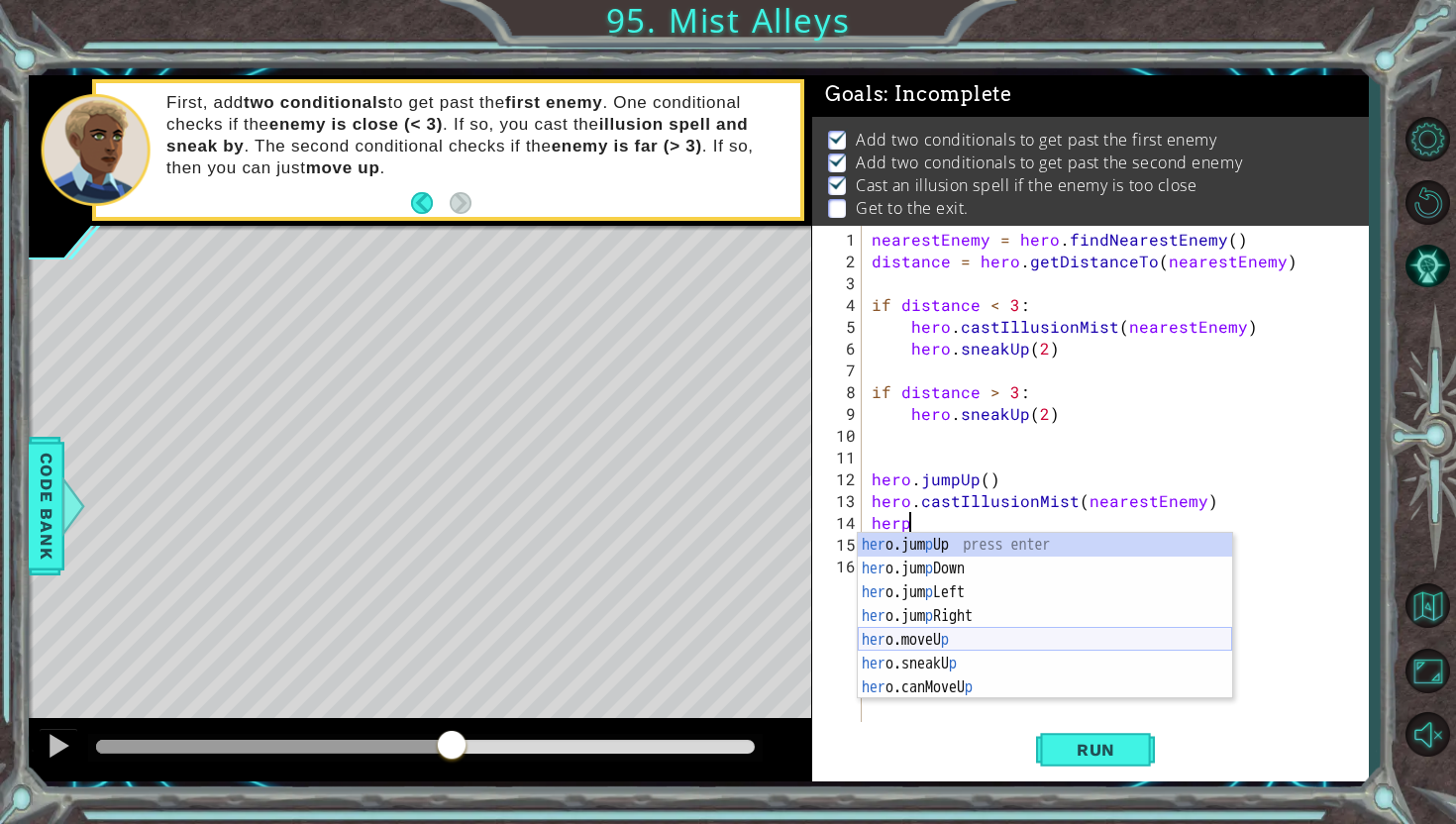 click on "her o.jum p Up press enter her o.jum p Down press enter her o.jum p Left press enter her o.jum p Right press enter her o.moveU p press enter her o.sneakU p press enter her o.canMoveU p press enter" at bounding box center (1045, 640) 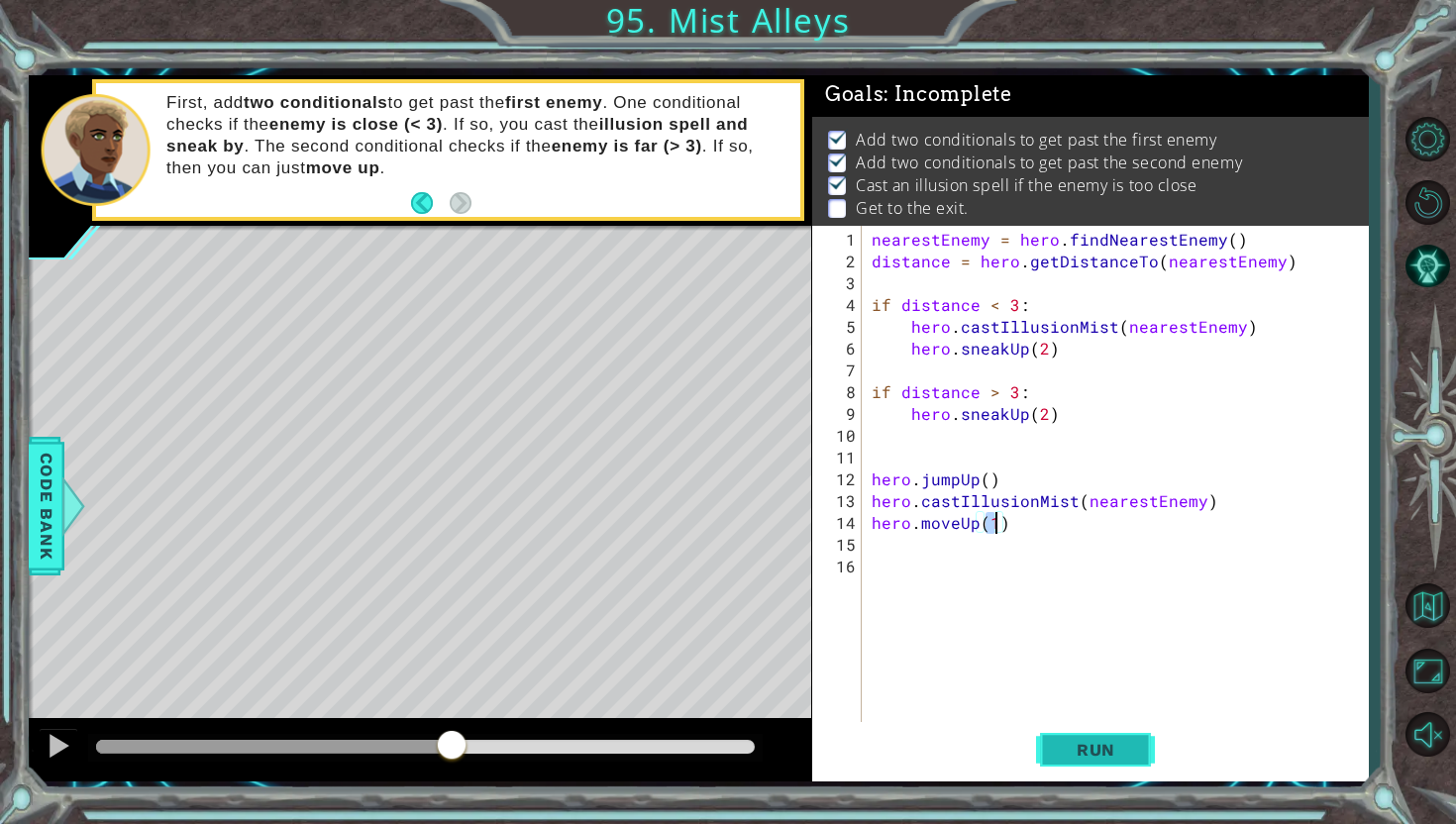 type on "hero.moveUp(1)" 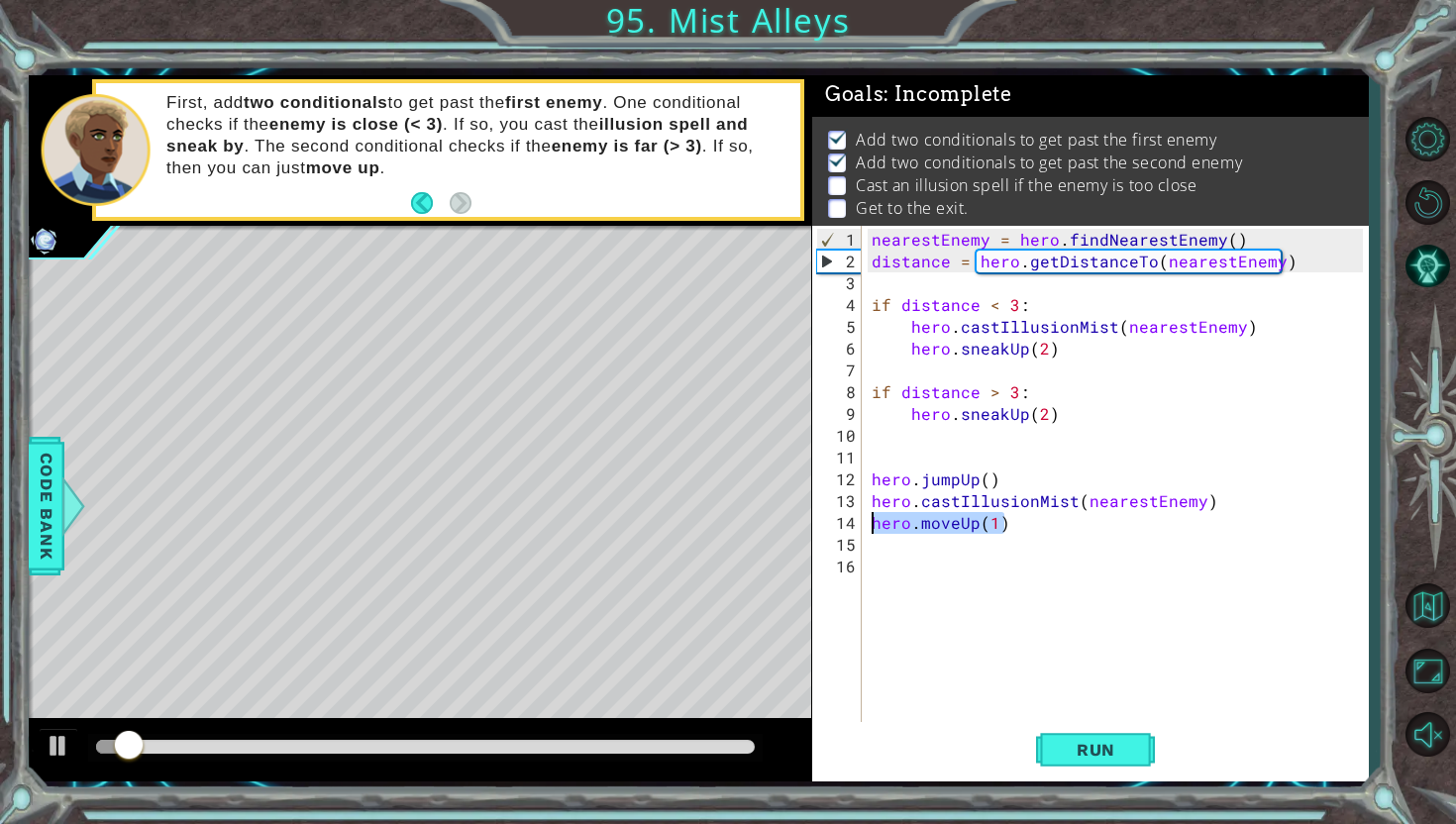 drag, startPoint x: 1024, startPoint y: 518, endPoint x: 862, endPoint y: 521, distance: 162.02778 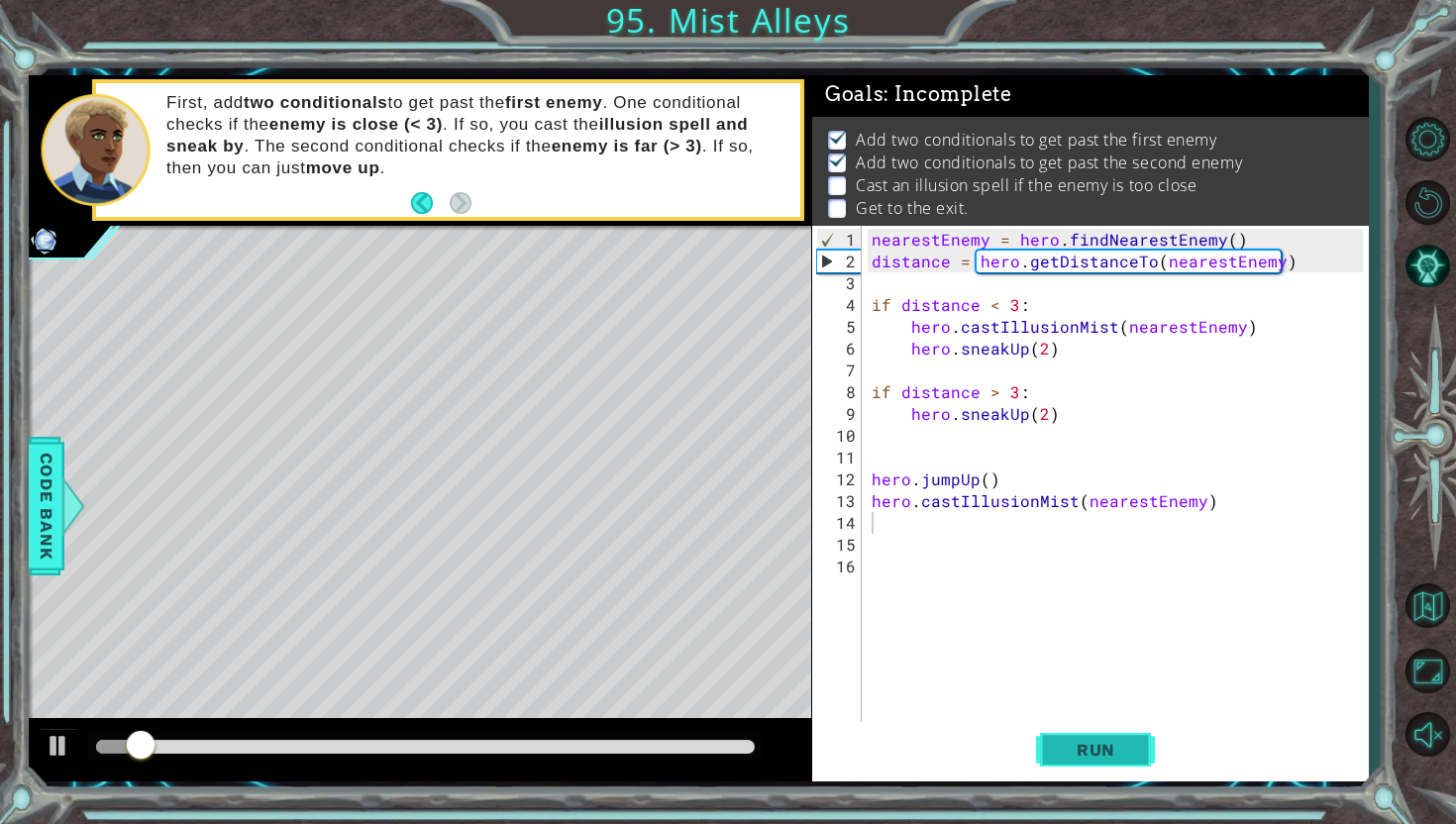 click on "Run" at bounding box center (1095, 750) 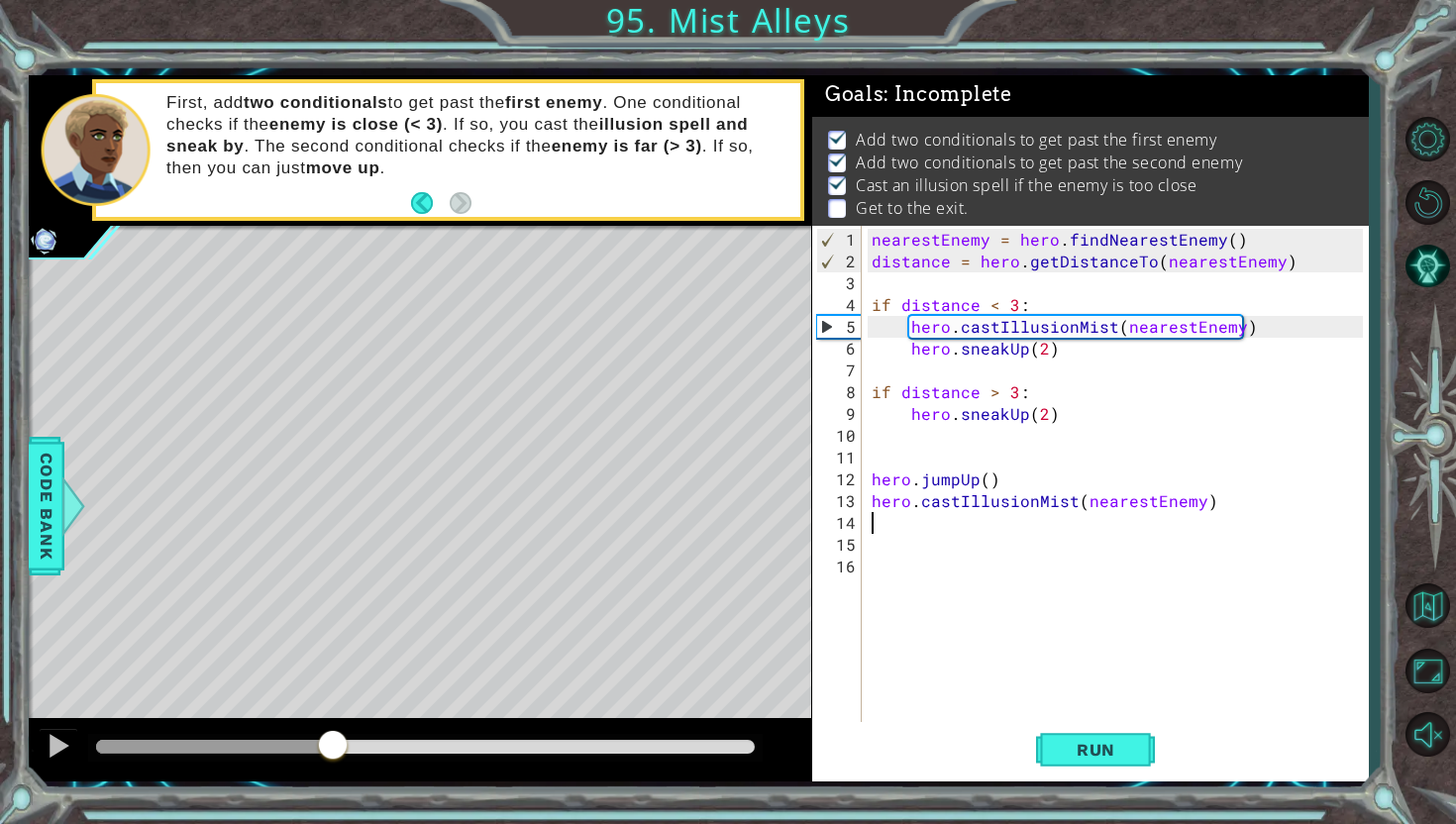 click at bounding box center (425, 747) 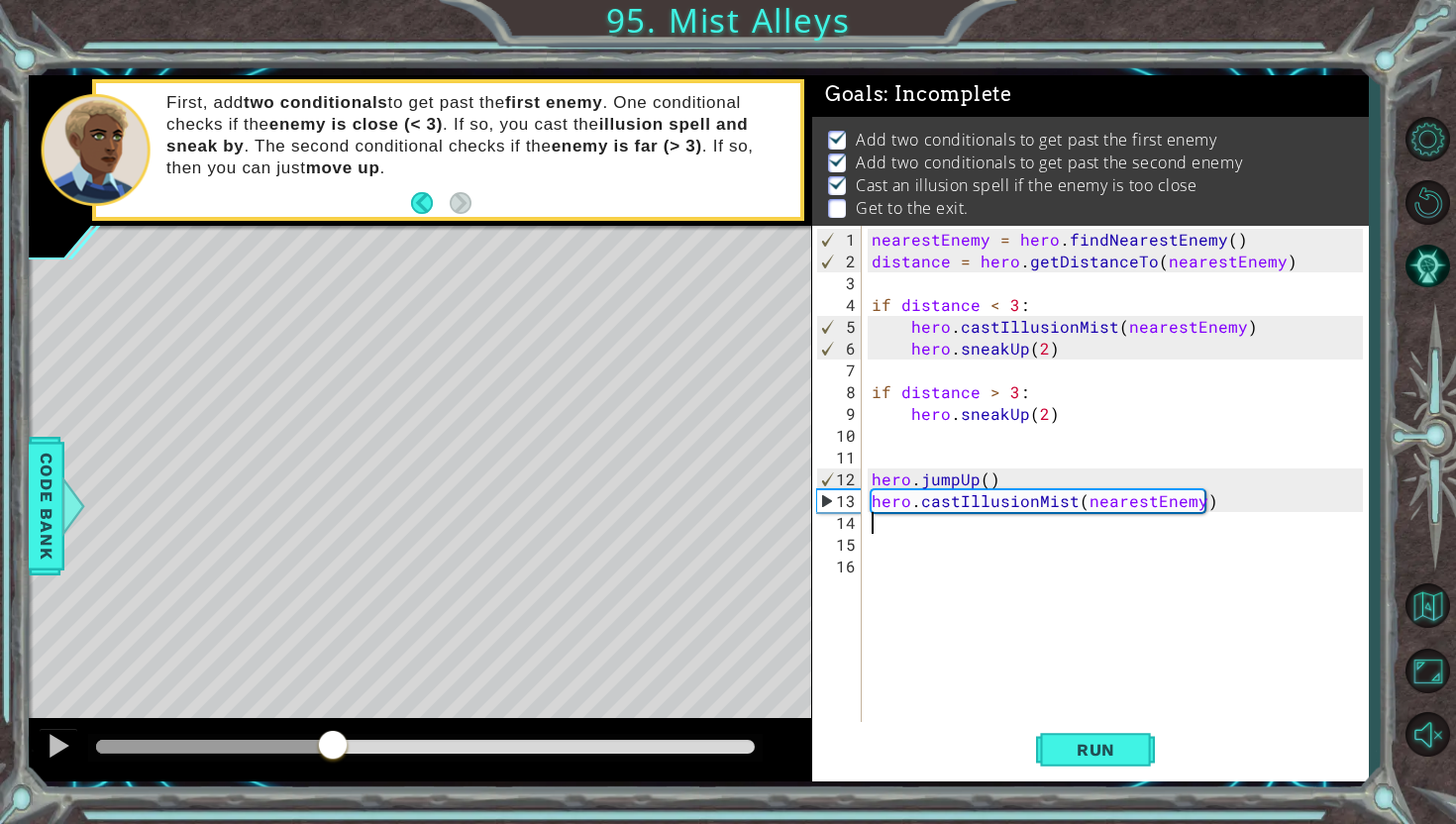 type on "hero.castIllusionMist(nearestEnemy)" 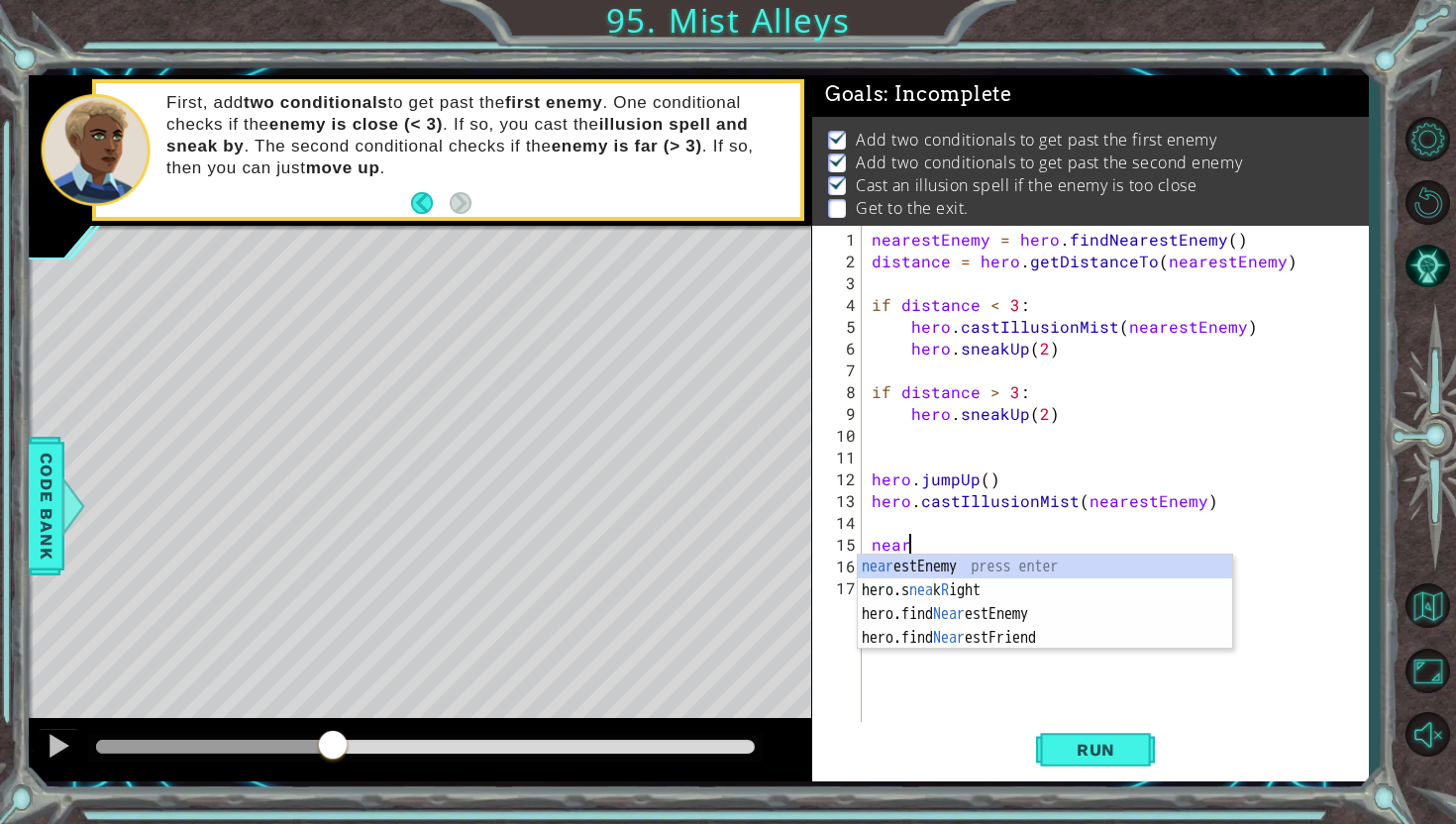 scroll, scrollTop: 0, scrollLeft: 1, axis: horizontal 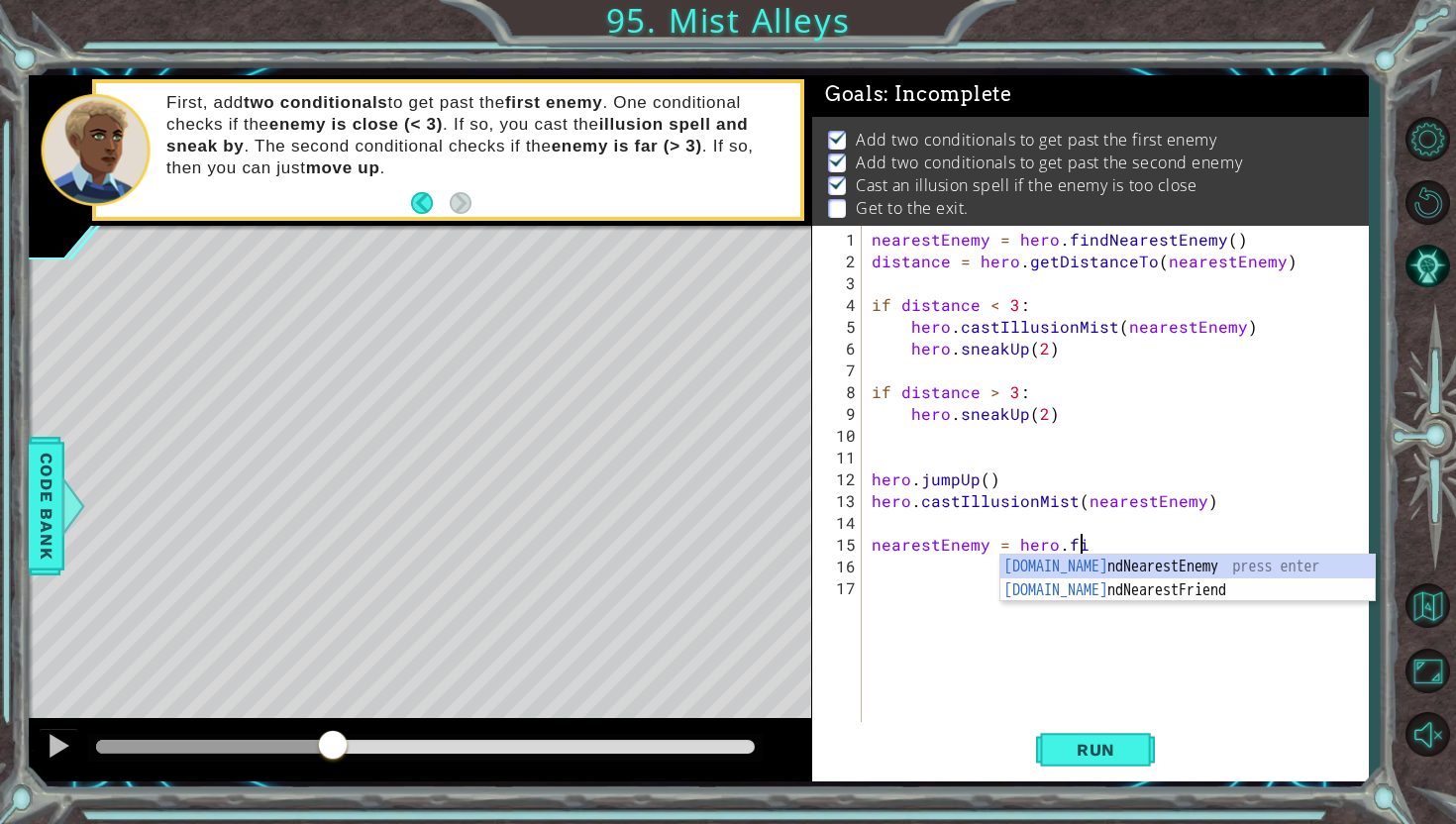 type on "nearestEnemy = hero.fin" 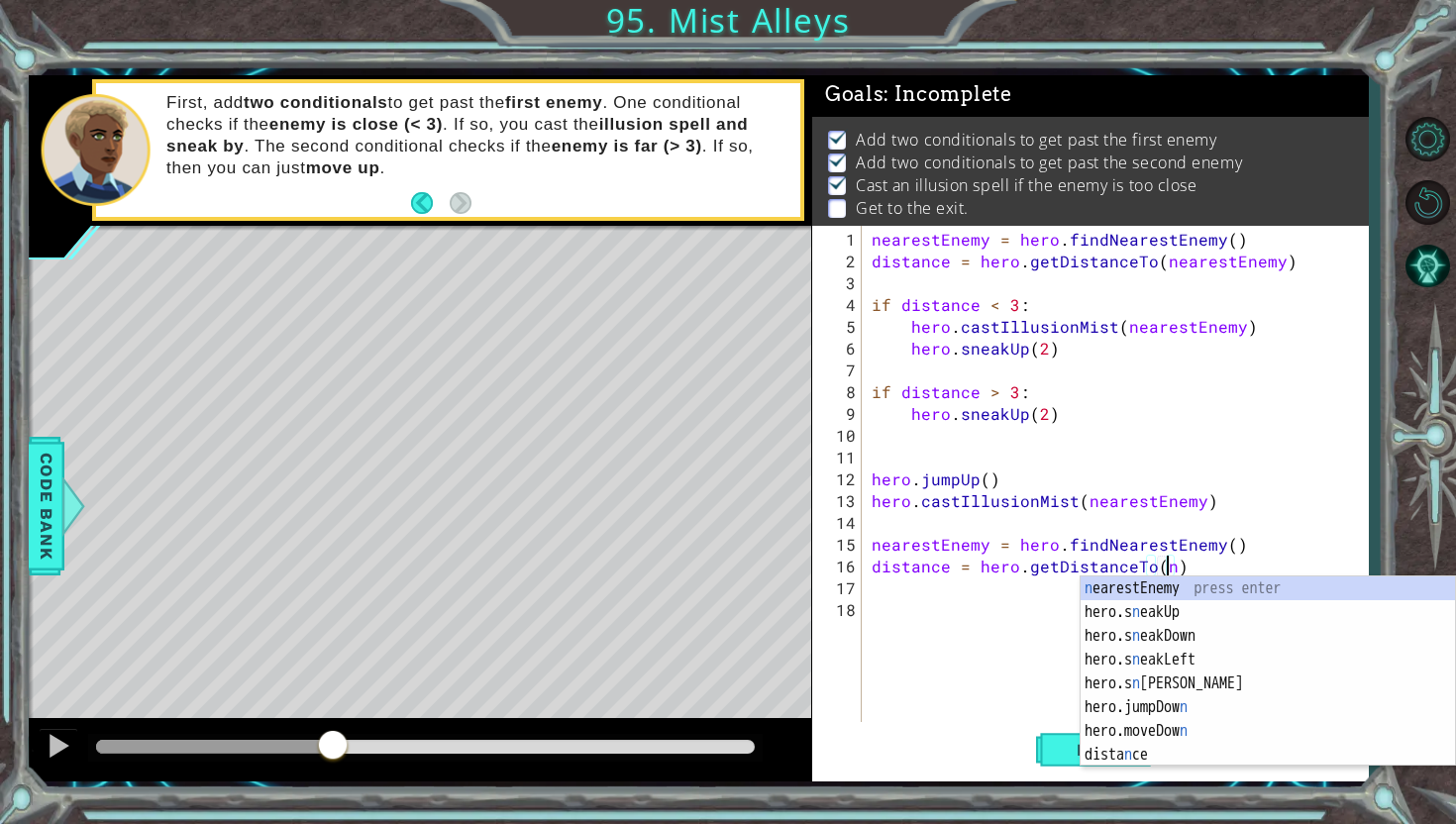 scroll, scrollTop: 0, scrollLeft: 18, axis: horizontal 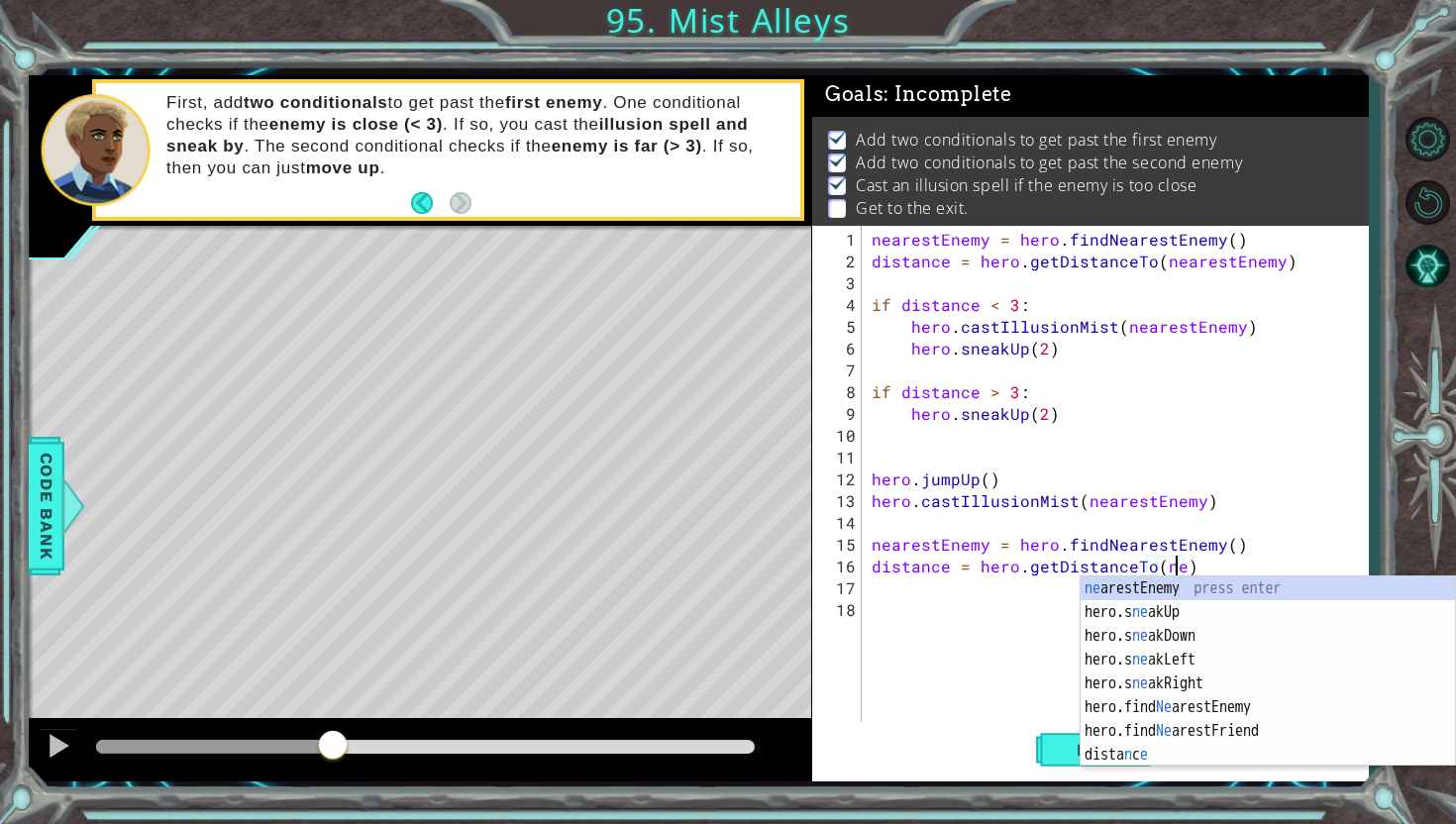 type on "distance = hero.getDistanceTo(nearestEnemy)" 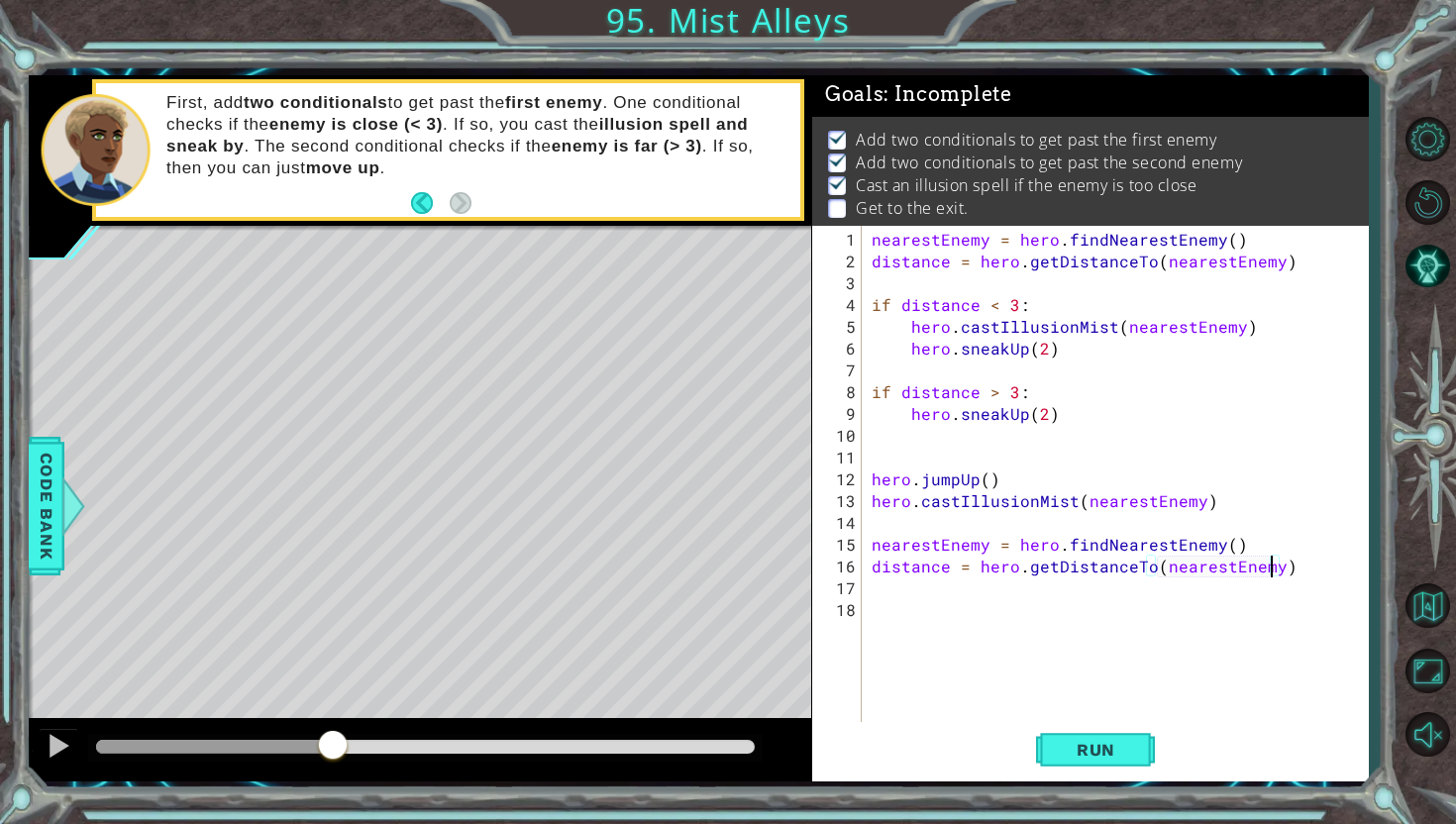 scroll, scrollTop: 0, scrollLeft: 0, axis: both 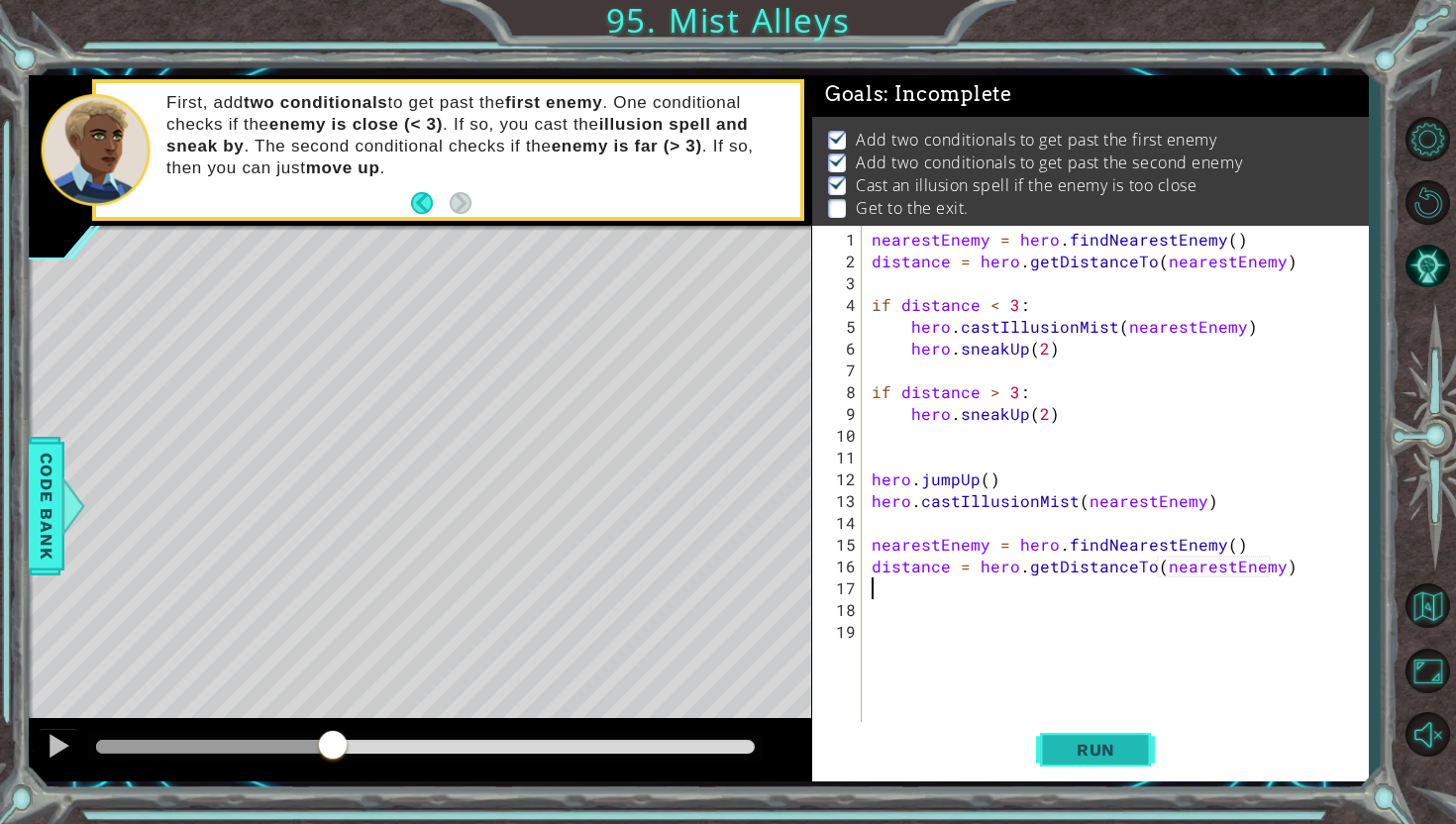 click on "Run" at bounding box center (1095, 750) 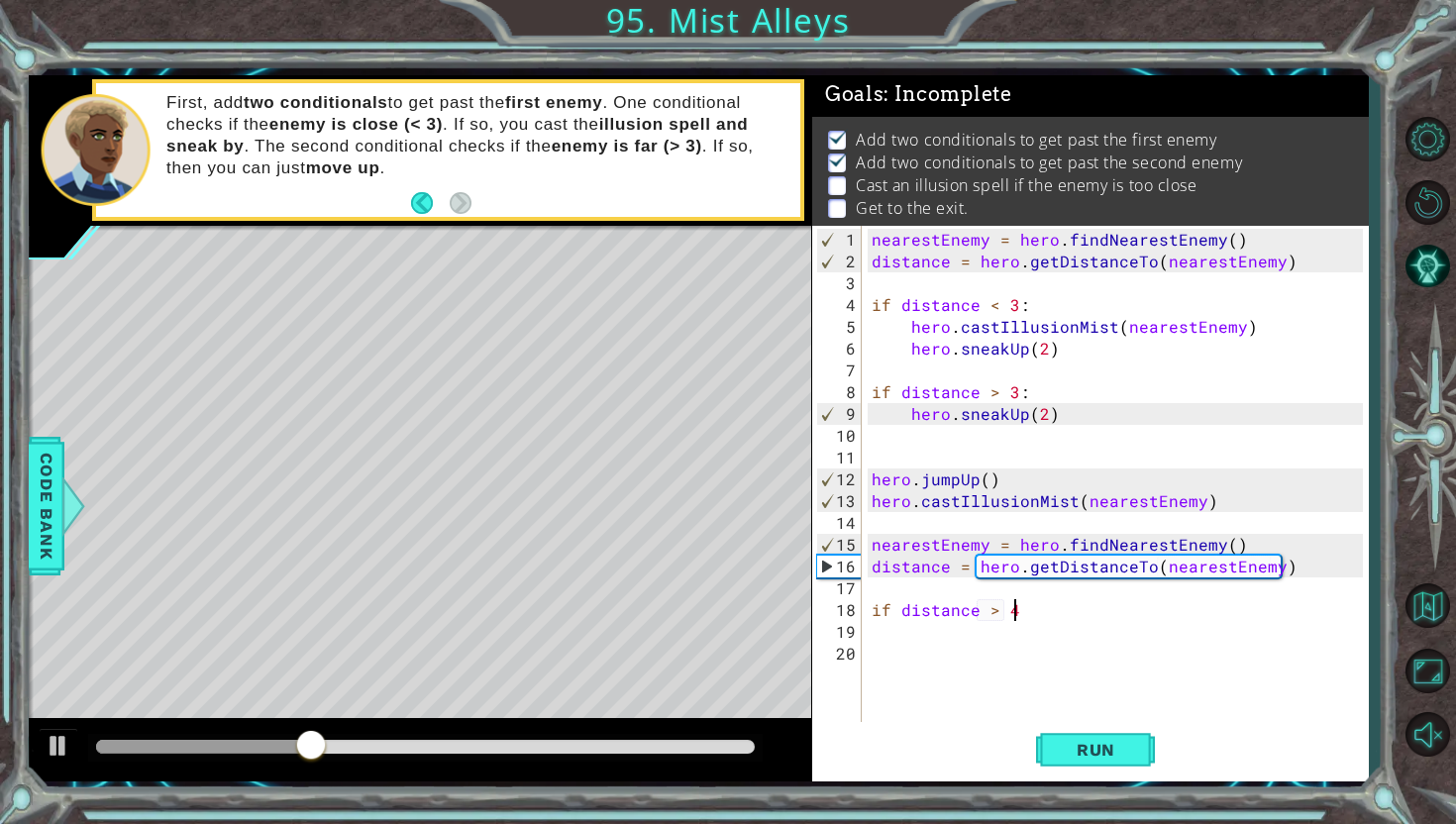 scroll, scrollTop: 0, scrollLeft: 8, axis: horizontal 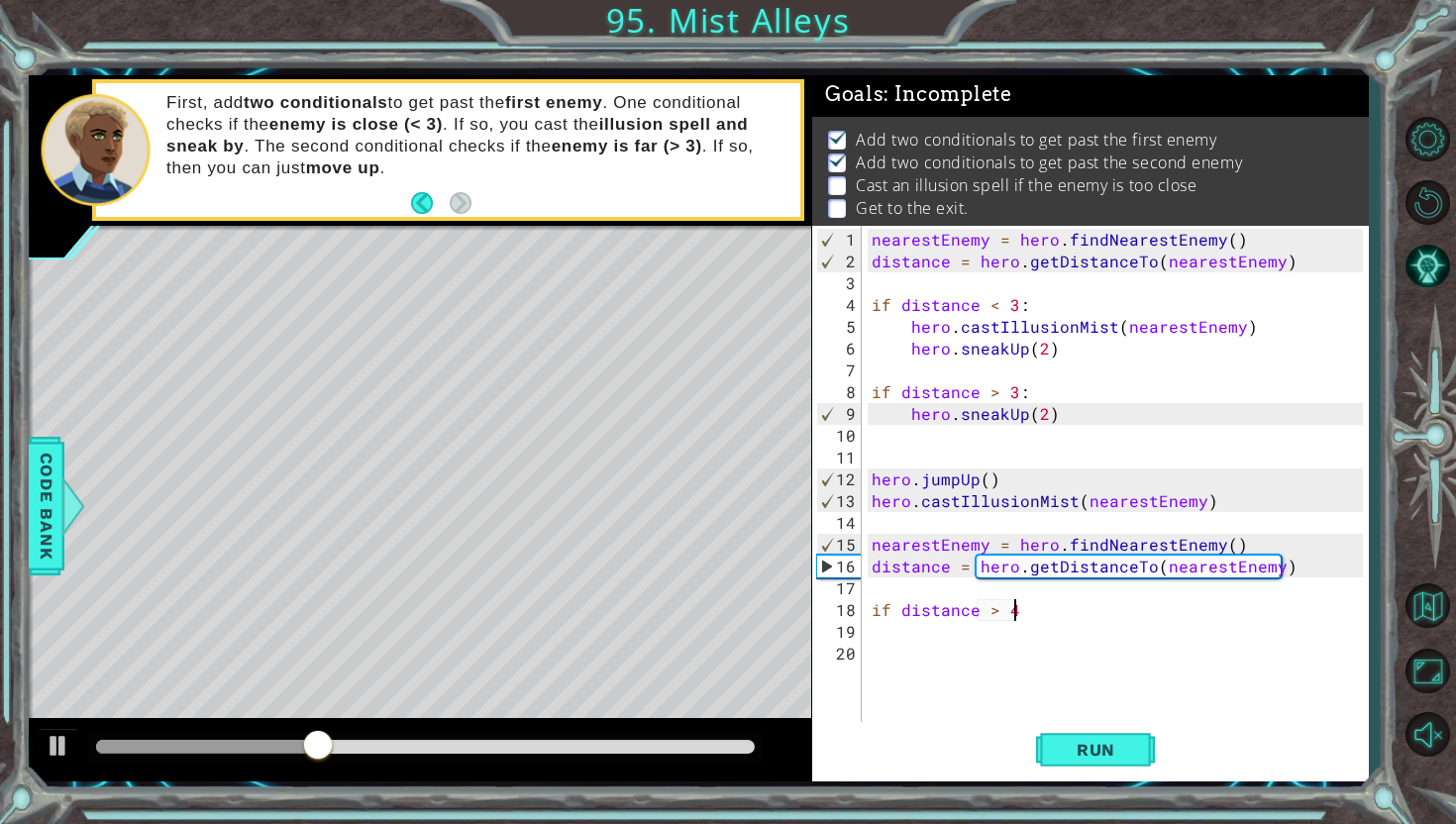 type on "if distance > 4" 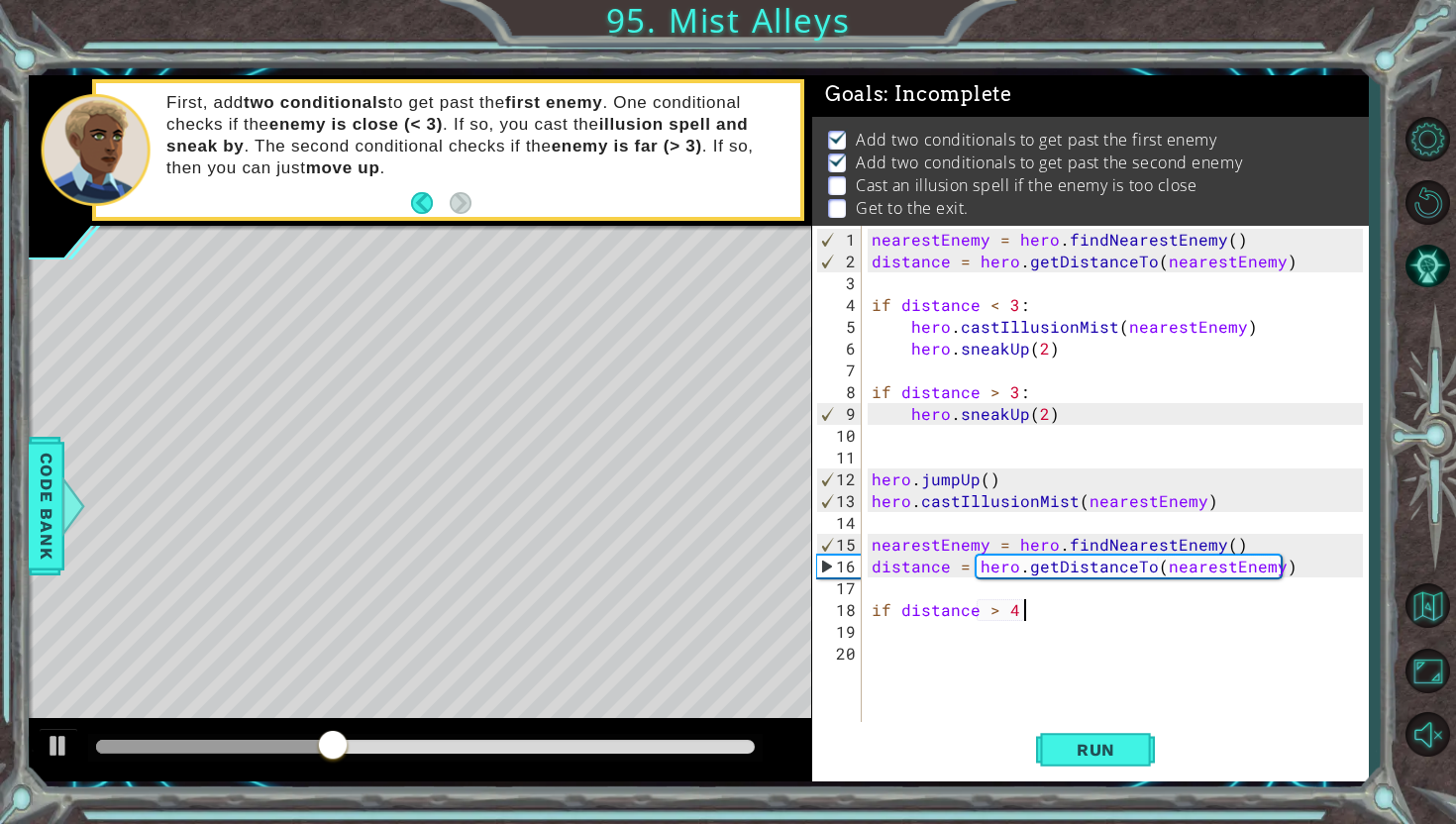 scroll, scrollTop: 0, scrollLeft: 0, axis: both 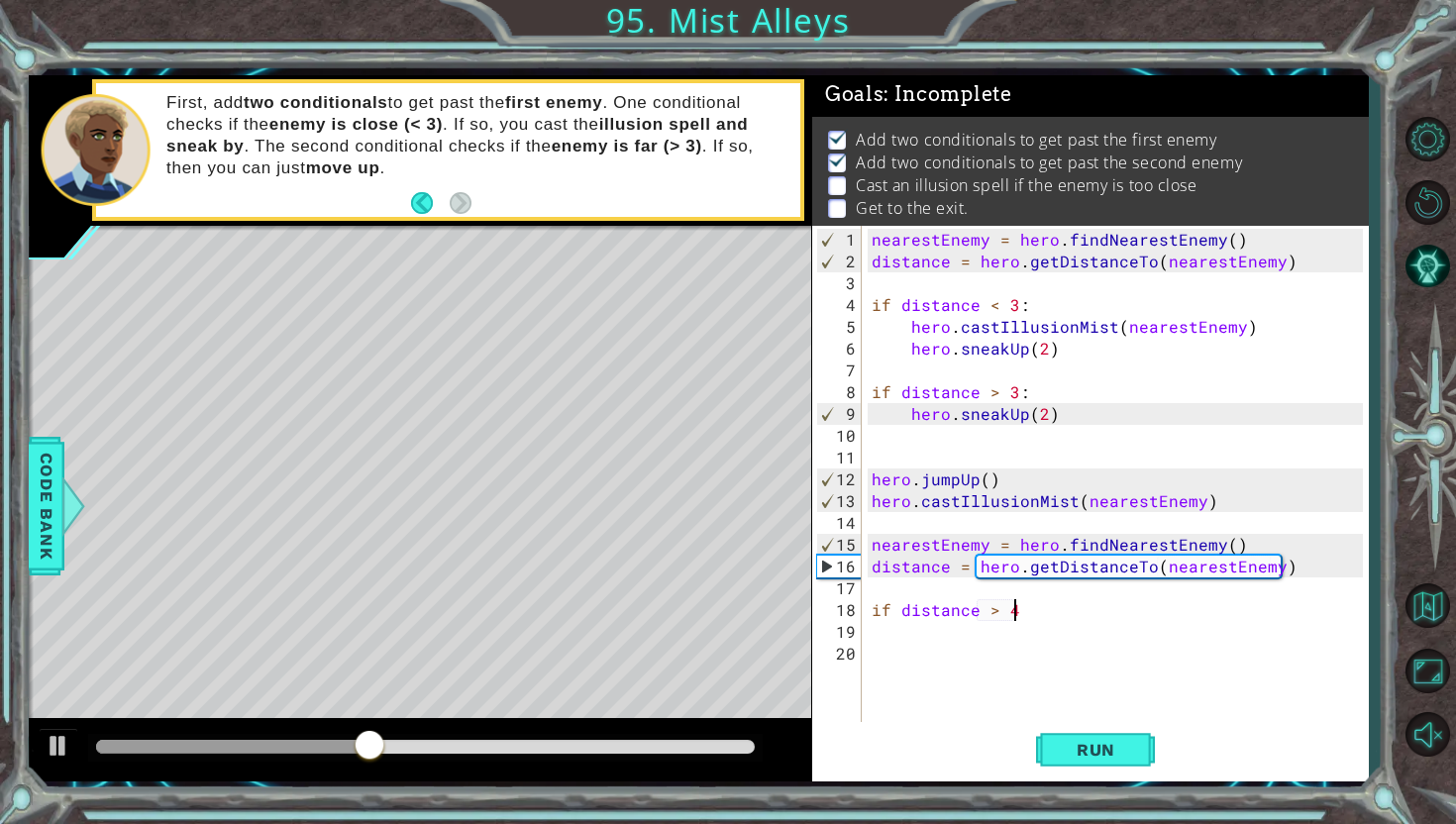 type on "if distance > 4:" 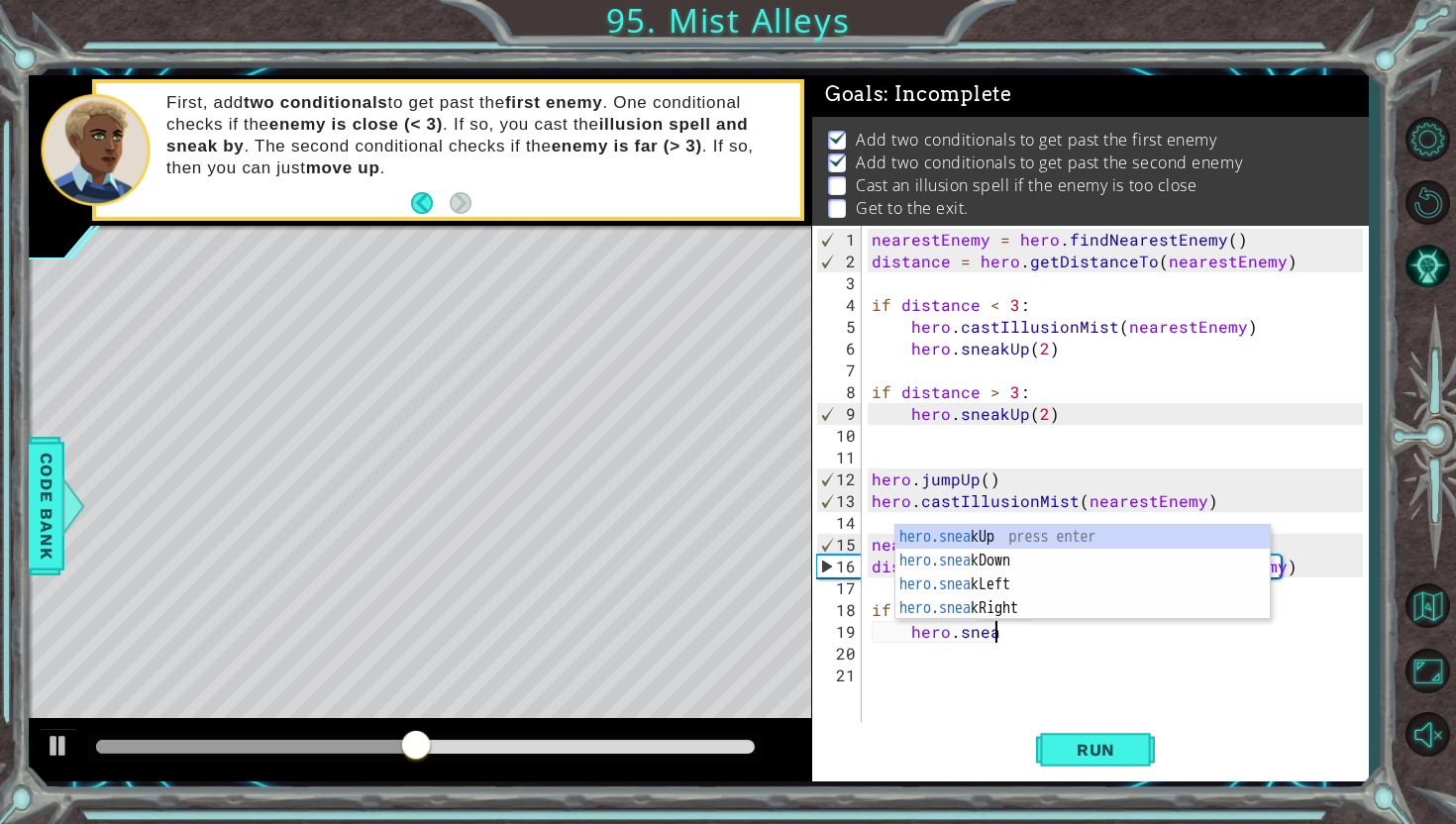 scroll, scrollTop: 0, scrollLeft: 7, axis: horizontal 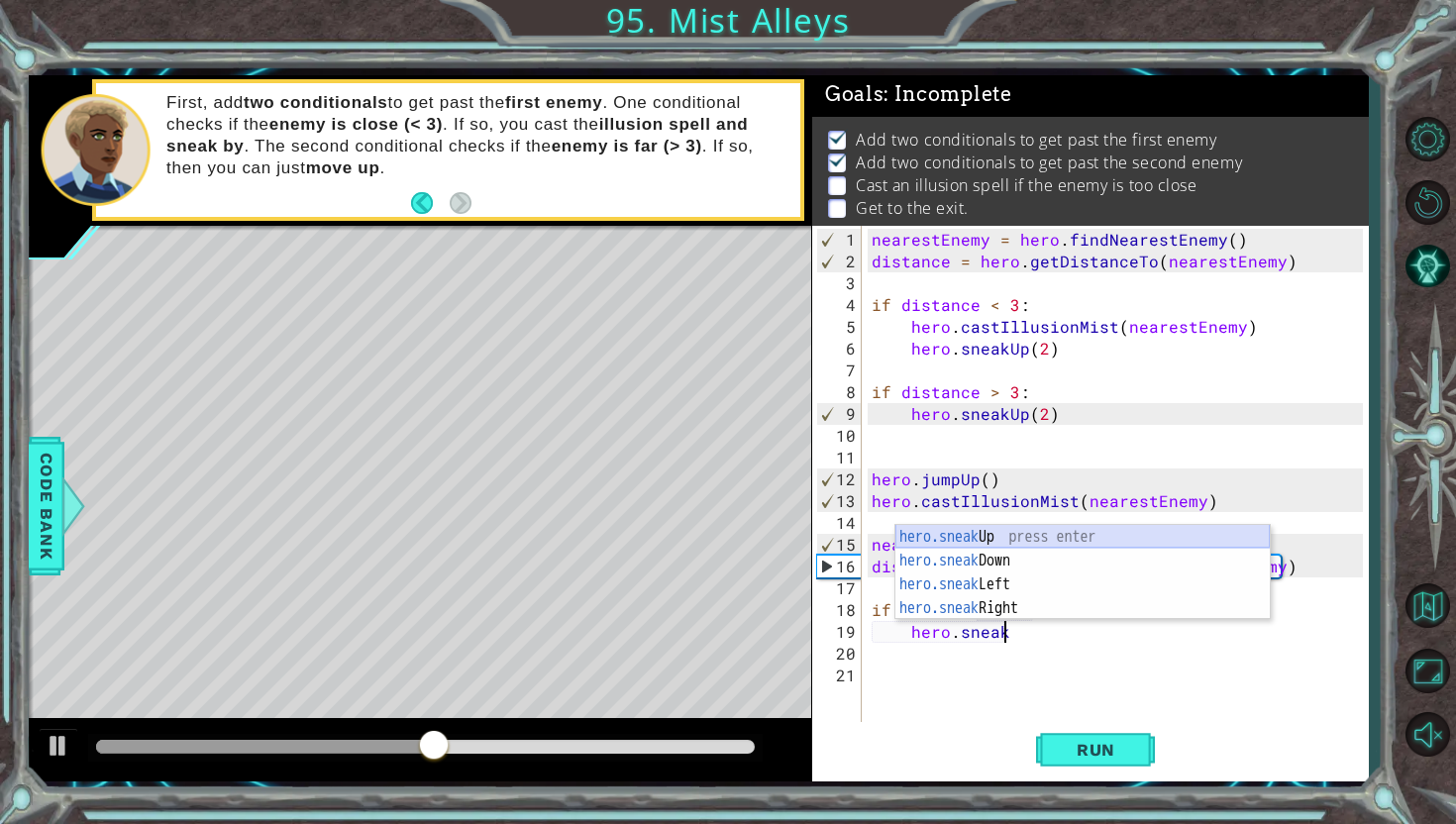 click on "hero.sneak Up press enter hero.sneak Down press enter hero.sneak Left press enter hero.sneak Right press enter" at bounding box center (1083, 596) 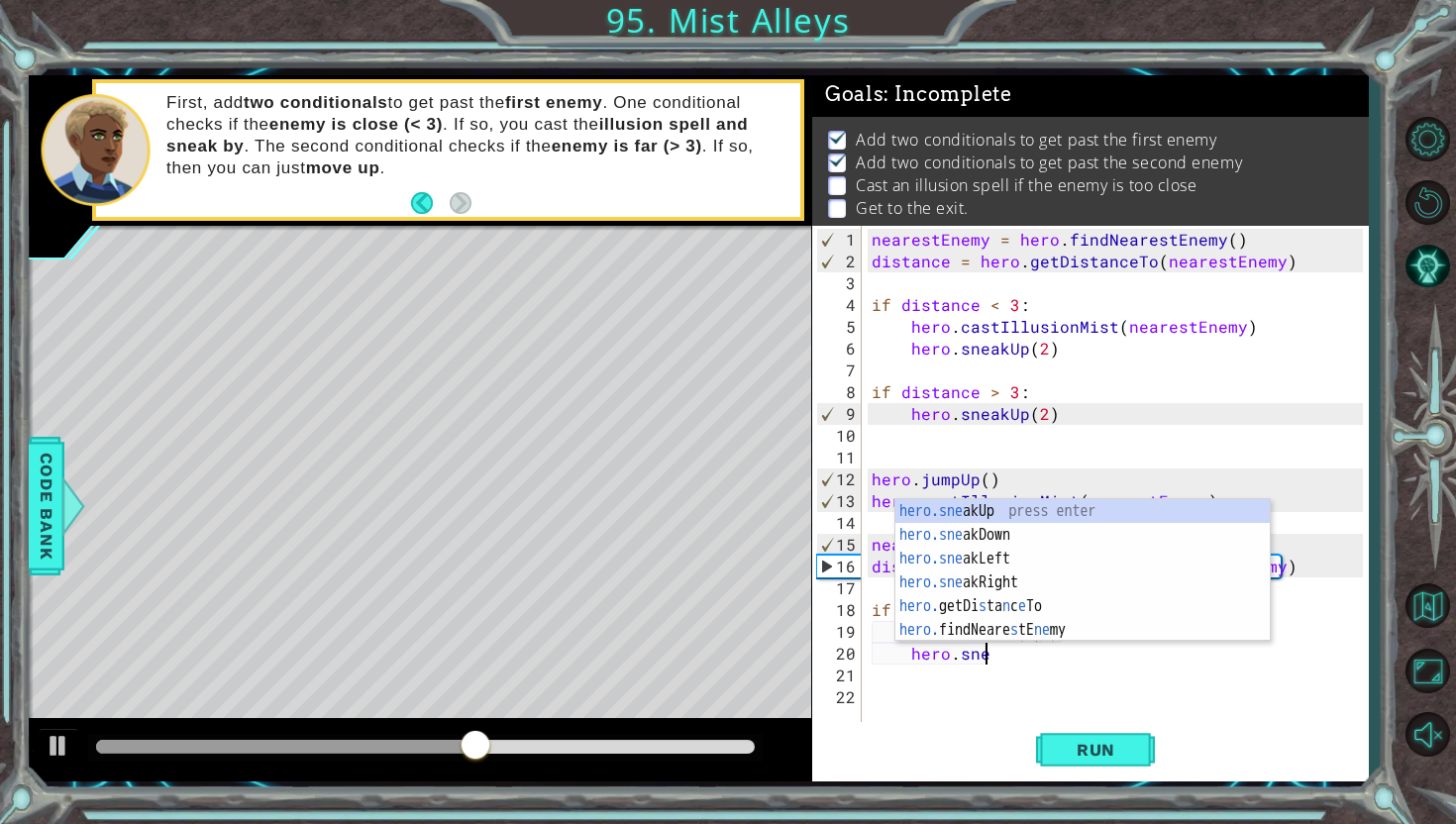 scroll, scrollTop: 0, scrollLeft: 16, axis: horizontal 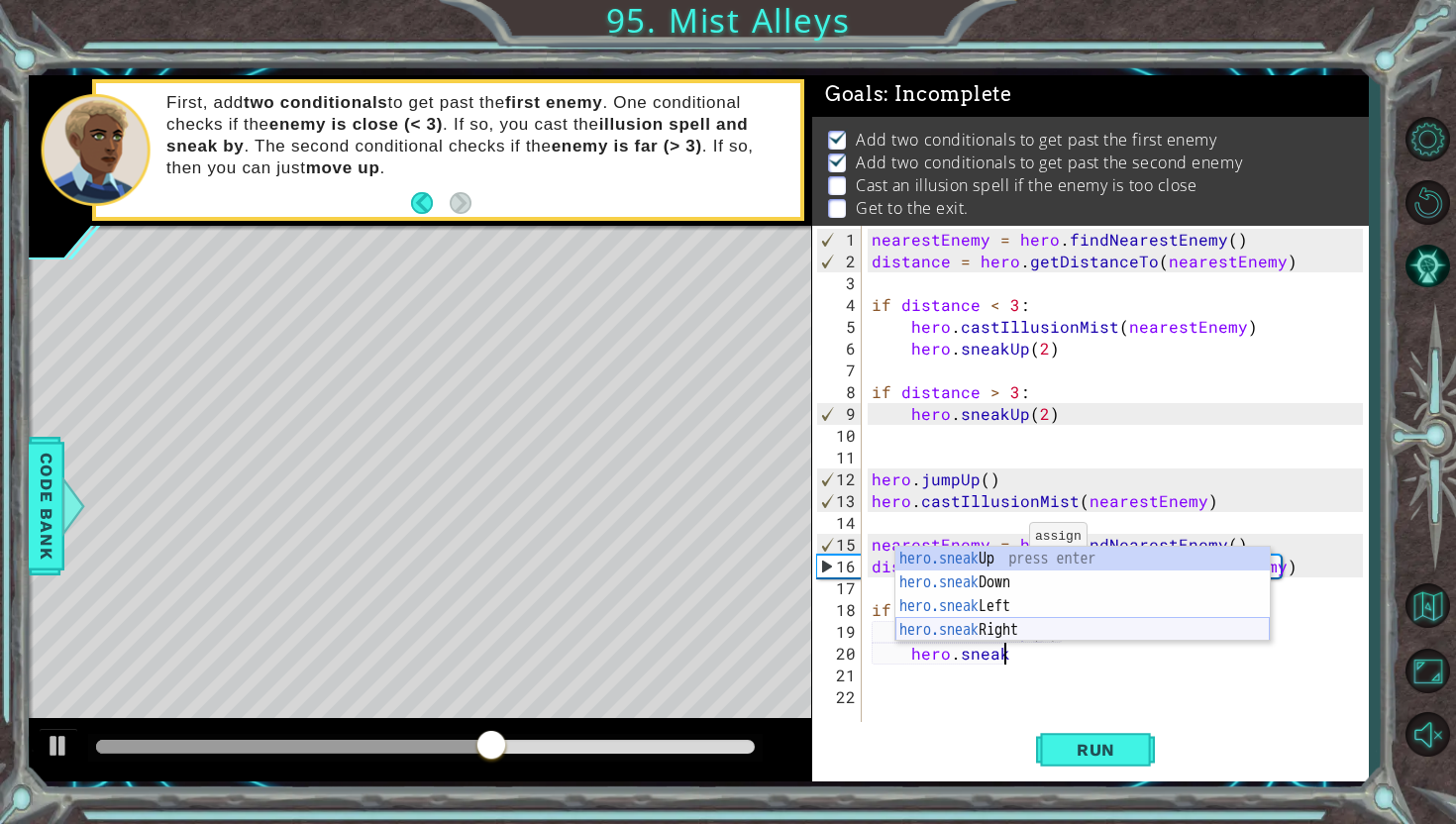 click on "hero.sneak Up press enter hero.sneak Down press enter hero.sneak Left press enter hero.sneak Right press enter" at bounding box center [1083, 618] 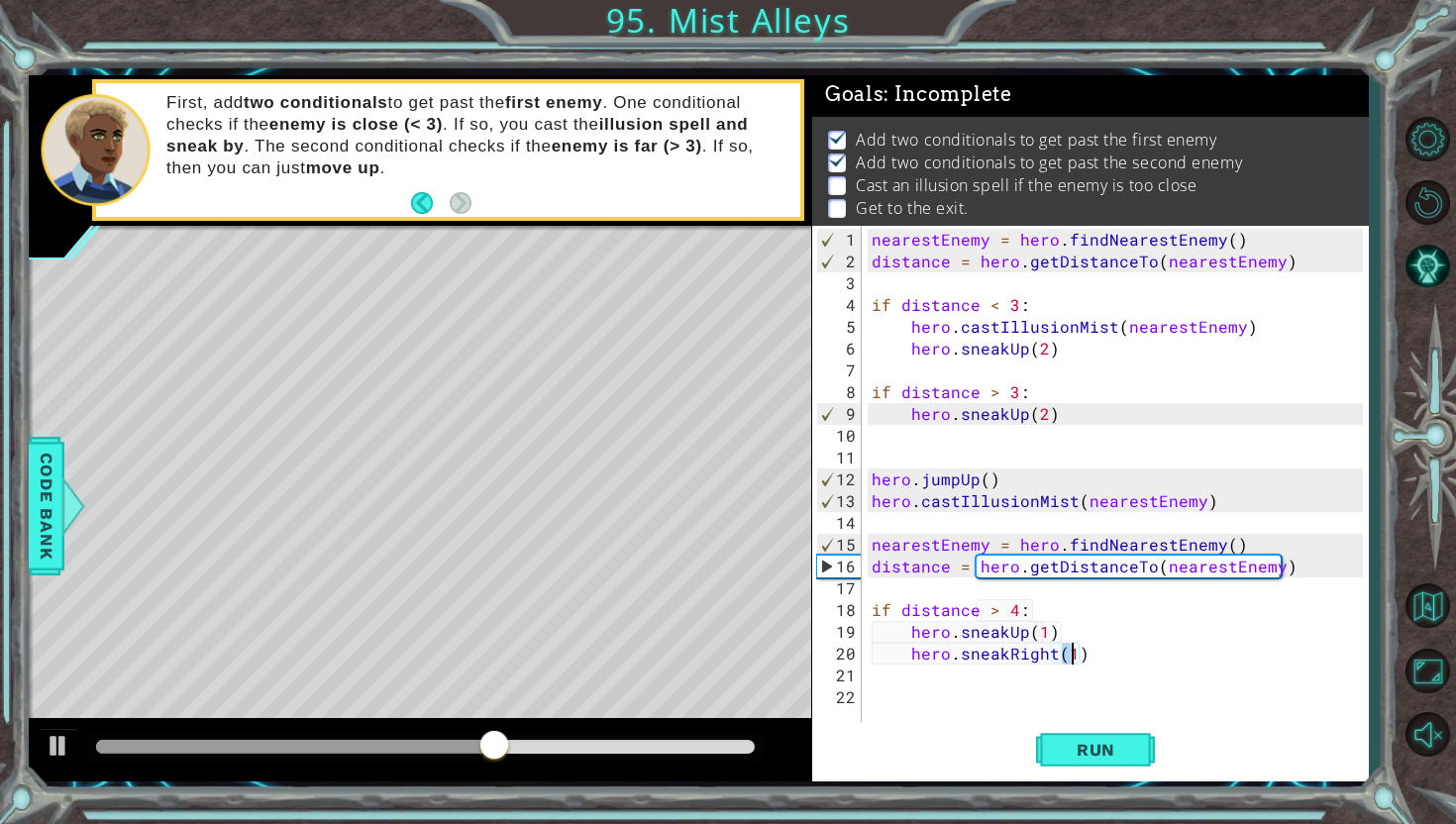scroll, scrollTop: 0, scrollLeft: 12, axis: horizontal 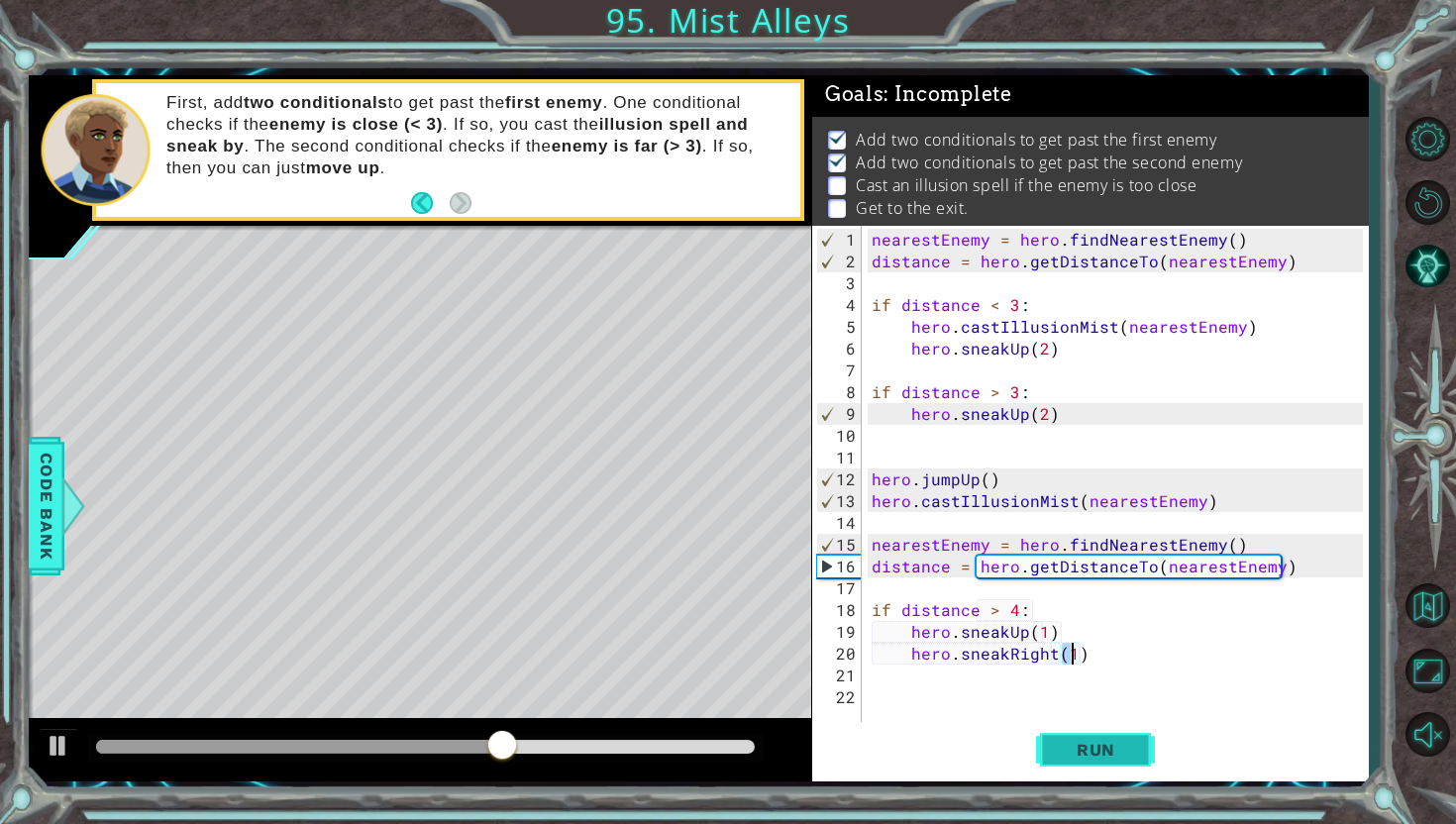 click on "Run" at bounding box center (1095, 750) 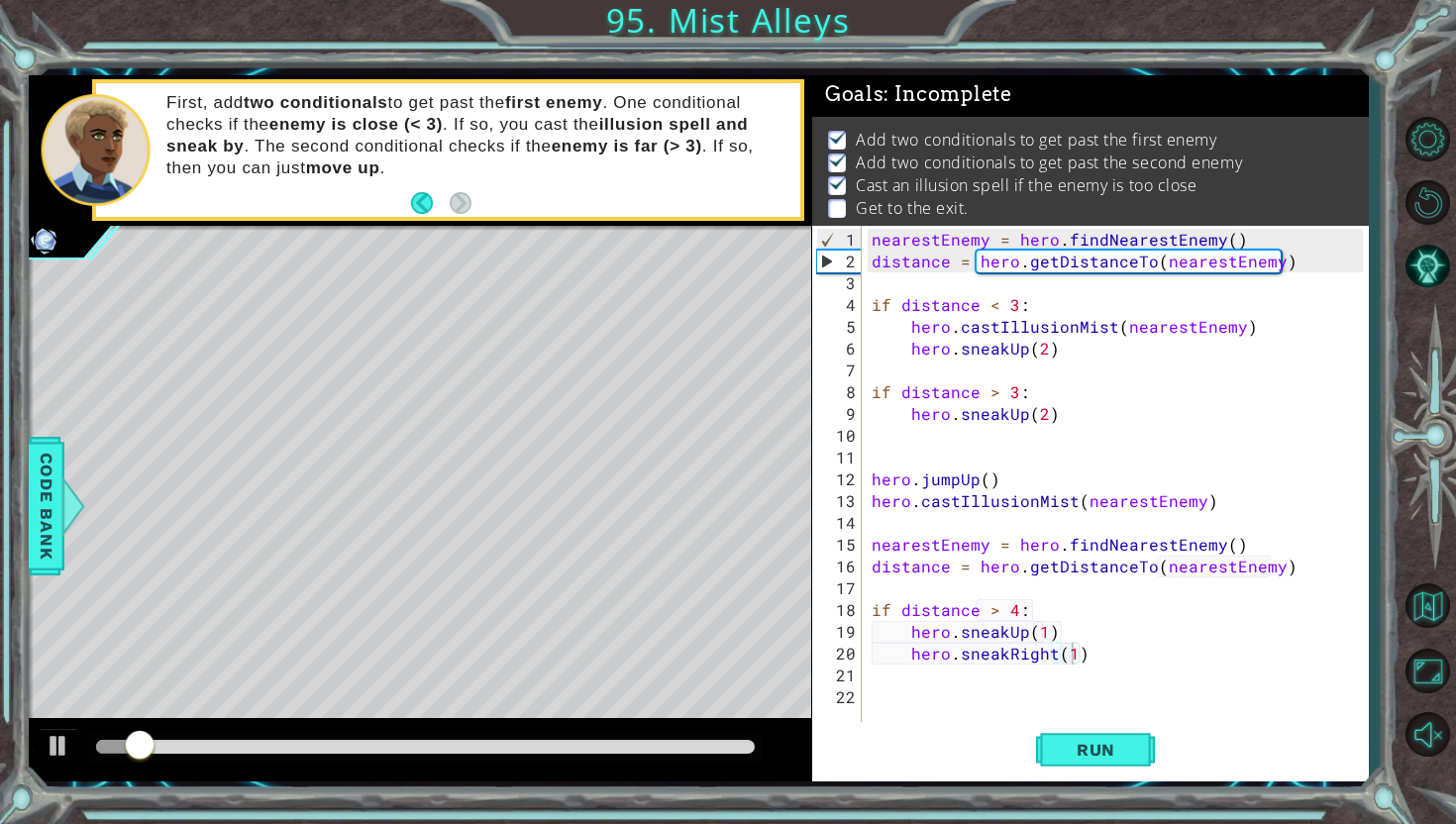 click at bounding box center (420, 750) 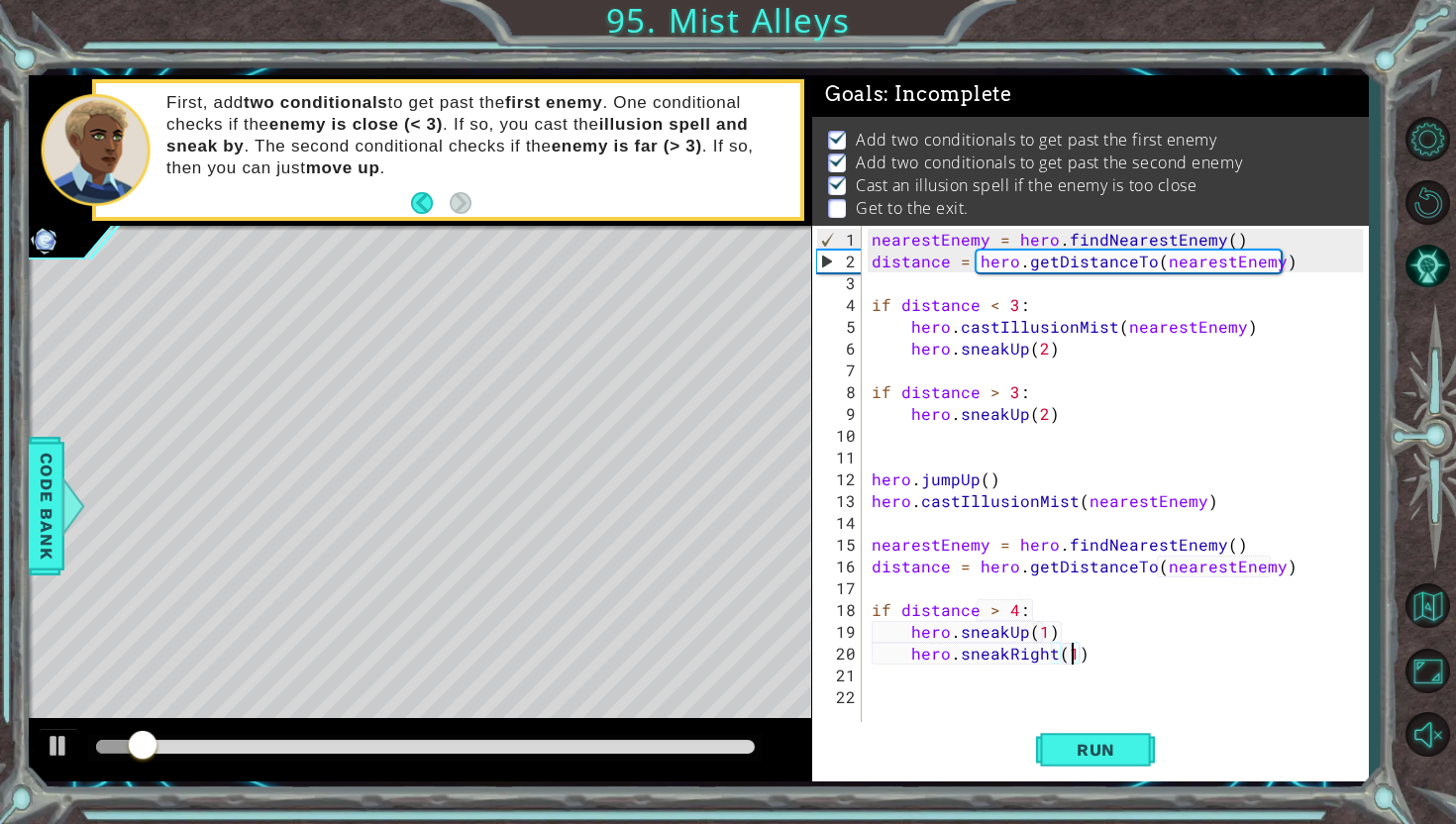 click at bounding box center [425, 747] 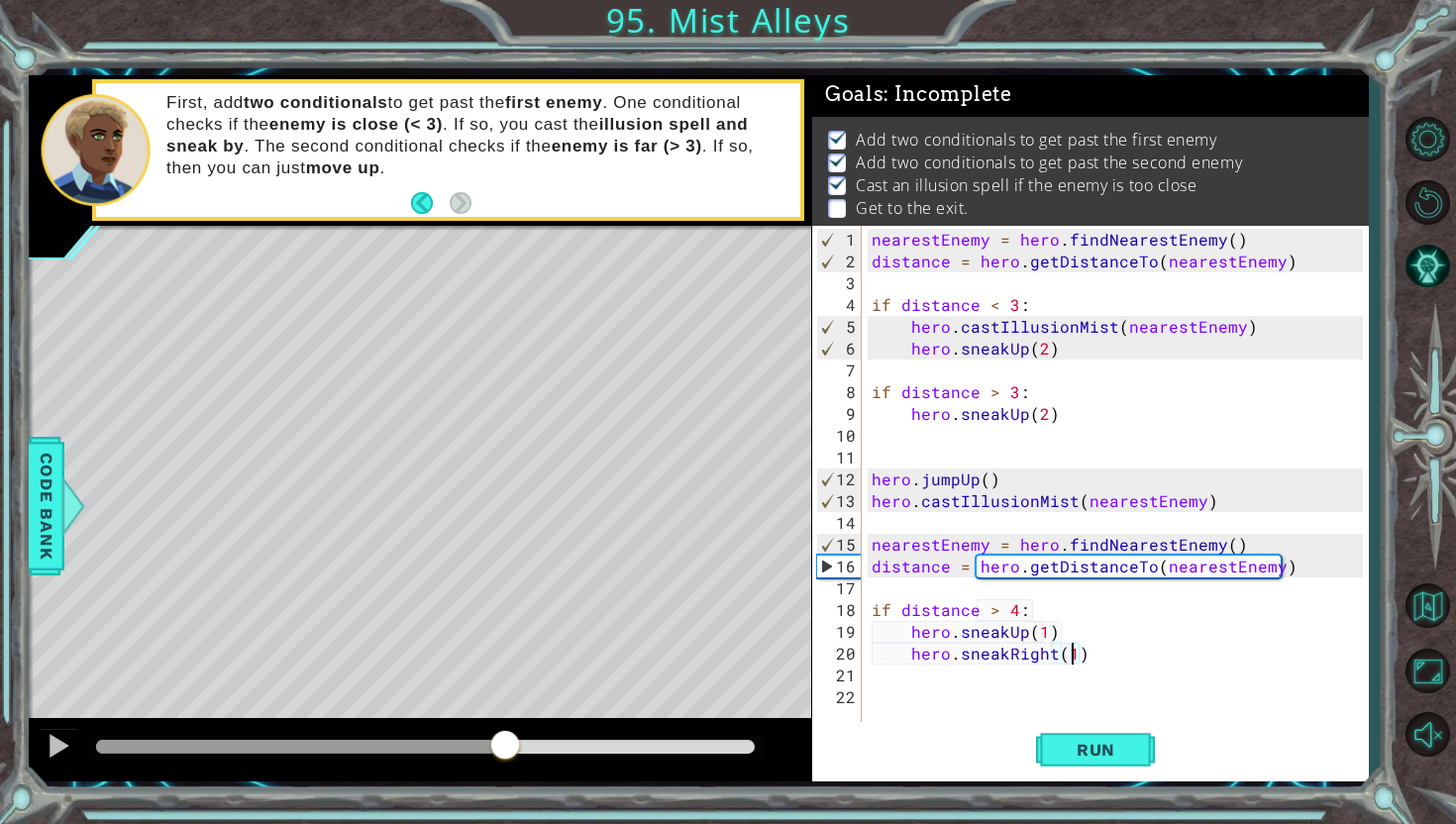 click at bounding box center (425, 747) 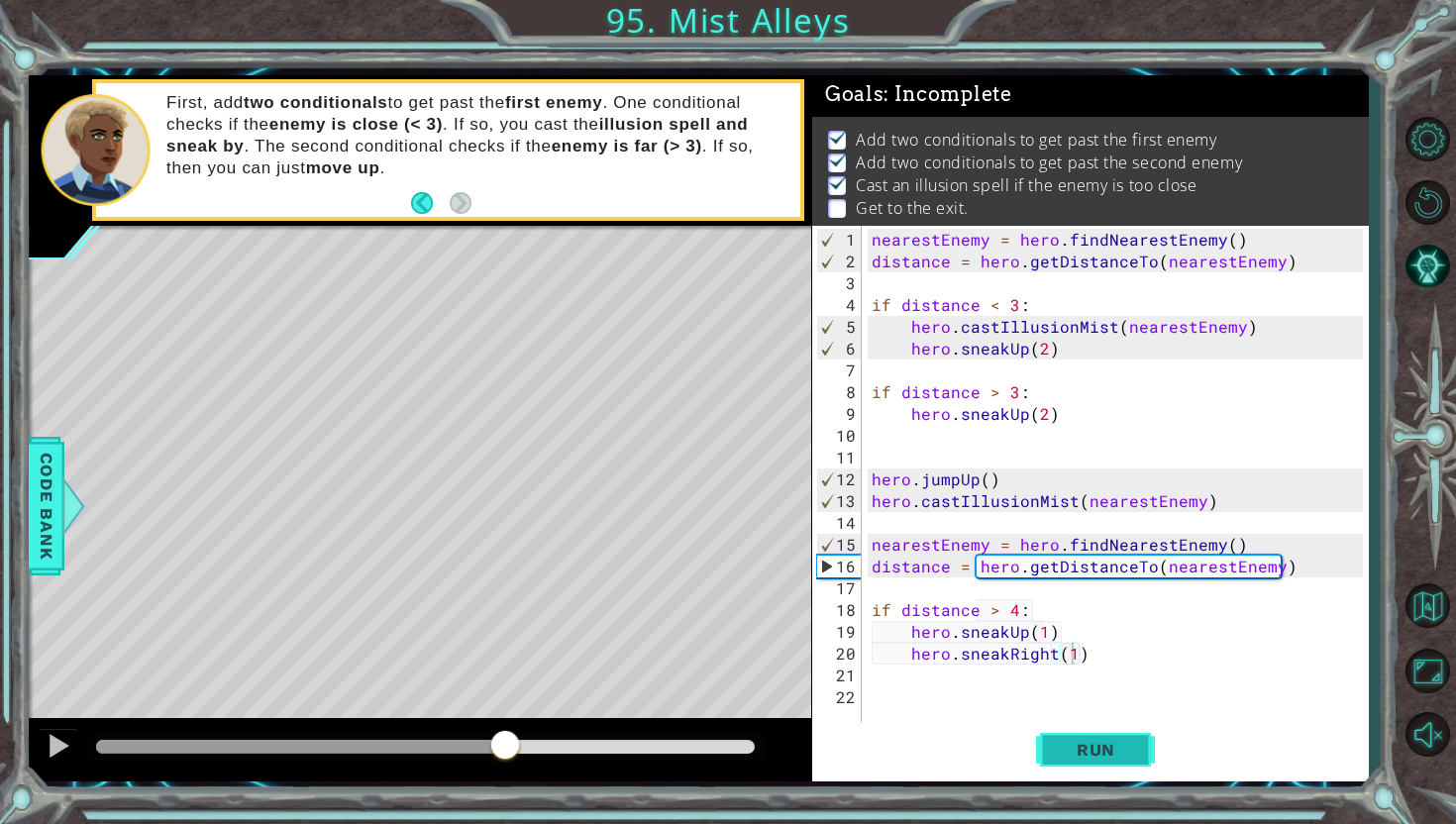 click on "Run" at bounding box center [1095, 750] 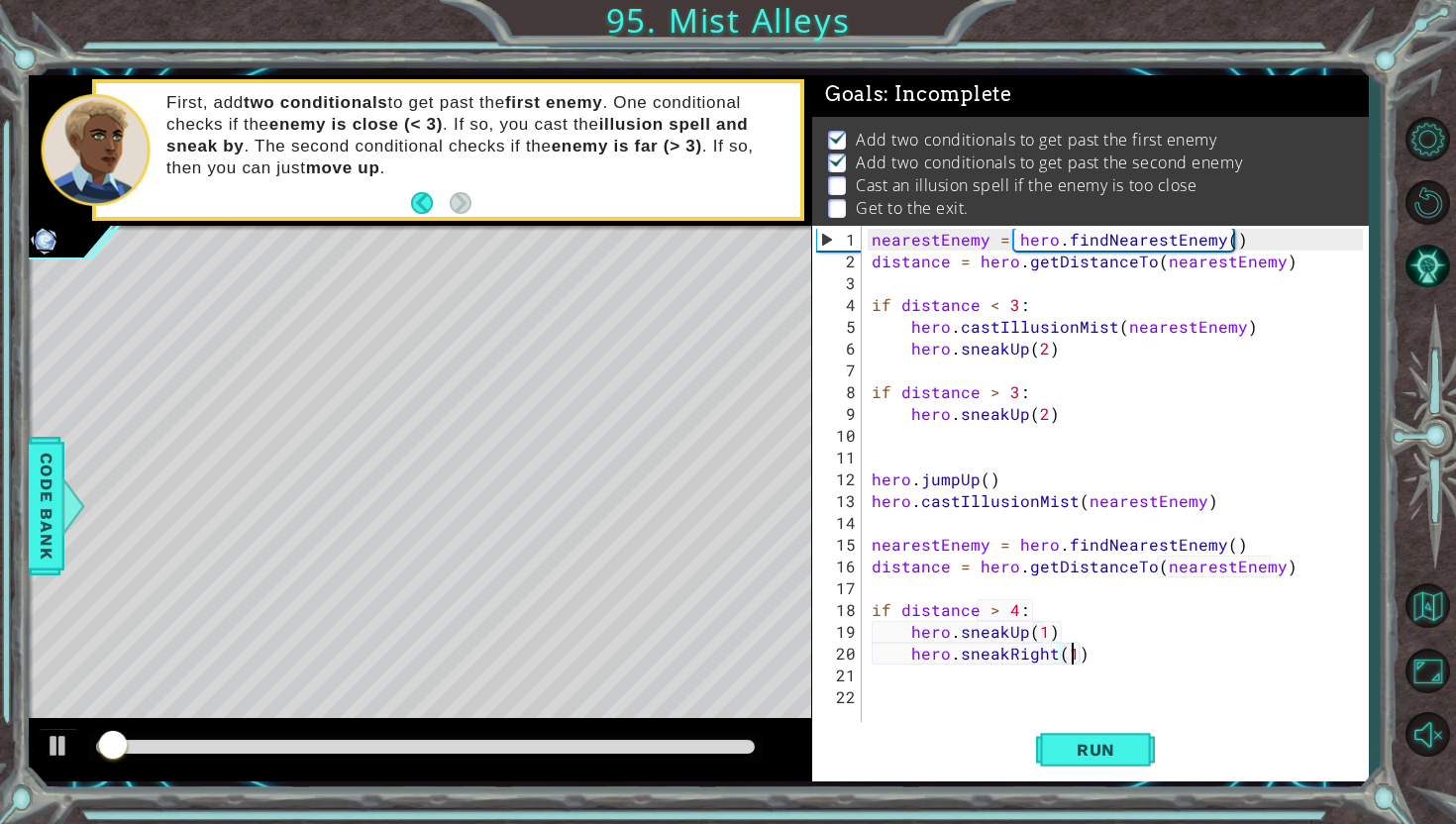 click at bounding box center (425, 747) 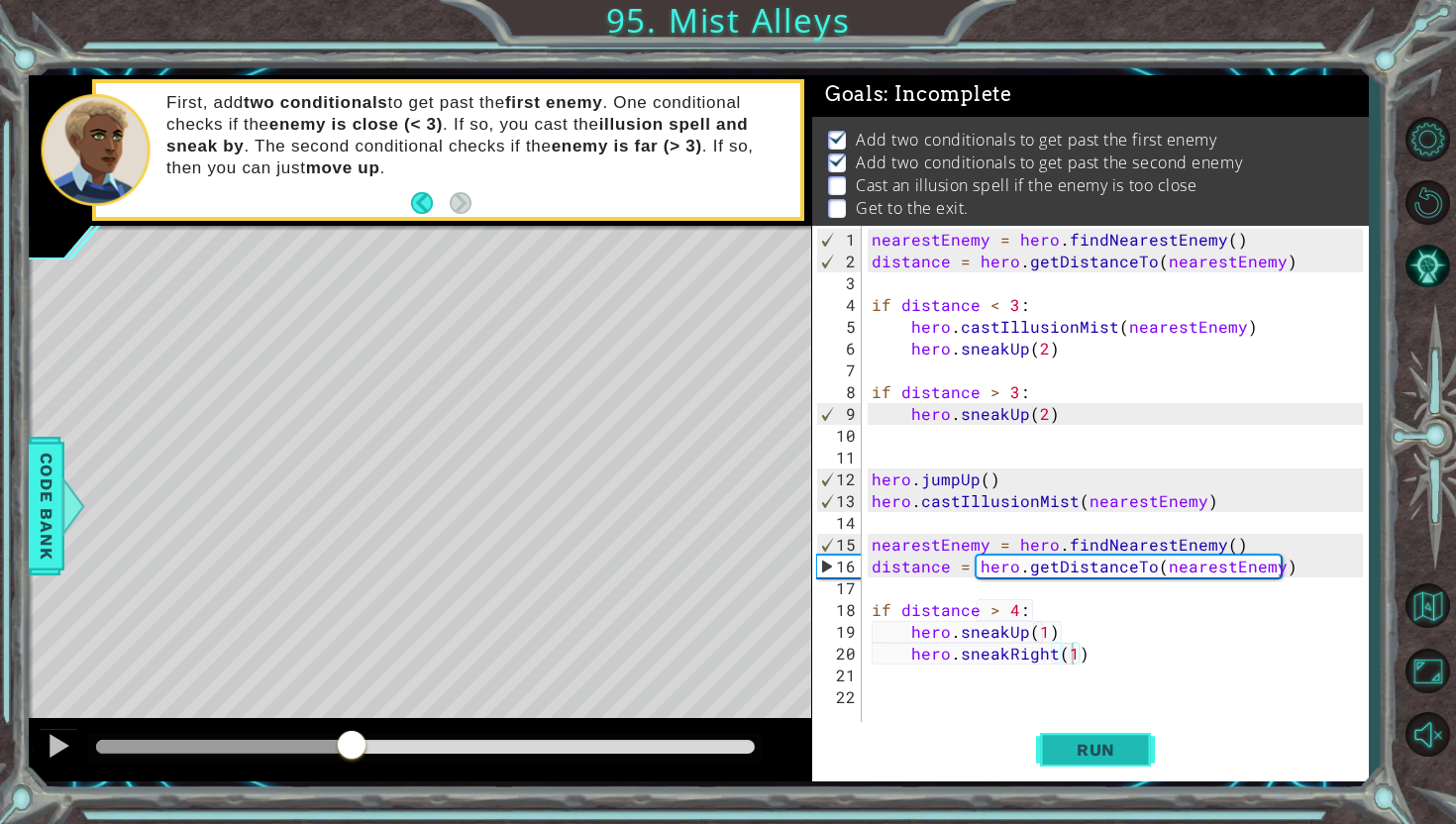click on "Run" at bounding box center [1095, 750] 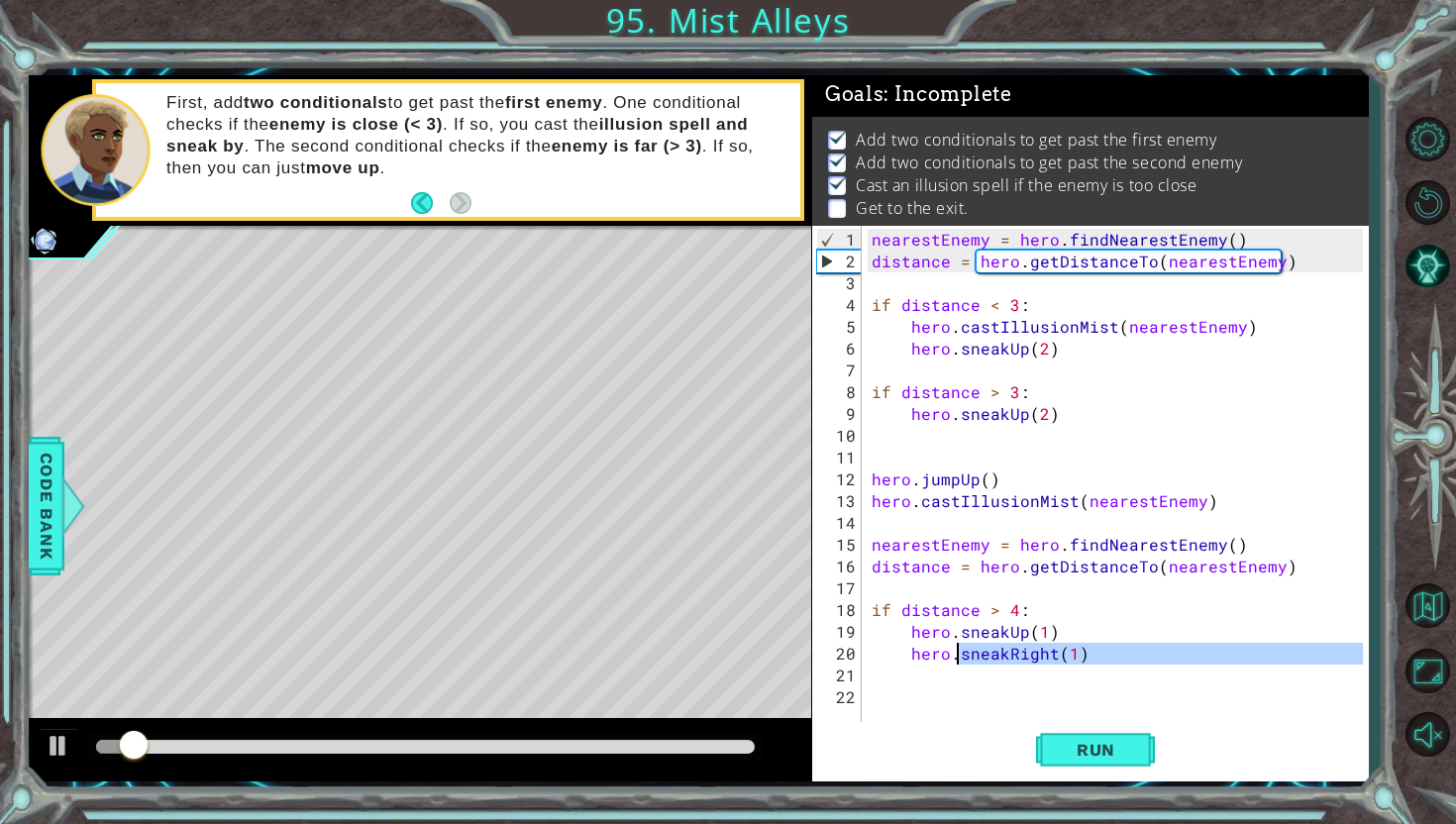 drag, startPoint x: 1096, startPoint y: 680, endPoint x: 1026, endPoint y: 642, distance: 79.64923 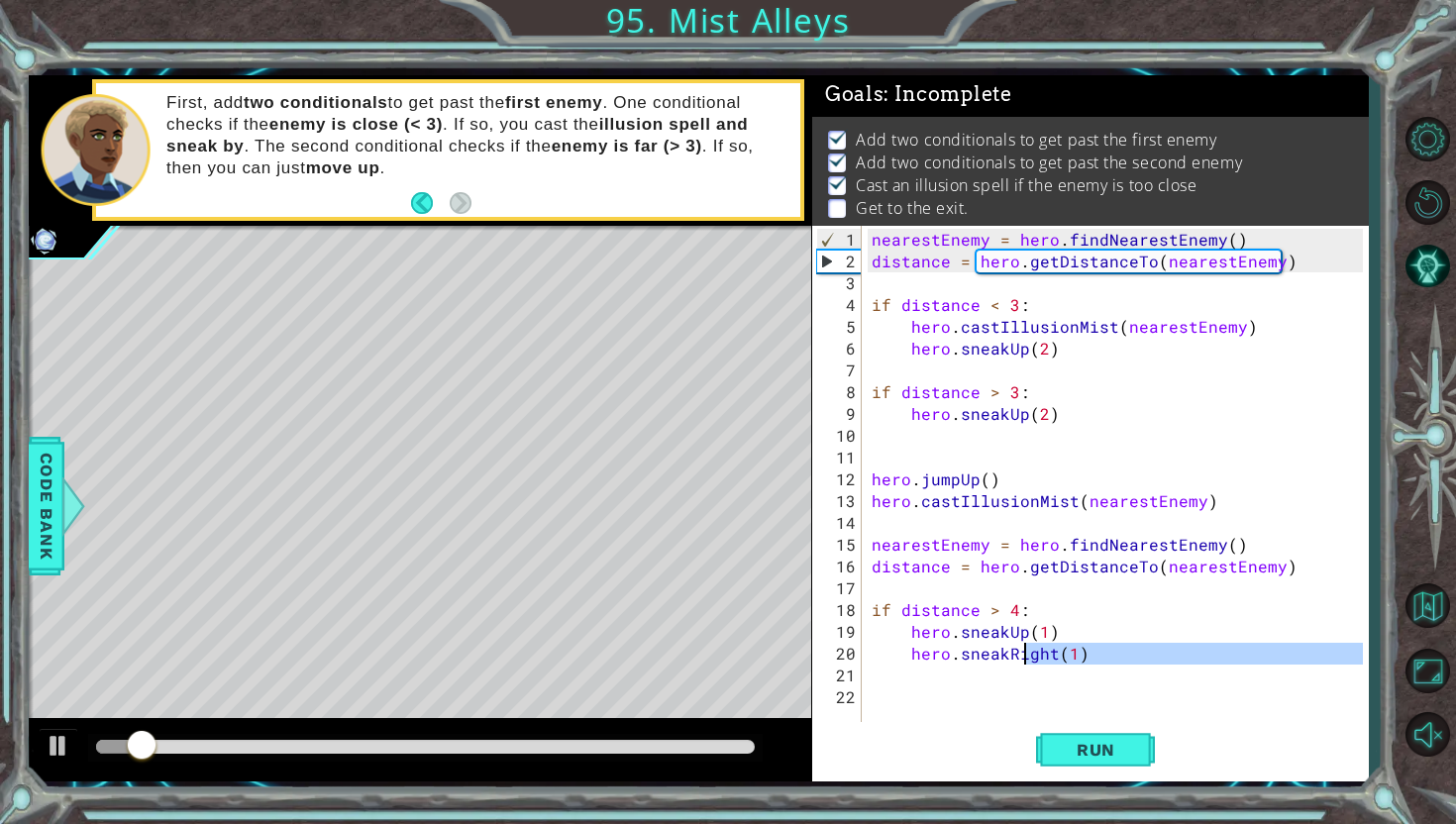 click on "nearestEnemy   =   hero . findNearestEnemy ( ) distance   =   hero . getDistanceTo ( nearestEnemy ) if   distance   <   3 :      hero . castIllusionMist ( nearestEnemy )      hero . sneakUp ( 2 )      if   distance   >   3 :      hero . sneakUp ( 2 )       hero . jumpUp ( ) hero . castIllusionMist ( nearestEnemy ) nearestEnemy   =   hero . findNearestEnemy ( ) distance   =   hero . getDistanceTo ( nearestEnemy ) if   distance   >   4 :      hero . sneakUp ( 1 )      hero . sneakRight ( 1 )" at bounding box center [1120, 501] 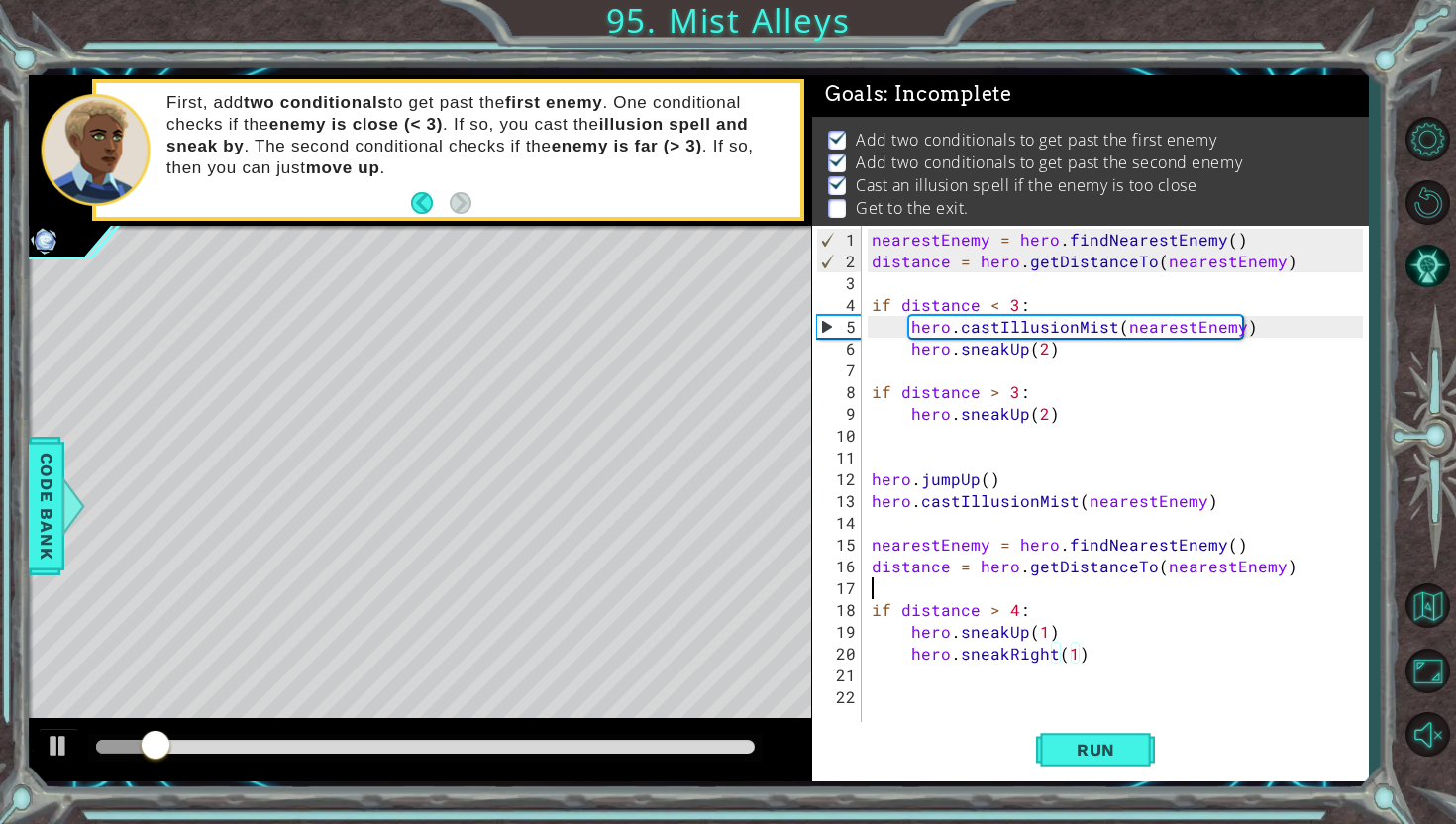 click on "nearestEnemy   =   hero . findNearestEnemy ( ) distance   =   hero . getDistanceTo ( nearestEnemy ) if   distance   <   3 :      hero . castIllusionMist ( nearestEnemy )      hero . sneakUp ( 2 )      if   distance   >   3 :      hero . sneakUp ( 2 )       hero . jumpUp ( ) hero . castIllusionMist ( nearestEnemy ) nearestEnemy   =   hero . findNearestEnemy ( ) distance   =   hero . getDistanceTo ( nearestEnemy ) if   distance   >   4 :      hero . sneakUp ( 1 )      hero . sneakRight ( 1 )" at bounding box center (1120, 501) 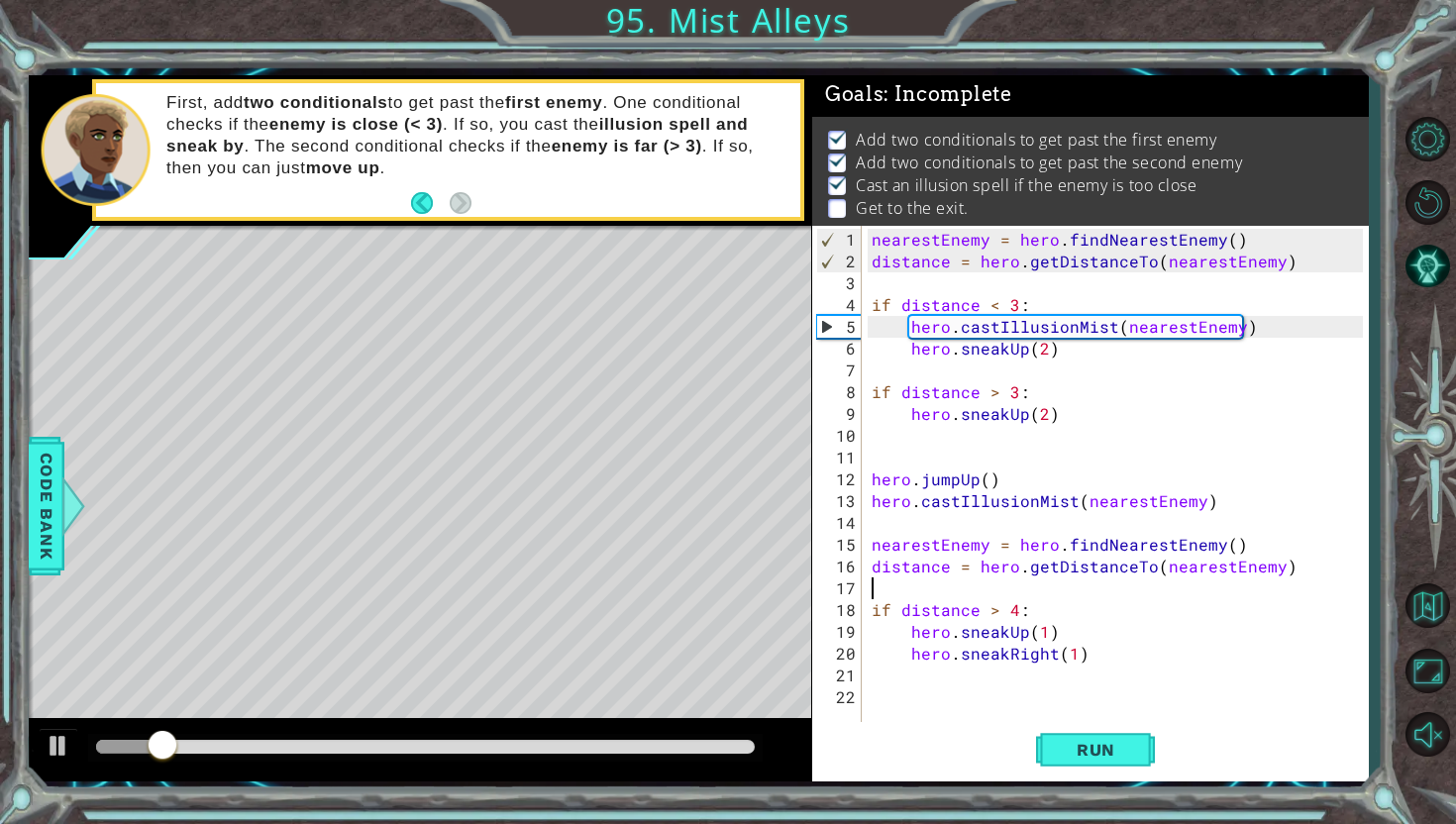 click on "nearestEnemy   =   hero . findNearestEnemy ( ) distance   =   hero . getDistanceTo ( nearestEnemy ) if   distance   <   3 :      hero . castIllusionMist ( nearestEnemy )      hero . sneakUp ( 2 )      if   distance   >   3 :      hero . sneakUp ( 2 )       hero . jumpUp ( ) hero . castIllusionMist ( nearestEnemy ) nearestEnemy   =   hero . findNearestEnemy ( ) distance   =   hero . getDistanceTo ( nearestEnemy ) if   distance   >   4 :      hero . sneakUp ( 1 )      hero . sneakRight ( 1 )" at bounding box center (1120, 501) 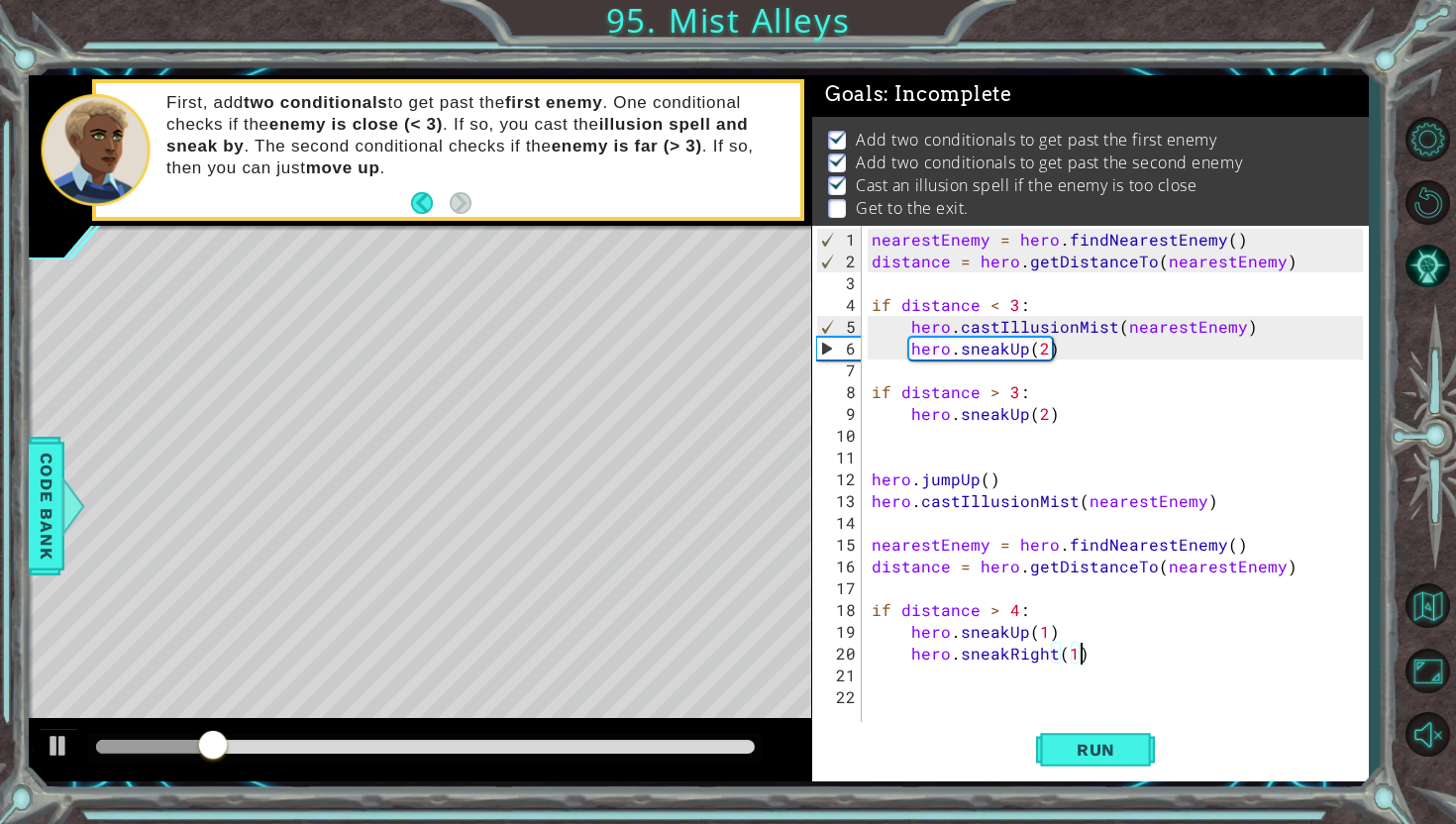 click at bounding box center [425, 747] 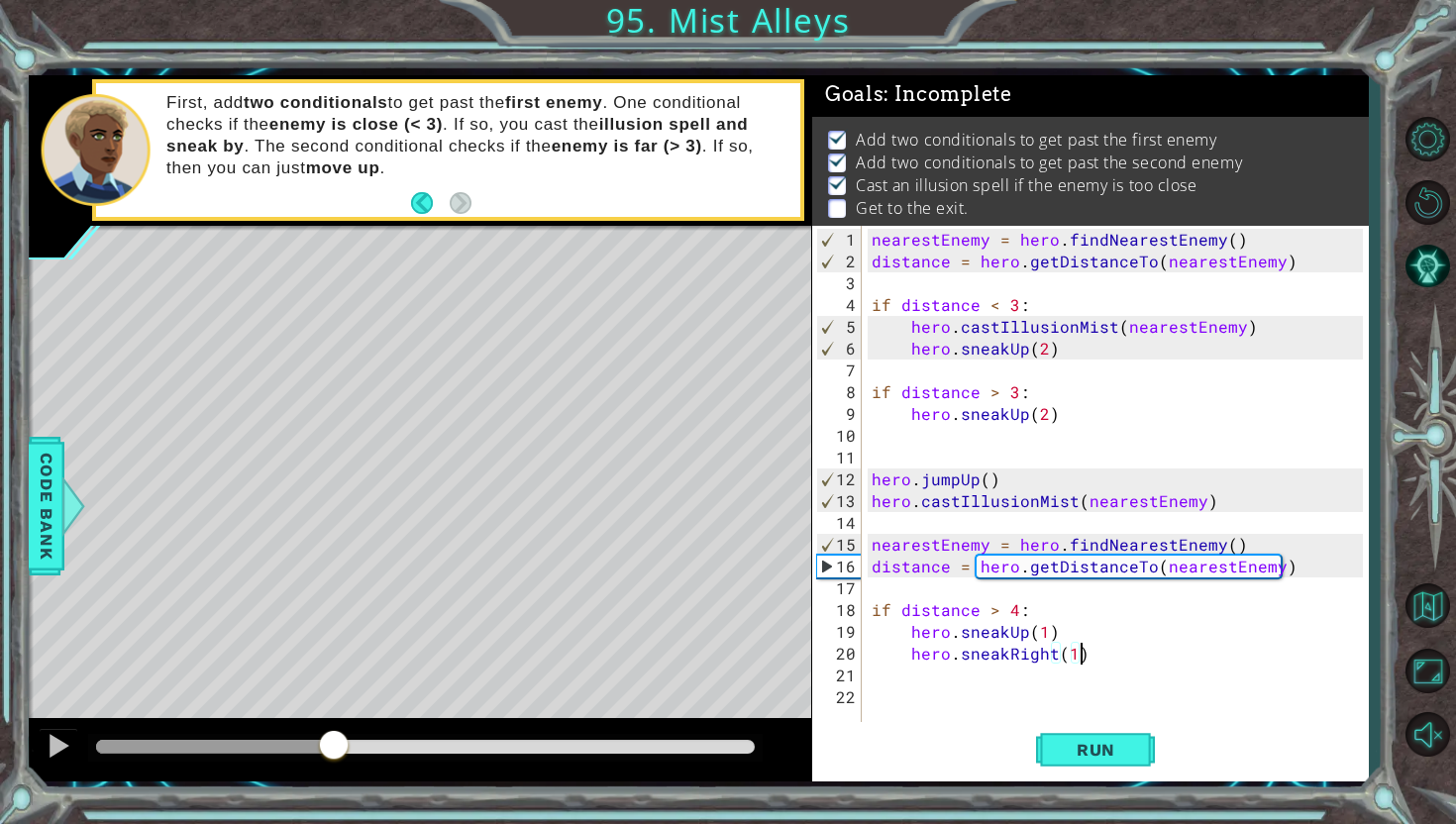 click at bounding box center (420, 750) 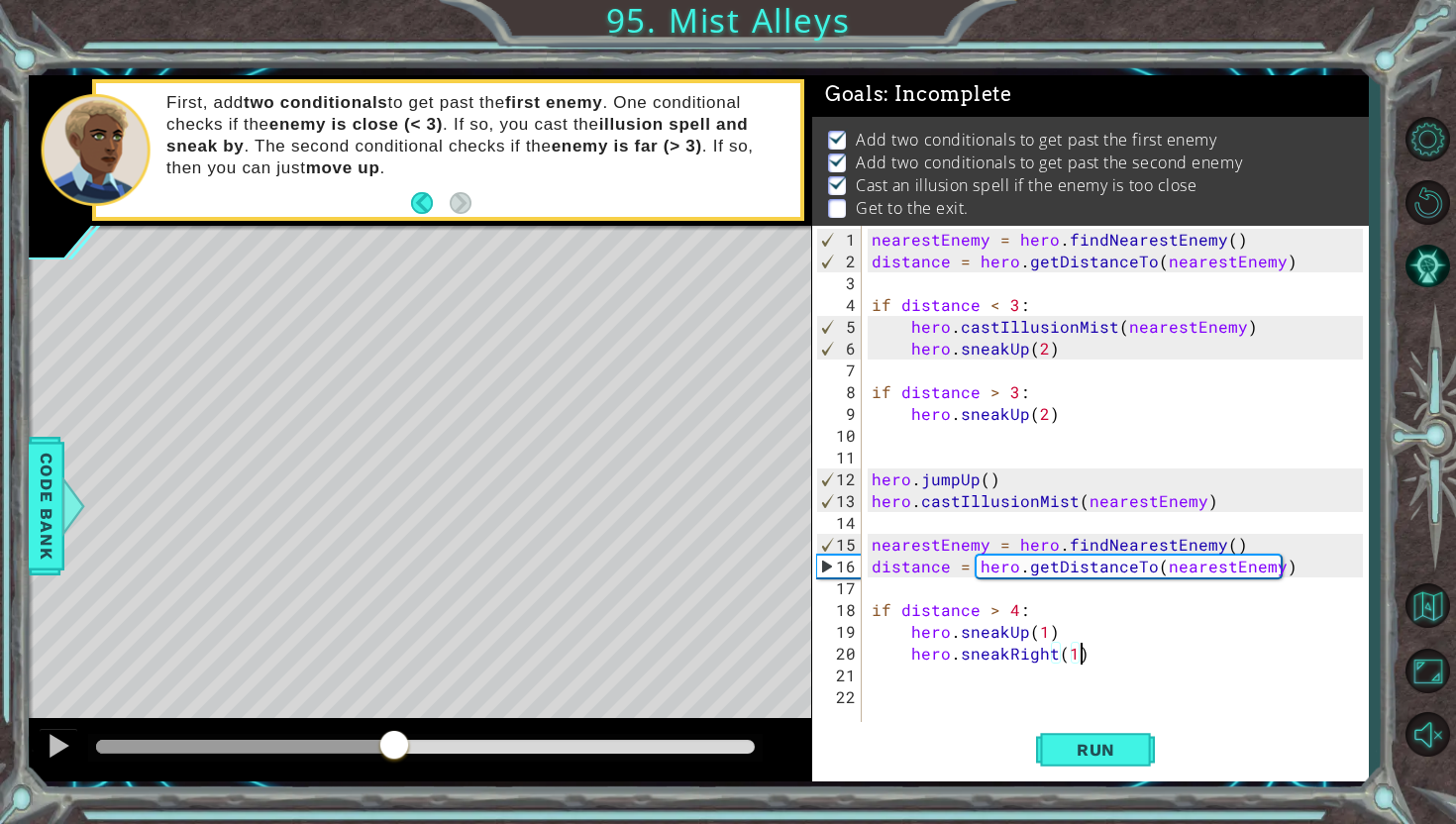 click at bounding box center [425, 747] 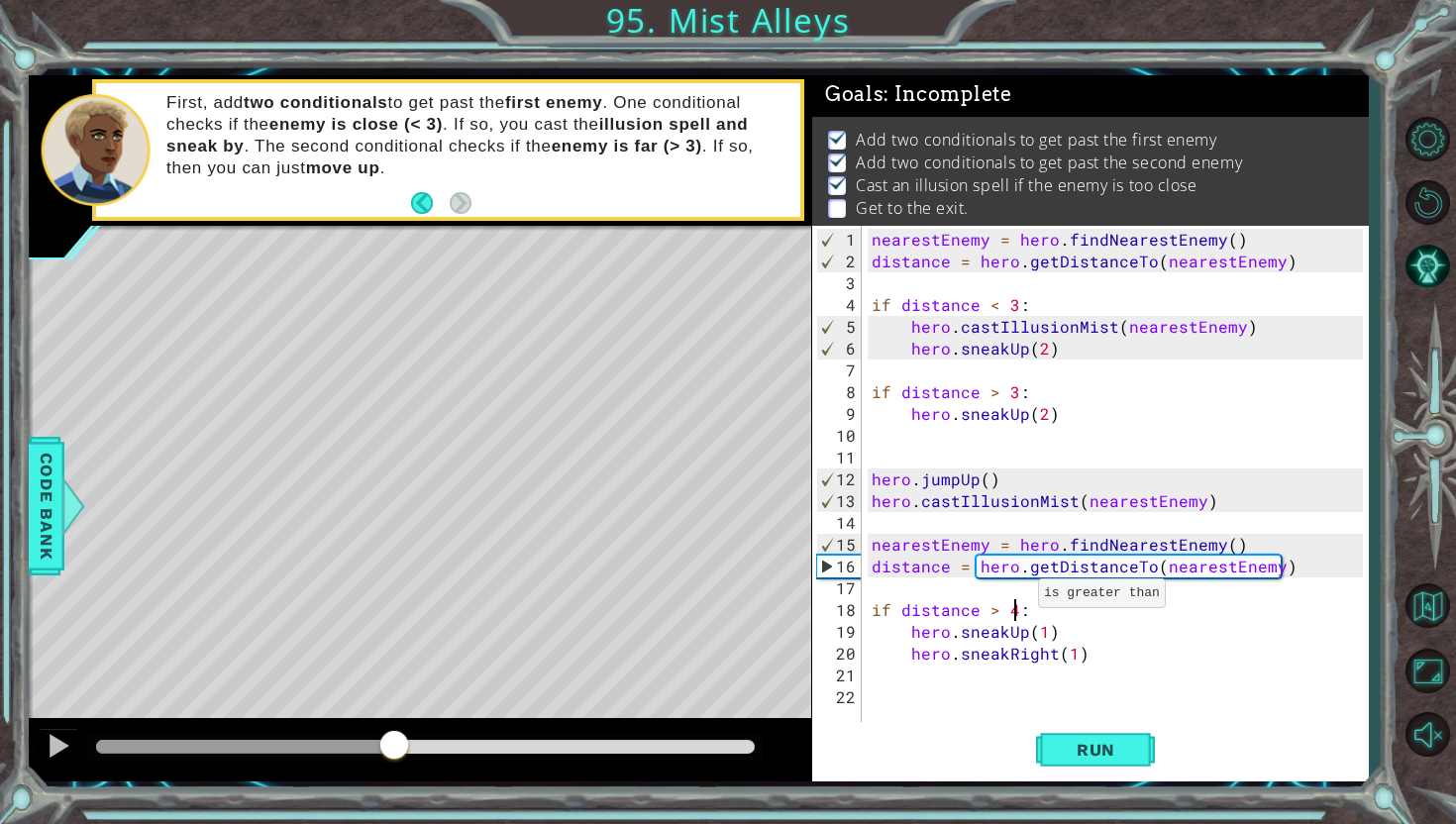 click on "nearestEnemy   =   hero . findNearestEnemy ( ) distance   =   hero . getDistanceTo ( nearestEnemy ) if   distance   <   3 :      hero . castIllusionMist ( nearestEnemy )      hero . sneakUp ( 2 )      if   distance   >   3 :      hero . sneakUp ( 2 )       hero . jumpUp ( ) hero . castIllusionMist ( nearestEnemy ) nearestEnemy   =   hero . findNearestEnemy ( ) distance   =   hero . getDistanceTo ( nearestEnemy ) if   distance   >   4 :      hero . sneakUp ( 1 )      hero . sneakRight ( 1 )" at bounding box center (1120, 501) 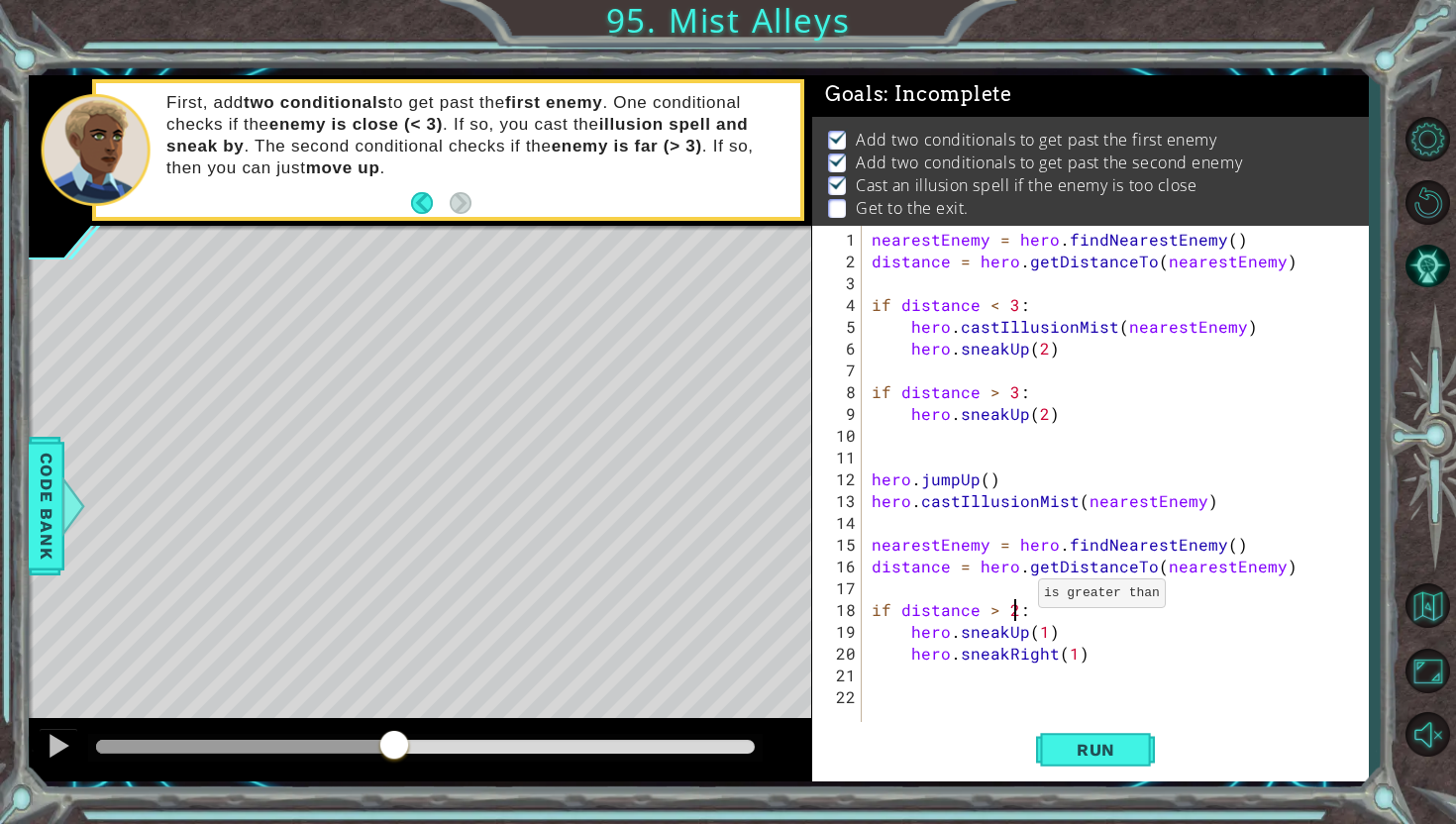 scroll, scrollTop: 0, scrollLeft: 8, axis: horizontal 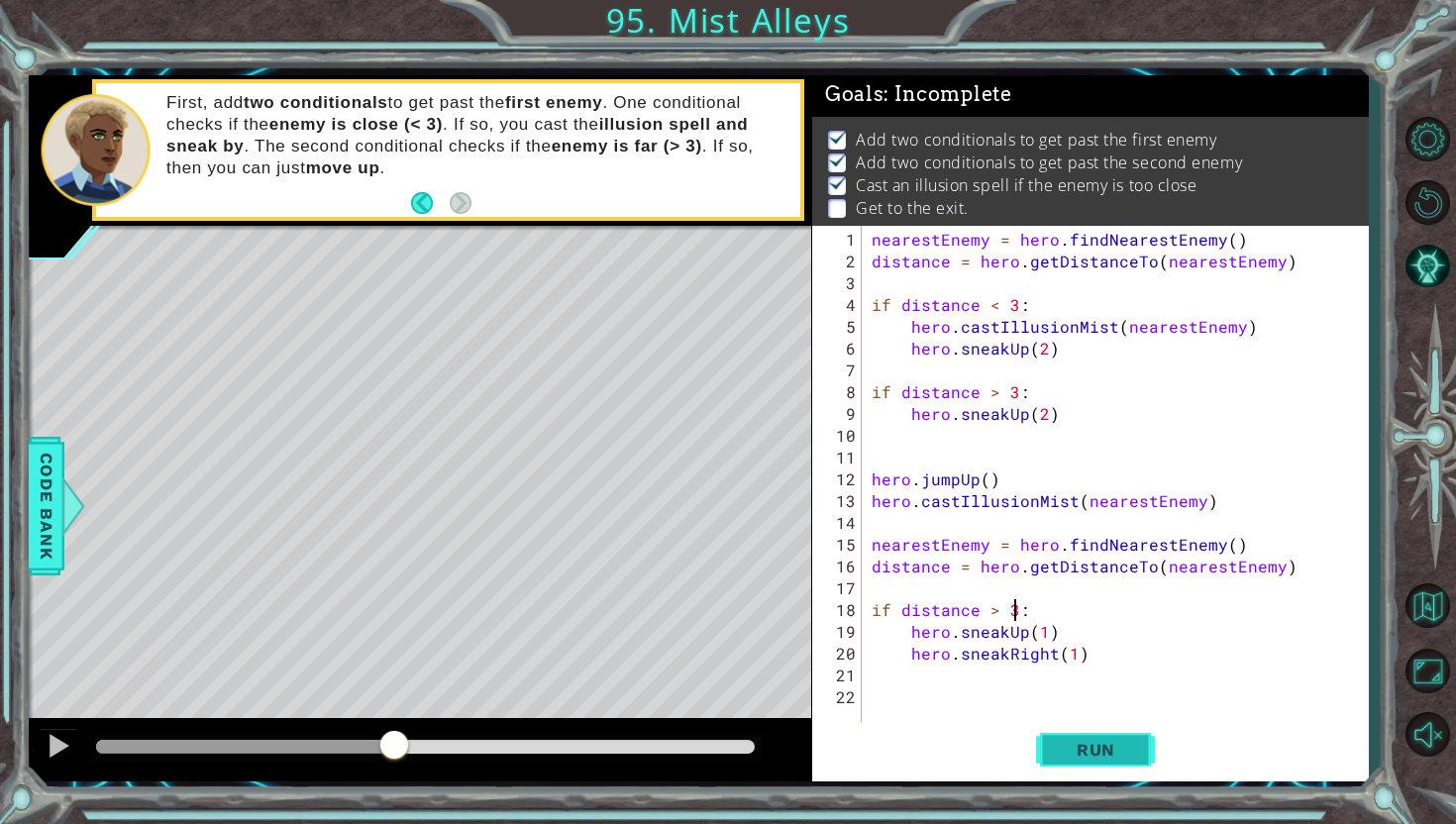 click on "Run" at bounding box center (1095, 750) 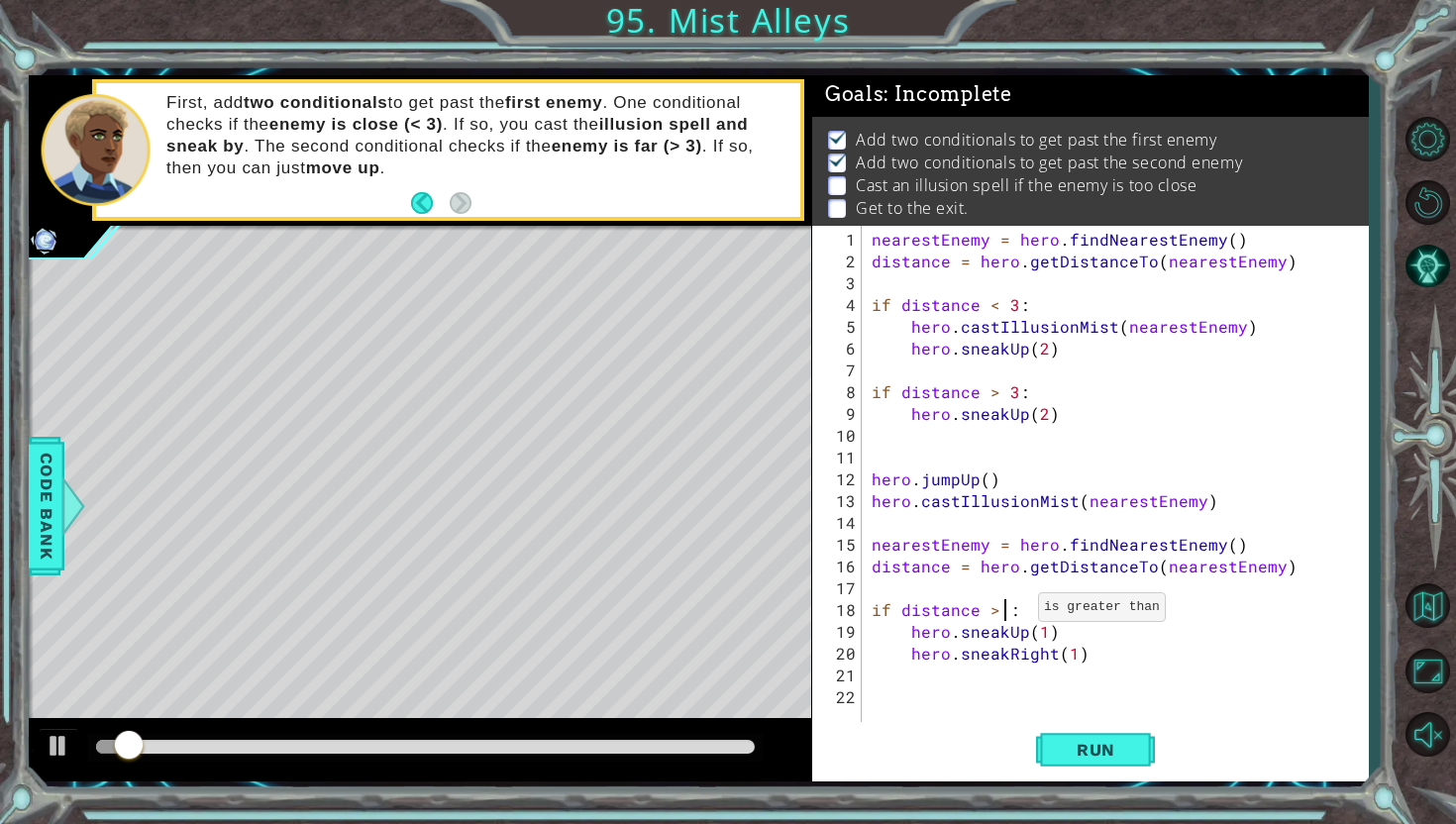 scroll, scrollTop: 0, scrollLeft: 8, axis: horizontal 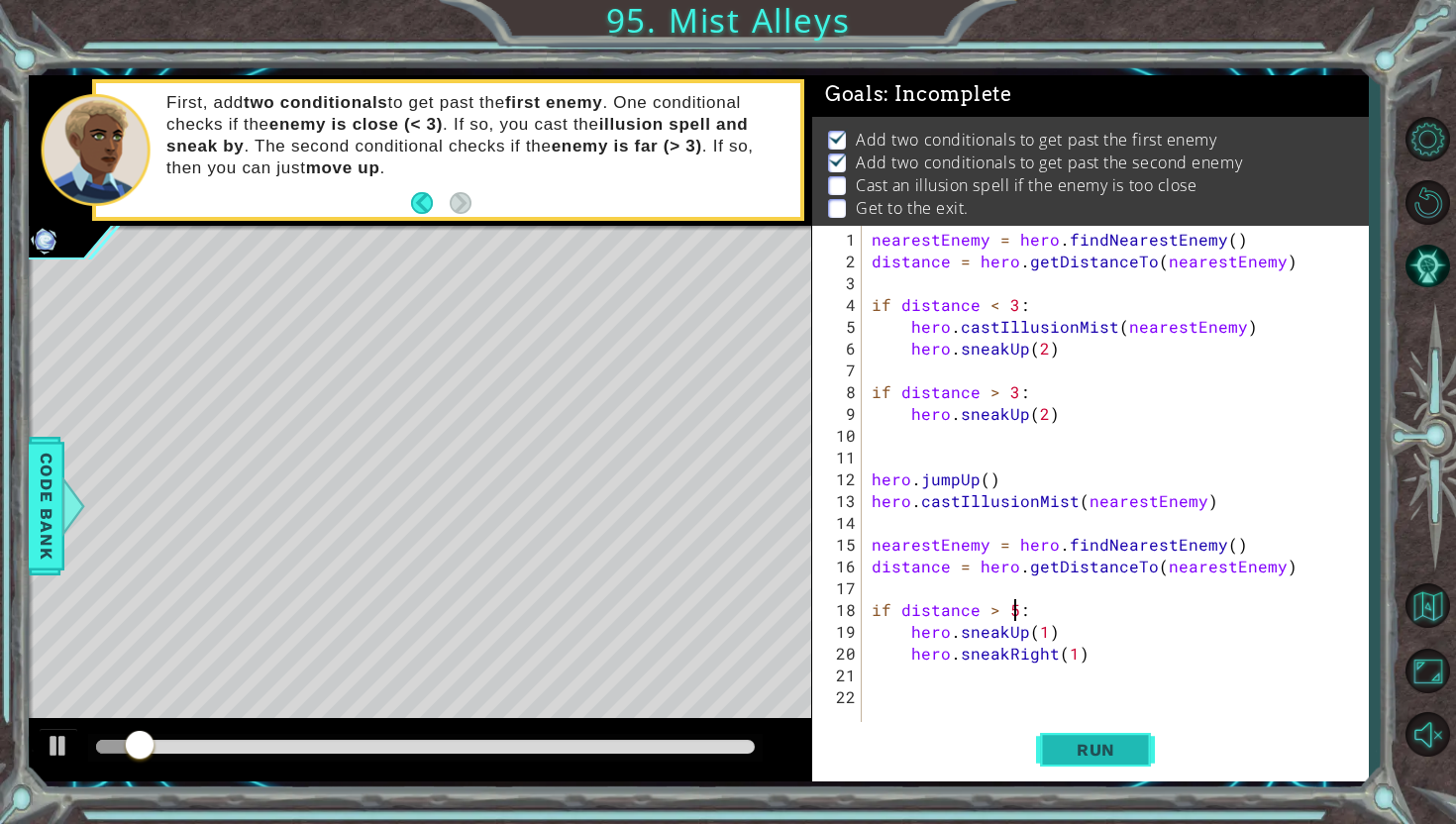 type on "if distance > 5:" 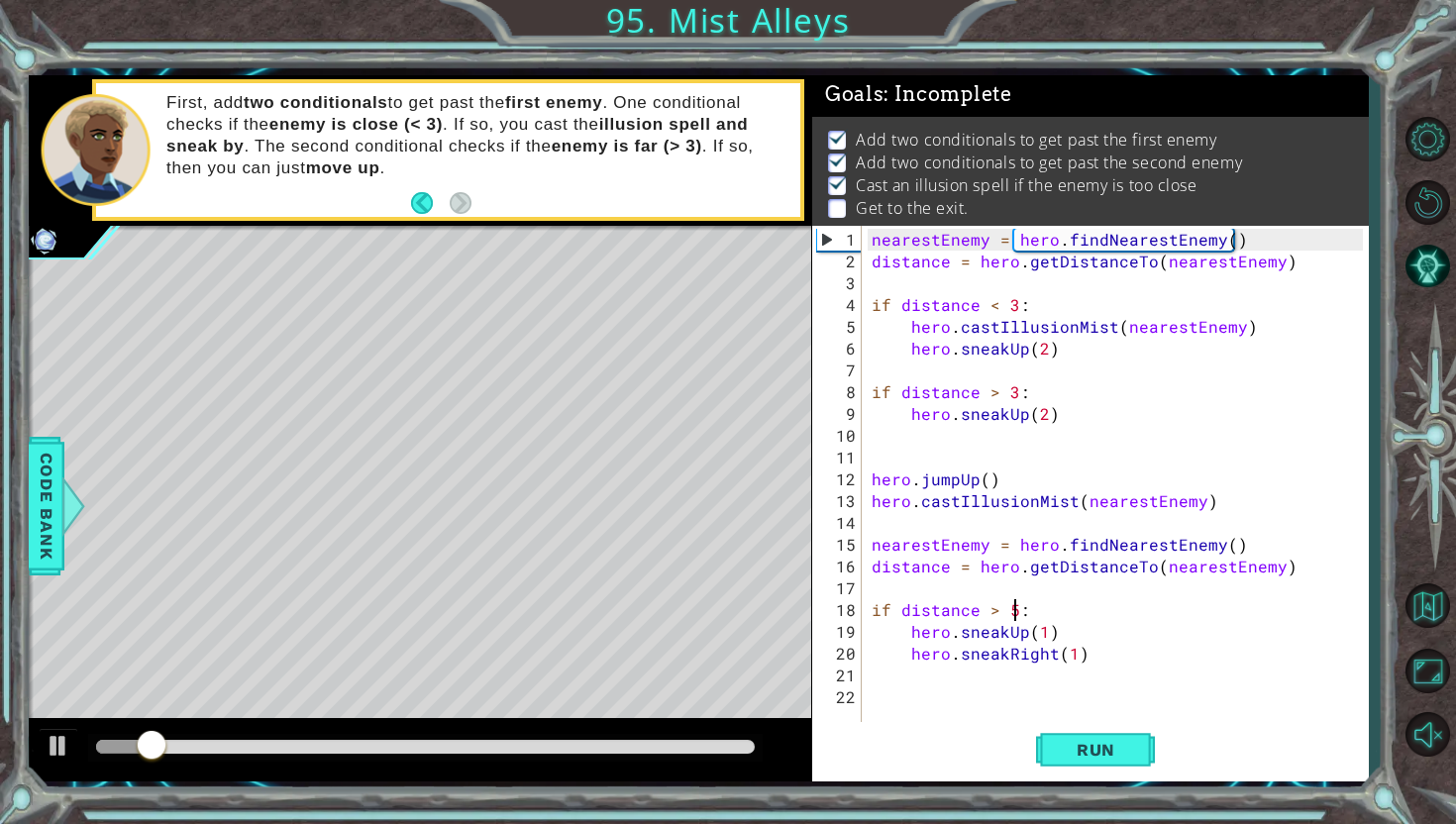 click at bounding box center [425, 748] 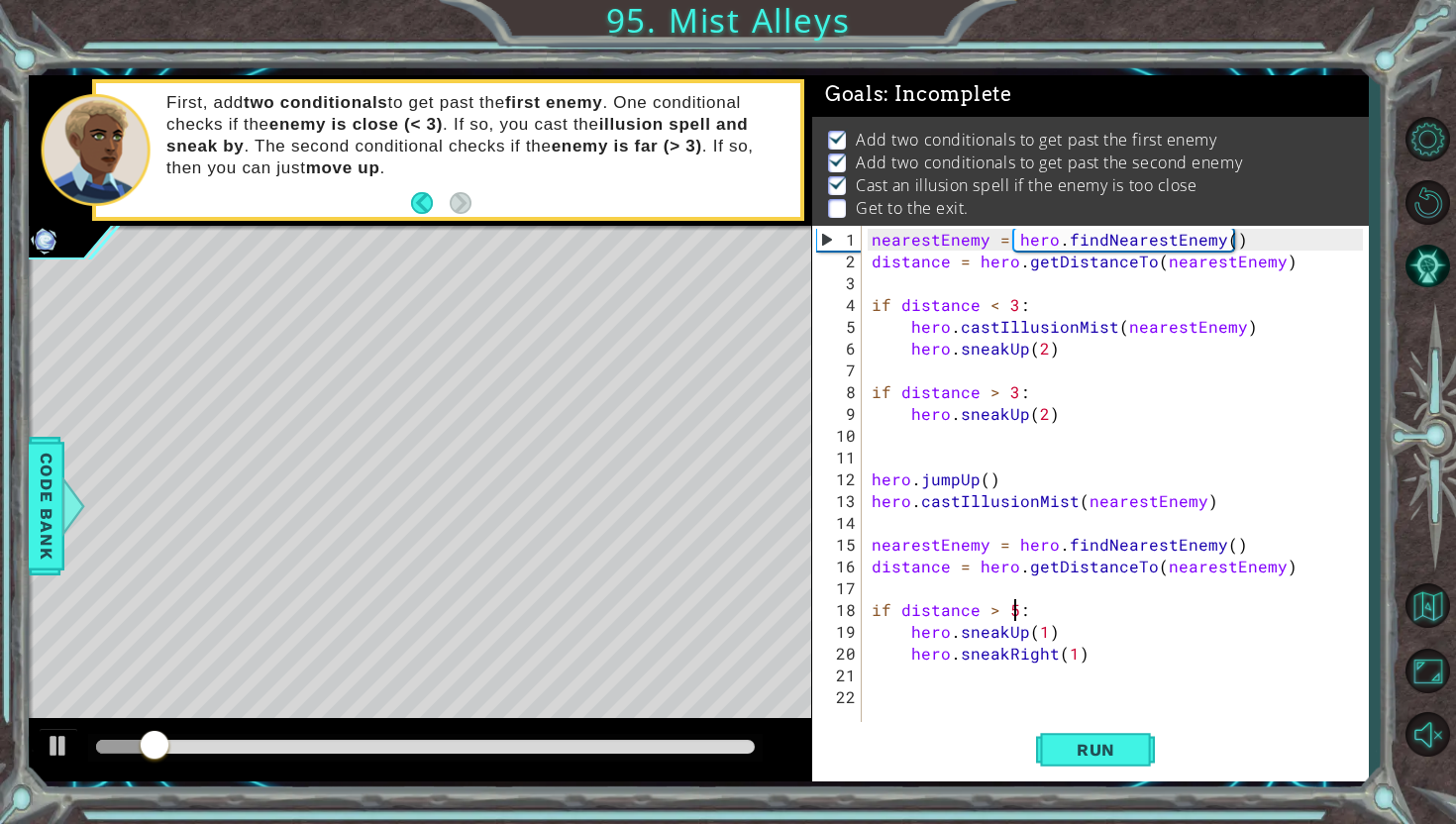 click at bounding box center [425, 747] 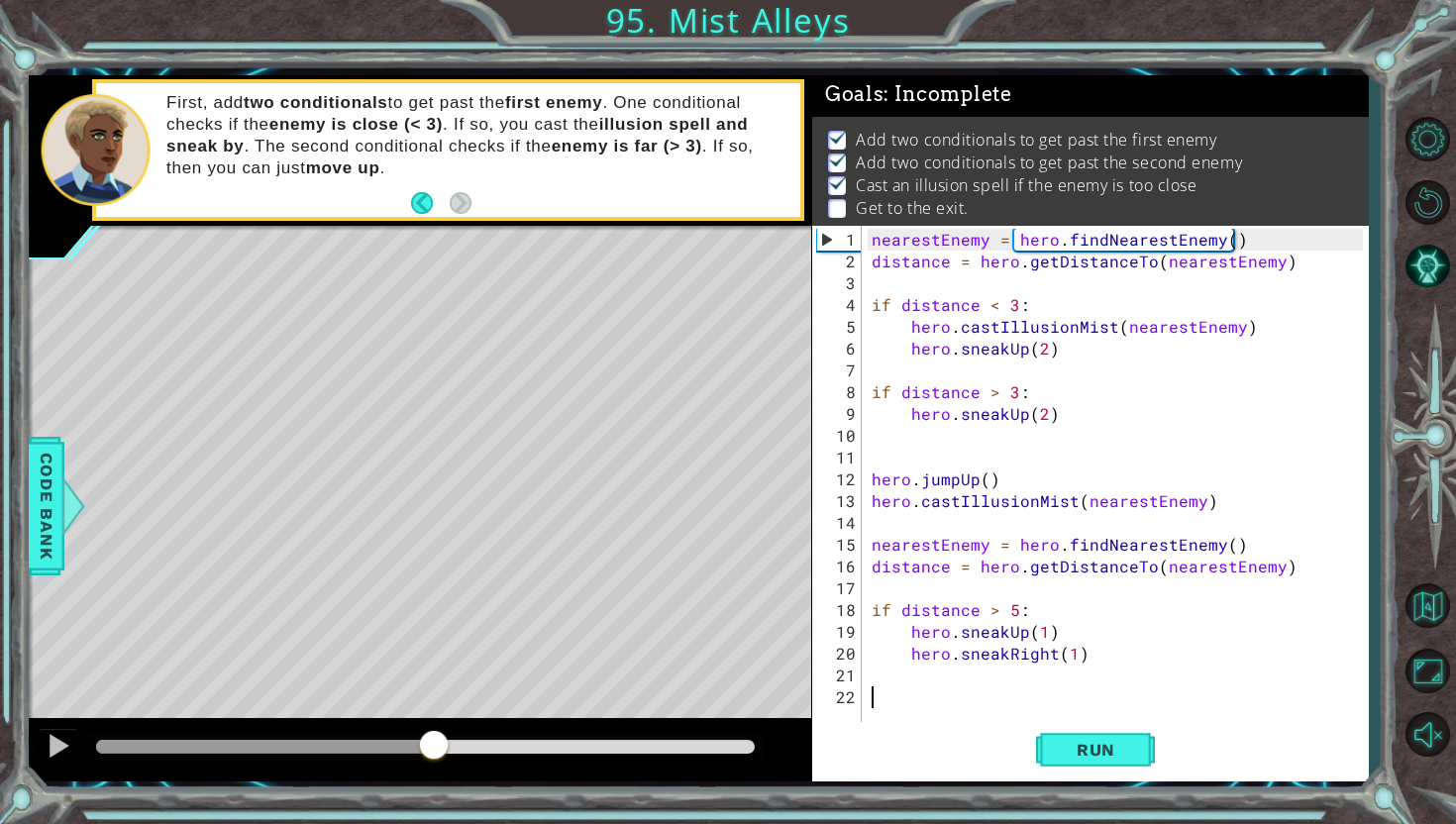 click on "nearestEnemy   =   hero . findNearestEnemy ( ) distance   =   hero . getDistanceTo ( nearestEnemy ) if   distance   <   3 :      hero . castIllusionMist ( nearestEnemy )      hero . sneakUp ( 2 )      if   distance   >   3 :      hero . sneakUp ( 2 )       hero . jumpUp ( ) hero . castIllusionMist ( nearestEnemy ) nearestEnemy   =   hero . findNearestEnemy ( ) distance   =   hero . getDistanceTo ( nearestEnemy ) if   distance   >   5 :      hero . sneakUp ( 1 )      hero . sneakRight ( 1 )" at bounding box center (1120, 501) 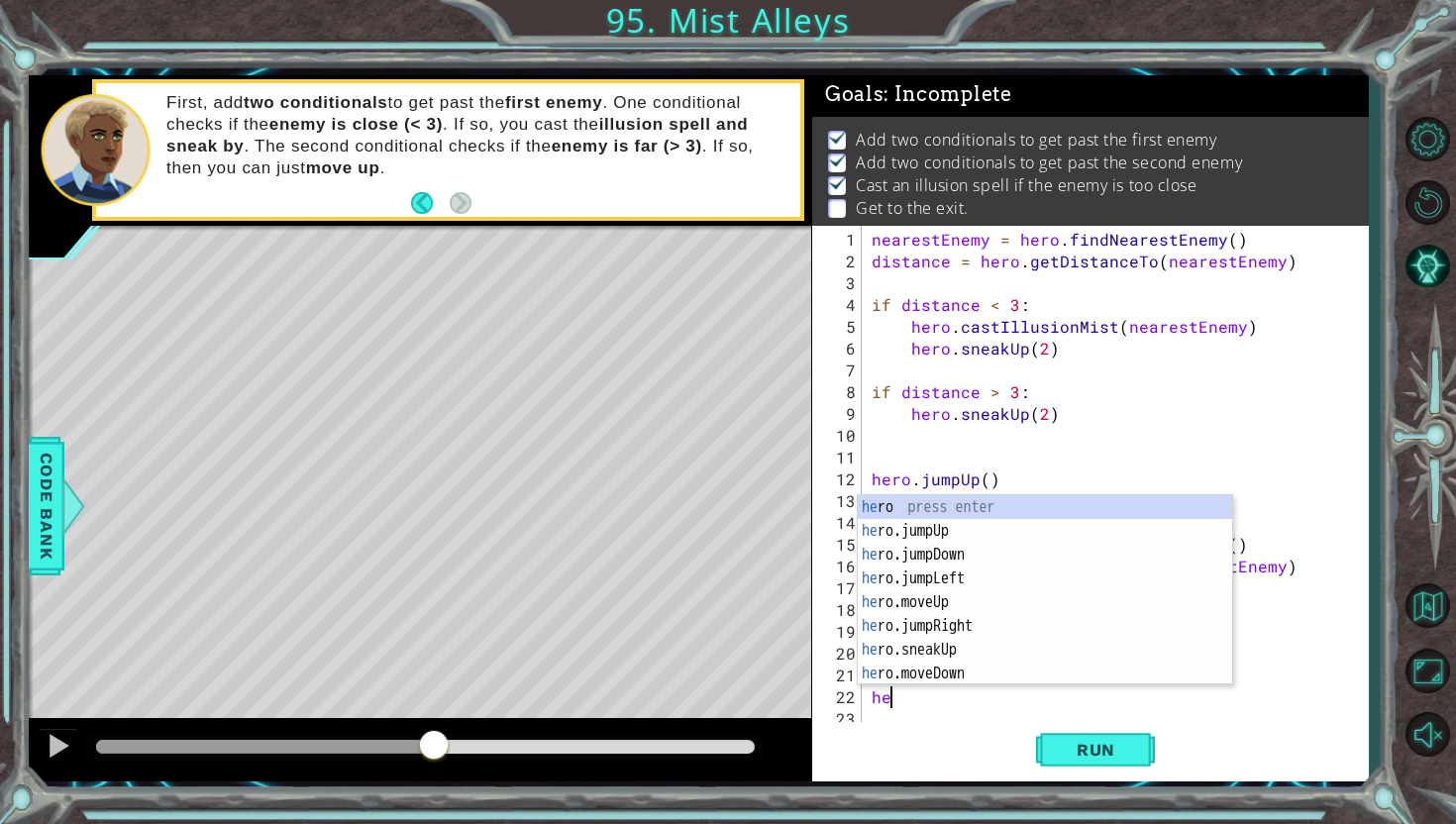 scroll, scrollTop: 0, scrollLeft: 0, axis: both 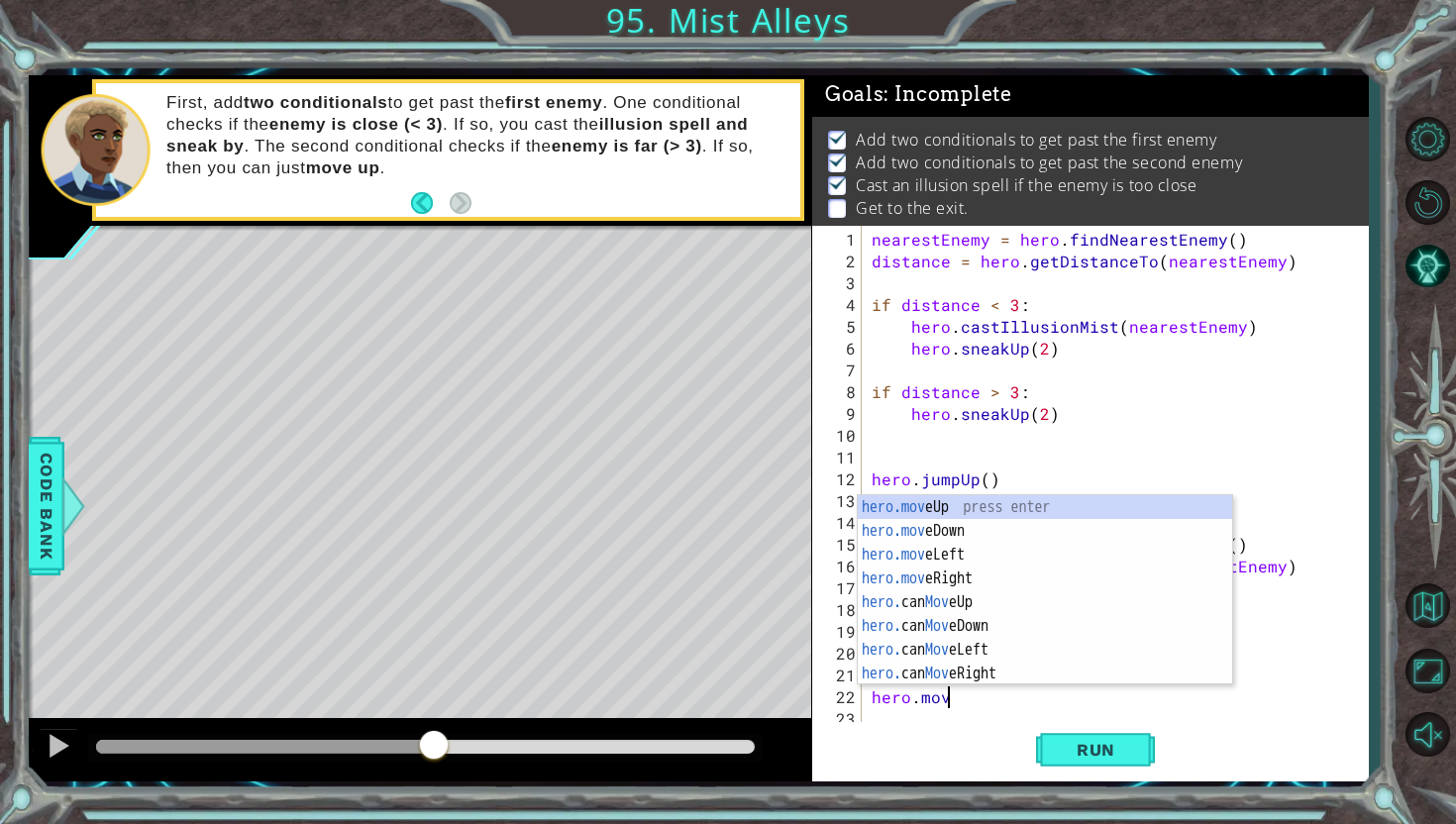 type on "hero.move" 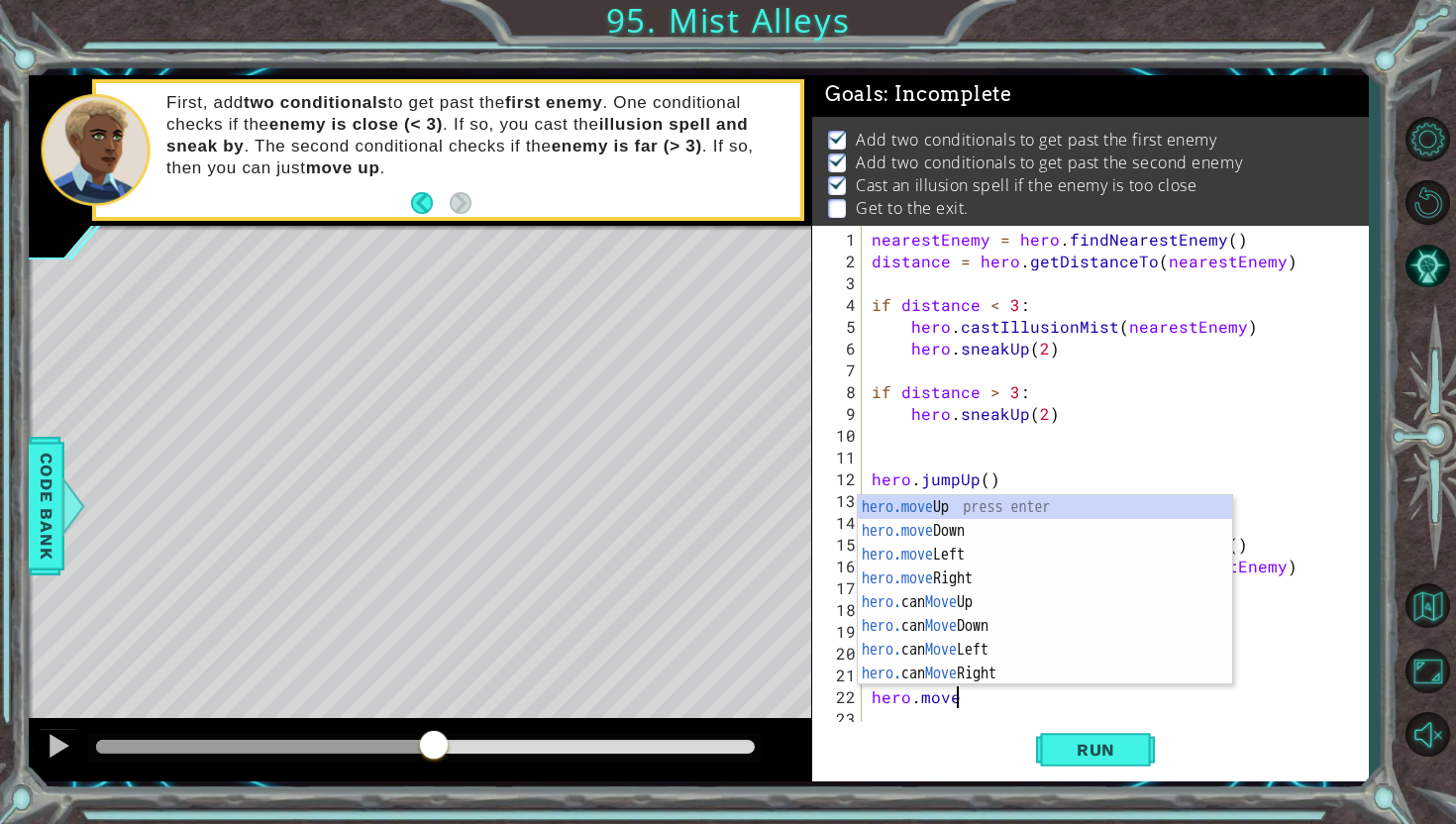 scroll, scrollTop: 0, scrollLeft: 4, axis: horizontal 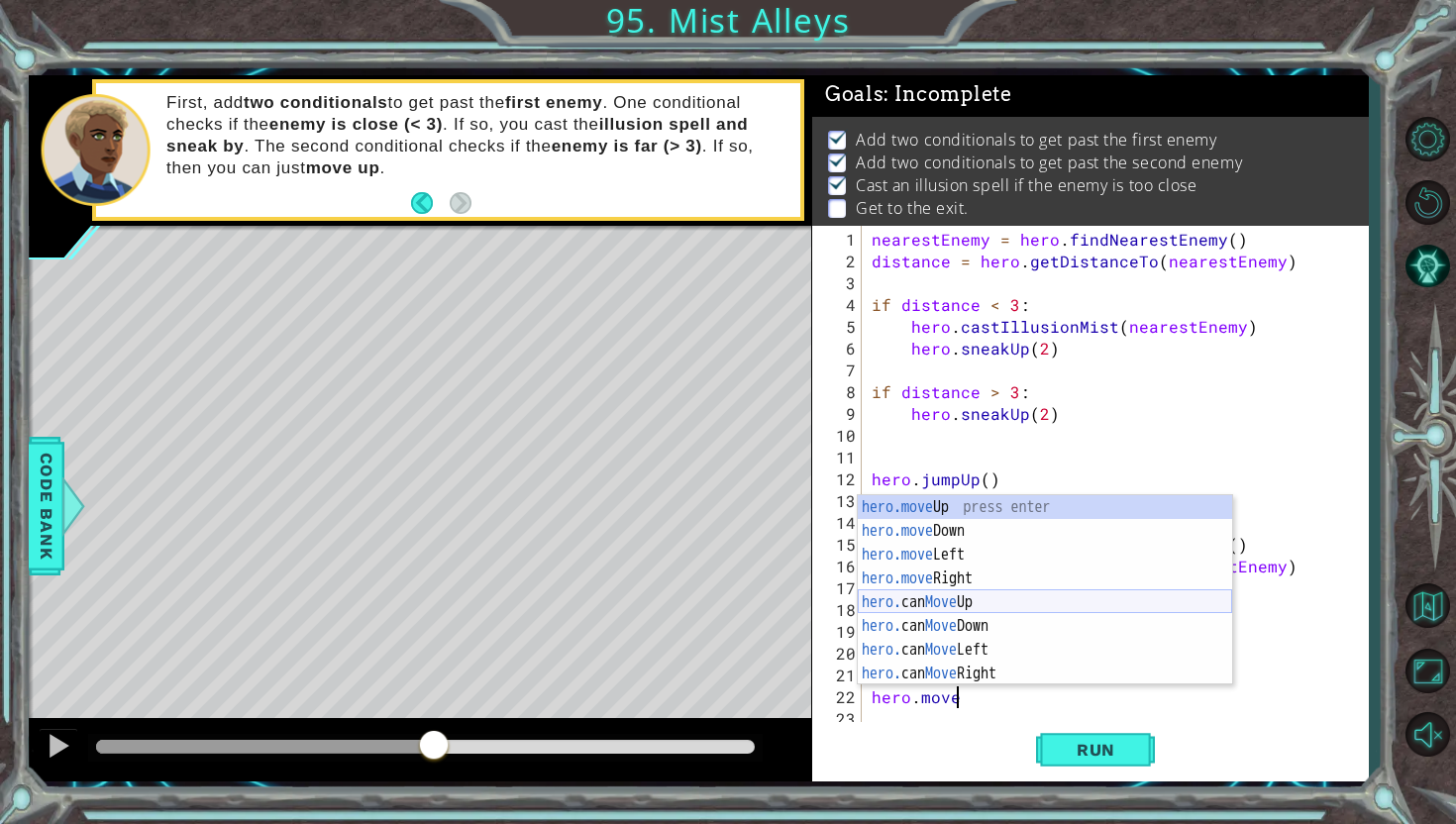 click on "hero.move Up press enter hero.move Down press enter hero.move Left press enter hero.move Right press enter hero. can Move Up press enter hero. can Move Down press enter hero. can Move Left press enter hero. can Move Right press enter" at bounding box center (1045, 614) 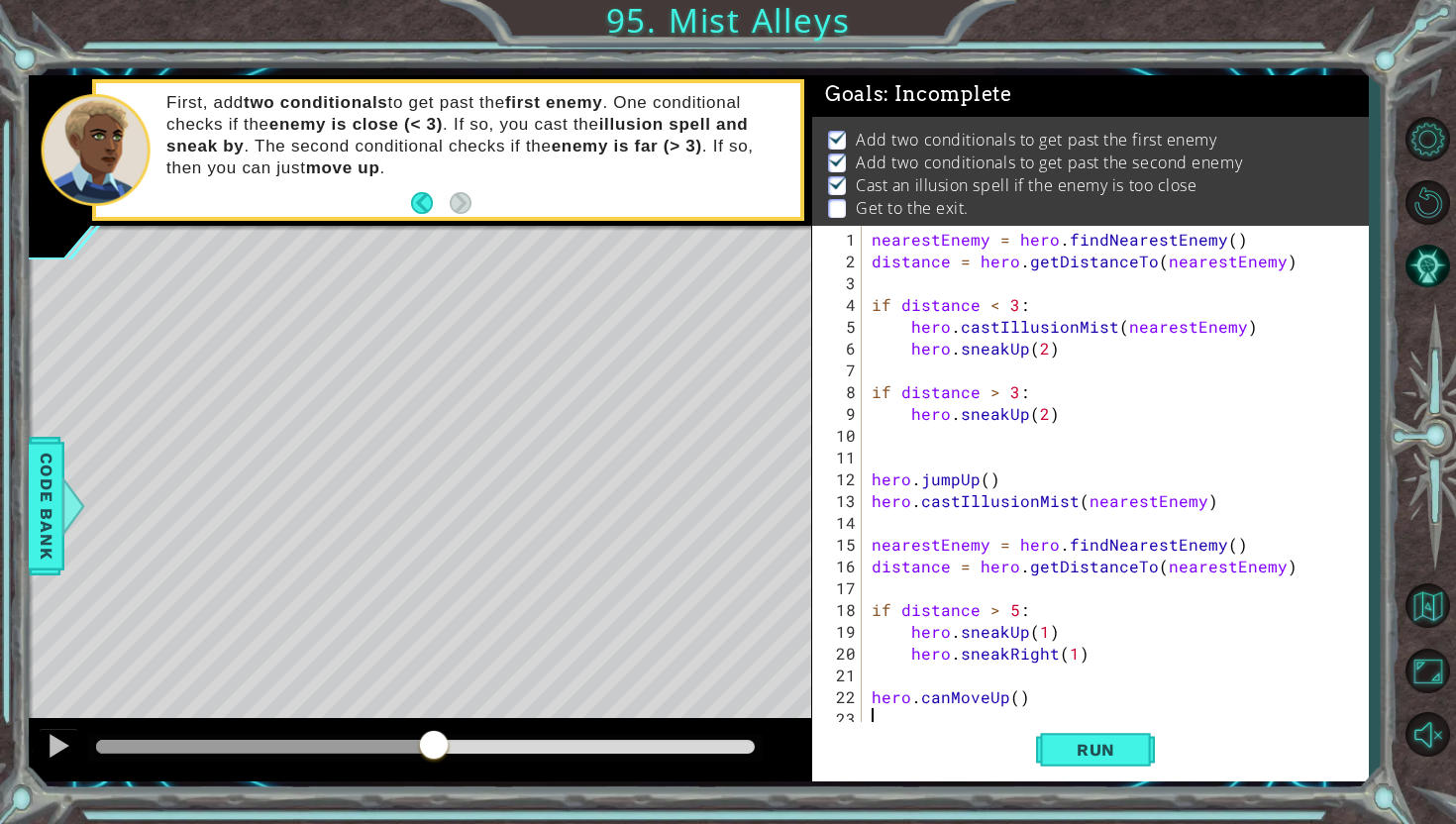 scroll, scrollTop: 0, scrollLeft: 0, axis: both 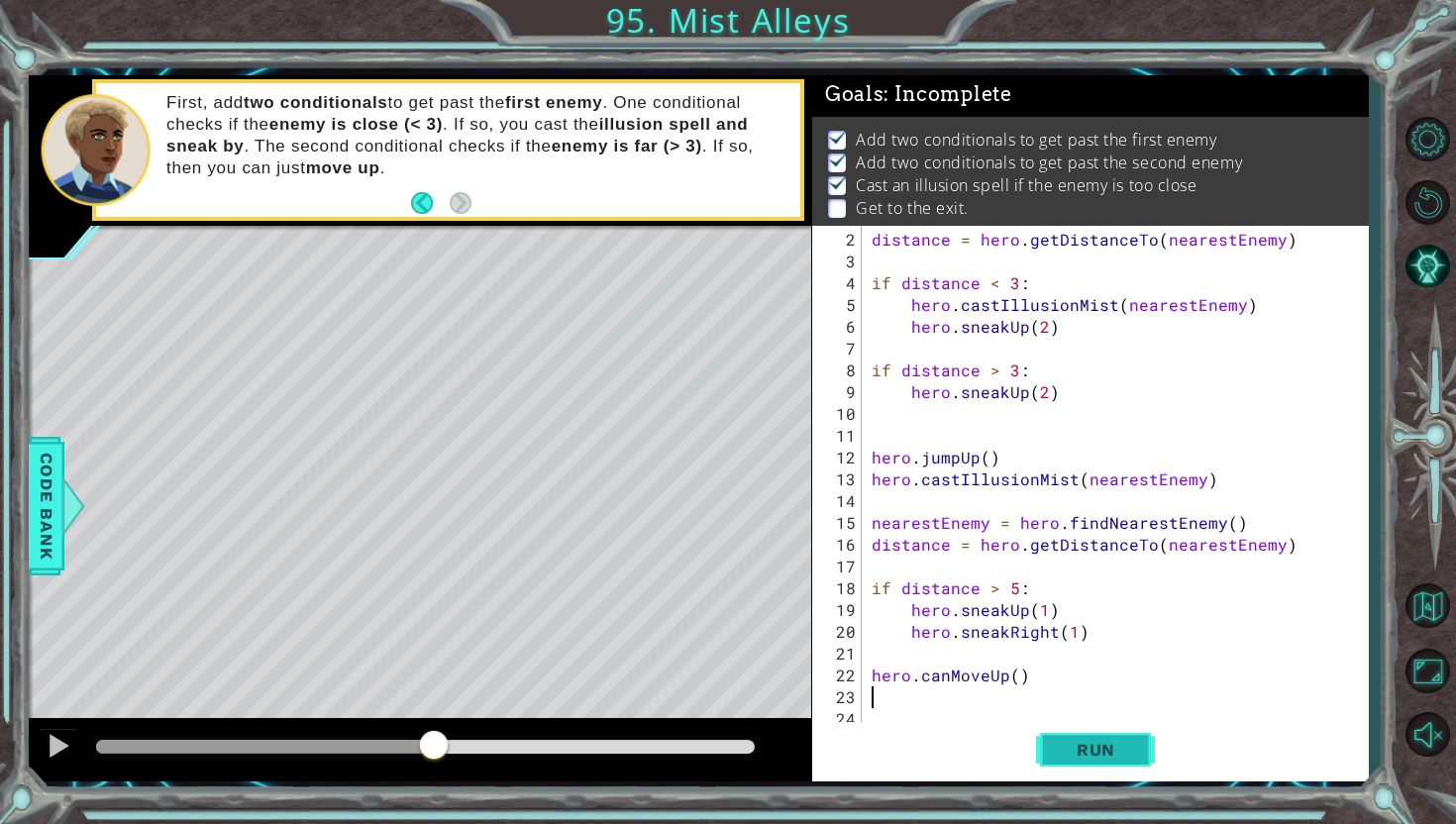 click on "Run" at bounding box center (1095, 750) 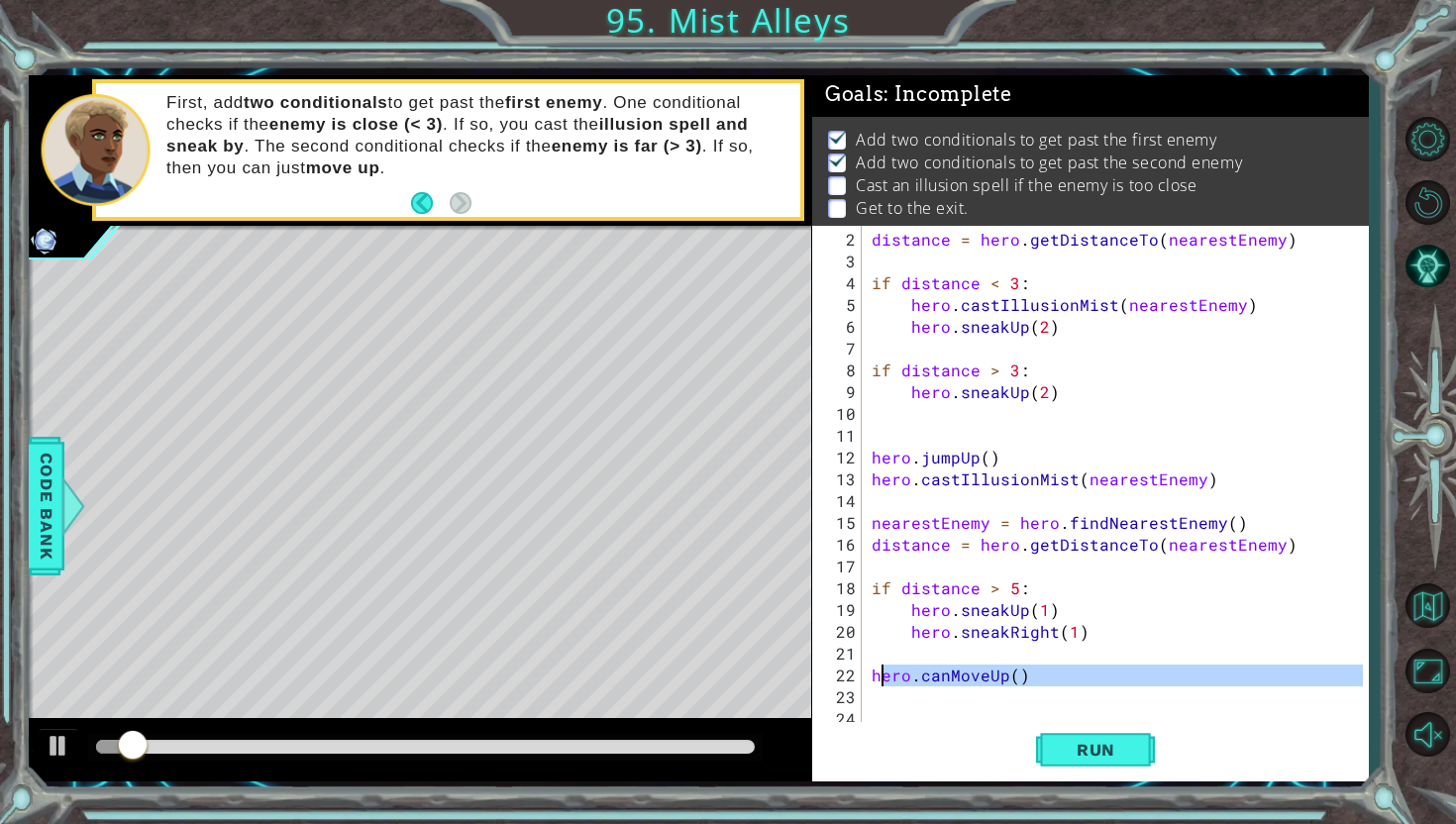 drag, startPoint x: 1051, startPoint y: 686, endPoint x: 893, endPoint y: 673, distance: 158.53391 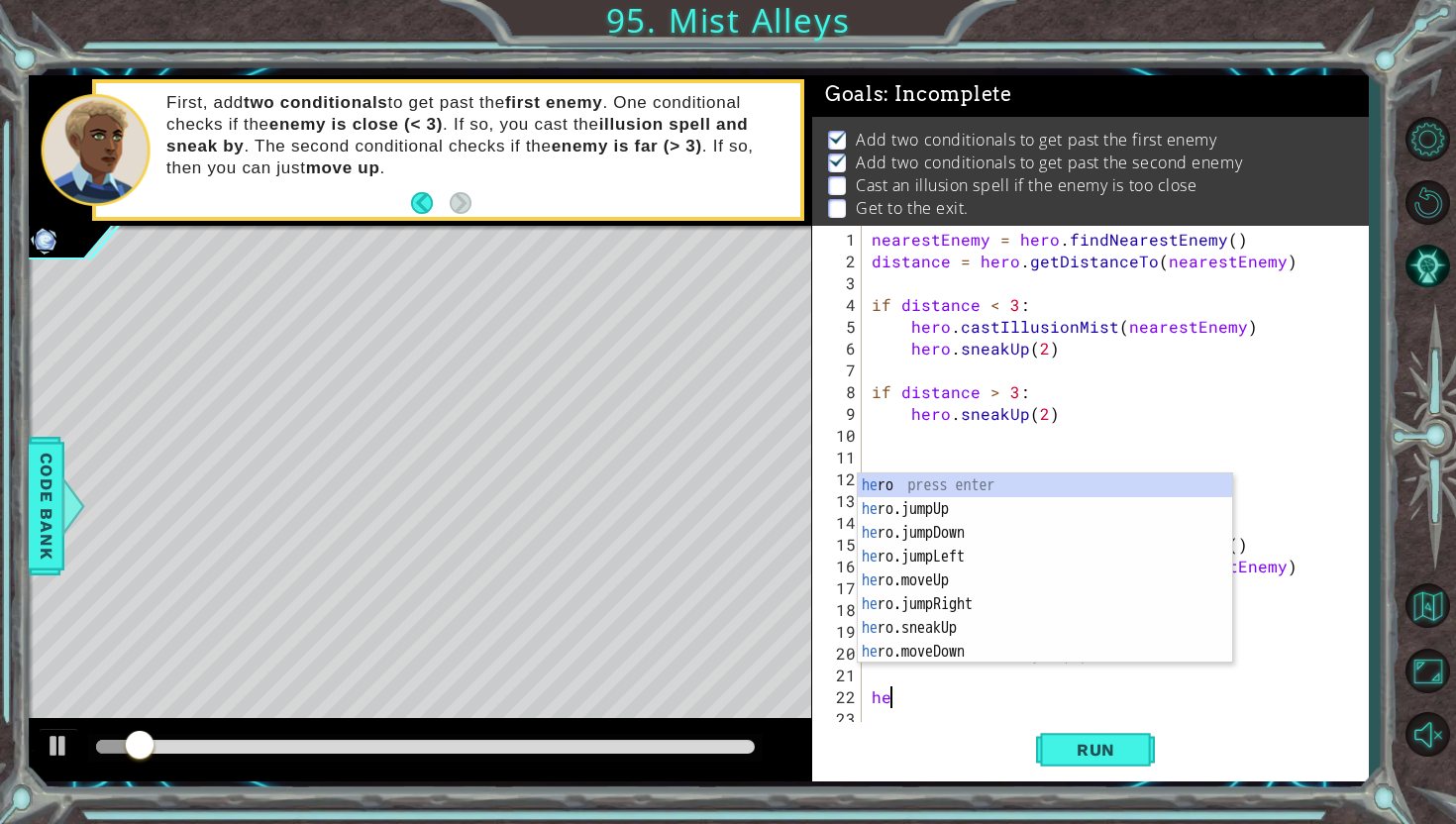 type on "h" 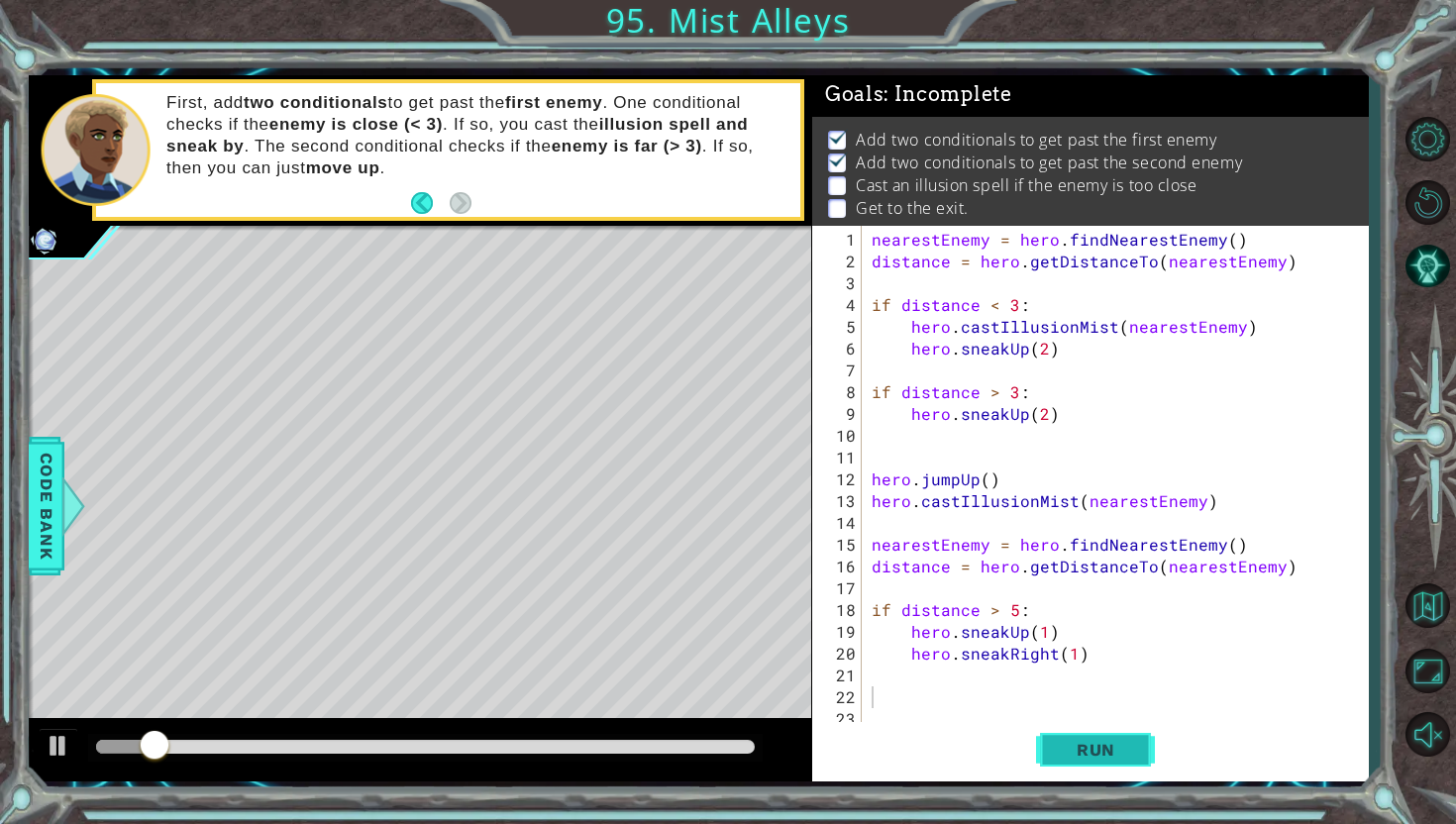 click on "Run" at bounding box center (1095, 750) 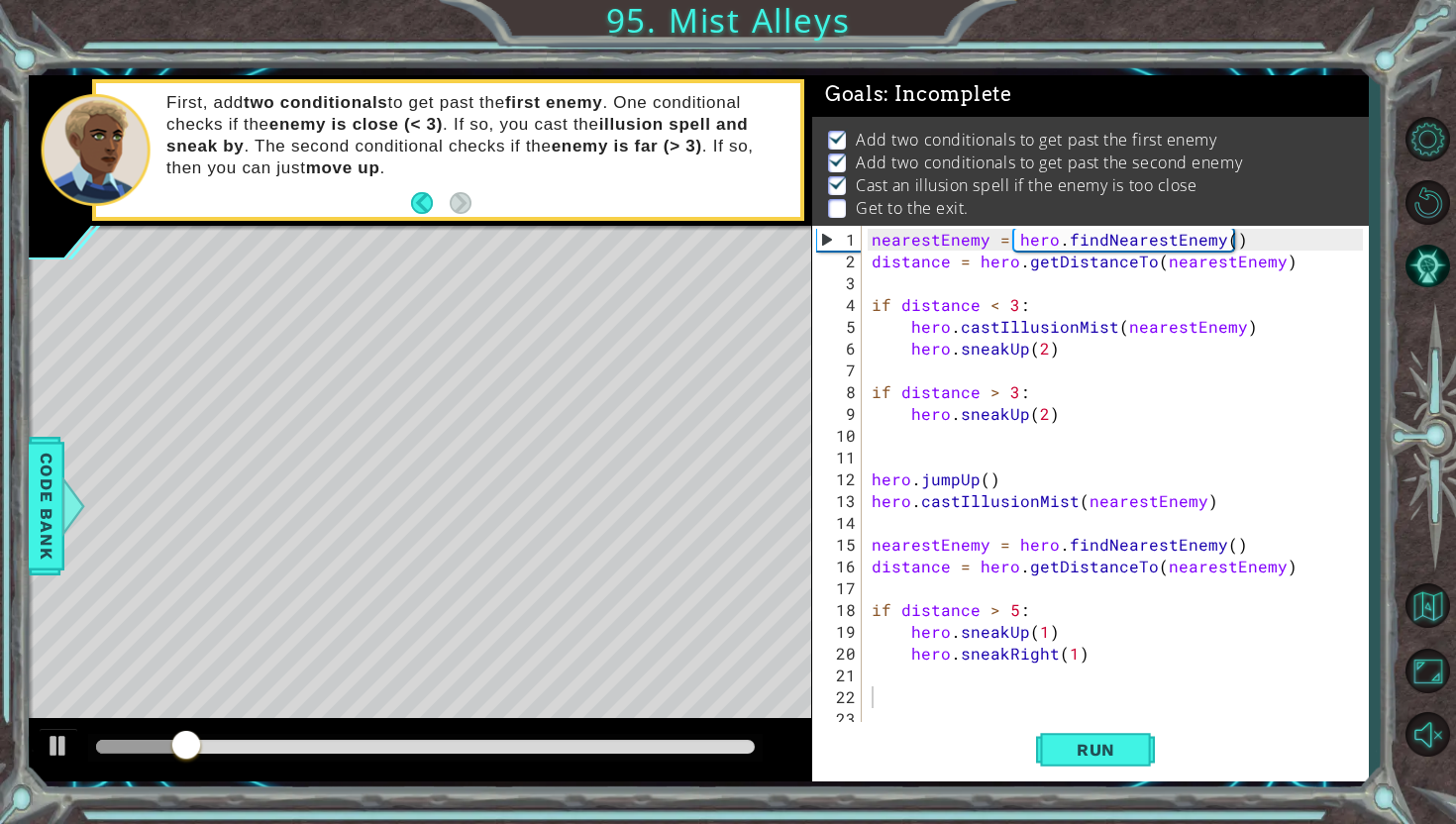 drag, startPoint x: 156, startPoint y: 103, endPoint x: 1396, endPoint y: 733, distance: 1390.863 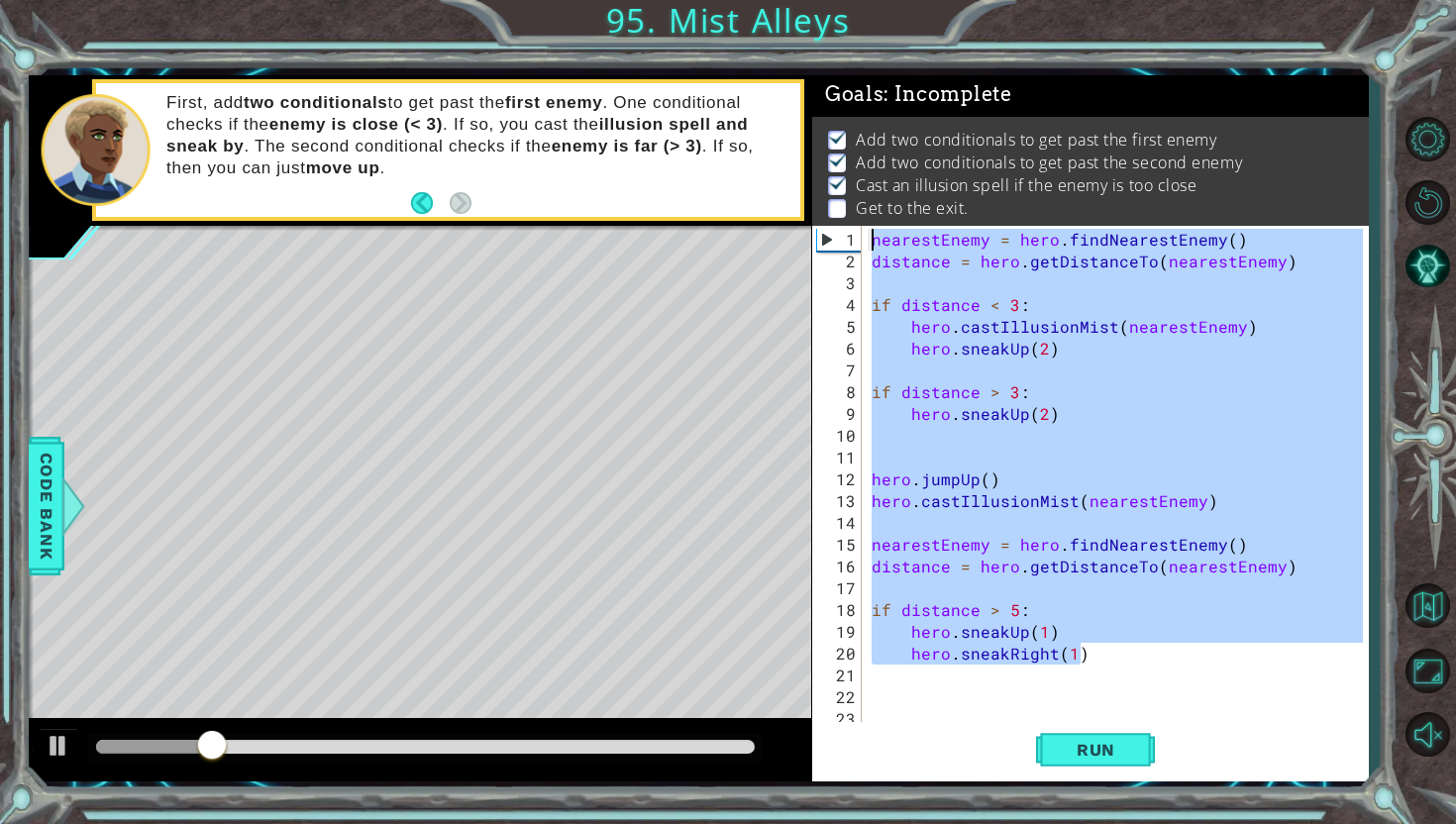 drag, startPoint x: 1115, startPoint y: 655, endPoint x: 63, endPoint y: 82, distance: 1197.9286 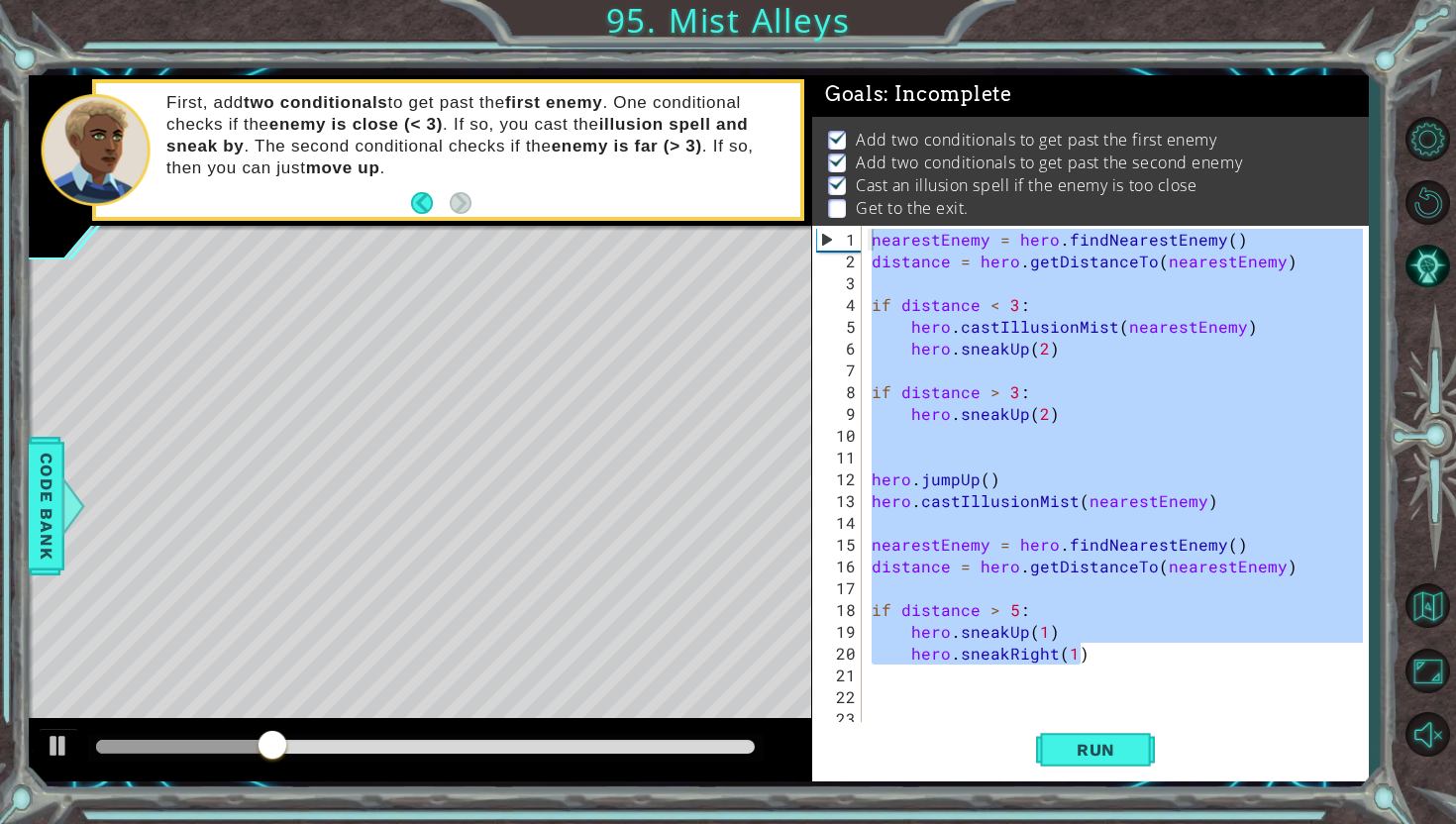 click on "two conditionals" at bounding box center [315, 102] 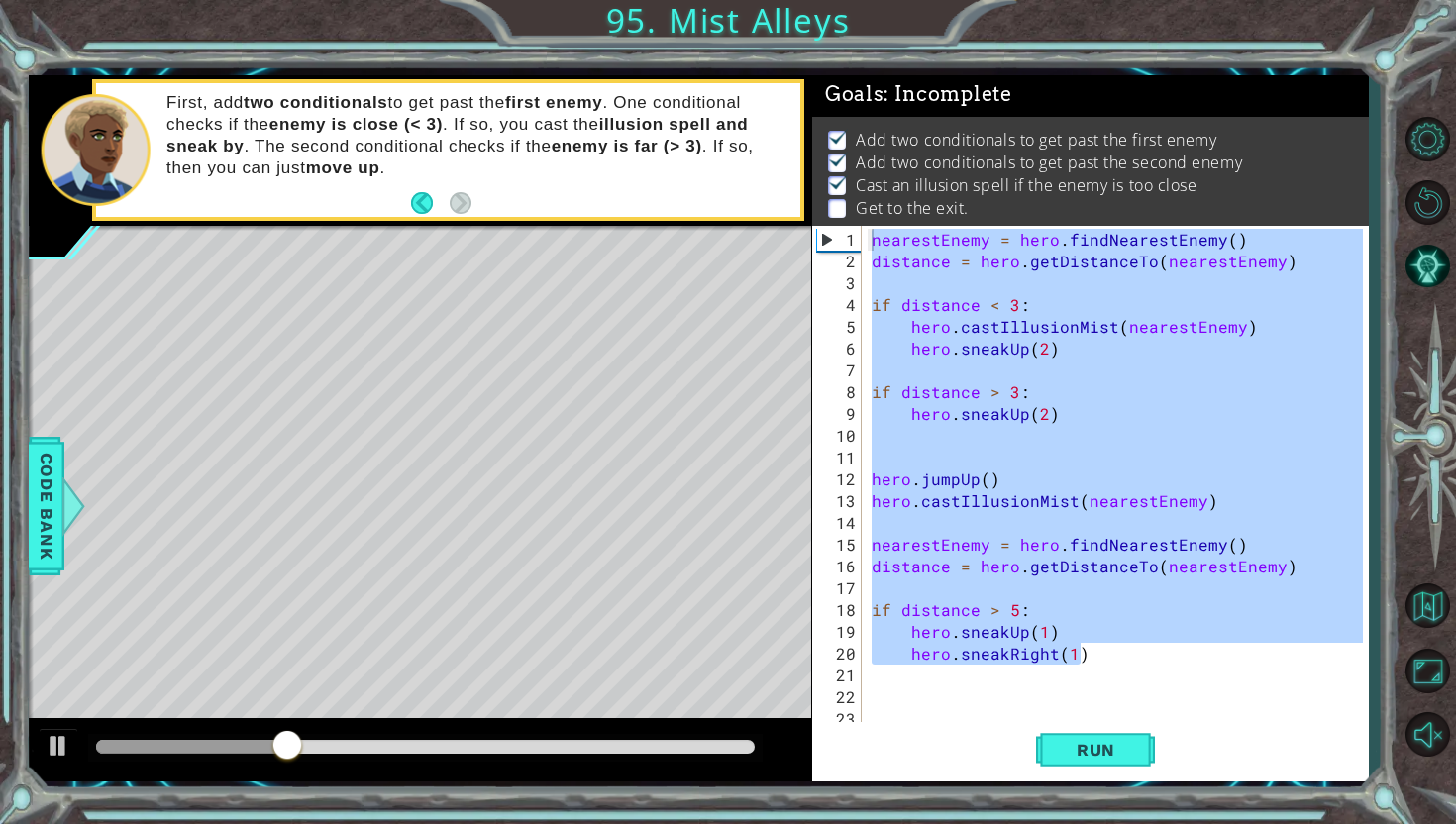 drag, startPoint x: 157, startPoint y: 92, endPoint x: 433, endPoint y: 172, distance: 287.36 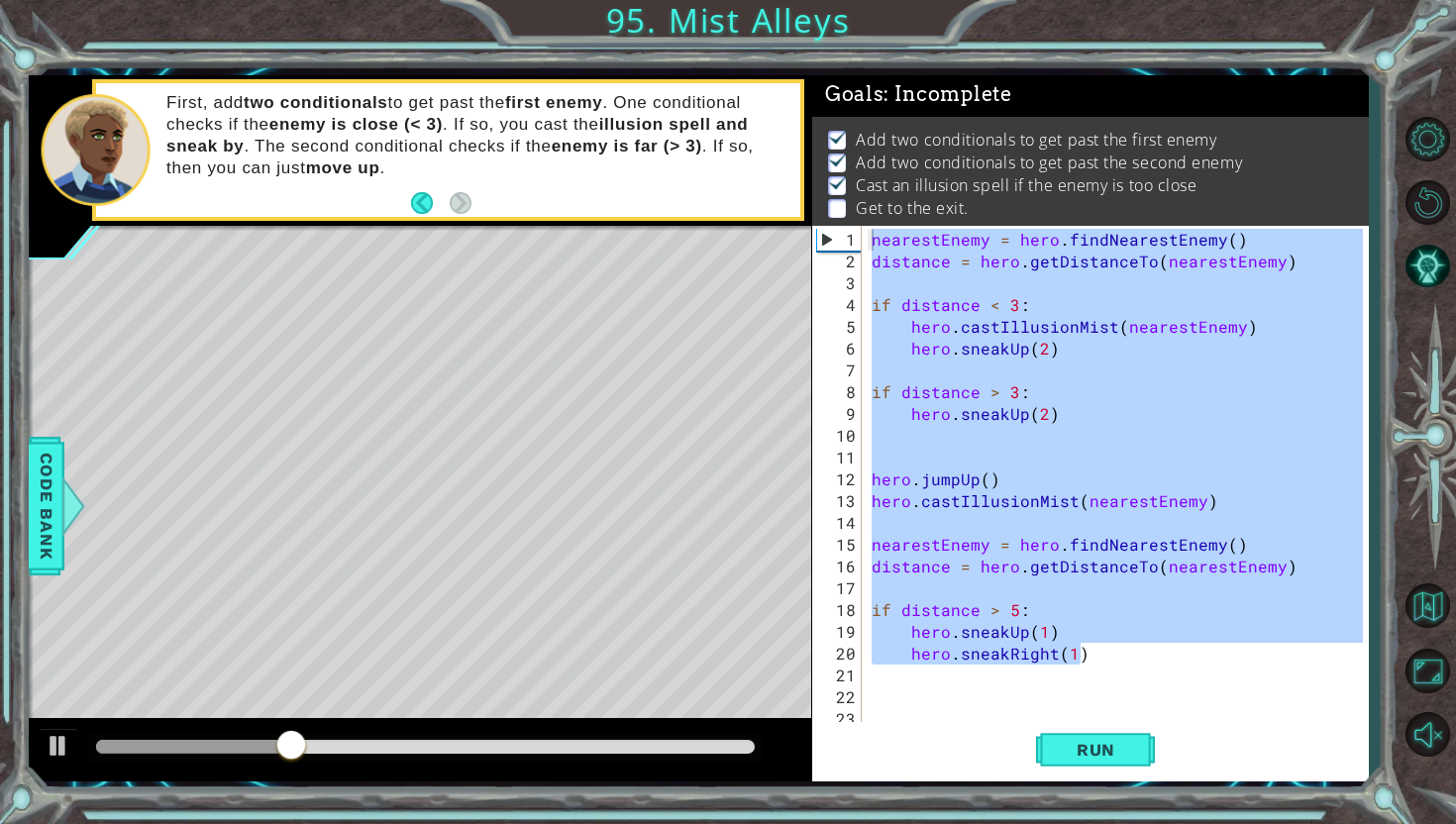 click on "First, add  two conditionals  to get past the  first enemy . One conditional checks if the  enemy is close (< 3) . If so, you cast the  illusion spell and sneak by . The second conditional checks if the  enemy is far (> 3) . If so, then you can just  move up ." at bounding box center (476, 136) 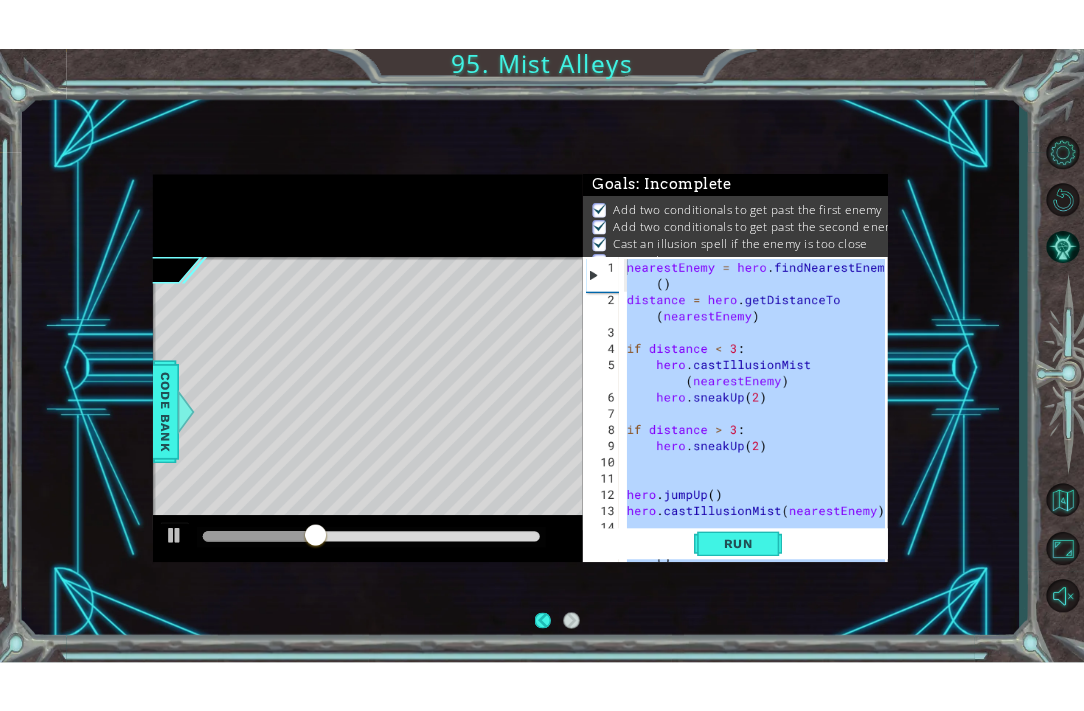 scroll, scrollTop: 0, scrollLeft: 0, axis: both 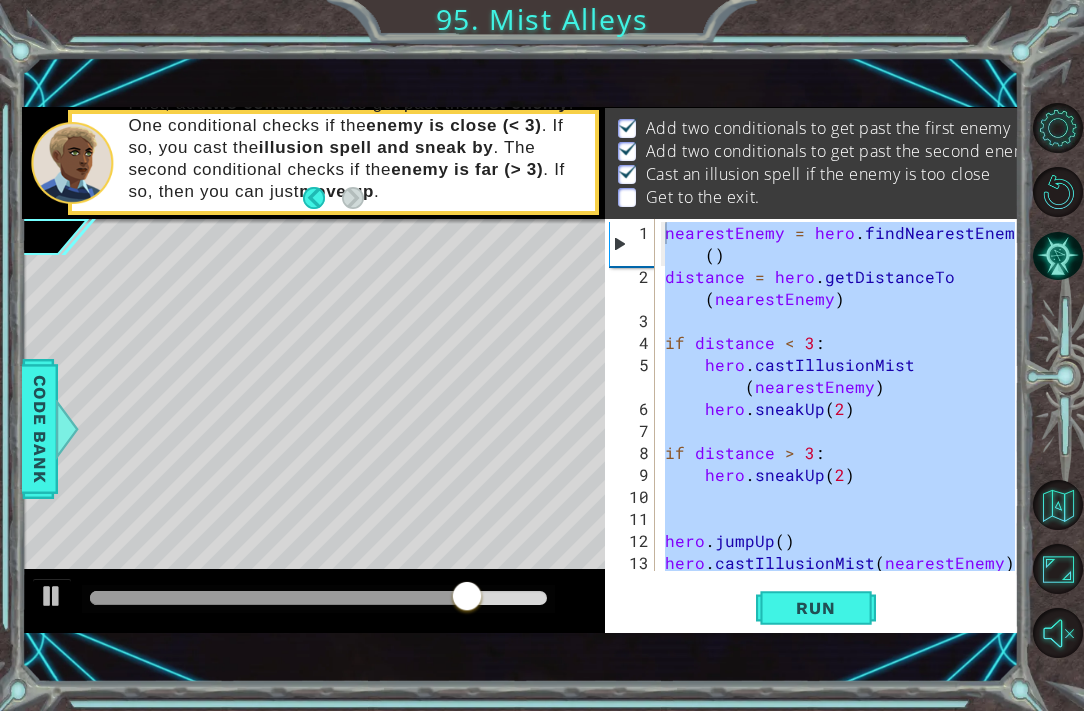 drag, startPoint x: 641, startPoint y: 126, endPoint x: 768, endPoint y: 198, distance: 145.98973 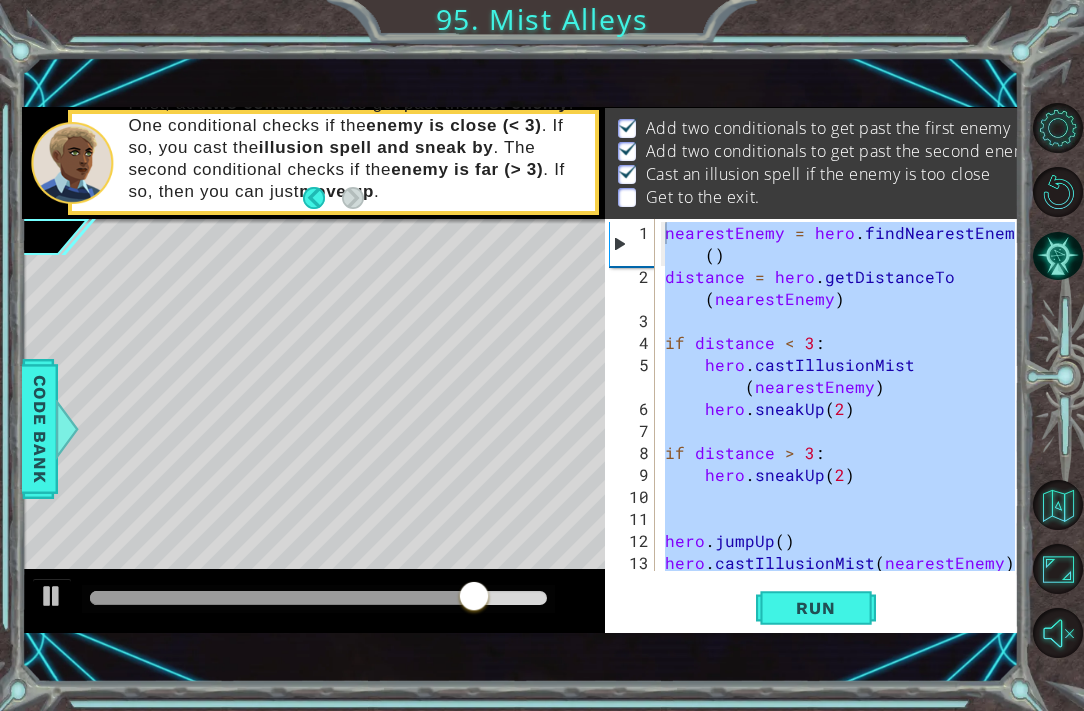 drag, startPoint x: 762, startPoint y: 201, endPoint x: 645, endPoint y: 120, distance: 142.30249 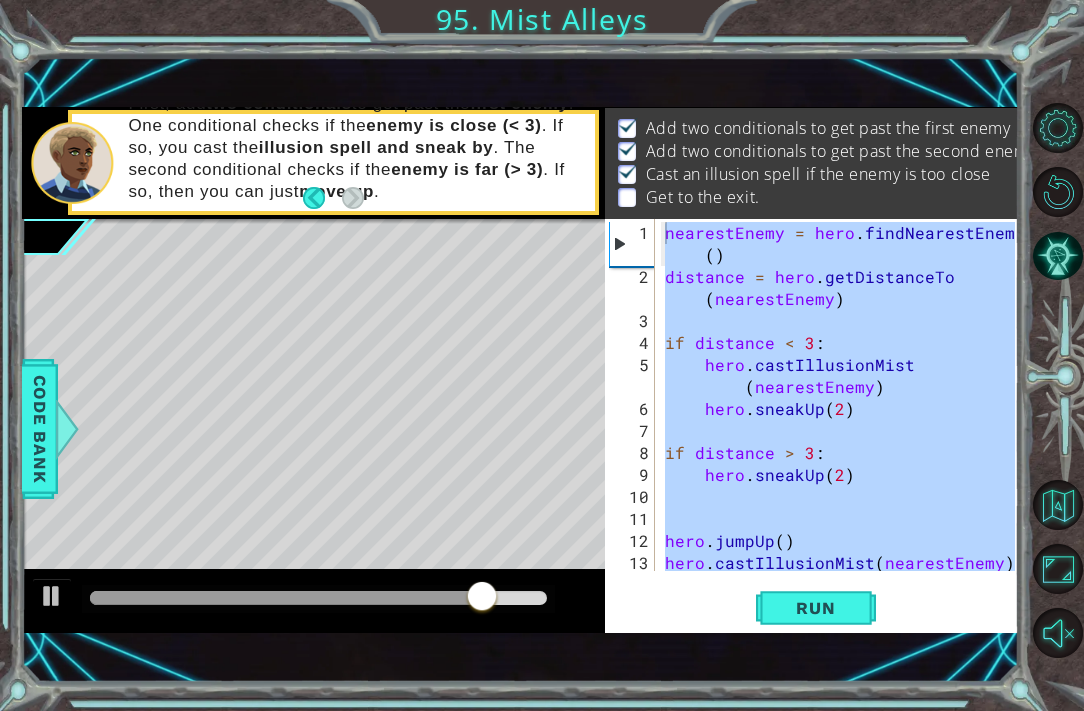 drag, startPoint x: 645, startPoint y: 120, endPoint x: 801, endPoint y: 174, distance: 165.0818 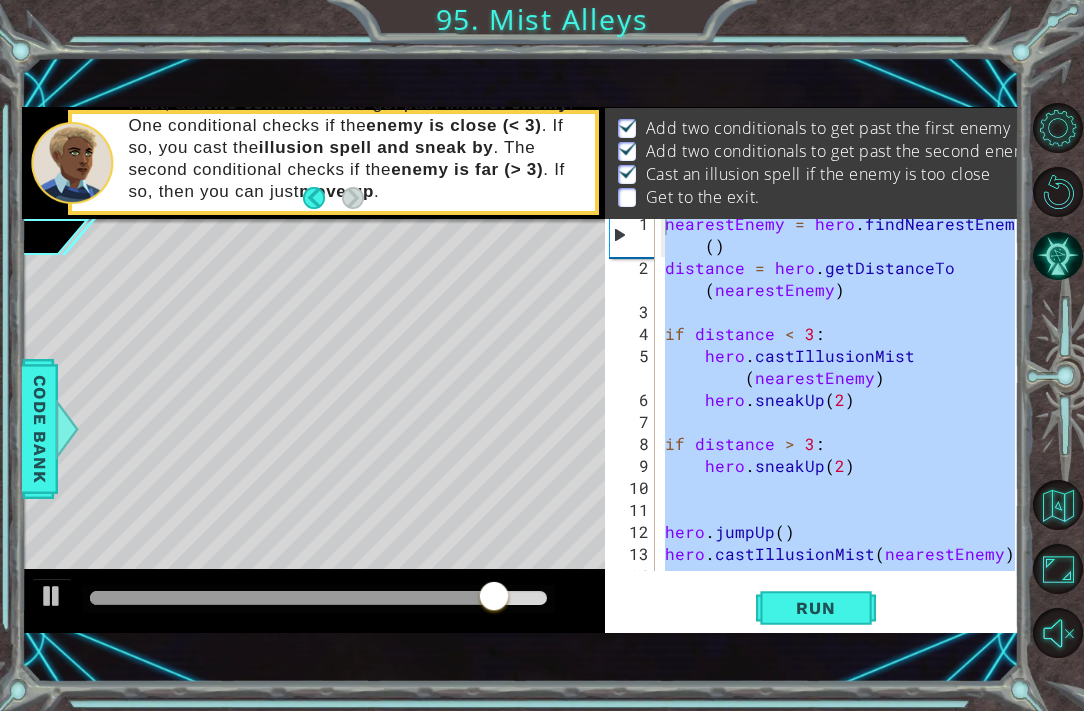 scroll, scrollTop: 9, scrollLeft: 0, axis: vertical 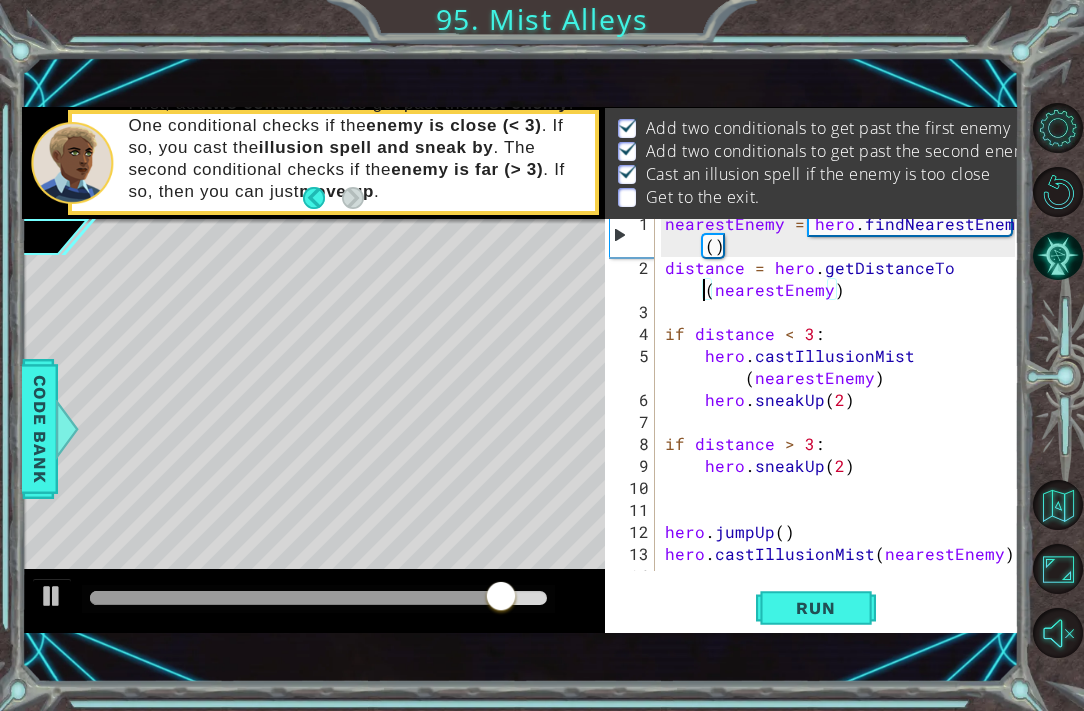 click on "Get to the exit." at bounding box center [703, 197] 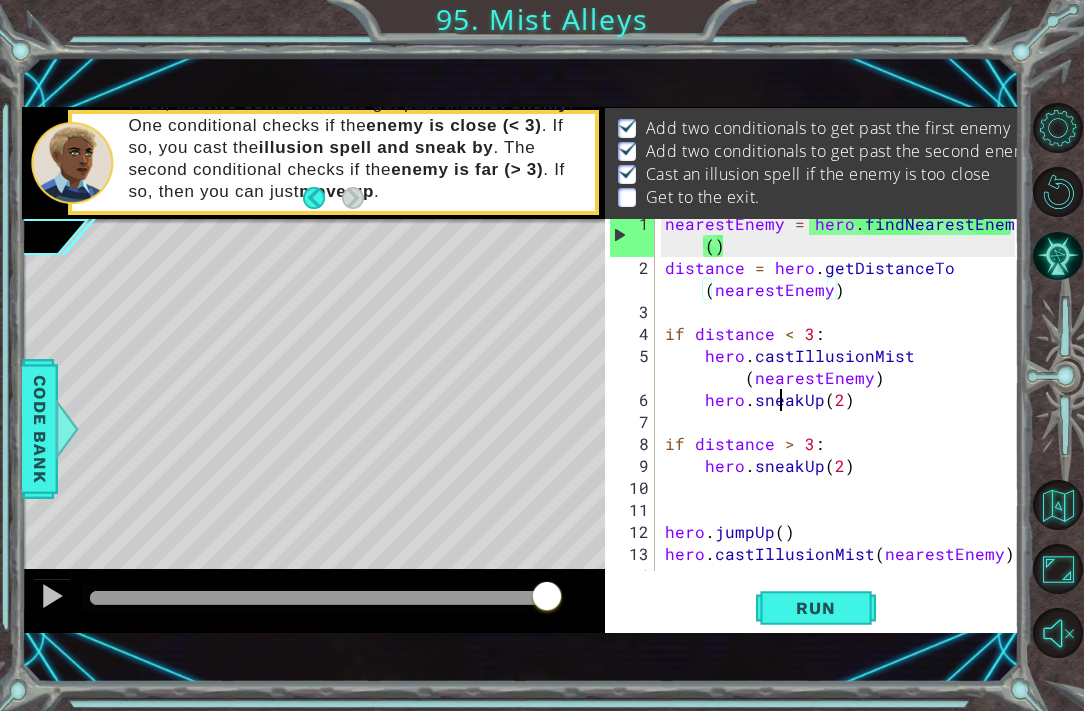 click on "nearestEnemy   =   hero . findNearestEnemy      ( ) distance   =   hero . getDistanceTo      ( nearestEnemy ) if   distance   <   3 :      hero . castIllusionMist          ( nearestEnemy )      hero . sneakUp ( 2 )      if   distance   >   3 :      hero . sneakUp ( 2 )       hero . jumpUp ( ) hero . castIllusionMist ( nearestEnemy )" at bounding box center [843, 422] 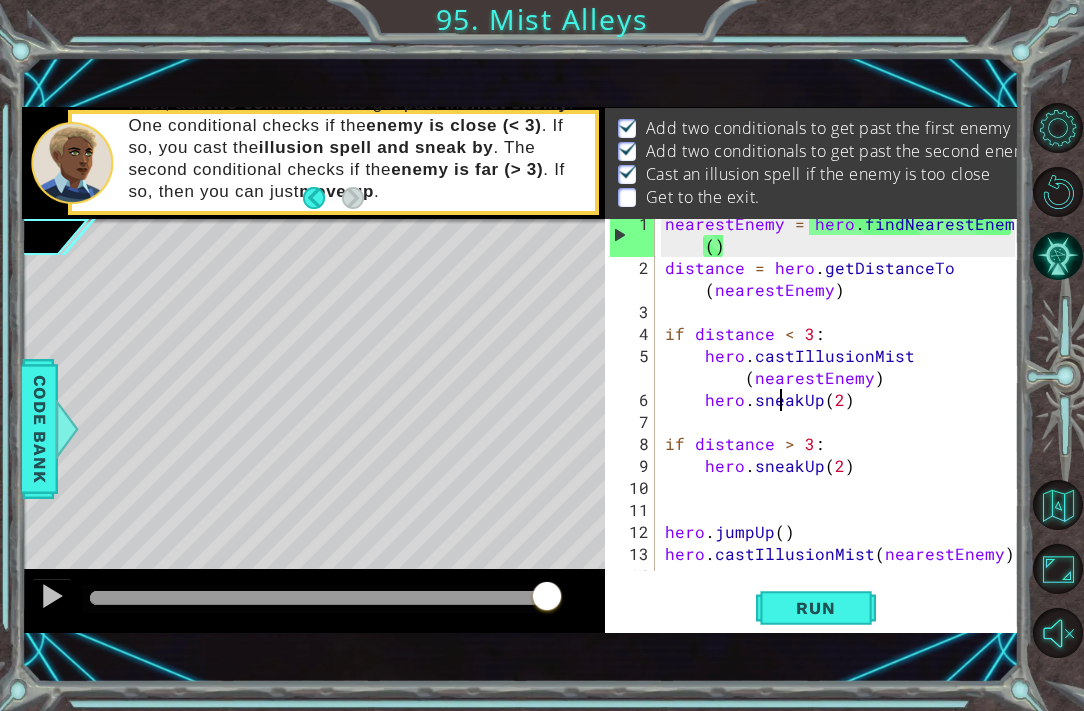 scroll, scrollTop: 0, scrollLeft: 8, axis: horizontal 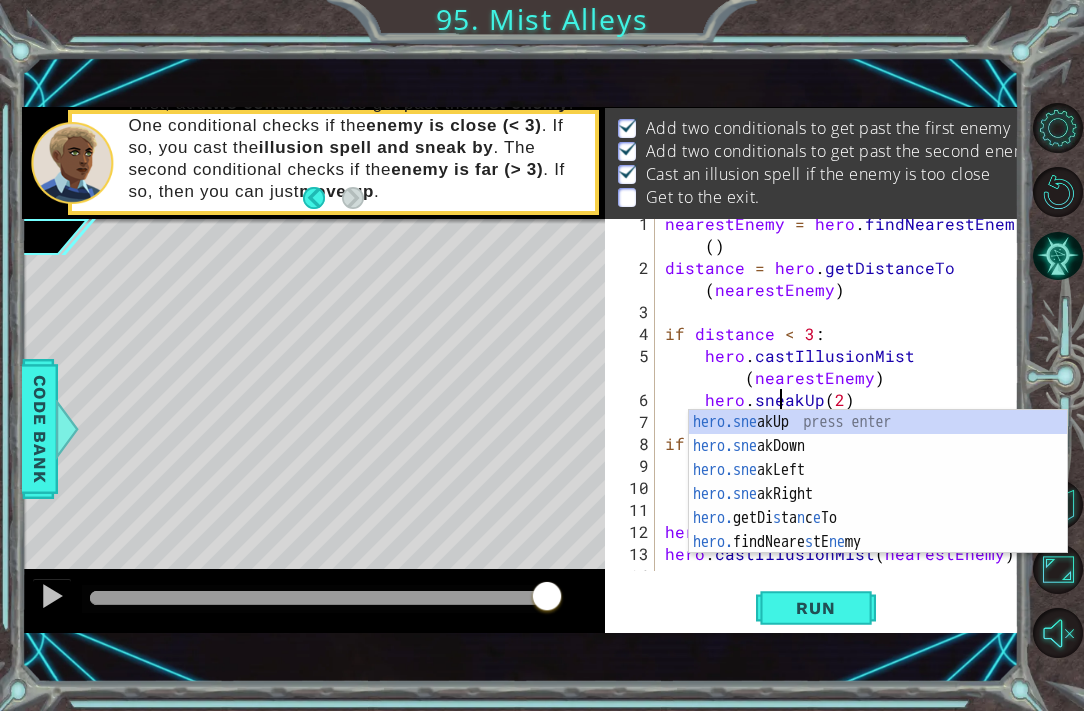 click on "nearestEnemy   =   hero . findNearestEnemy      ( ) distance   =   hero . getDistanceTo      ( nearestEnemy ) if   distance   <   3 :      hero . castIllusionMist          ( nearestEnemy )      hero . sneakUp ( 2 )      if   distance   >   3 :      hero . sneakUp ( 2 )       hero . jumpUp ( ) hero . castIllusionMist ( nearestEnemy )" at bounding box center (843, 422) 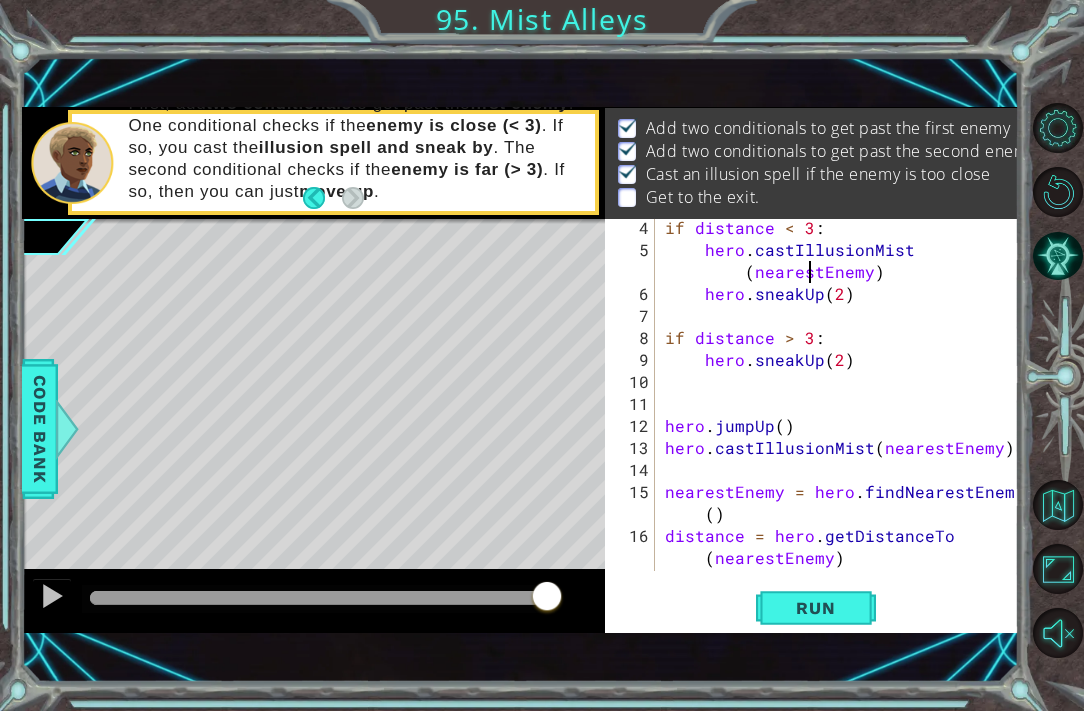 scroll, scrollTop: 114, scrollLeft: 0, axis: vertical 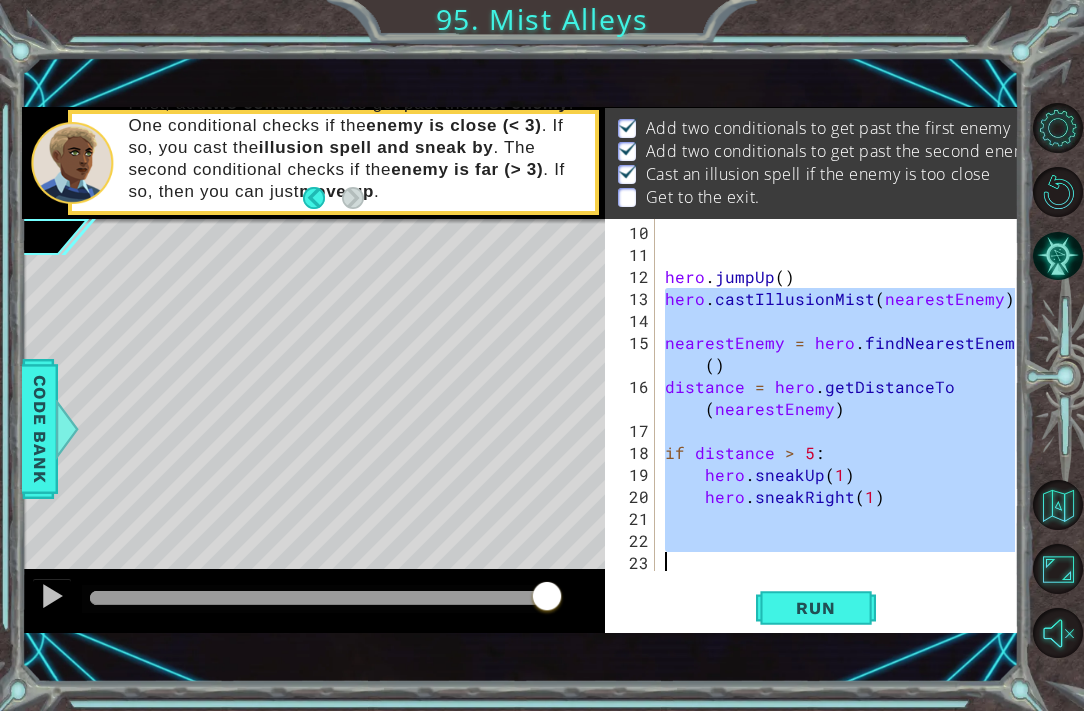 drag, startPoint x: 663, startPoint y: 305, endPoint x: 962, endPoint y: 557, distance: 391.0307 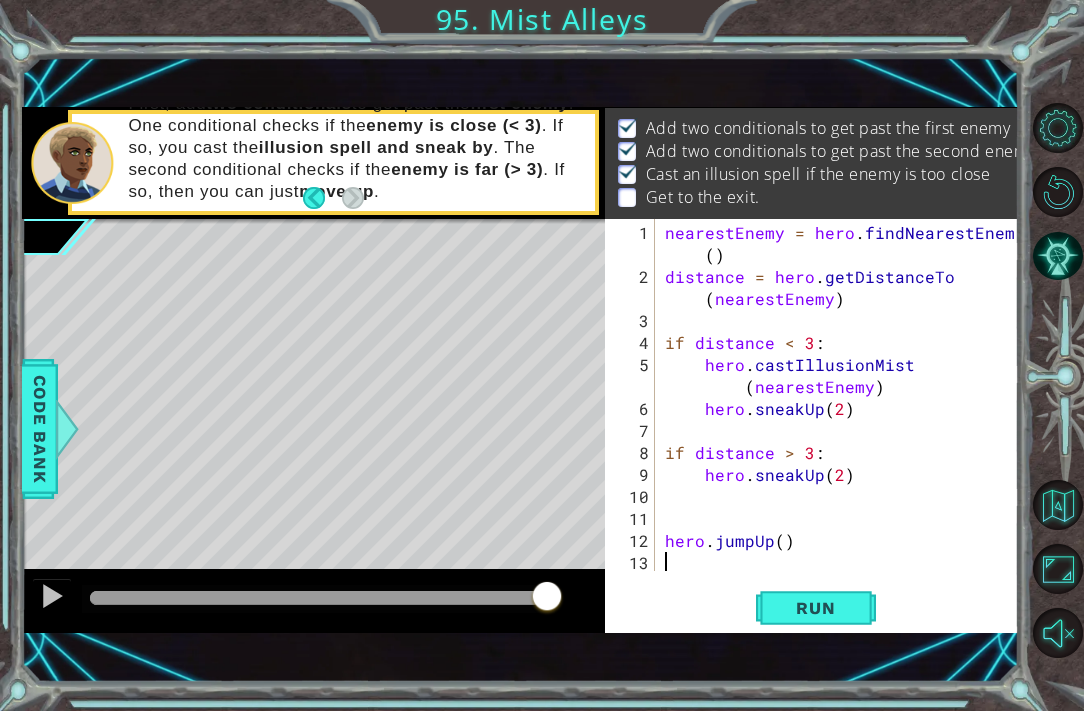 paste on "distance = hero.getDistanceTo(nearestEnemy)" 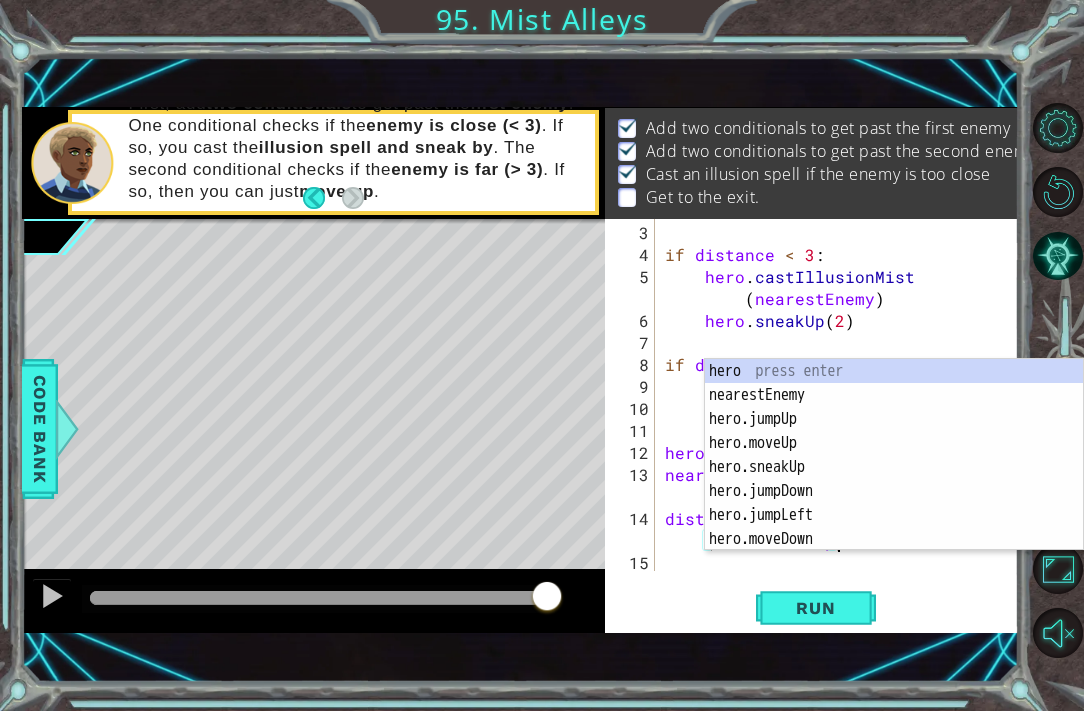 click on "distance = hero.getDistanceTo(nearestEnemy) 3 4 5 6 7 8 9 10 11 12 13 14 15 if   distance   <   3 :      hero . castIllusionMist          ( nearestEnemy )      hero . sneakUp ( 2 )      if   distance   >   3 :      hero . sneakUp ( 2 )       hero . jumpUp ( ) nearestEnemy   =   hero . findNearestEnemy      ( ) distance   =   hero . getDistanceTo      ( nearestEnemy )     הההההההההההההההההההההההההההההההההההההההההההההההההההההההההההההההההההההההההההההההההההההההההההההההההההההההההההההההההההההההההההההההההההההההההההההההההההההההההההההההההההההההההההההההההההההההההההההההההההההההההההההההההההההההההההההההההההההההההההההההההההההההההההההההה Code Saved Run Statement   /  Call   /  assign" at bounding box center [812, 426] 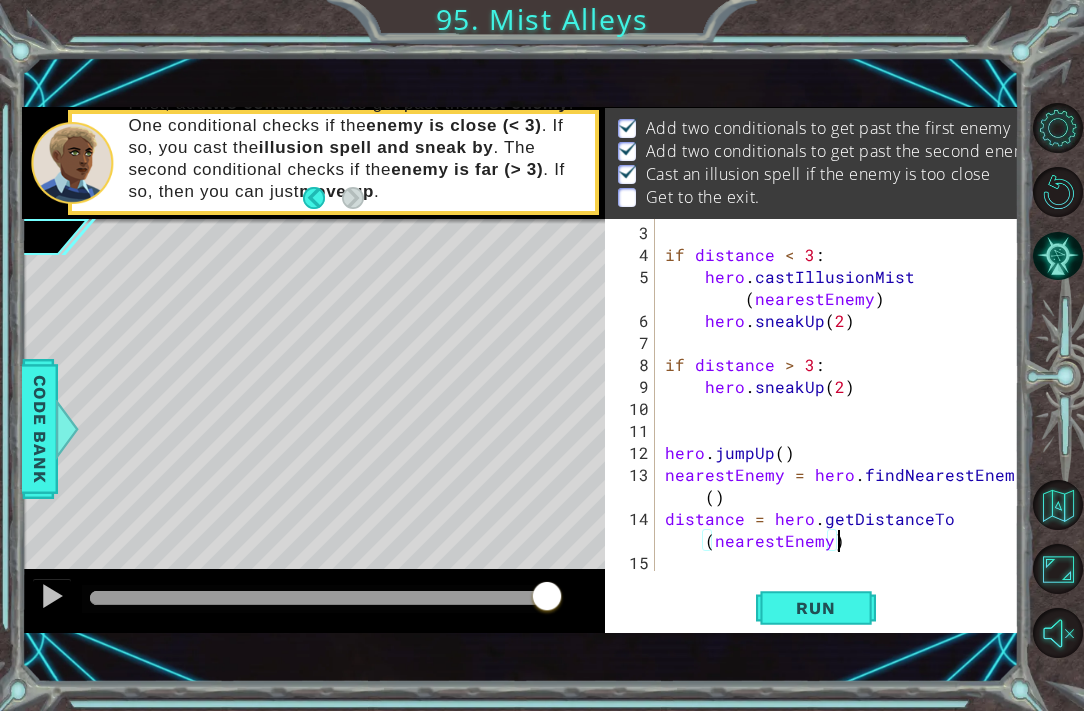 click on "if   distance   <   3 :      hero . castIllusionMist          ( nearestEnemy )      hero . sneakUp ( 2 )      if   distance   >   3 :      hero . sneakUp ( 2 )       hero . jumpUp ( ) nearestEnemy   =   hero . findNearestEnemy      ( ) distance   =   hero . getDistanceTo      ( nearestEnemy )" at bounding box center (843, 420) 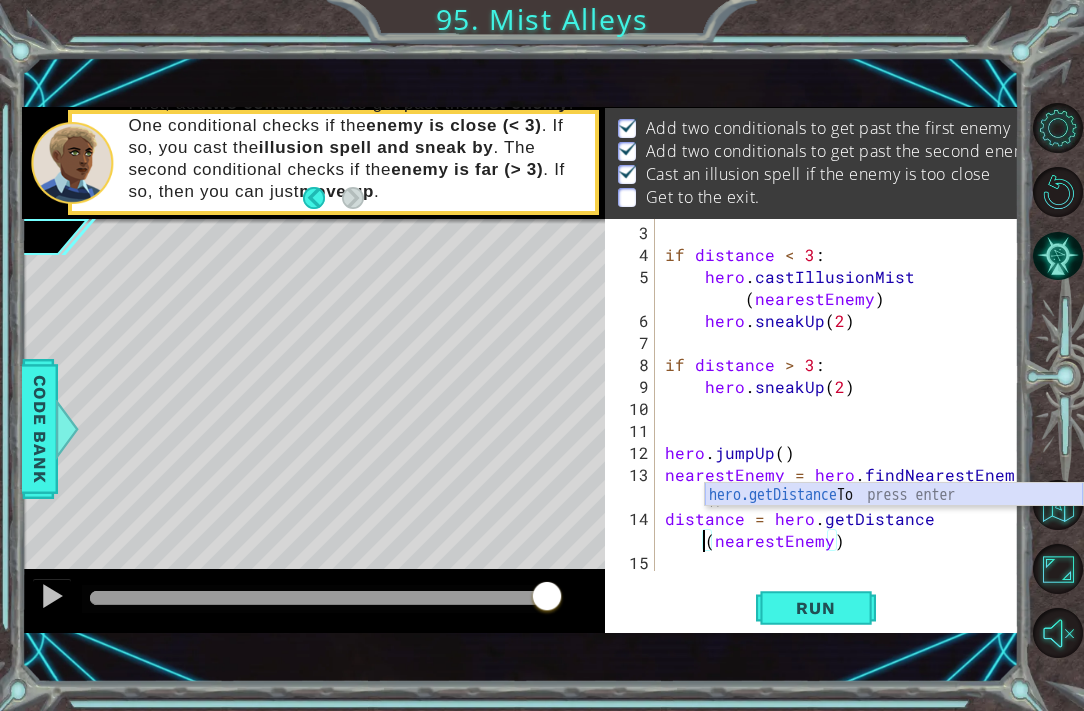 click on "hero.getDistance To press enter" at bounding box center [894, 519] 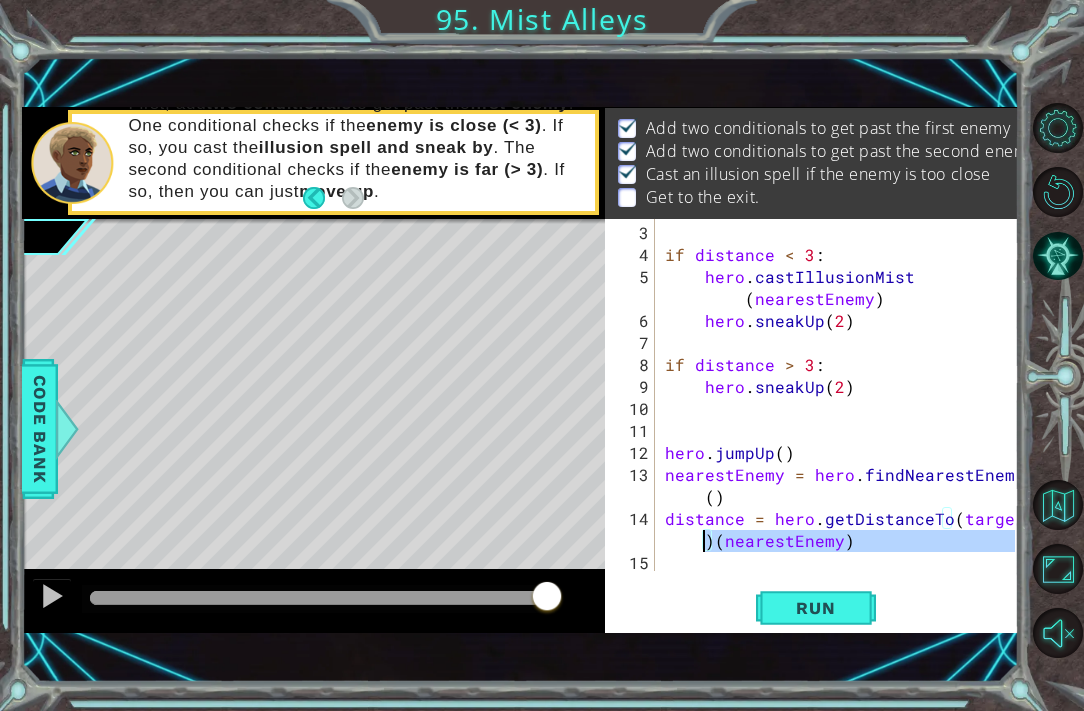 drag, startPoint x: 862, startPoint y: 550, endPoint x: 710, endPoint y: 538, distance: 152.47295 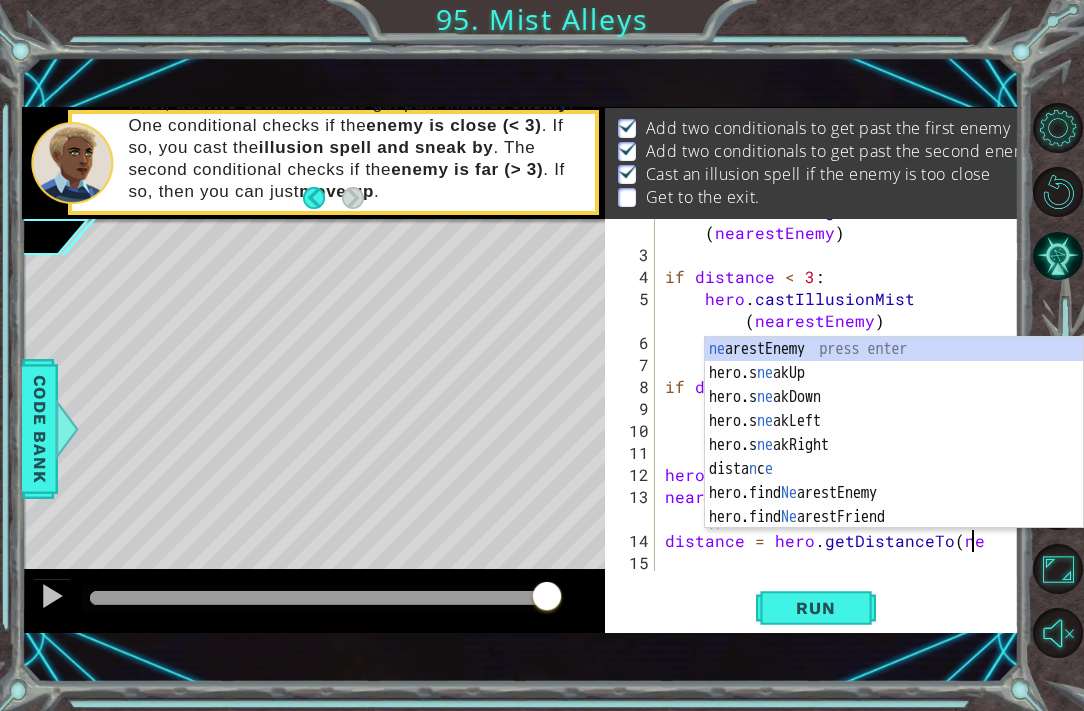 scroll, scrollTop: 0, scrollLeft: 18, axis: horizontal 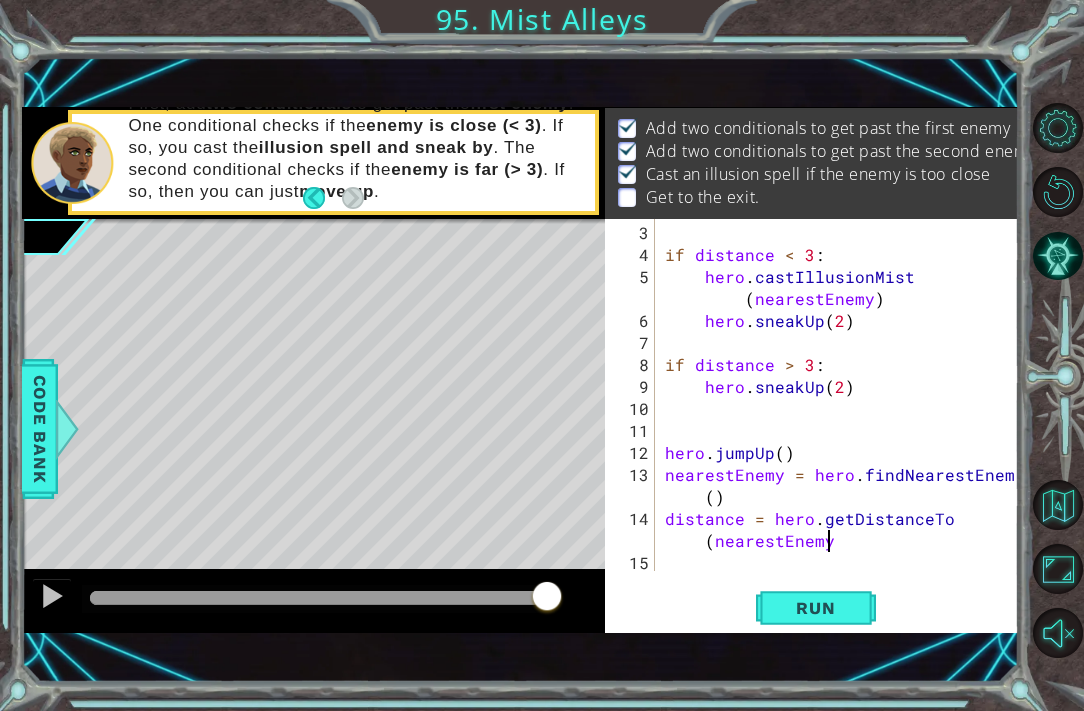 type on "distance = hero.getDistanceTo(nearestEnemy)" 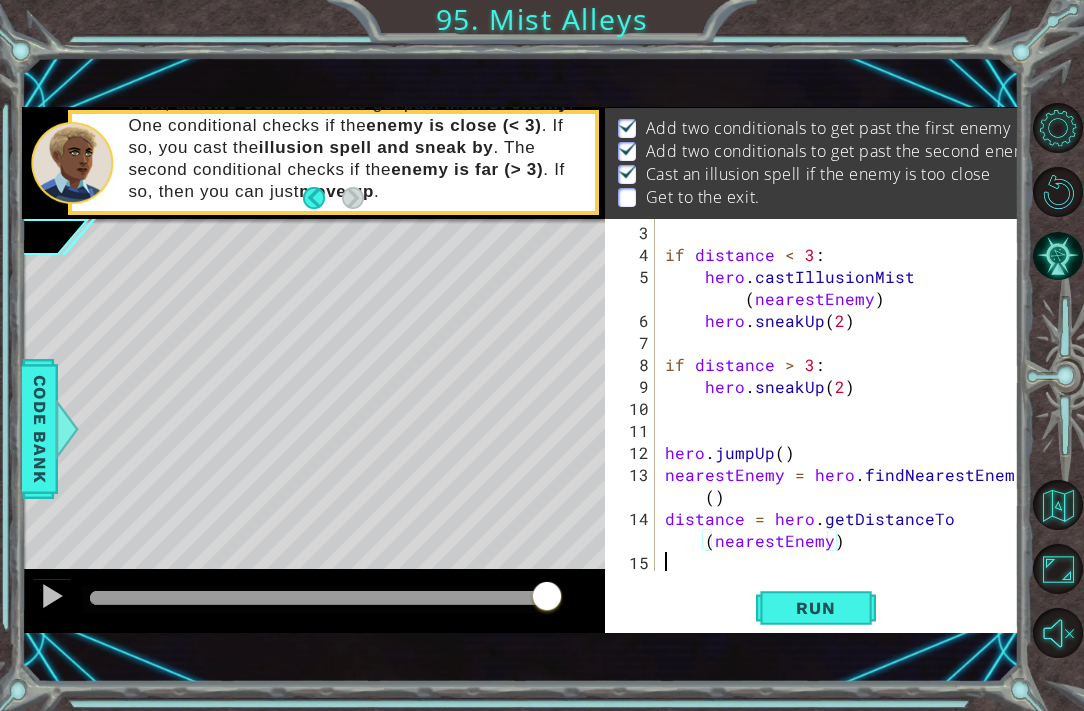 scroll, scrollTop: 0, scrollLeft: 0, axis: both 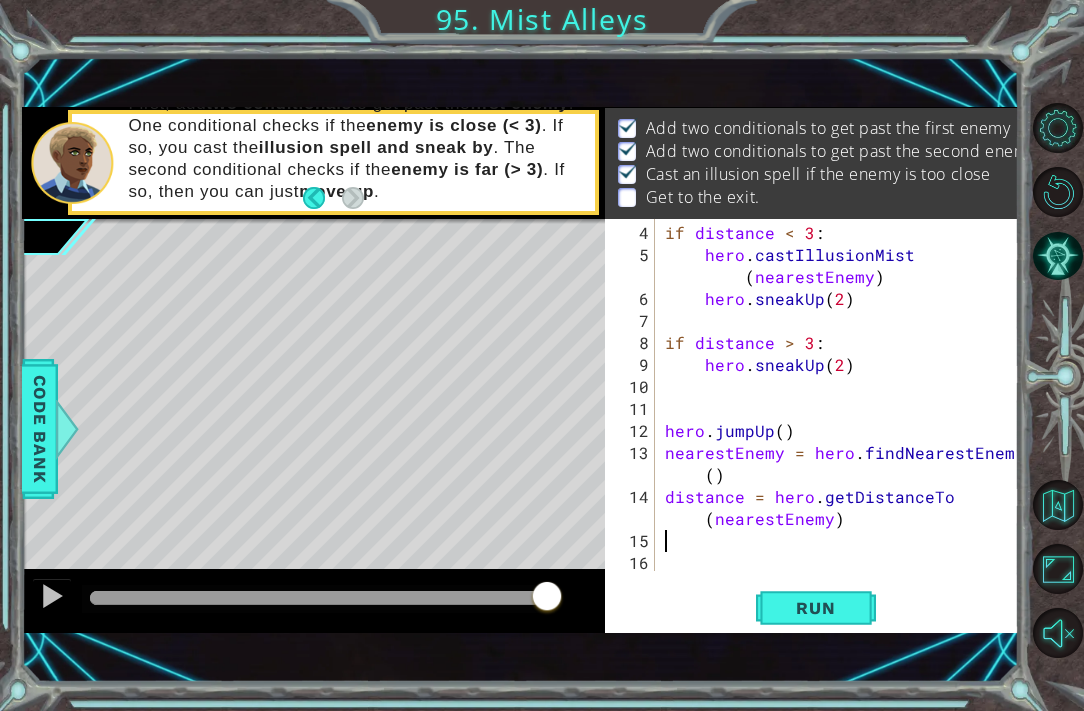 paste on "hero.sneakRight(1)" 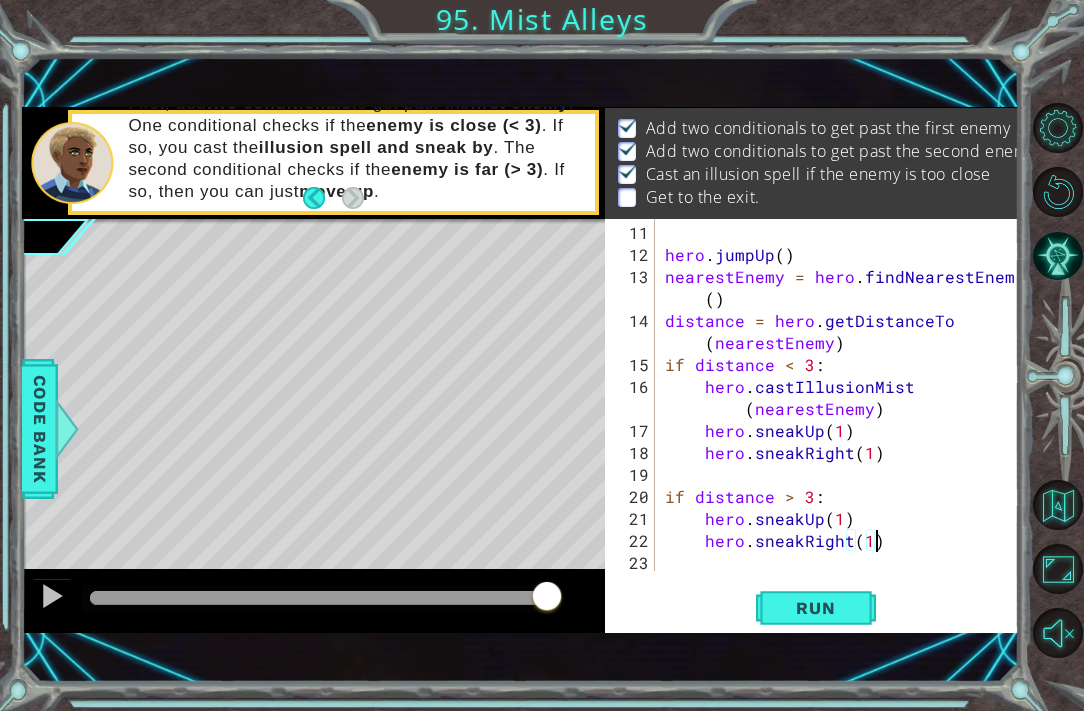 scroll, scrollTop: 286, scrollLeft: 0, axis: vertical 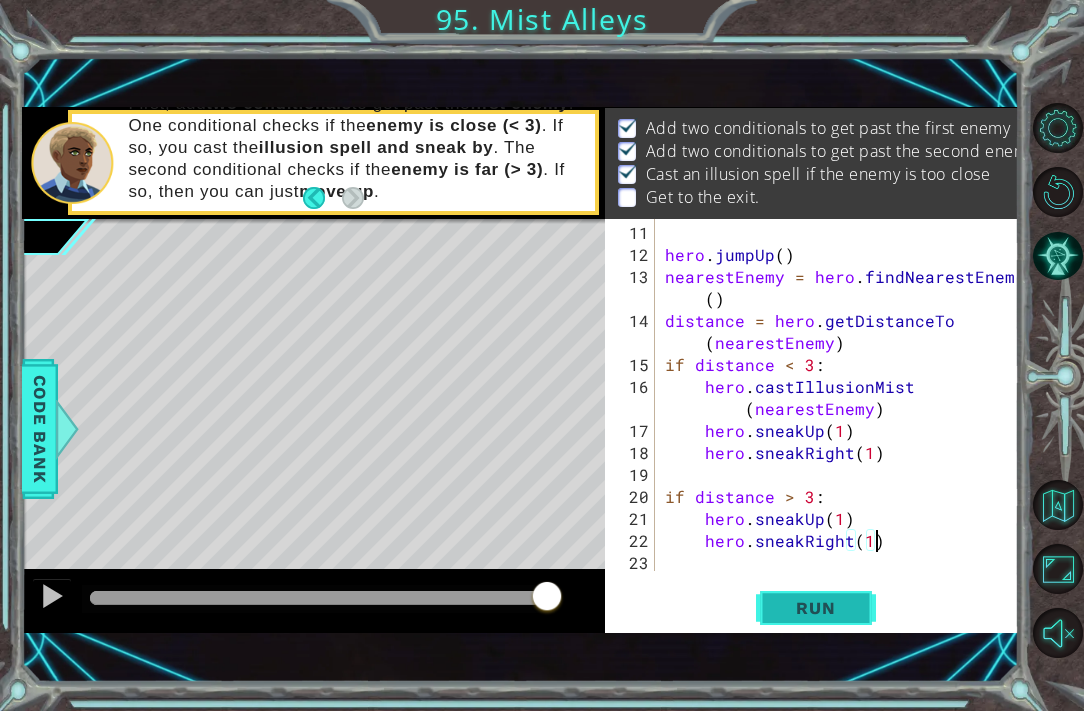 click on "Run" at bounding box center [815, 608] 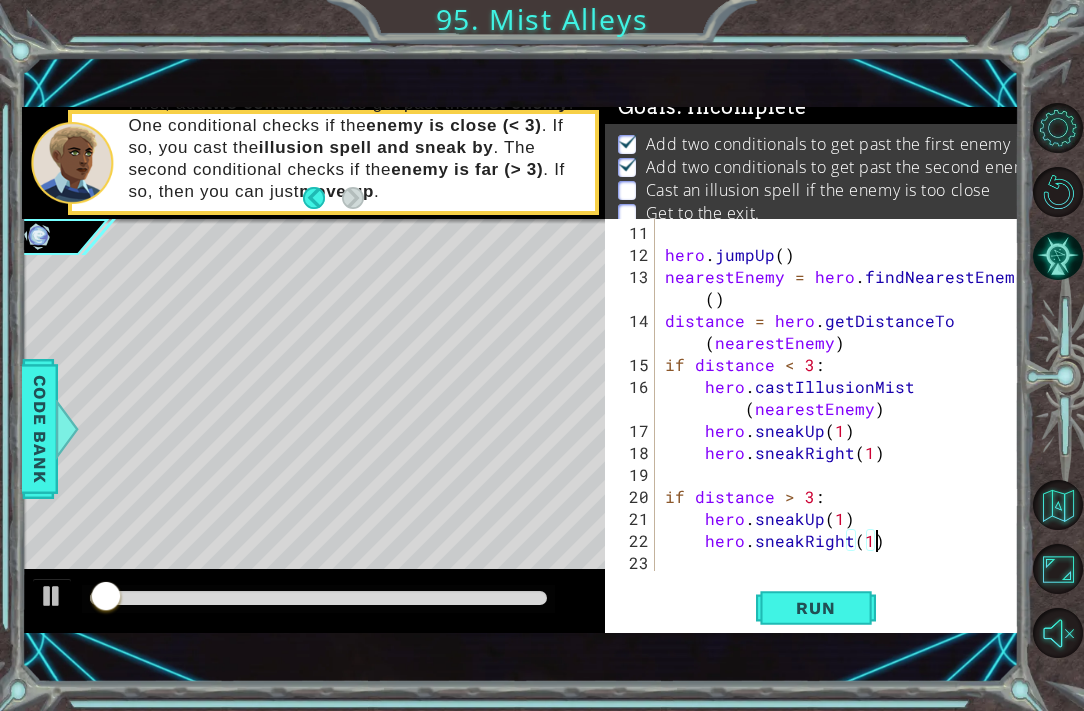 scroll, scrollTop: 32, scrollLeft: 0, axis: vertical 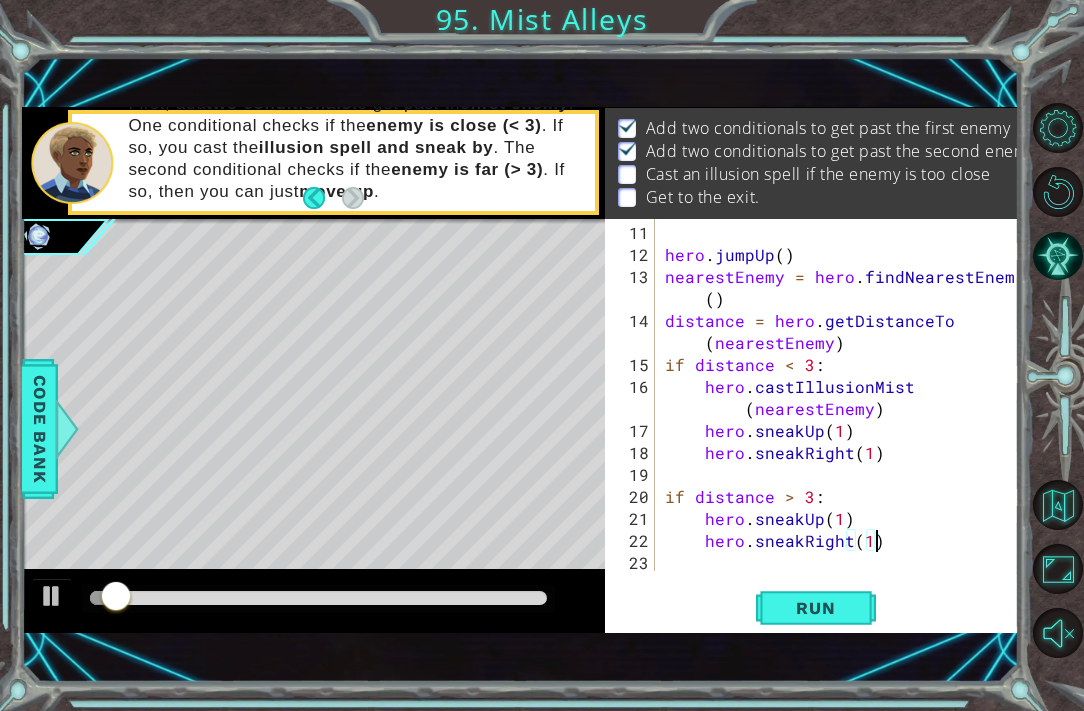 click at bounding box center [318, 598] 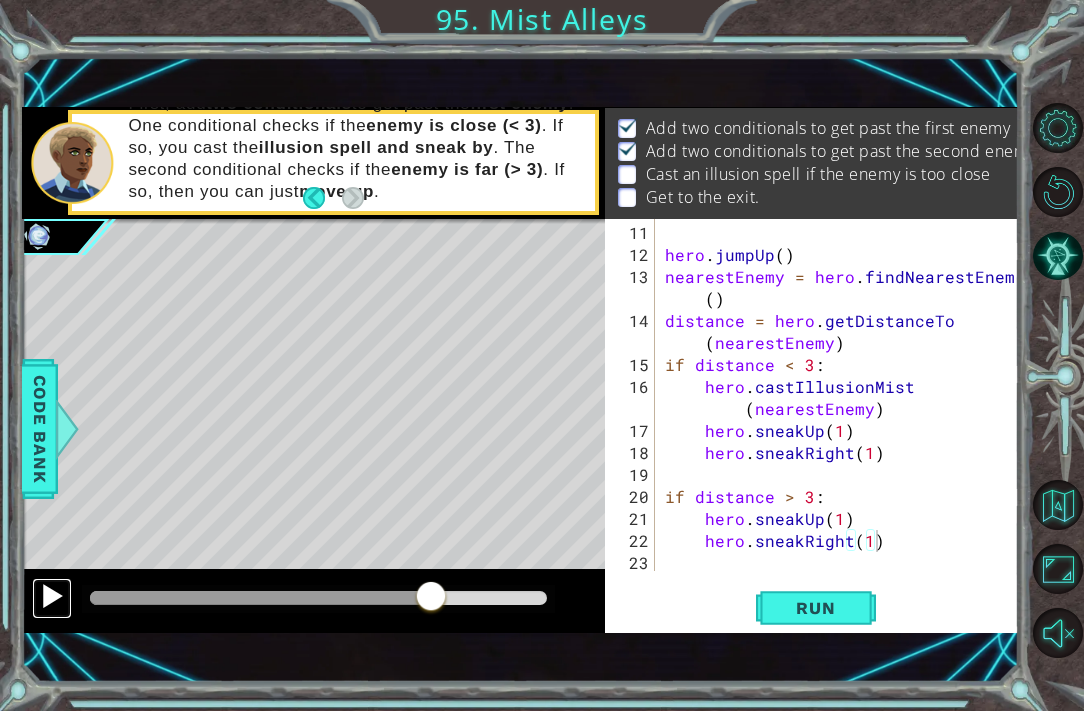 click at bounding box center (52, 596) 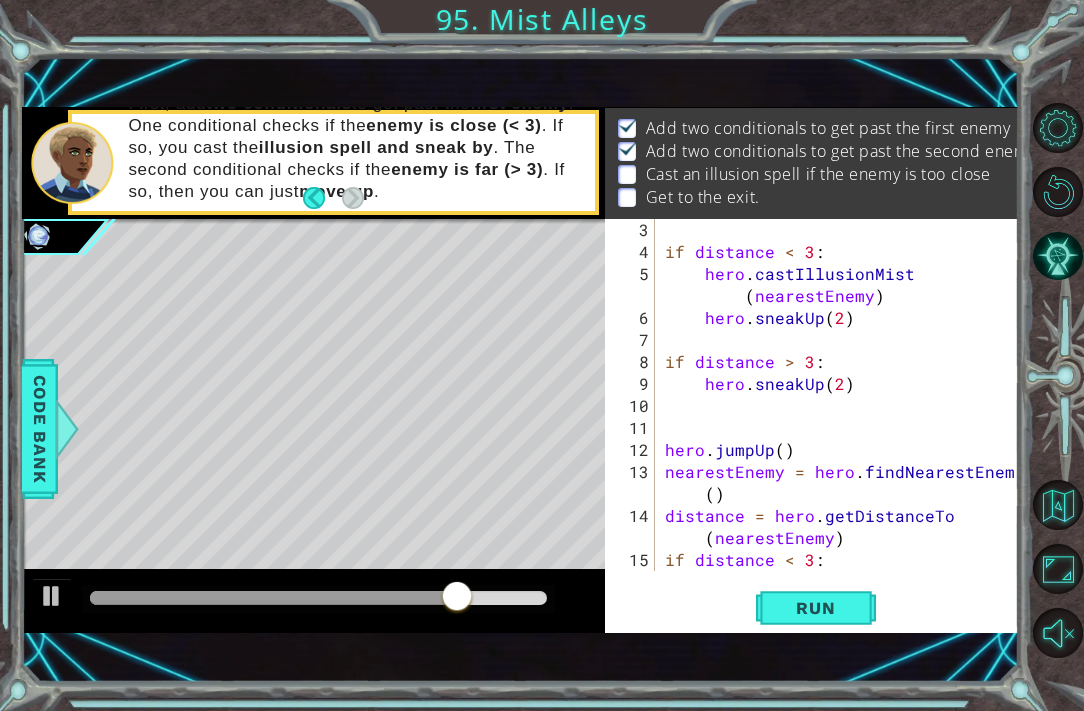 scroll, scrollTop: 286, scrollLeft: 0, axis: vertical 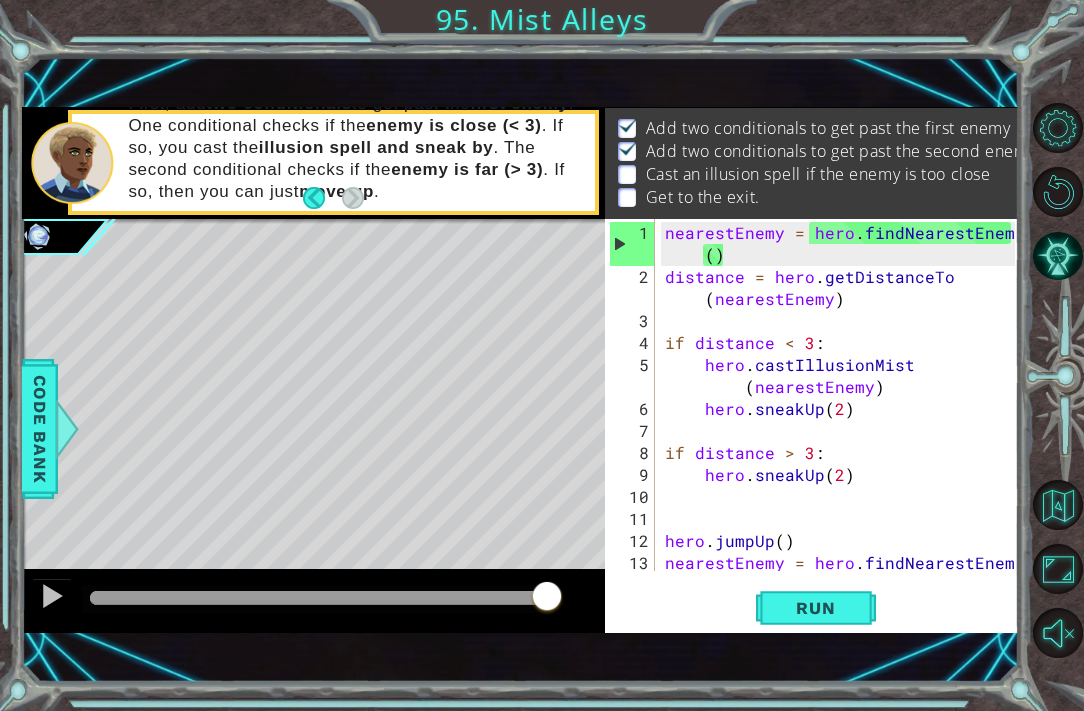 drag, startPoint x: 659, startPoint y: 232, endPoint x: 907, endPoint y: 587, distance: 433.04617 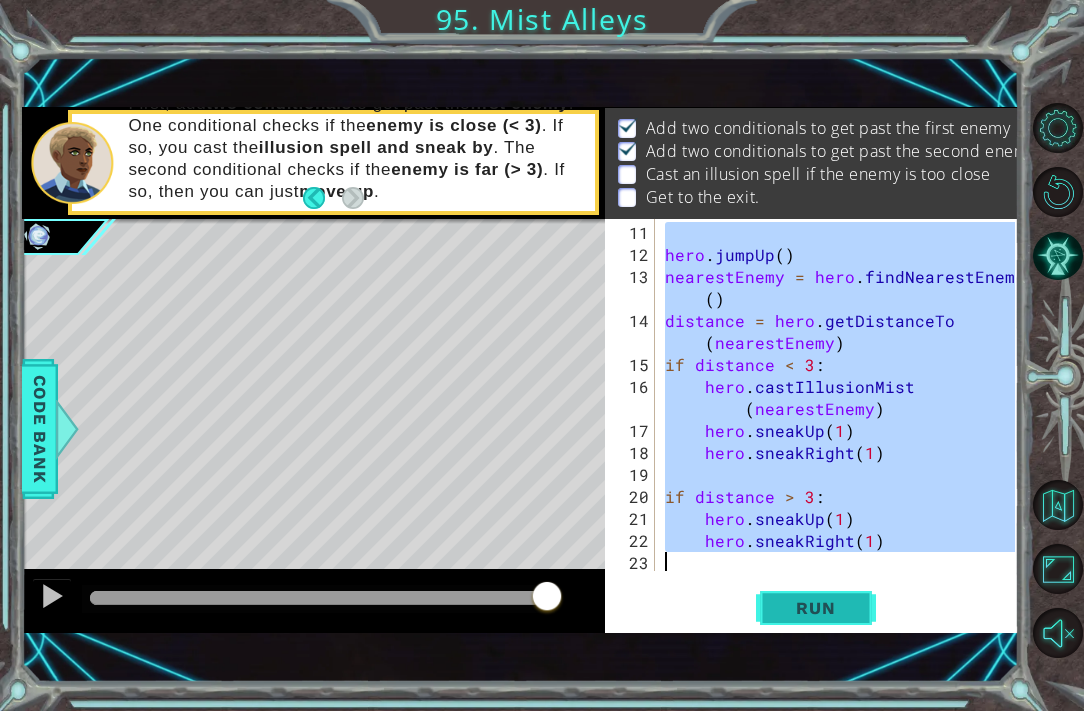 scroll, scrollTop: 286, scrollLeft: 0, axis: vertical 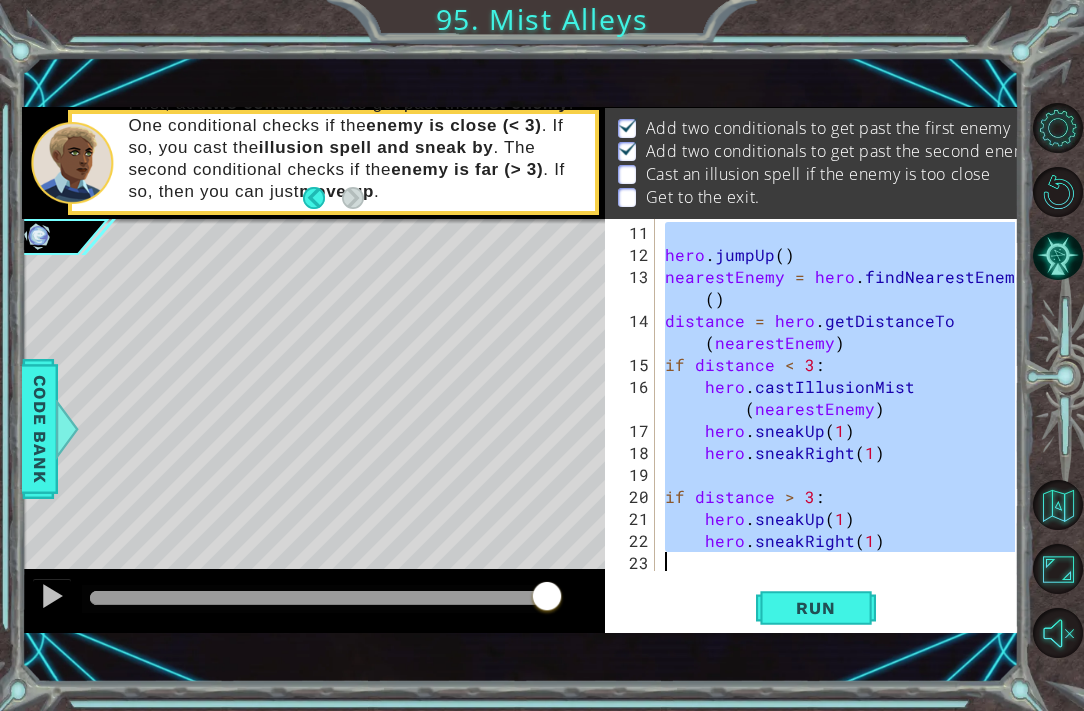 paste 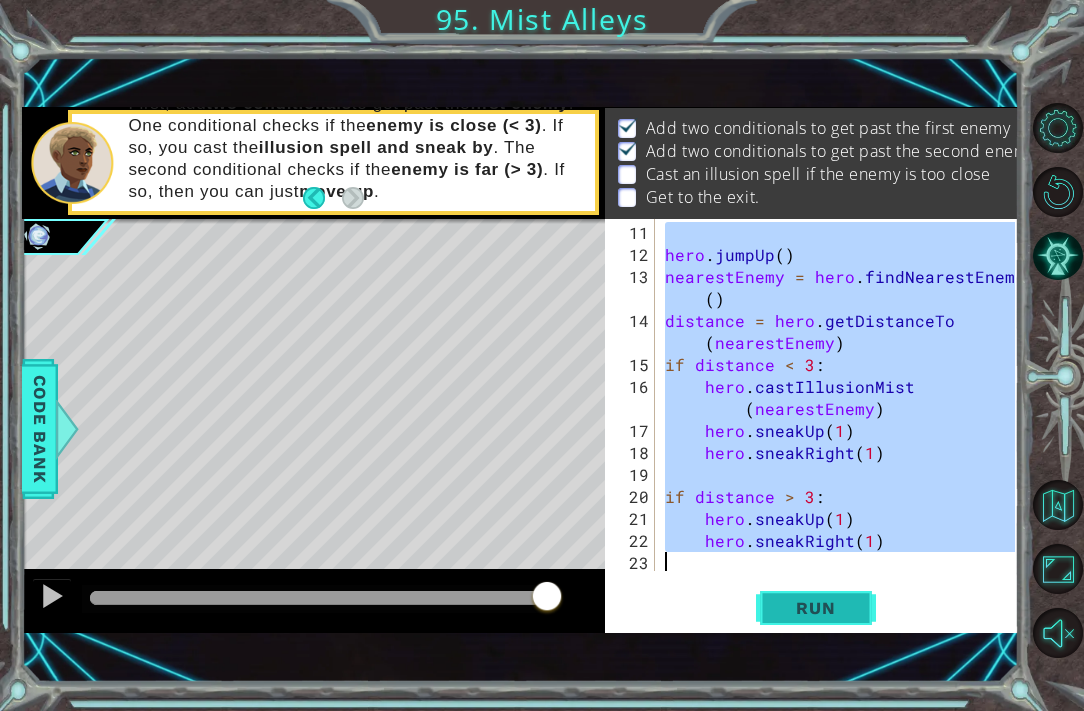 type on "hero.sneakRight(1)" 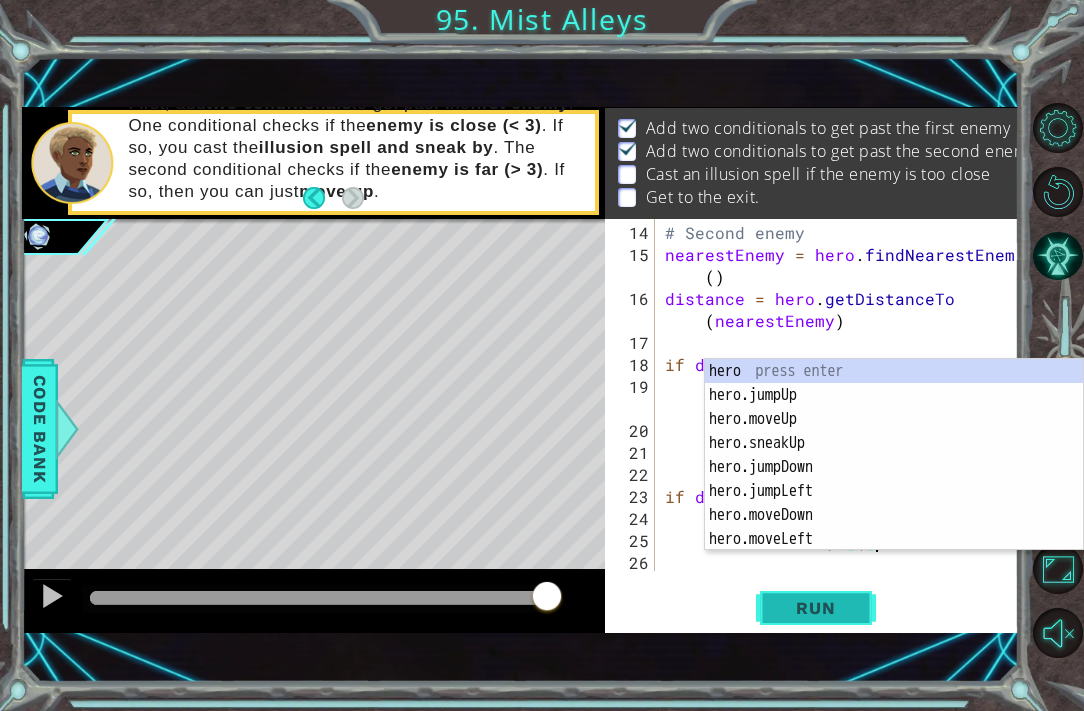 click on "Run" at bounding box center [815, 608] 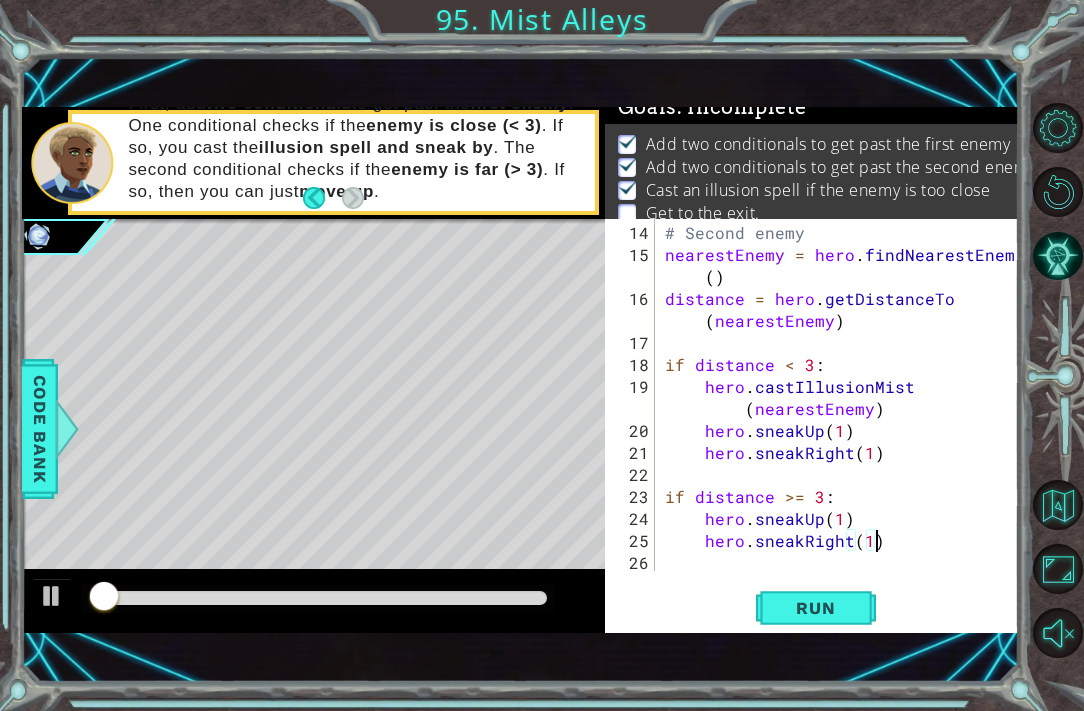 scroll, scrollTop: 32, scrollLeft: 0, axis: vertical 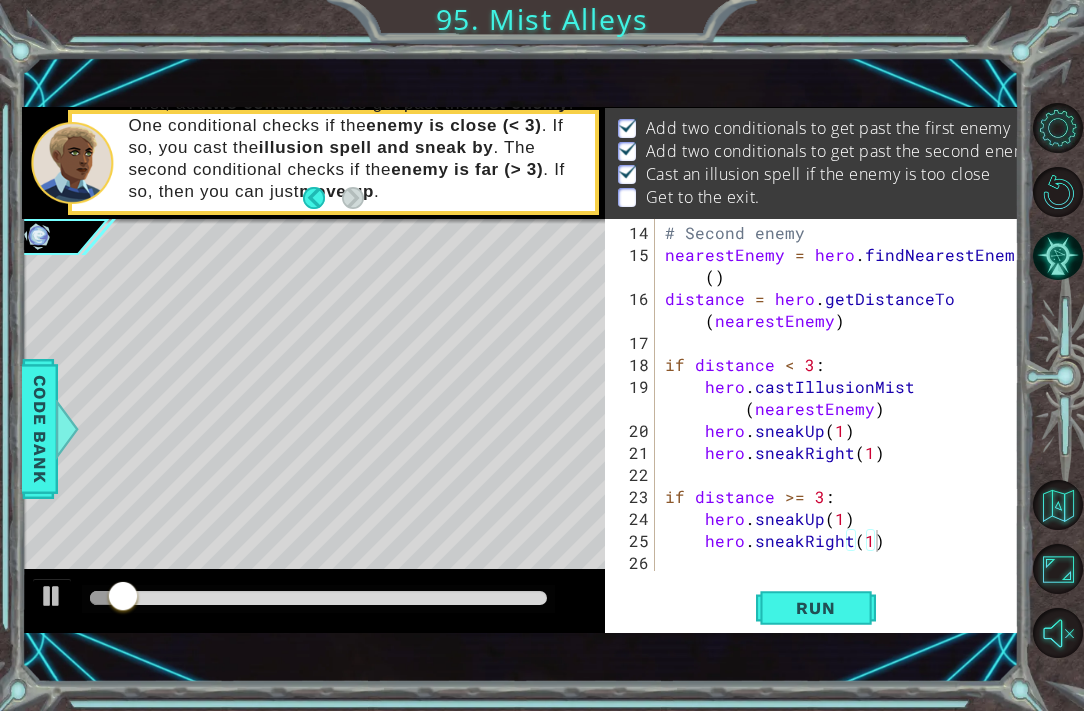 click at bounding box center [318, 599] 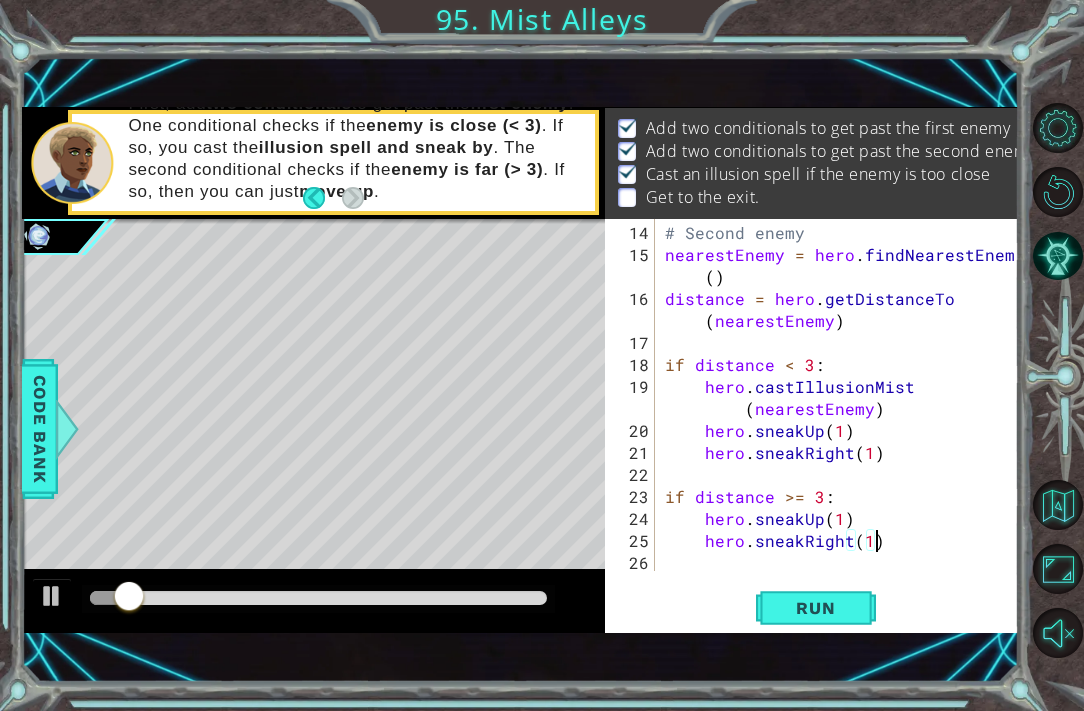 click at bounding box center (318, 598) 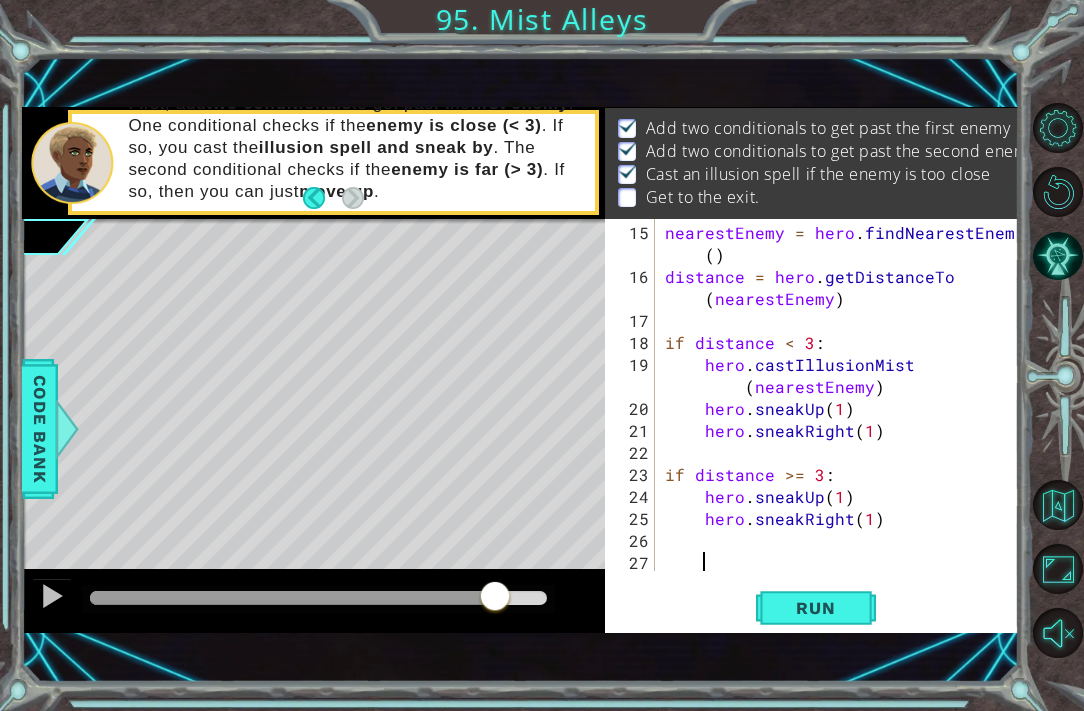 scroll, scrollTop: 396, scrollLeft: 0, axis: vertical 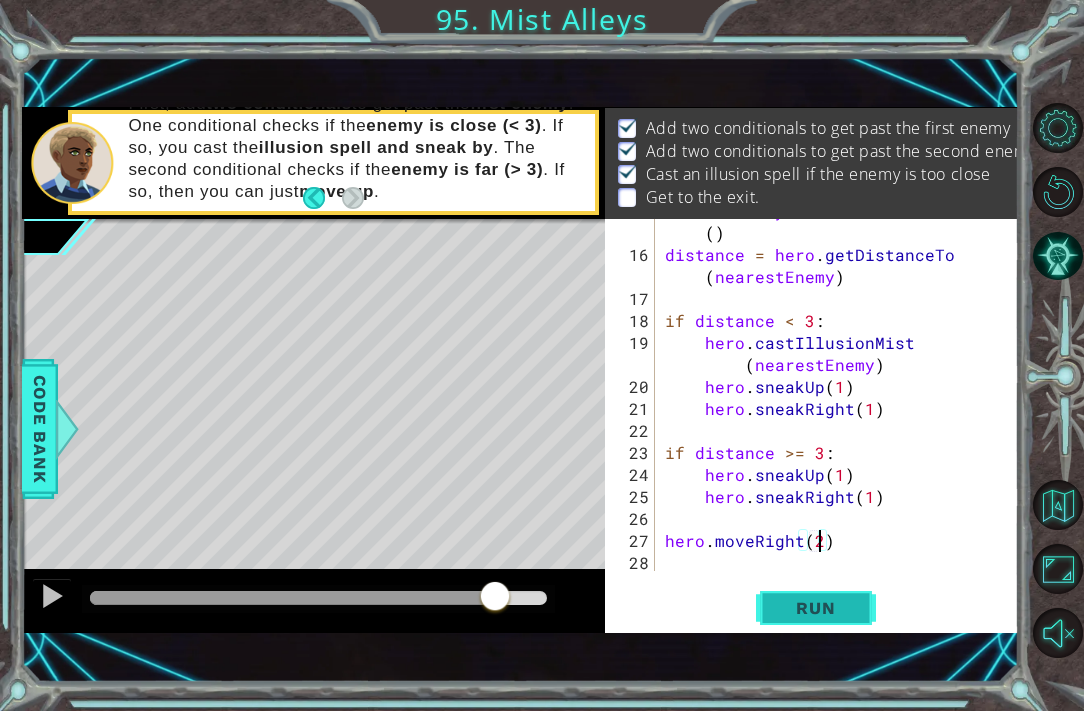 type on "hero.moveRight(2)" 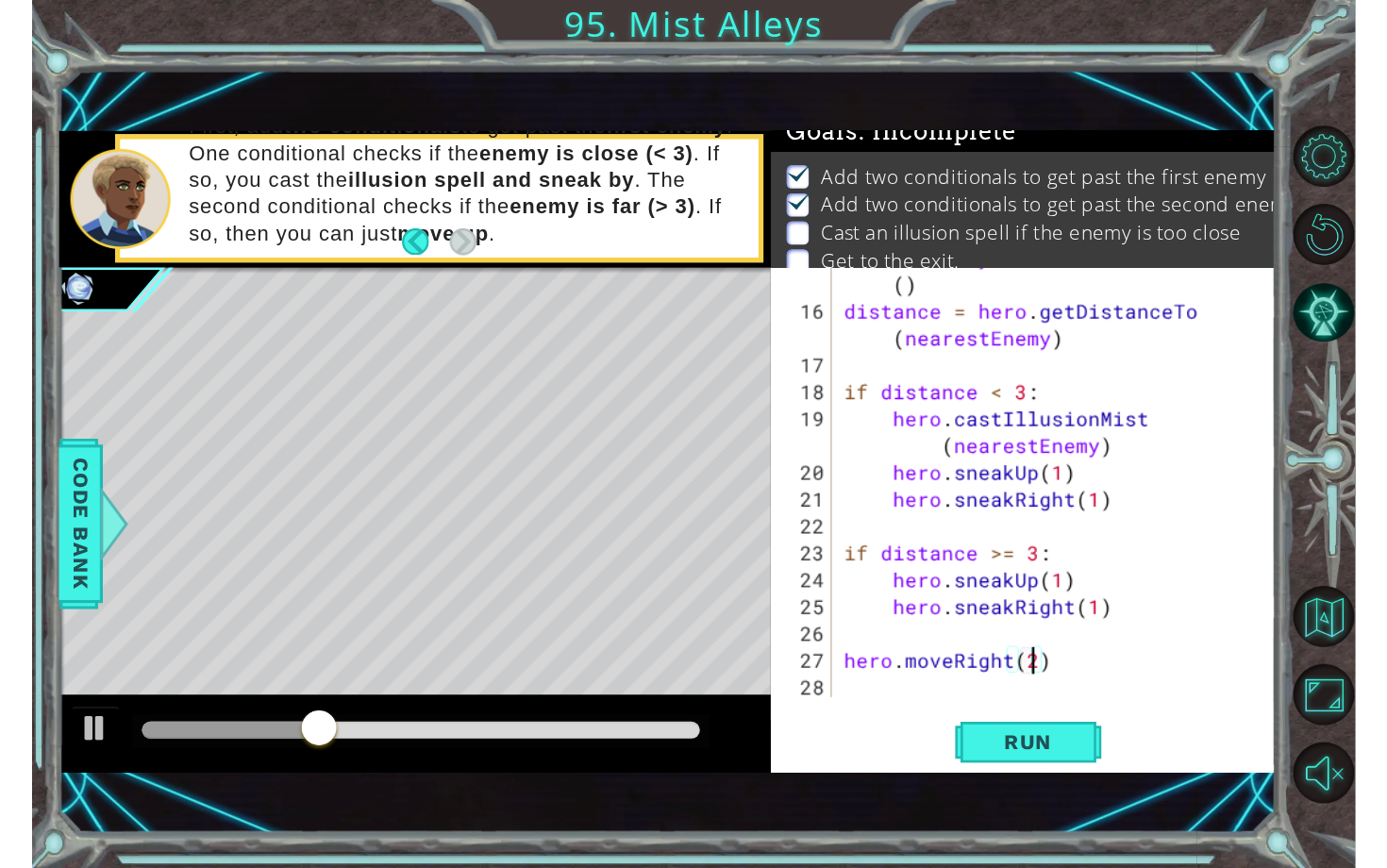 scroll, scrollTop: 7, scrollLeft: 0, axis: vertical 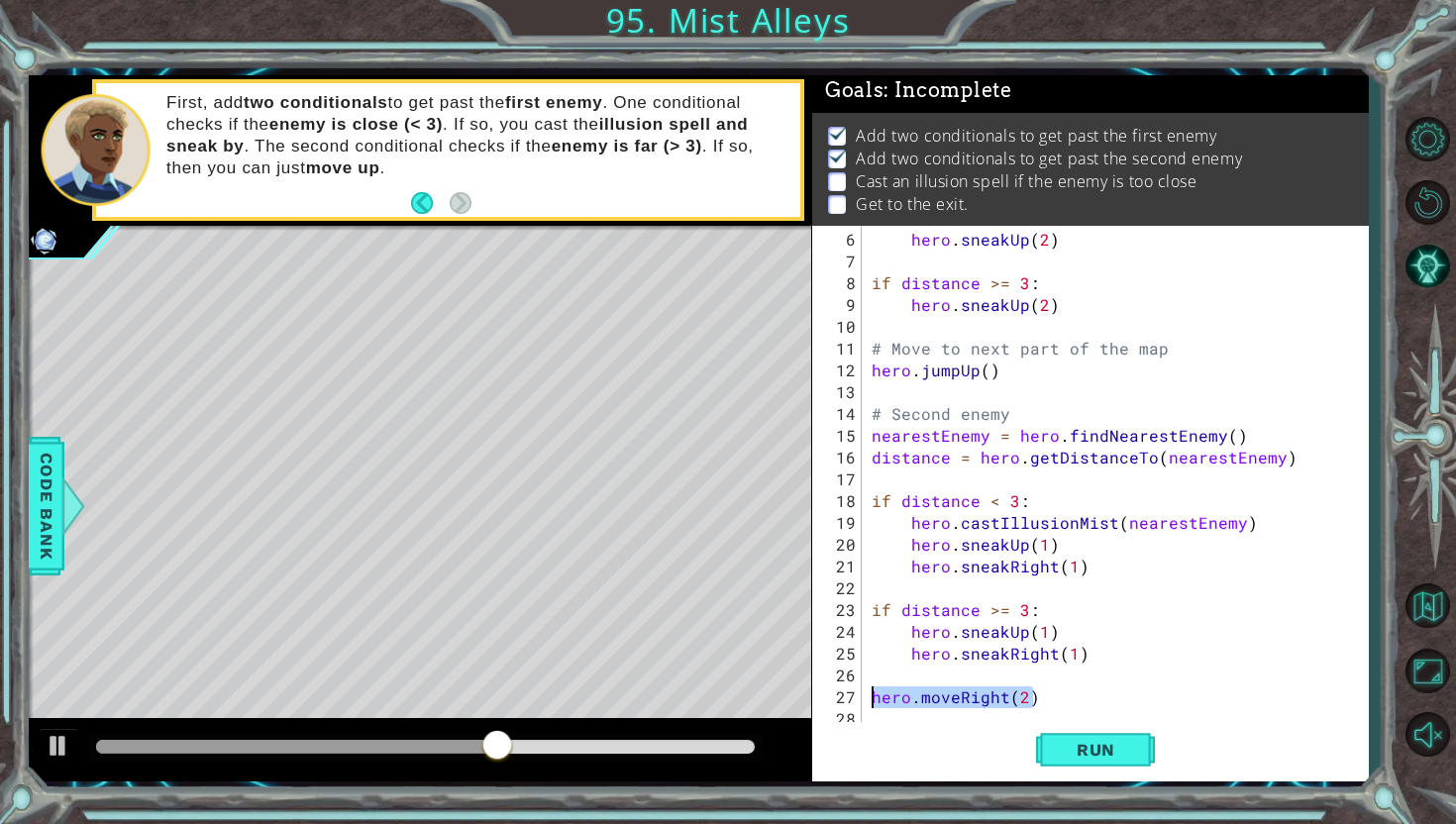 drag, startPoint x: 1043, startPoint y: 693, endPoint x: 855, endPoint y: 692, distance: 188.00266 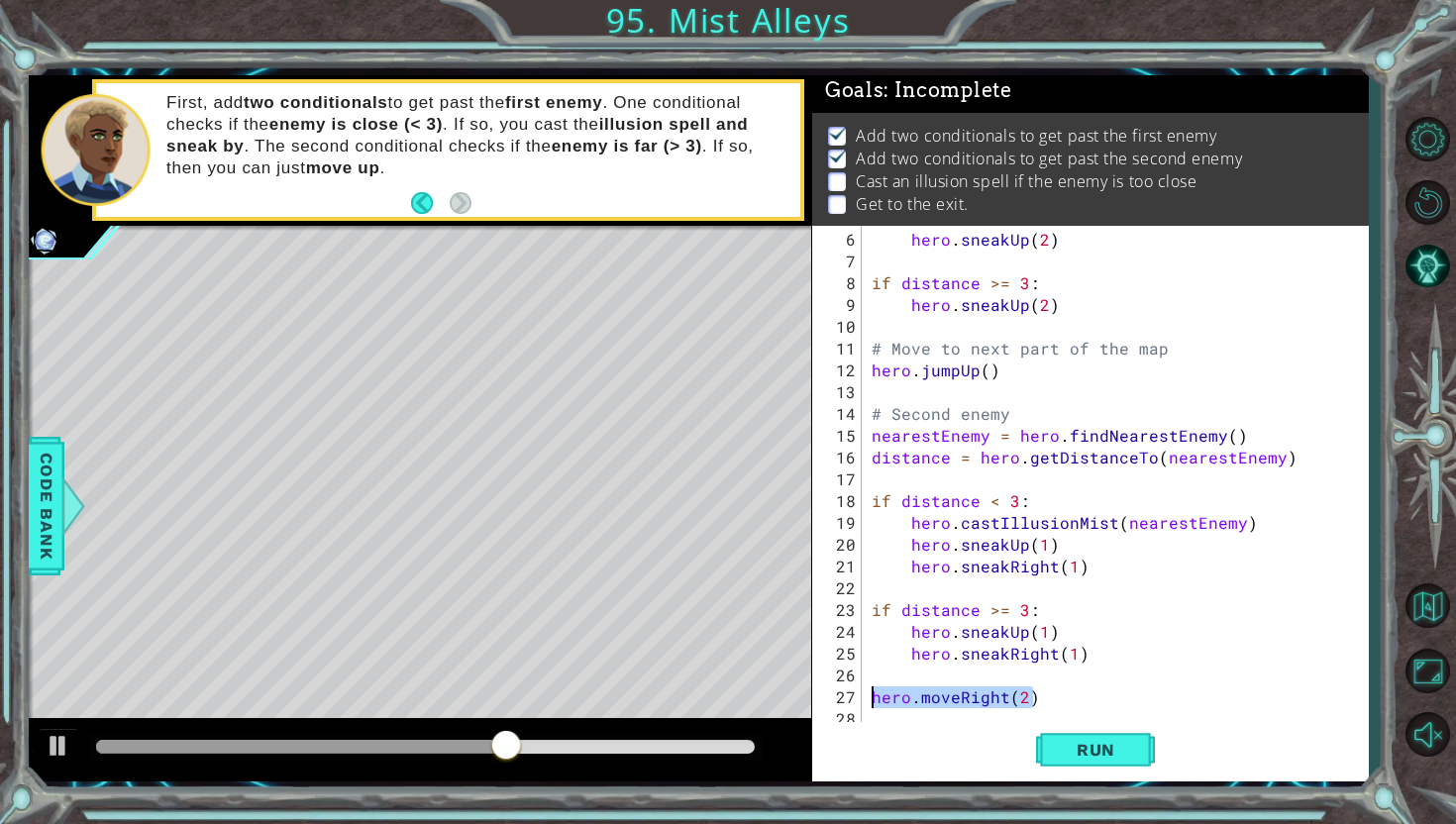 scroll, scrollTop: 0, scrollLeft: 0, axis: both 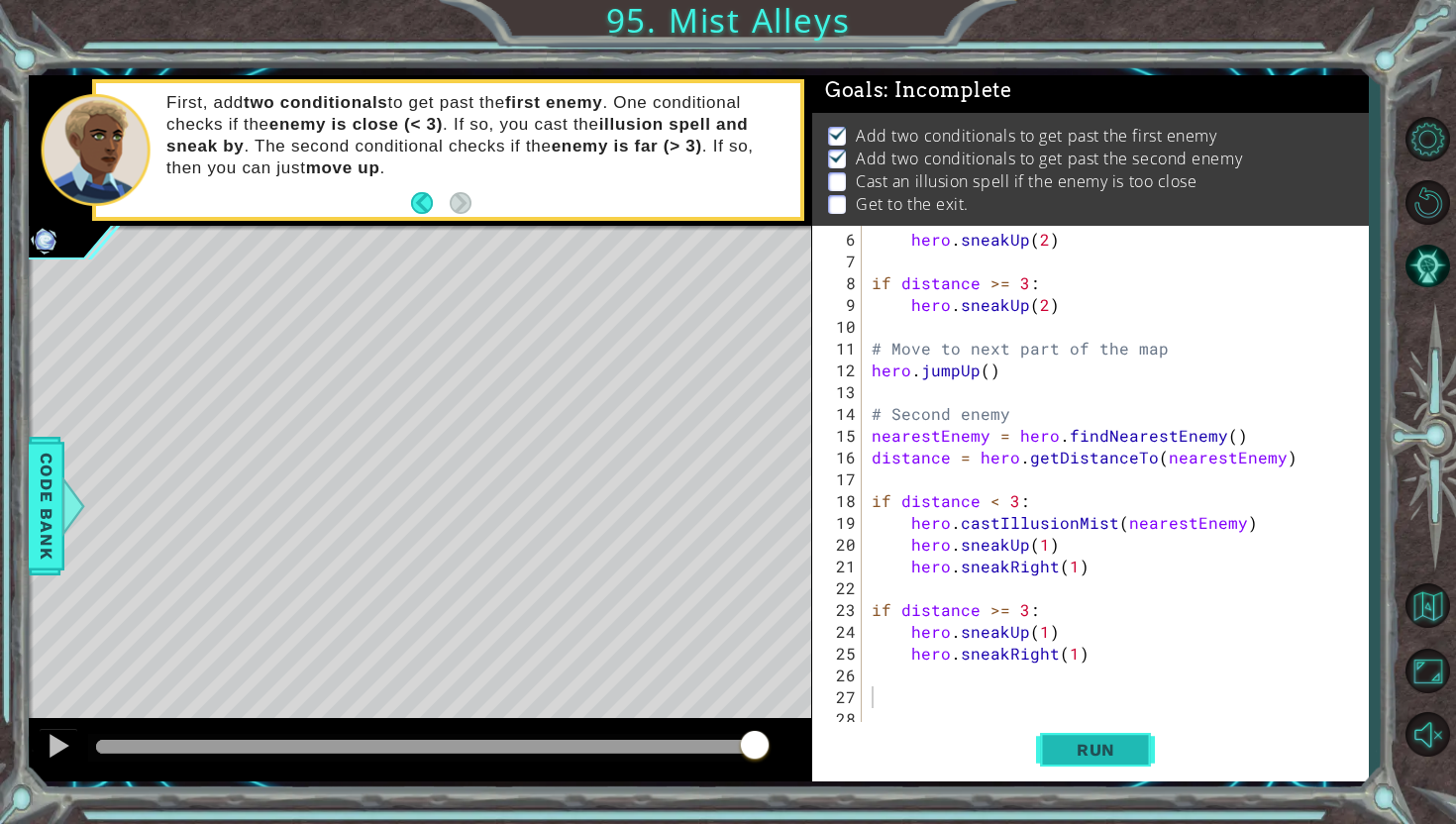 click on "Run" at bounding box center [1095, 750] 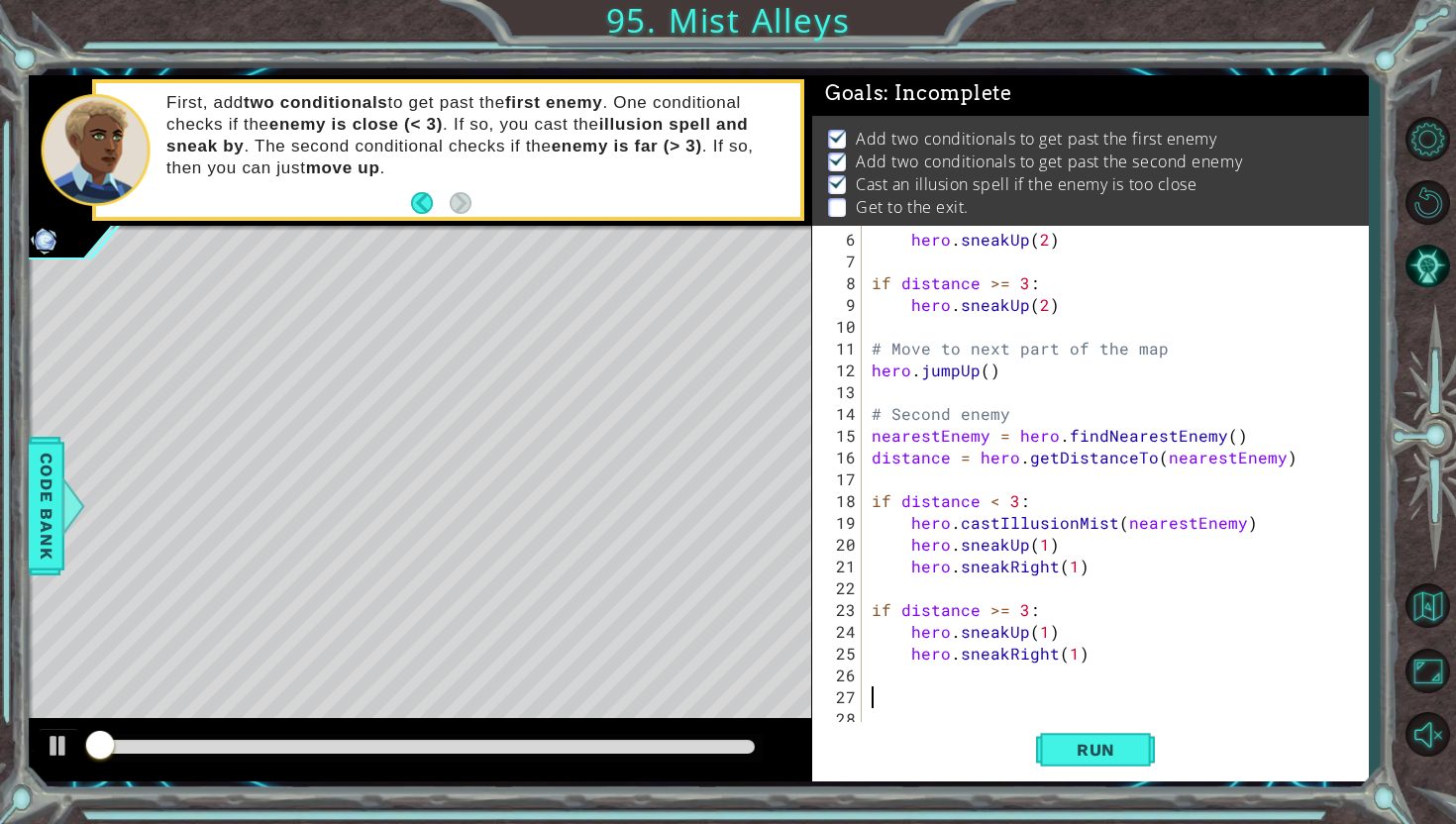 scroll, scrollTop: 3, scrollLeft: 0, axis: vertical 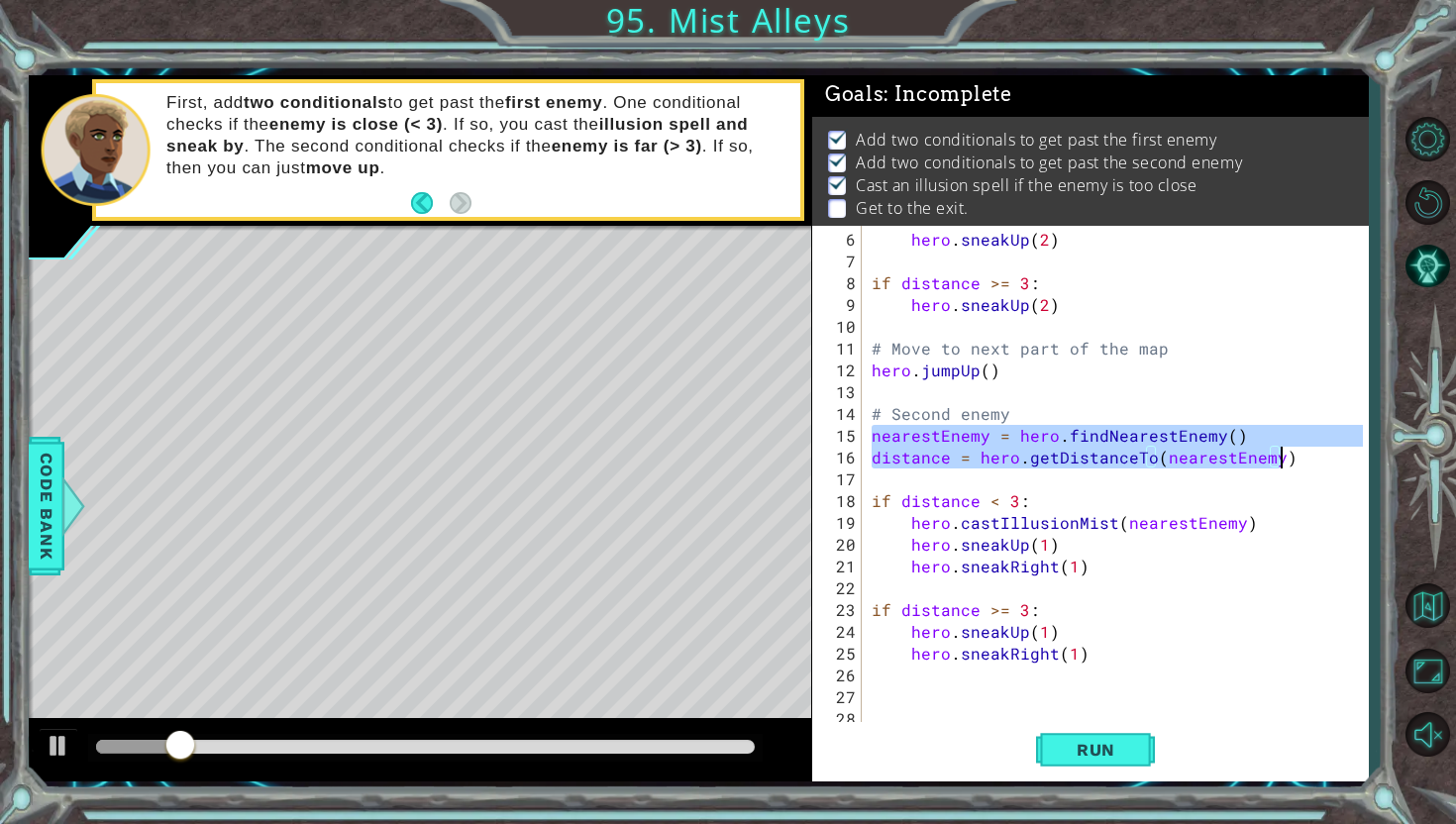 drag, startPoint x: 870, startPoint y: 436, endPoint x: 1377, endPoint y: 461, distance: 507.62 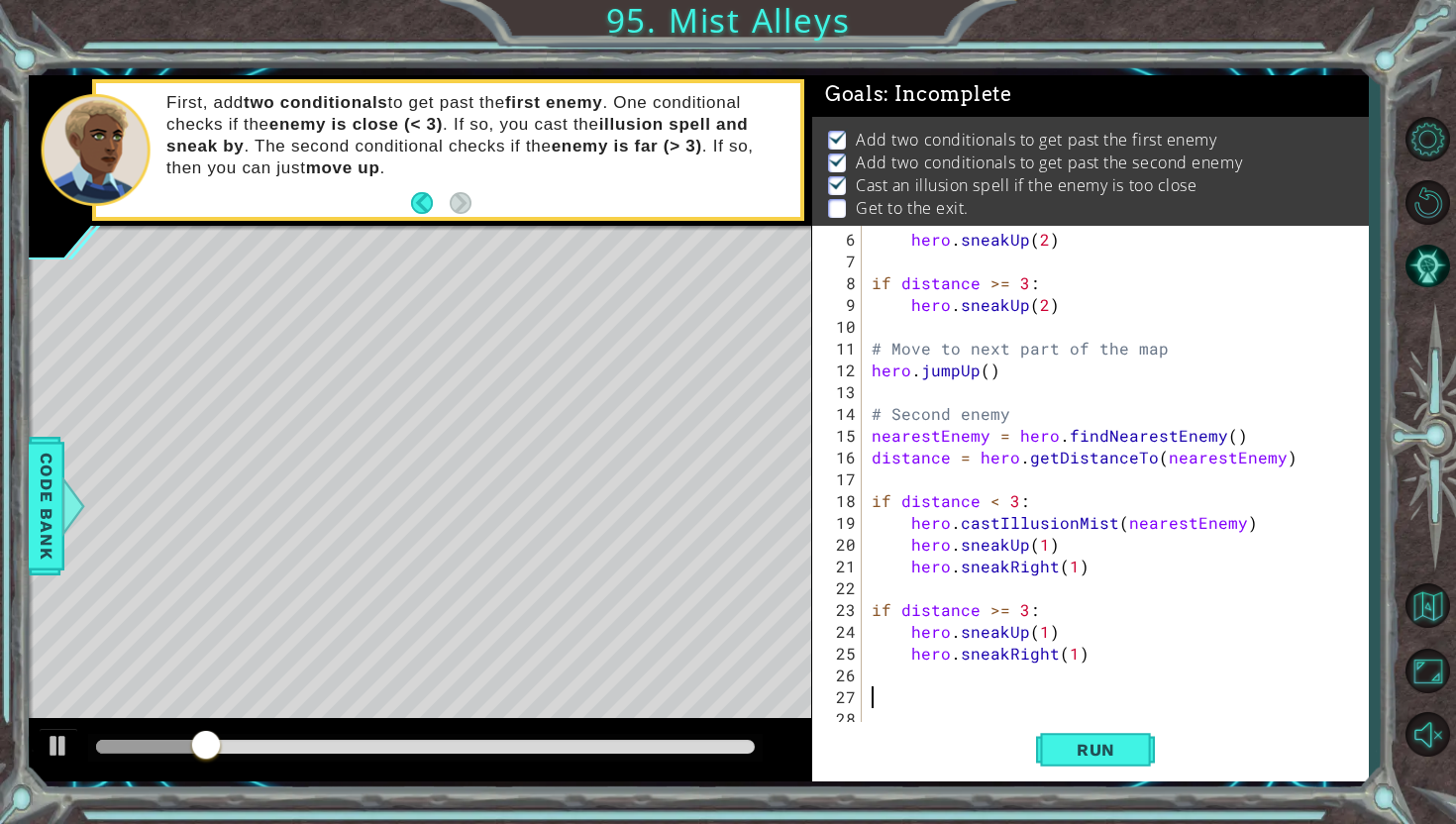 click on "hero . sneakUp ( 2 ) if   distance   >=   3 :      hero . sneakUp ( 2 ) # Move to next part of the map hero . jumpUp ( ) # Second enemy nearestEnemy   =   hero . findNearestEnemy ( ) distance   =   hero . getDistanceTo ( nearestEnemy ) if   distance   <   3 :      hero . castIllusionMist ( nearestEnemy )      hero . sneakUp ( 1 )      hero . sneakRight ( 1 ) if   distance   >=   3 :      hero . sneakUp ( 1 )      hero . sneakRight ( 1 )" at bounding box center [1120, 501] 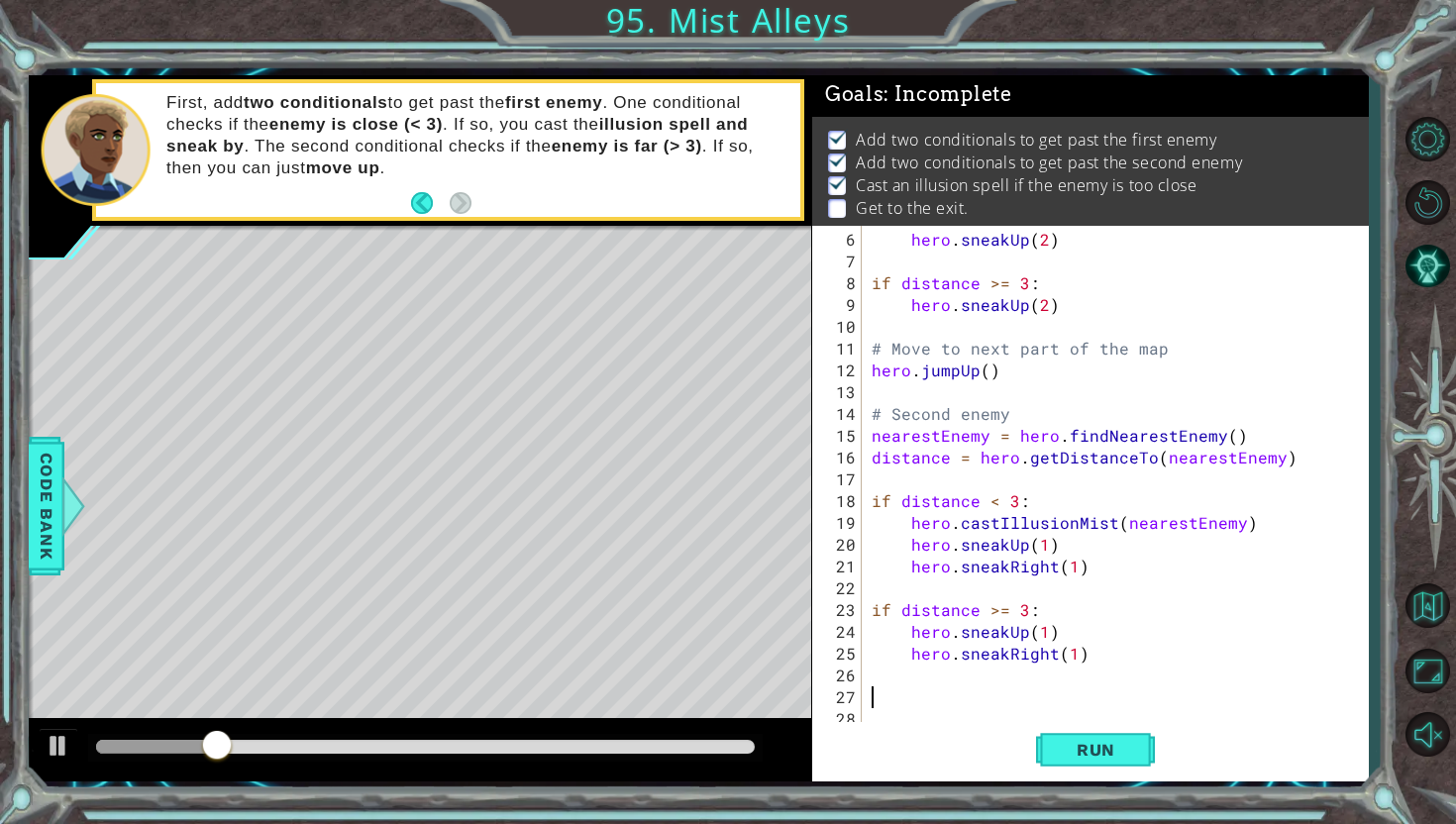 paste on "distance = hero.getDistanceTo(nearestEnemy)" 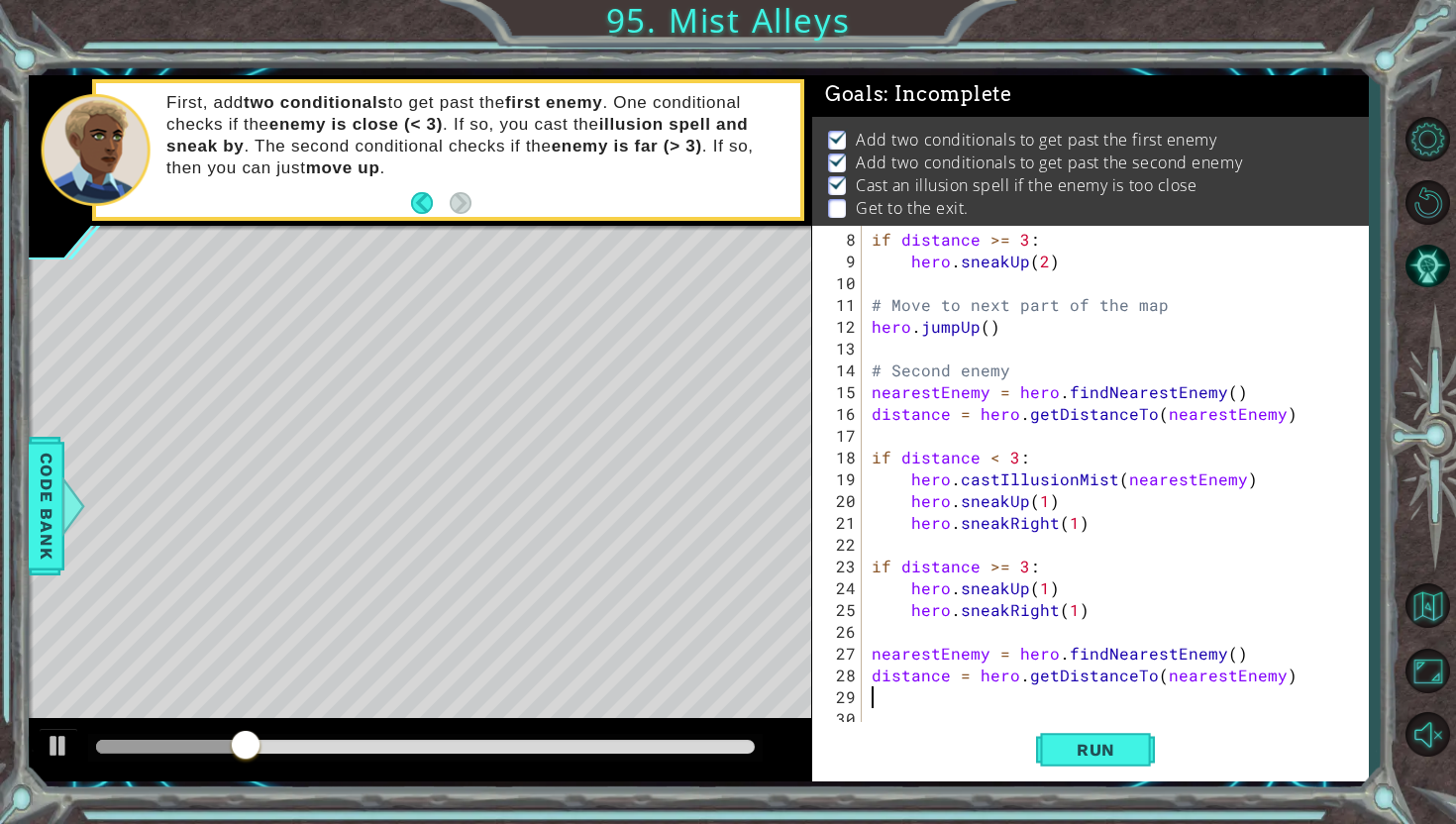 scroll, scrollTop: 174, scrollLeft: 0, axis: vertical 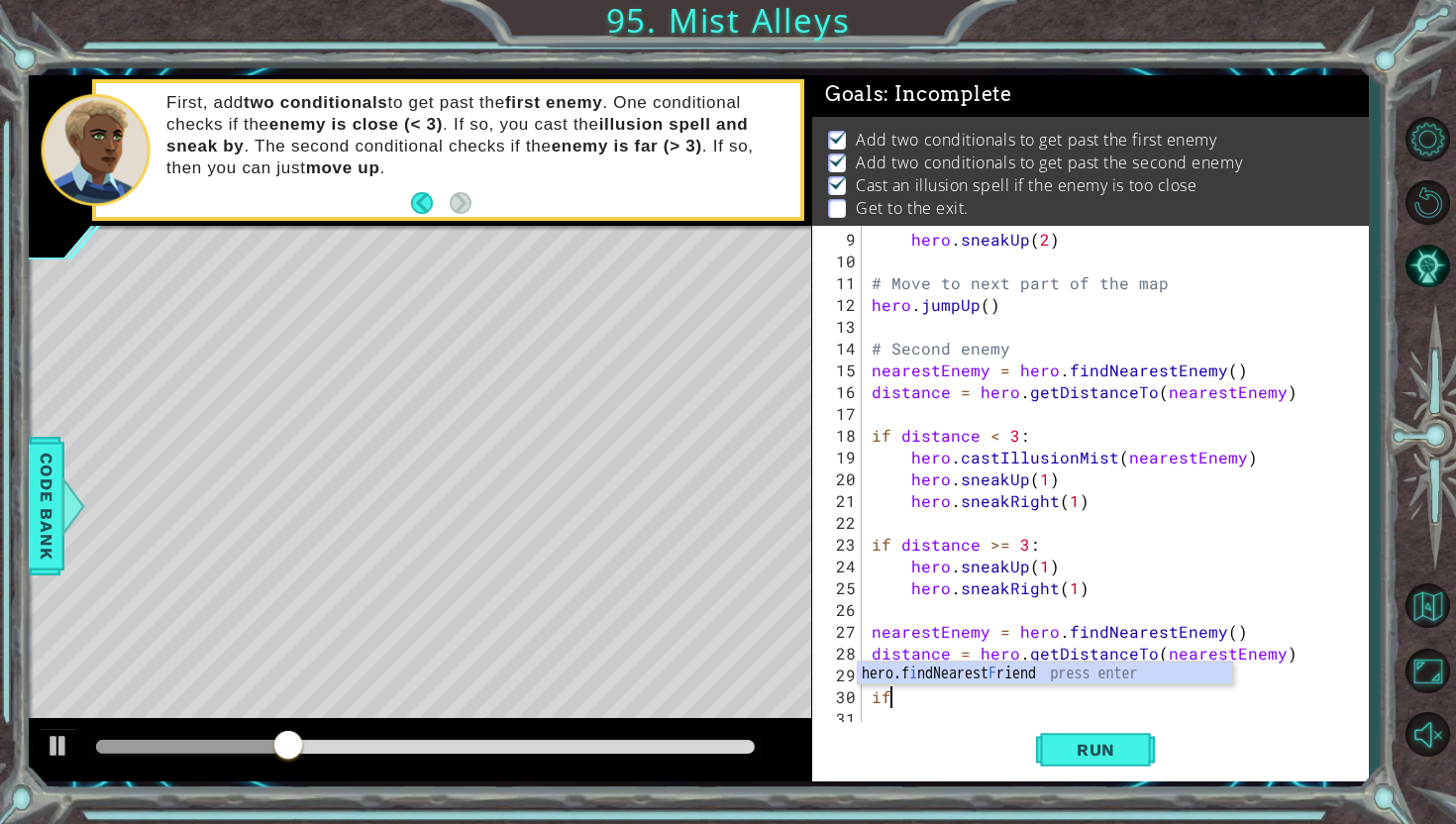 type on "i" 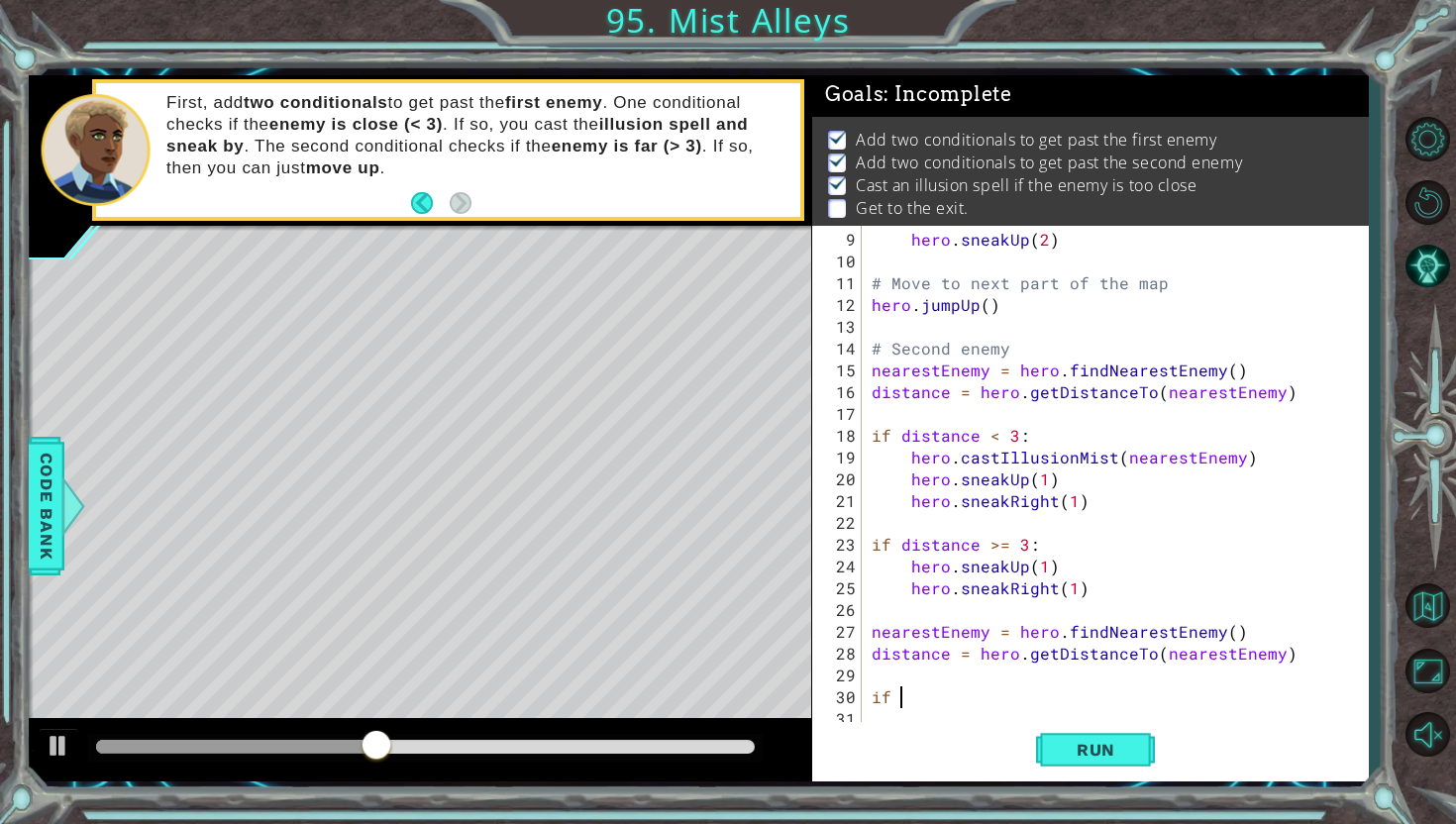 scroll, scrollTop: 0, scrollLeft: 2, axis: horizontal 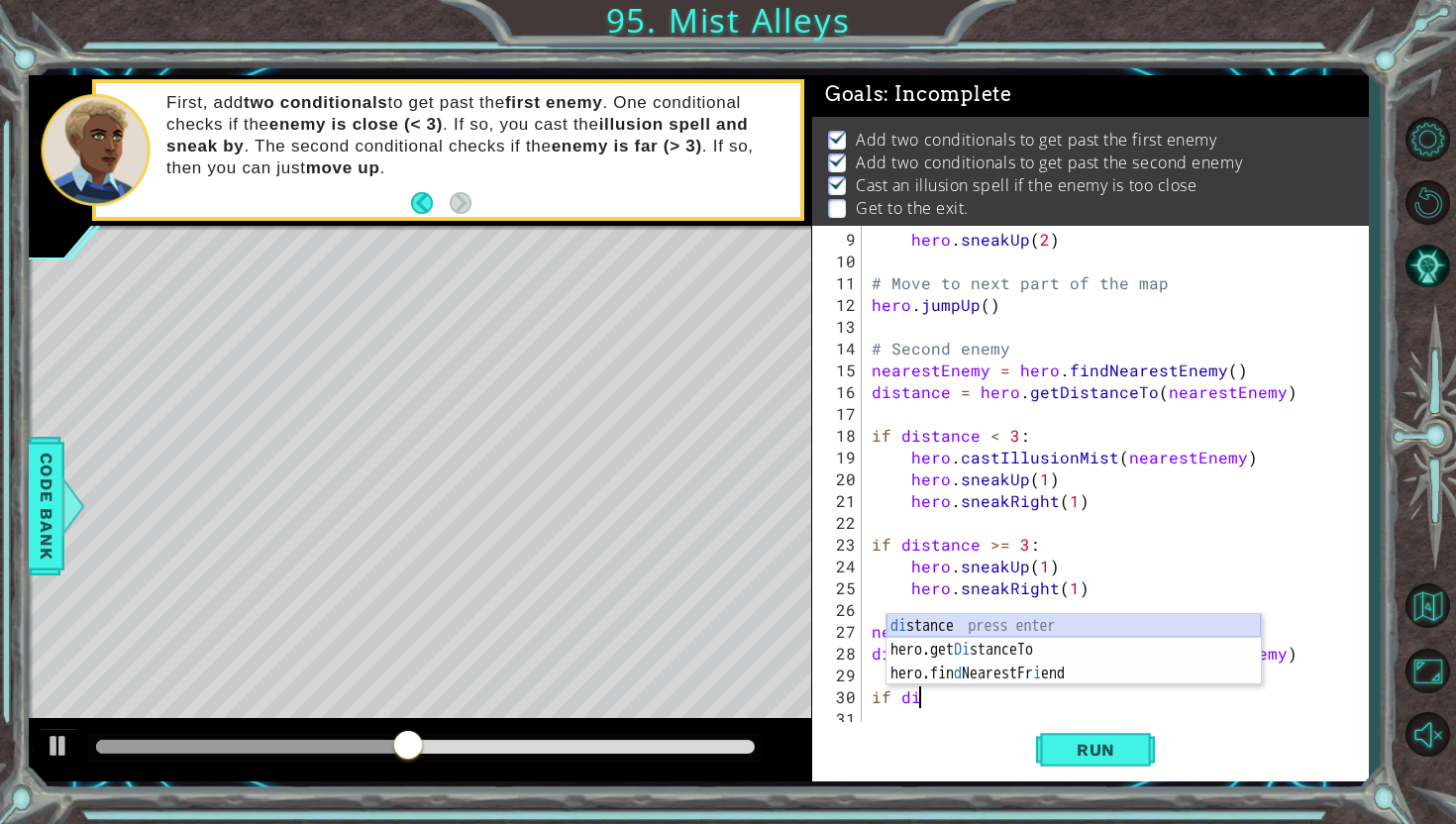 click on "di stance press enter hero.get Di stanceTo press enter hero.fin d NearestFr i end press enter" at bounding box center [1074, 673] 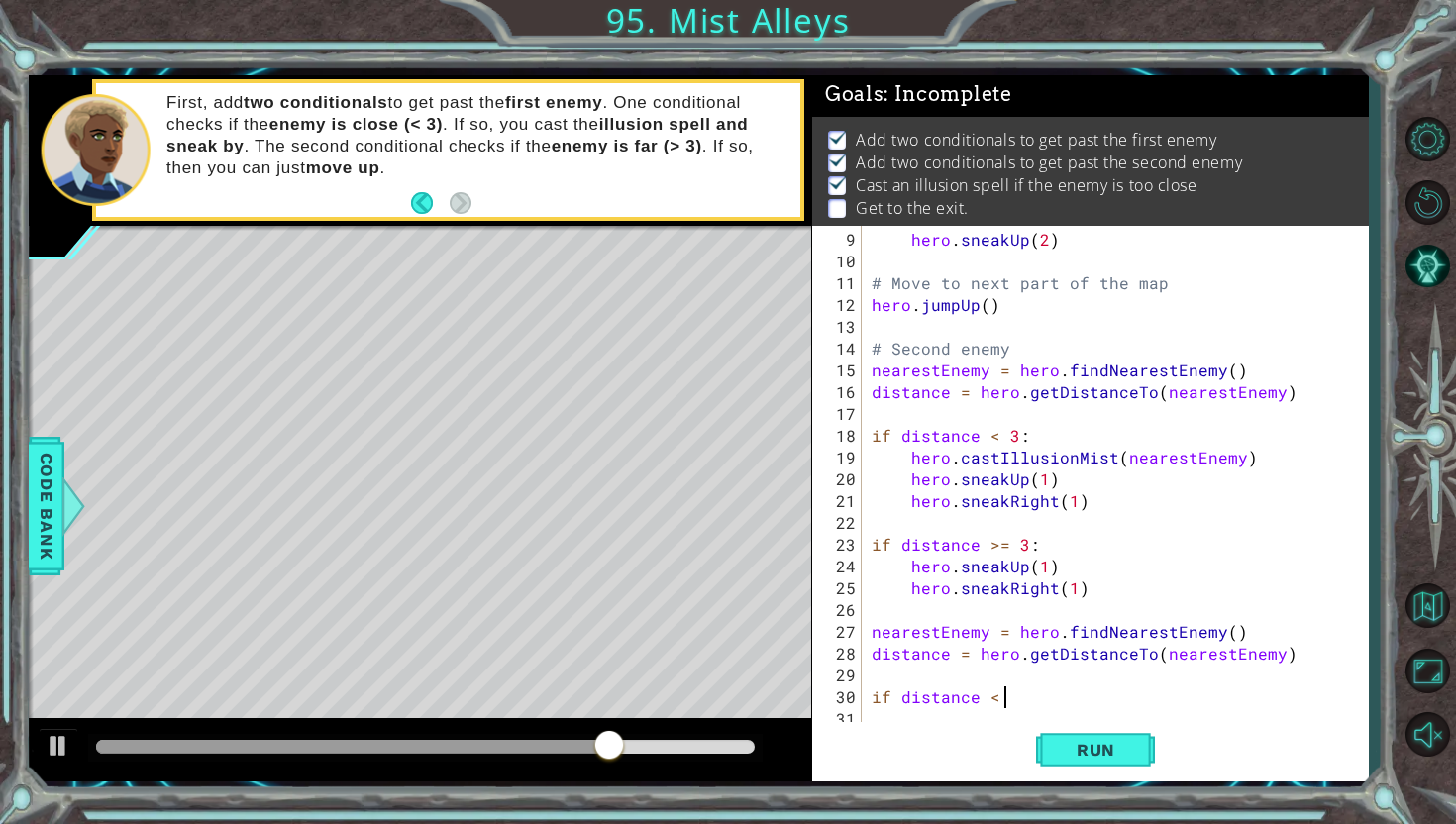 scroll, scrollTop: 0, scrollLeft: 8, axis: horizontal 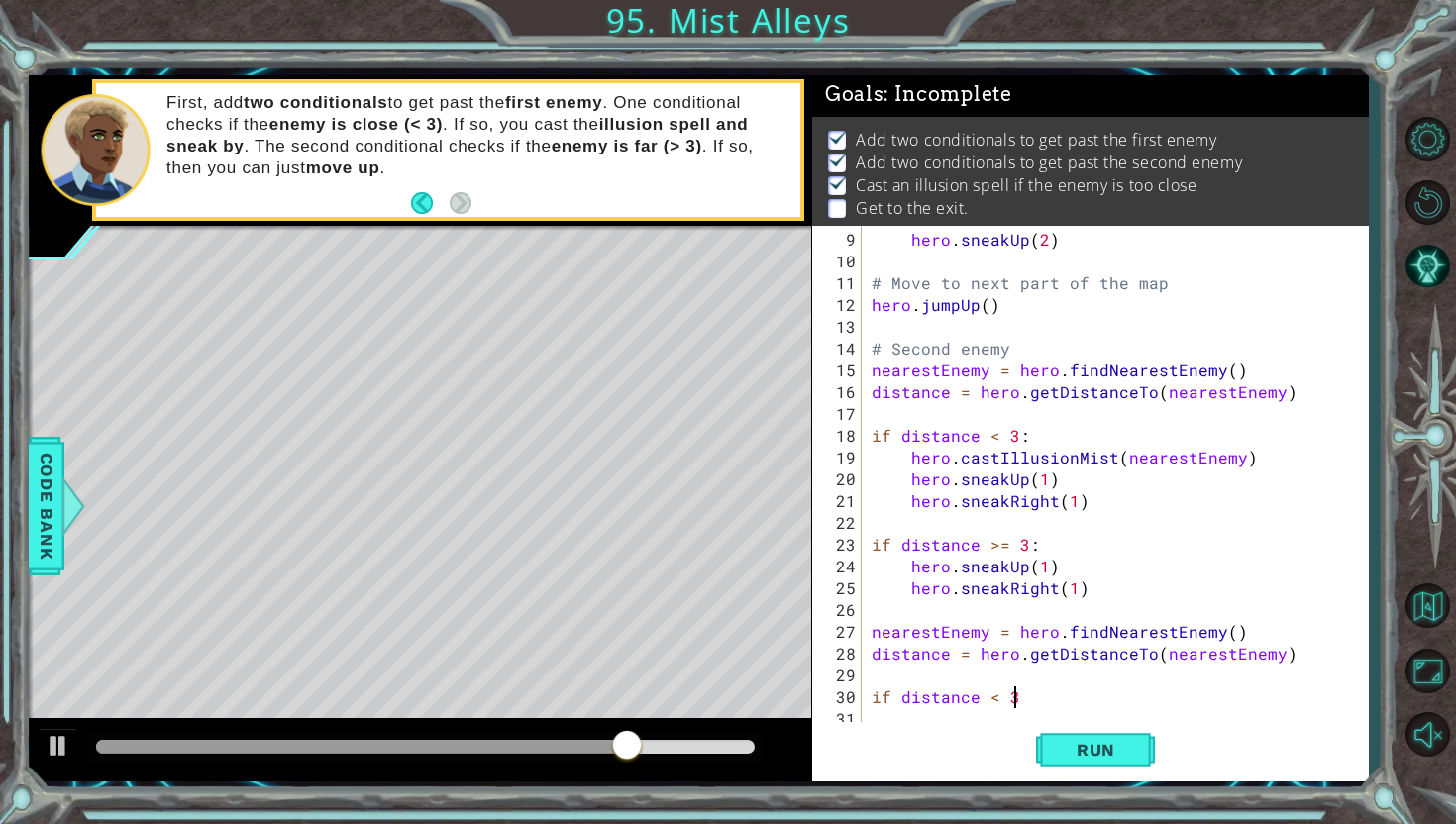 type on "if distance < 3:" 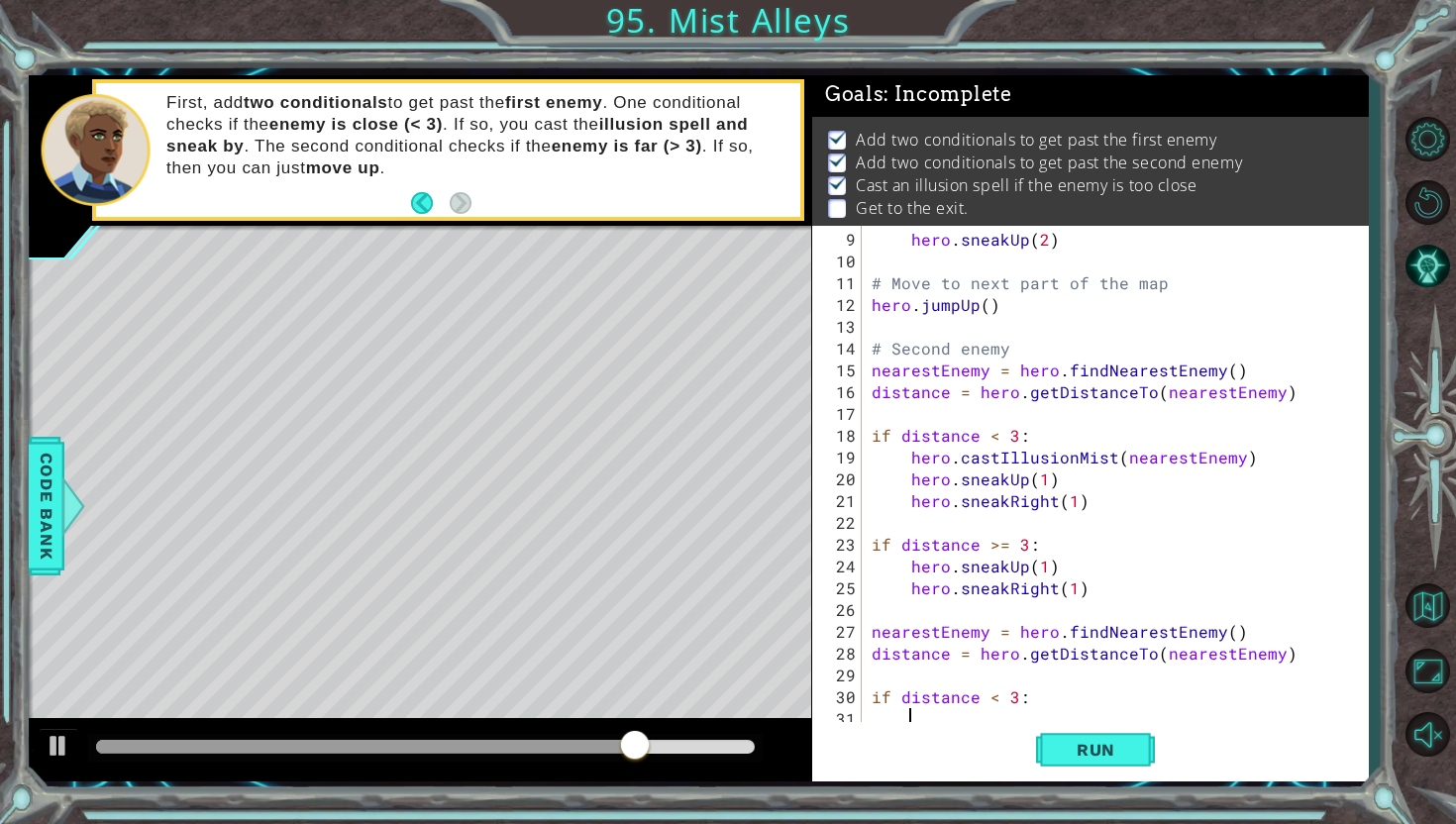 scroll, scrollTop: 0, scrollLeft: 1, axis: horizontal 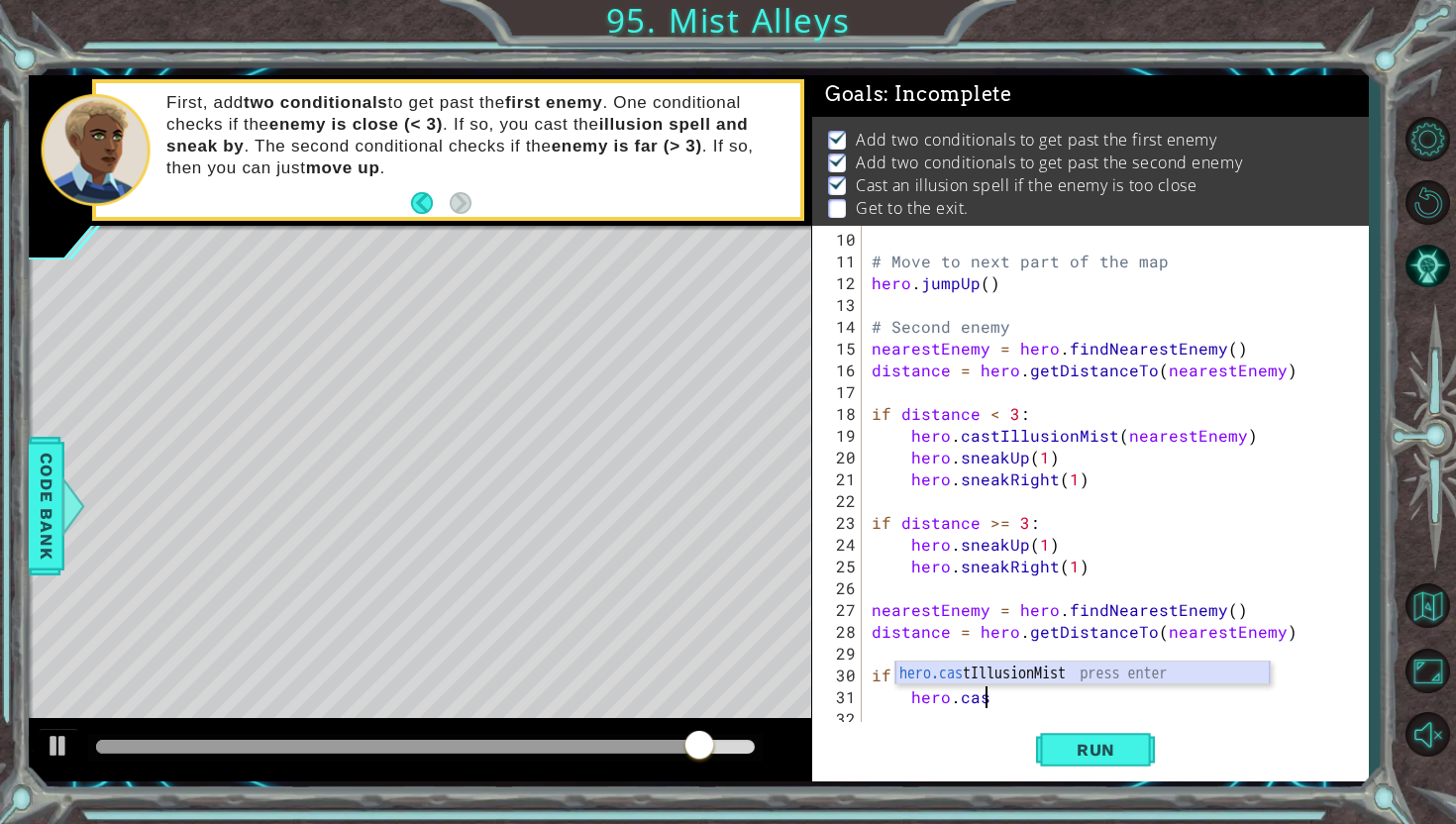 click on "hero.cas tIllusionMist press enter" at bounding box center [1083, 697] 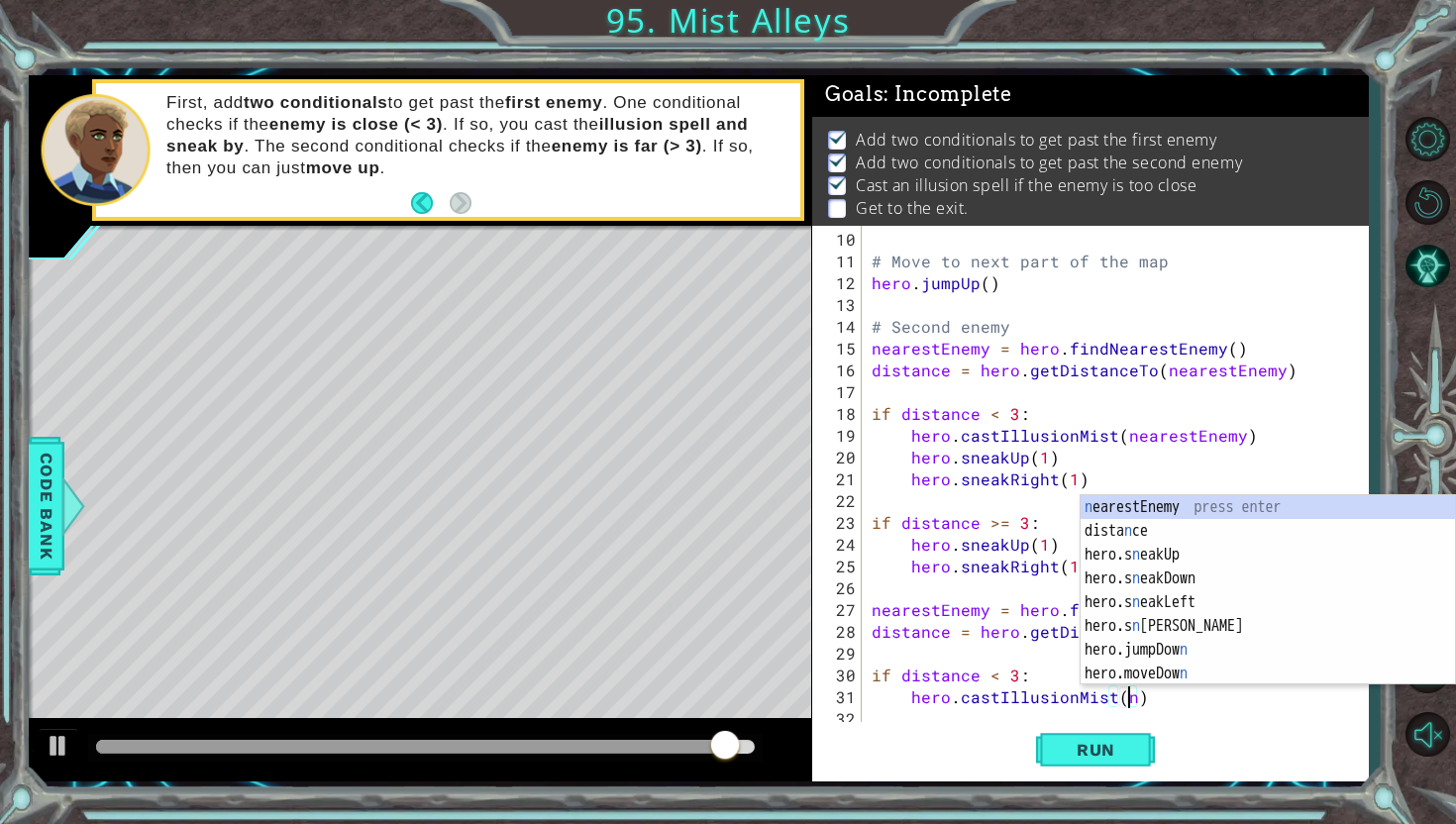 type on "hero.castIllusionMist(nearestEnemy)" 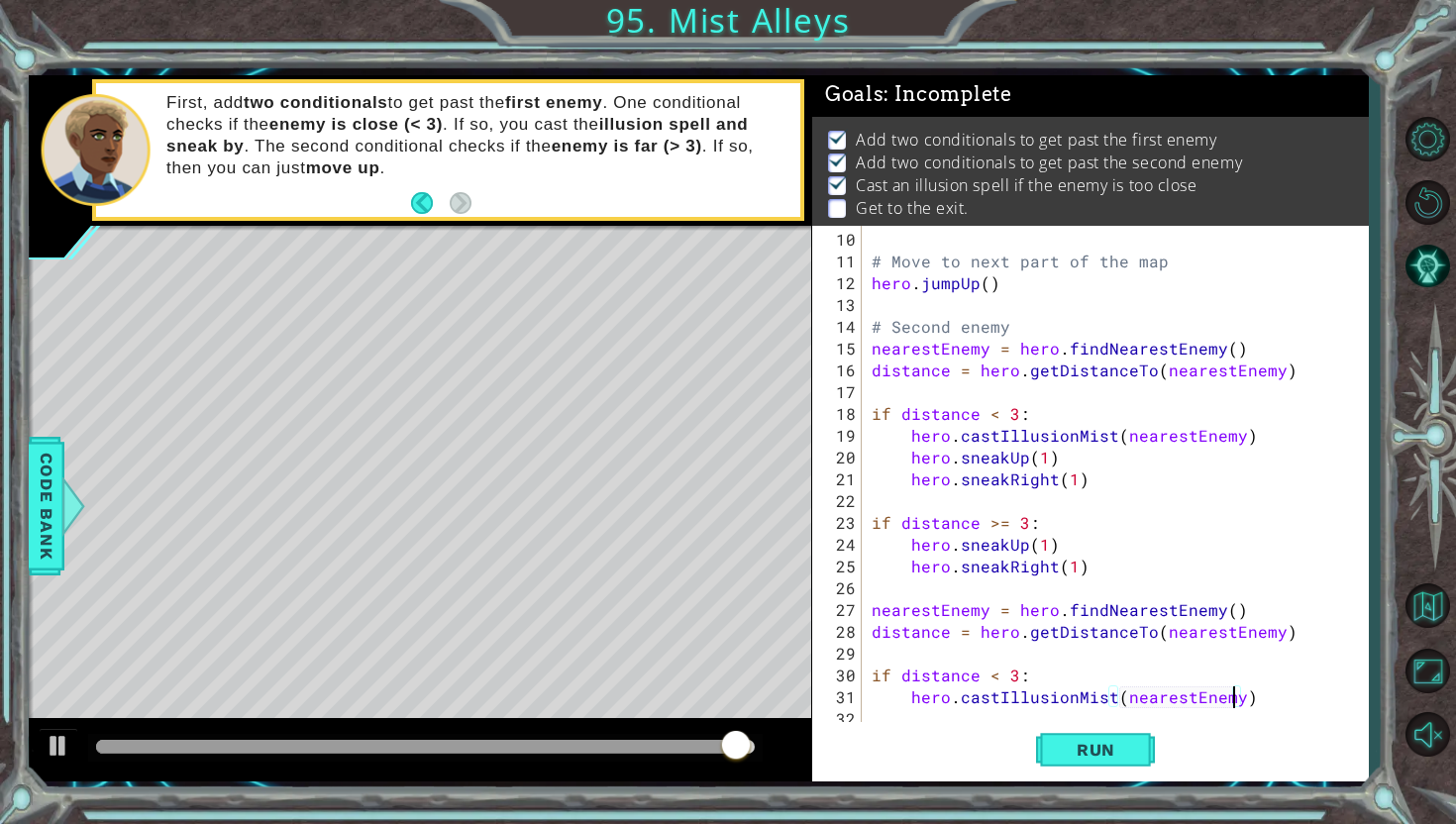 scroll, scrollTop: 0, scrollLeft: 1, axis: horizontal 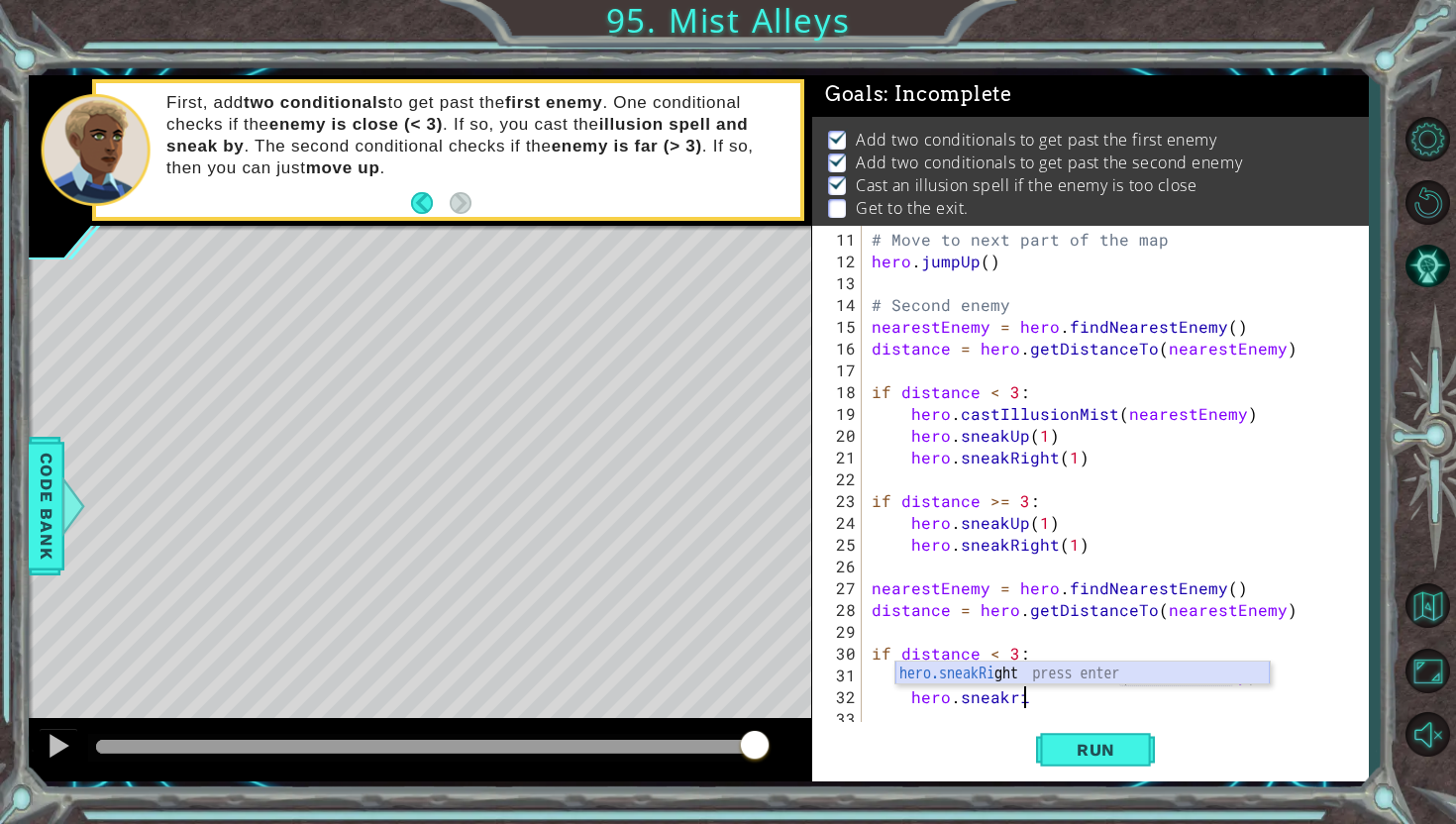 click on "hero.sneakRi ght press enter" at bounding box center (1083, 697) 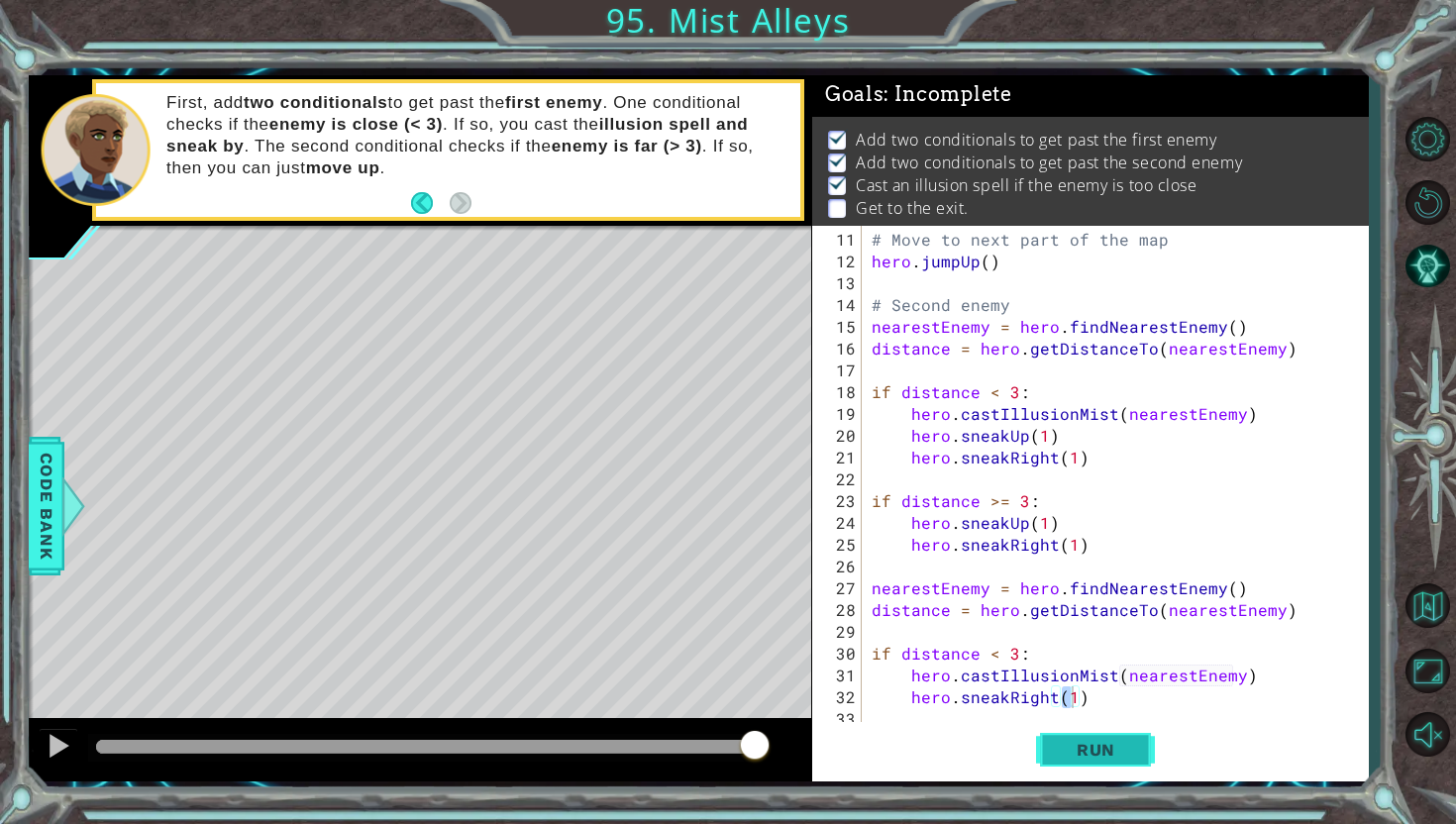 click on "Run" at bounding box center [1095, 750] 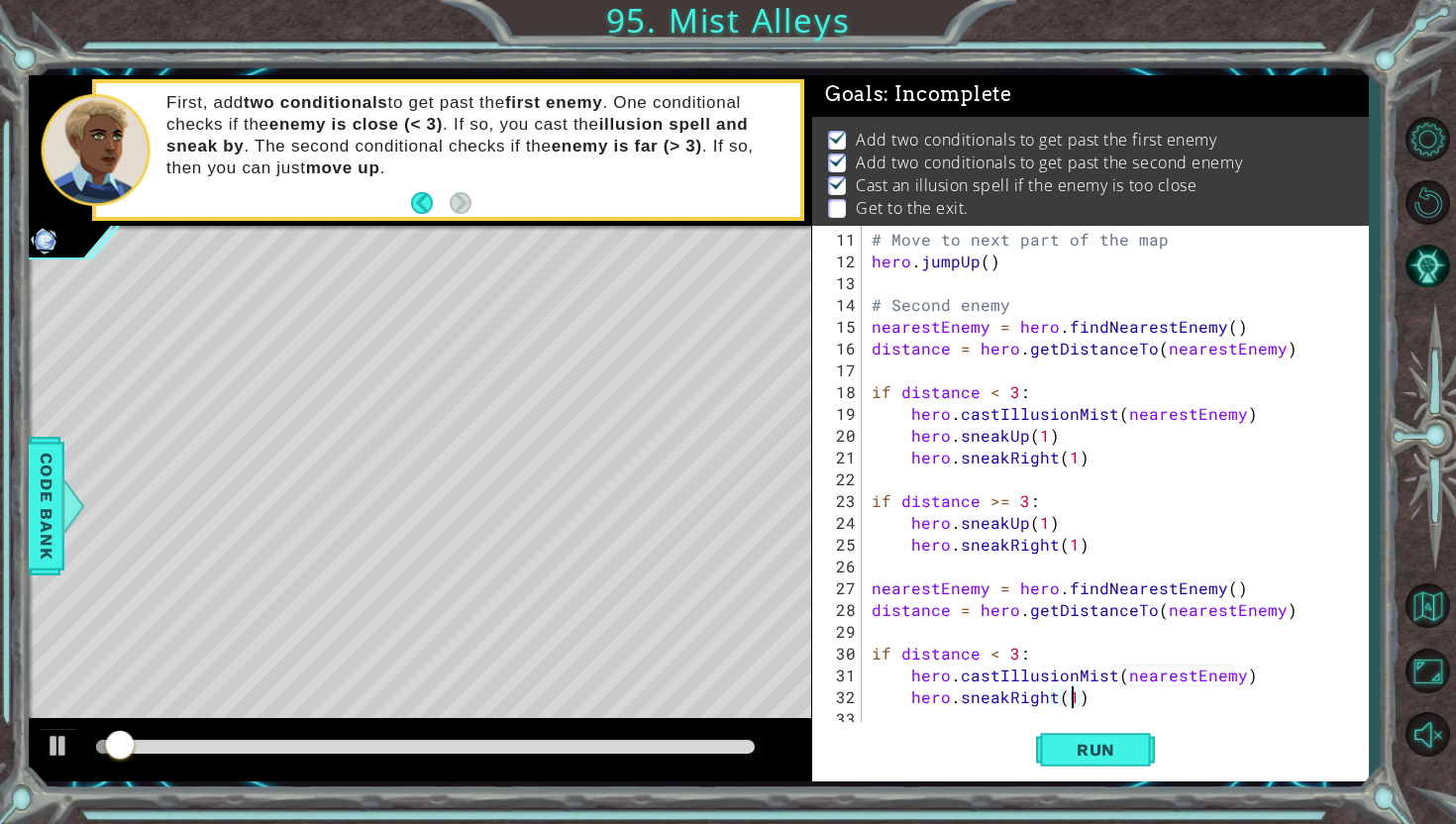 click at bounding box center (420, 750) 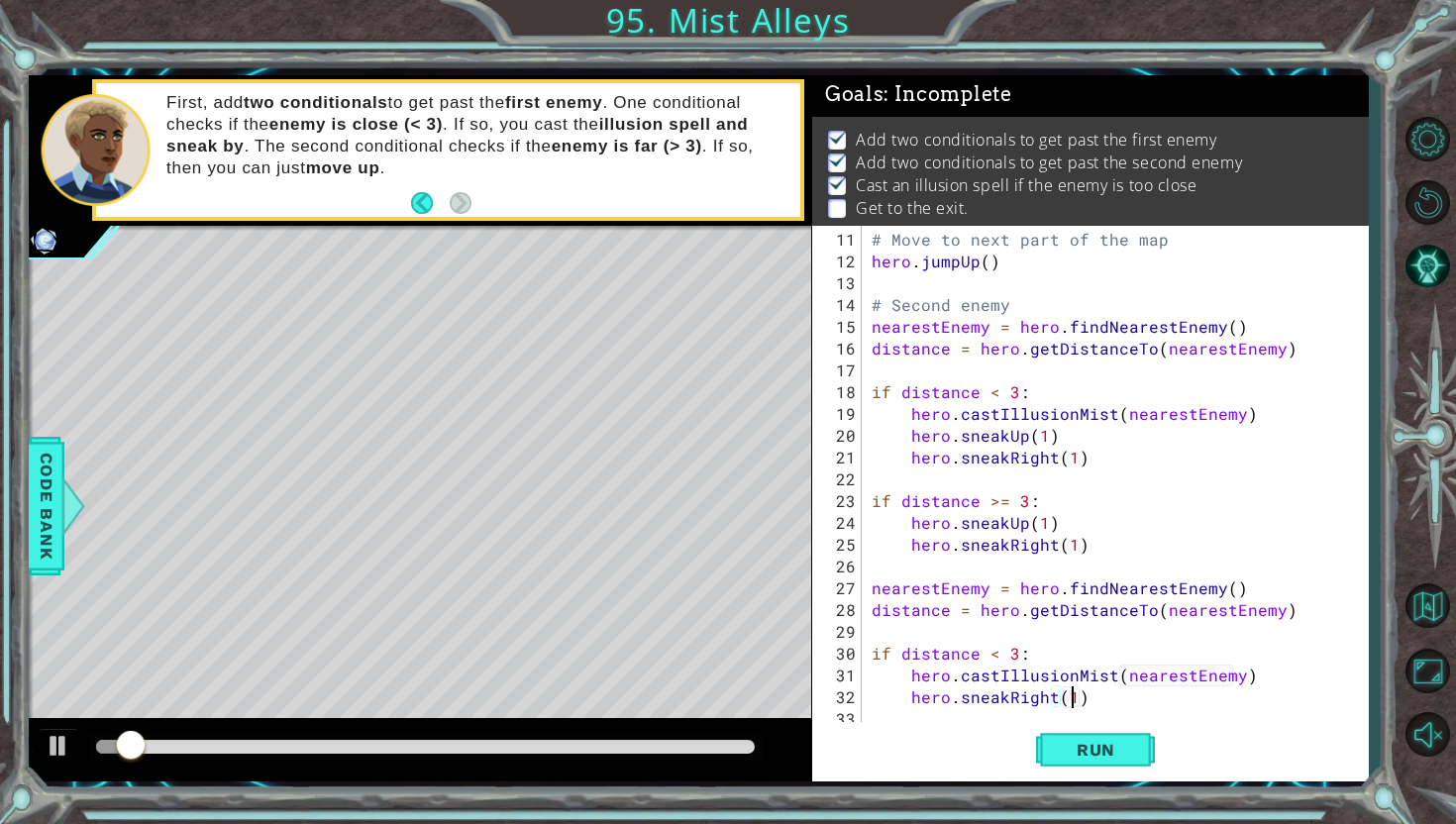 click at bounding box center (425, 747) 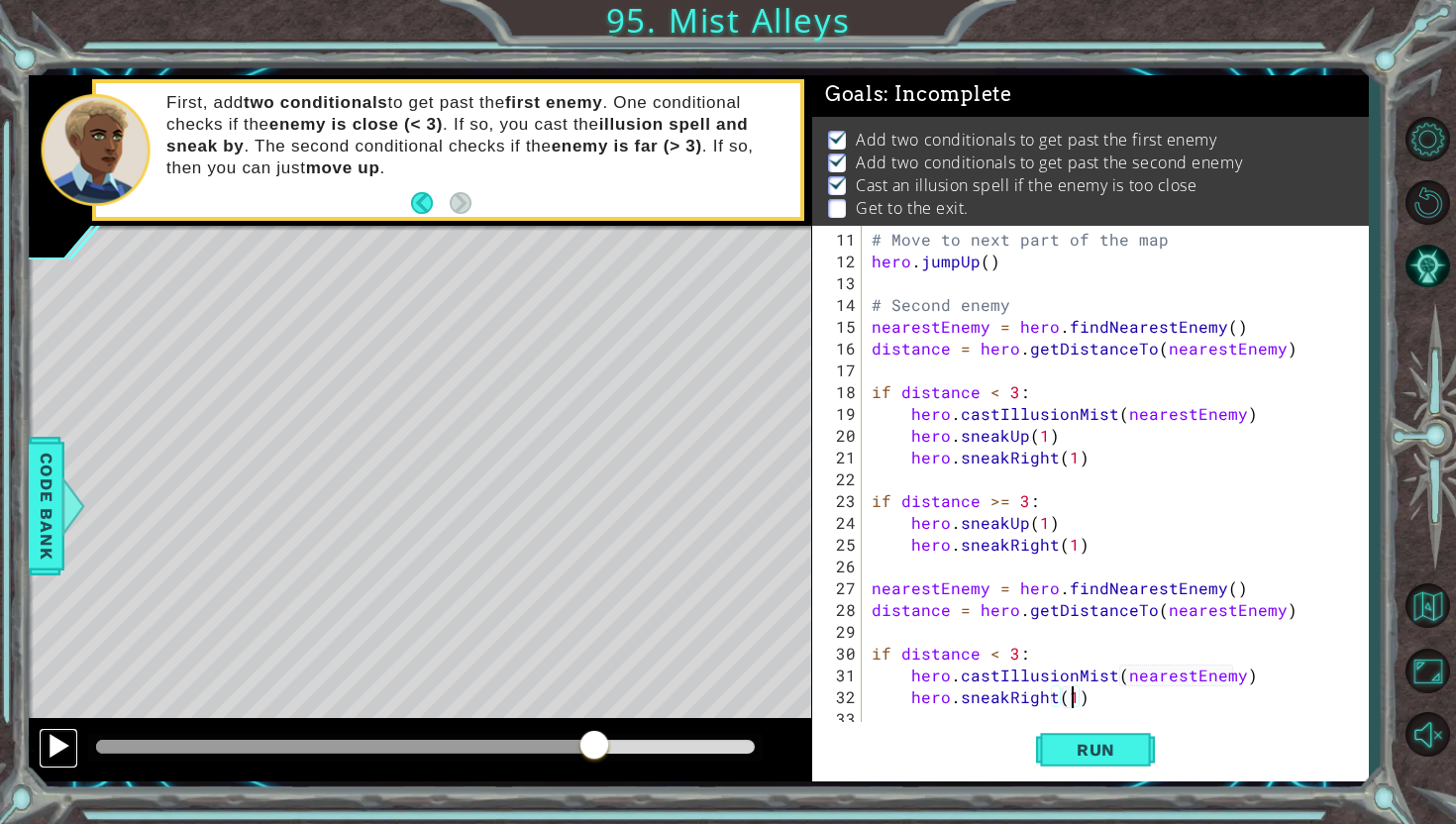 click at bounding box center (58, 746) 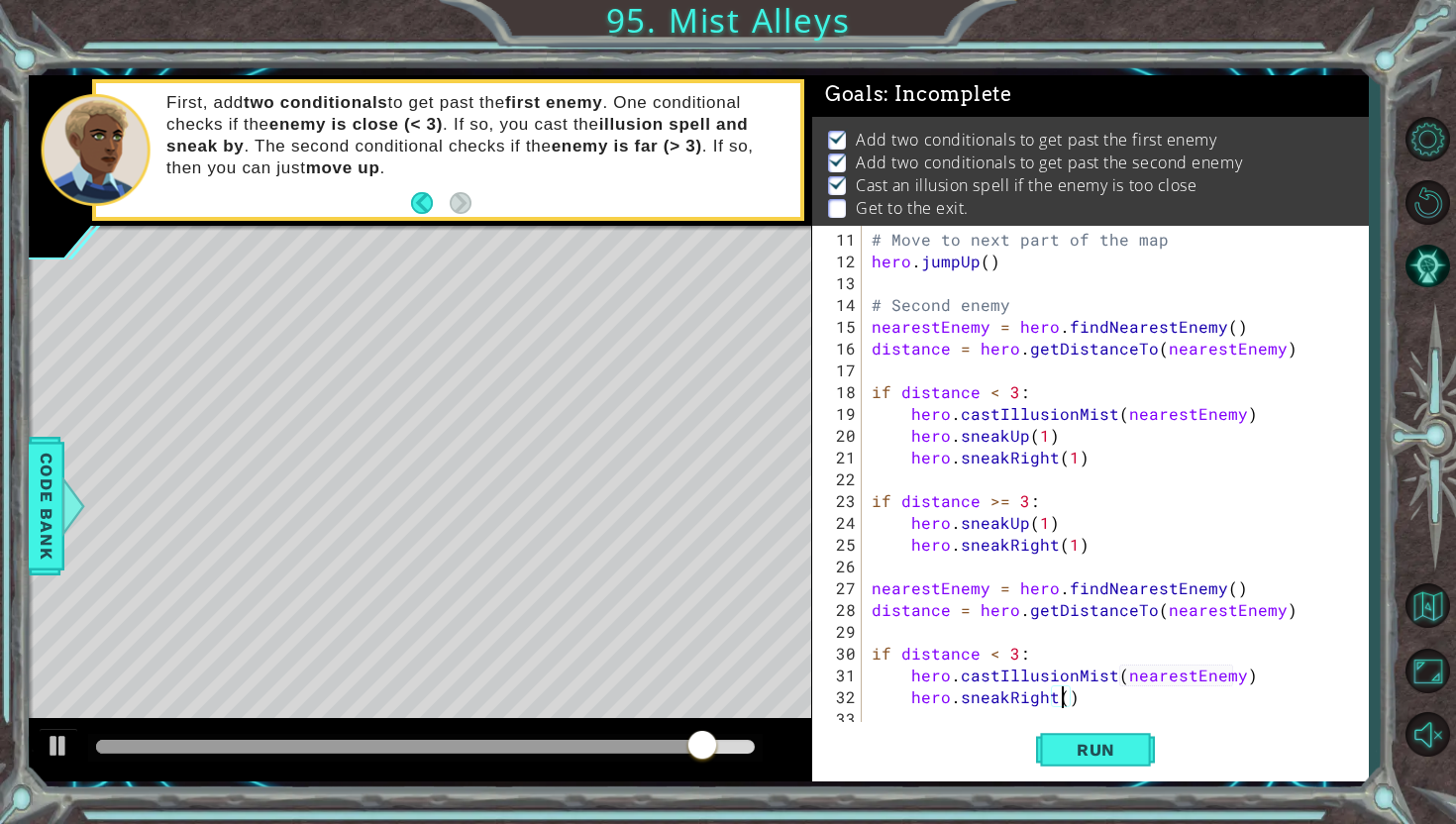scroll, scrollTop: 0, scrollLeft: 12, axis: horizontal 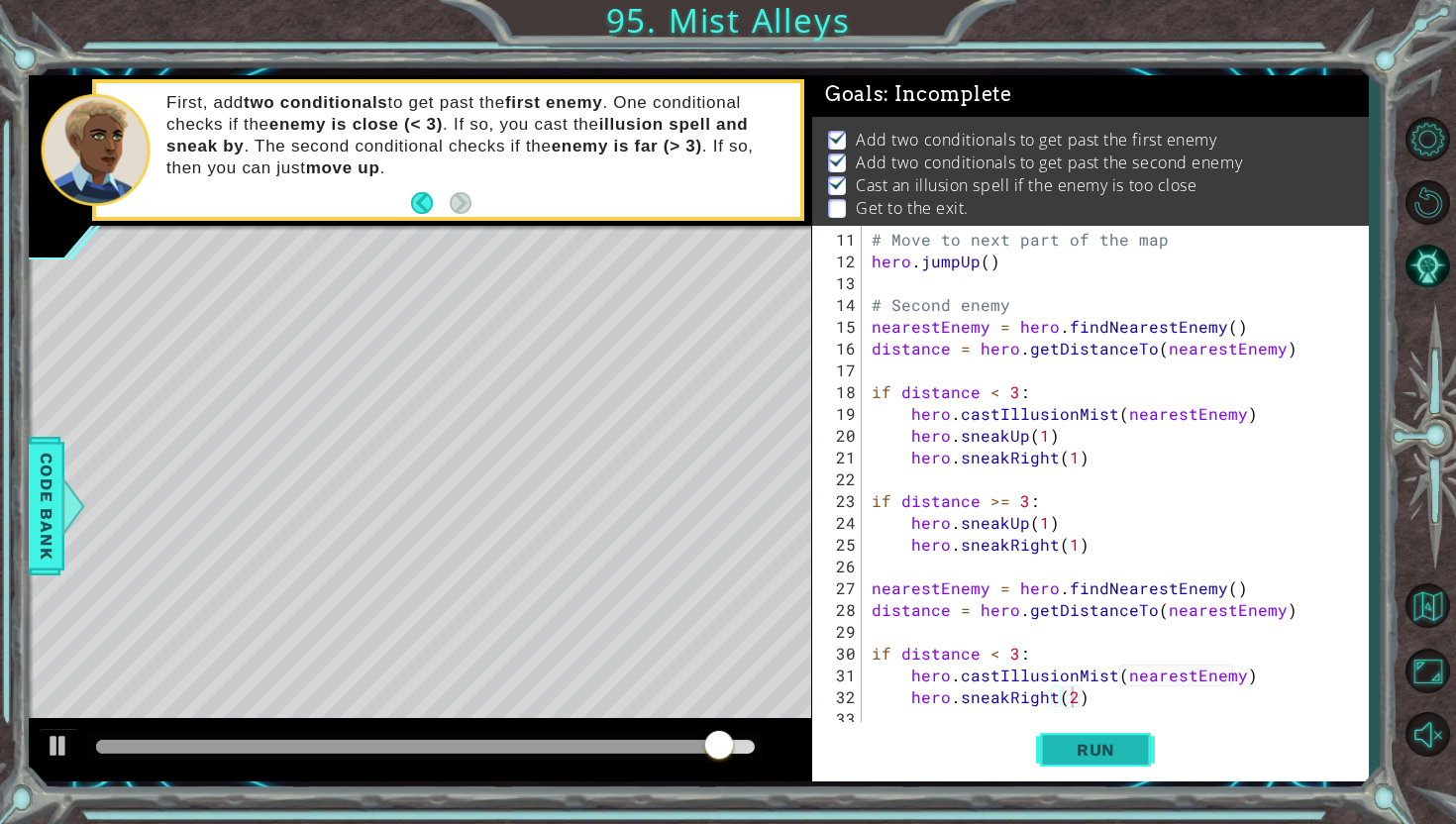 click on "Run" at bounding box center [1095, 750] 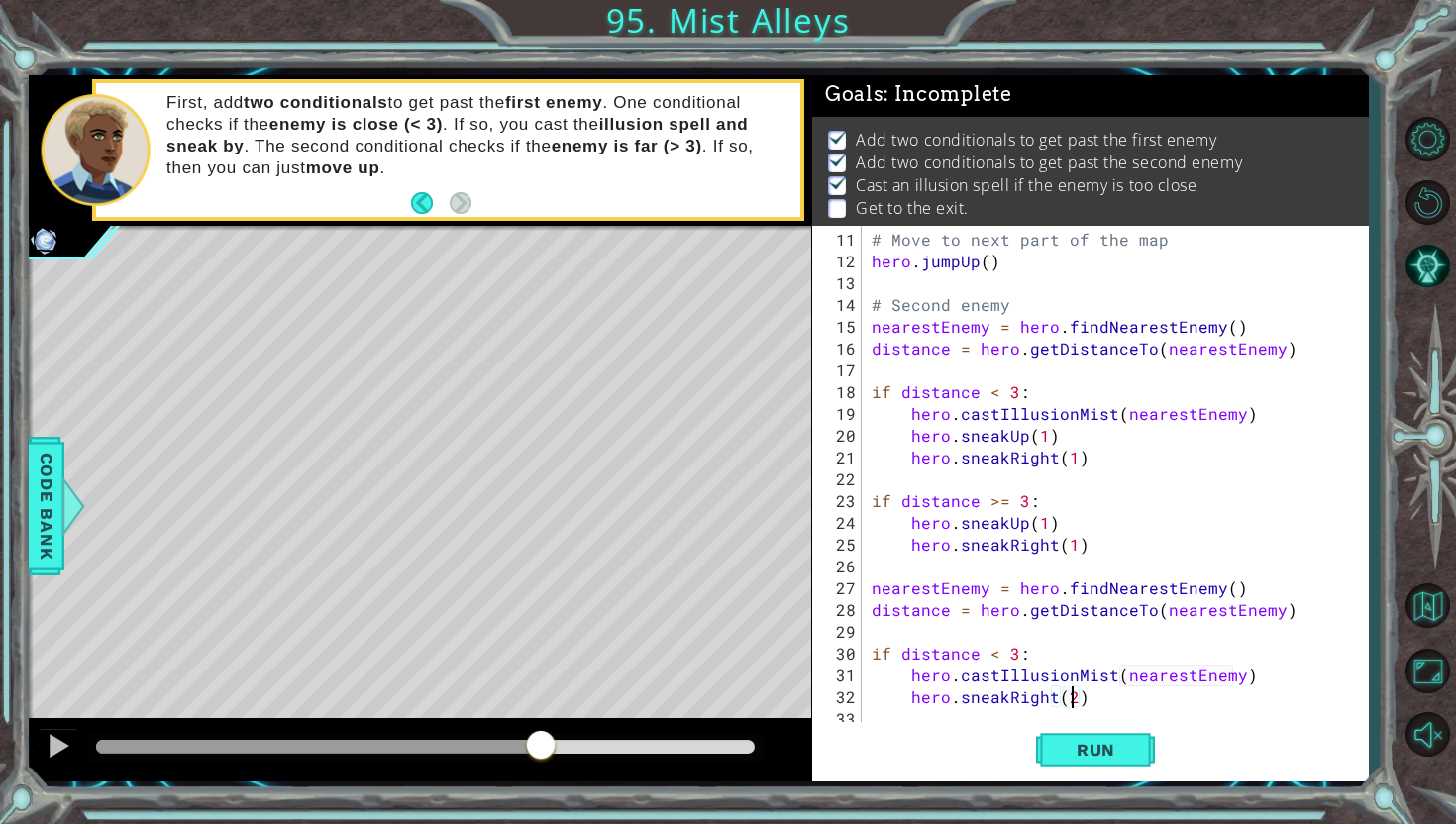 click at bounding box center [425, 747] 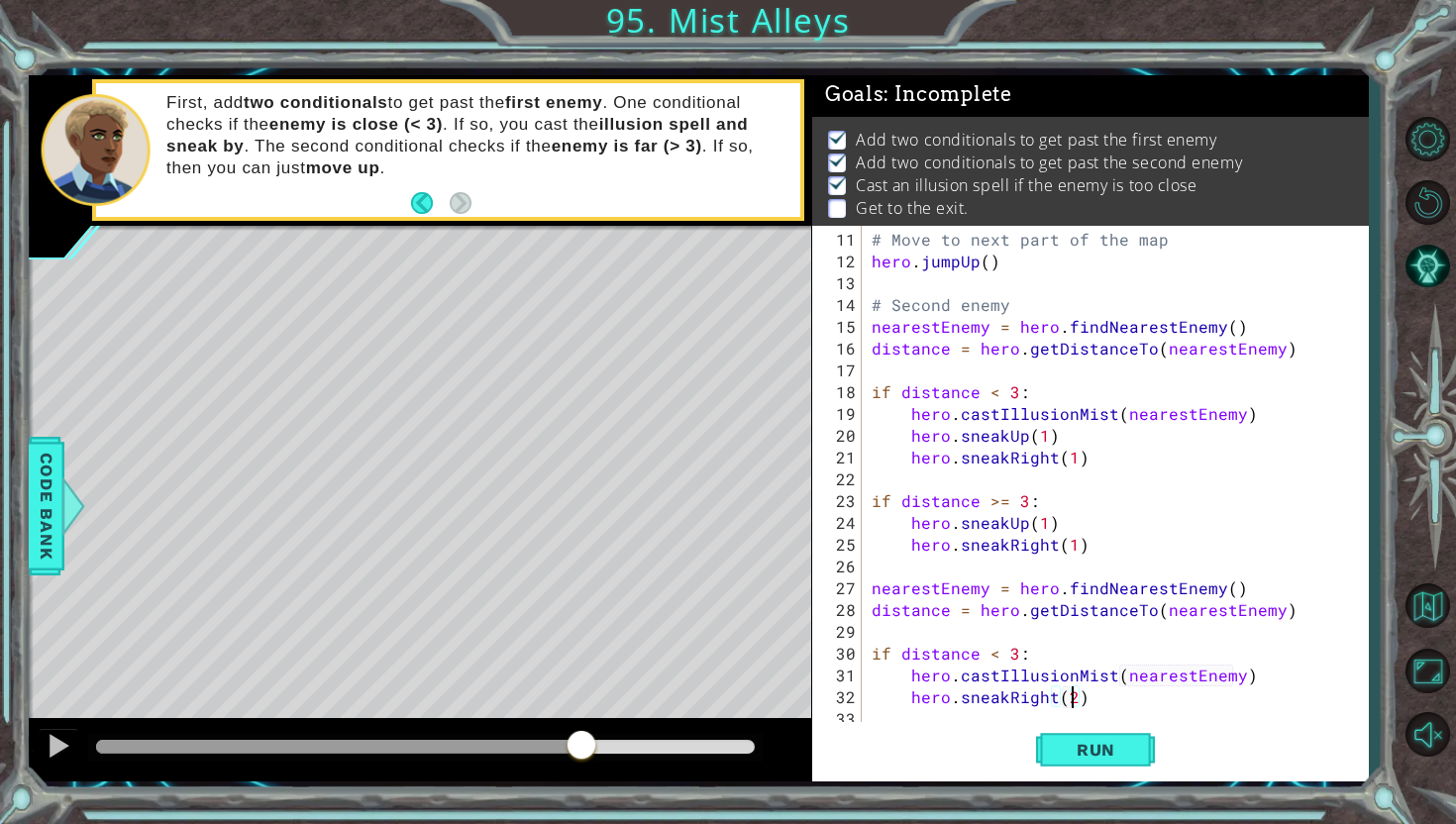 click at bounding box center [425, 747] 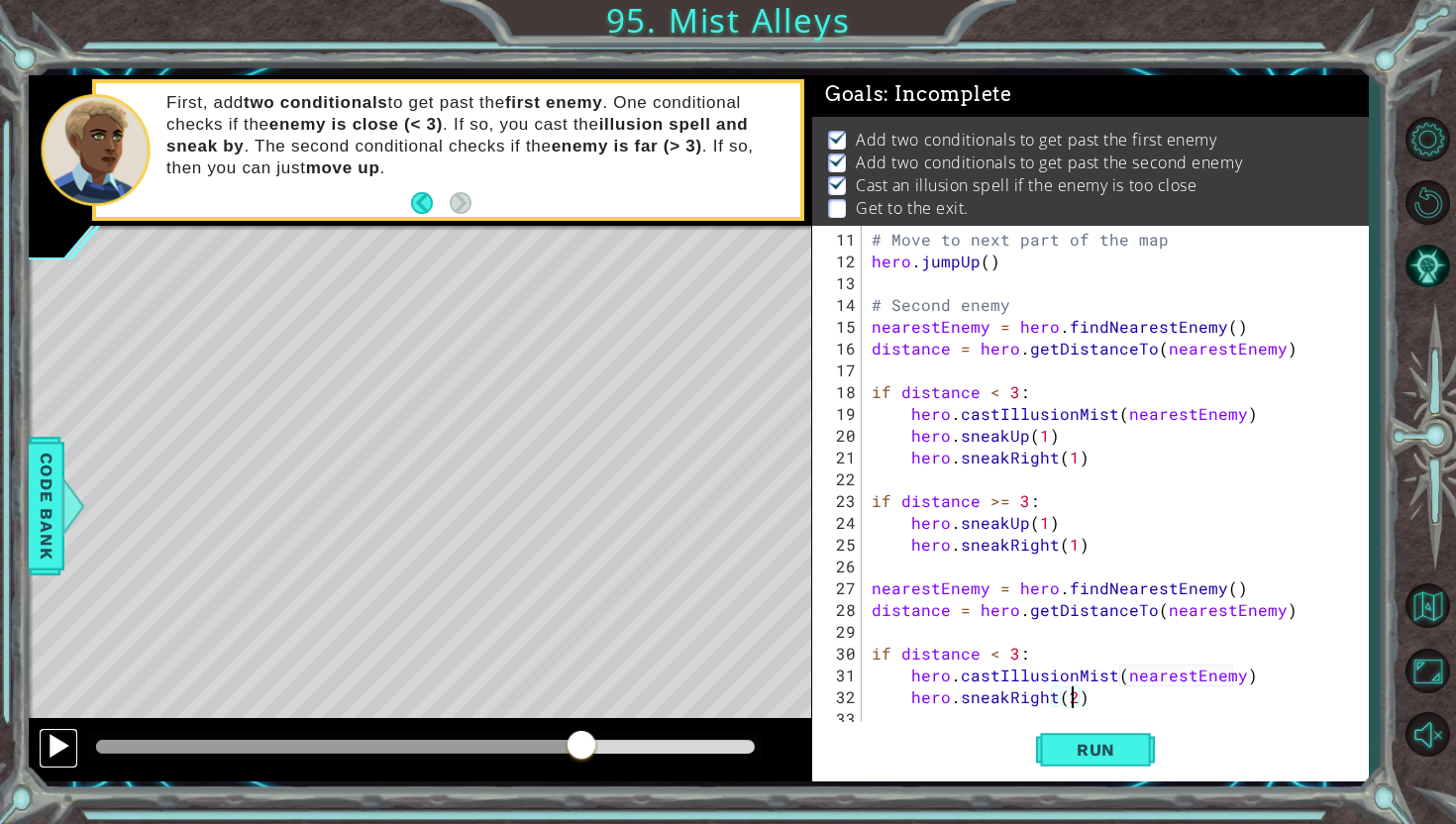 click at bounding box center (58, 746) 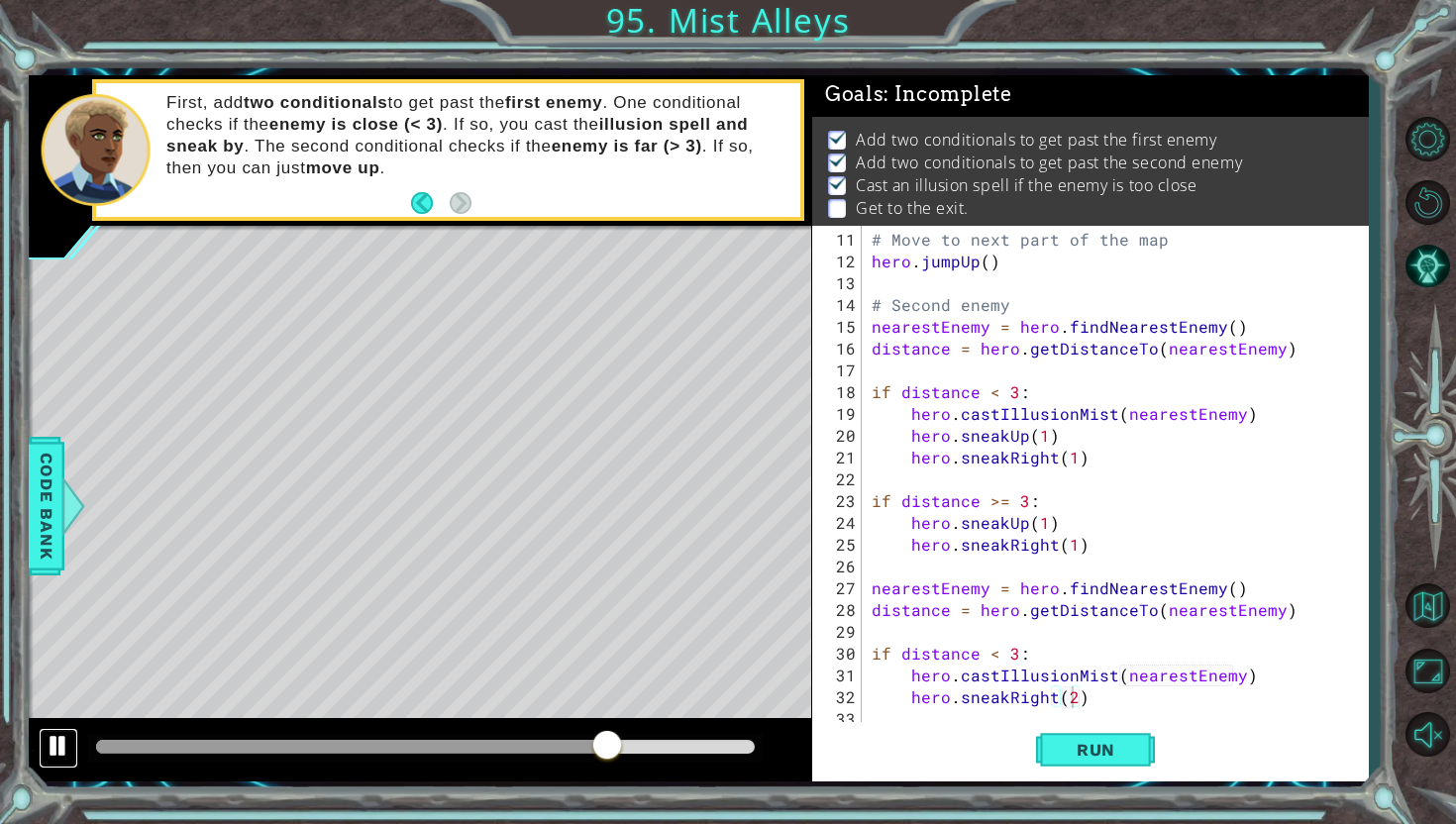 click at bounding box center (58, 746) 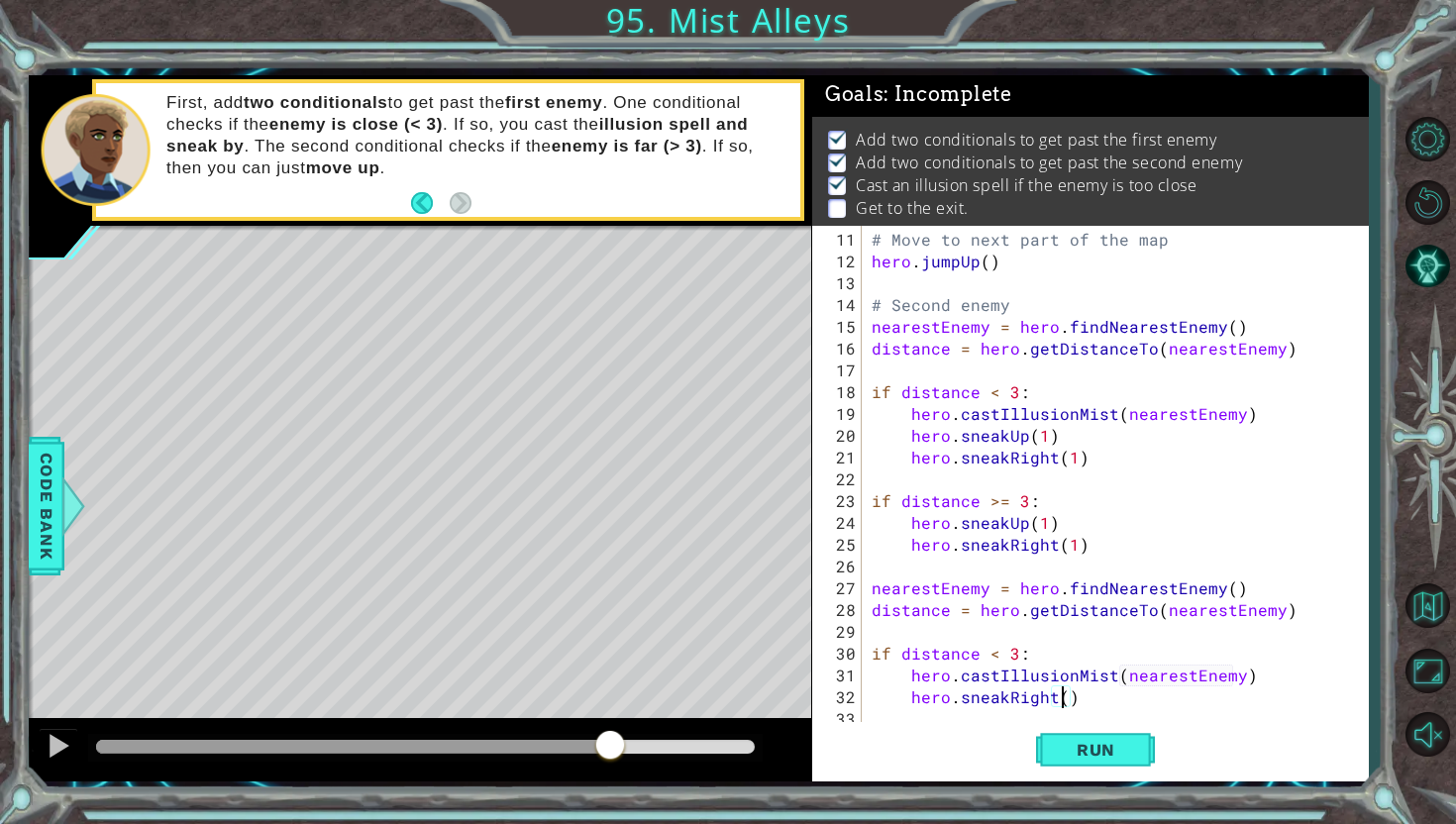 scroll, scrollTop: 0, scrollLeft: 12, axis: horizontal 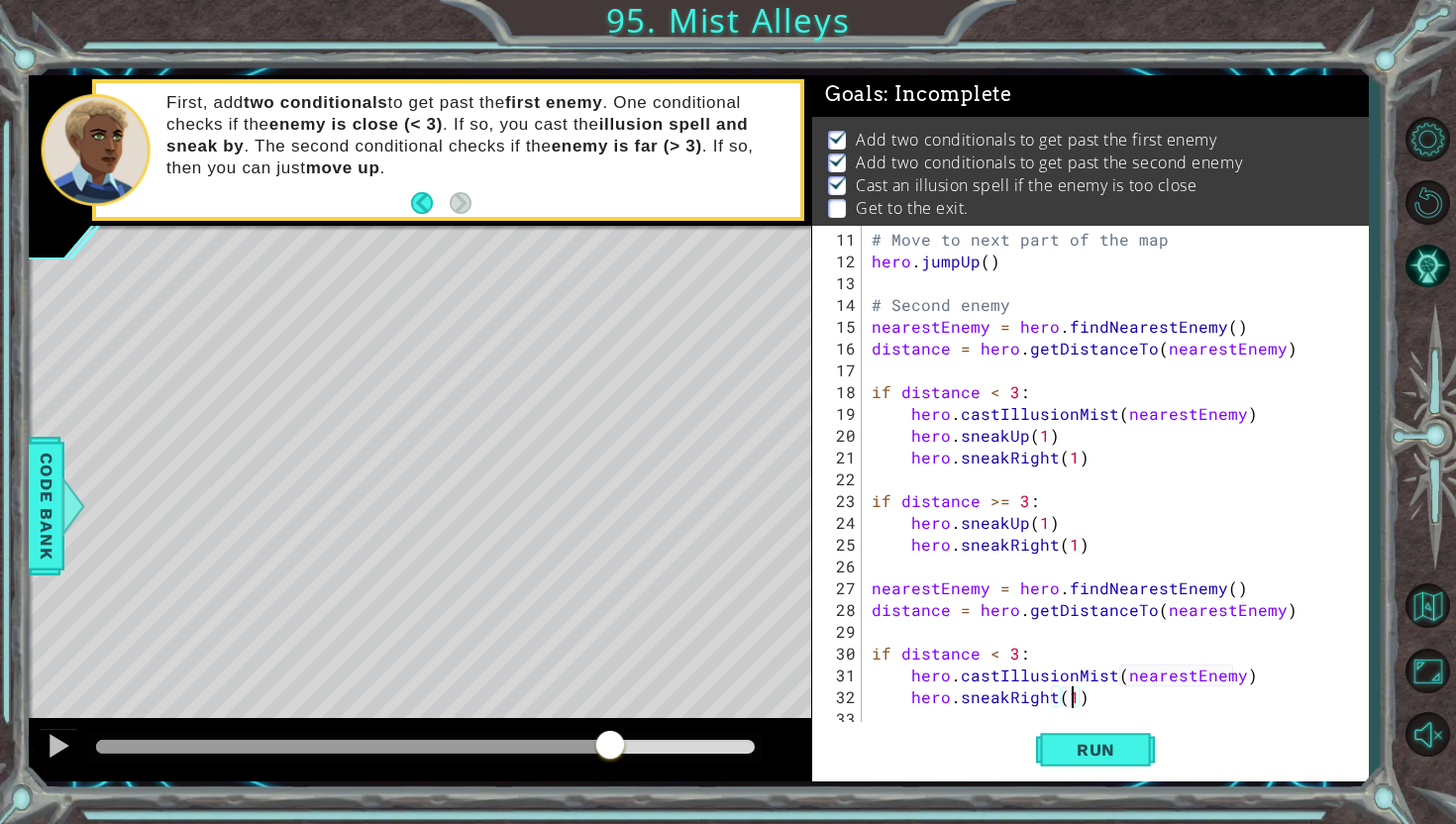 click on "# Move to next part of the map hero . jumpUp ( ) # Second enemy nearestEnemy   =   hero . findNearestEnemy ( ) distance   =   hero . getDistanceTo ( nearestEnemy ) if   distance   <   3 :      hero . castIllusionMist ( nearestEnemy )      hero . sneakUp ( 1 )      hero . sneakRight ( 1 ) if   distance   >=   3 :      hero . sneakUp ( 1 )      hero . sneakRight ( 1 )      nearestEnemy   =   hero . findNearestEnemy ( ) distance   =   hero . getDistanceTo ( nearestEnemy ) if   distance   <   3 :      hero . castIllusionMist ( nearestEnemy )      hero . sneakRight ( 1 )" at bounding box center (1120, 501) 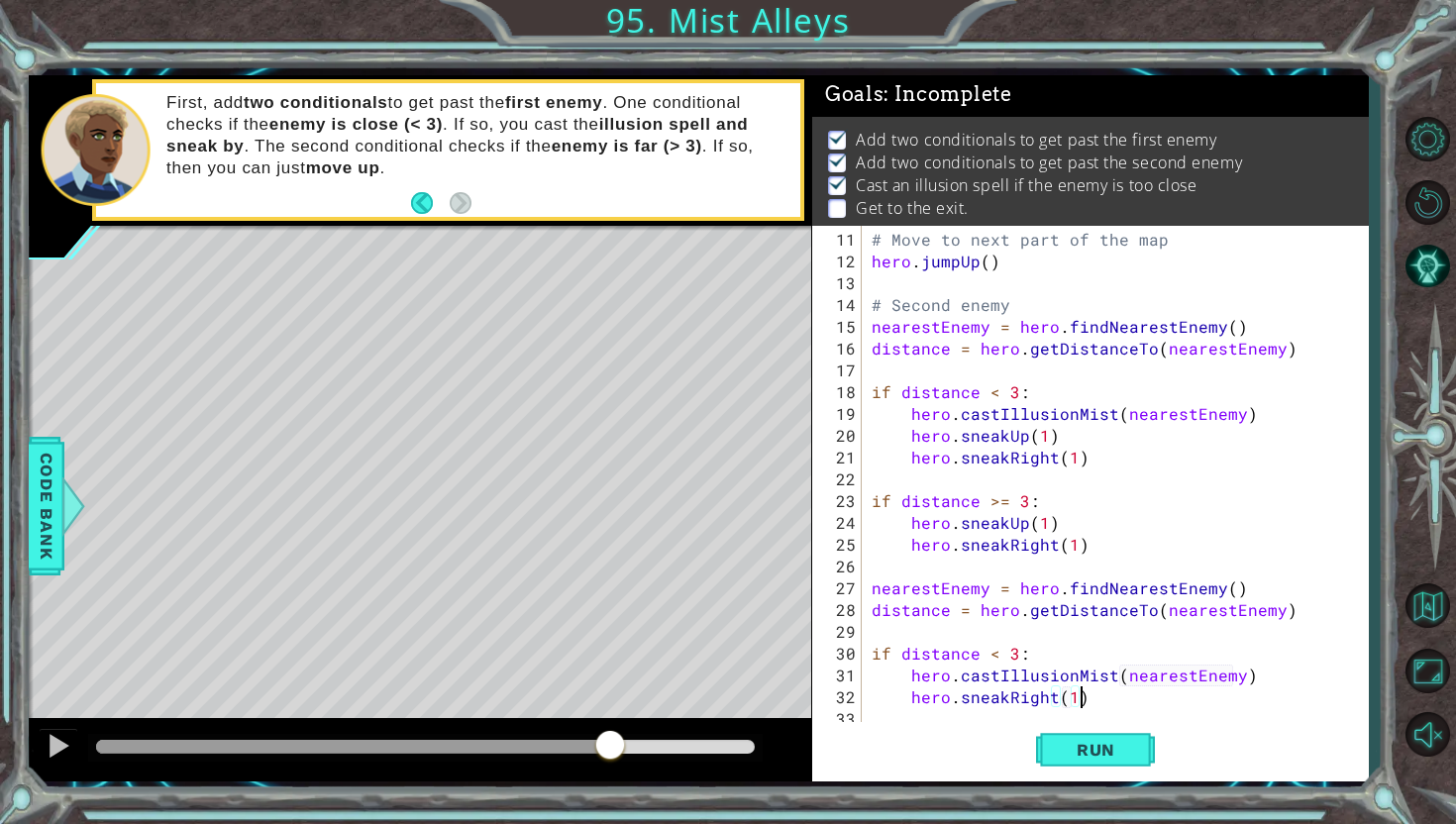 type on "hero.sneakRight(1)" 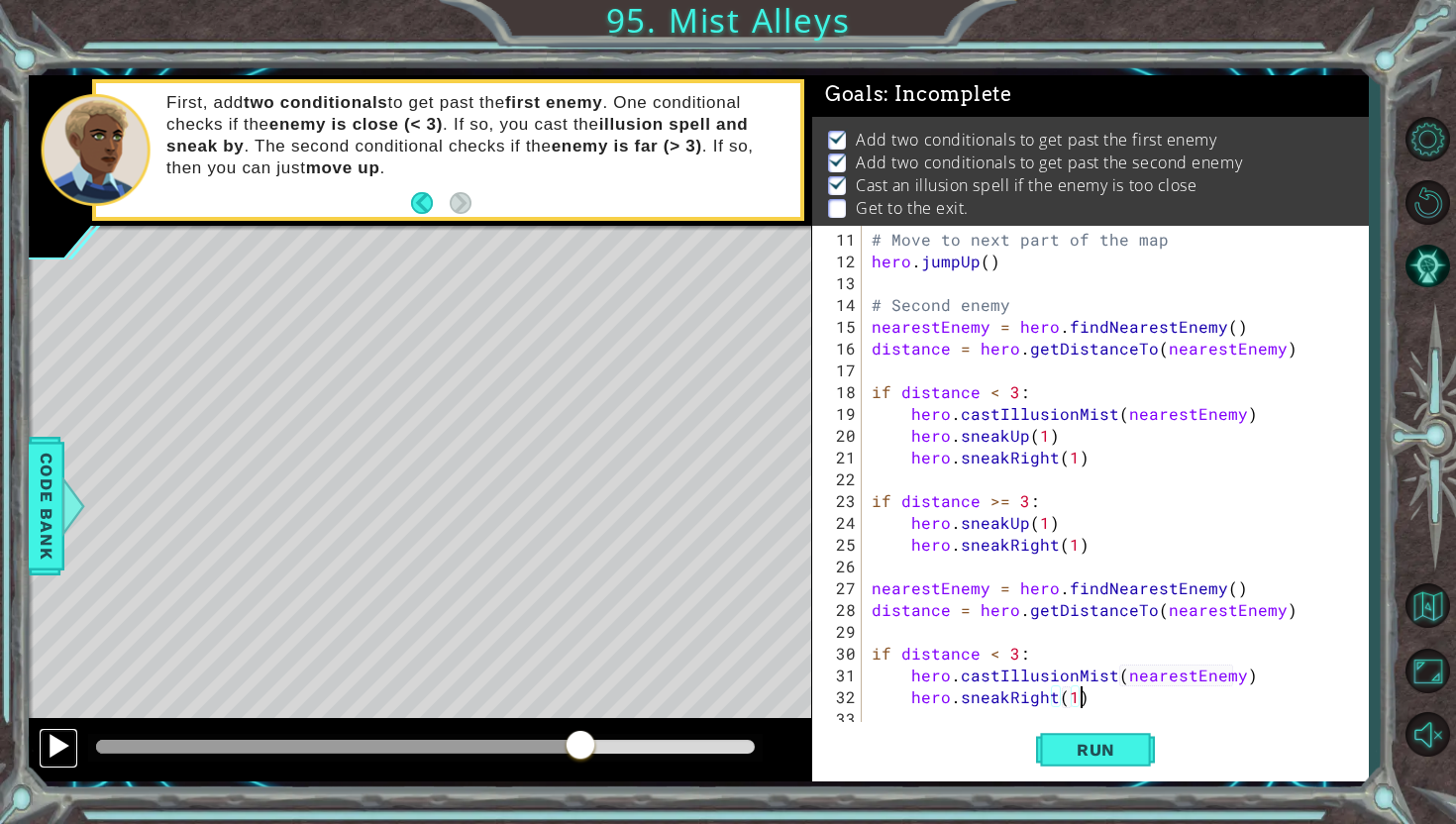 click at bounding box center [58, 746] 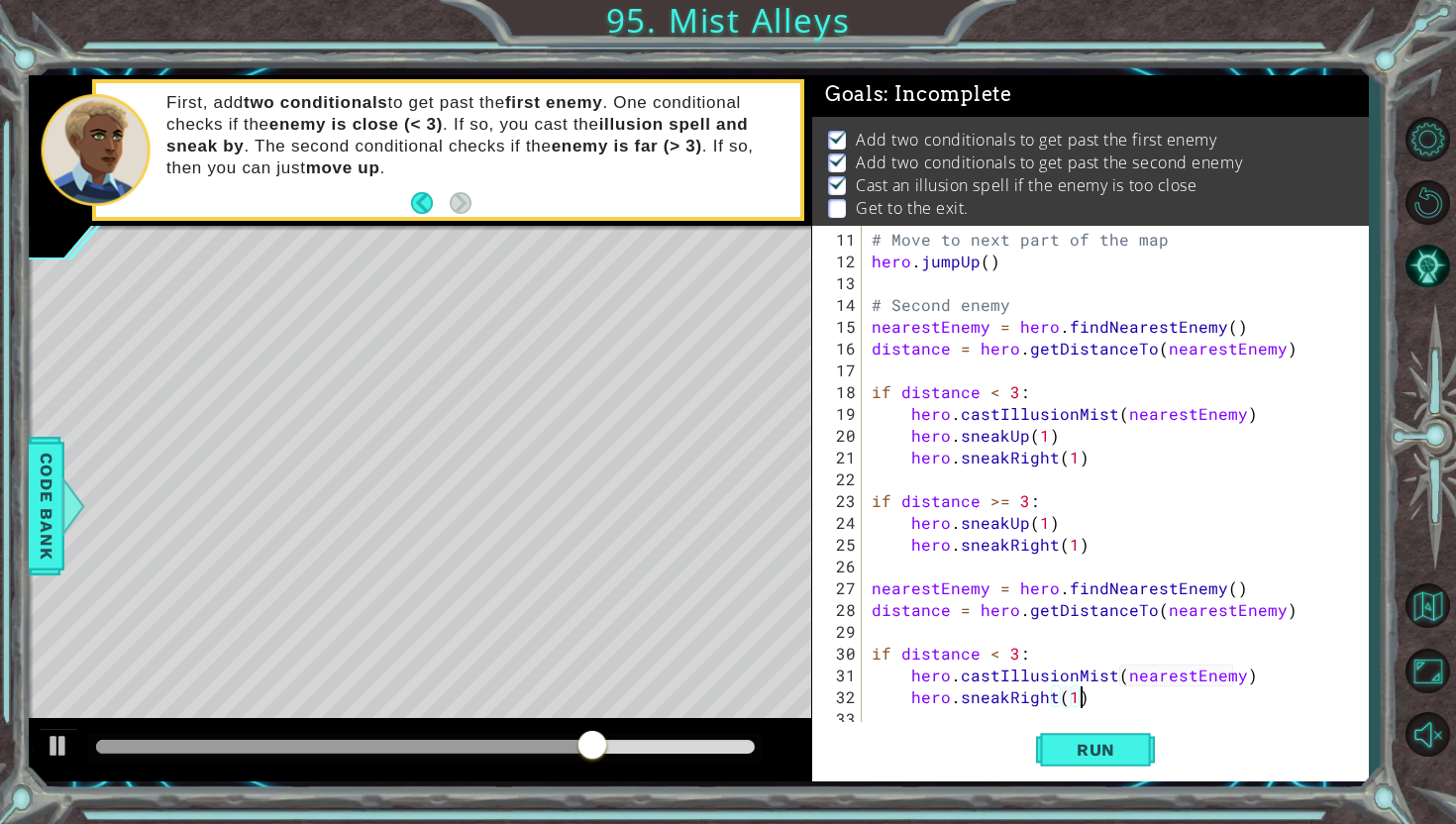 click at bounding box center (344, 747) 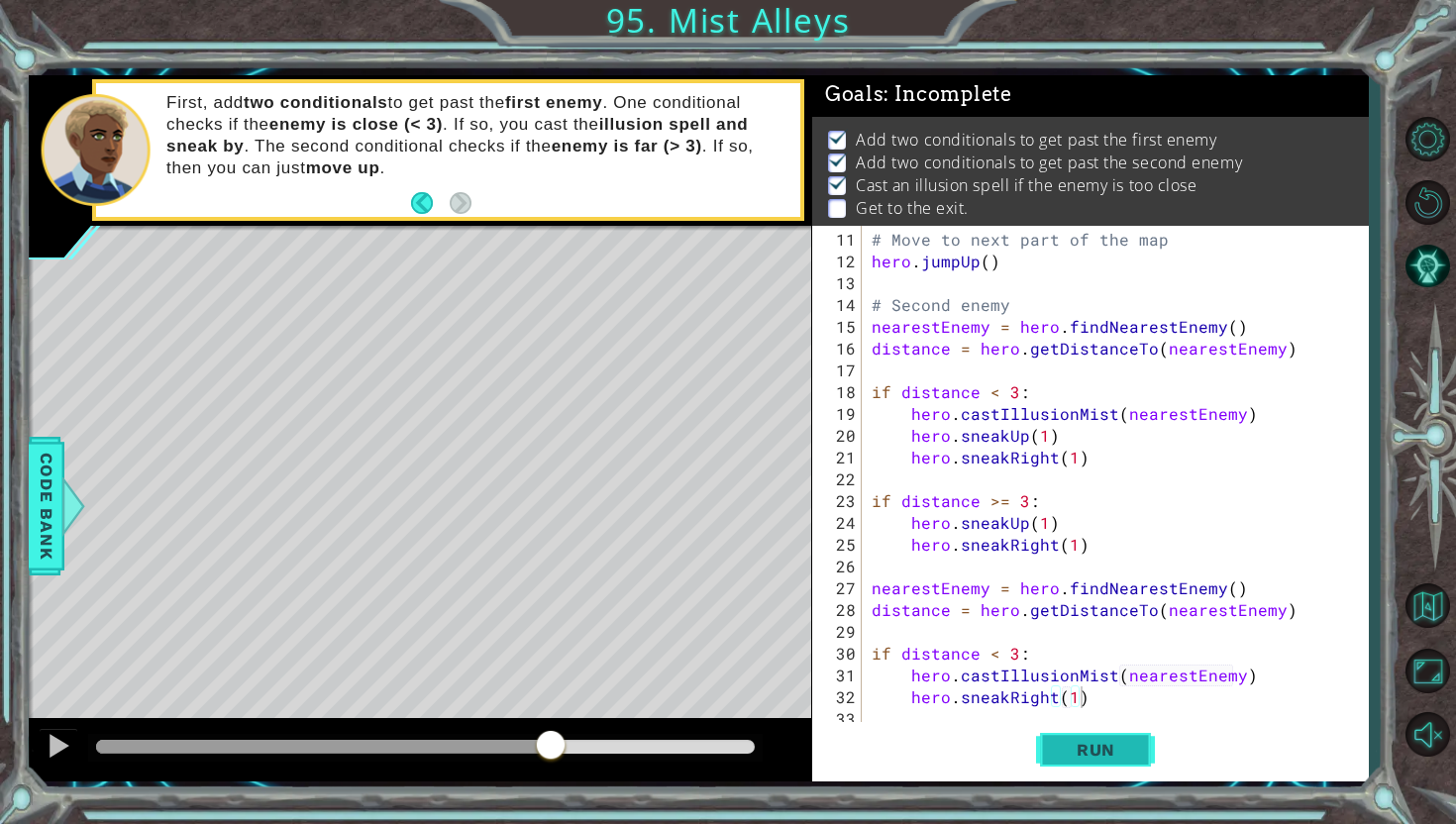 click on "Run" at bounding box center [1095, 750] 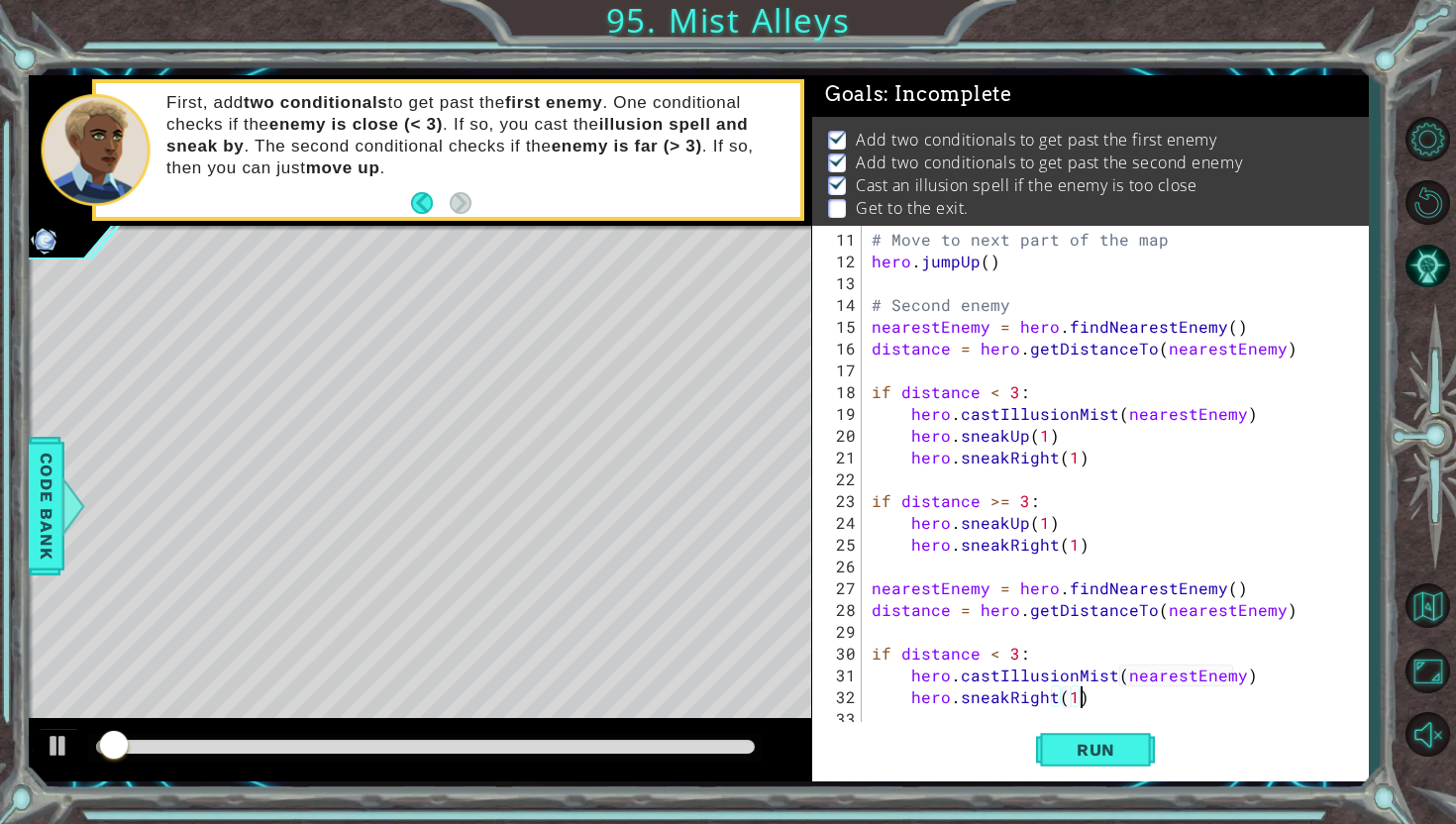 click at bounding box center [420, 750] 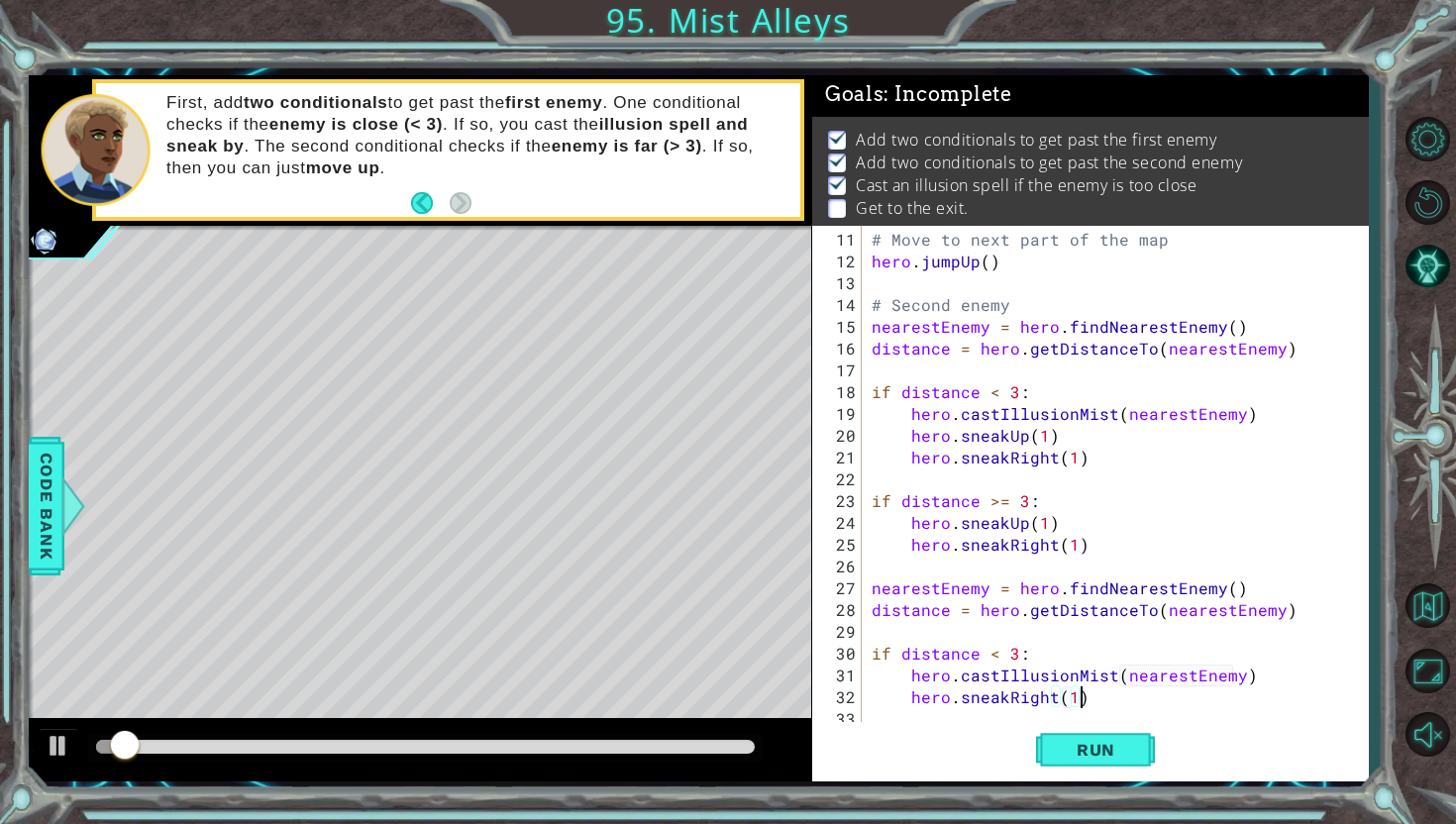 click at bounding box center [425, 747] 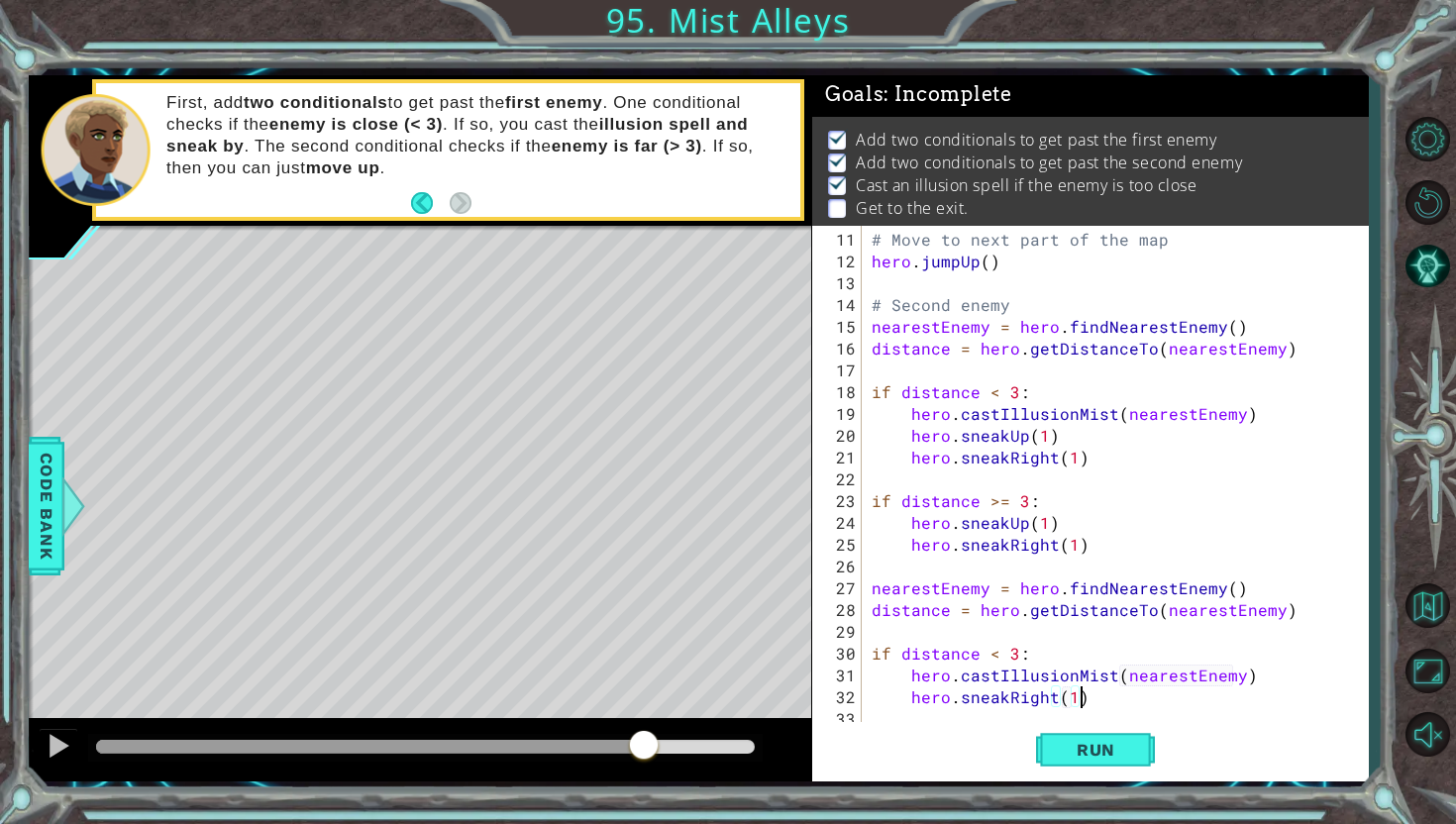 scroll, scrollTop: 0, scrollLeft: 1, axis: horizontal 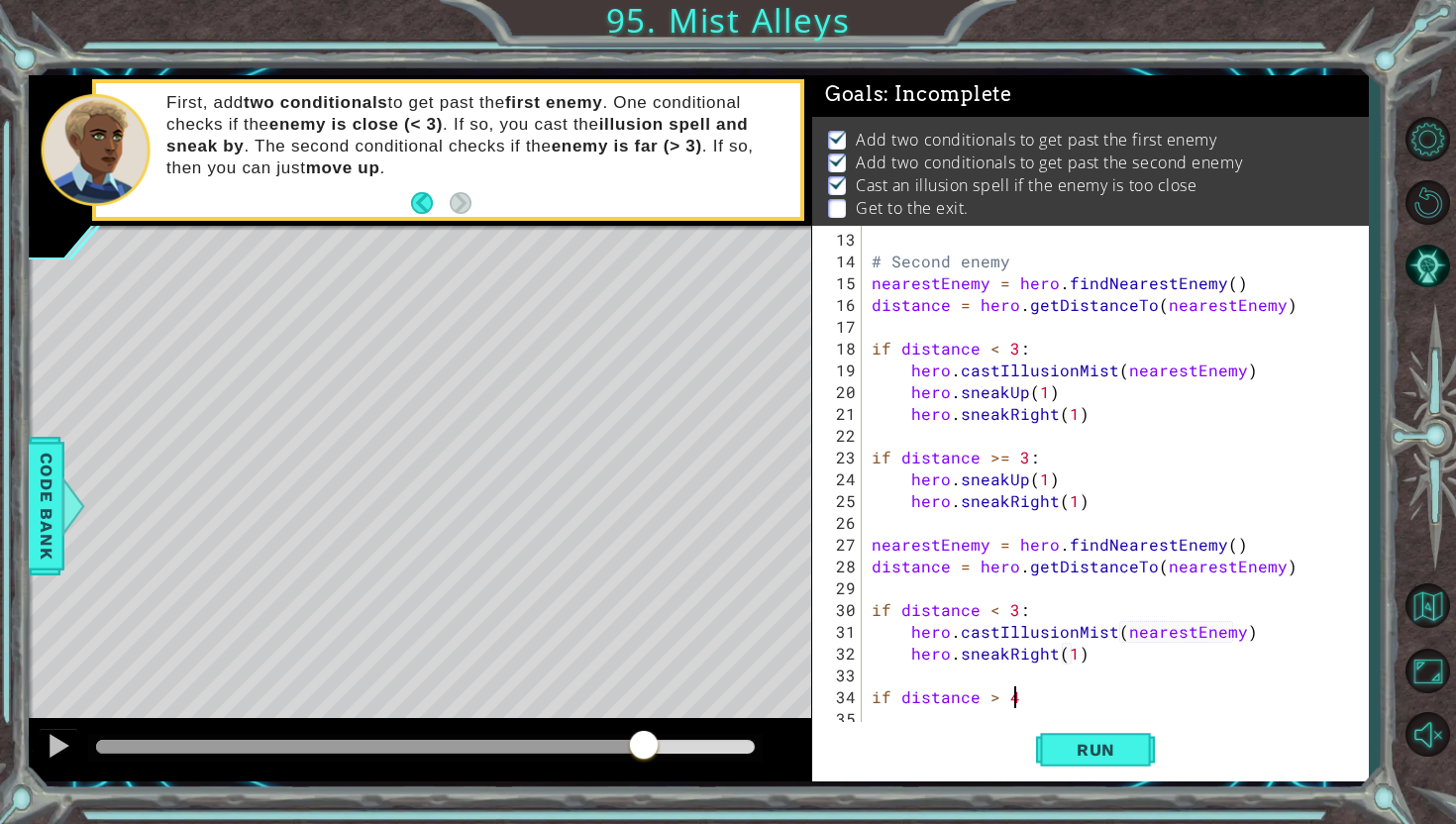 type on "if distance > 4:" 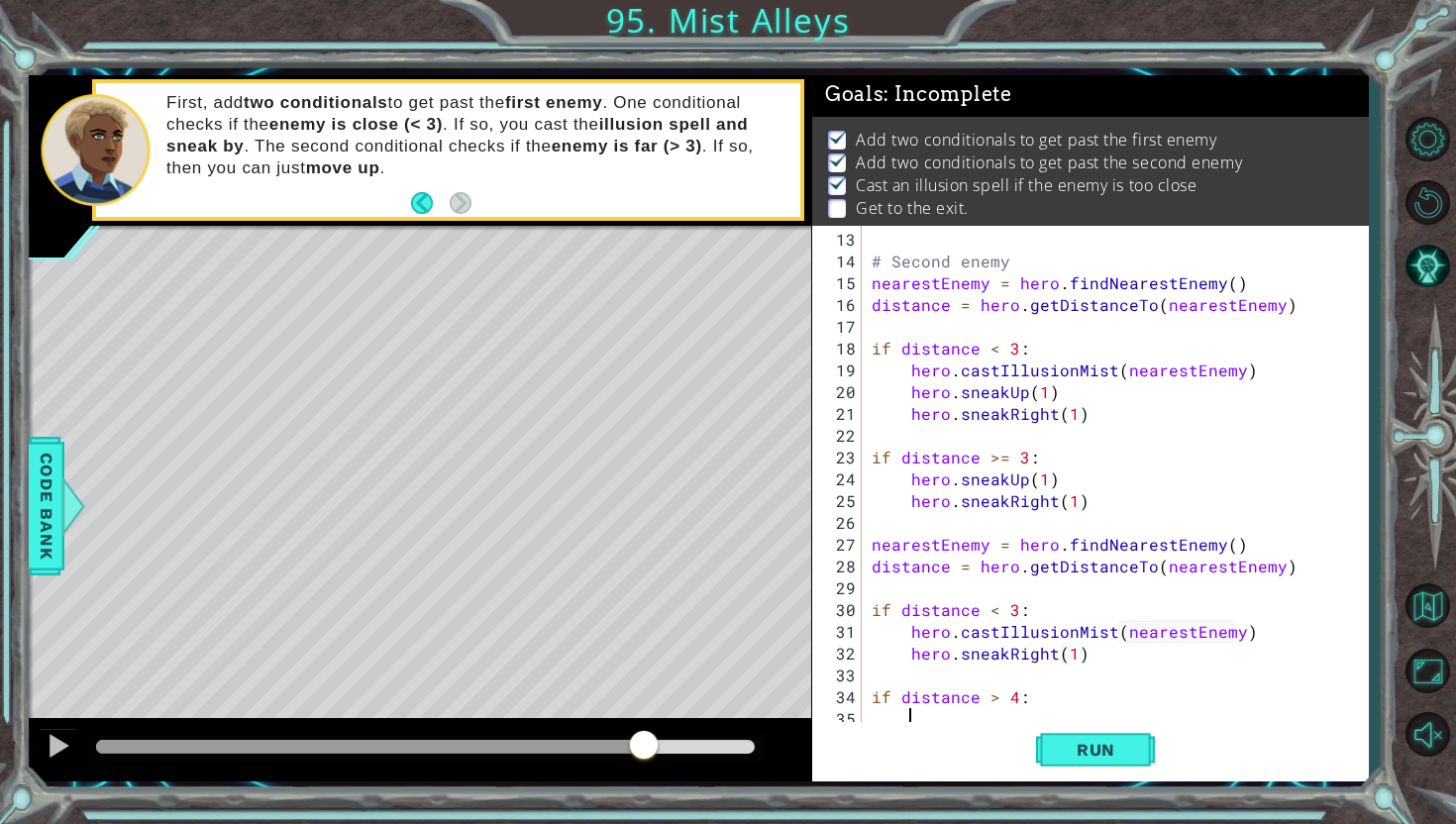 scroll, scrollTop: 0, scrollLeft: 1, axis: horizontal 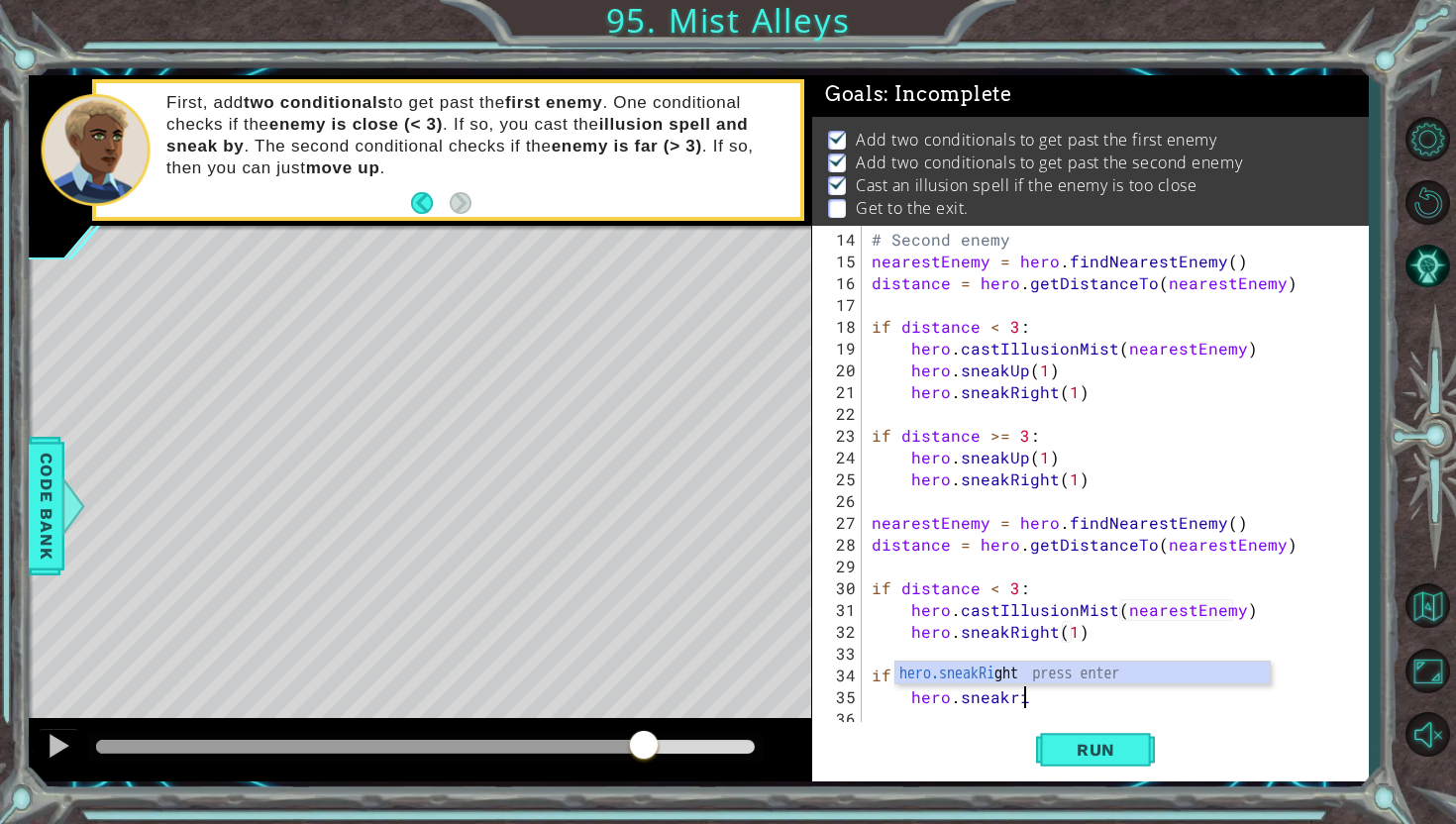 type on "hero.sneakRight(1)" 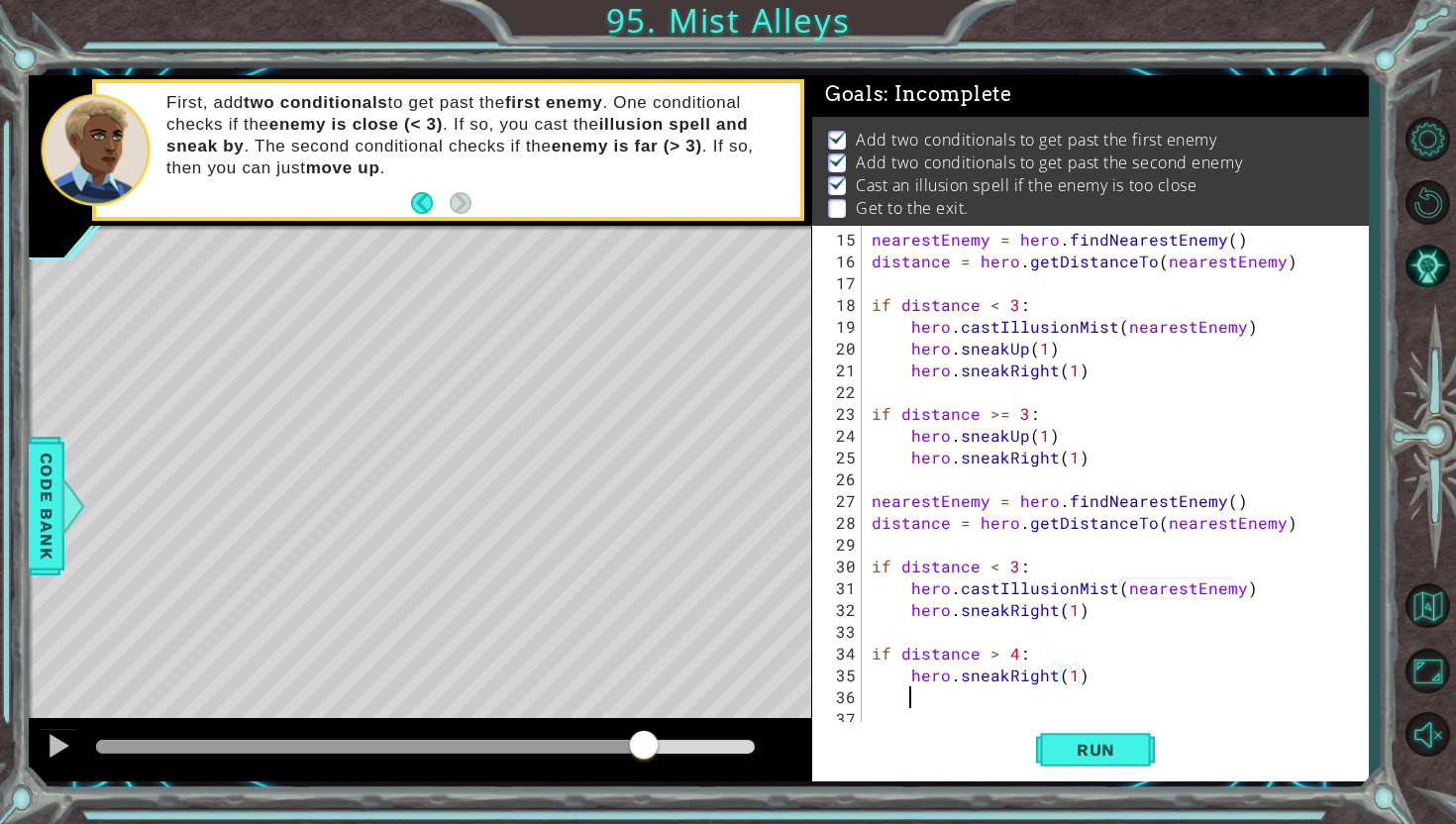 scroll, scrollTop: 305, scrollLeft: 0, axis: vertical 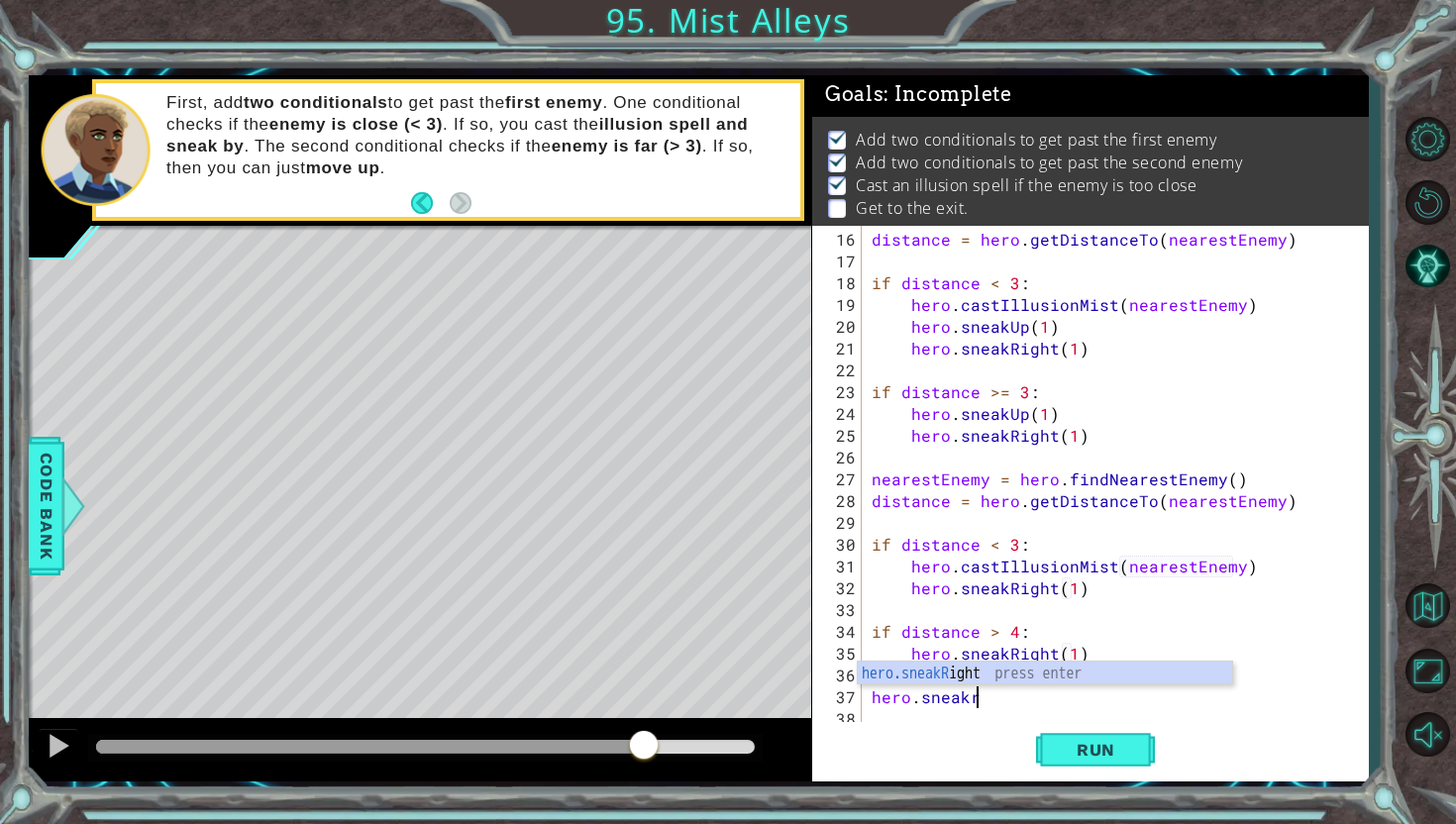 click on "1 2 3 4 5 6 7 8 9 hero.sneakR ight press enter     הההההההההההההההההההההההההההההההההההההההההההההההההההההההההההההההההההההההההההההההההההההההההההההההההההההההההההההההההההההההההההההההההההההההההההההההההההההההההההההההההההההההההההההההההההההההההההההההההההההההההההההההההההההההההההההההההההההההההההההההההההההההההההההההה XXXXXXXXXXXXXXXXXXXXXXXXXXXXXXXXXXXXXXXXXXXXXXXXXXXXXXXXXXXXXXXXXXXXXXXXXXXXXXXXXXXXXXXXXXXXXXXXXXXXXXXXXXXXXXXXXXXXXXXXXXXXXXXXXXXXXXXXXXXXXXXXXXXXXXXXXXXXXXXXXXXXXXXXXXXXXXXXXXXXXXXXXXXXXXXXXXXXXXXXXXXXXXXXXXXXXXXXXXXXXXXXXXXXXXXXXXXXXXXXXXXXXXXXXXXXXXXX" at bounding box center (1045, 672) 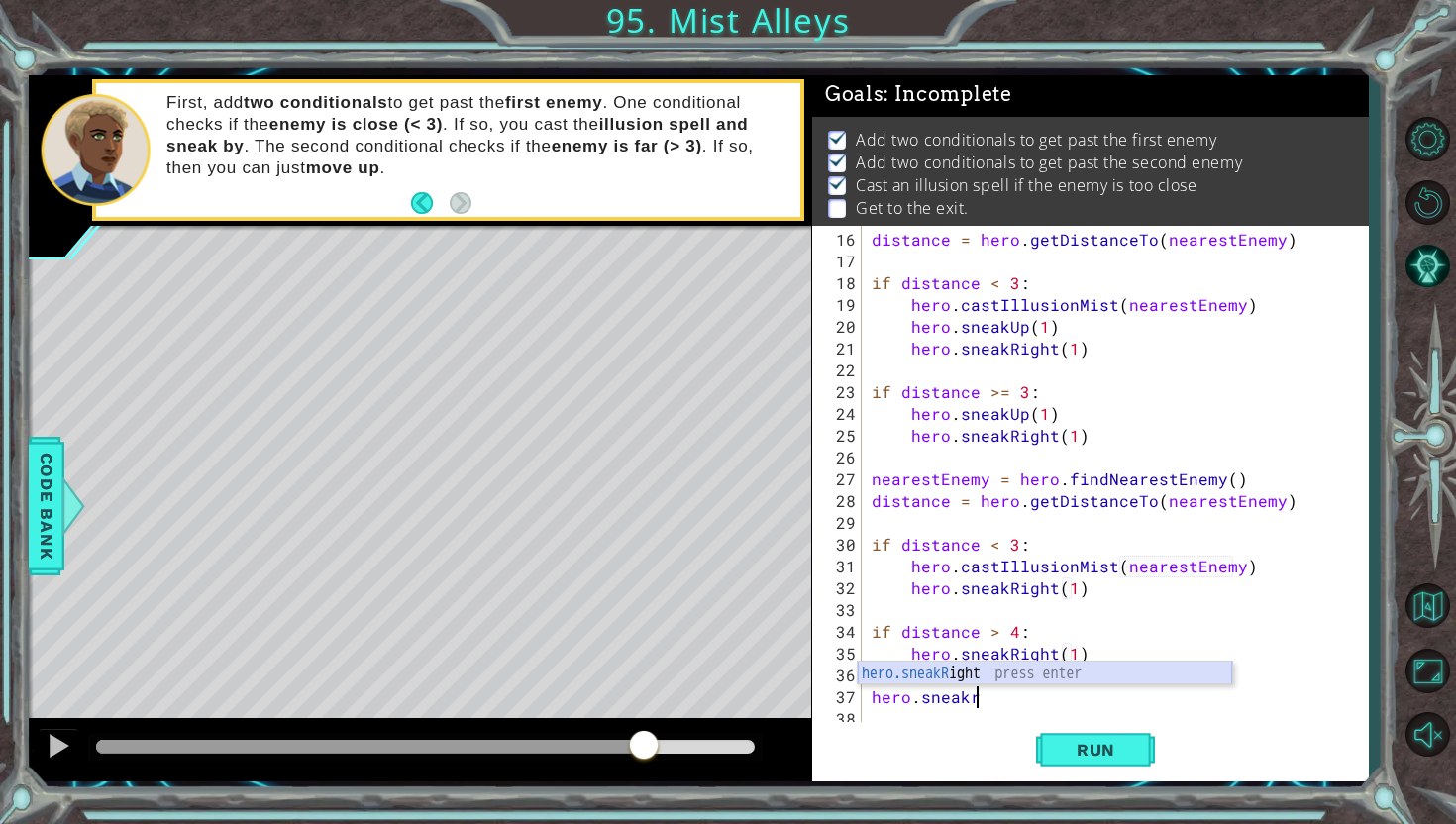 click on "hero.sneakR ight press enter" at bounding box center (1045, 697) 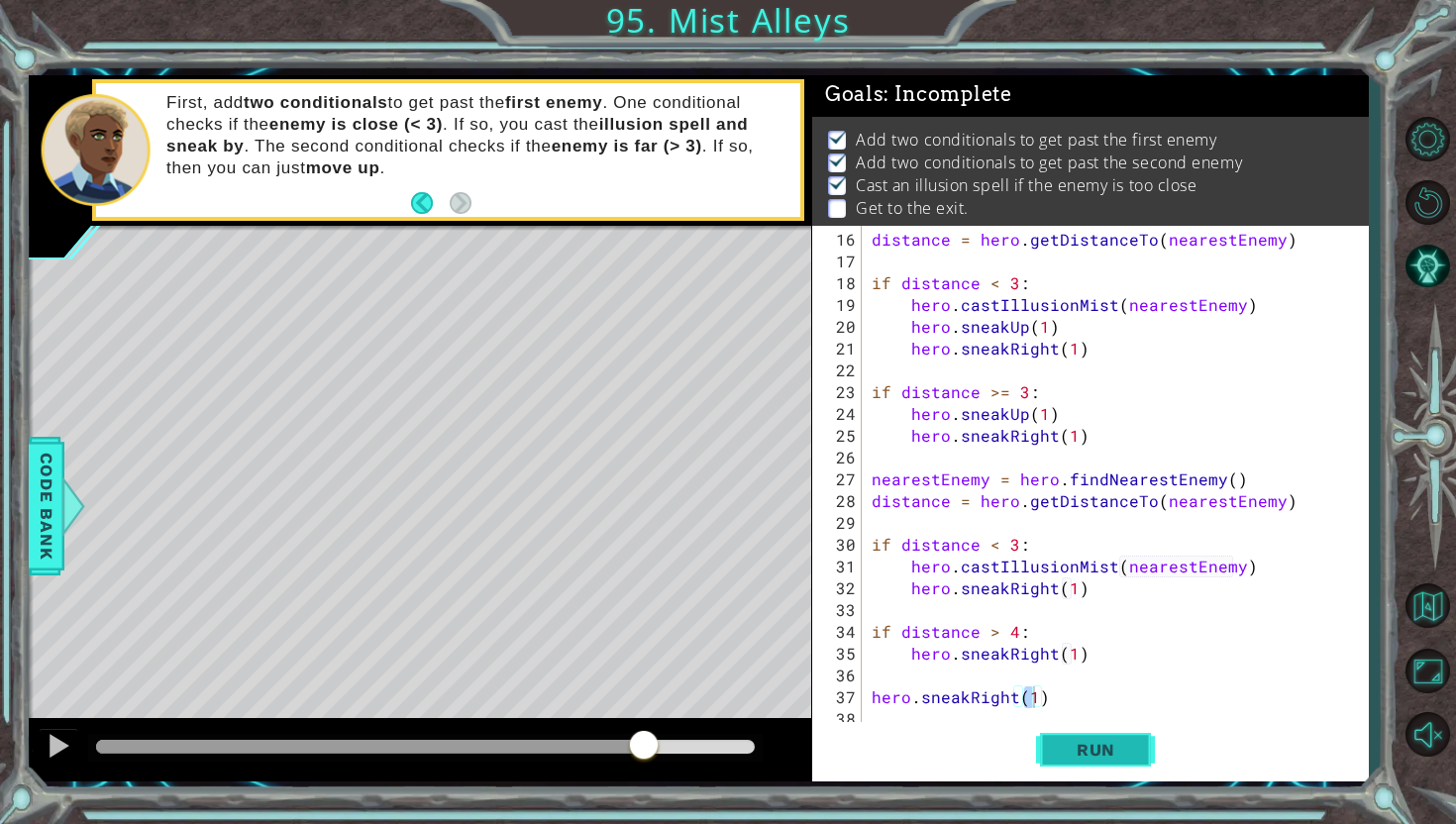 click on "Run" at bounding box center (1095, 750) 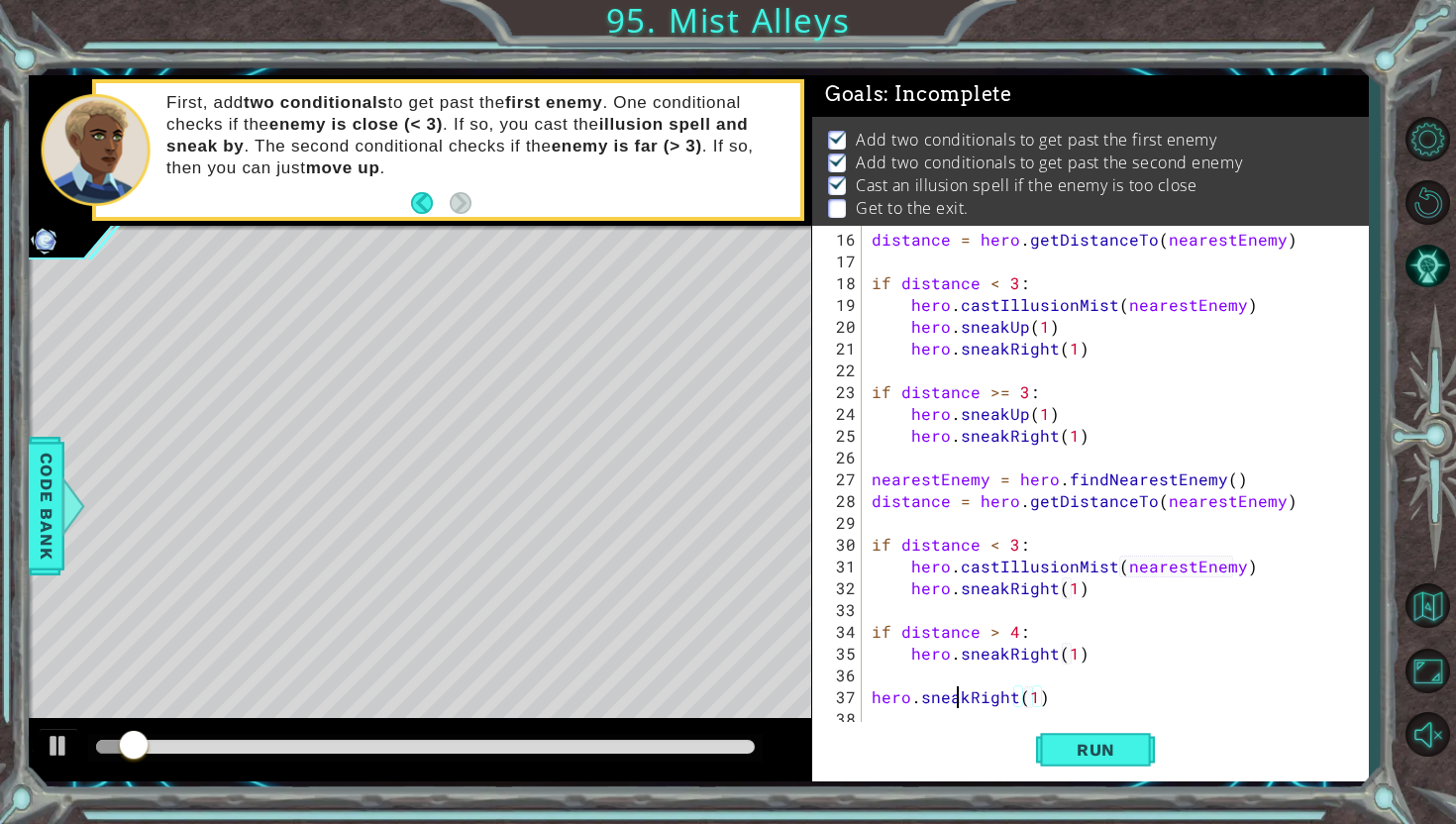 click on "distance   =   hero . getDistanceTo ( nearestEnemy ) if   distance   <   3 :      hero . castIllusionMist ( nearestEnemy )      hero . sneakUp ( 1 )      hero . sneakRight ( 1 ) if   distance   >=   3 :      hero . sneakUp ( 1 )      hero . sneakRight ( 1 )      nearestEnemy   =   hero . findNearestEnemy ( ) distance   =   hero . getDistanceTo ( nearestEnemy ) if   distance   <   3 :      hero . castIllusionMist ( nearestEnemy )      hero . sneakRight ( 1 )      if   distance   >   4 :      hero . sneakRight ( 1 )      hero . sneakRight ( 1 )" at bounding box center (1120, 501) 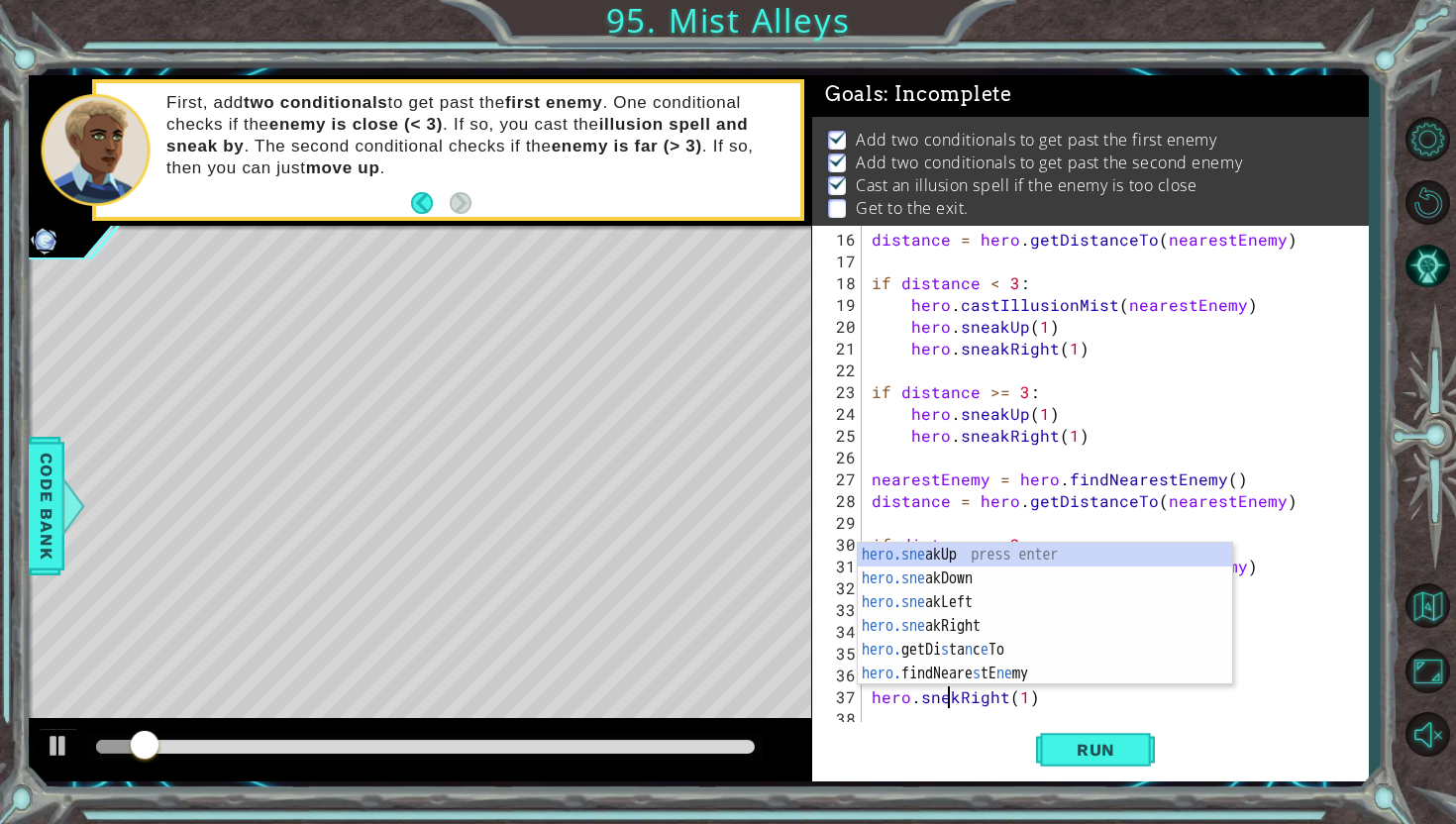click on "distance   =   hero . getDistanceTo ( nearestEnemy ) if   distance   <   3 :      hero . castIllusionMist ( nearestEnemy )      hero . sneakUp ( 1 )      hero . sneakRight ( 1 ) if   distance   >=   3 :      hero . sneakUp ( 1 )      hero . sneakRight ( 1 )      nearestEnemy   =   hero . findNearestEnemy ( ) distance   =   hero . getDistanceTo ( nearestEnemy ) if   distance   <   3 :      hero . castIllusionMist ( nearestEnemy )      hero . sneakRight ( 1 )      if   distance   >   4 :      hero . sneakRight ( 1 )      hero . snekRight ( 1 )" at bounding box center (1120, 501) 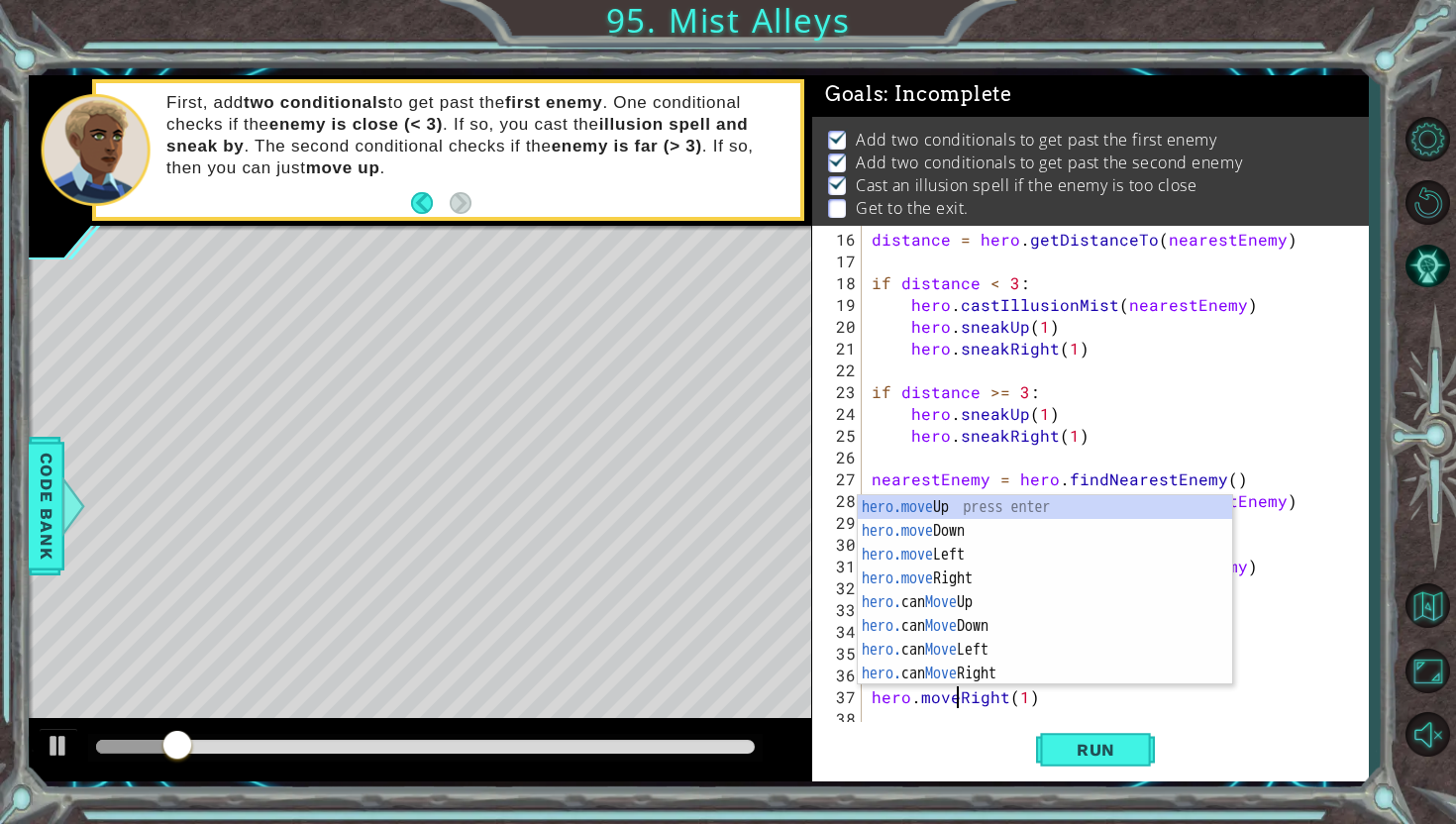 scroll, scrollTop: 0, scrollLeft: 5, axis: horizontal 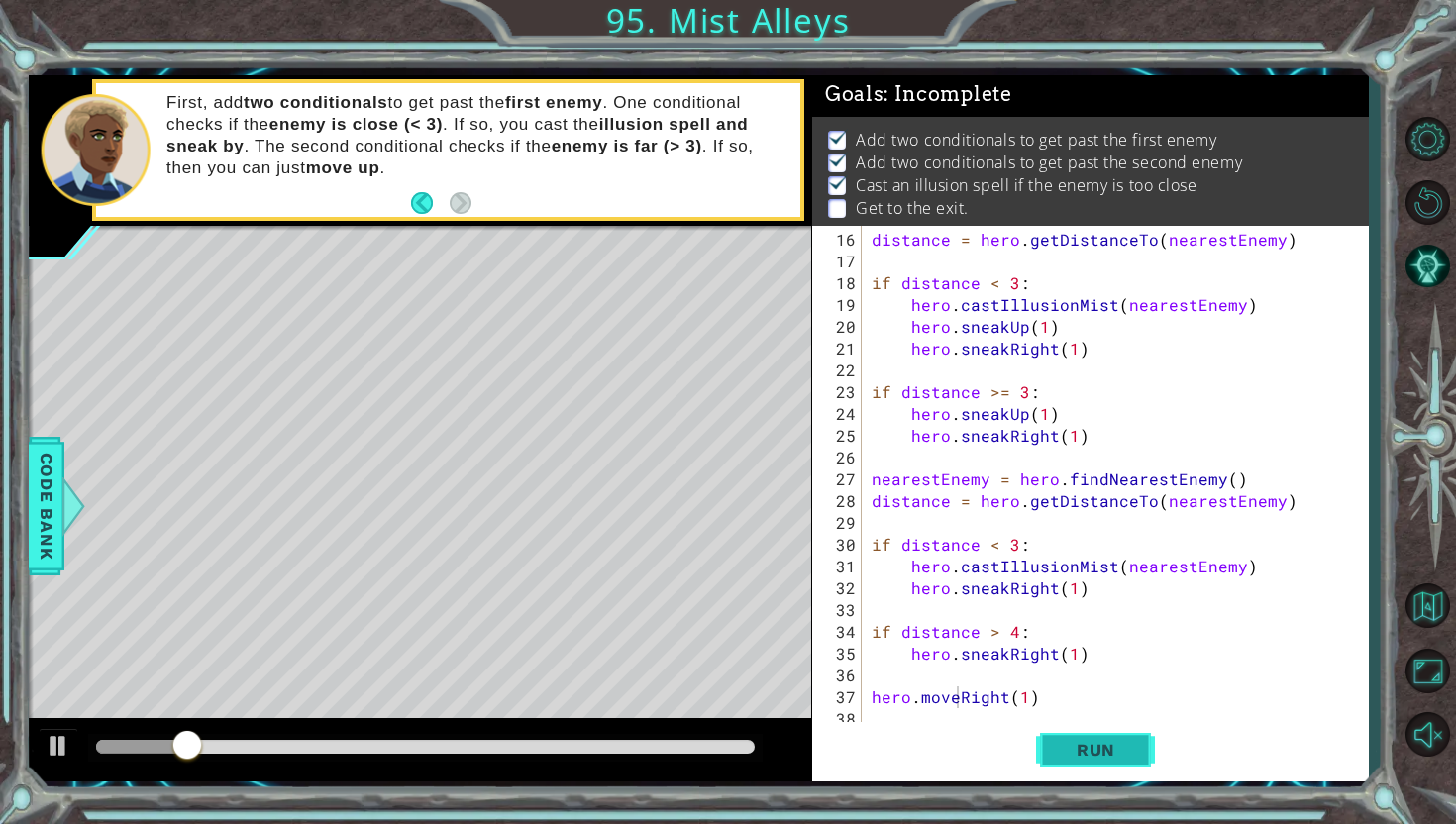 click on "Run" at bounding box center (1095, 750) 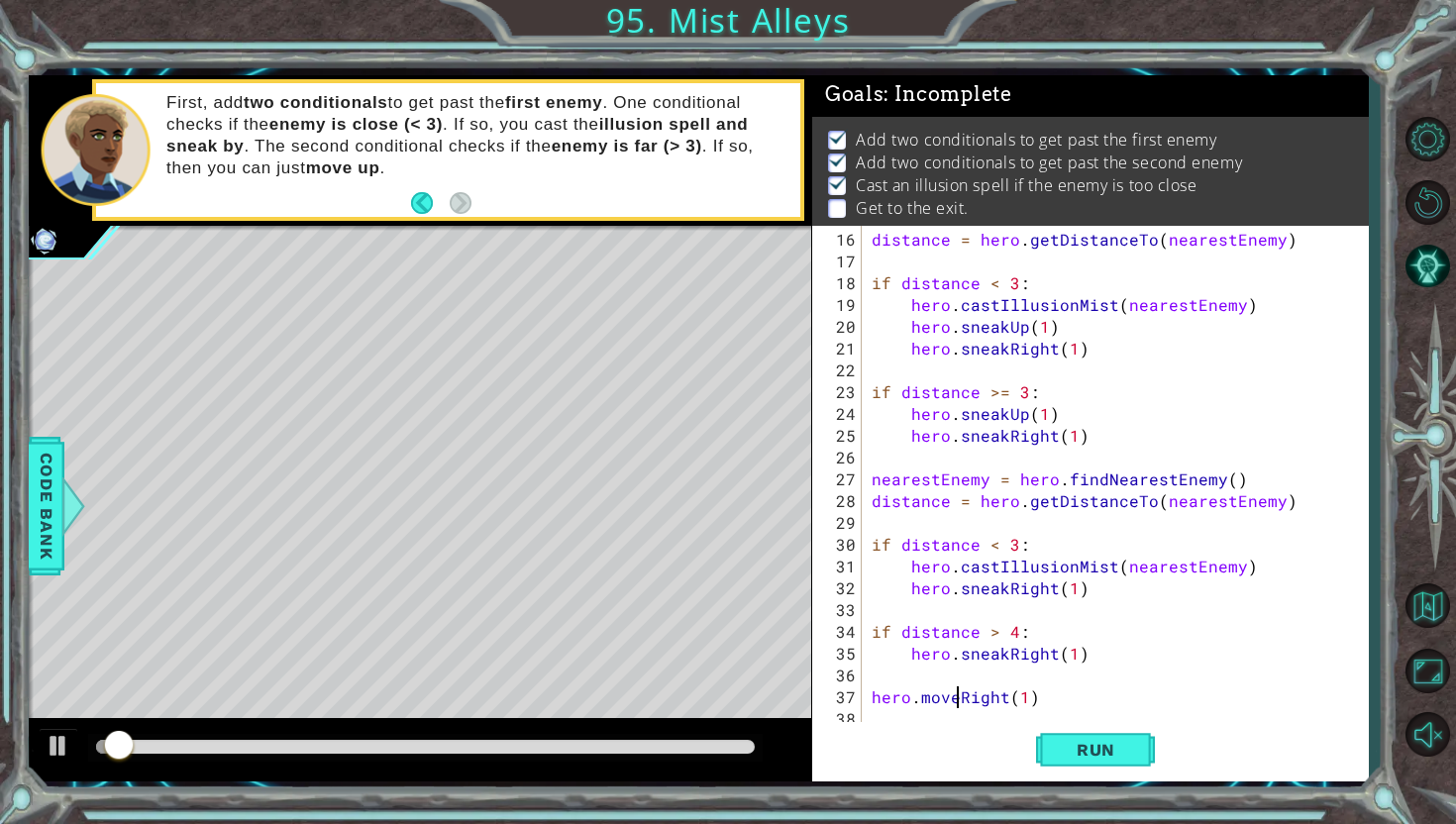 click at bounding box center (425, 747) 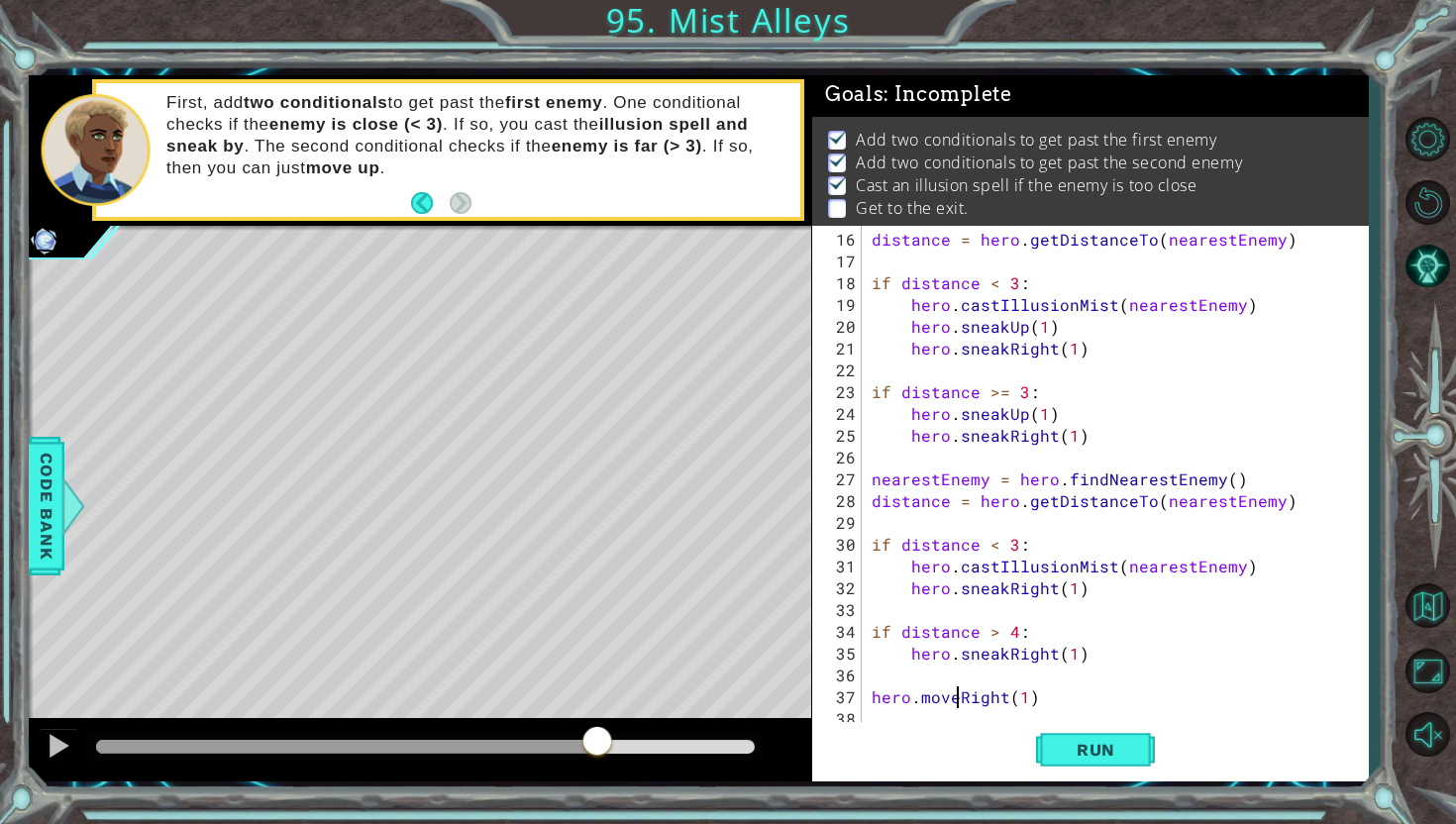 click at bounding box center (425, 747) 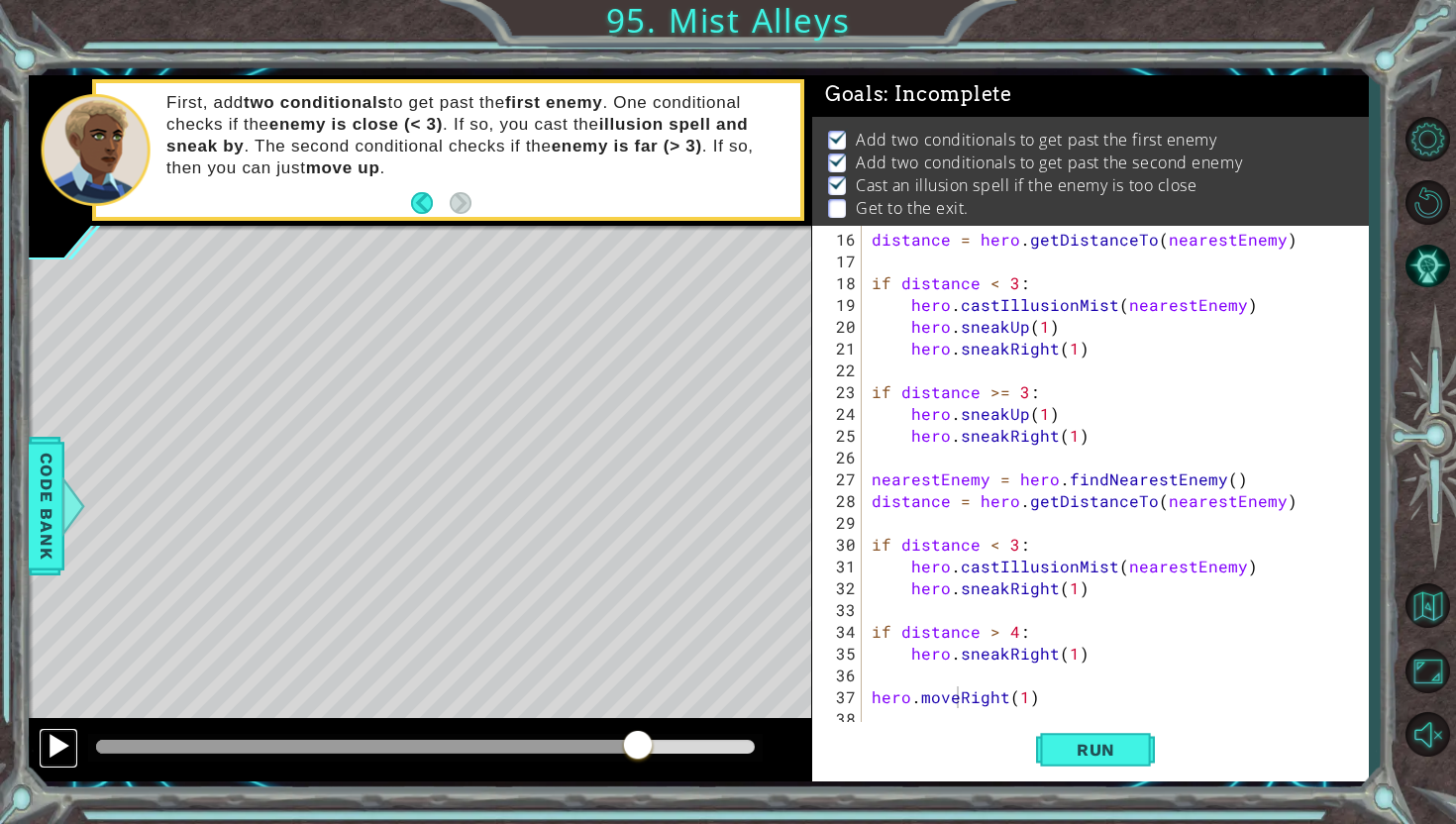 click at bounding box center [58, 748] 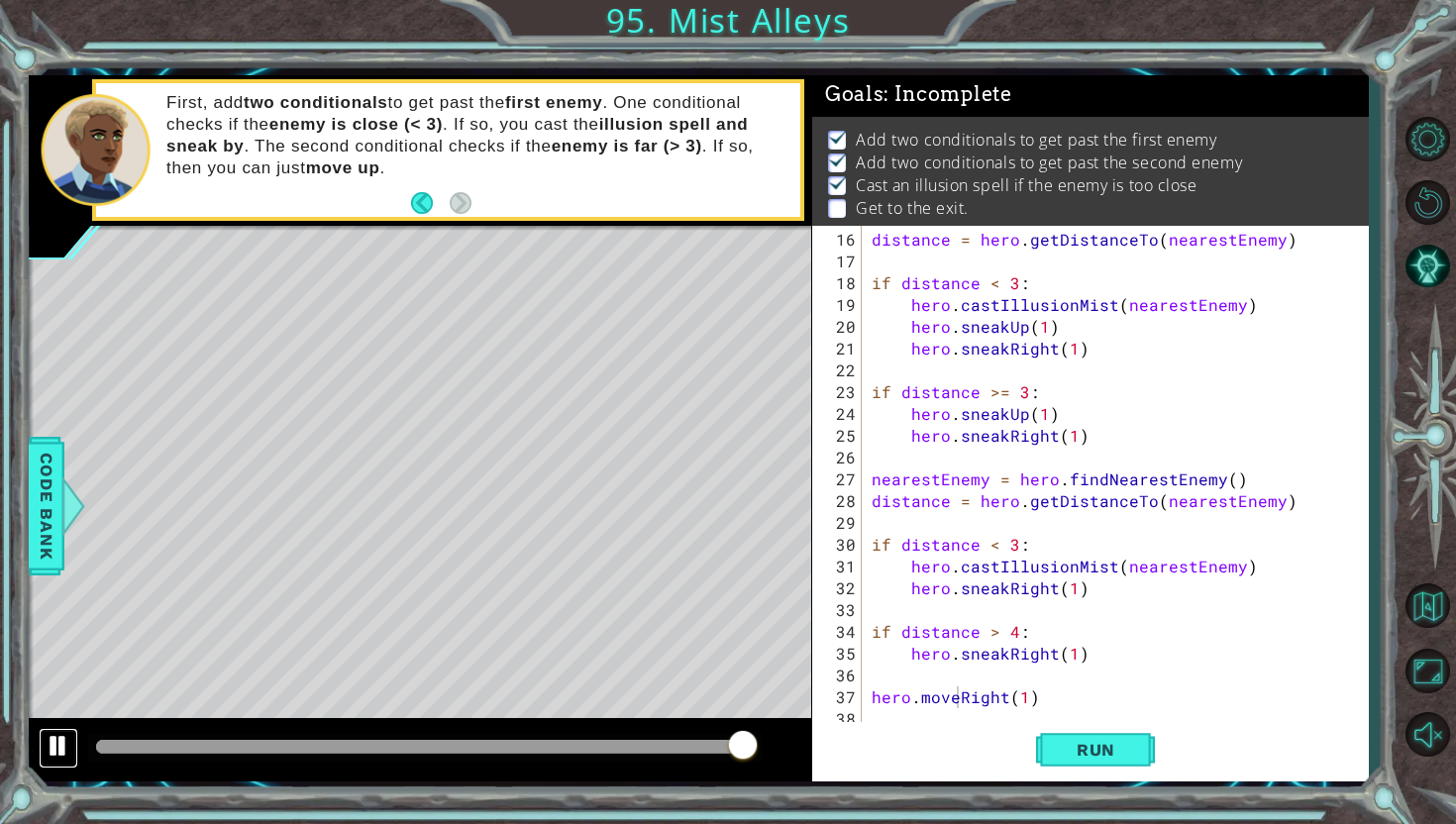 click at bounding box center (58, 746) 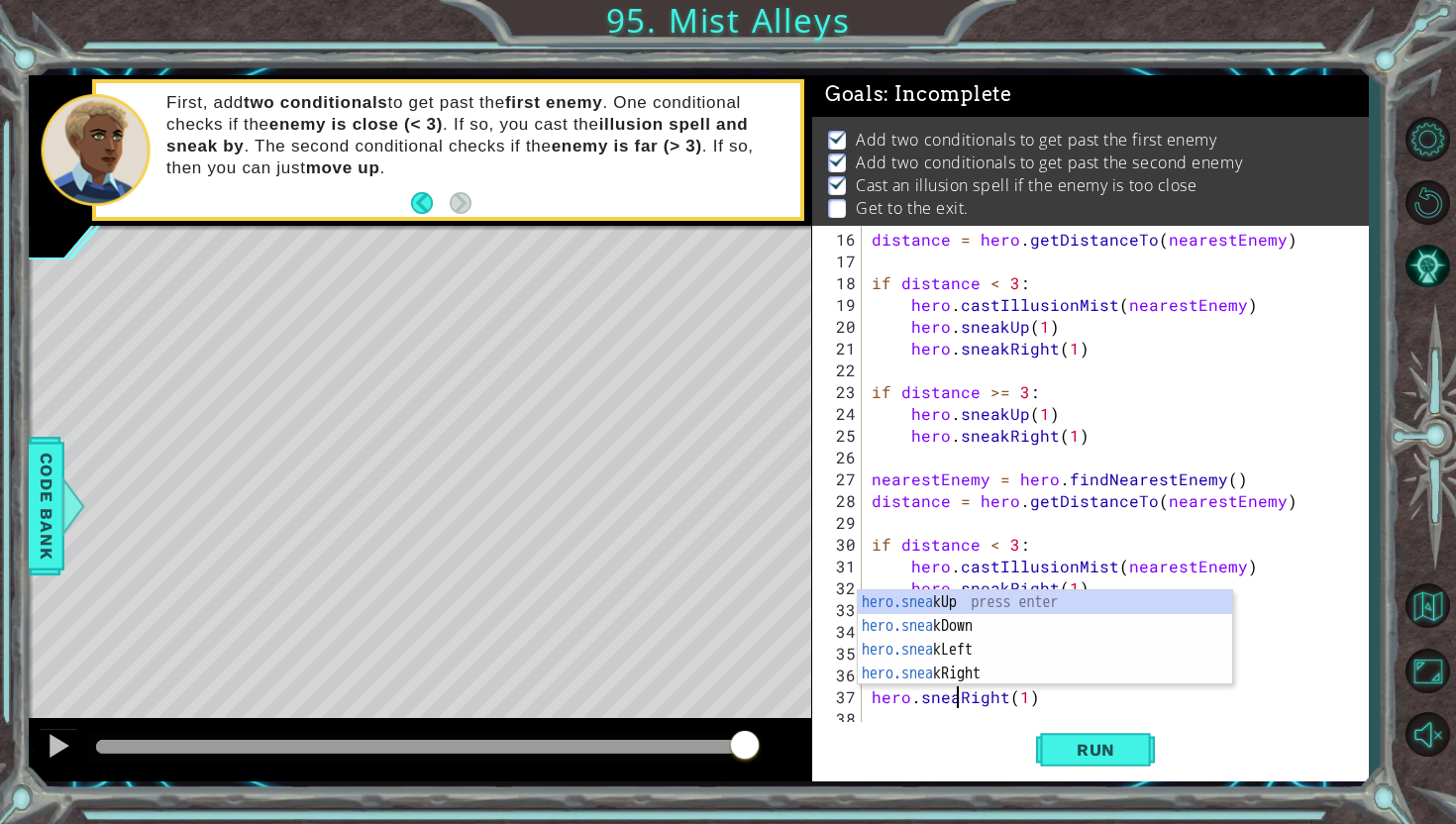 scroll, scrollTop: 0, scrollLeft: 5, axis: horizontal 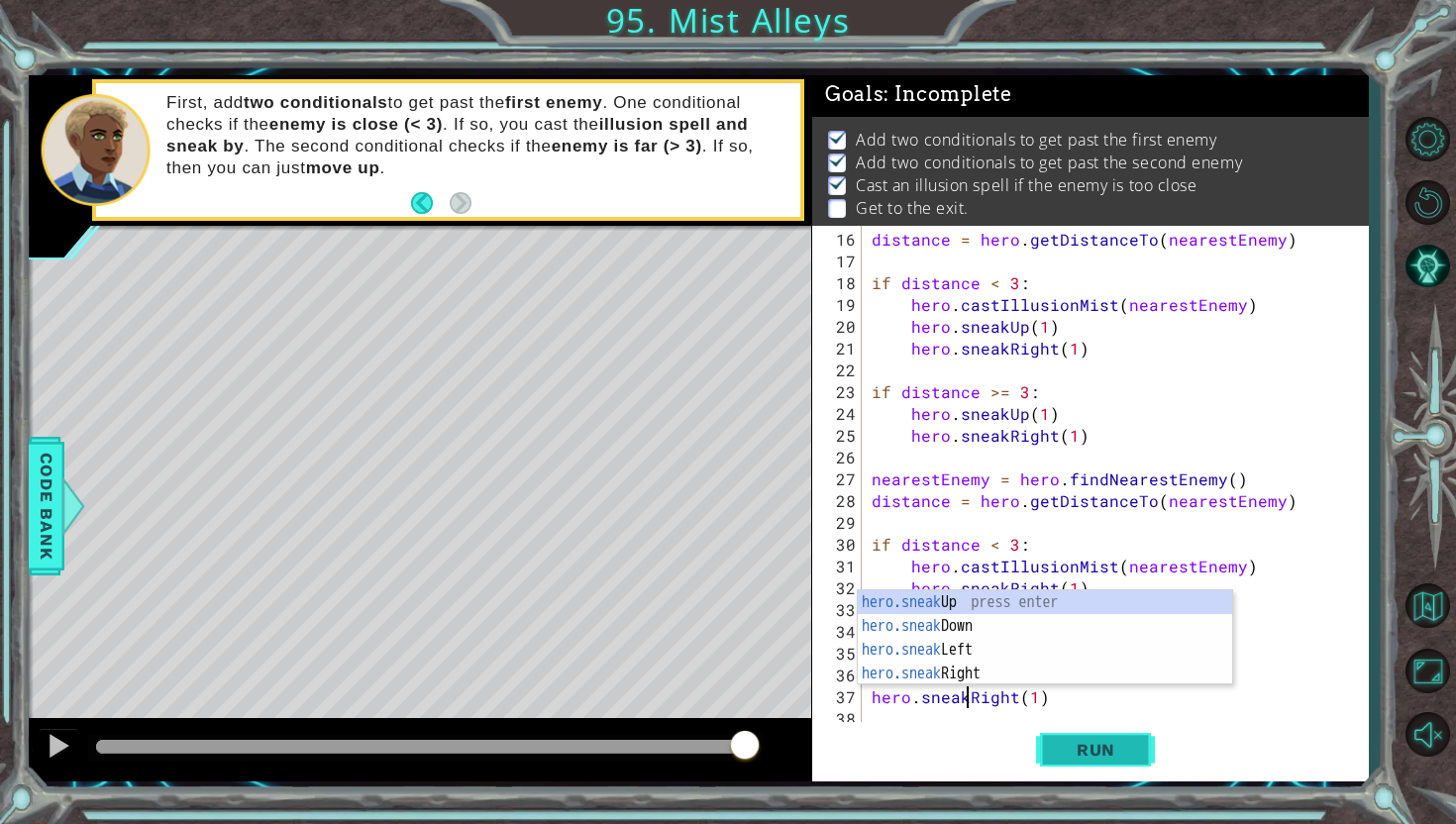 type on "hero.sneakRight(1)" 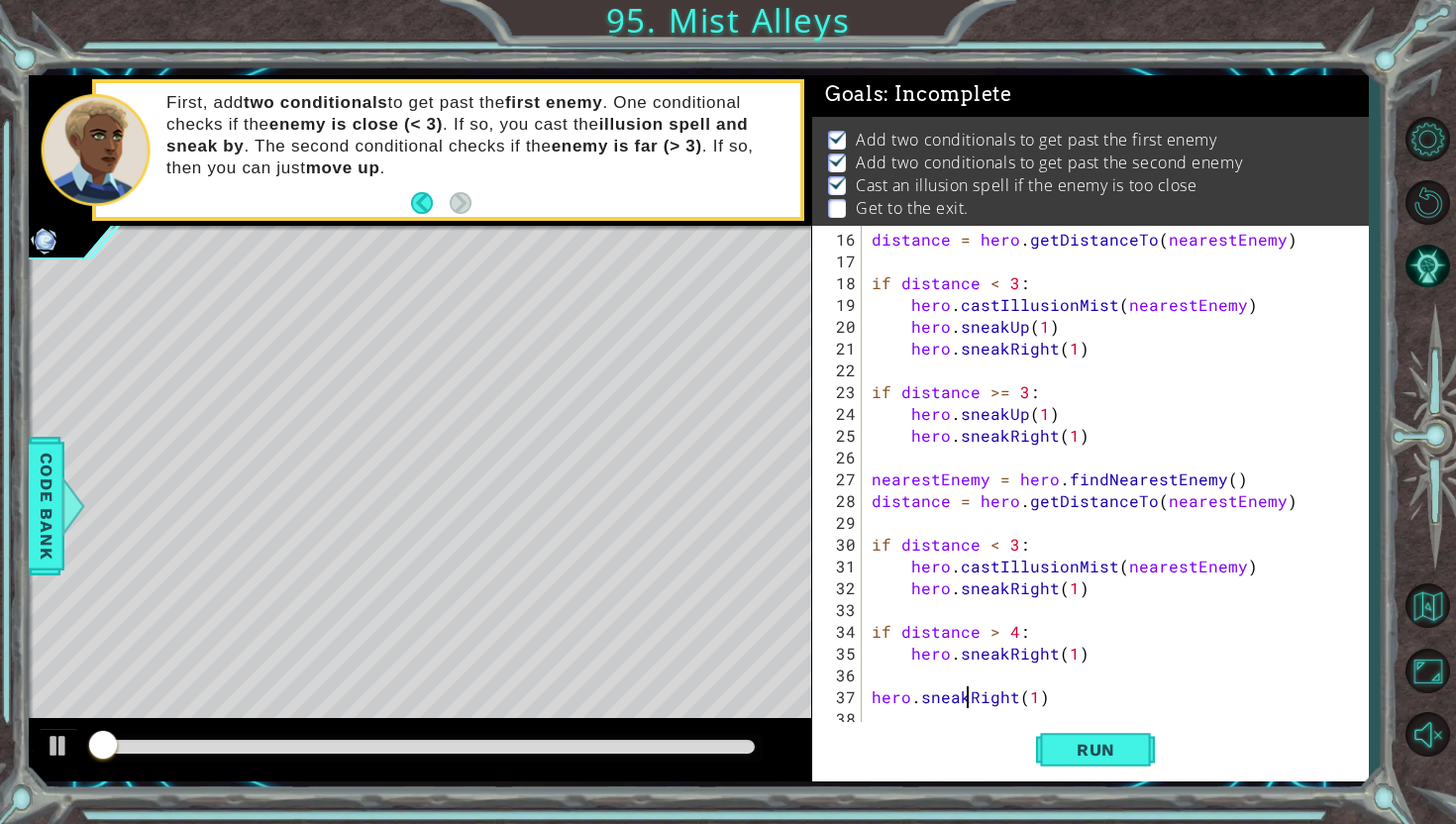click at bounding box center [425, 747] 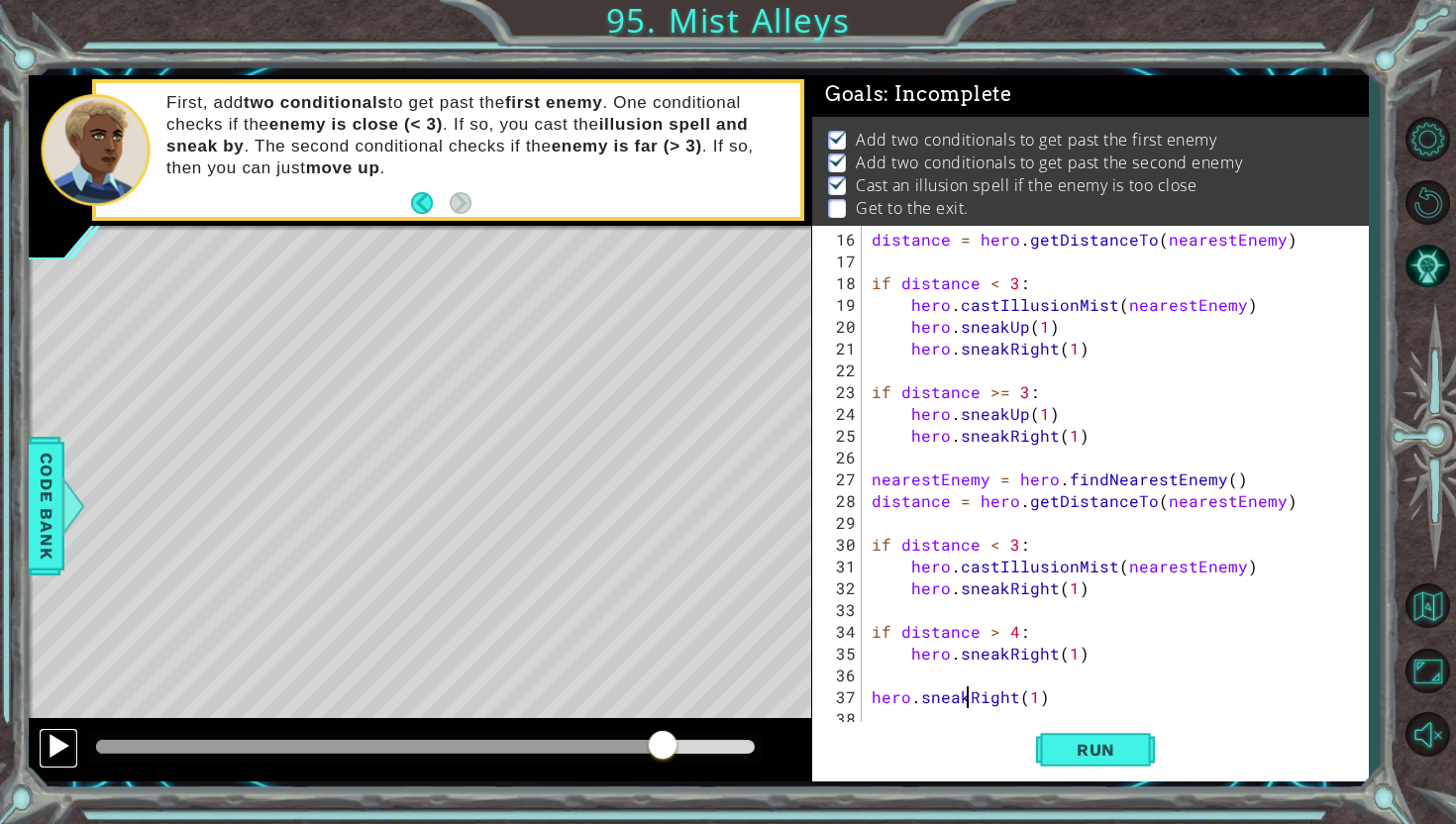 click at bounding box center (58, 746) 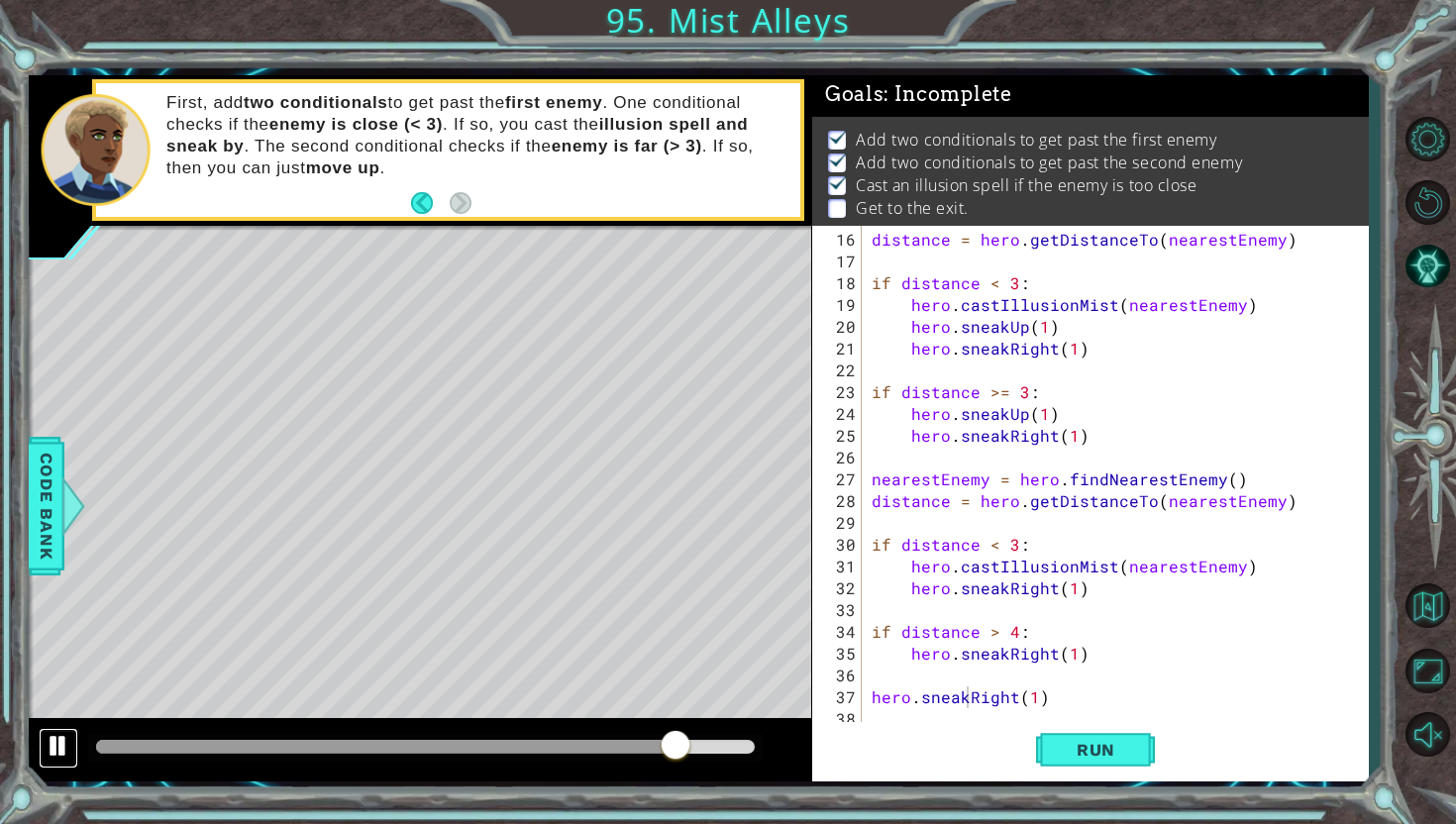 click at bounding box center [58, 746] 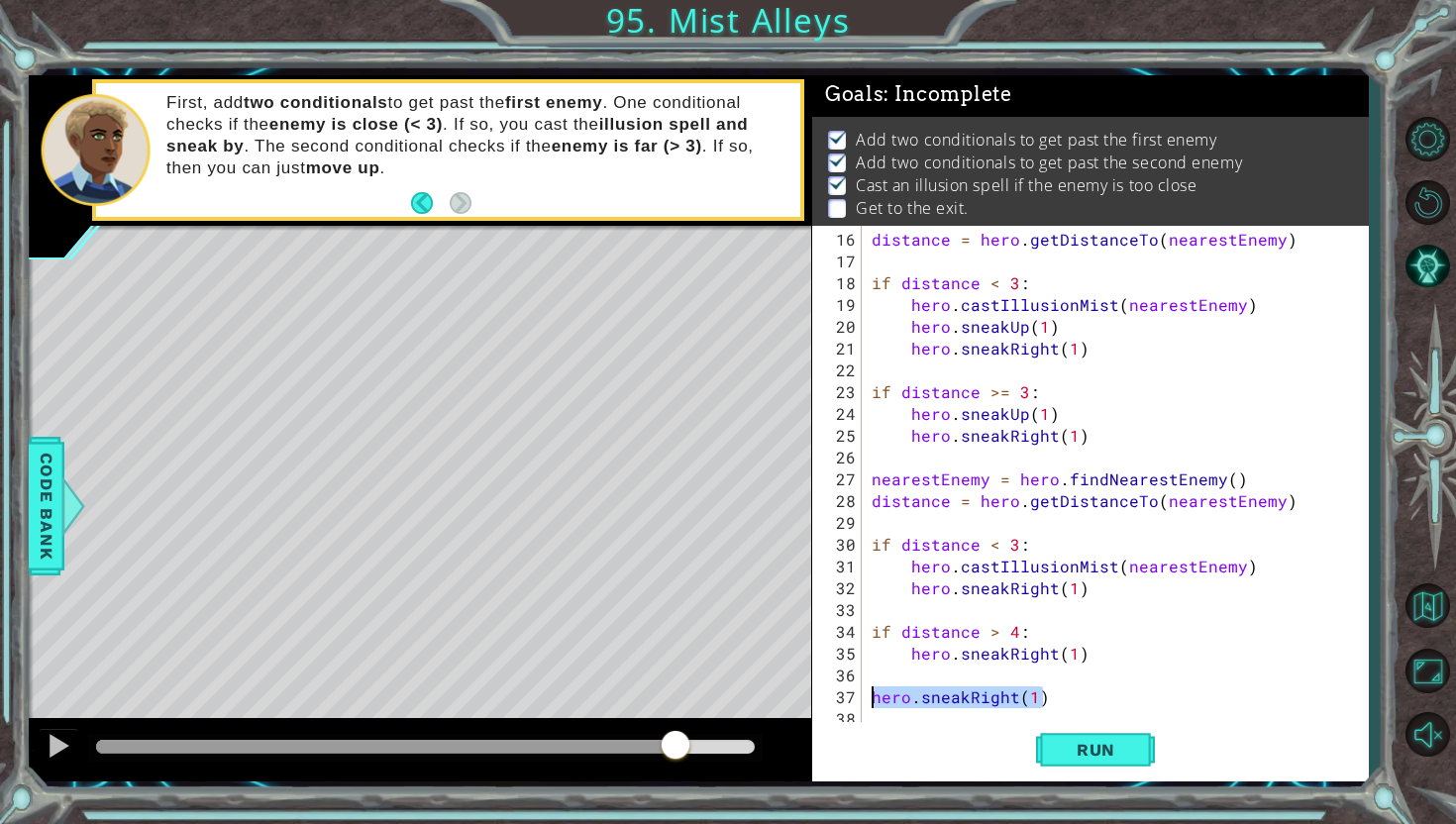 drag, startPoint x: 1047, startPoint y: 700, endPoint x: 853, endPoint y: 696, distance: 194.04123 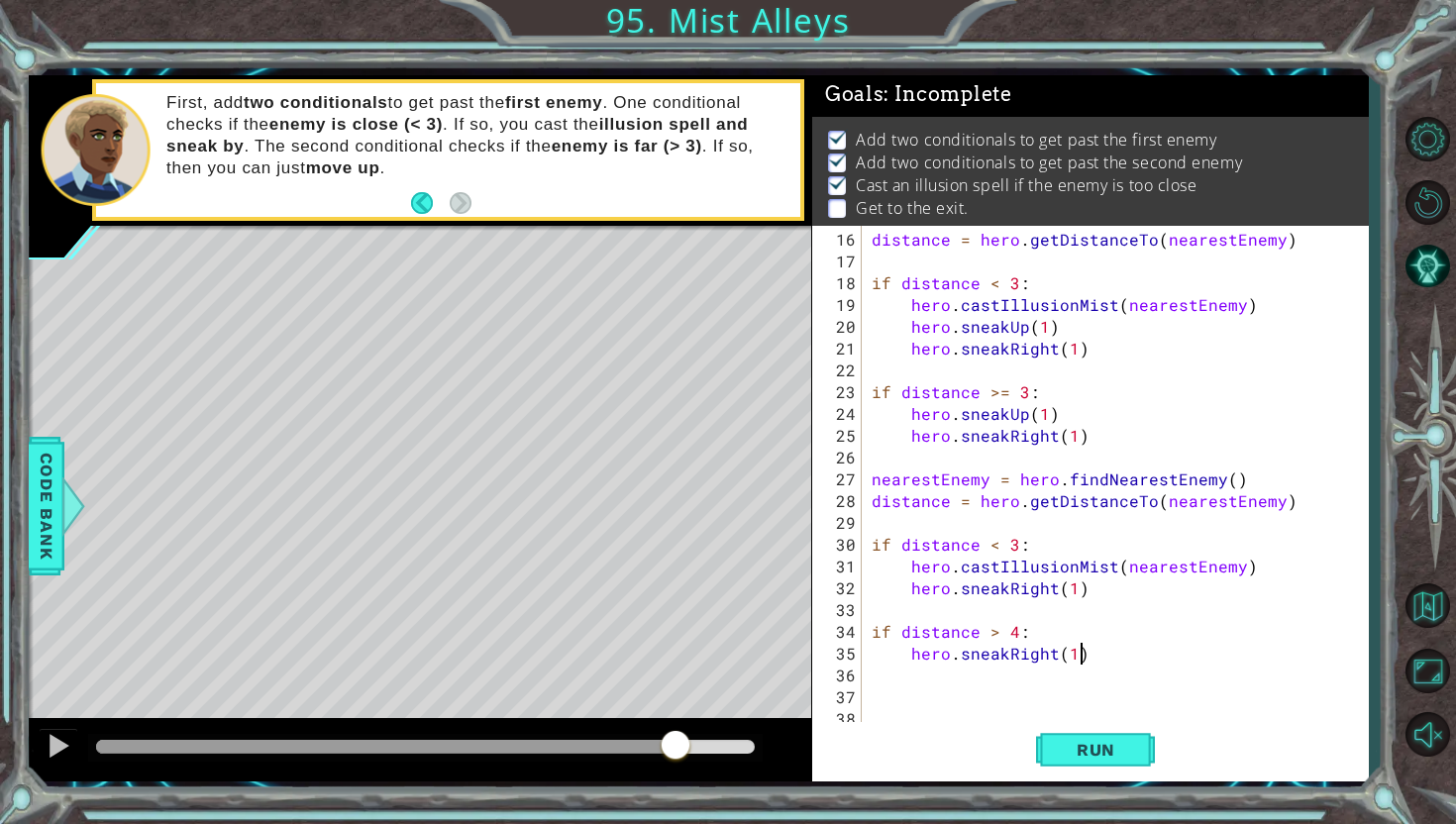 click on "distance   =   hero . getDistanceTo ( nearestEnemy ) if   distance   <   3 :      hero . castIllusionMist ( nearestEnemy )      hero . sneakUp ( 1 )      hero . sneakRight ( 1 ) if   distance   >=   3 :      hero . sneakUp ( 1 )      hero . sneakRight ( 1 )      nearestEnemy   =   hero . findNearestEnemy ( ) distance   =   hero . getDistanceTo ( nearestEnemy ) if   distance   <   3 :      hero . castIllusionMist ( nearestEnemy )      hero . sneakRight ( 1 )      if   distance   >   4 :      hero . sneakRight ( 1 )" at bounding box center (1120, 501) 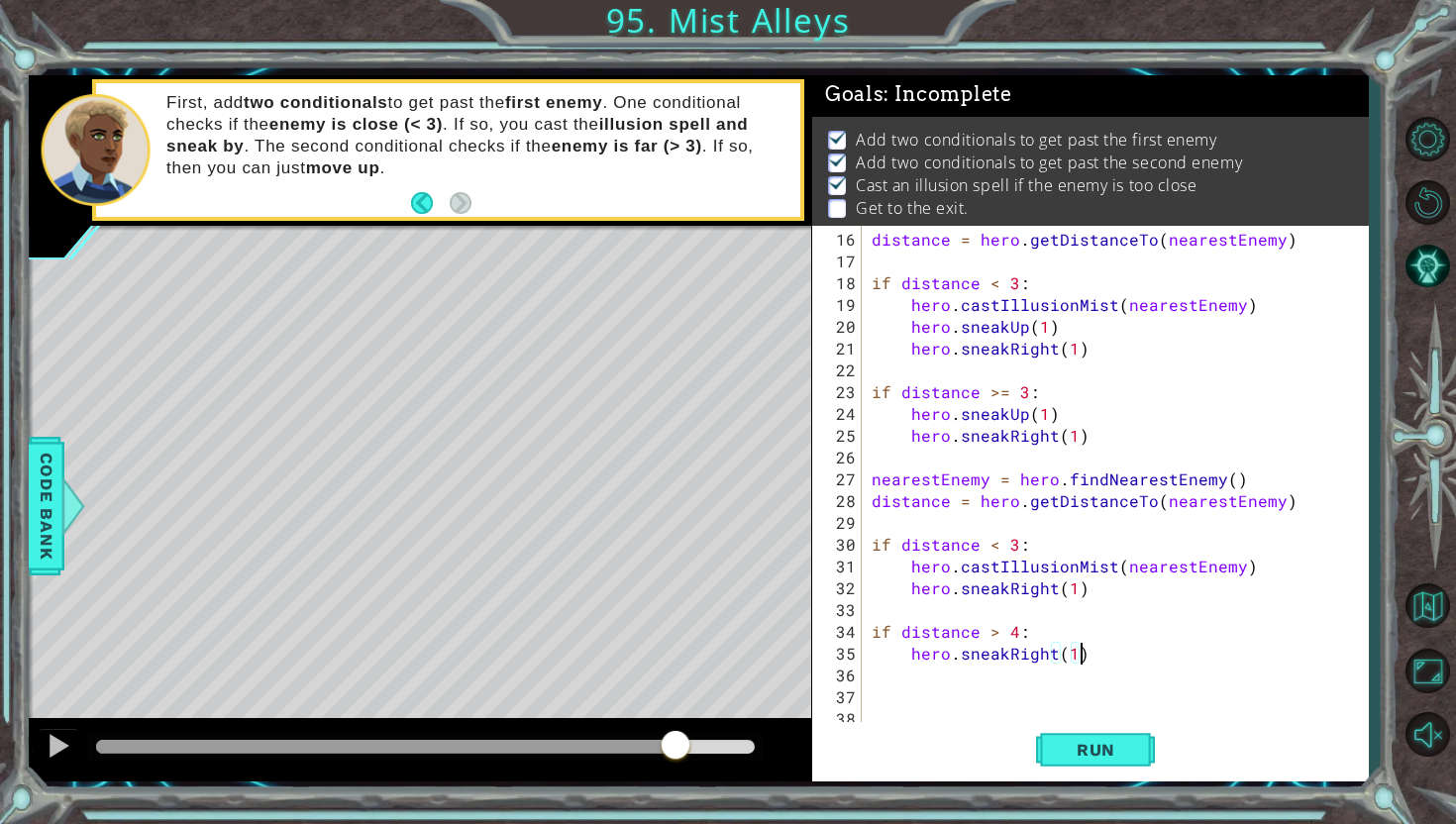 click on "distance   =   hero . getDistanceTo ( nearestEnemy ) if   distance   <   3 :      hero . castIllusionMist ( nearestEnemy )      hero . sneakUp ( 1 )      hero . sneakRight ( 1 ) if   distance   >=   3 :      hero . sneakUp ( 1 )      hero . sneakRight ( 1 )      nearestEnemy   =   hero . findNearestEnemy ( ) distance   =   hero . getDistanceTo ( nearestEnemy ) if   distance   <   3 :      hero . castIllusionMist ( nearestEnemy )      hero . sneakRight ( 1 )      if   distance   >   4 :      hero . sneakRight ( 1 )" at bounding box center (1120, 501) 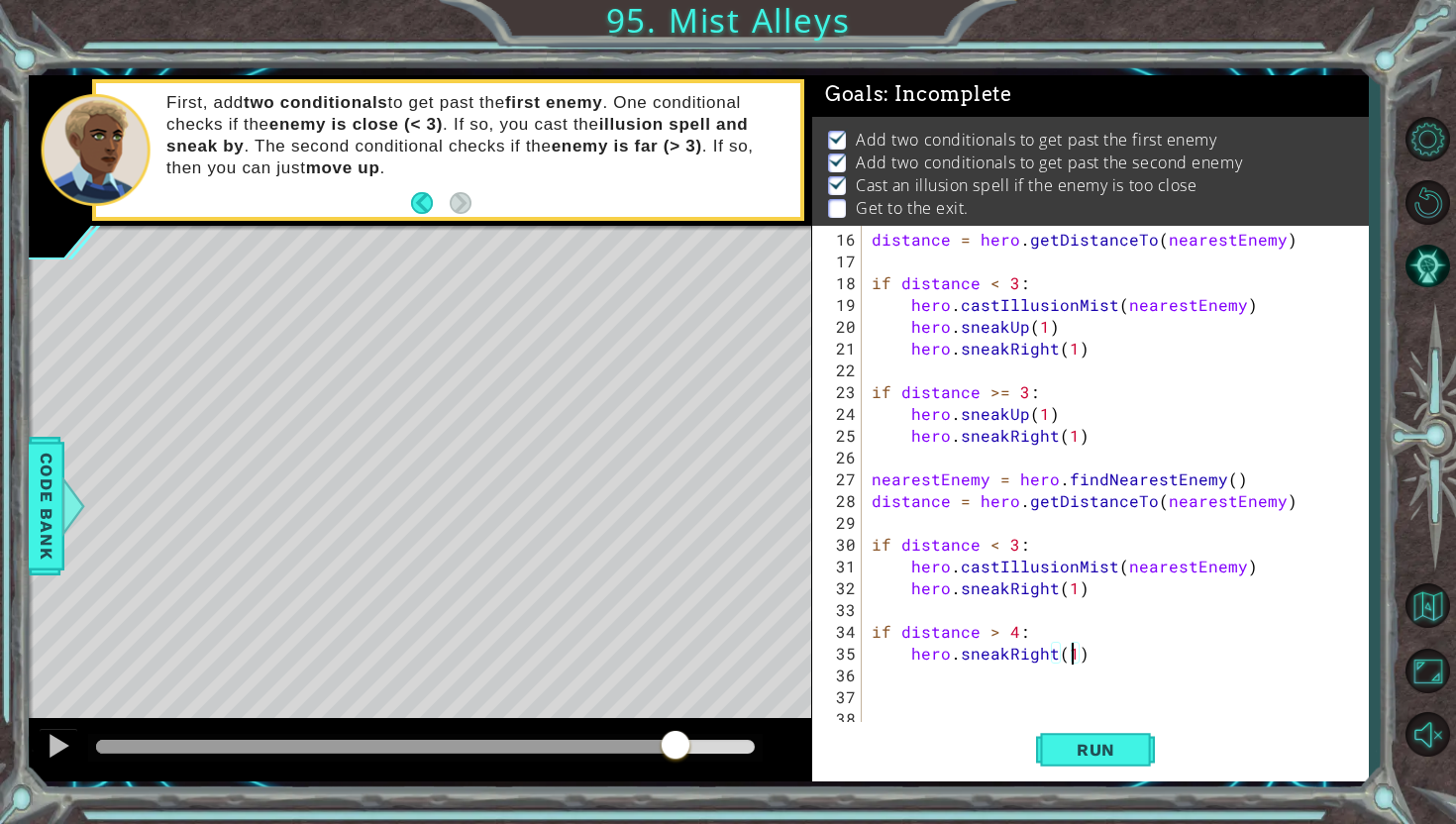 click on "distance   =   hero . getDistanceTo ( nearestEnemy ) if   distance   <   3 :      hero . castIllusionMist ( nearestEnemy )      hero . sneakUp ( 1 )      hero . sneakRight ( 1 ) if   distance   >=   3 :      hero . sneakUp ( 1 )      hero . sneakRight ( 1 )      nearestEnemy   =   hero . findNearestEnemy ( ) distance   =   hero . getDistanceTo ( nearestEnemy ) if   distance   <   3 :      hero . castIllusionMist ( nearestEnemy )      hero . sneakRight ( 1 )      if   distance   >   4 :      hero . sneakRight ( 1 )" at bounding box center [1120, 501] 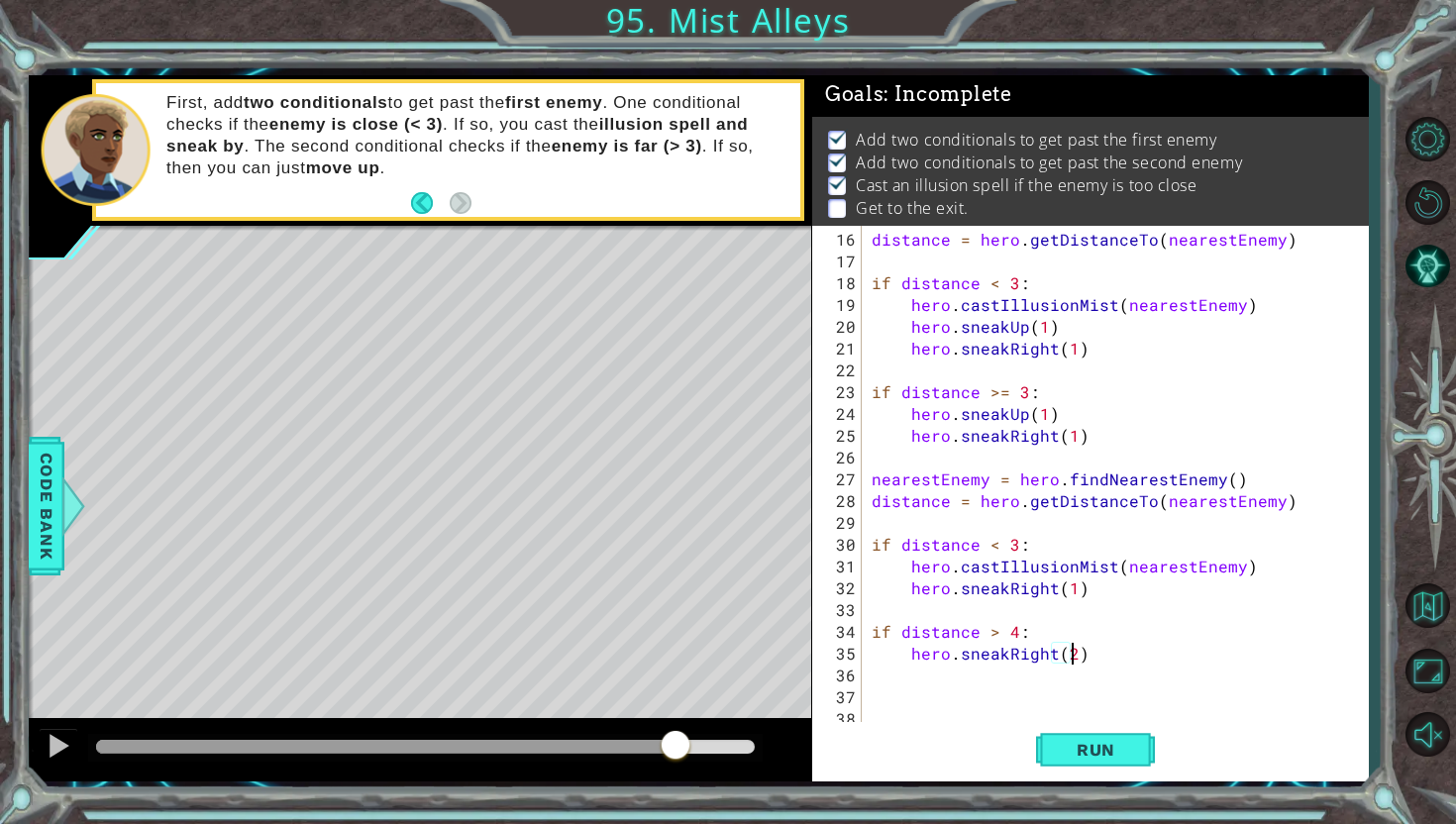 scroll, scrollTop: 0, scrollLeft: 12, axis: horizontal 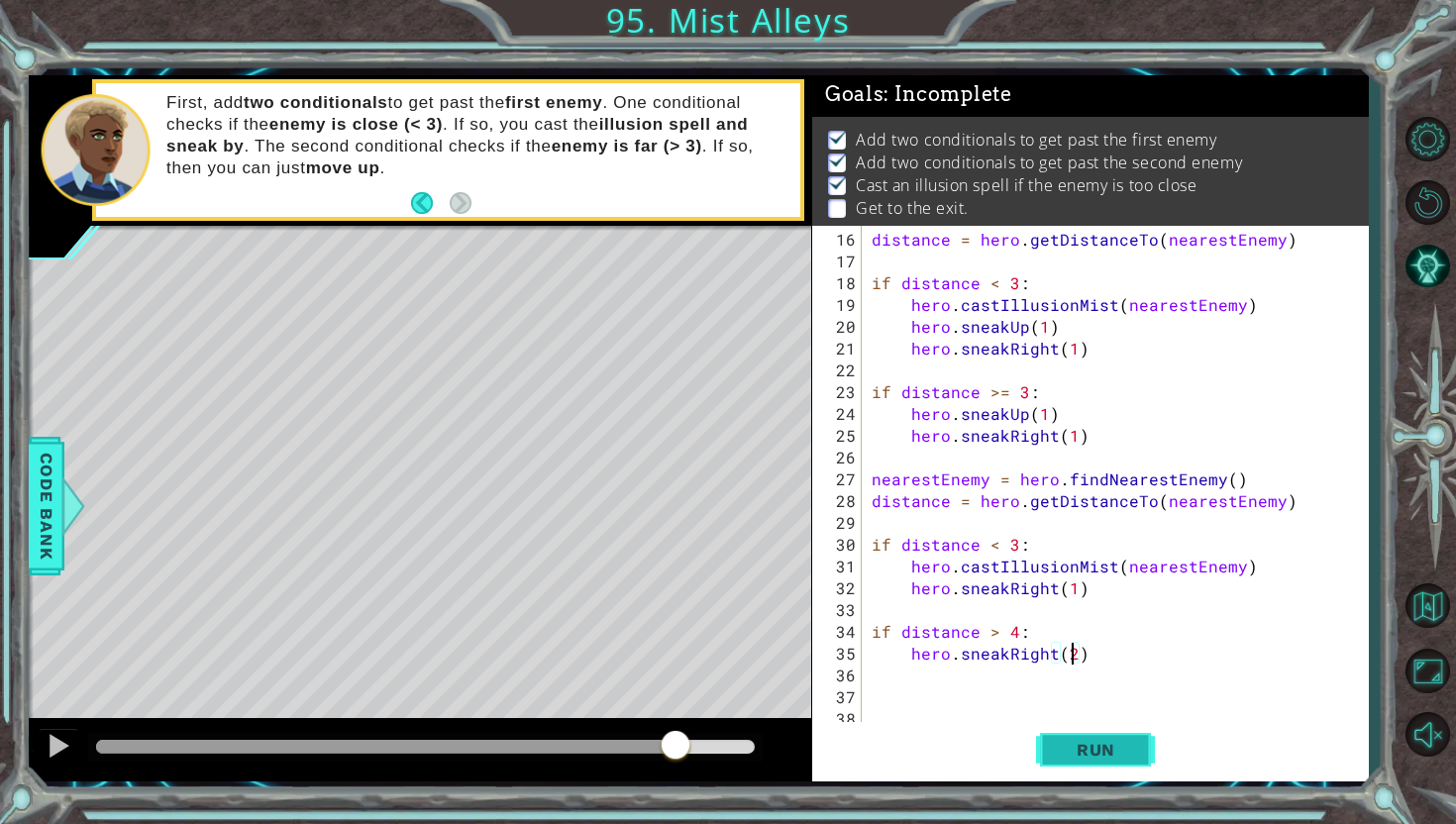 type on "hero.sneakRight(2)" 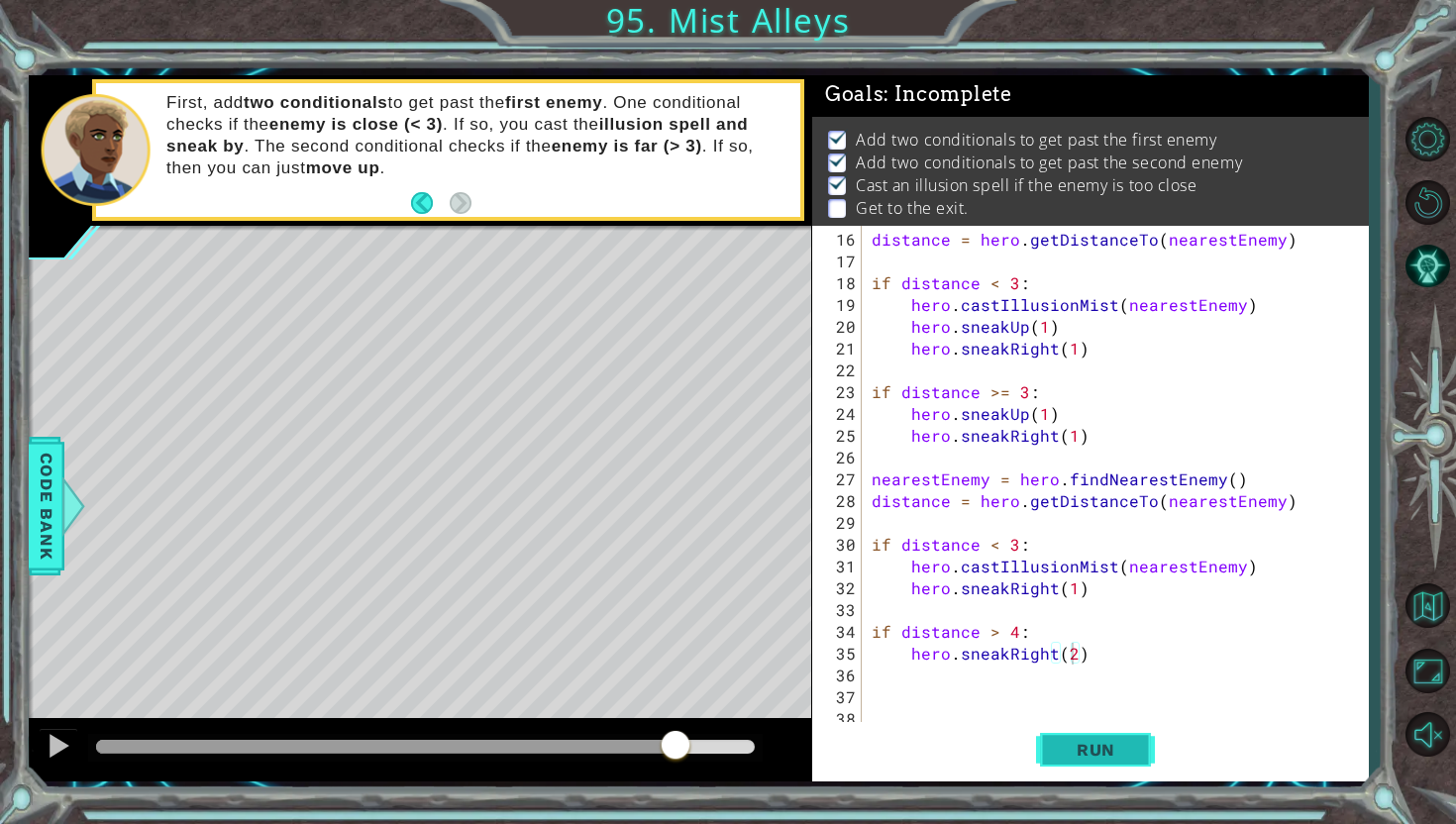 click on "Run" at bounding box center [1095, 750] 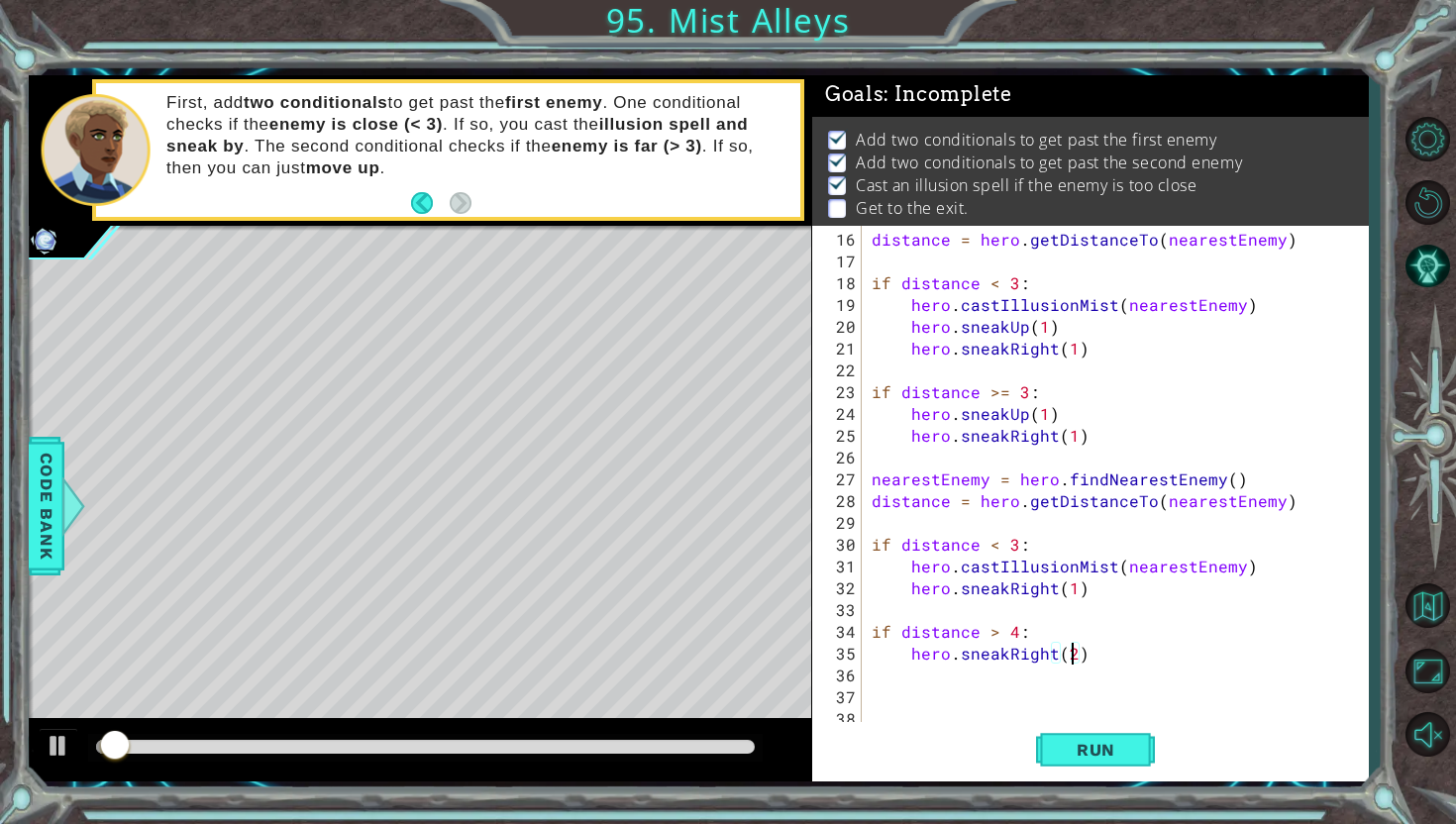 click at bounding box center (425, 747) 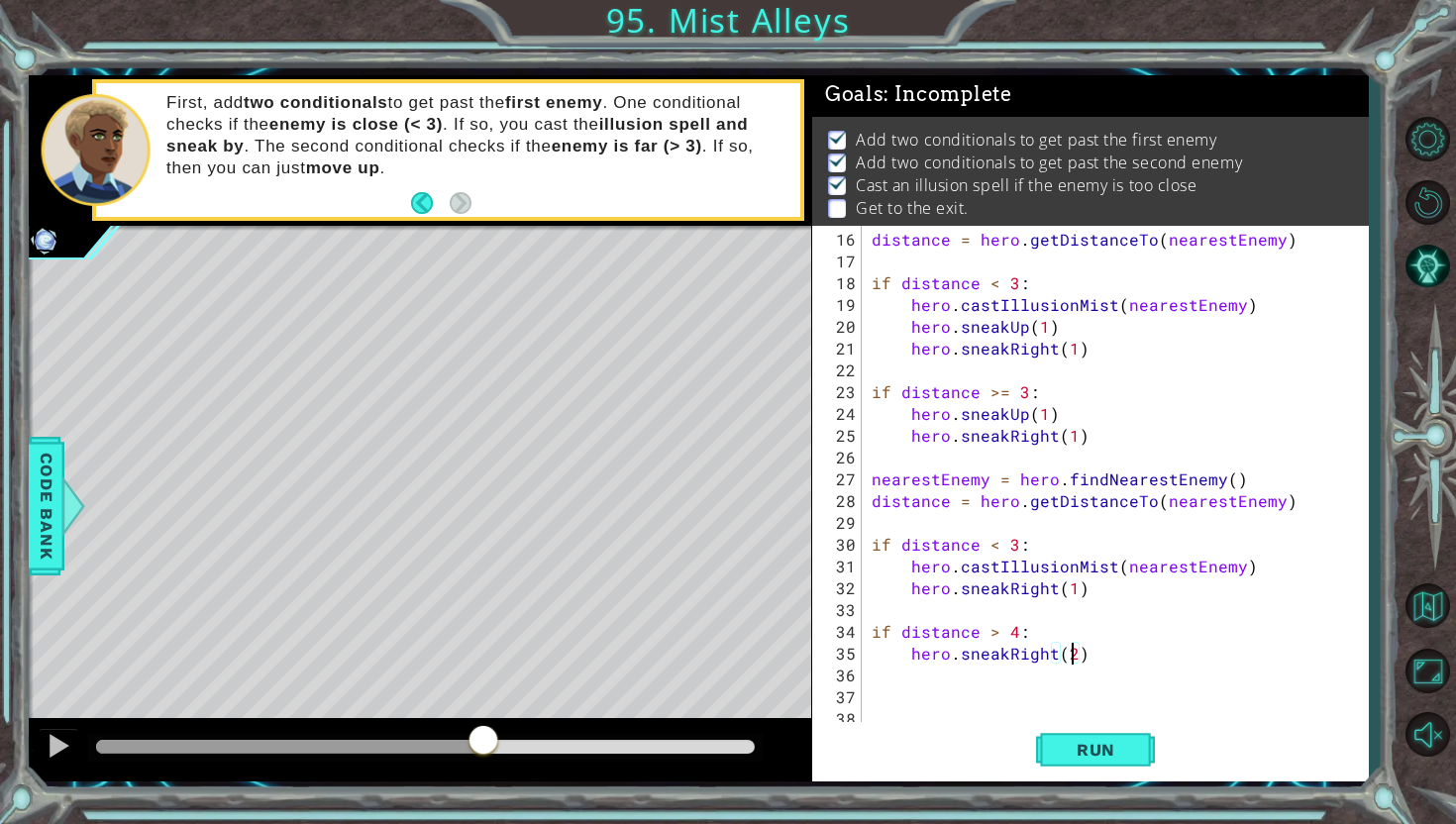 click at bounding box center (425, 748) 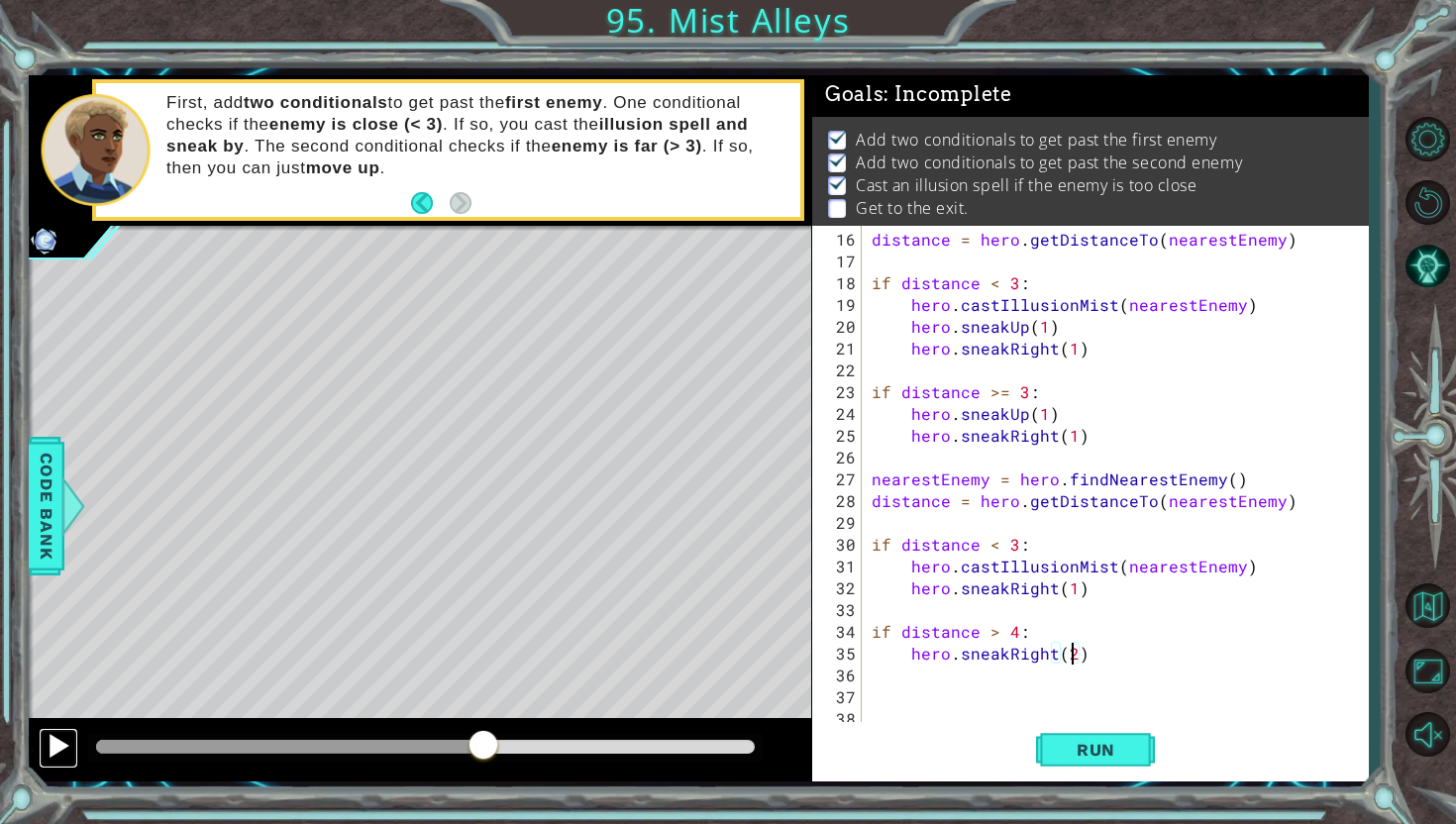 click at bounding box center [58, 746] 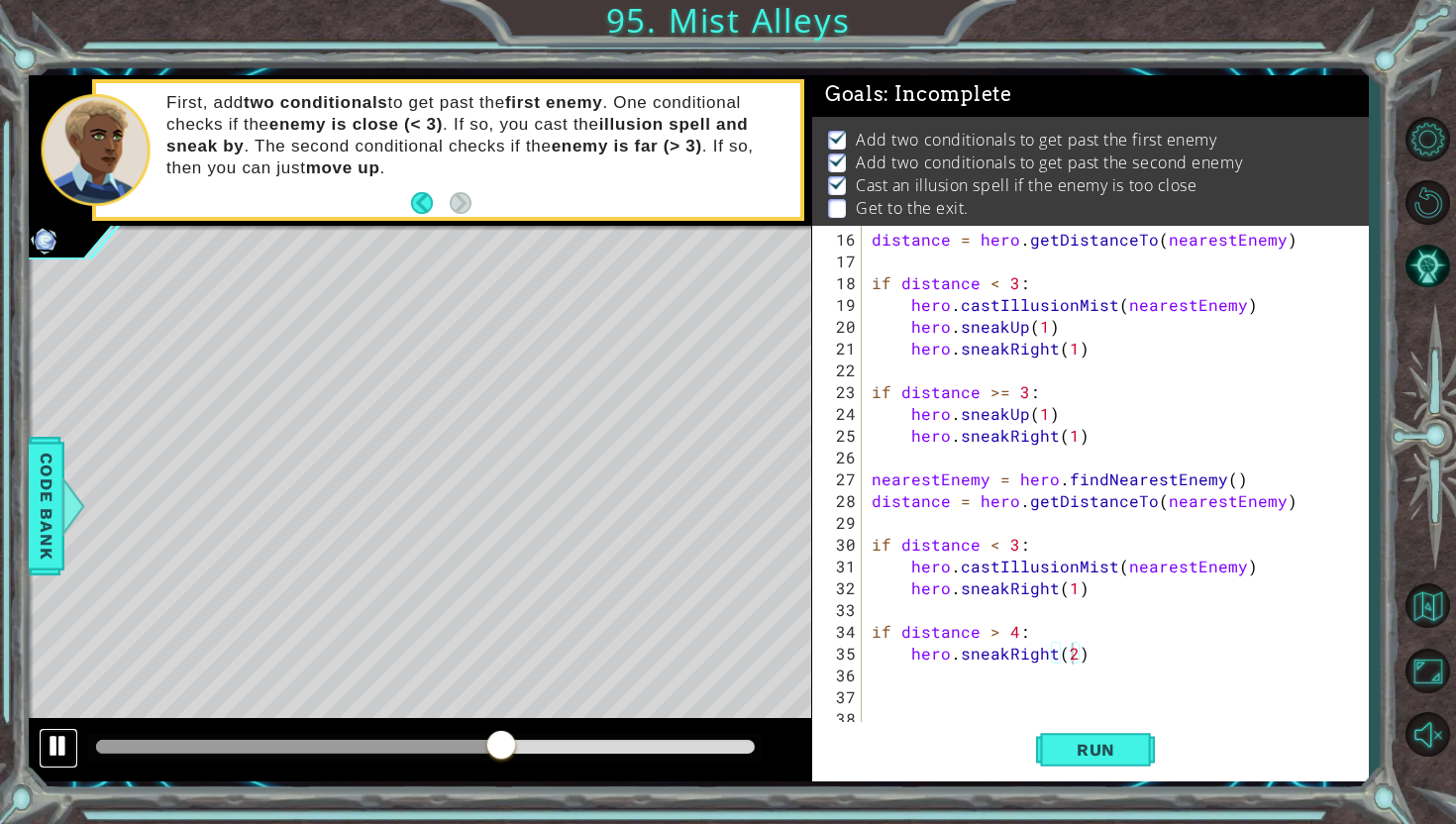 click at bounding box center (58, 746) 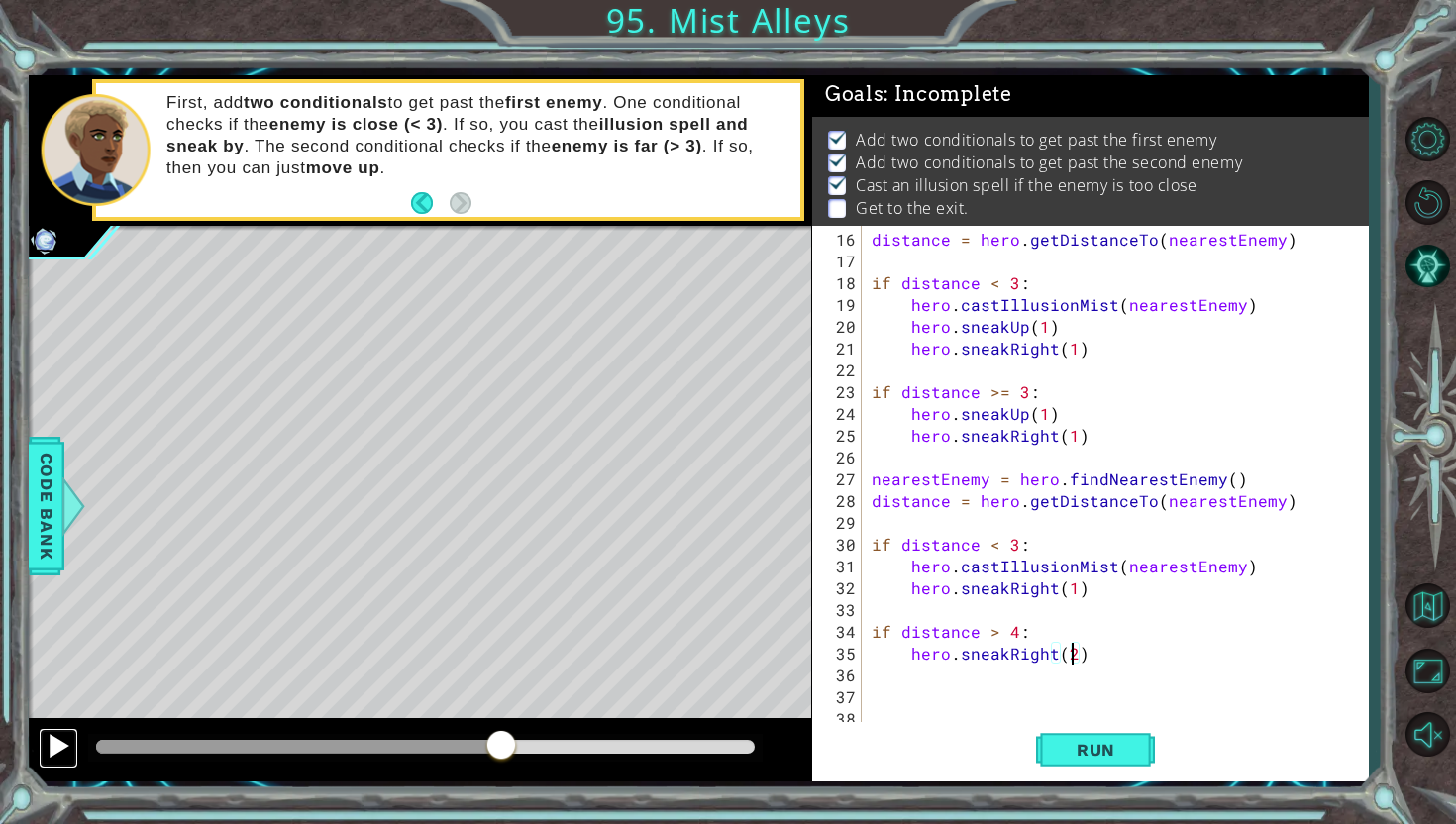 click at bounding box center [58, 746] 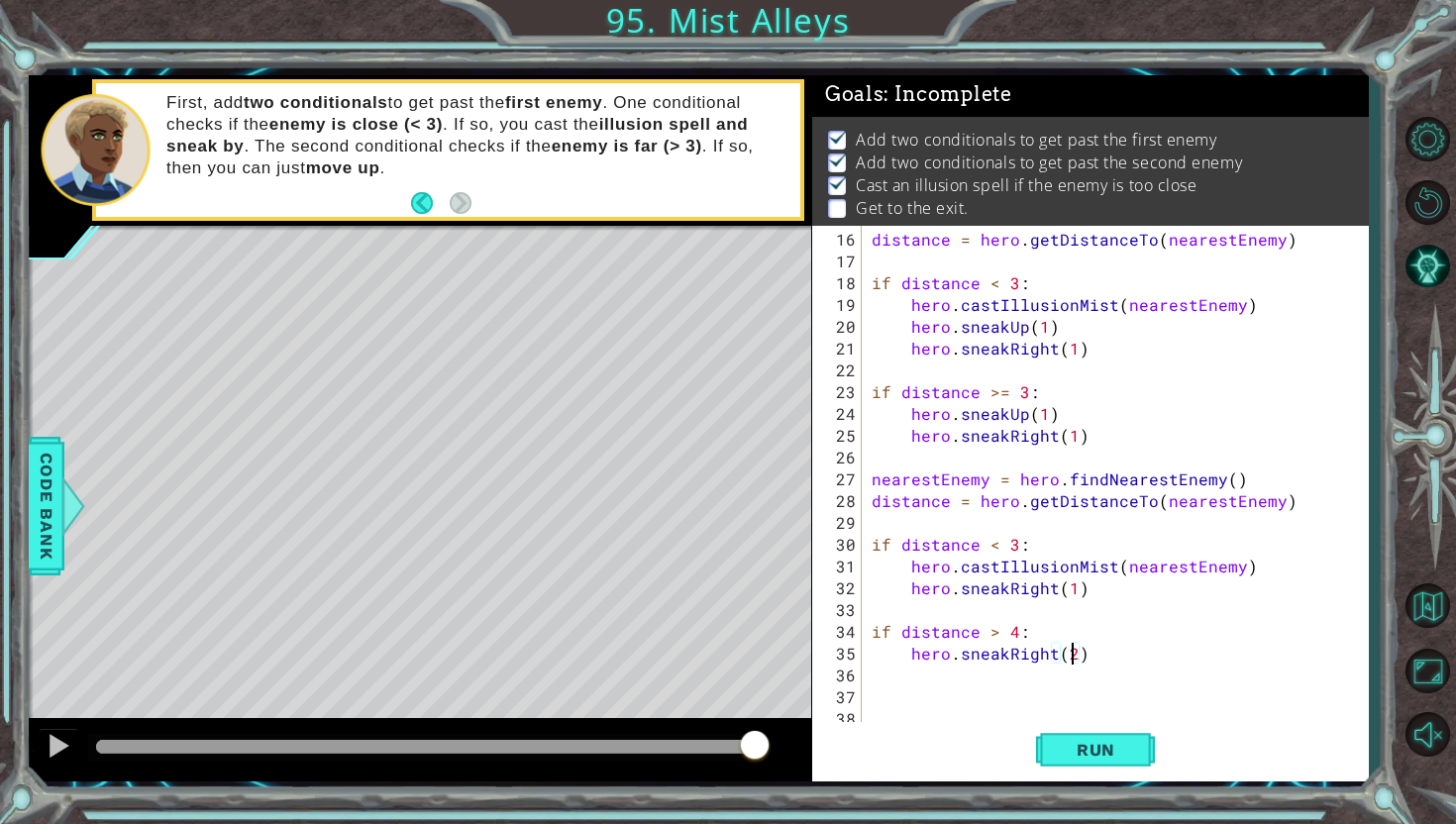 click at bounding box center (425, 747) 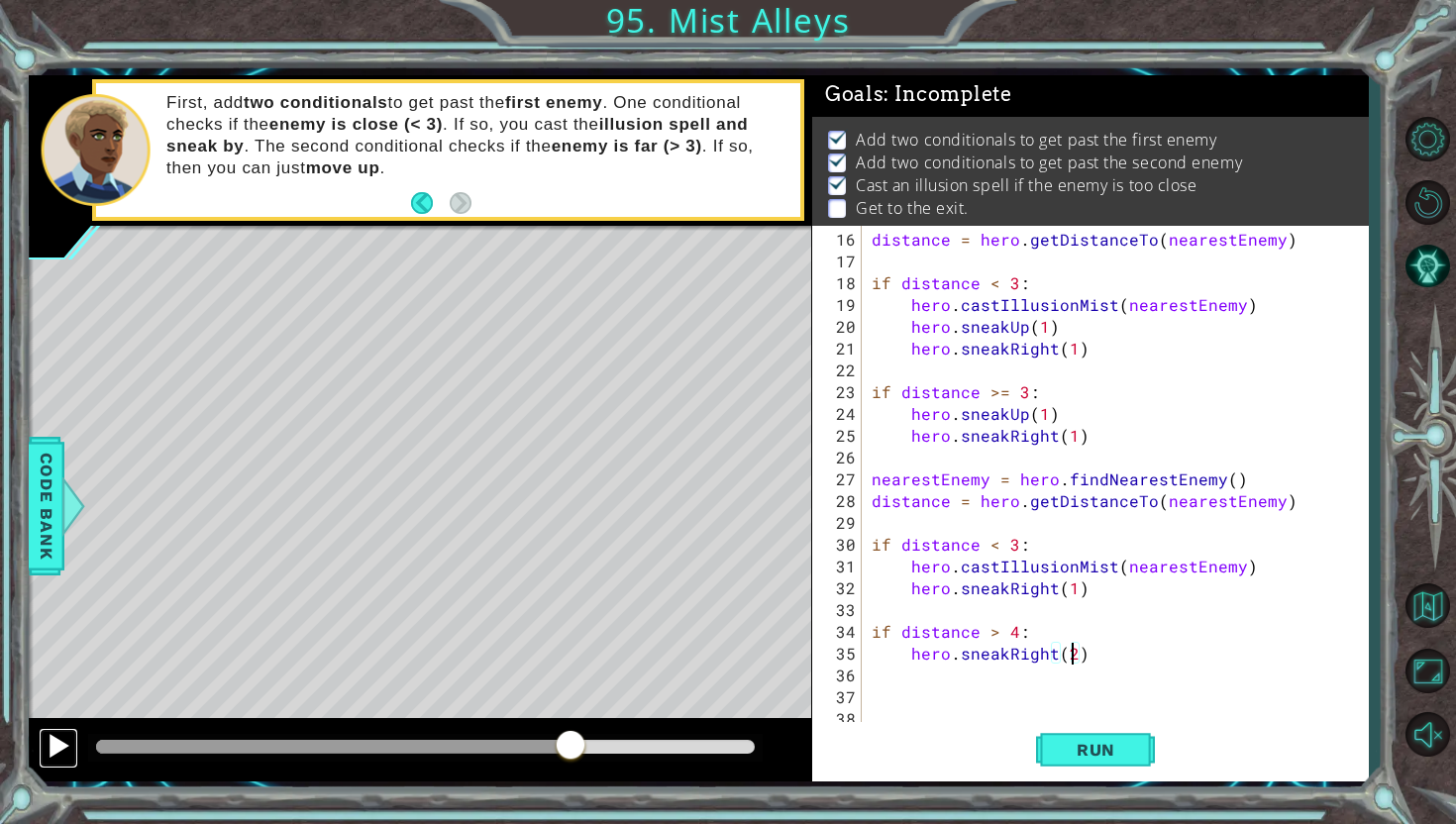 click at bounding box center [58, 746] 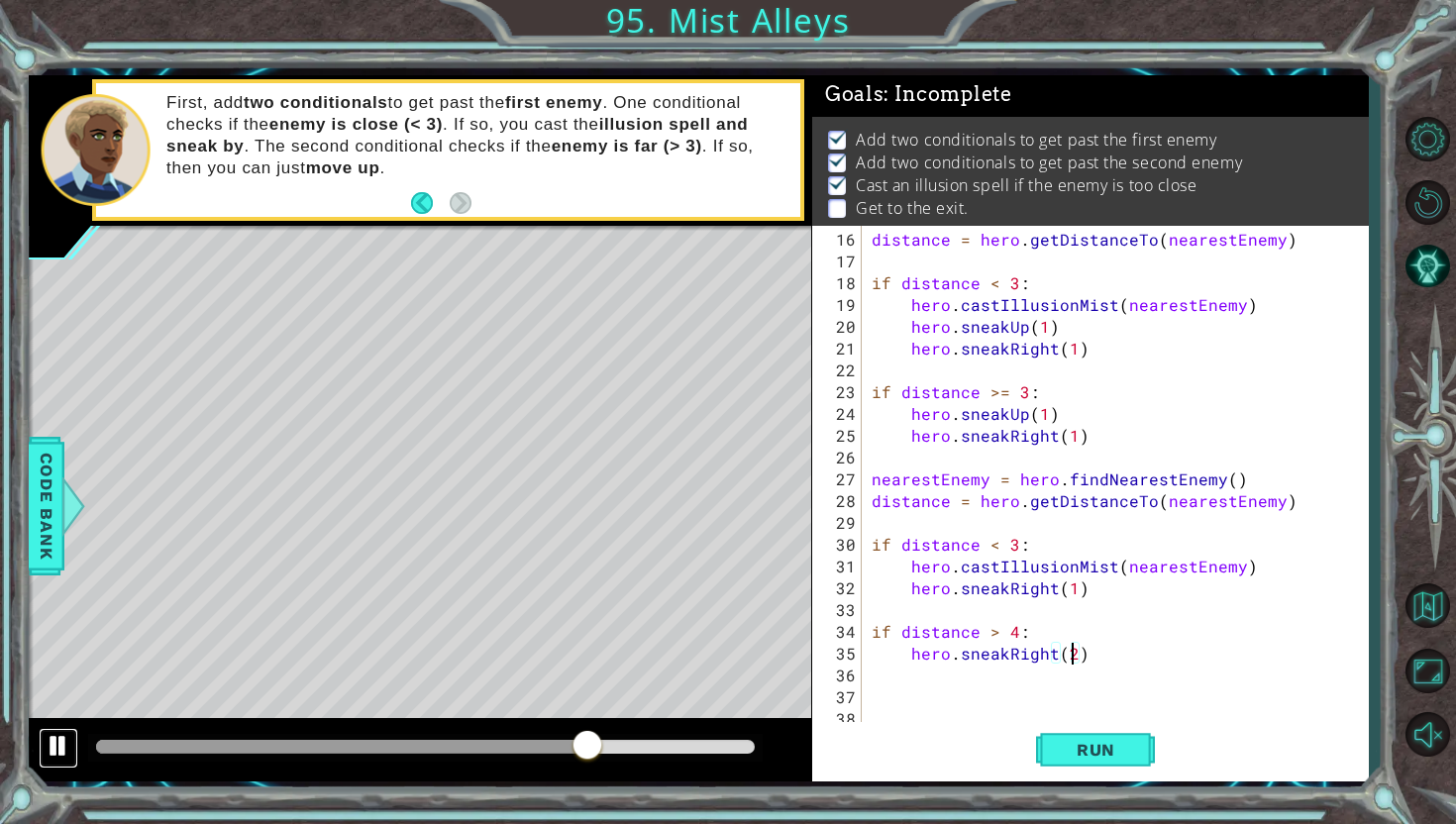 click at bounding box center [58, 746] 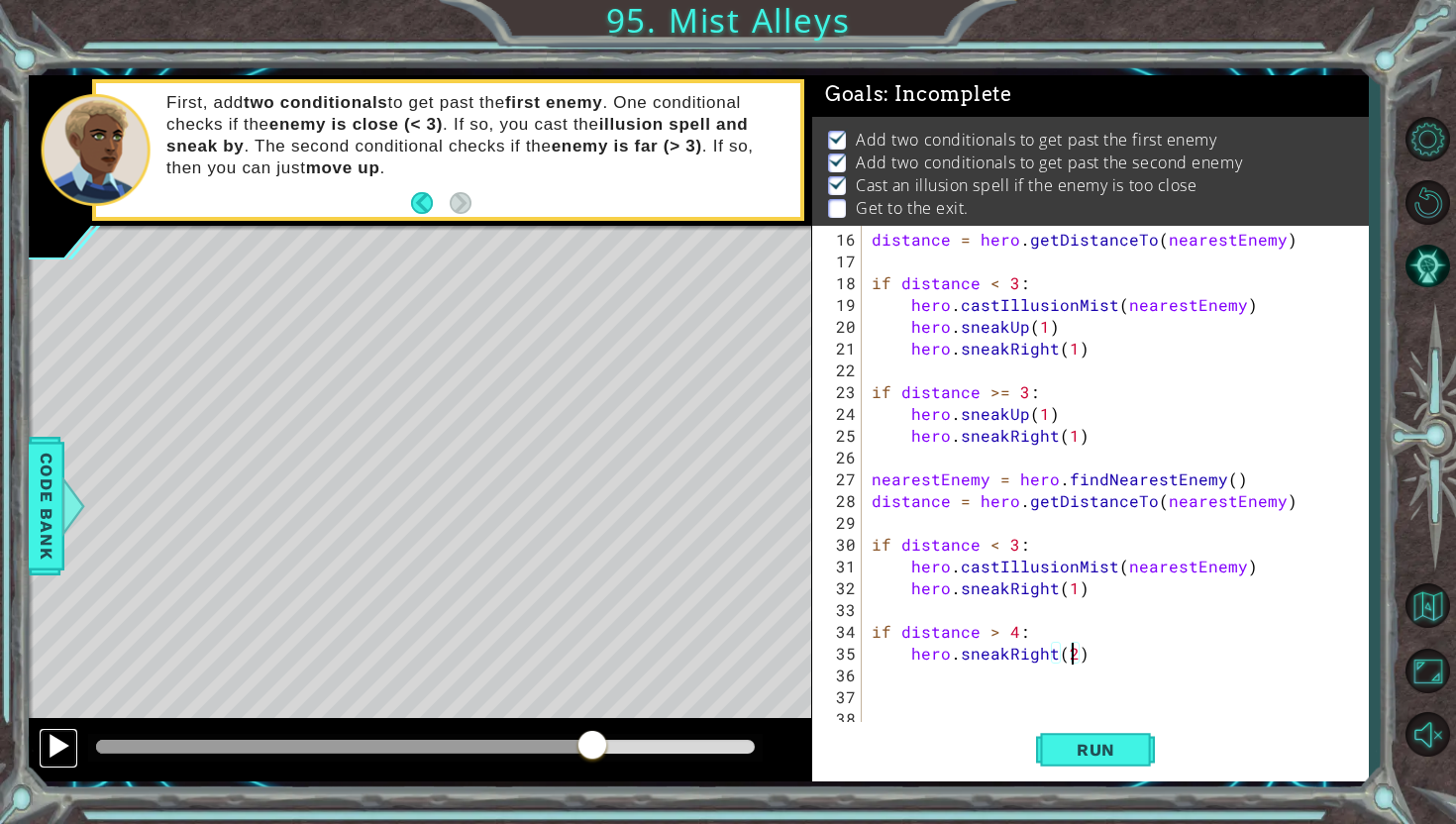 click at bounding box center [58, 748] 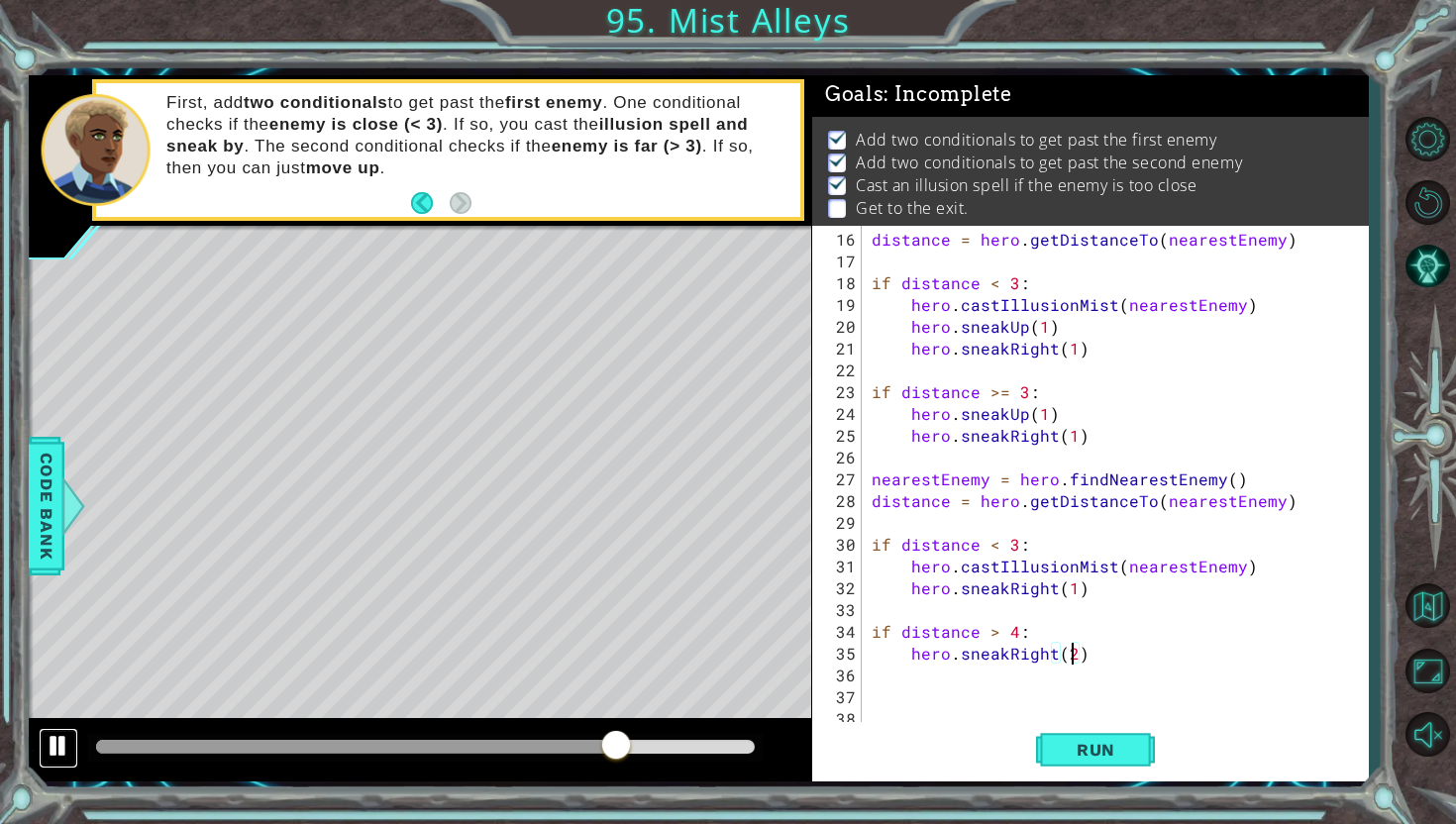 click at bounding box center (58, 746) 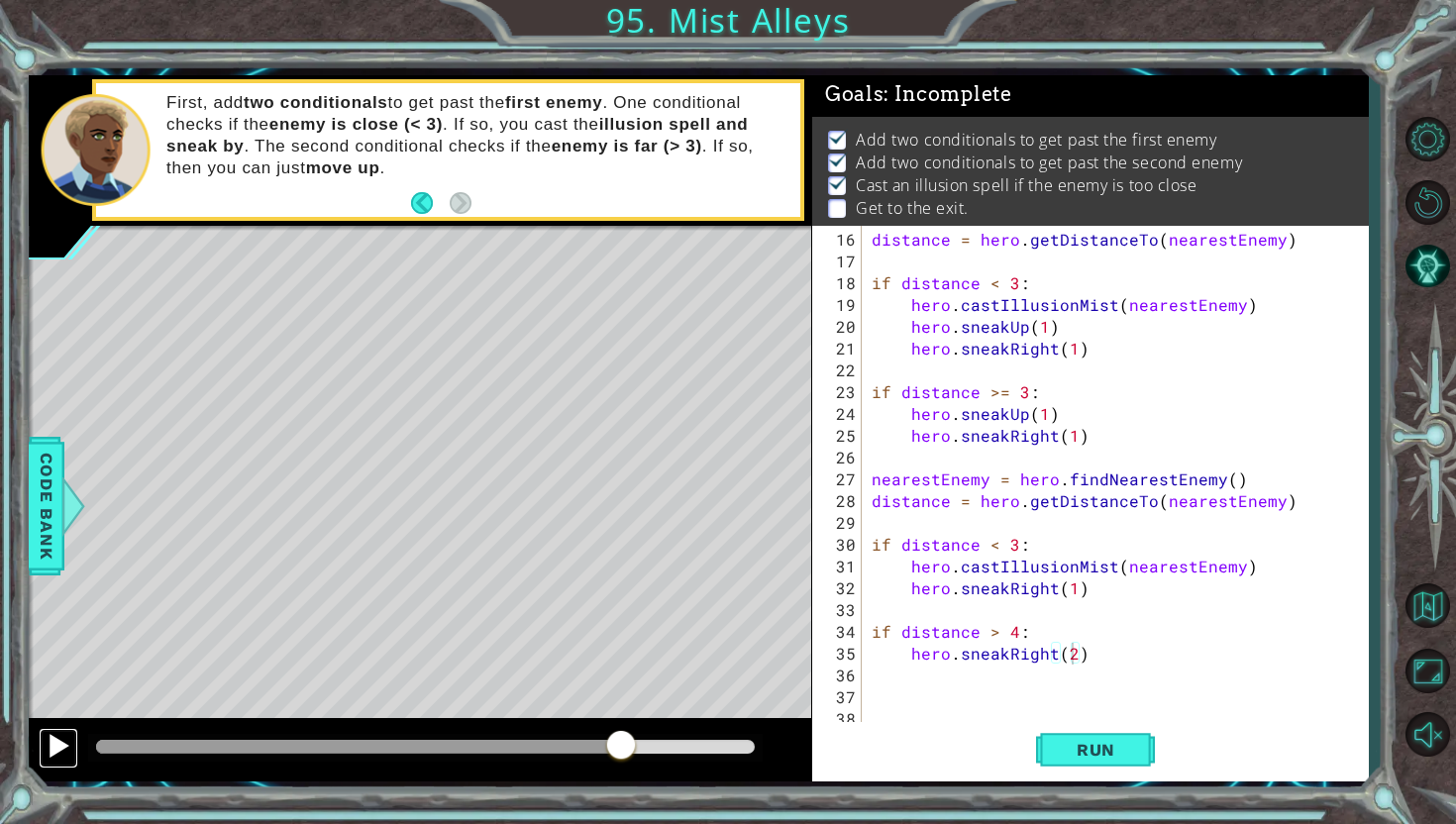 click at bounding box center (58, 746) 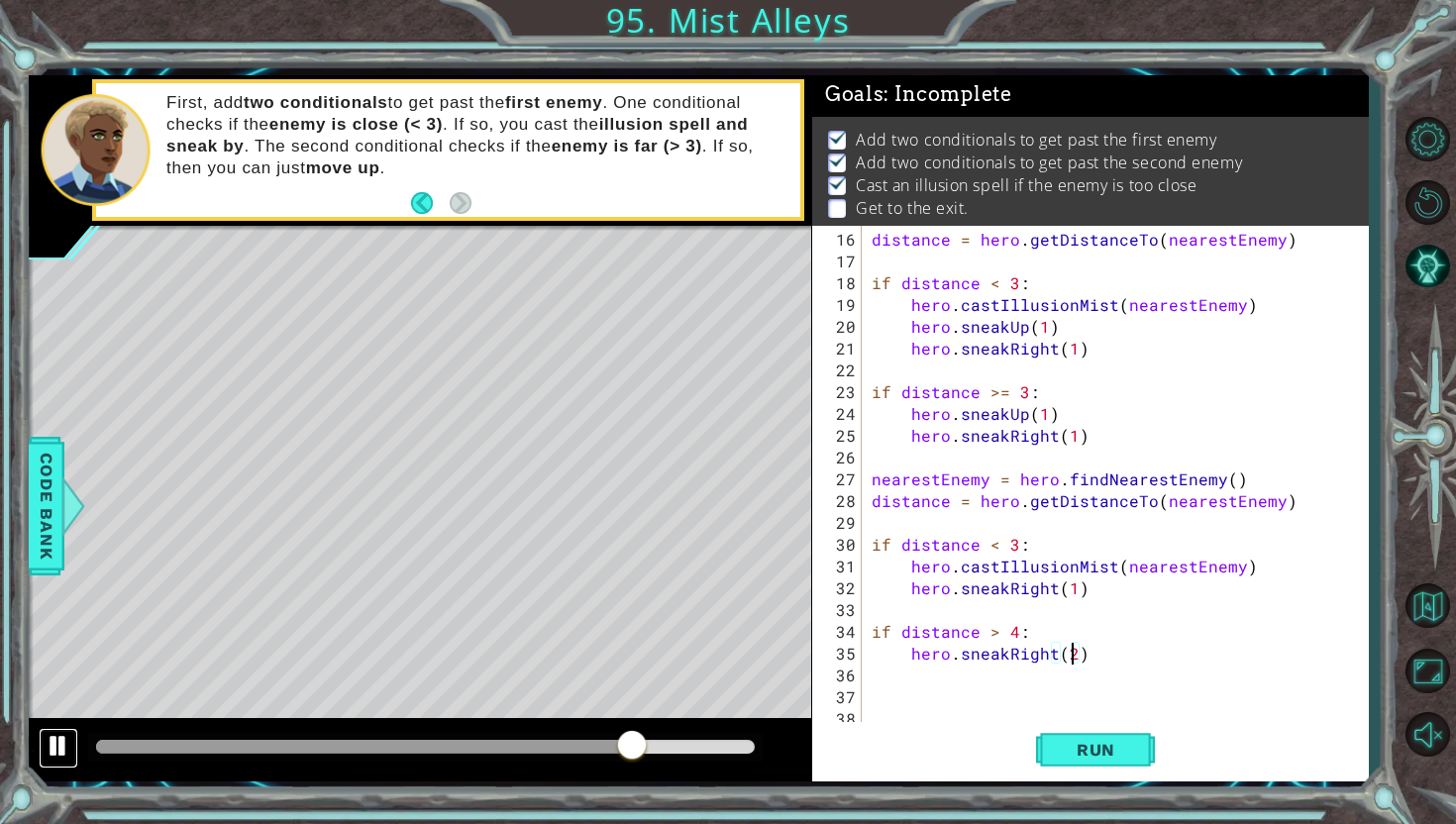 click at bounding box center [58, 746] 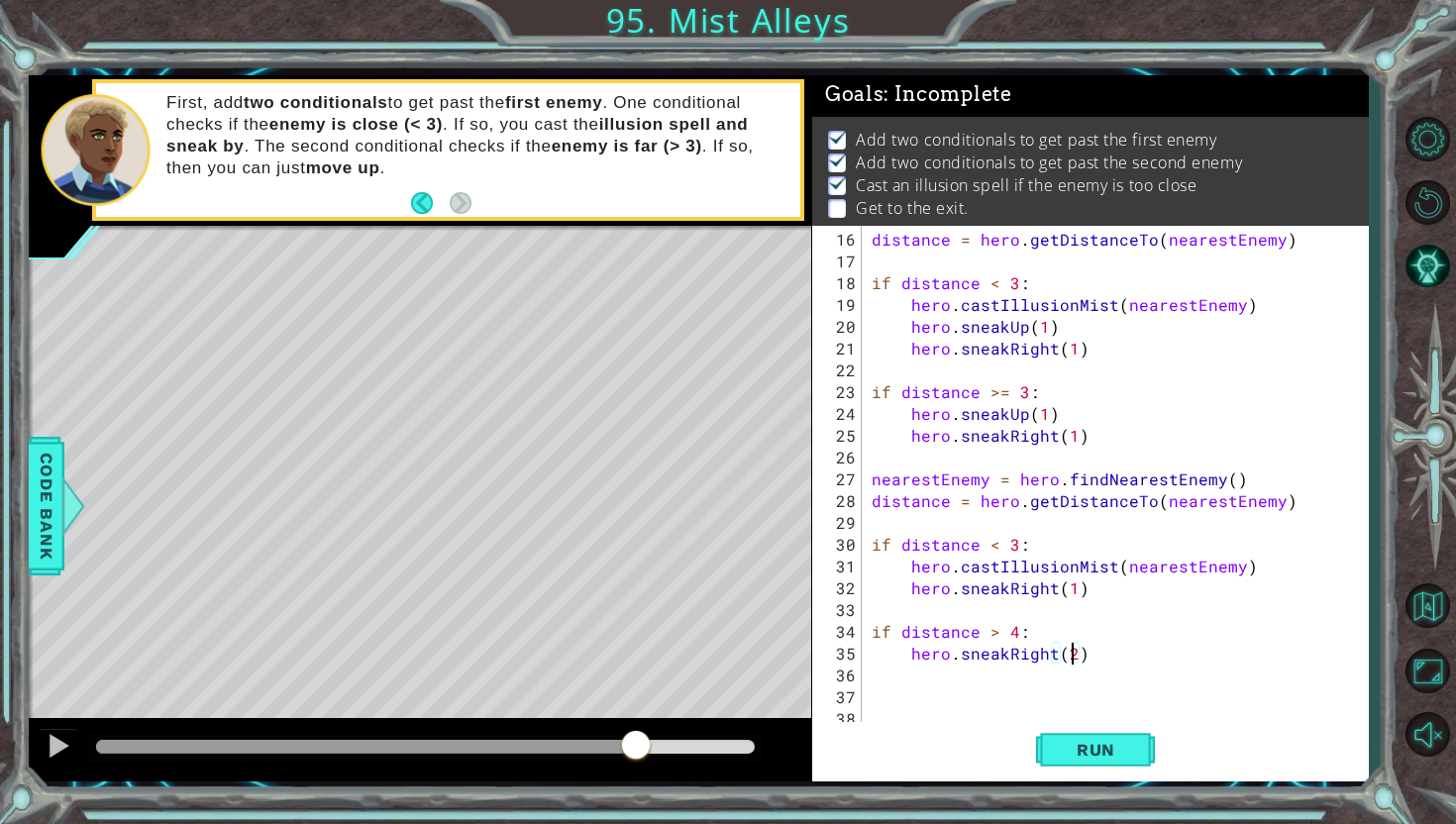 click on "distance   =   hero . getDistanceTo ( nearestEnemy ) if   distance   <   3 :      hero . castIllusionMist ( nearestEnemy )      hero . sneakUp ( 1 )      hero . sneakRight ( 1 ) if   distance   >=   3 :      hero . sneakUp ( 1 )      hero . sneakRight ( 1 )      nearestEnemy   =   hero . findNearestEnemy ( ) distance   =   hero . getDistanceTo ( nearestEnemy ) if   distance   <   3 :      hero . castIllusionMist ( nearestEnemy )      hero . sneakRight ( 1 )      if   distance   >   4 :      hero . sneakRight ( 2 )" at bounding box center [1120, 501] 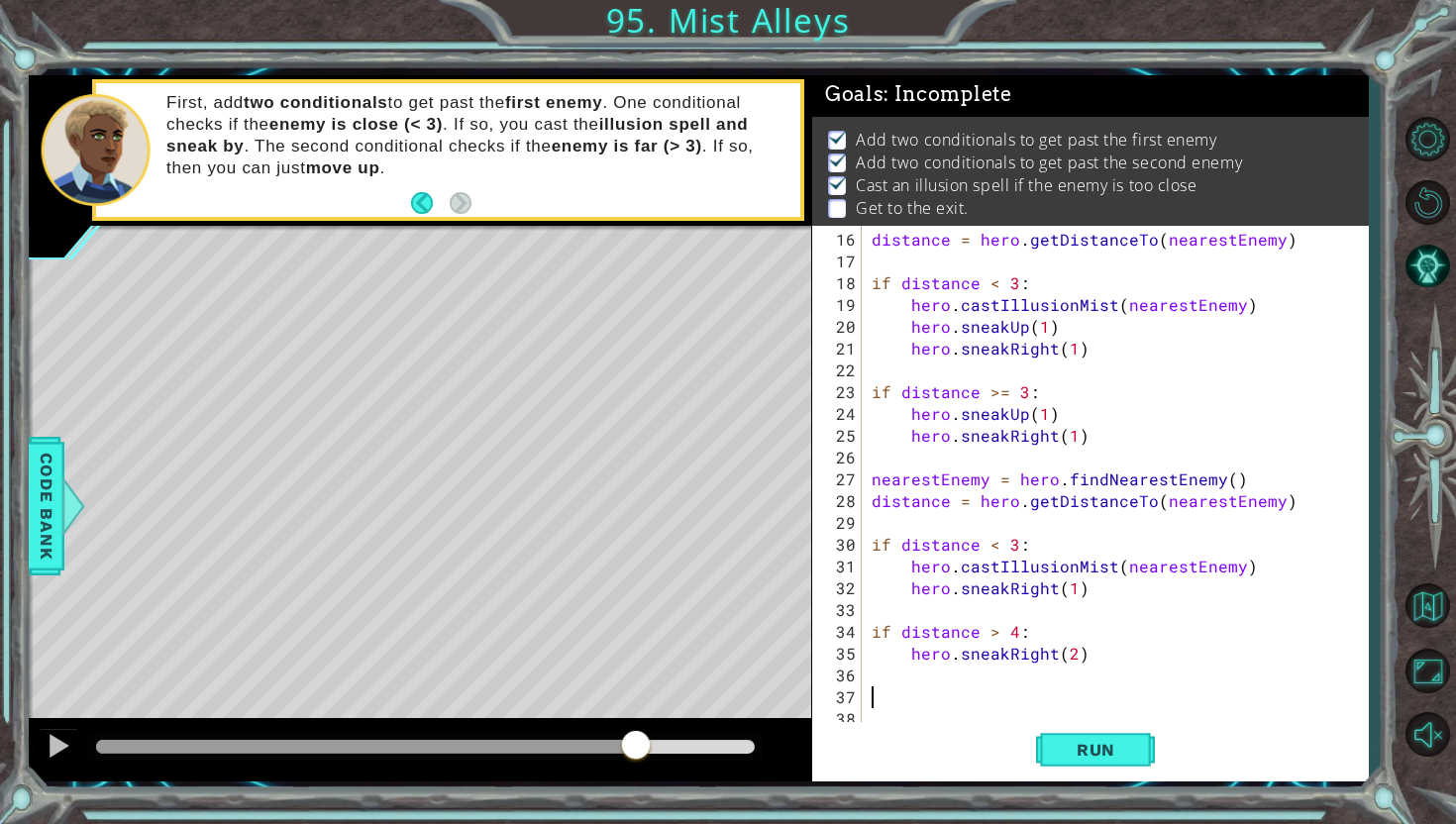 scroll, scrollTop: 0, scrollLeft: 0, axis: both 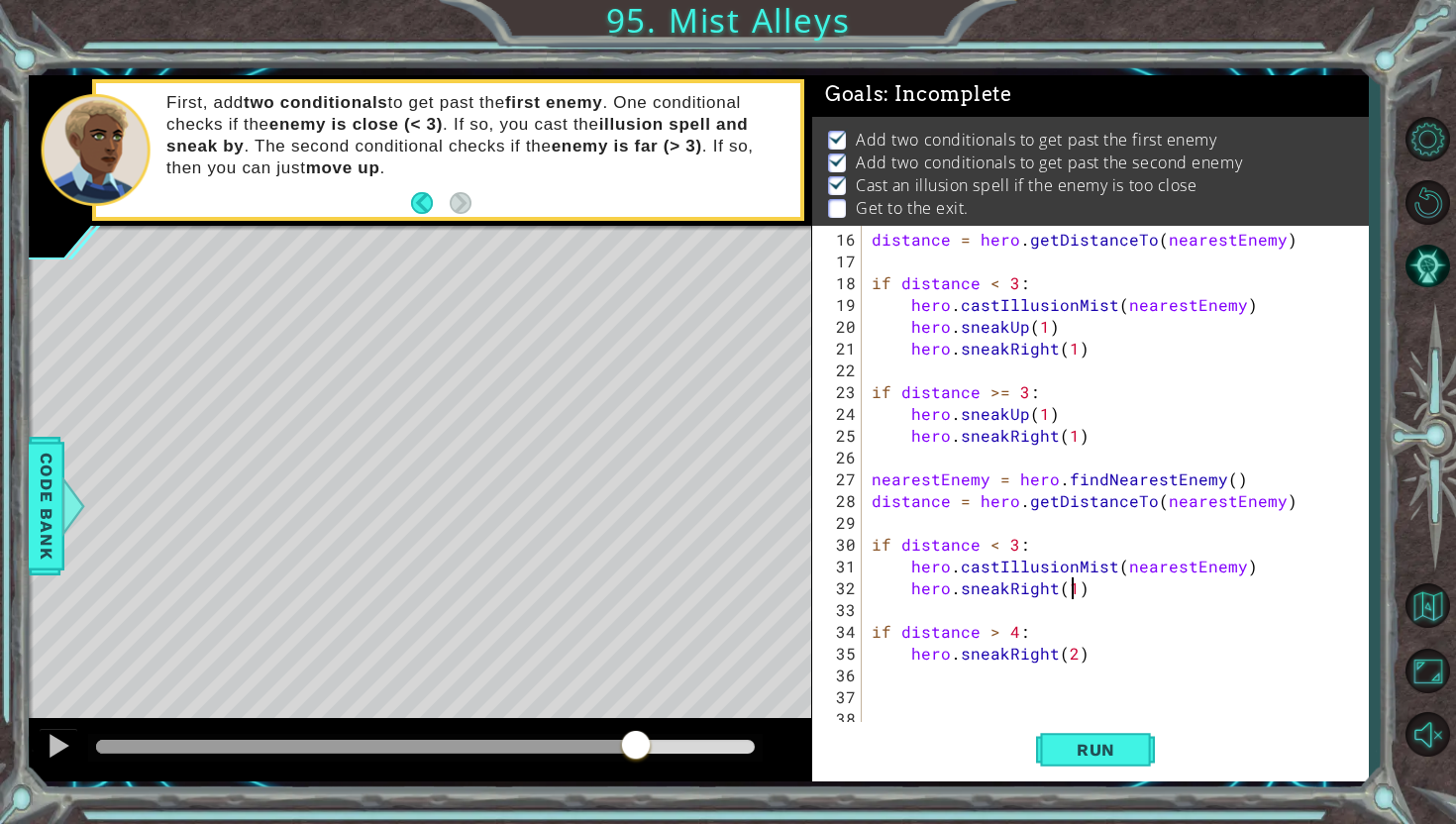 click on "distance   =   hero . getDistanceTo ( nearestEnemy ) if   distance   <   3 :      hero . castIllusionMist ( nearestEnemy )      hero . sneakUp ( 1 )      hero . sneakRight ( 1 ) if   distance   >=   3 :      hero . sneakUp ( 1 )      hero . sneakRight ( 1 )      nearestEnemy   =   hero . findNearestEnemy ( ) distance   =   hero . getDistanceTo ( nearestEnemy ) if   distance   <   3 :      hero . castIllusionMist ( nearestEnemy )      hero . sneakRight ( 1 )      if   distance   >   4 :      hero . sneakRight ( 2 )" at bounding box center (1120, 501) 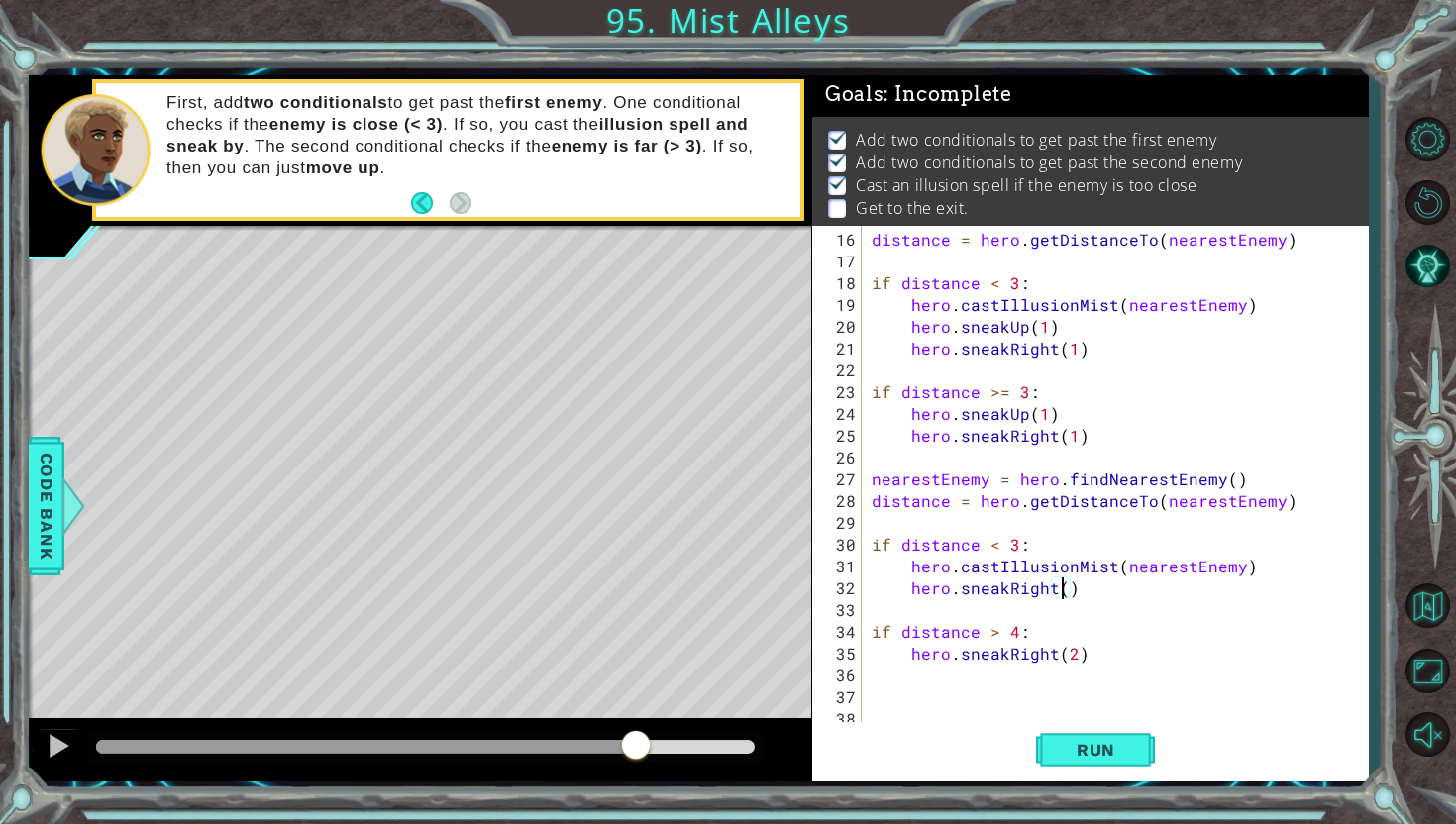 scroll, scrollTop: 0, scrollLeft: 12, axis: horizontal 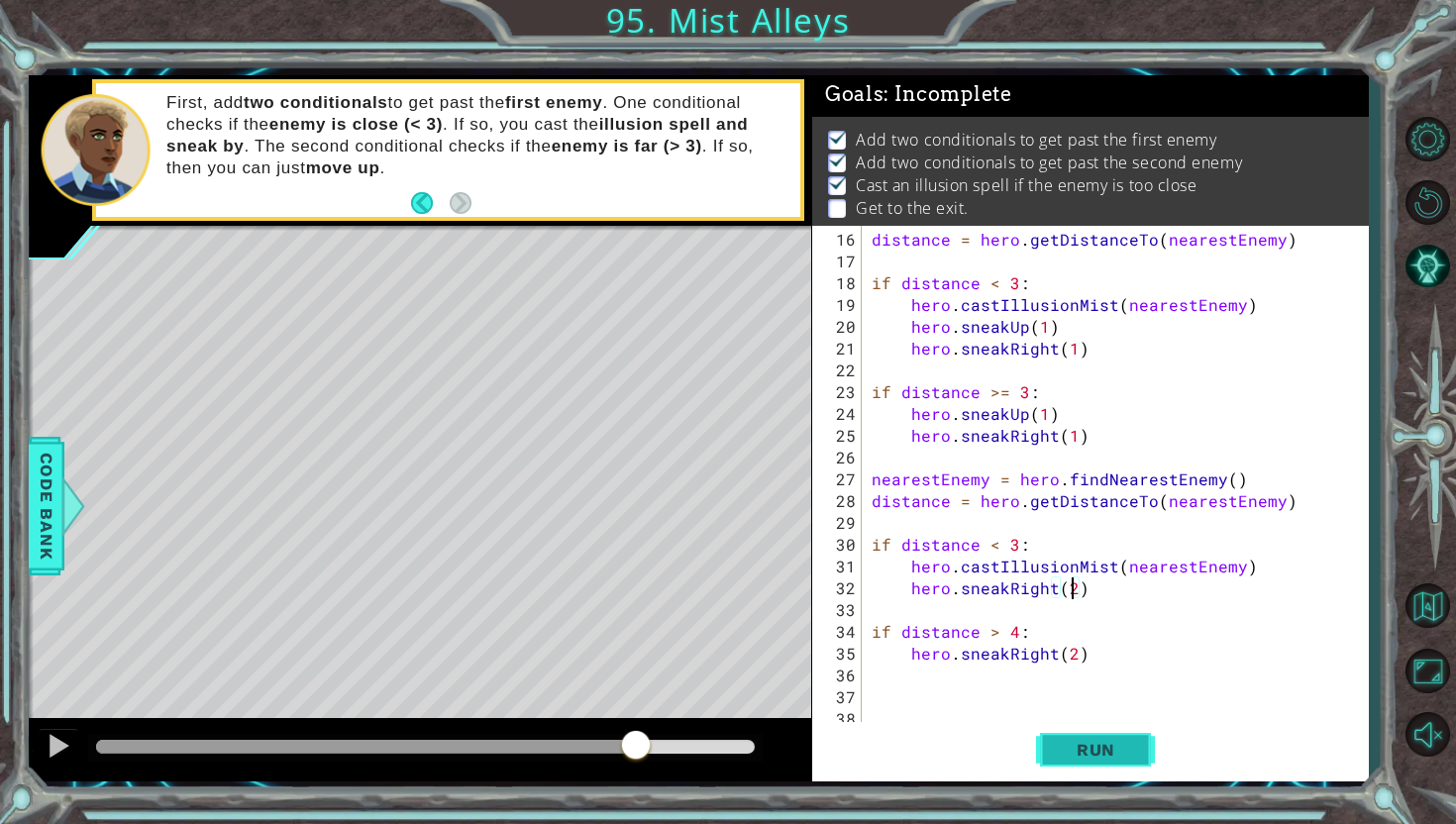 type on "hero.sneakRight(2)" 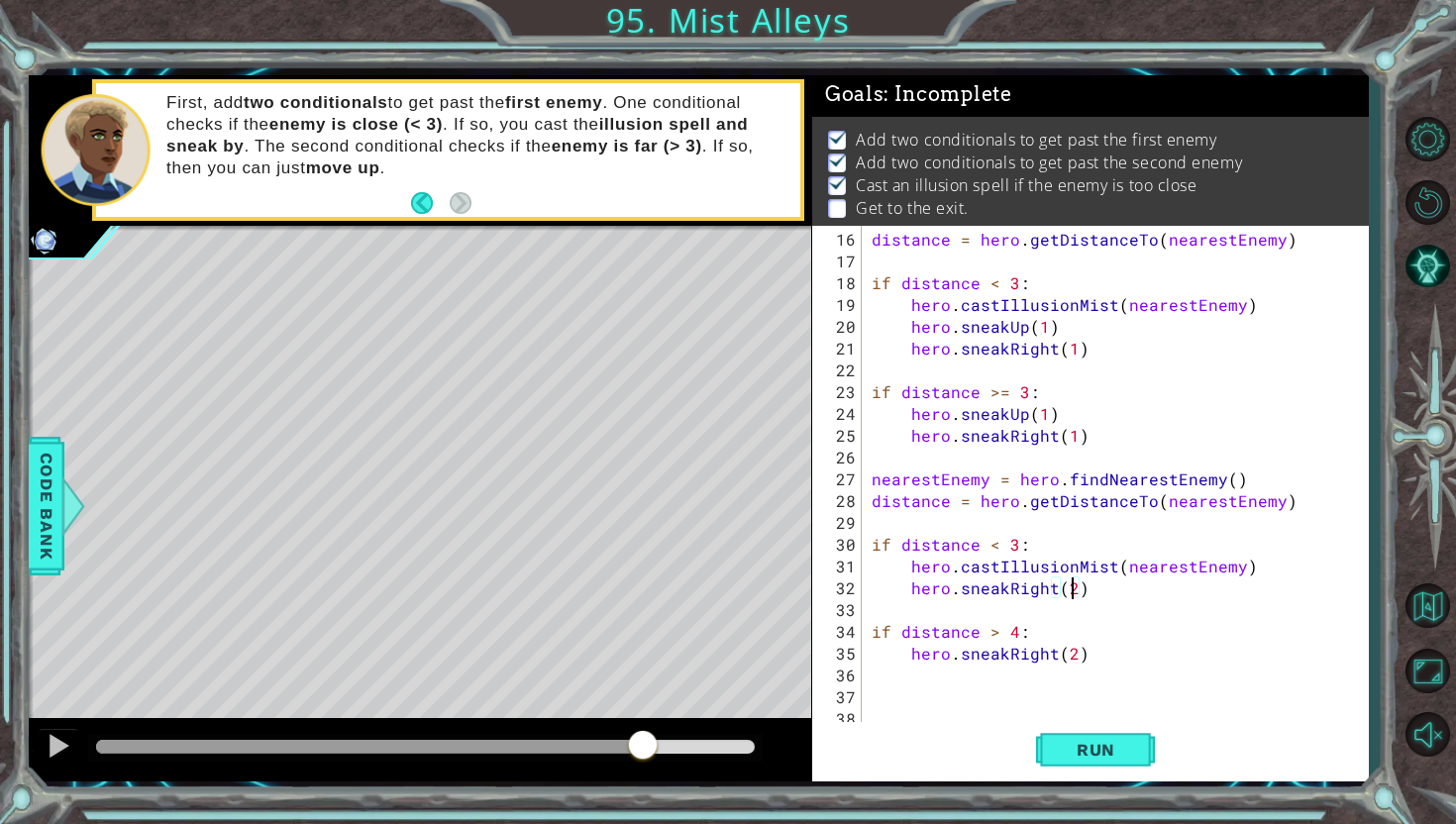 click at bounding box center [425, 747] 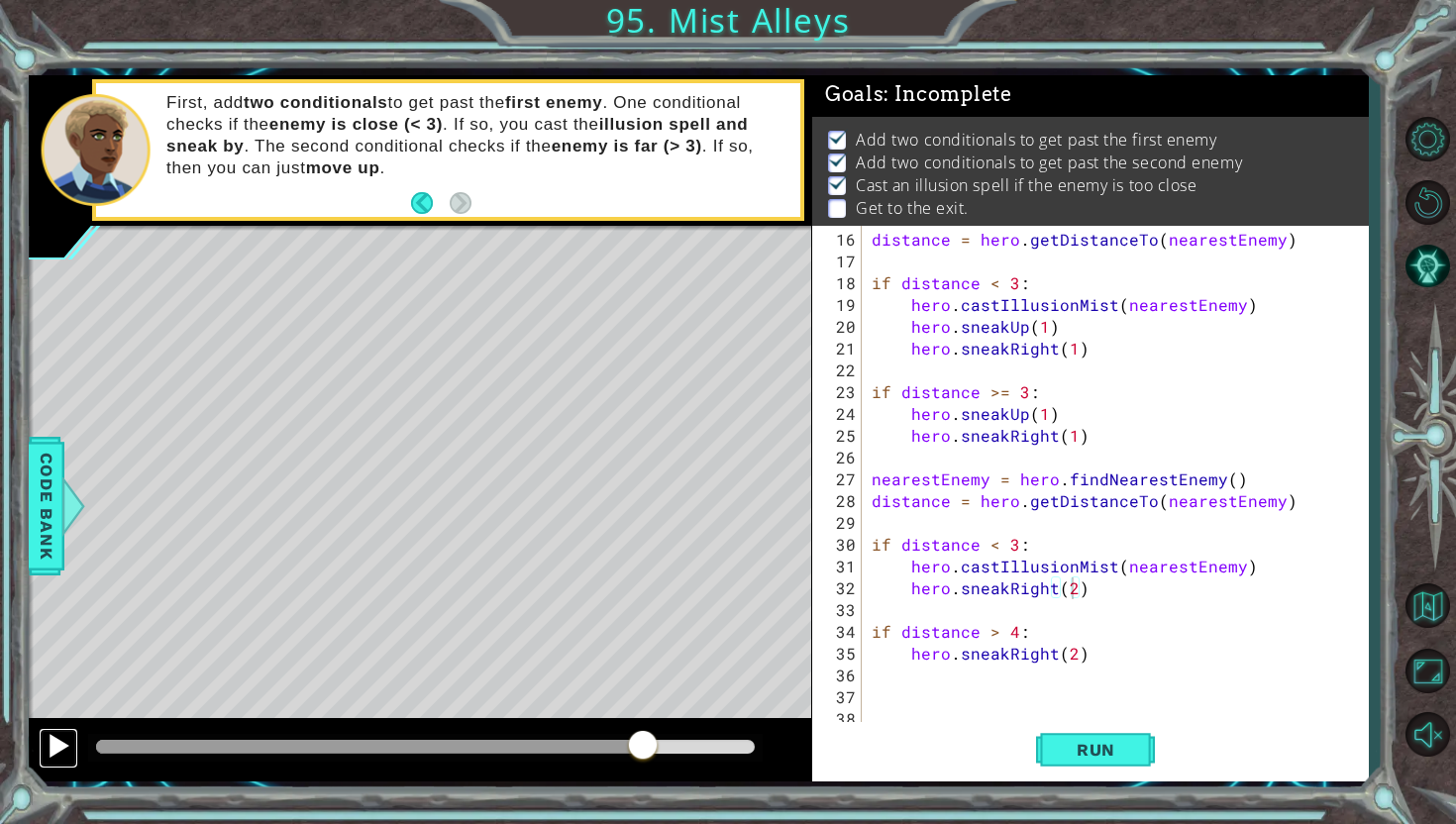click at bounding box center [58, 746] 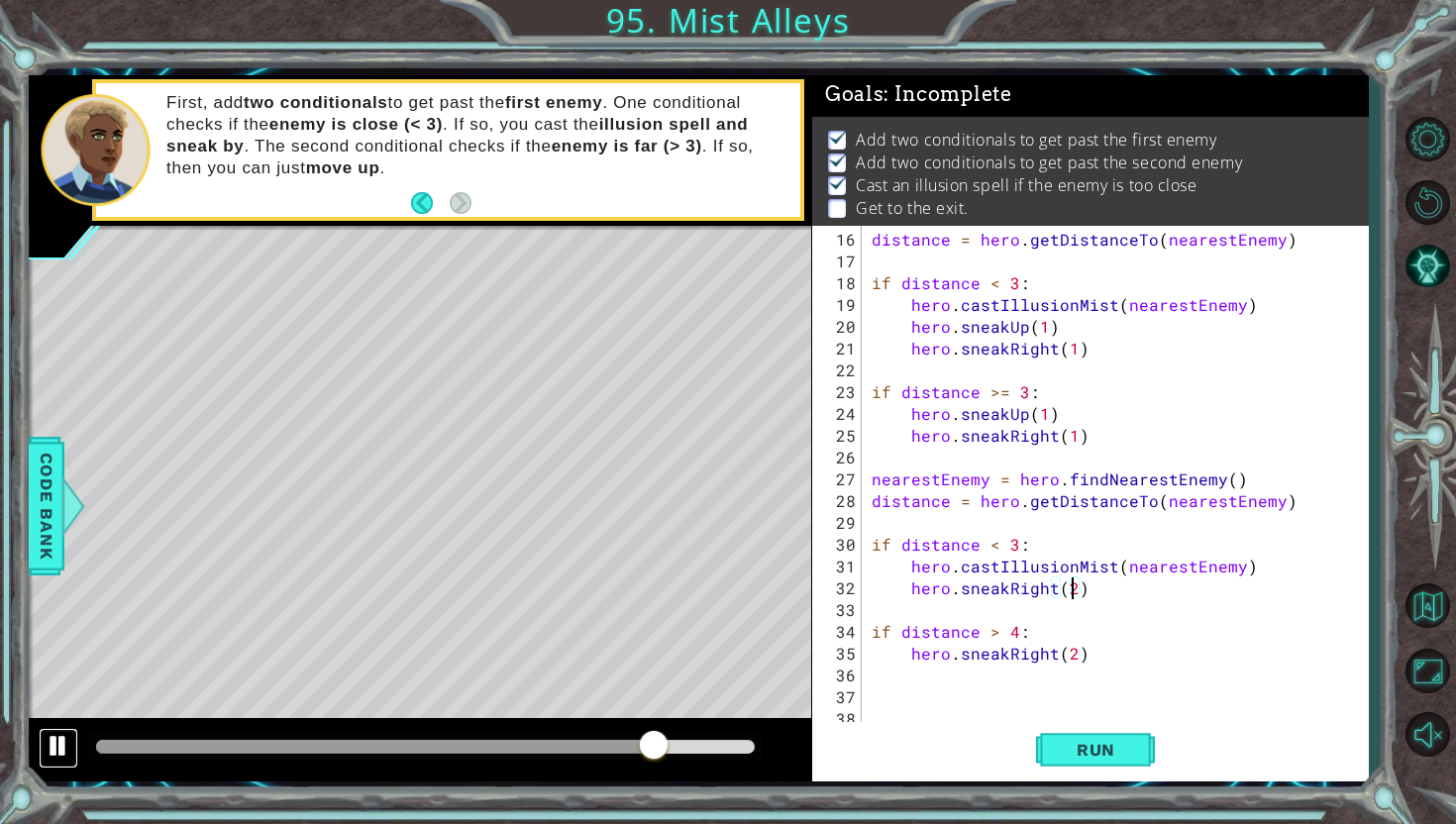 click at bounding box center (58, 746) 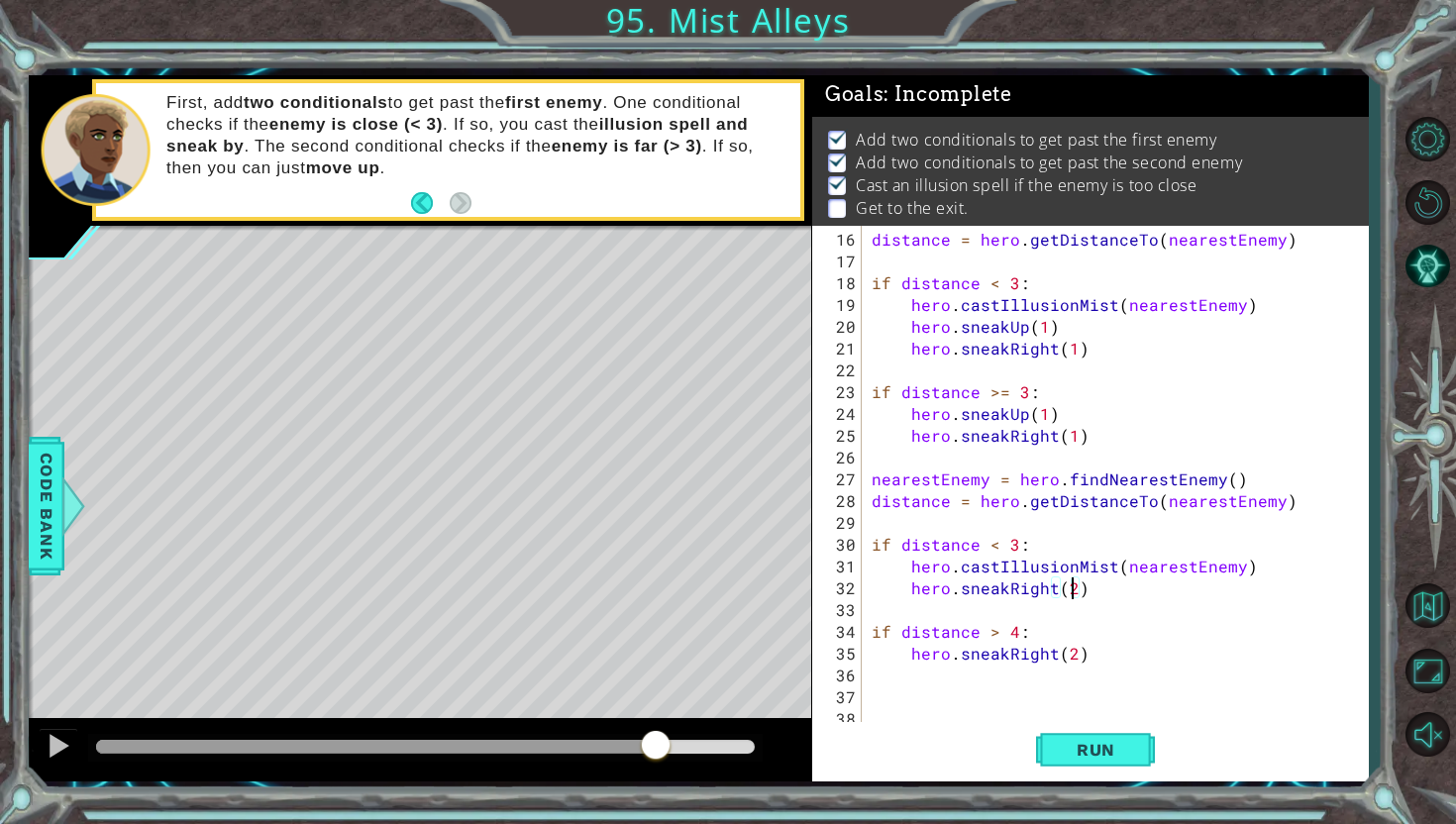 click at bounding box center [375, 747] 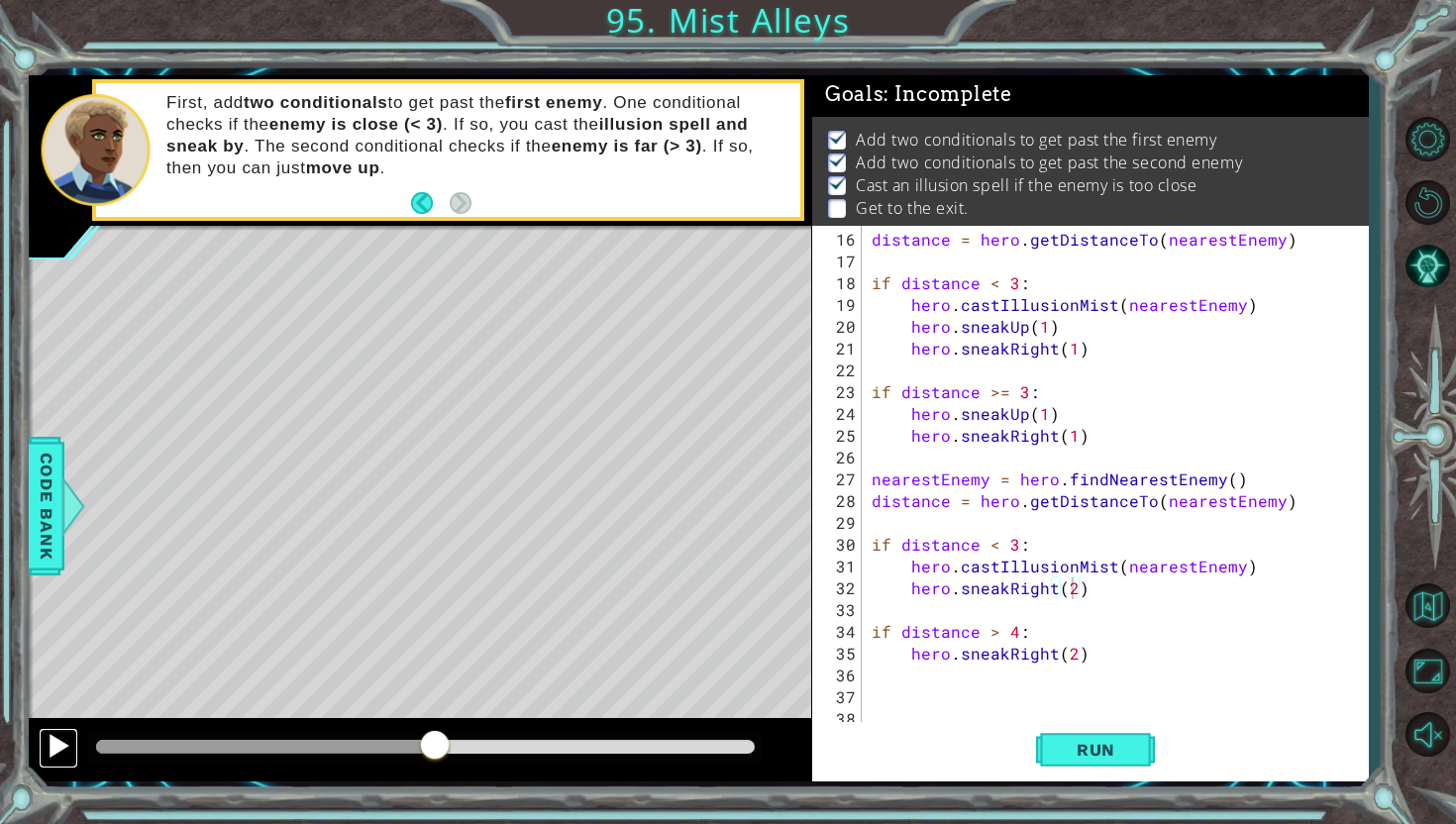click at bounding box center [58, 746] 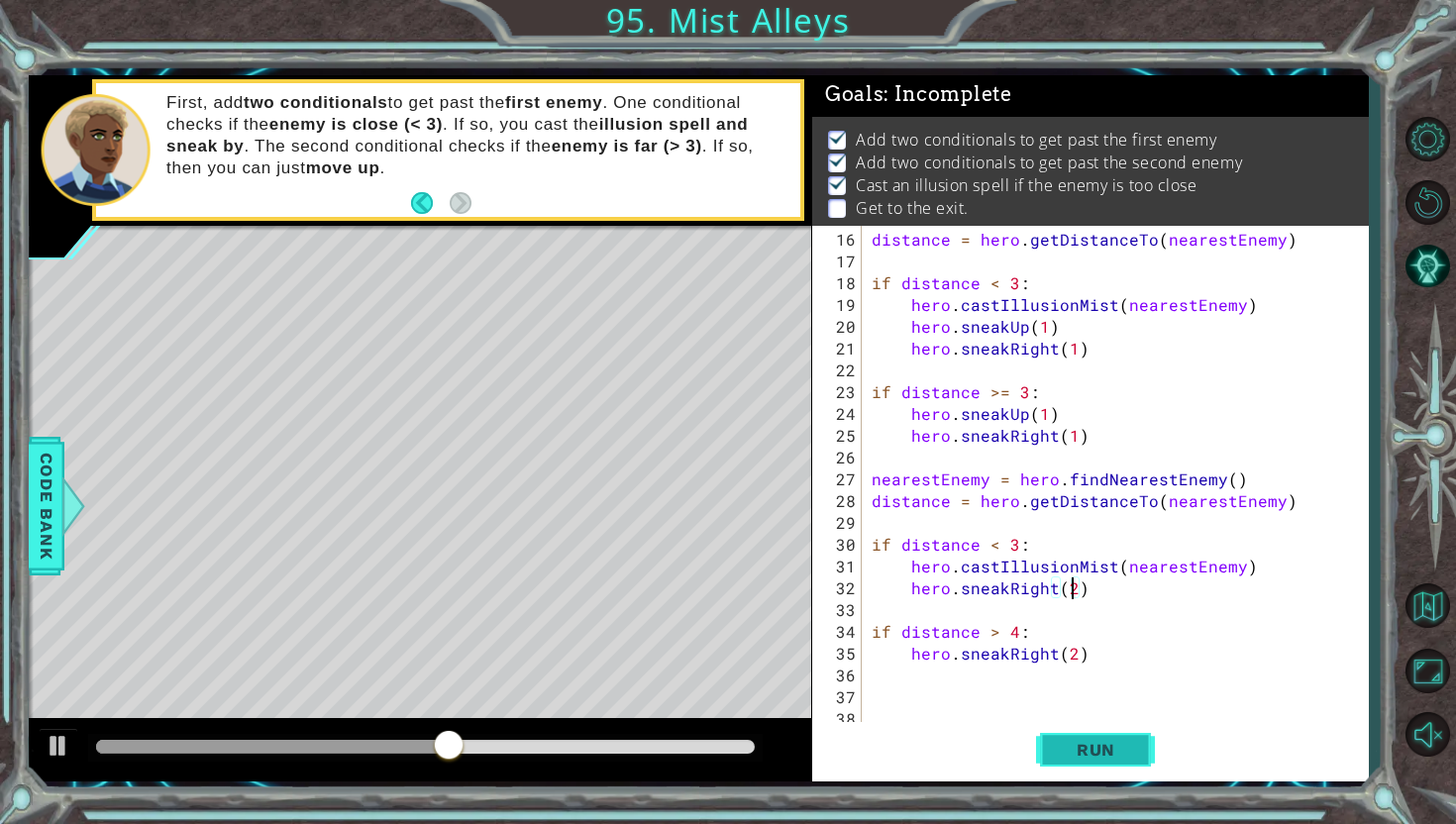 click on "Run" at bounding box center [1095, 750] 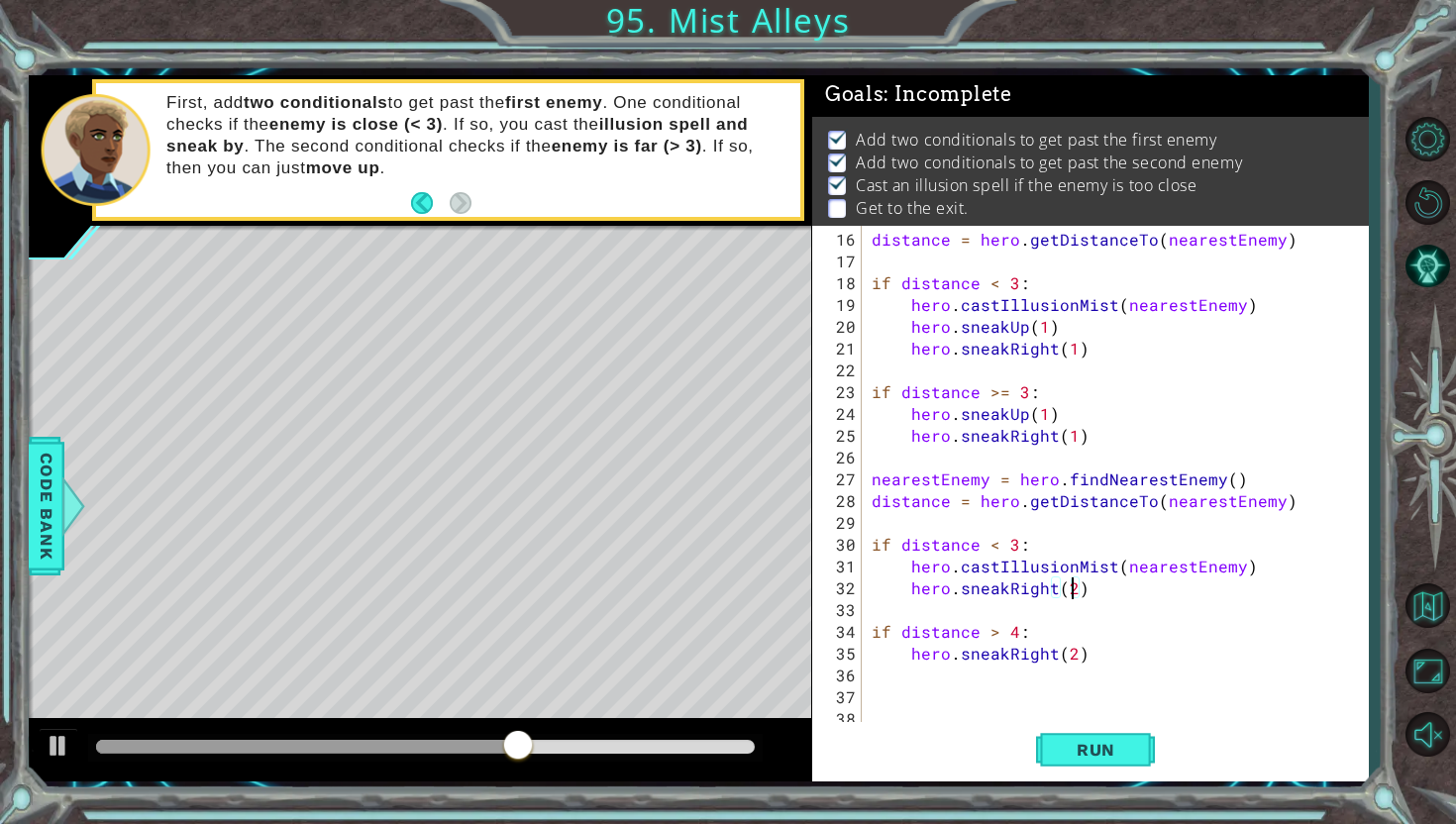 click on "distance   =   hero . getDistanceTo ( nearestEnemy ) if   distance   <   3 :      hero . castIllusionMist ( nearestEnemy )      hero . sneakUp ( 1 )      hero . sneakRight ( 1 ) if   distance   >=   3 :      hero . sneakUp ( 1 )      hero . sneakRight ( 1 )      nearestEnemy   =   hero . findNearestEnemy ( ) distance   =   hero . getDistanceTo ( nearestEnemy ) if   distance   <   3 :      hero . castIllusionMist ( nearestEnemy )      hero . sneakRight ( 2 )      if   distance   >   4 :      hero . sneakRight ( 2 )" at bounding box center [1120, 501] 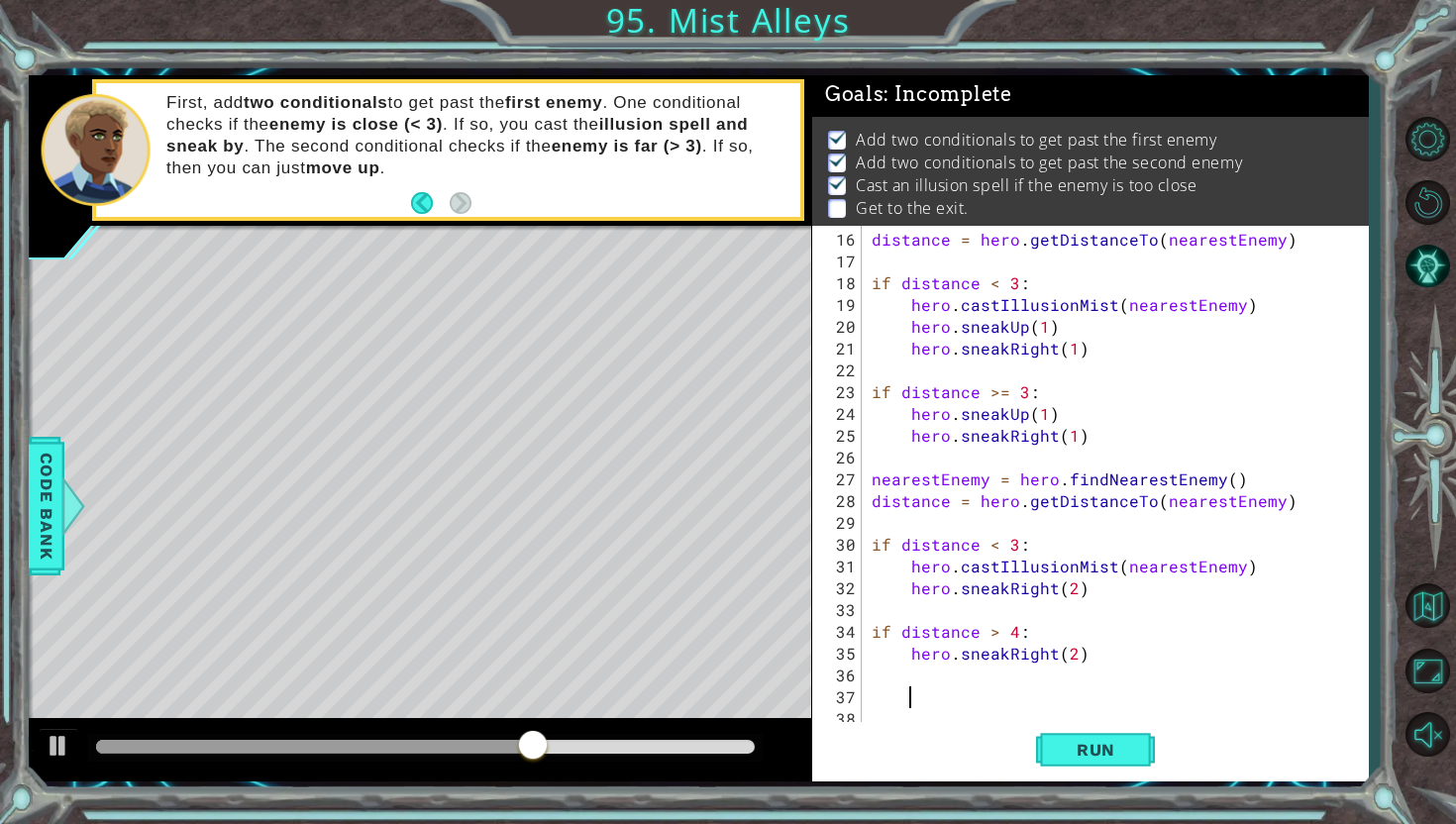scroll, scrollTop: 0, scrollLeft: 0, axis: both 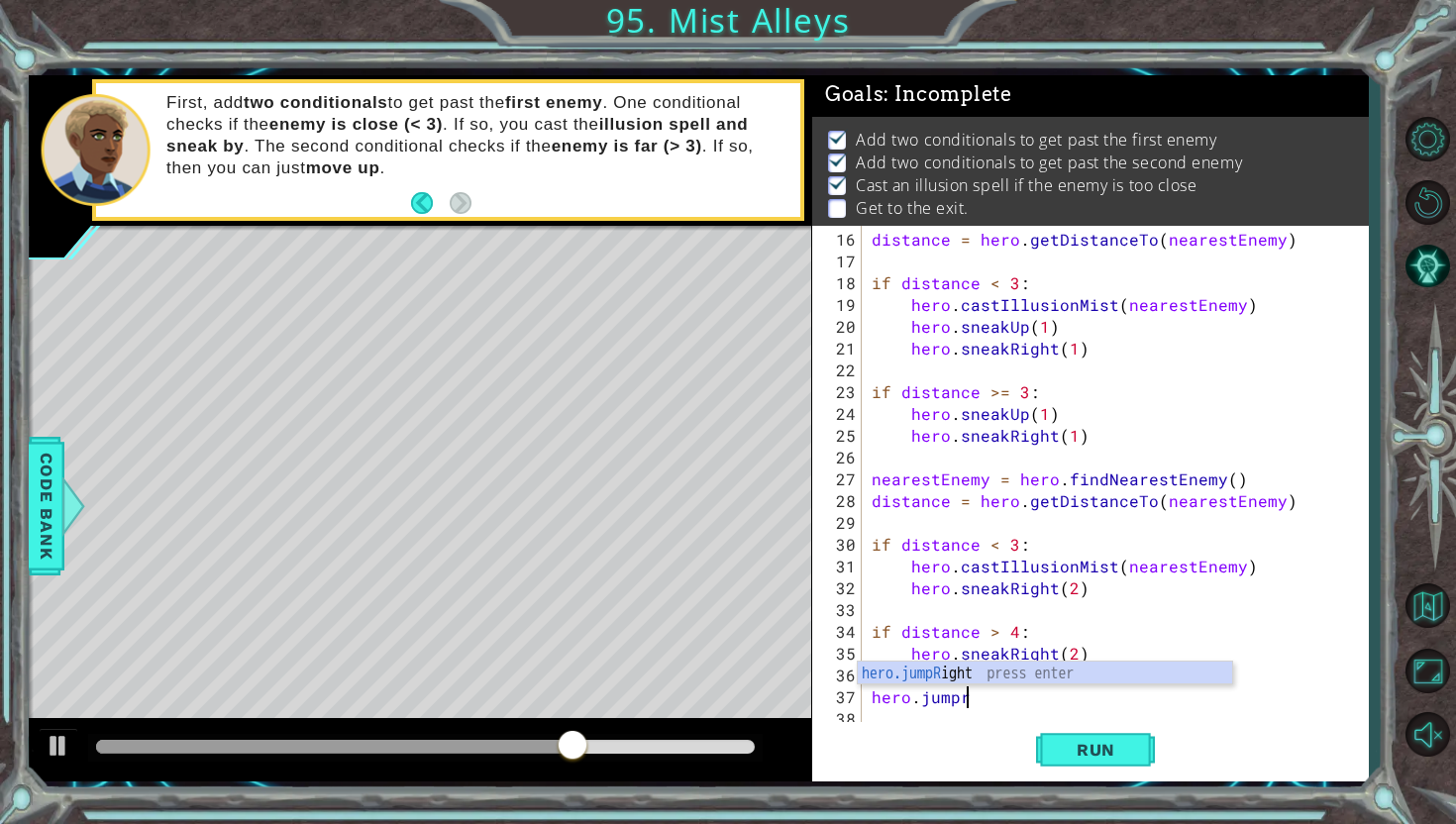 type on "hero.jumpri" 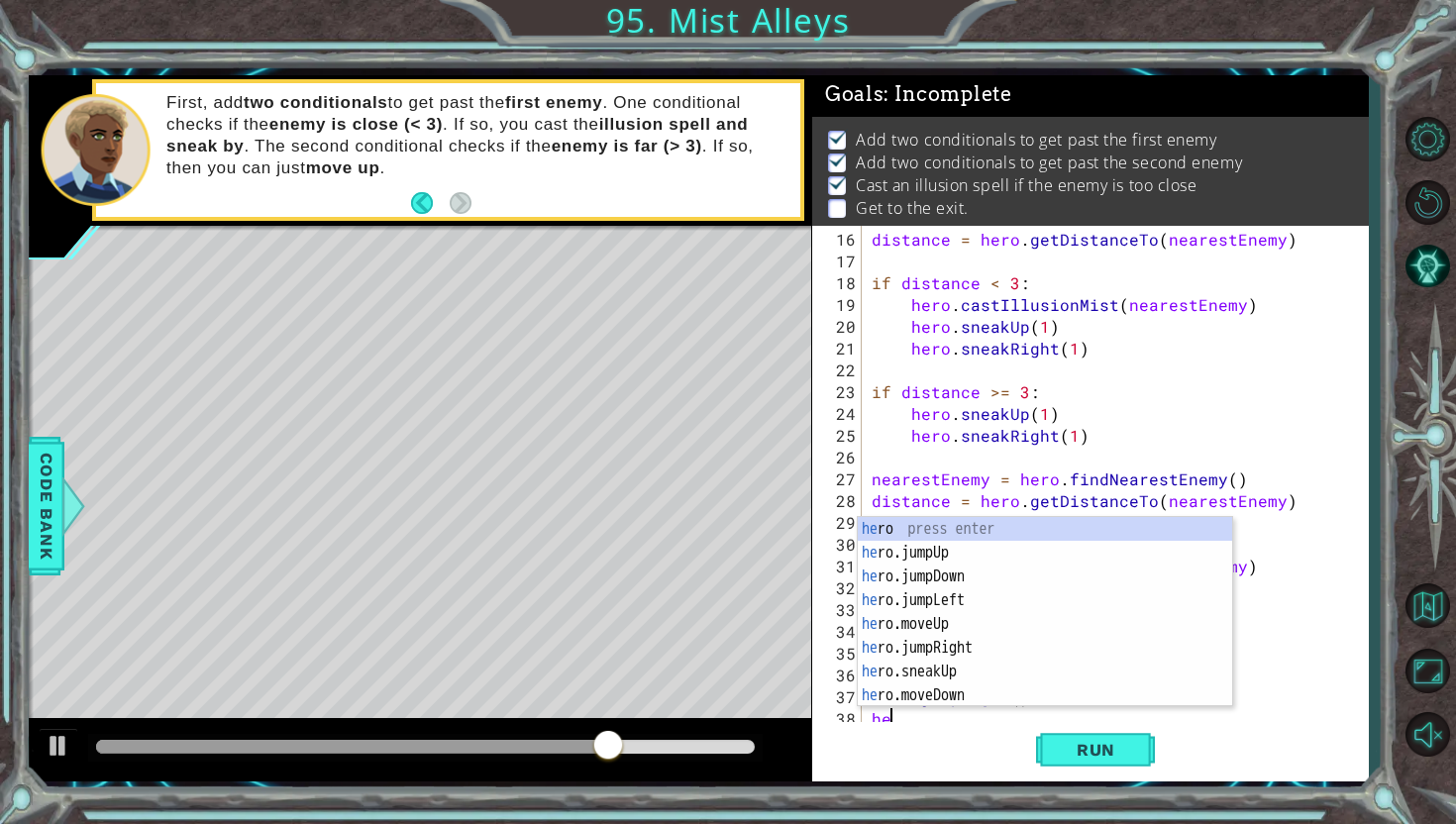 scroll, scrollTop: 0, scrollLeft: 0, axis: both 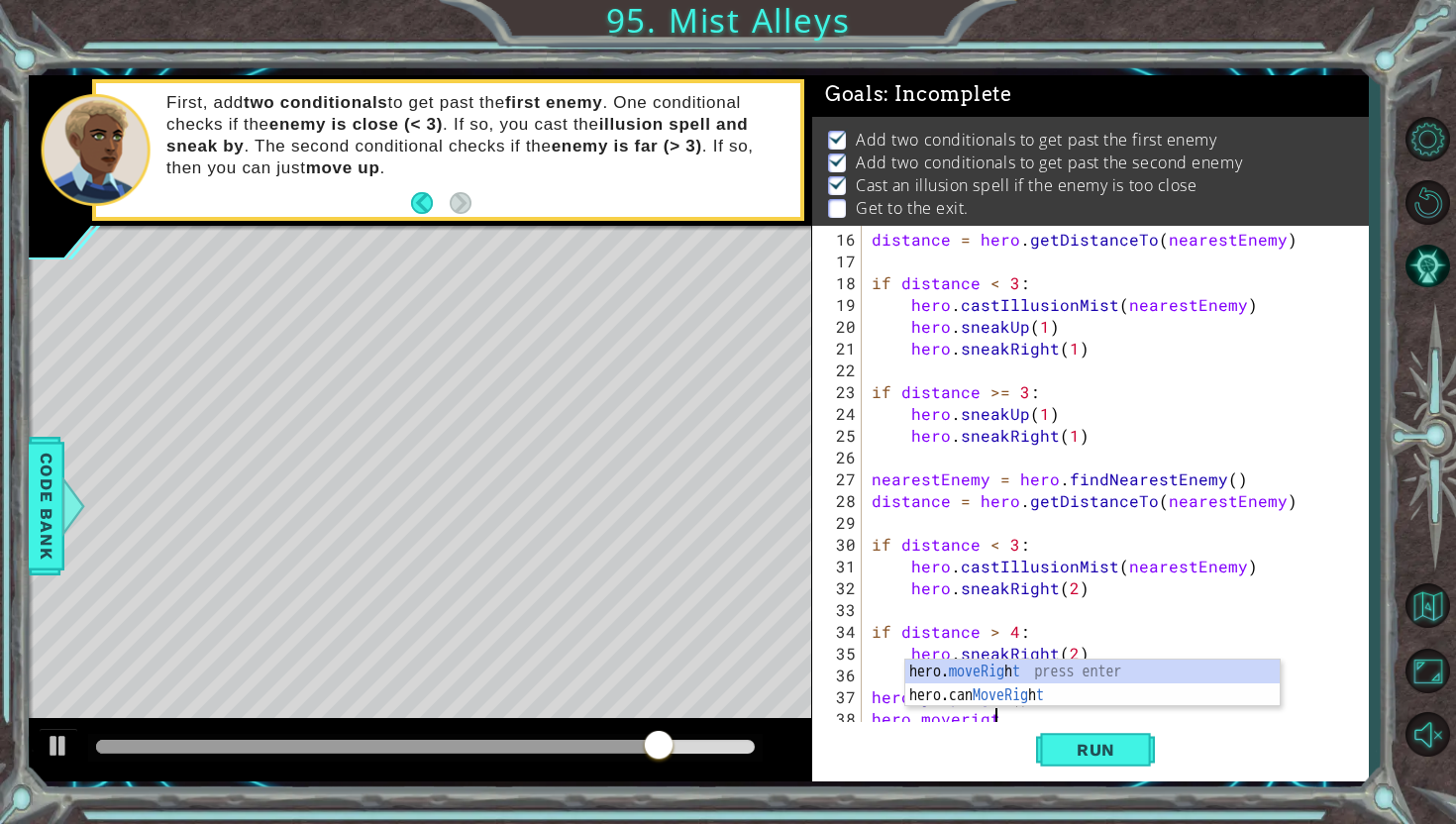 type on "hero,moverigth" 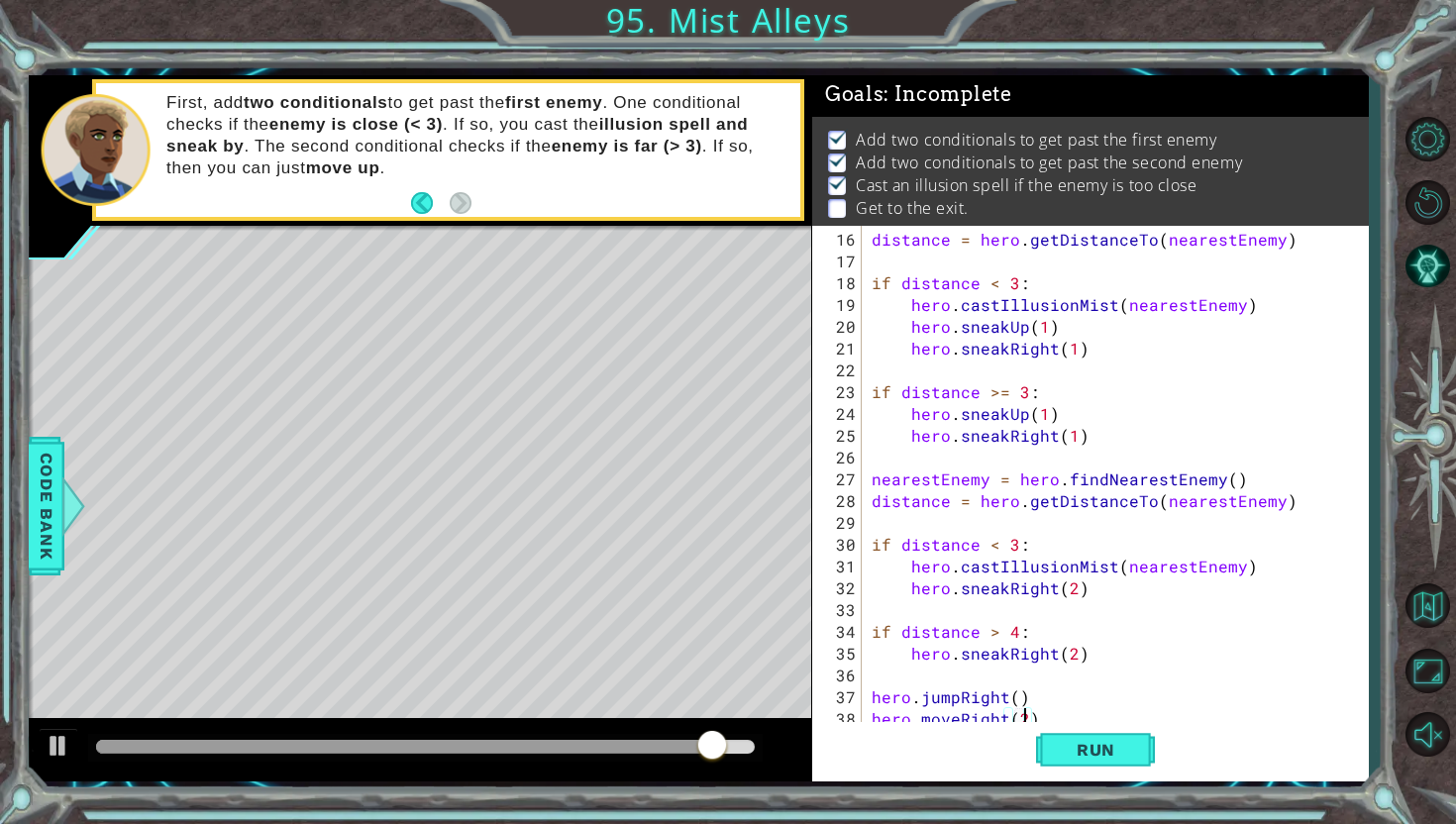 scroll, scrollTop: 0, scrollLeft: 9, axis: horizontal 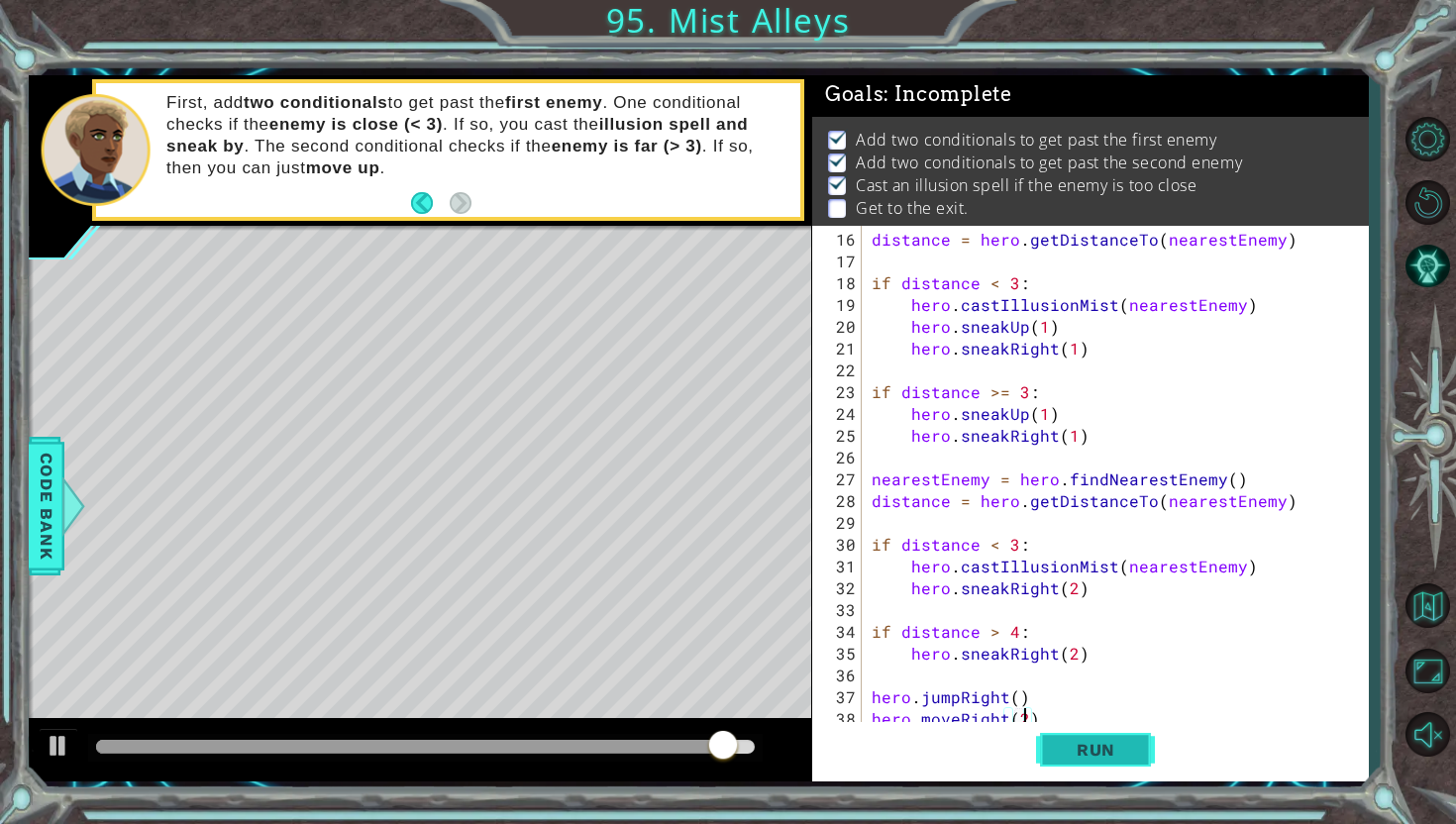 click on "Run" at bounding box center [1095, 750] 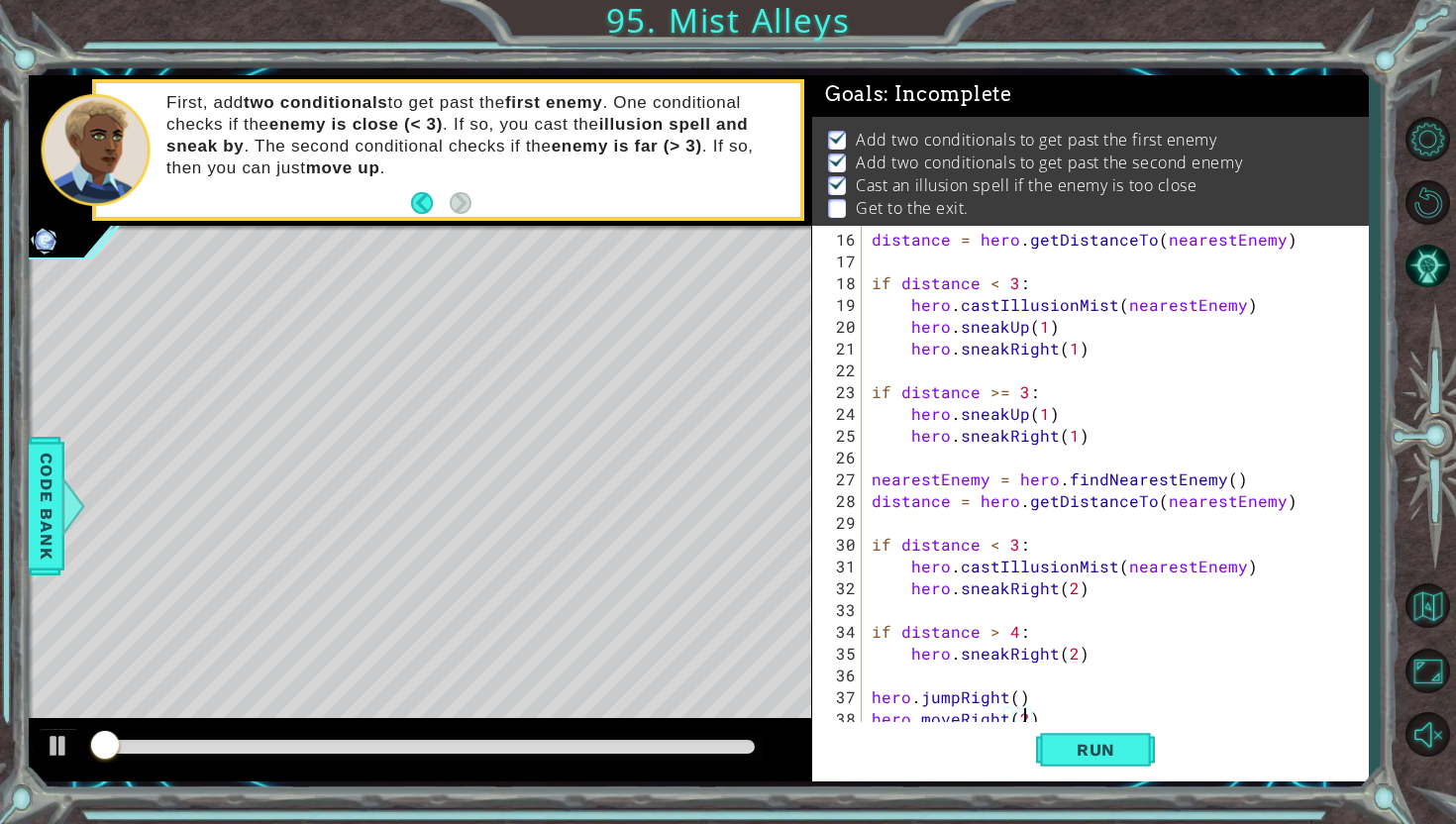 scroll, scrollTop: 436, scrollLeft: 0, axis: vertical 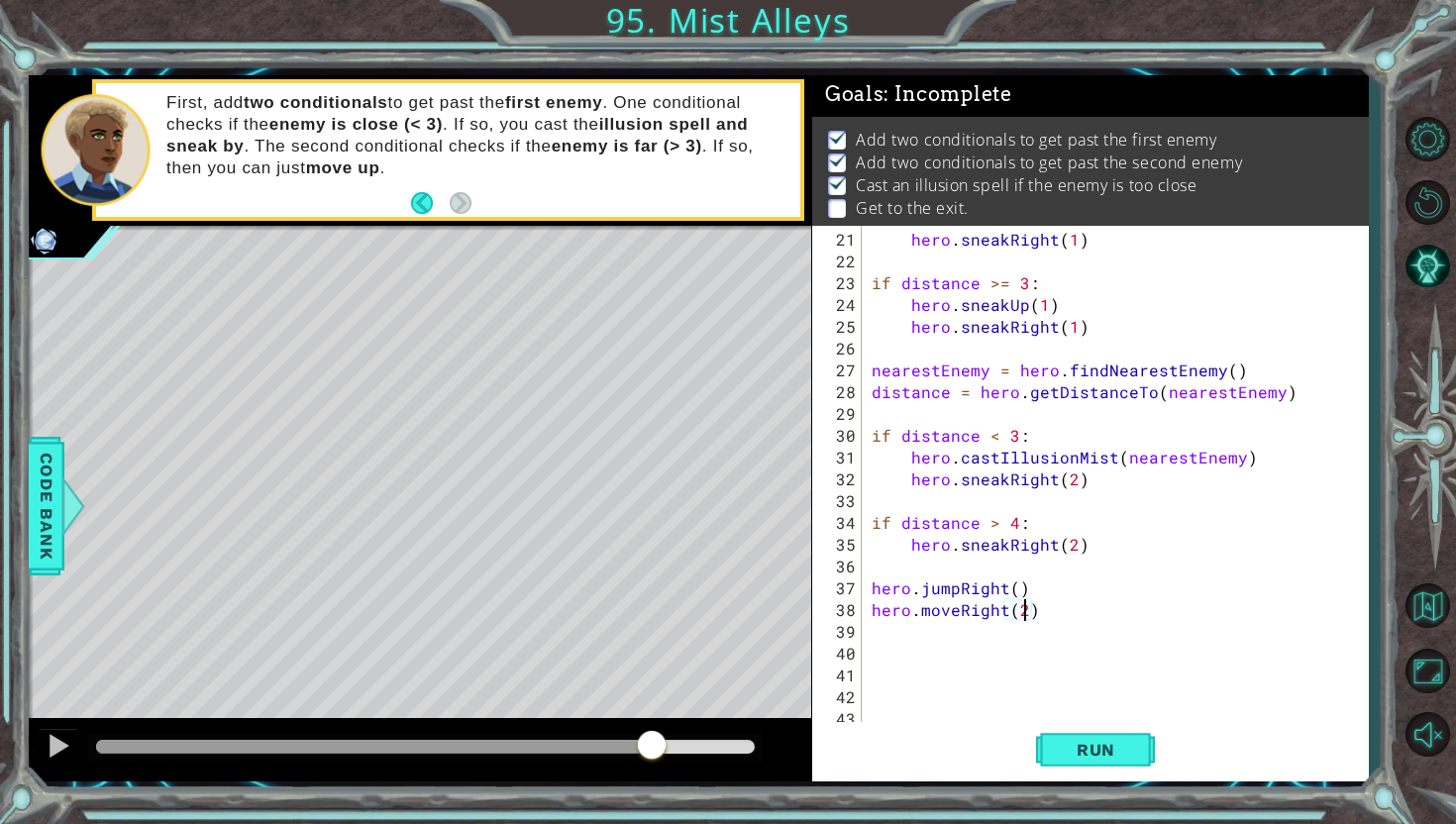 click at bounding box center [425, 747] 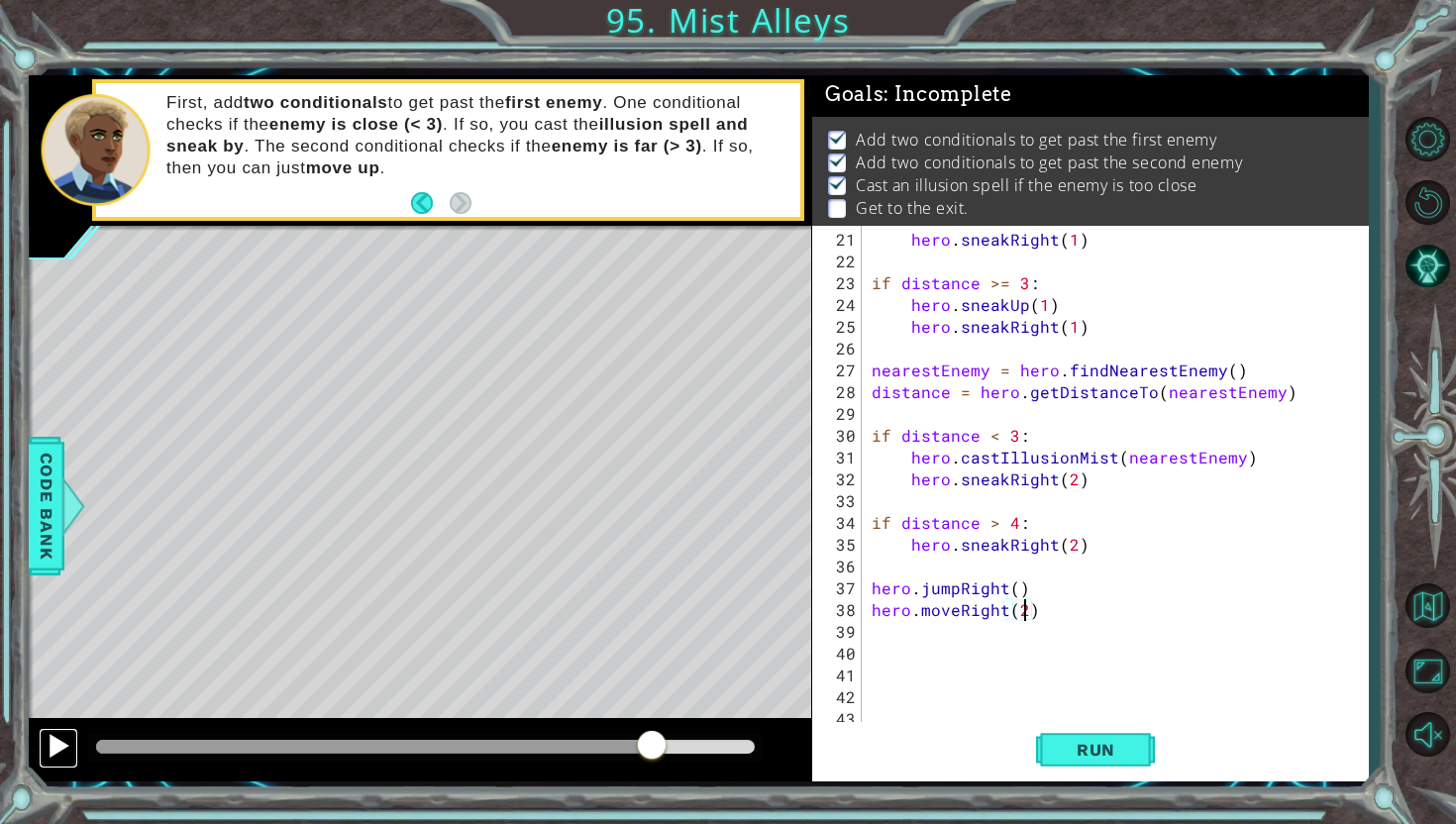 click at bounding box center (58, 746) 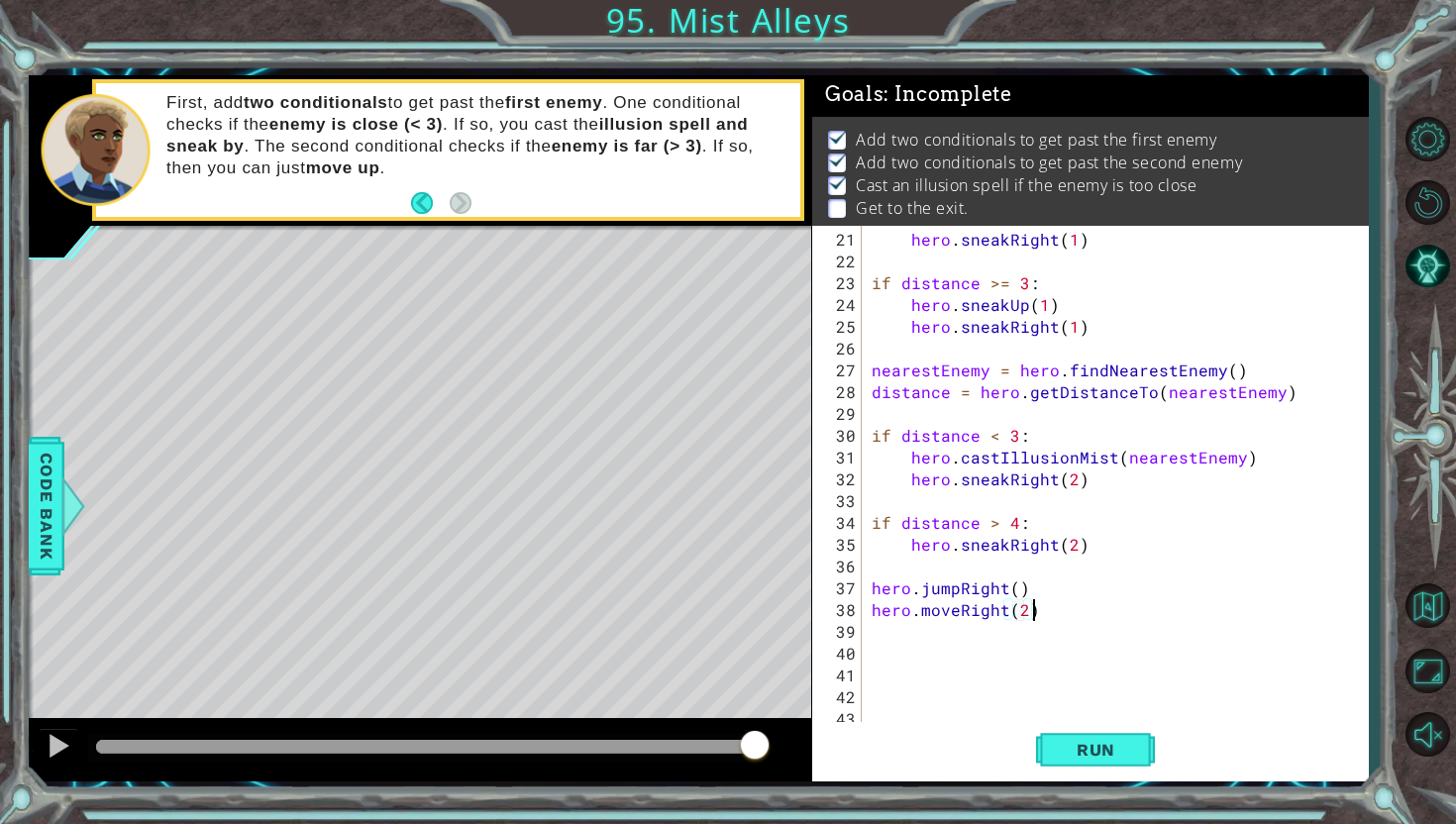 click on "hero . sneakRight ( 1 ) if   distance   >=   3 :      hero . sneakUp ( 1 )      hero . sneakRight ( 1 )      nearestEnemy   =   hero . findNearestEnemy ( ) distance   =   hero . getDistanceTo ( nearestEnemy ) if   distance   <   3 :      hero . castIllusionMist ( nearestEnemy )      hero . sneakRight ( 2 )      if   distance   >   4 :      hero . sneakRight ( 2 )      hero . jumpRight ( ) hero . moveRight ( 2 )" at bounding box center (1120, 501) 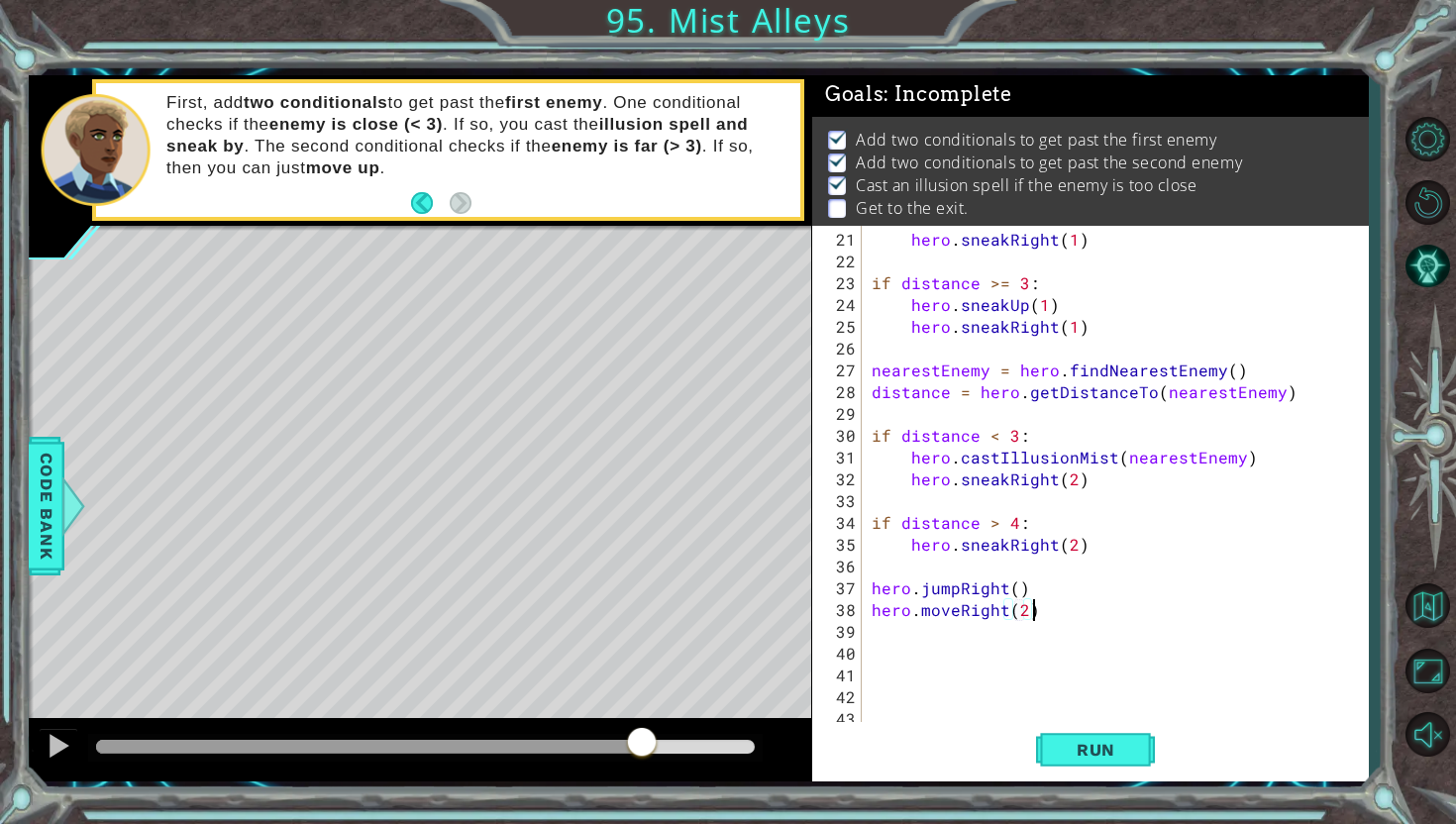 click at bounding box center [368, 747] 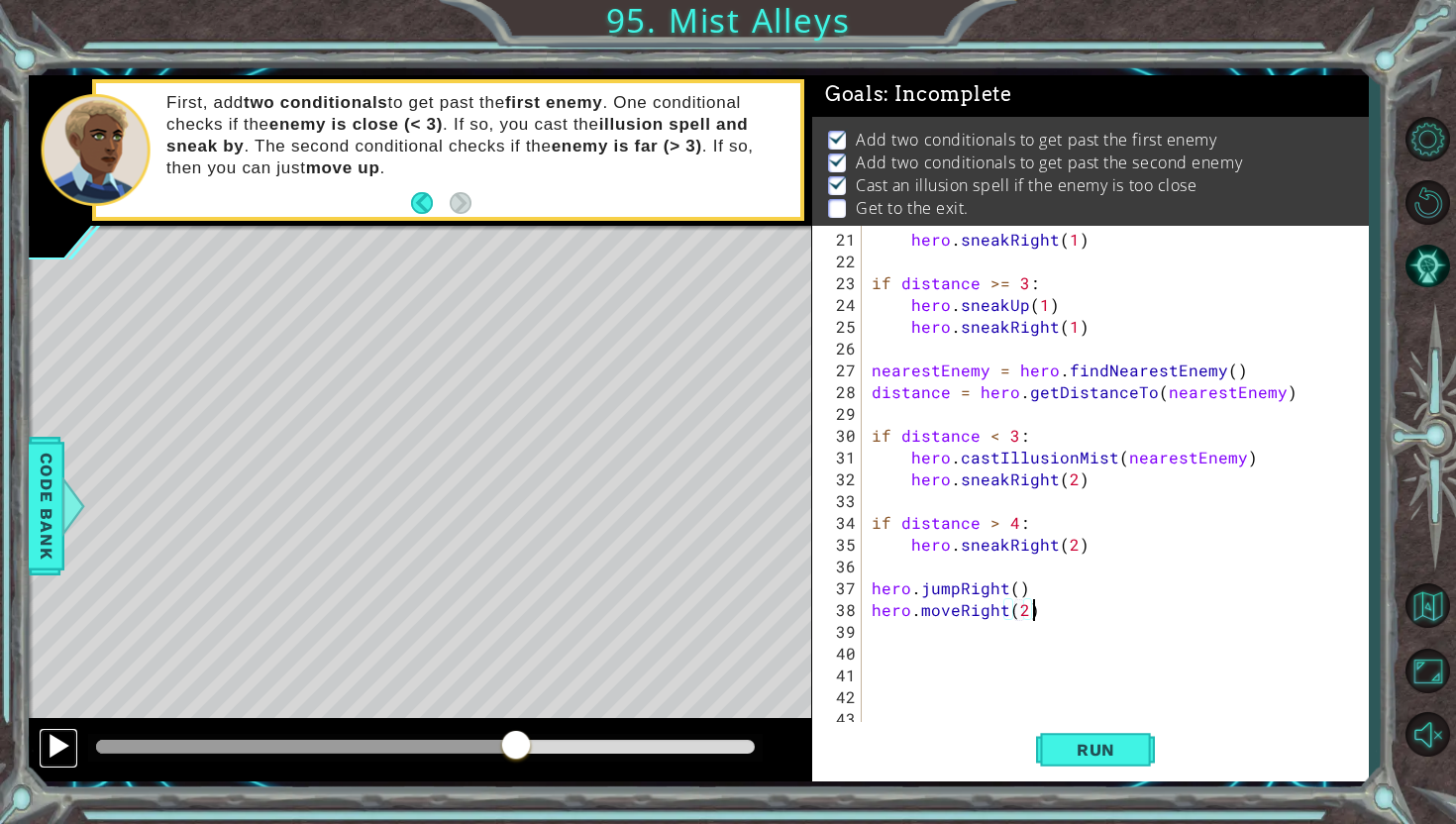 click at bounding box center [58, 746] 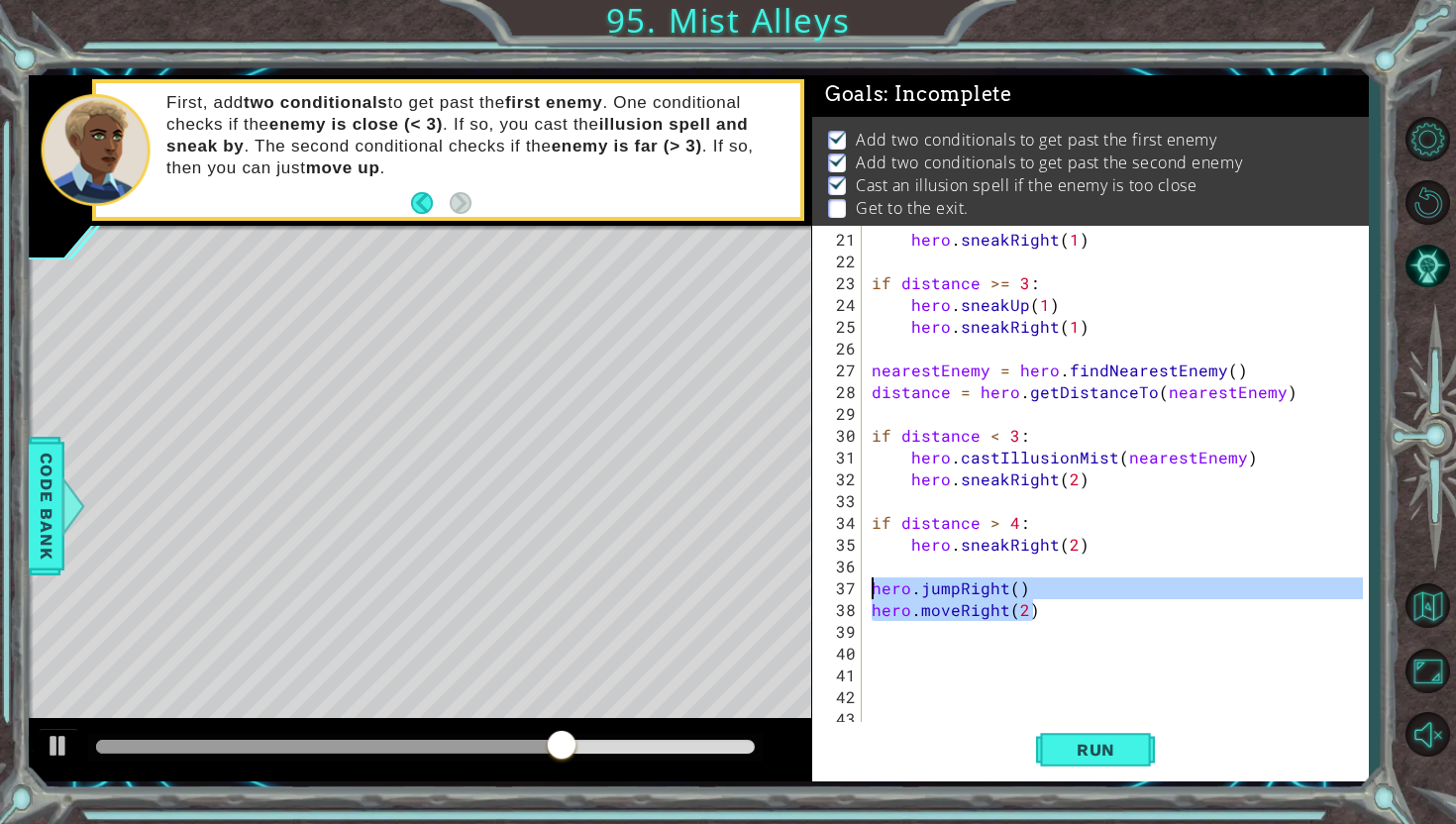 drag, startPoint x: 1039, startPoint y: 617, endPoint x: 869, endPoint y: 585, distance: 172.98555 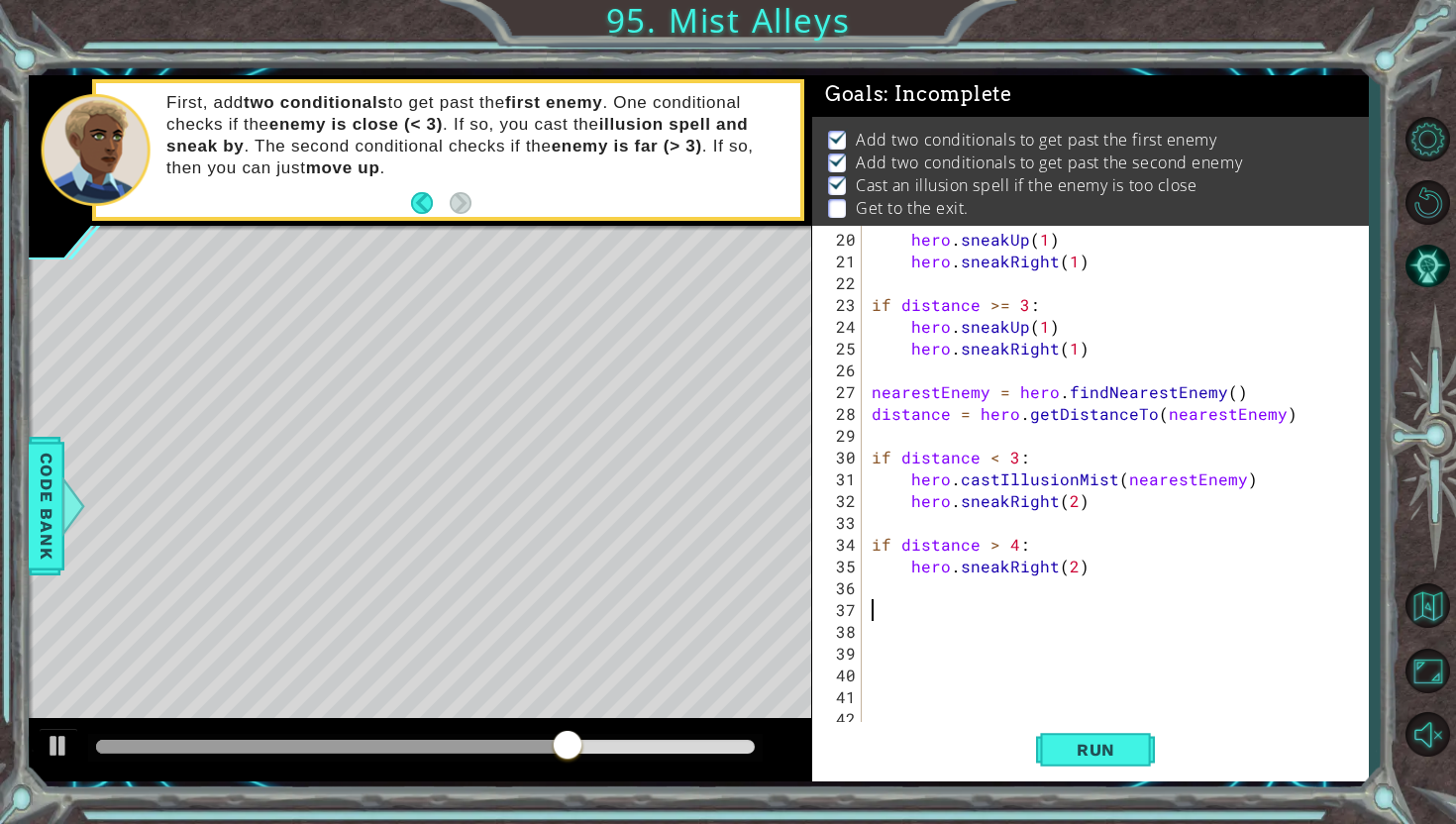 scroll, scrollTop: 0, scrollLeft: 0, axis: both 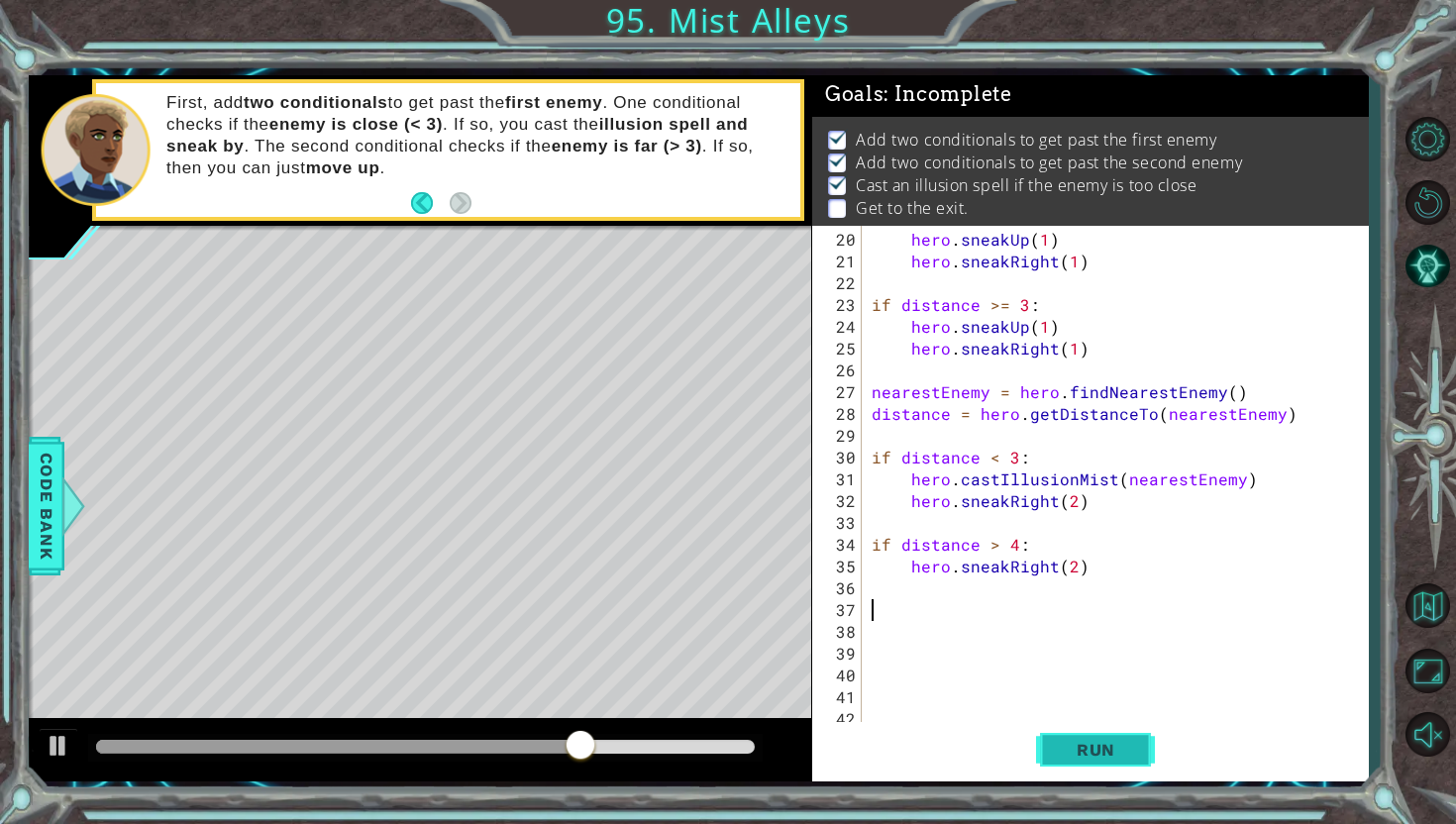 click on "Run" at bounding box center [1095, 750] 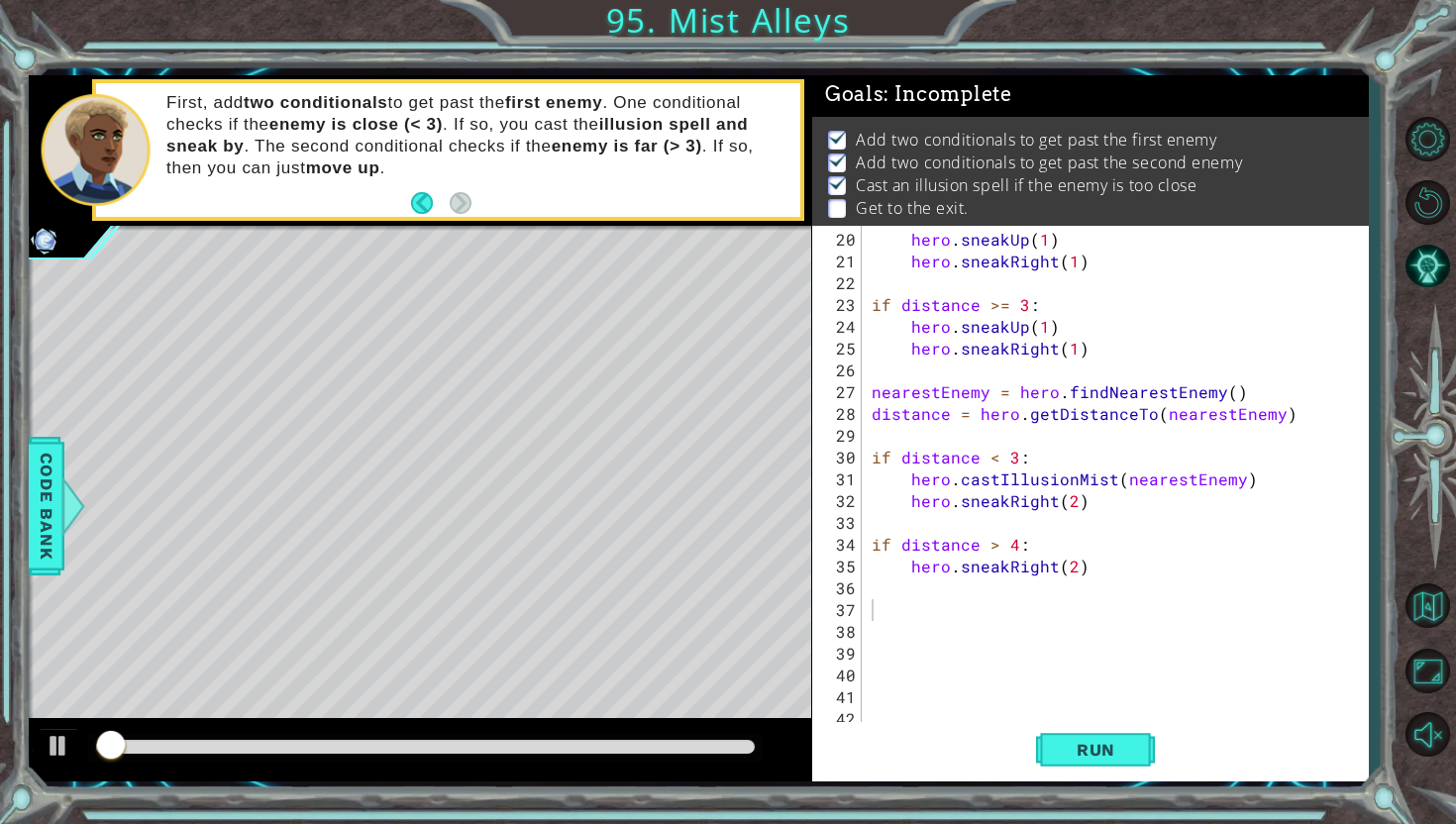 click at bounding box center [425, 748] 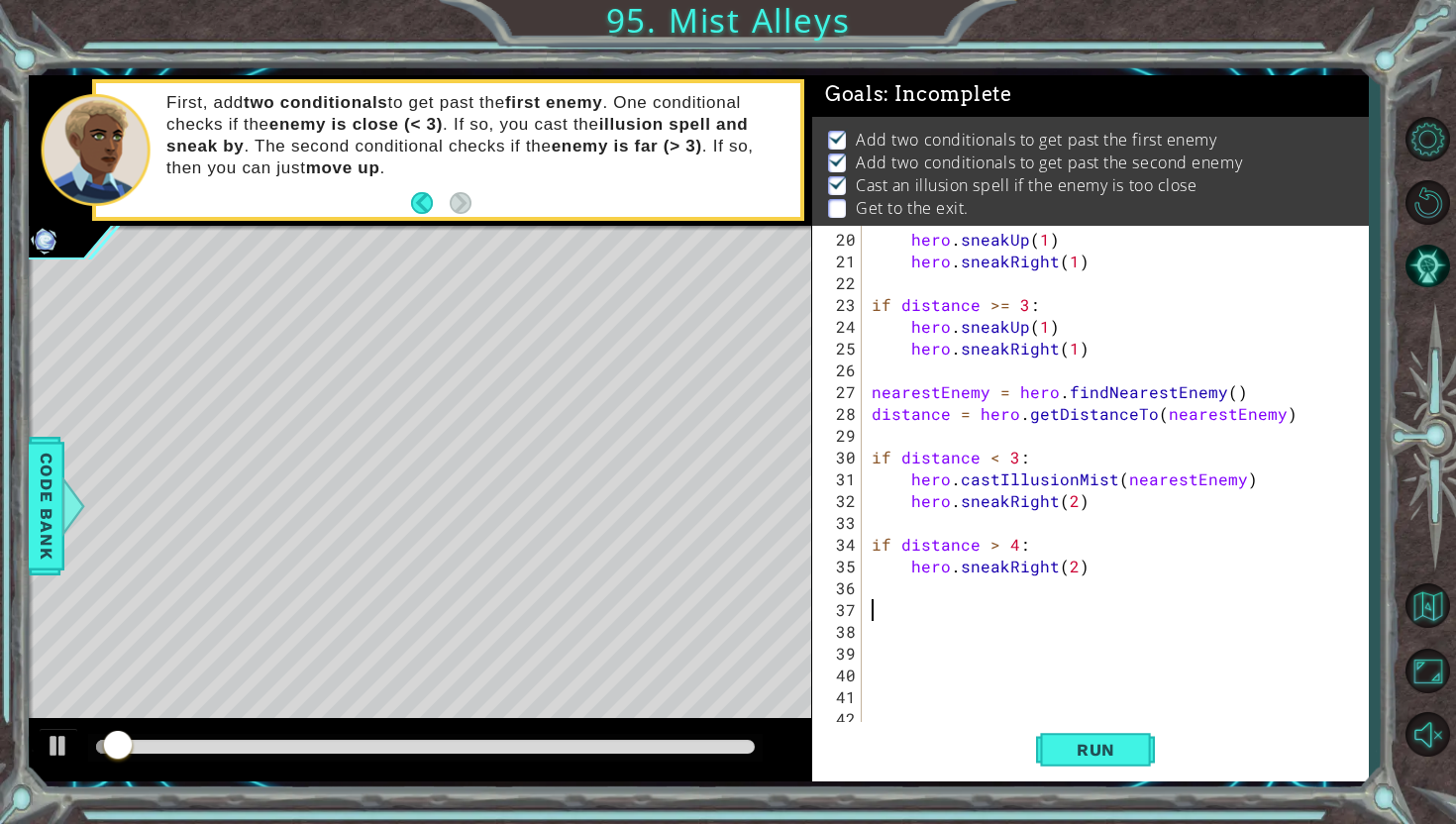 click at bounding box center (425, 747) 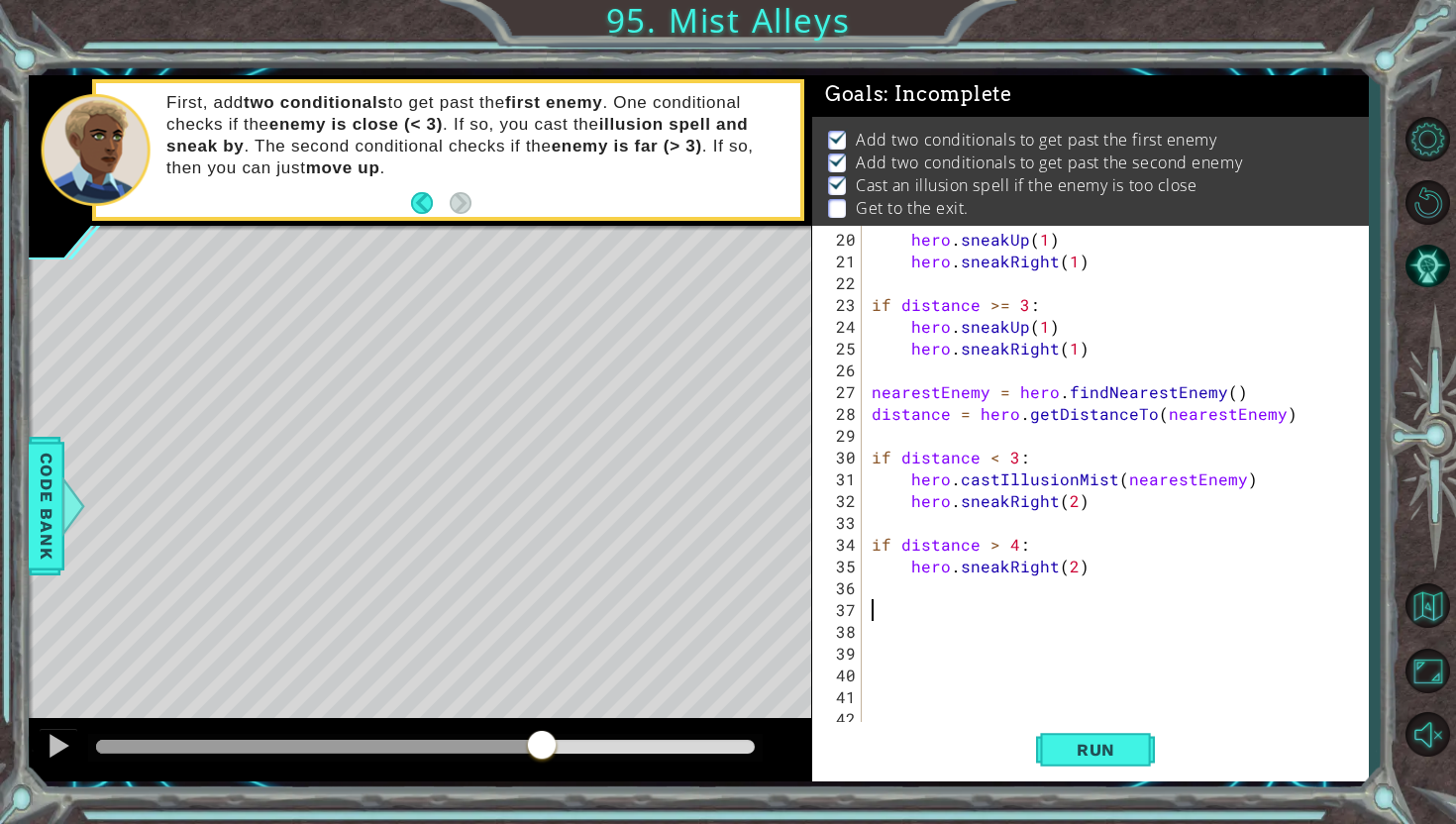 click at bounding box center [420, 750] 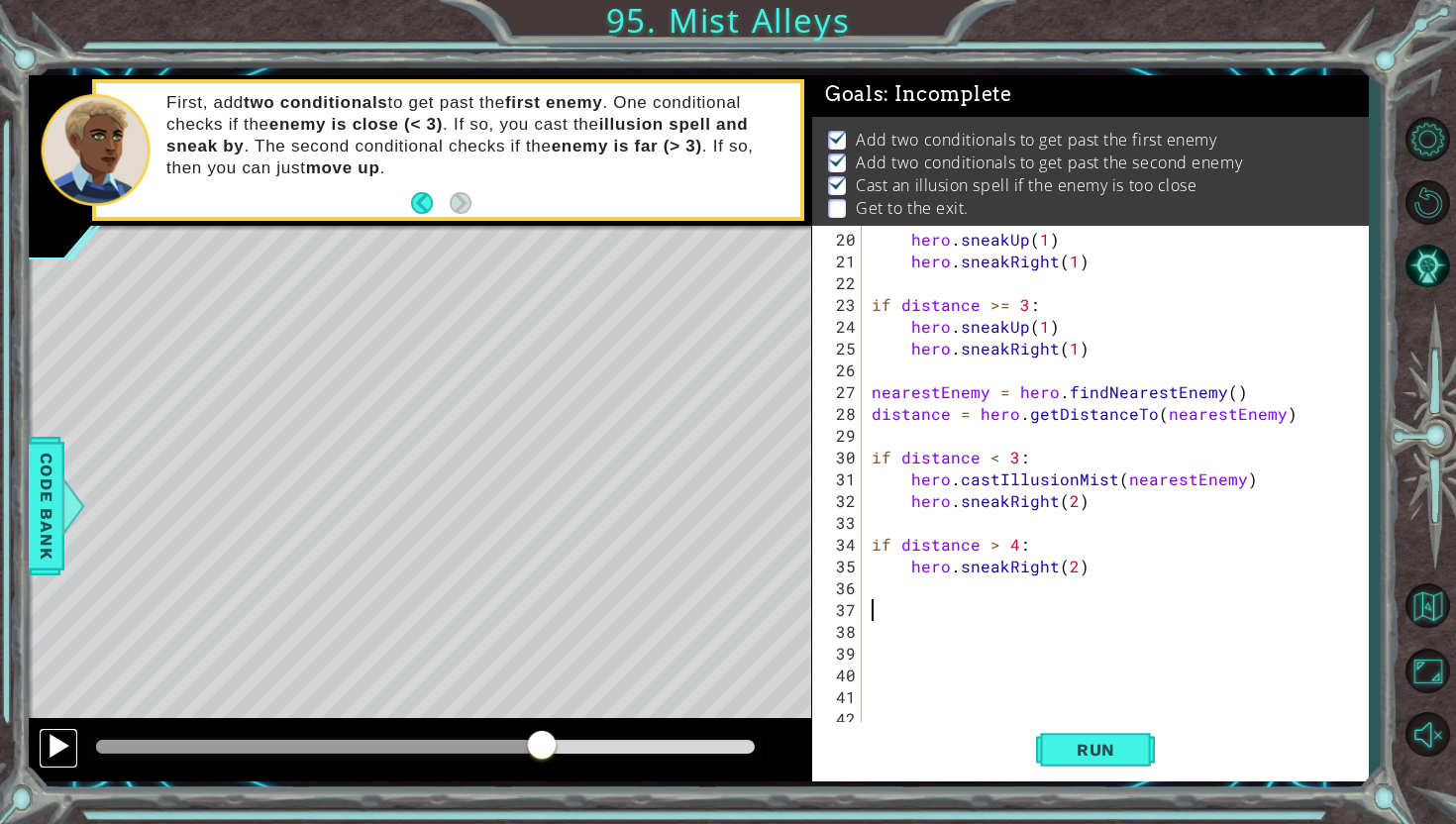 click at bounding box center [58, 746] 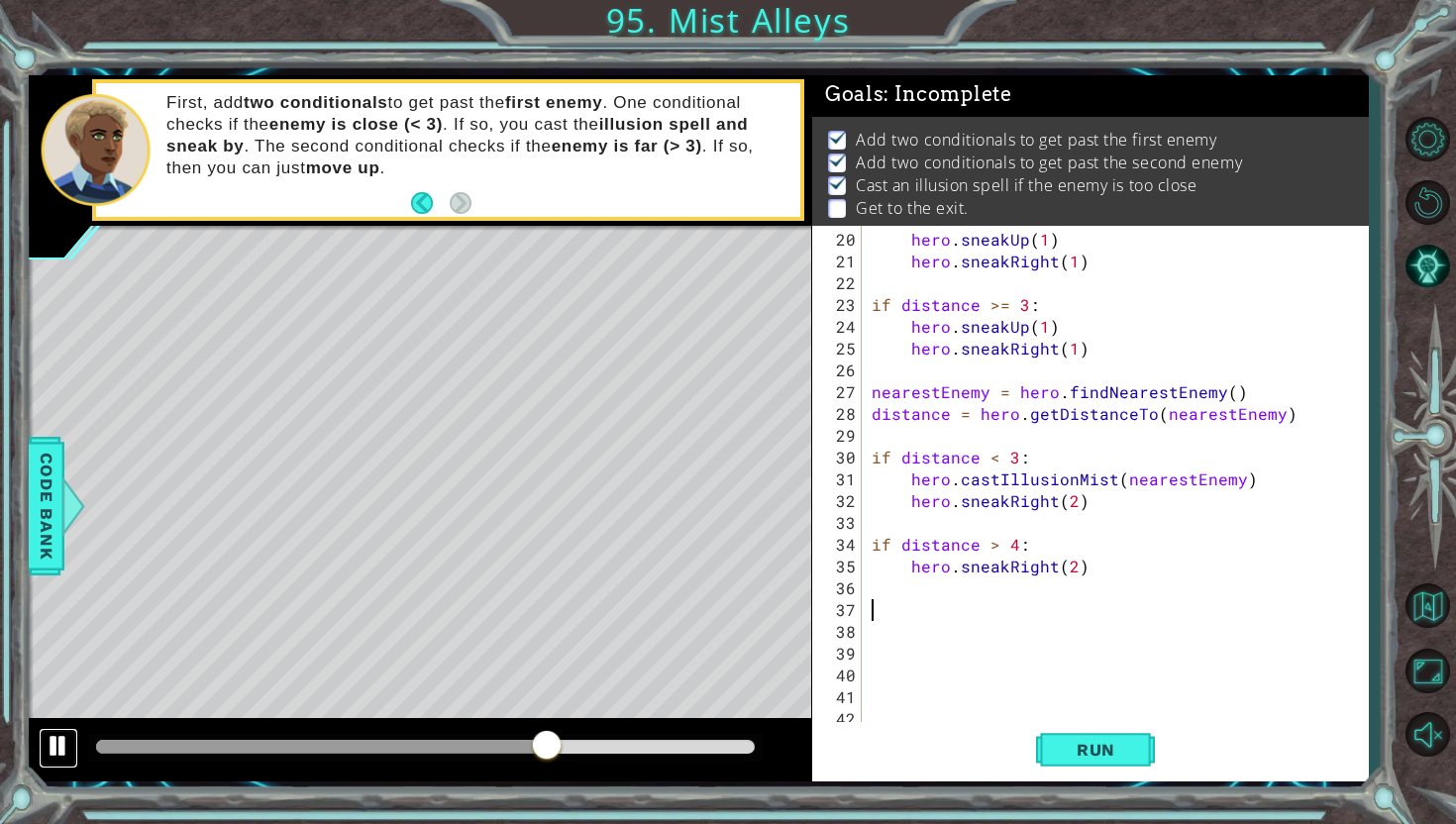 click at bounding box center [58, 746] 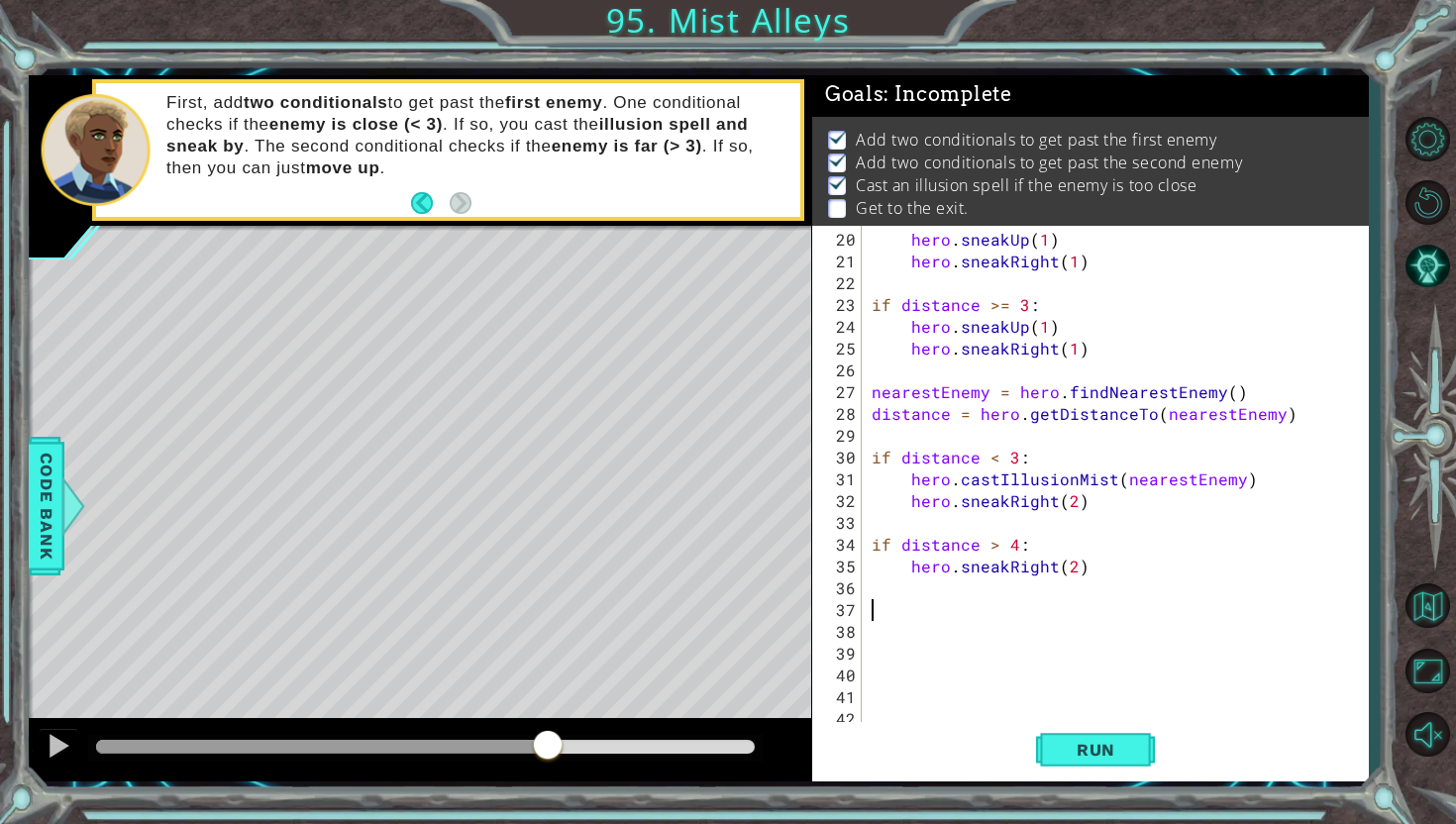 type on "d" 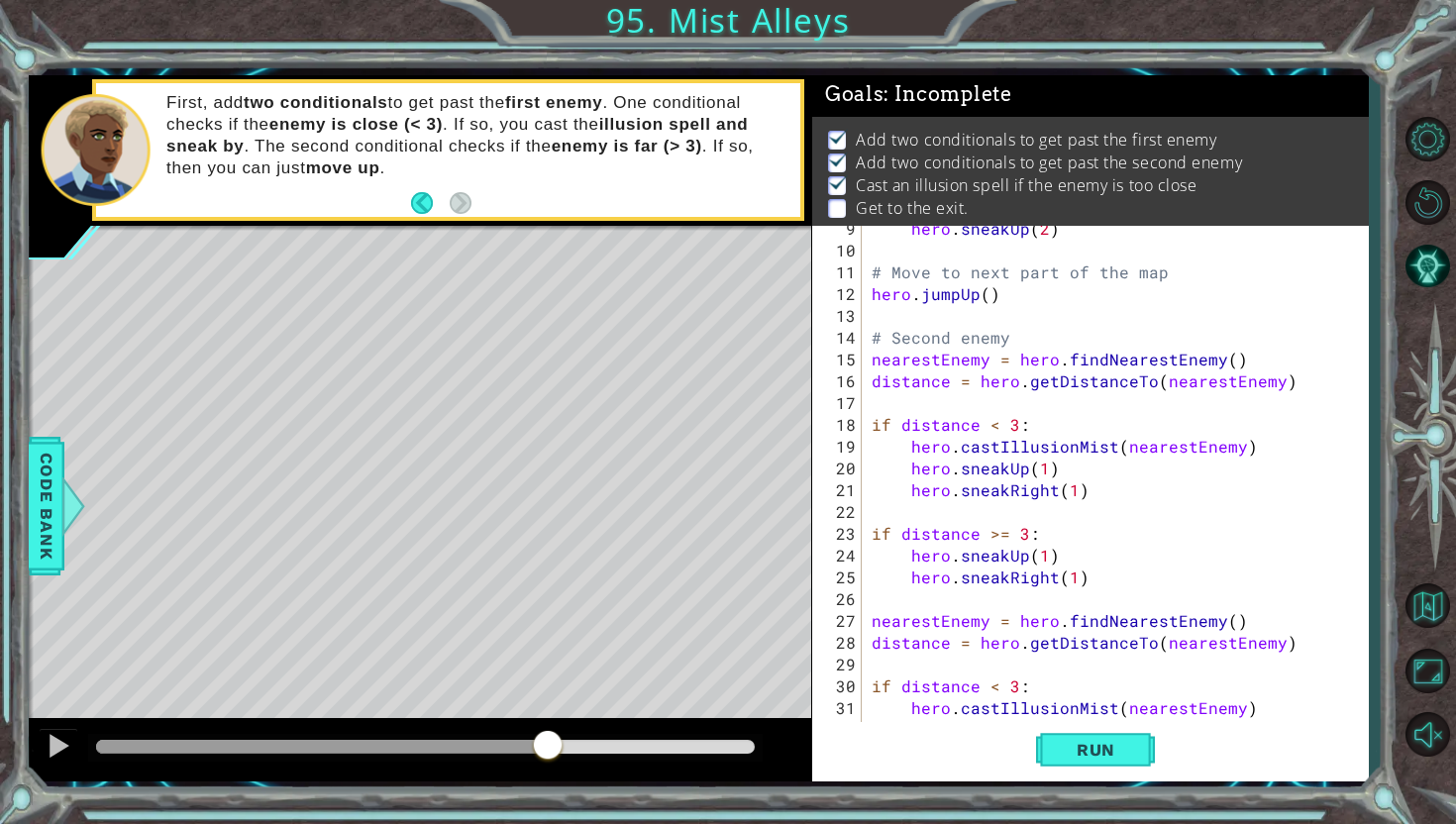 scroll, scrollTop: 185, scrollLeft: 0, axis: vertical 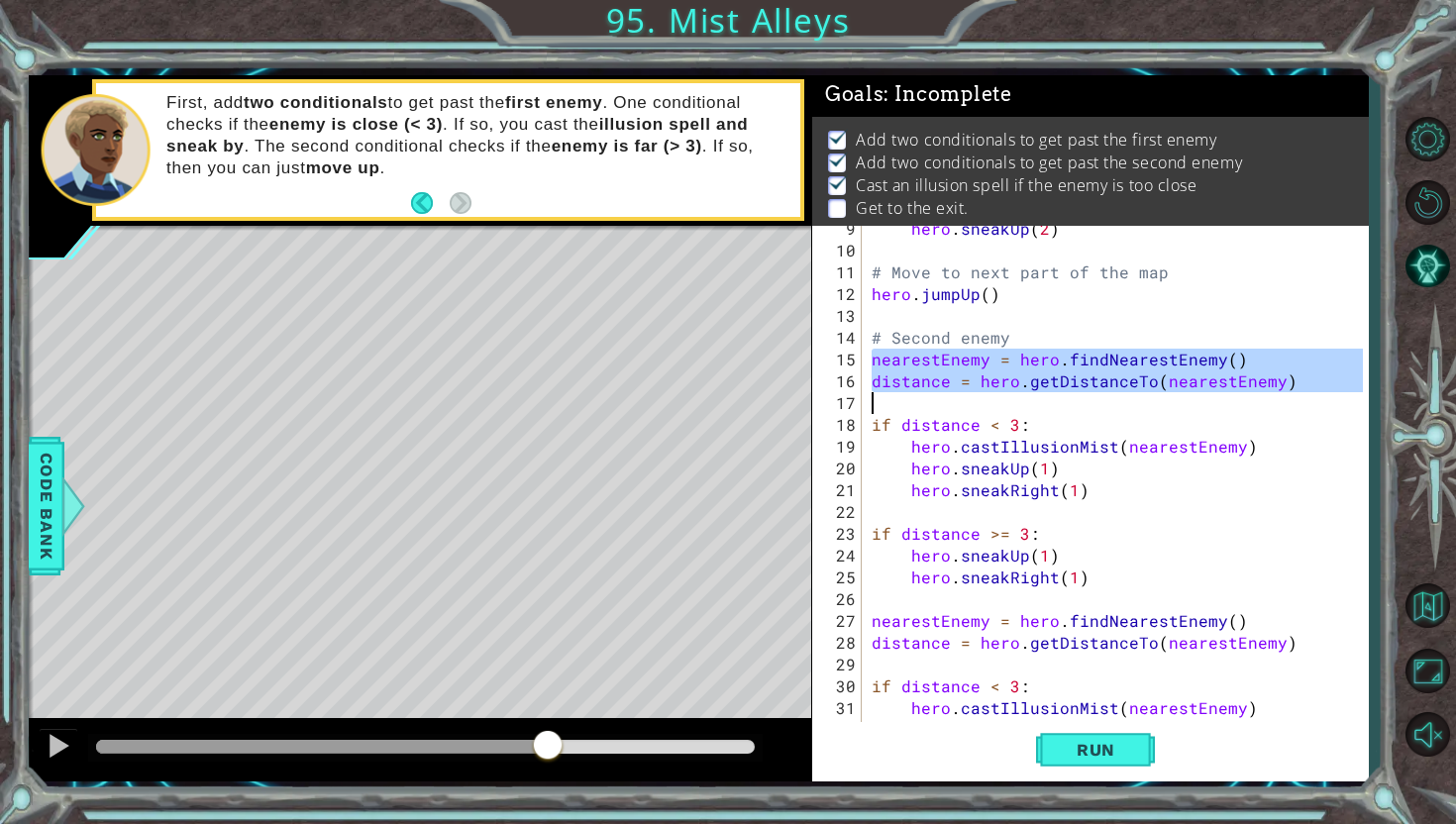 drag, startPoint x: 872, startPoint y: 361, endPoint x: 1288, endPoint y: 387, distance: 416.812 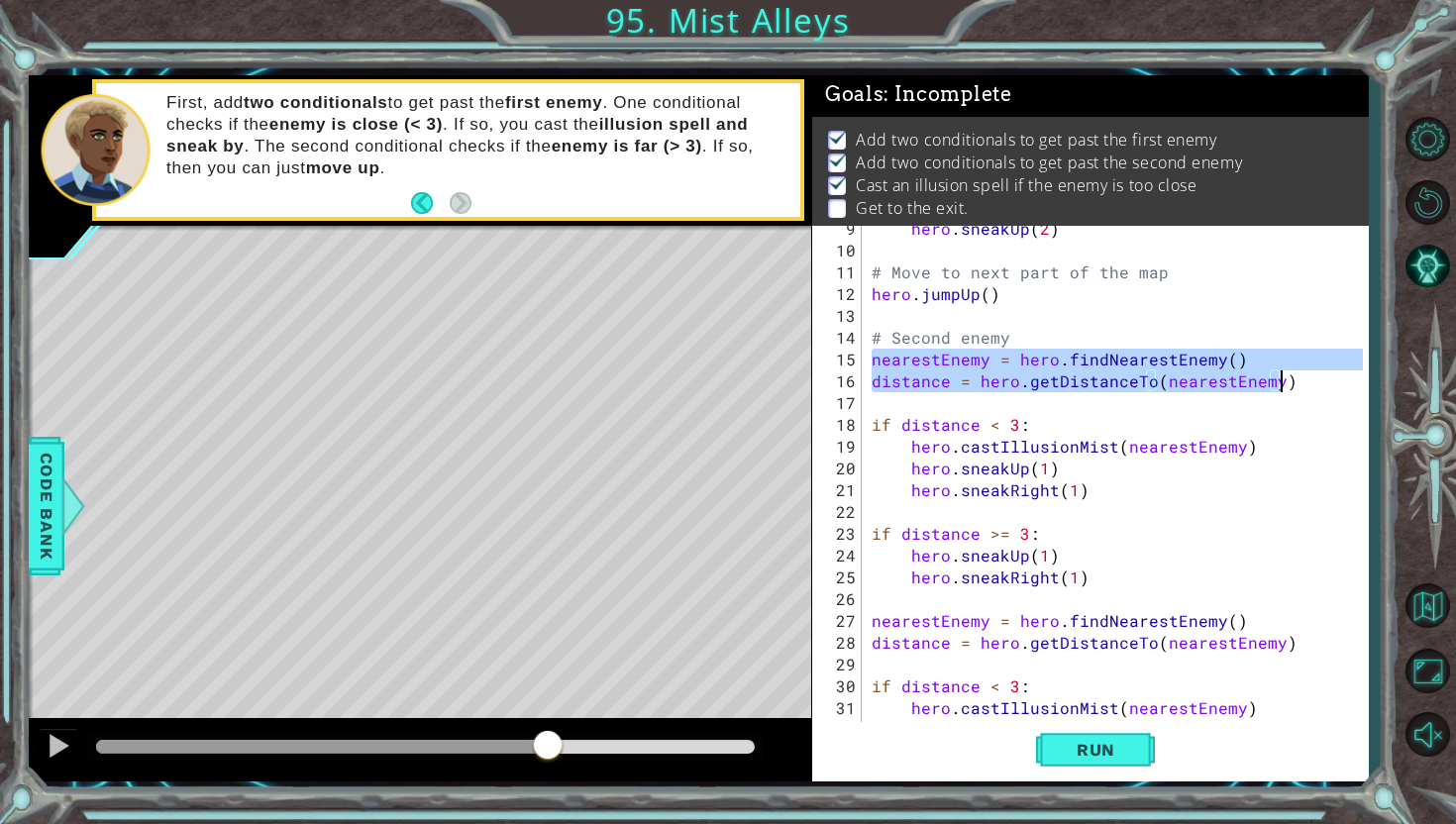 scroll, scrollTop: 414, scrollLeft: 0, axis: vertical 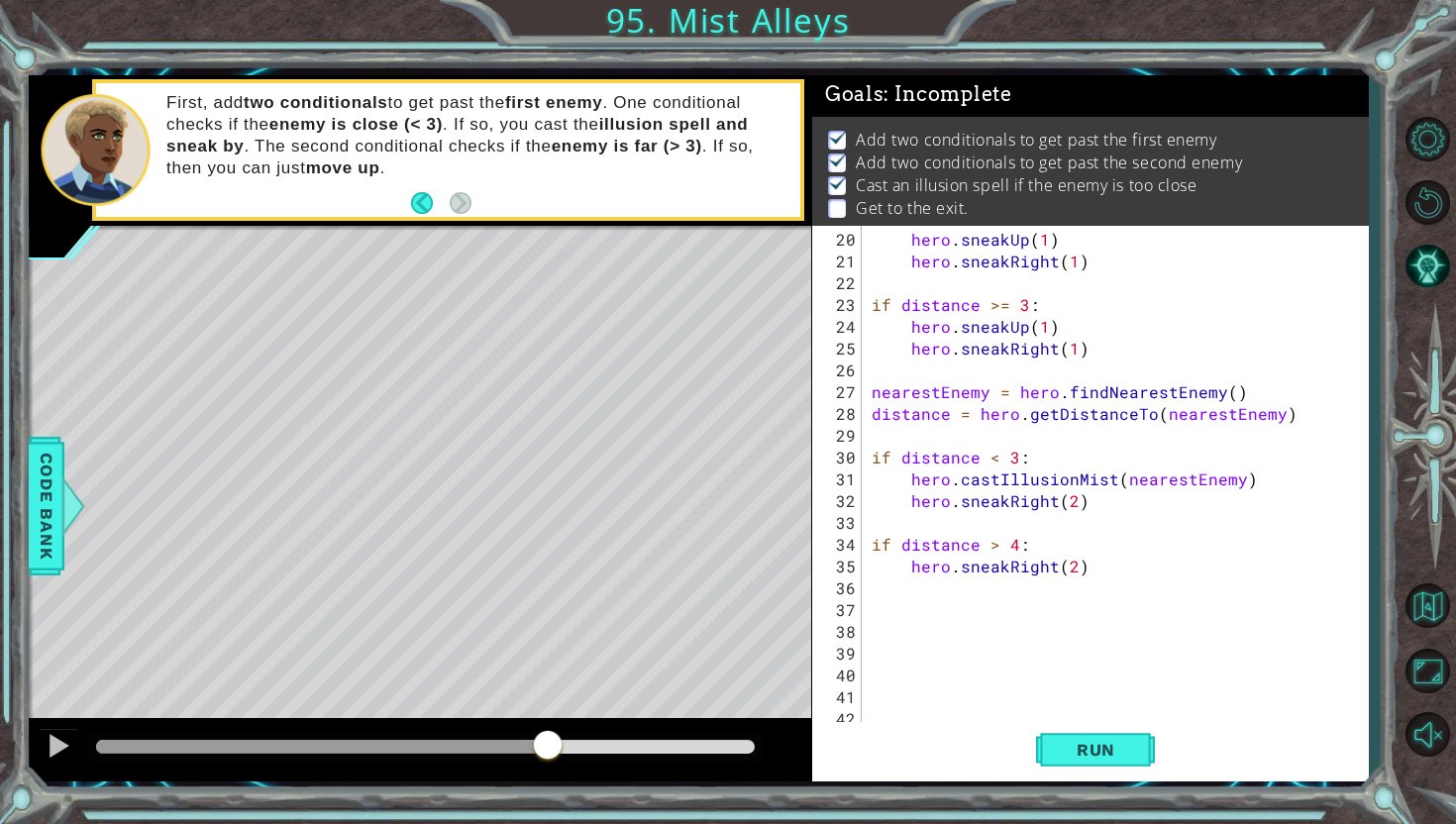 click on "hero . sneakUp ( 1 )      hero . sneakRight ( 1 ) if   distance   >=   3 :      hero . sneakUp ( 1 )      hero . sneakRight ( 1 )      nearestEnemy   =   hero . findNearestEnemy ( ) distance   =   hero . getDistanceTo ( nearestEnemy ) if   distance   <   3 :      hero . castIllusionMist ( nearestEnemy )      hero . sneakRight ( 2 )      if   distance   >   4 :      hero . sneakRight ( 2 )" at bounding box center (1120, 501) 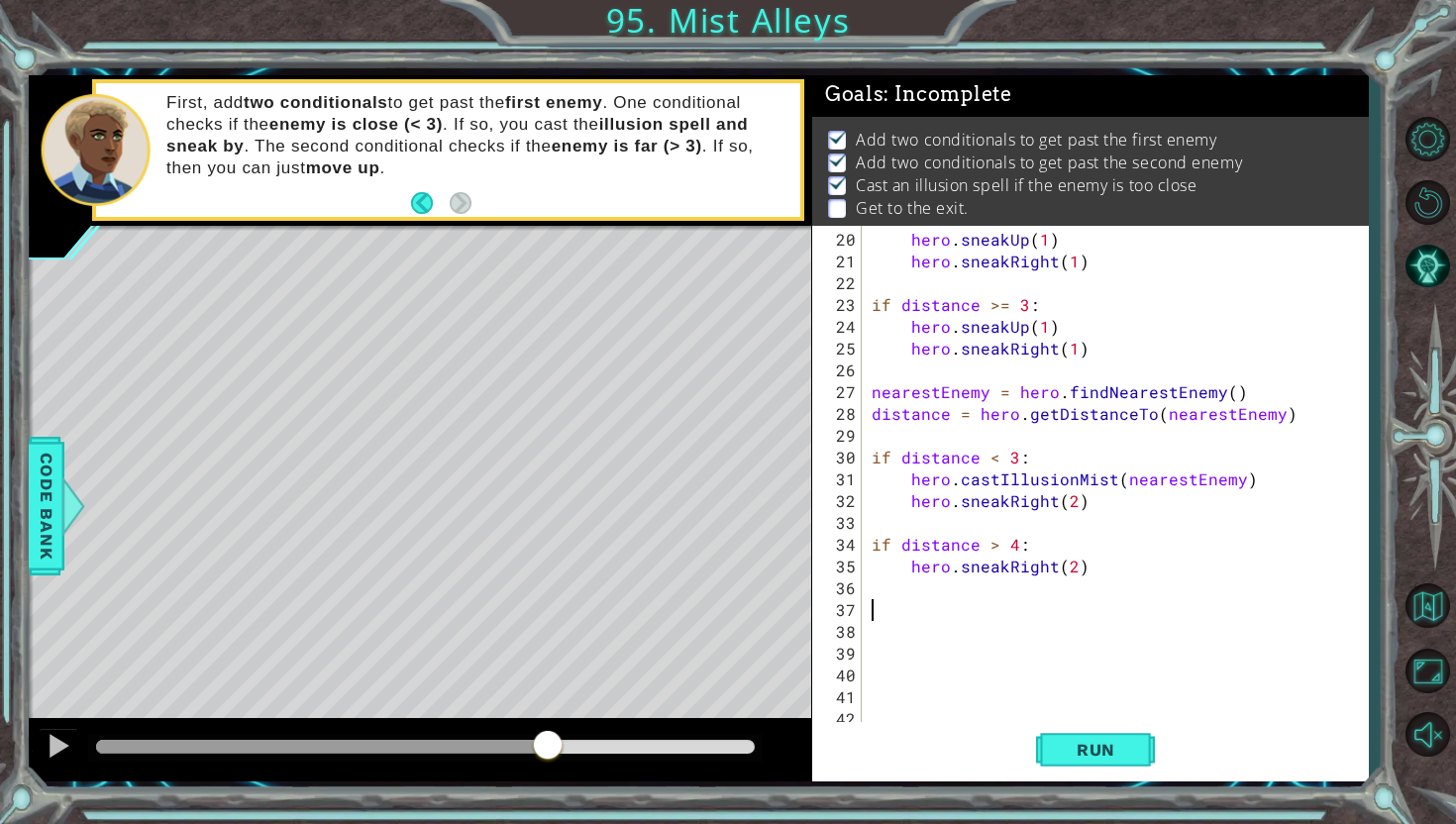paste on "distance = hero.getDistanceTo(nearestEnemy)" 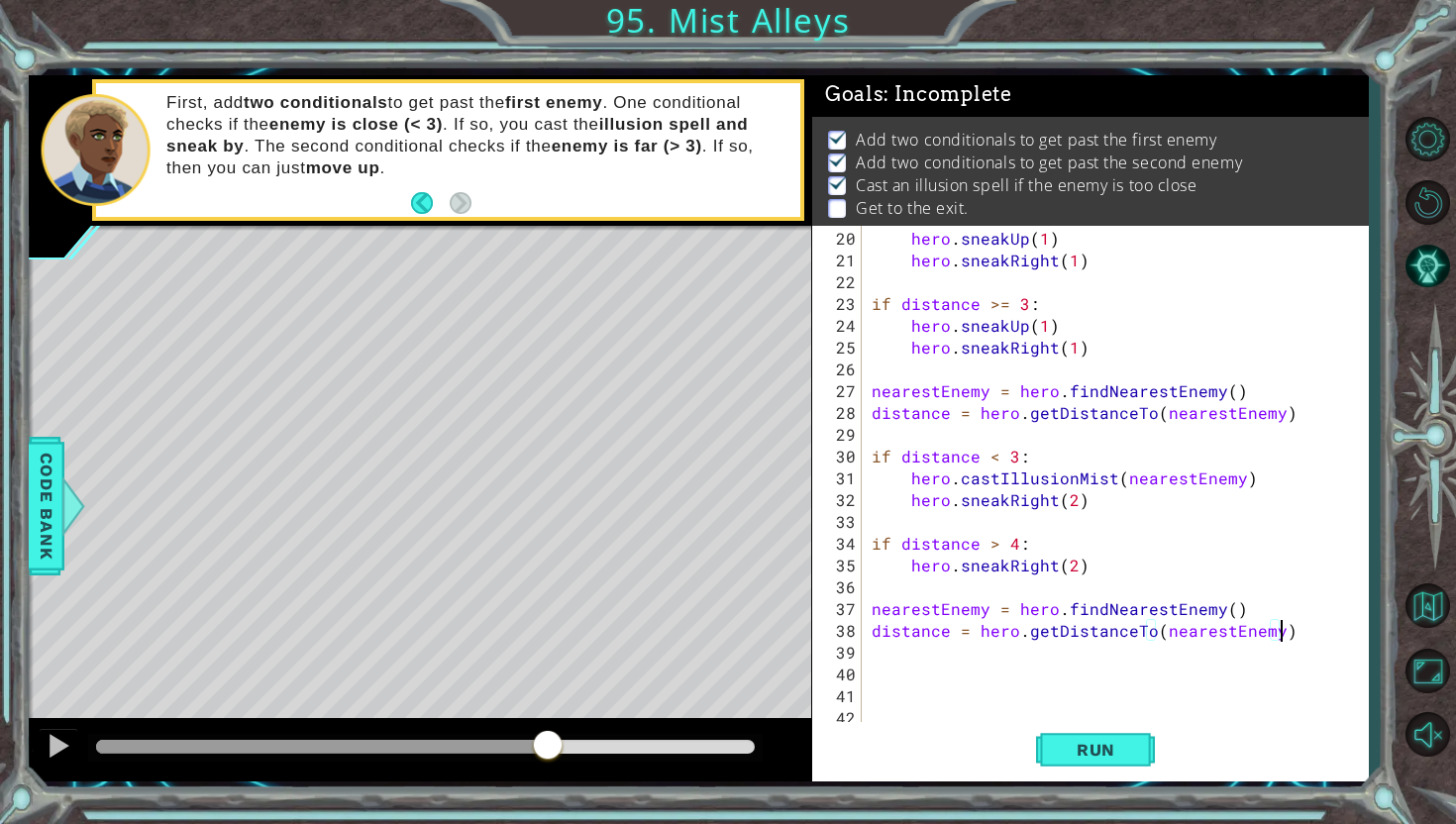 scroll, scrollTop: 418, scrollLeft: 0, axis: vertical 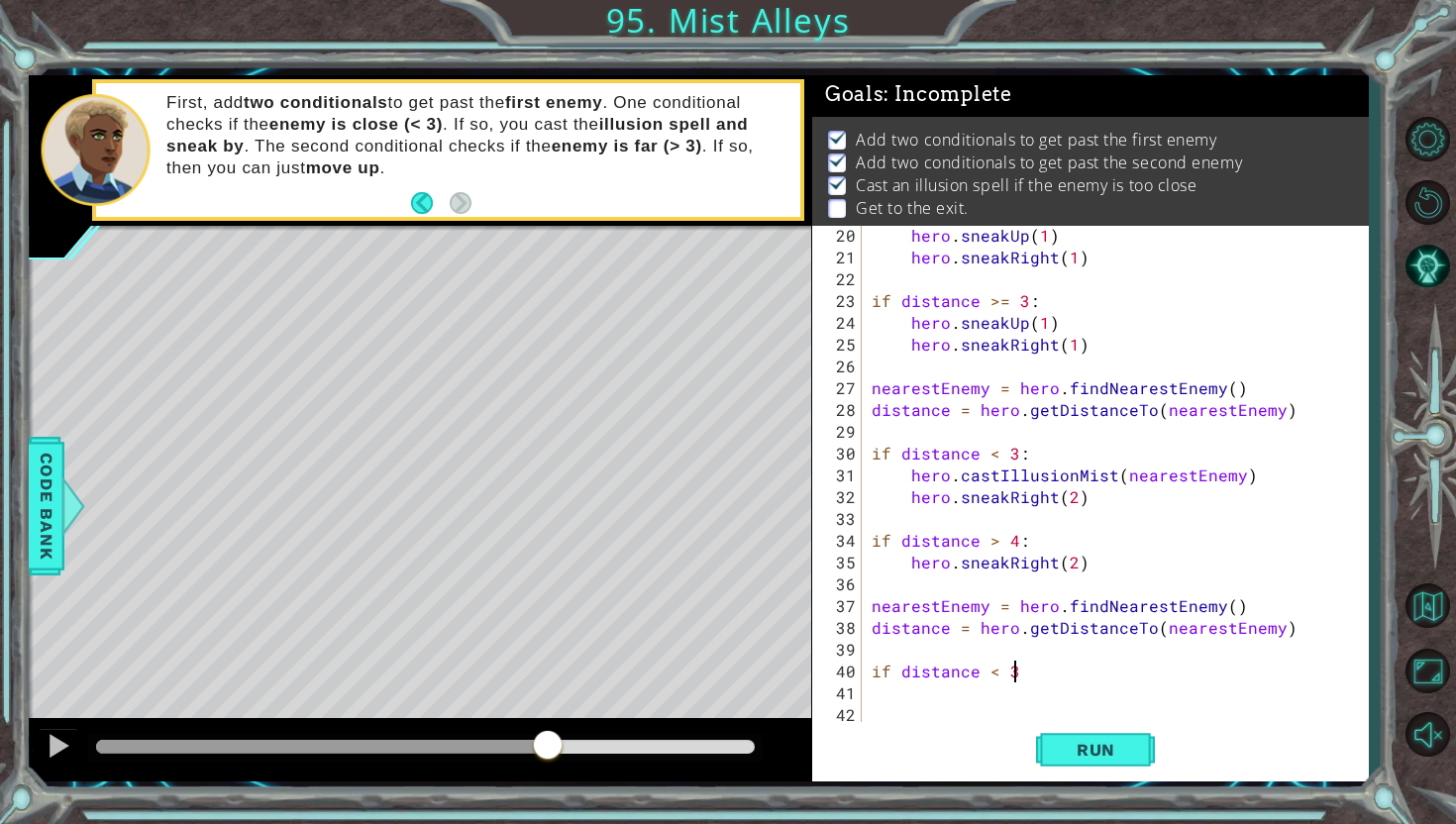 type on "if distance < 3:" 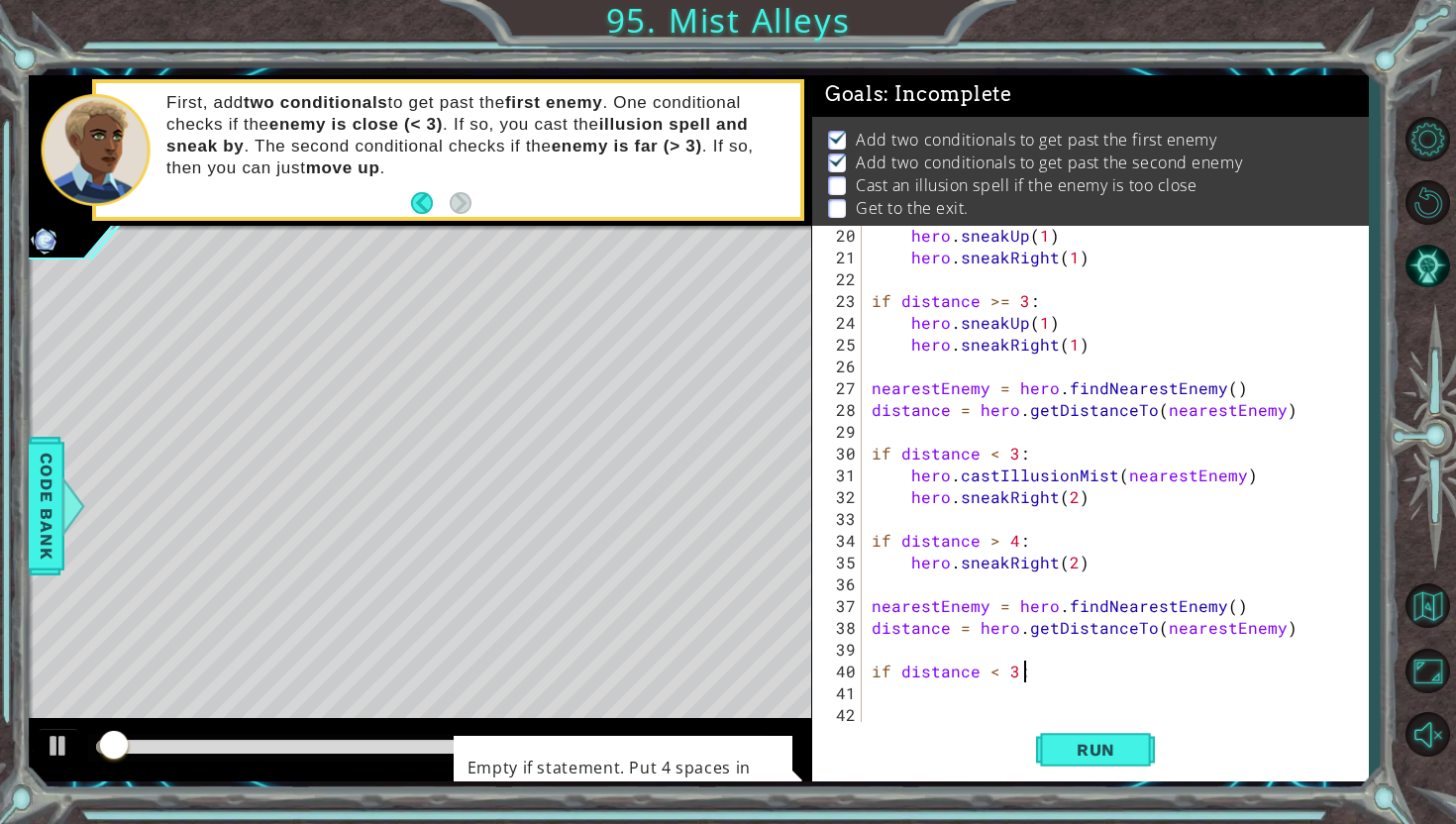 scroll, scrollTop: 0, scrollLeft: 1, axis: horizontal 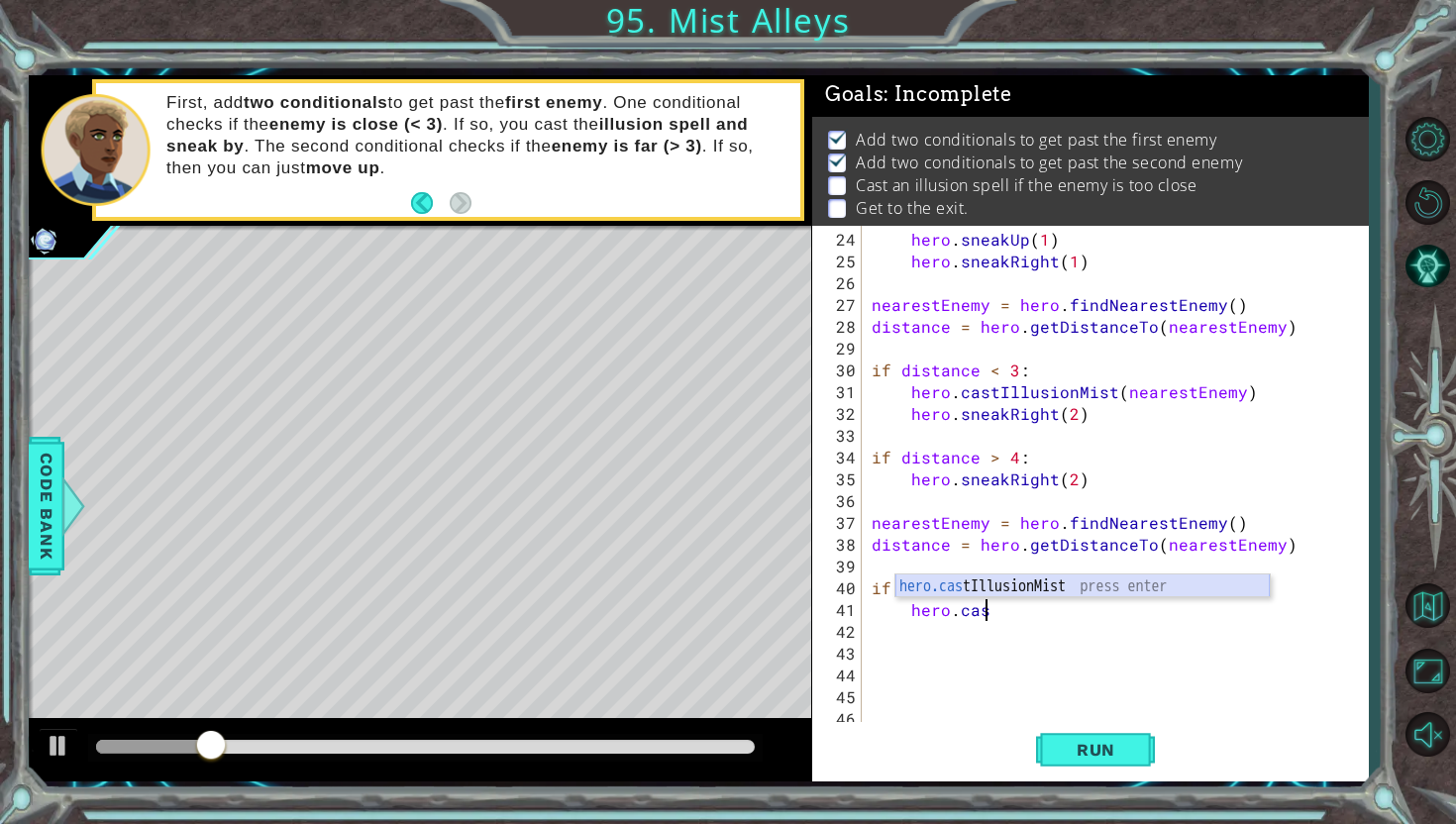 click on "hero.cas tIllusionMist press enter" at bounding box center [1083, 610] 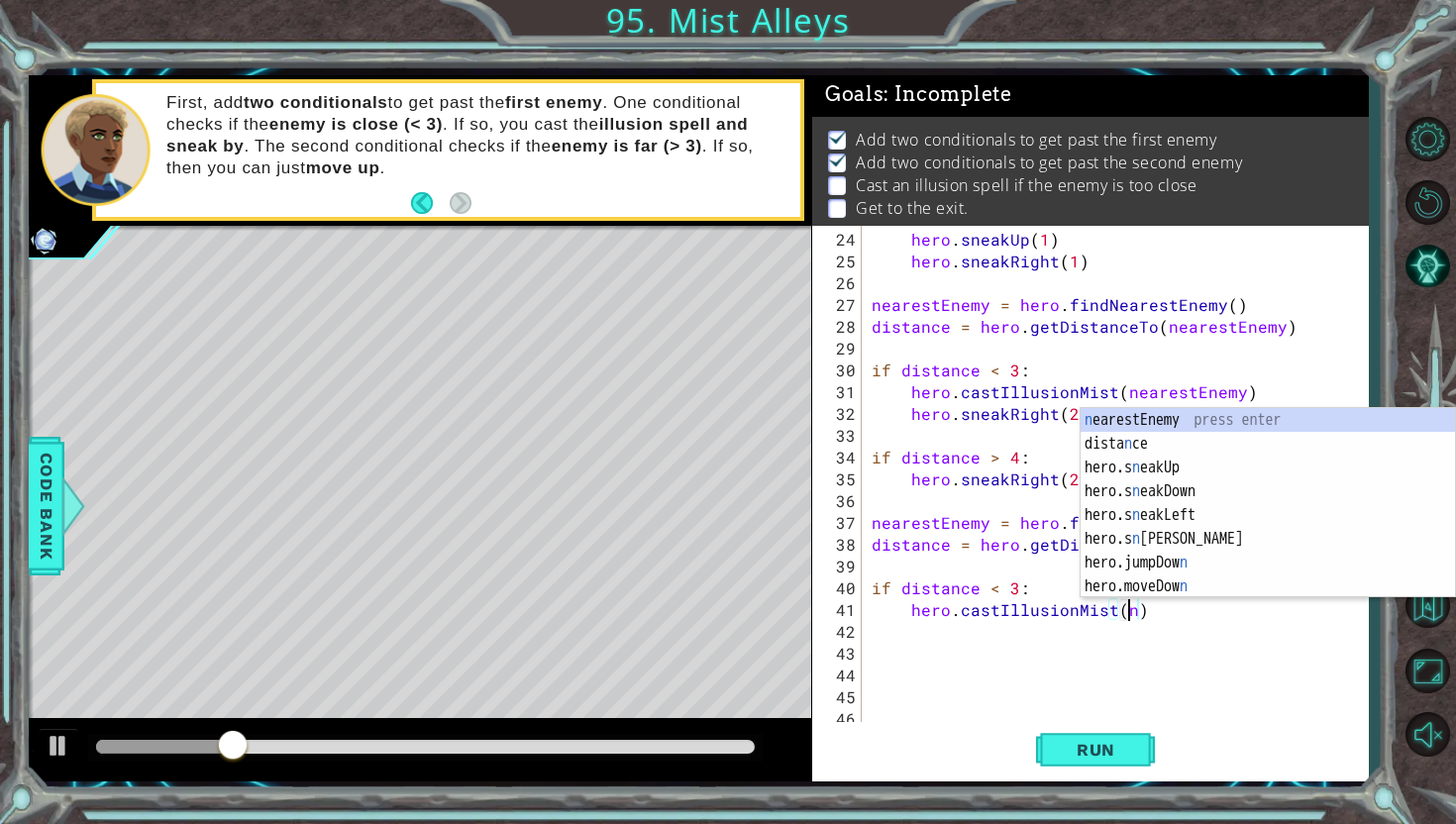 scroll, scrollTop: 0, scrollLeft: 16, axis: horizontal 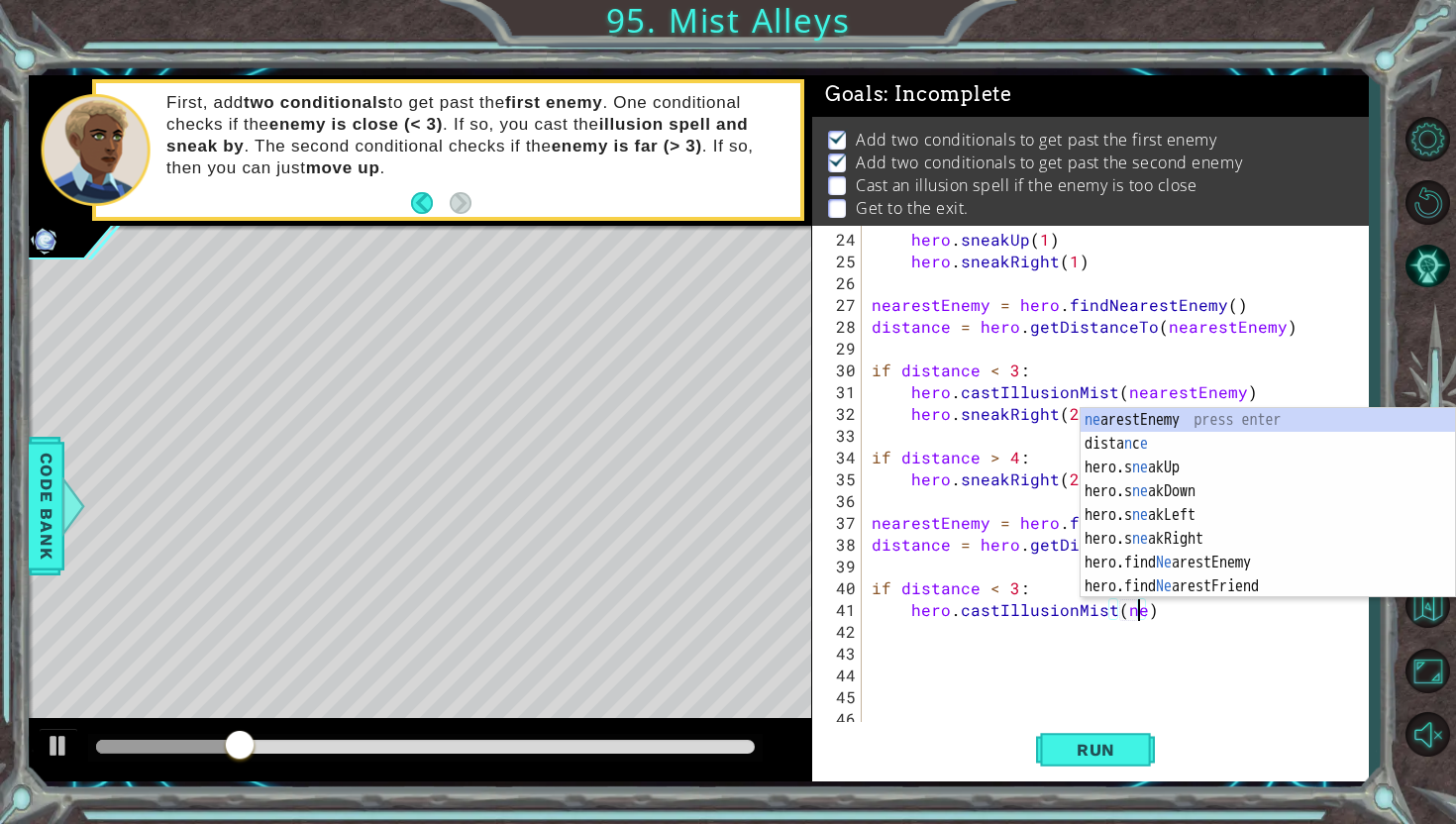 type on "hero.castIllusionMist(nearestEnemy)" 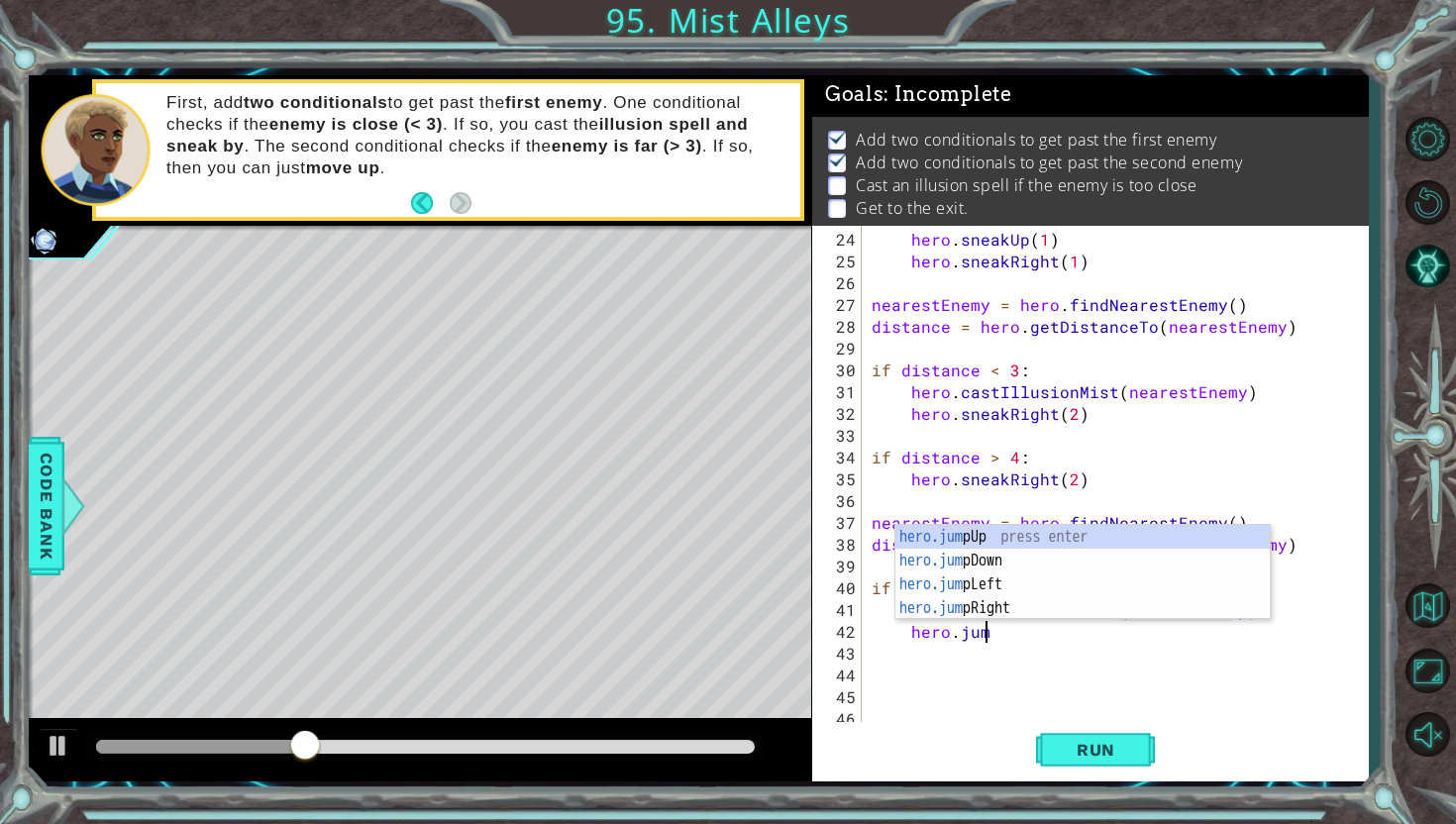 type on "hero.jump" 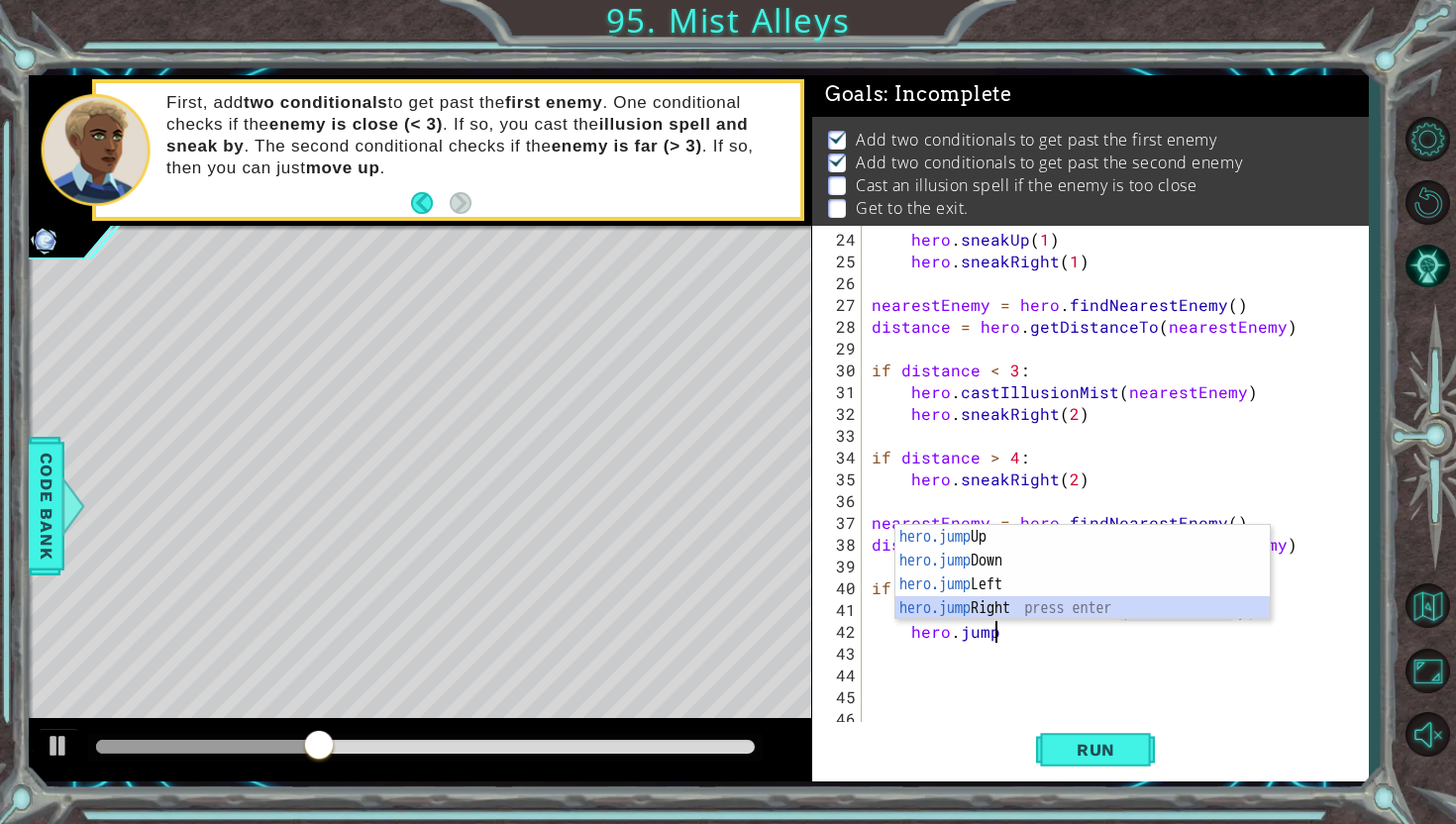 click on "hero.jump Up press enter hero.jump Down press enter hero.jump Left press enter hero.jump Right press enter" at bounding box center (1083, 596) 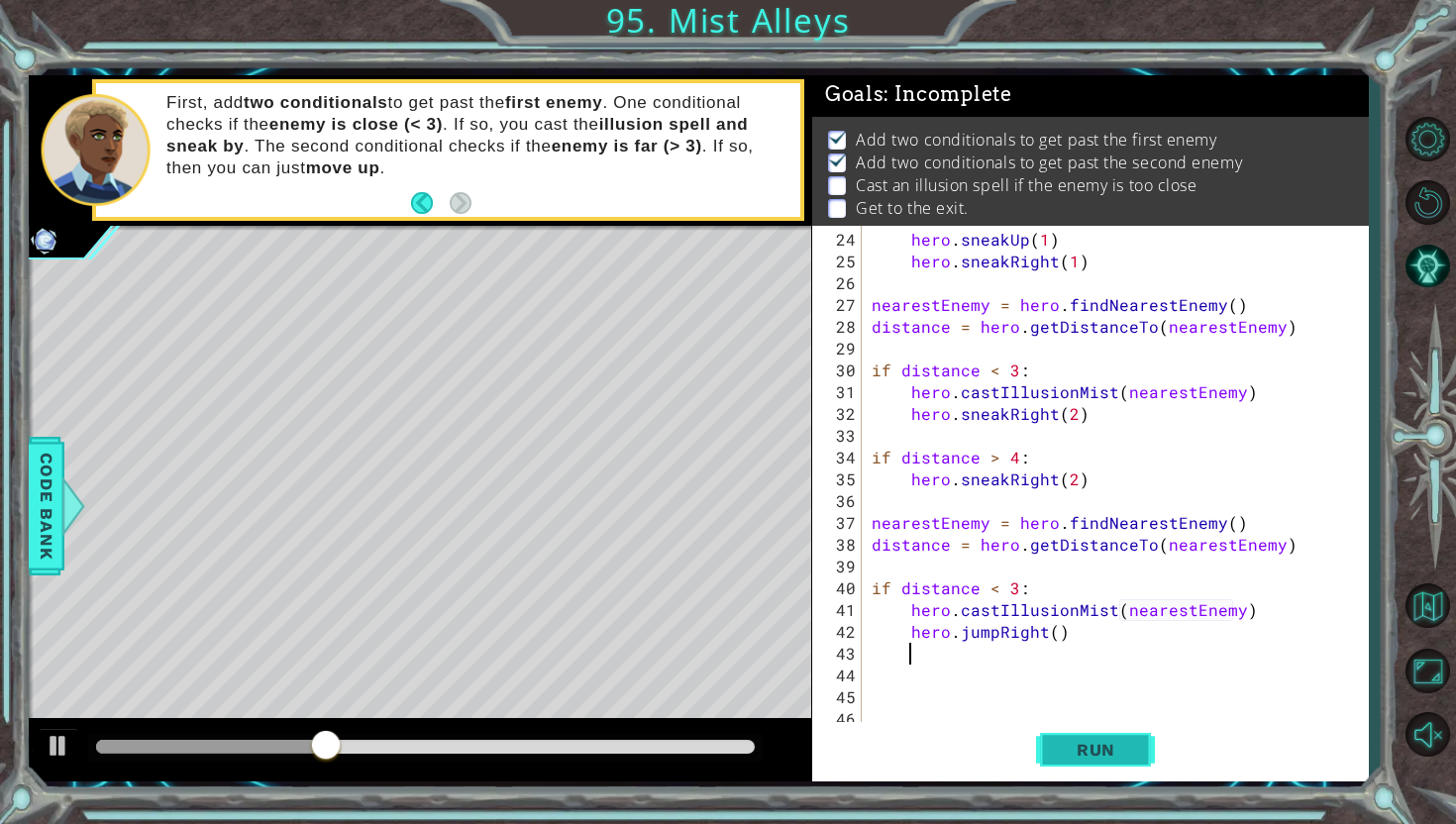click on "Run" at bounding box center (1095, 750) 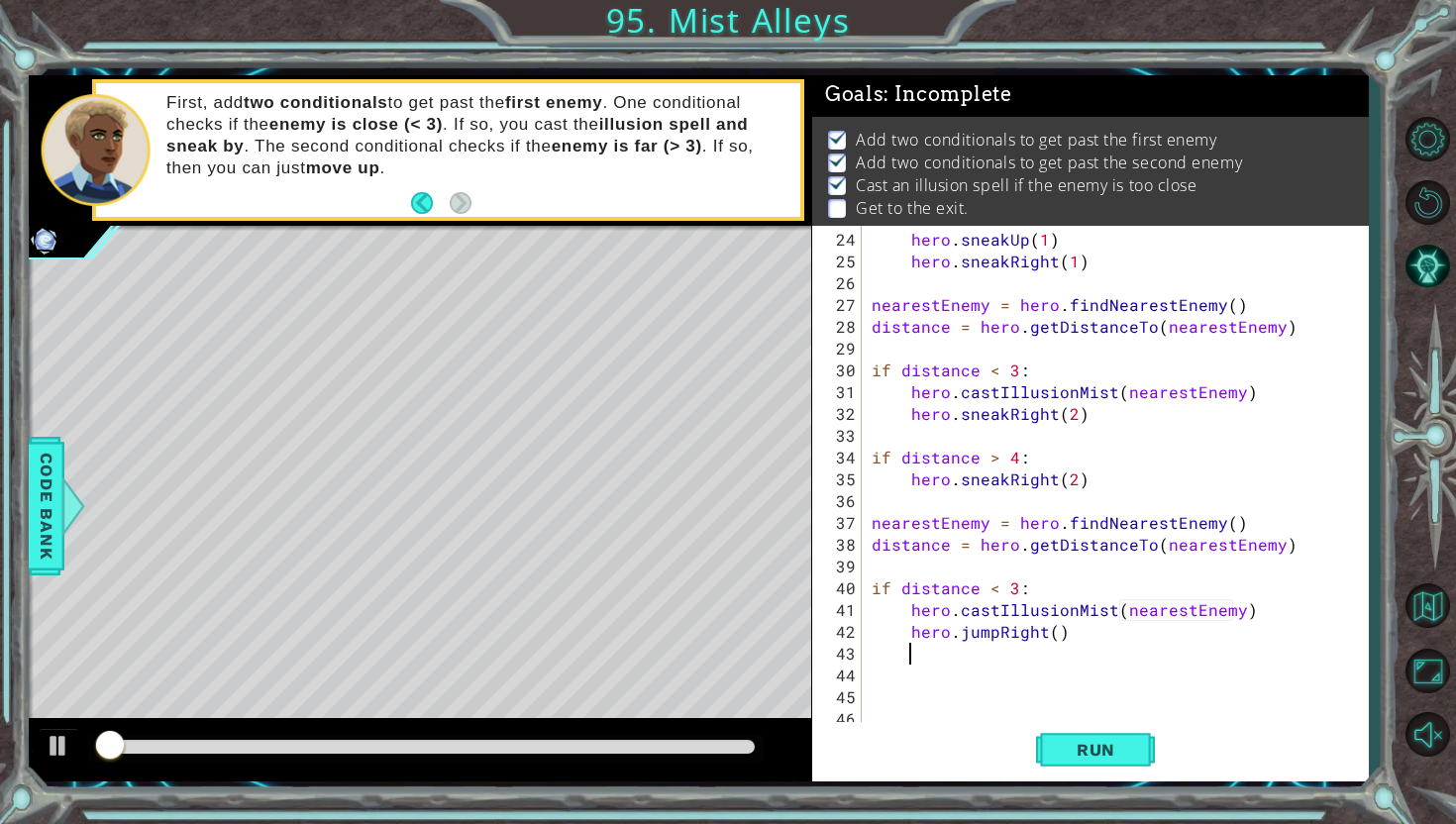 click at bounding box center [425, 748] 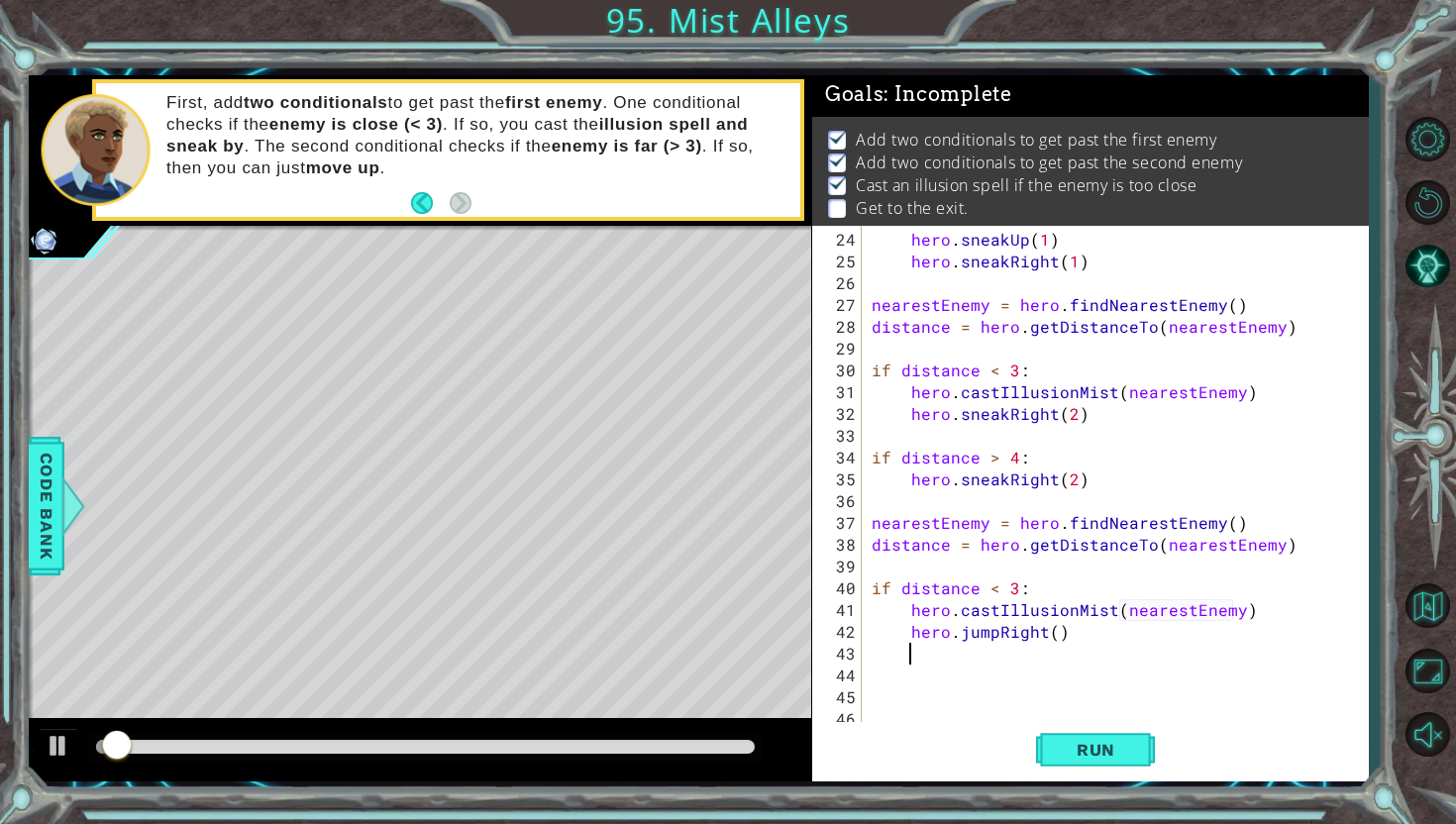 click at bounding box center [425, 747] 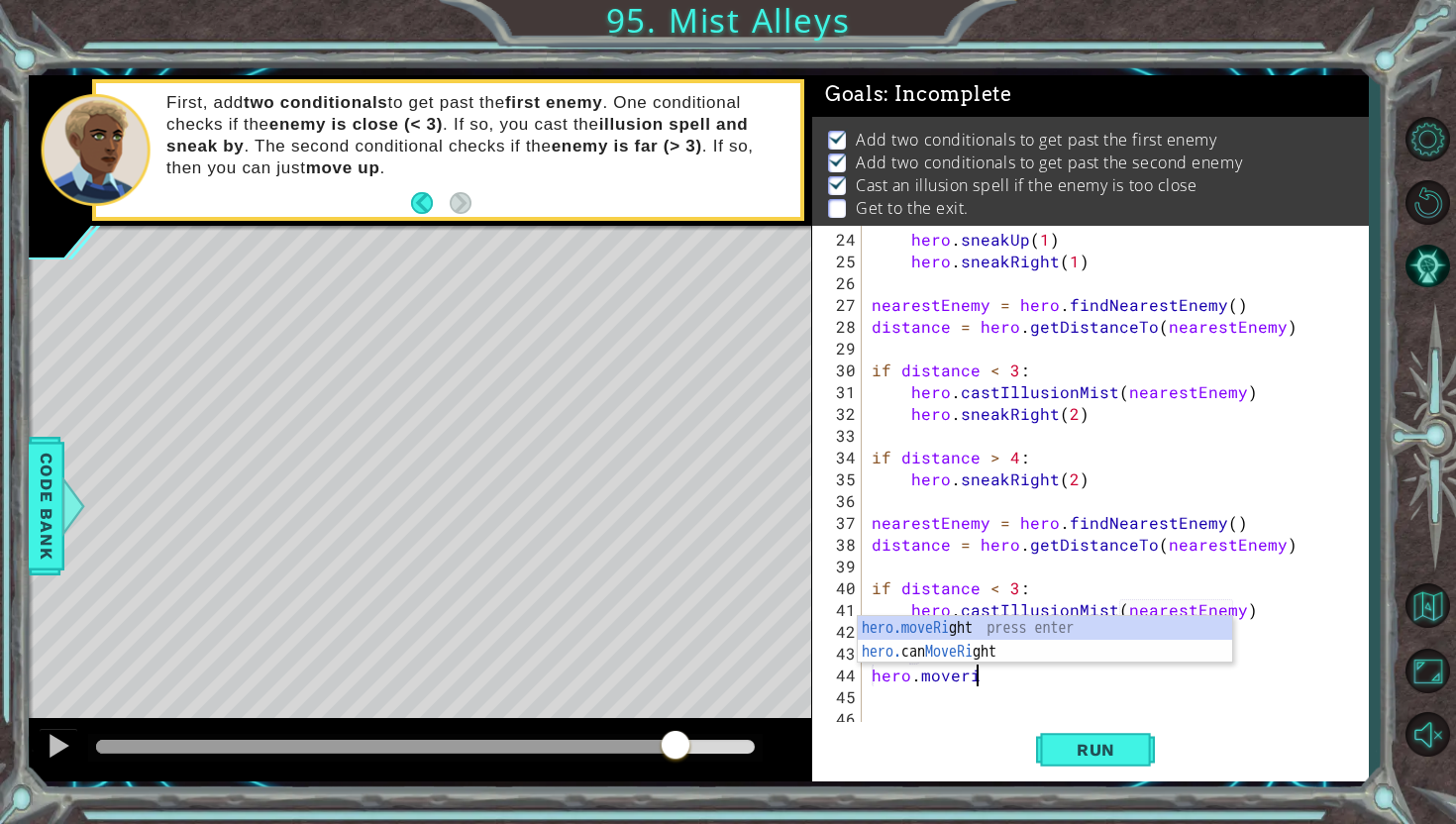 scroll, scrollTop: 0, scrollLeft: 5, axis: horizontal 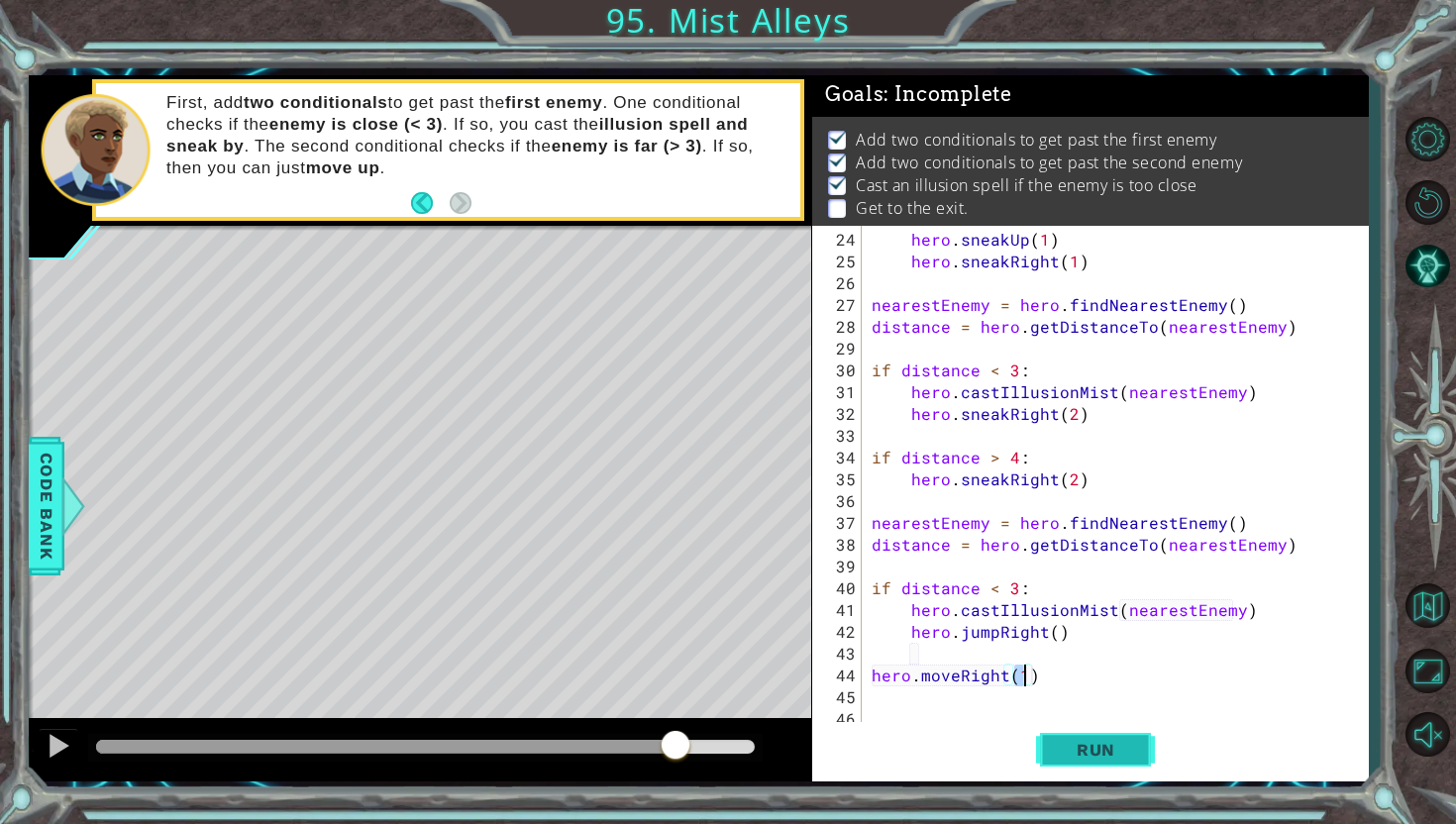 click on "Run" at bounding box center (1095, 750) 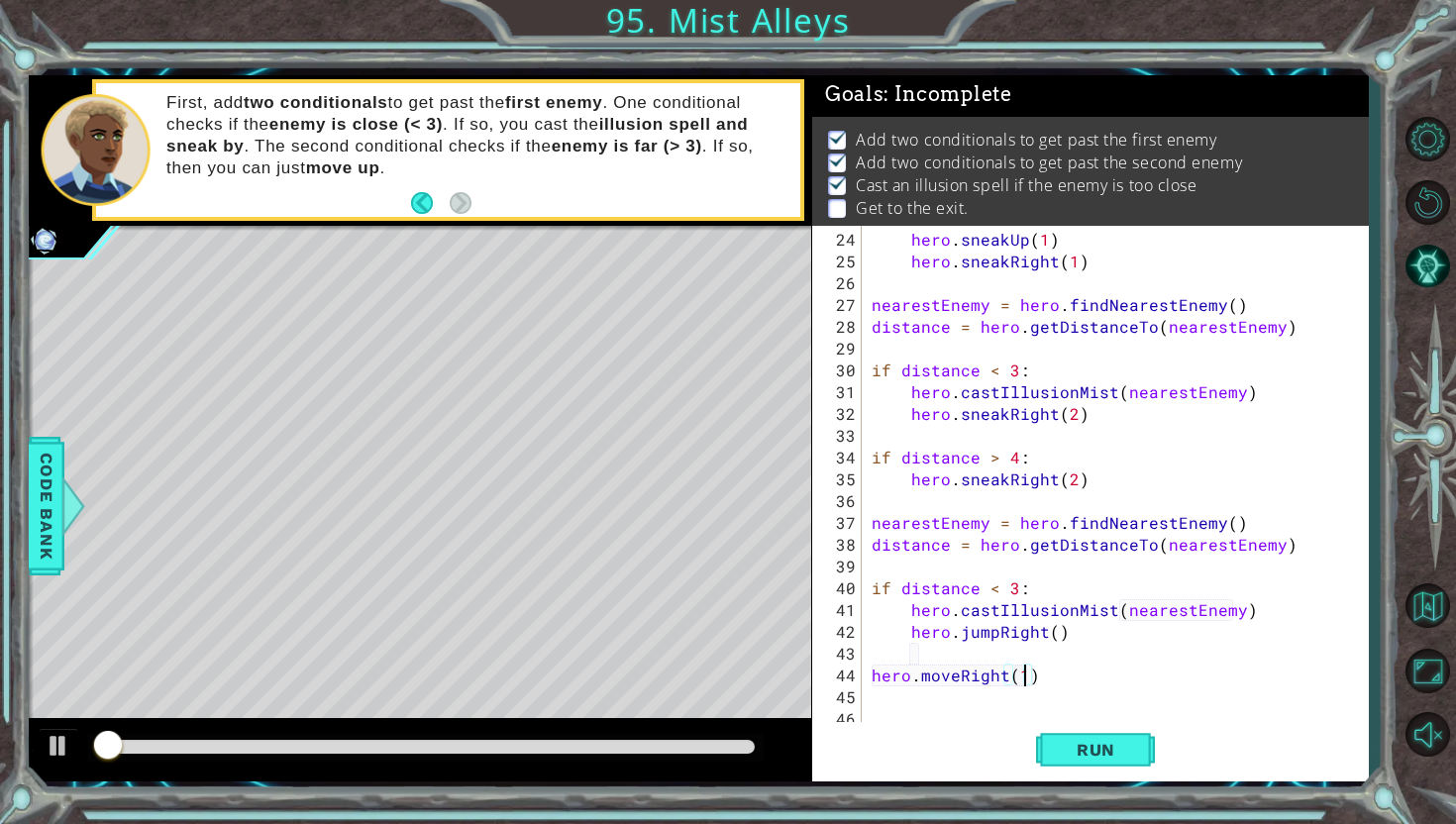 click at bounding box center (425, 747) 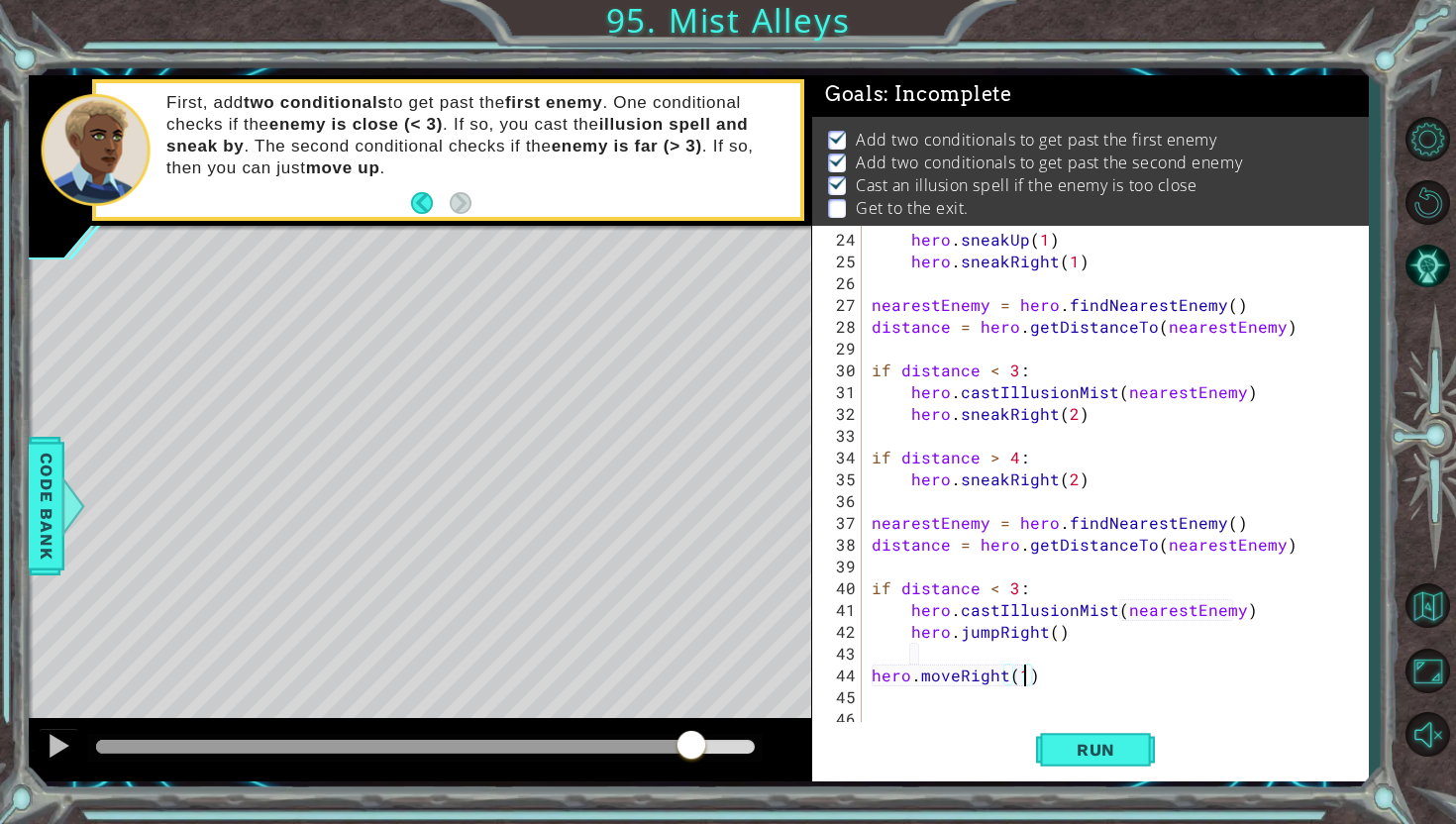 click on "hero . sneakUp ( 1 )      hero . sneakRight ( 1 )      nearestEnemy   =   hero . findNearestEnemy ( ) distance   =   hero . getDistanceTo ( nearestEnemy ) if   distance   <   3 :      hero . castIllusionMist ( nearestEnemy )      hero . sneakRight ( 2 )      if   distance   >   4 :      hero . sneakRight ( 2 )      nearestEnemy   =   hero . findNearestEnemy ( ) distance   =   hero . getDistanceTo ( nearestEnemy ) if   distance   <   3 :      hero . castIllusionMist ( nearestEnemy )      hero . jumpRight ( )      hero . moveRight ( 1 )" at bounding box center [1120, 501] 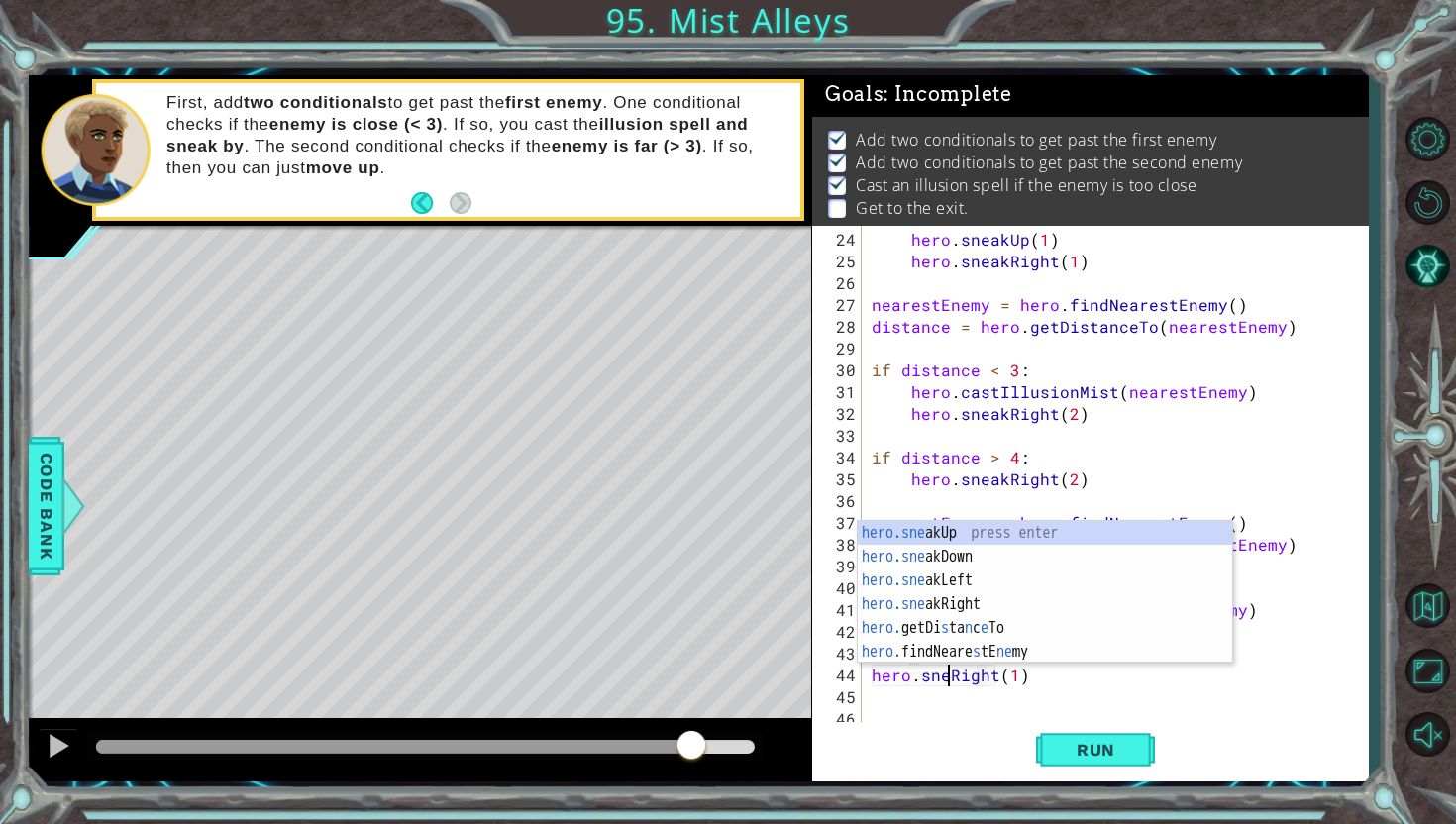 scroll, scrollTop: 0, scrollLeft: 5, axis: horizontal 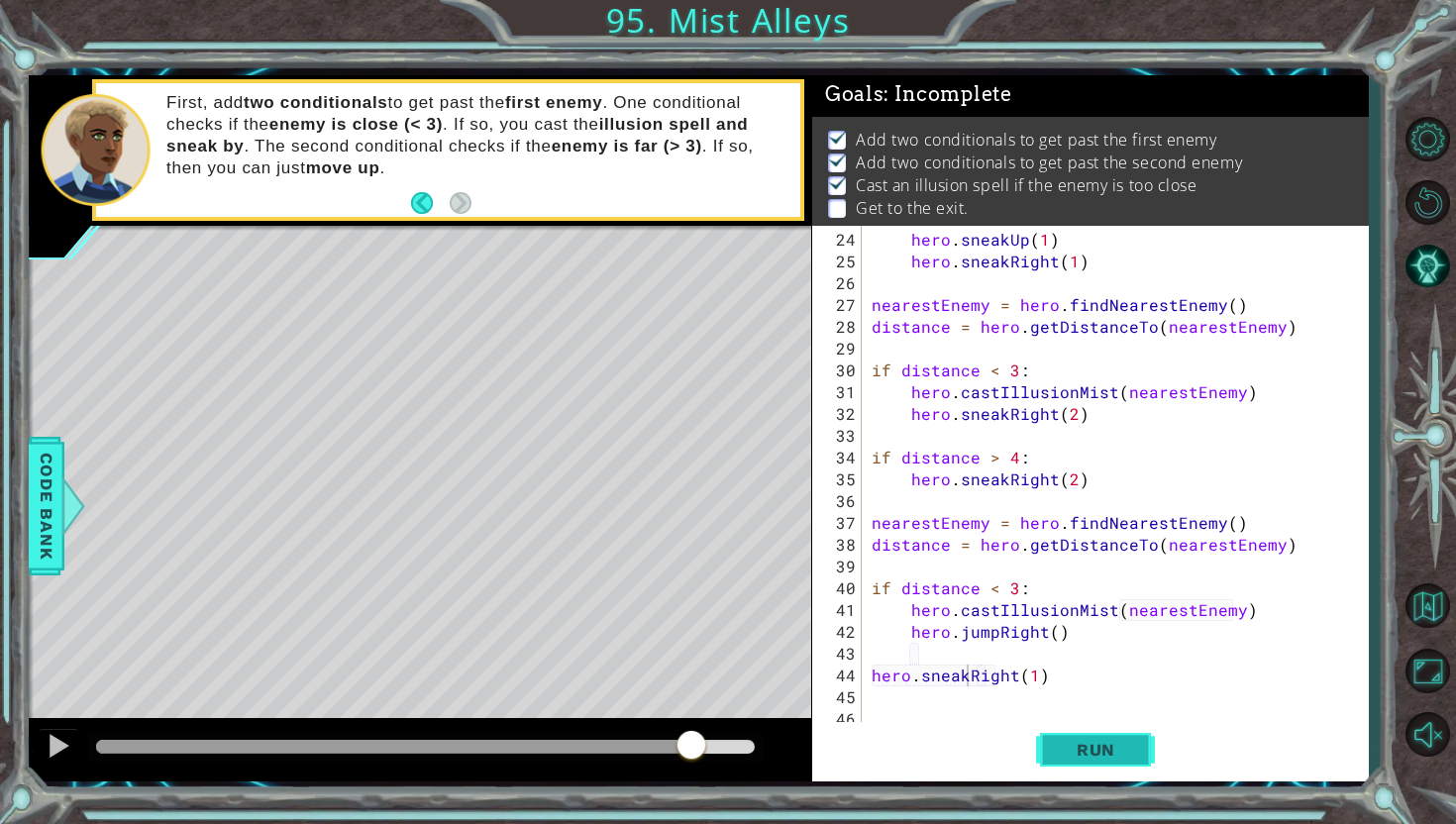 click on "Run" at bounding box center [1095, 750] 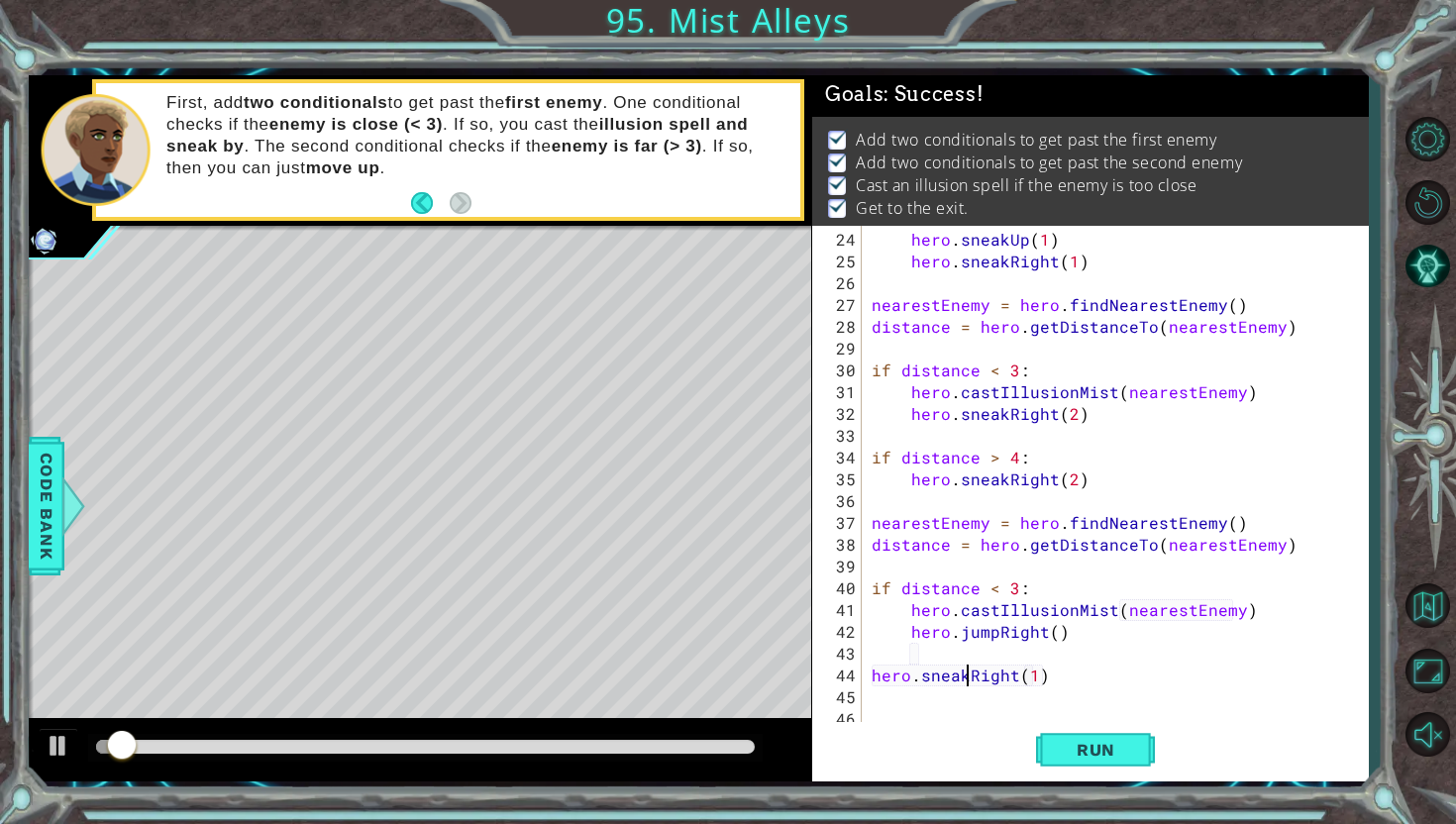 click at bounding box center (425, 748) 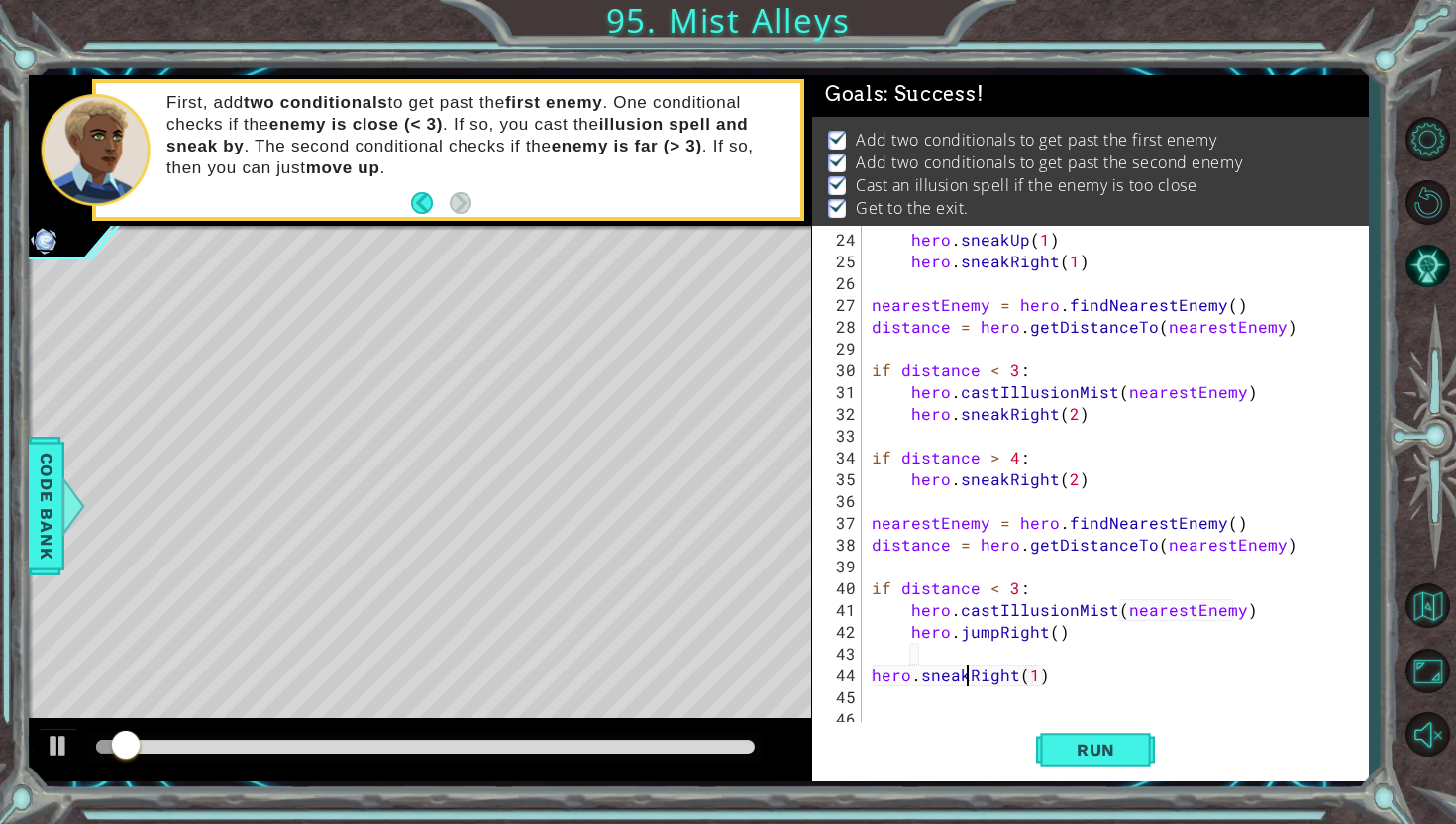 click at bounding box center [425, 747] 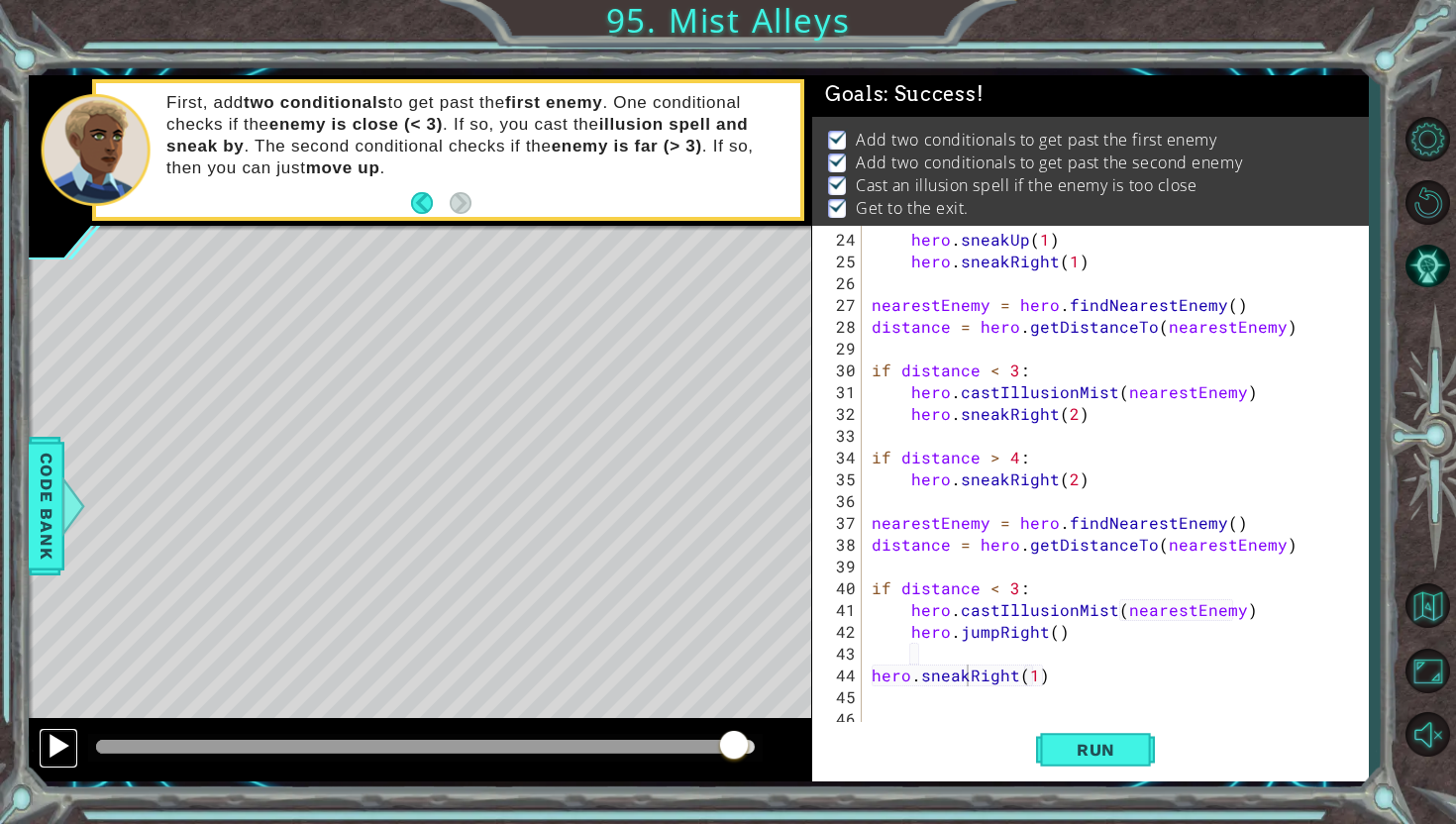 click at bounding box center [58, 748] 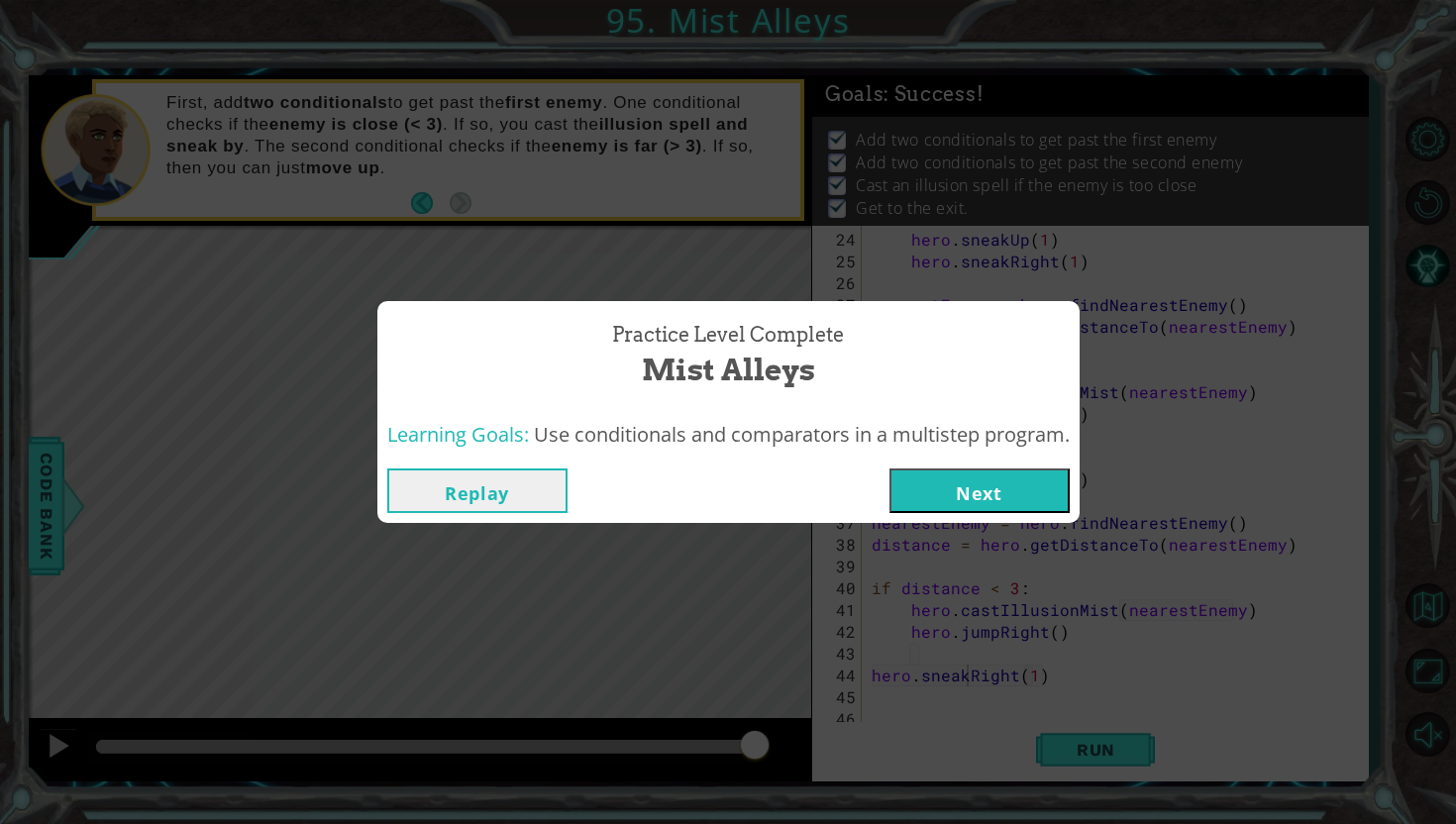 click on "Replay" at bounding box center (477, 490) 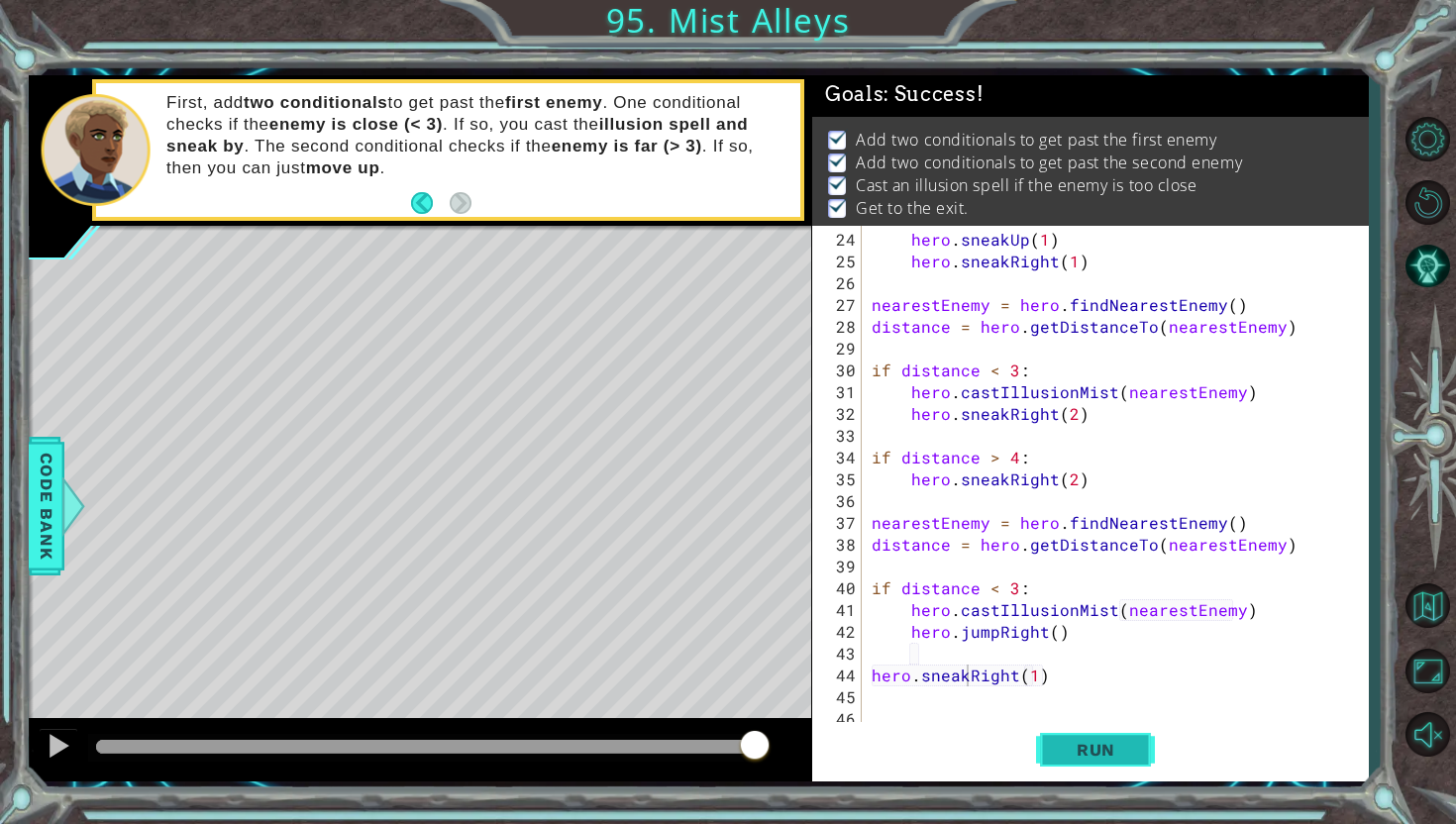 click on "Run" at bounding box center (1095, 750) 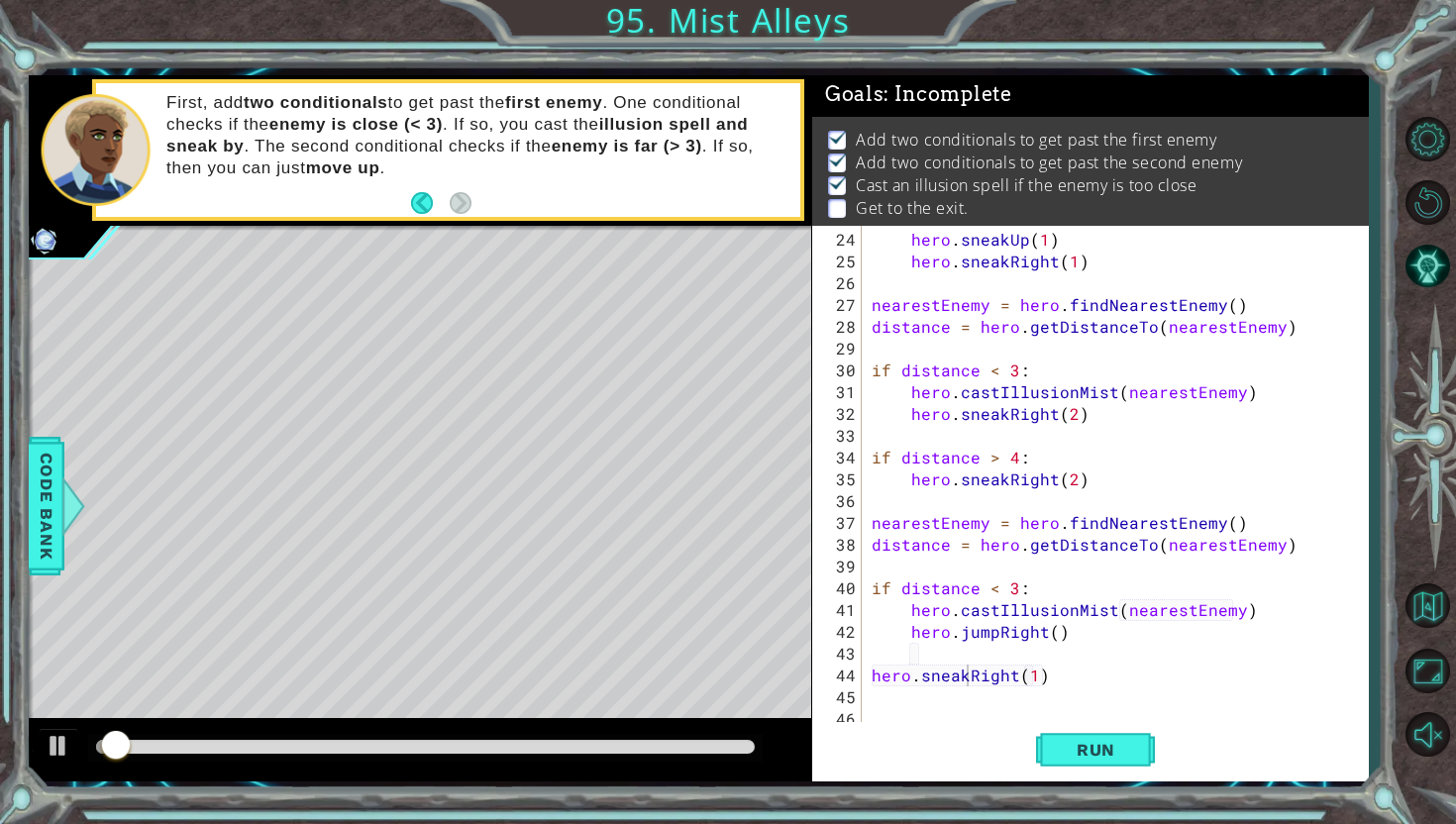 click at bounding box center [425, 748] 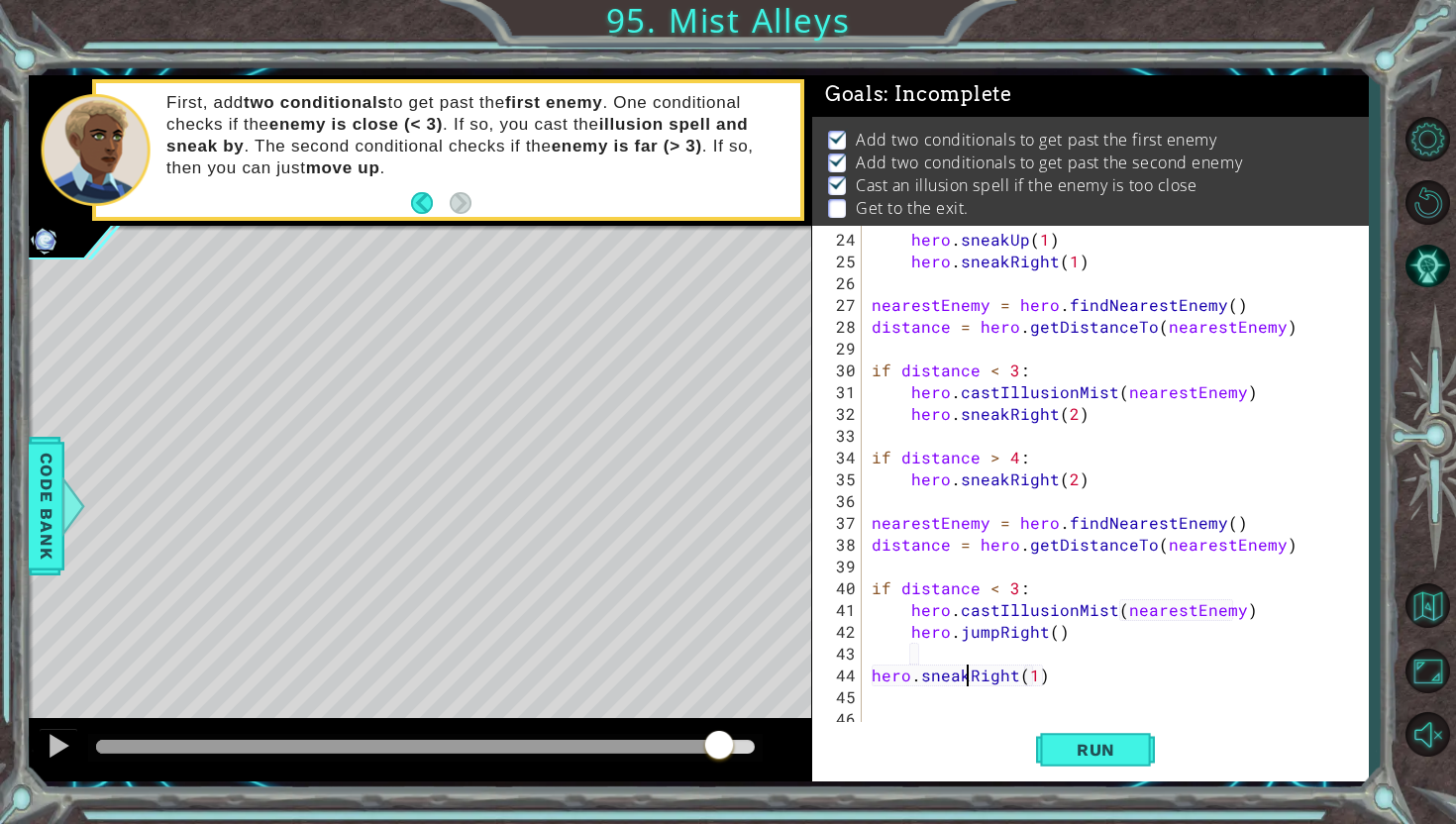 click at bounding box center [425, 747] 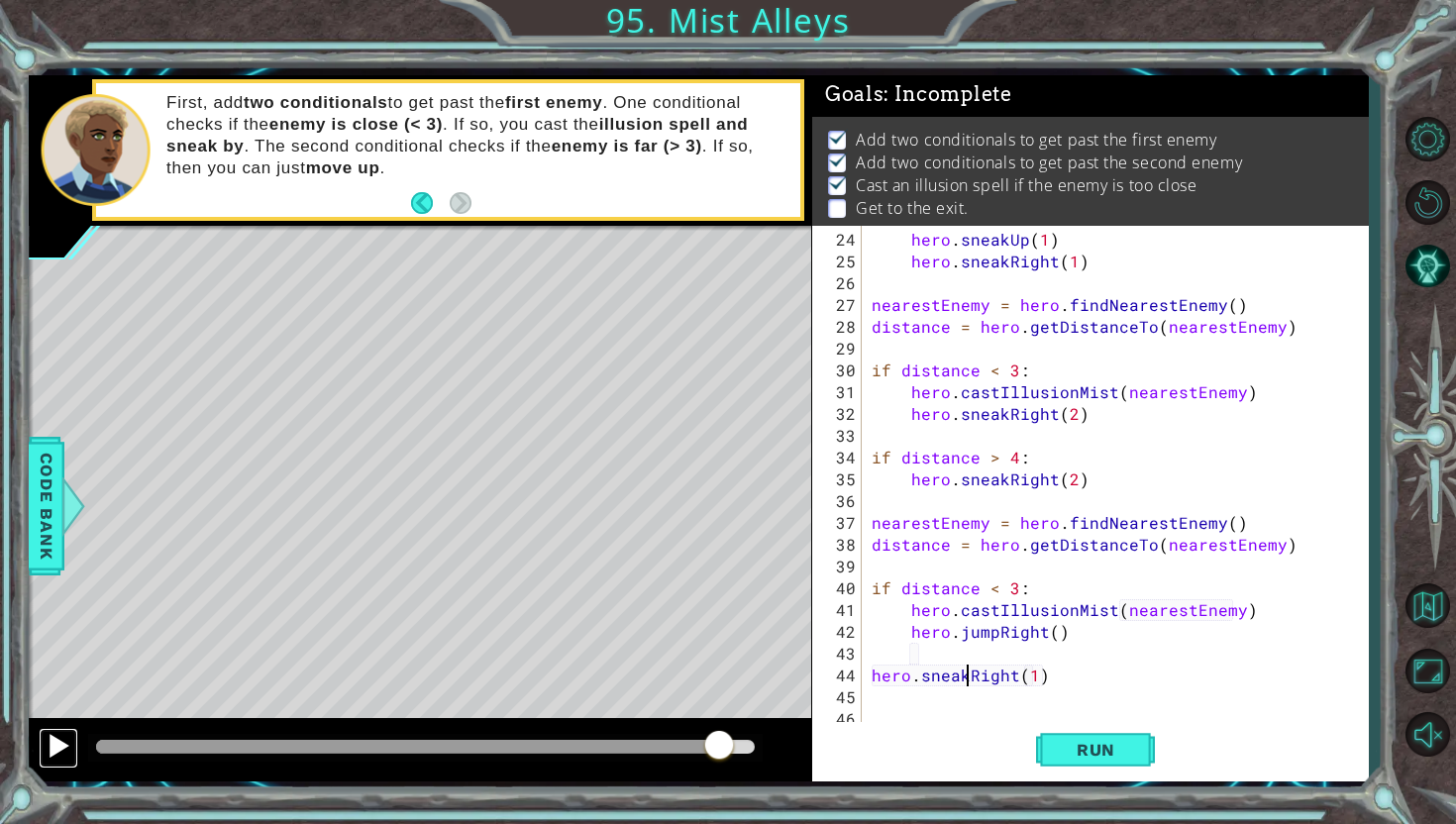 click at bounding box center [58, 748] 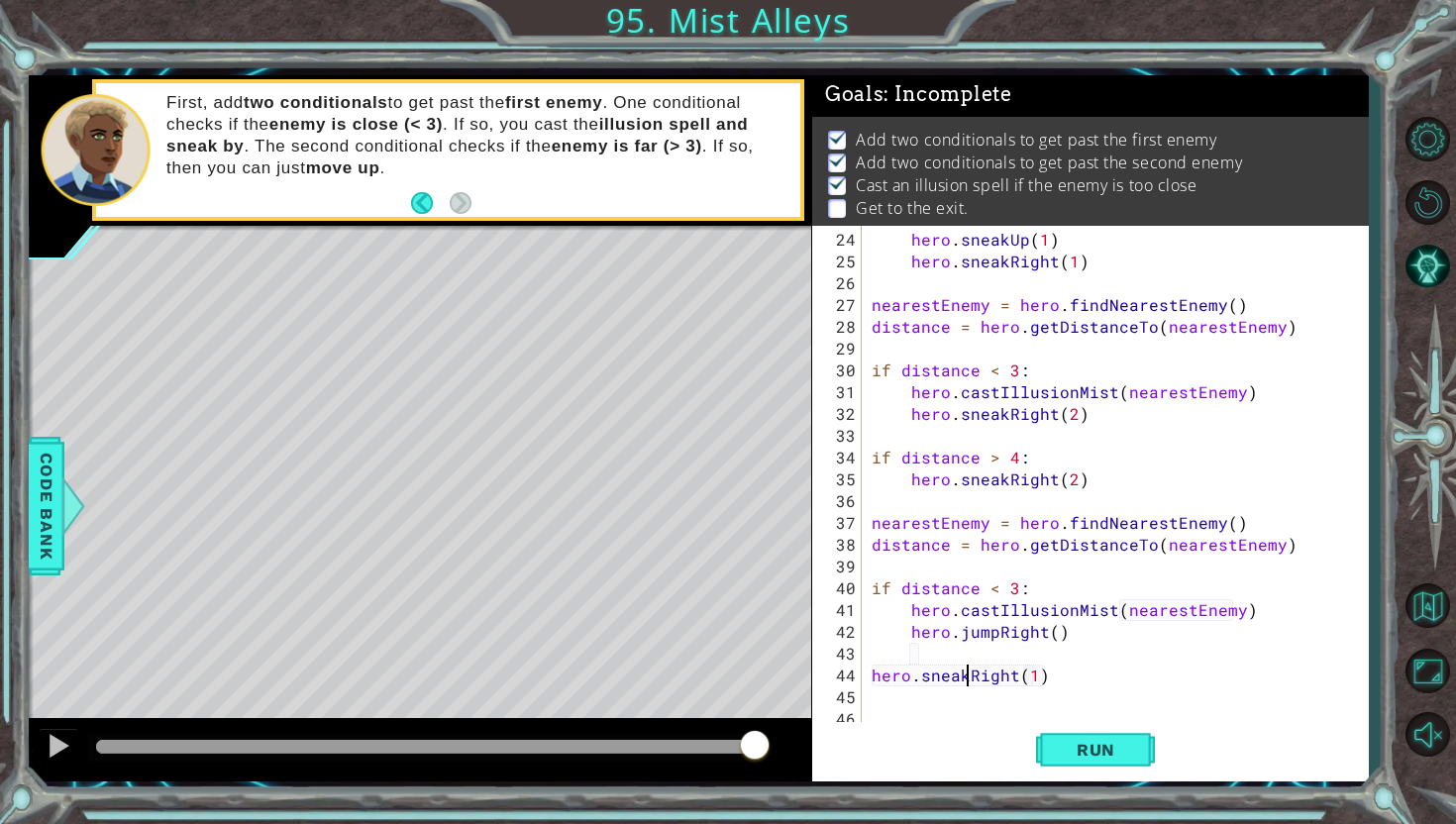 click on "hero . sneakUp ( 1 )      hero . sneakRight ( 1 )      nearestEnemy   =   hero . findNearestEnemy ( ) distance   =   hero . getDistanceTo ( nearestEnemy ) if   distance   <   3 :      hero . castIllusionMist ( nearestEnemy )      hero . sneakRight ( 2 )      if   distance   >   4 :      hero . sneakRight ( 2 )      nearestEnemy   =   hero . findNearestEnemy ( ) distance   =   hero . getDistanceTo ( nearestEnemy ) if   distance   <   3 :      hero . castIllusionMist ( nearestEnemy )      hero . jumpRight ( )      hero . sneakRight ( 1 )" at bounding box center [1120, 501] 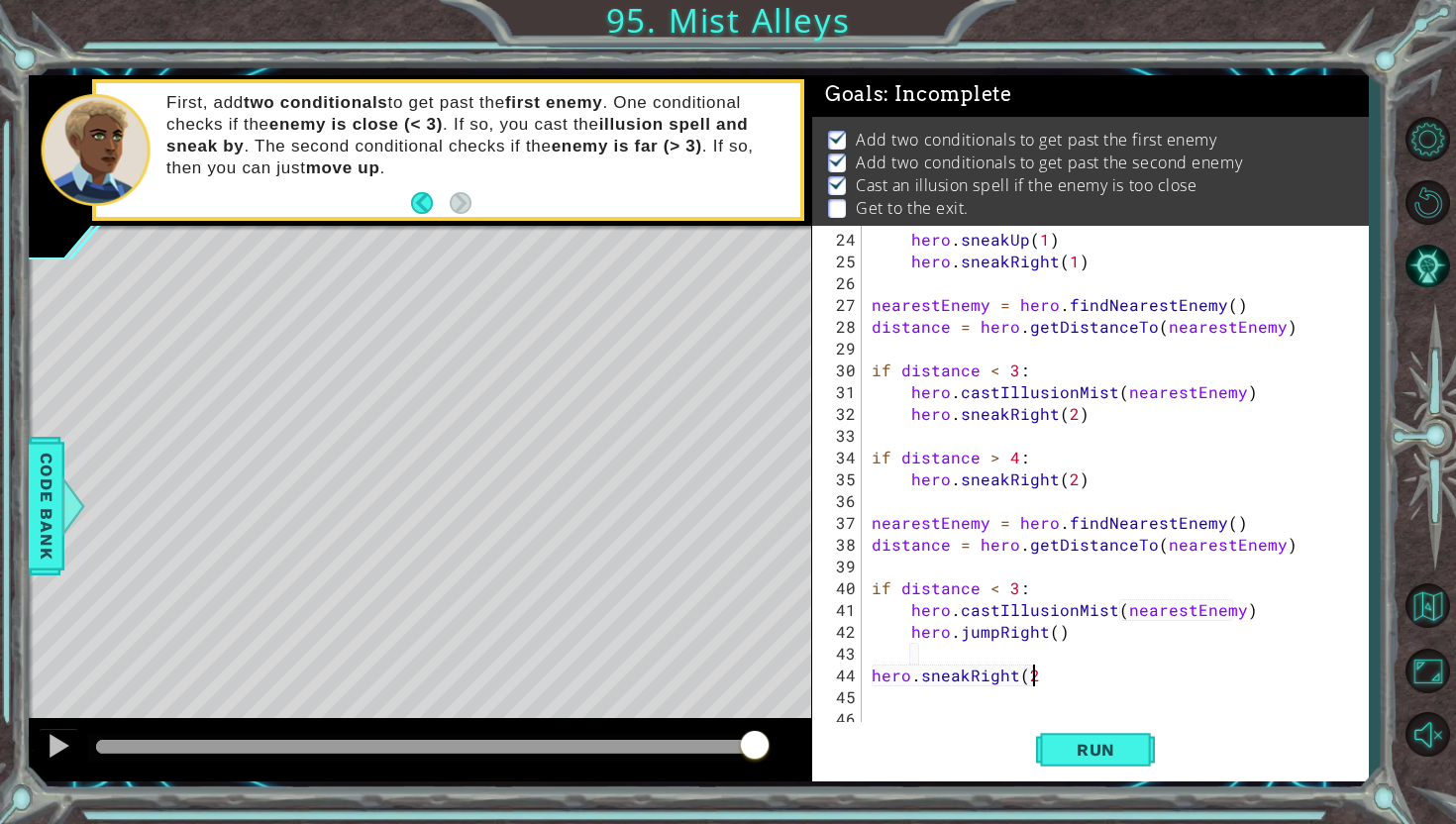 scroll, scrollTop: 0, scrollLeft: 9, axis: horizontal 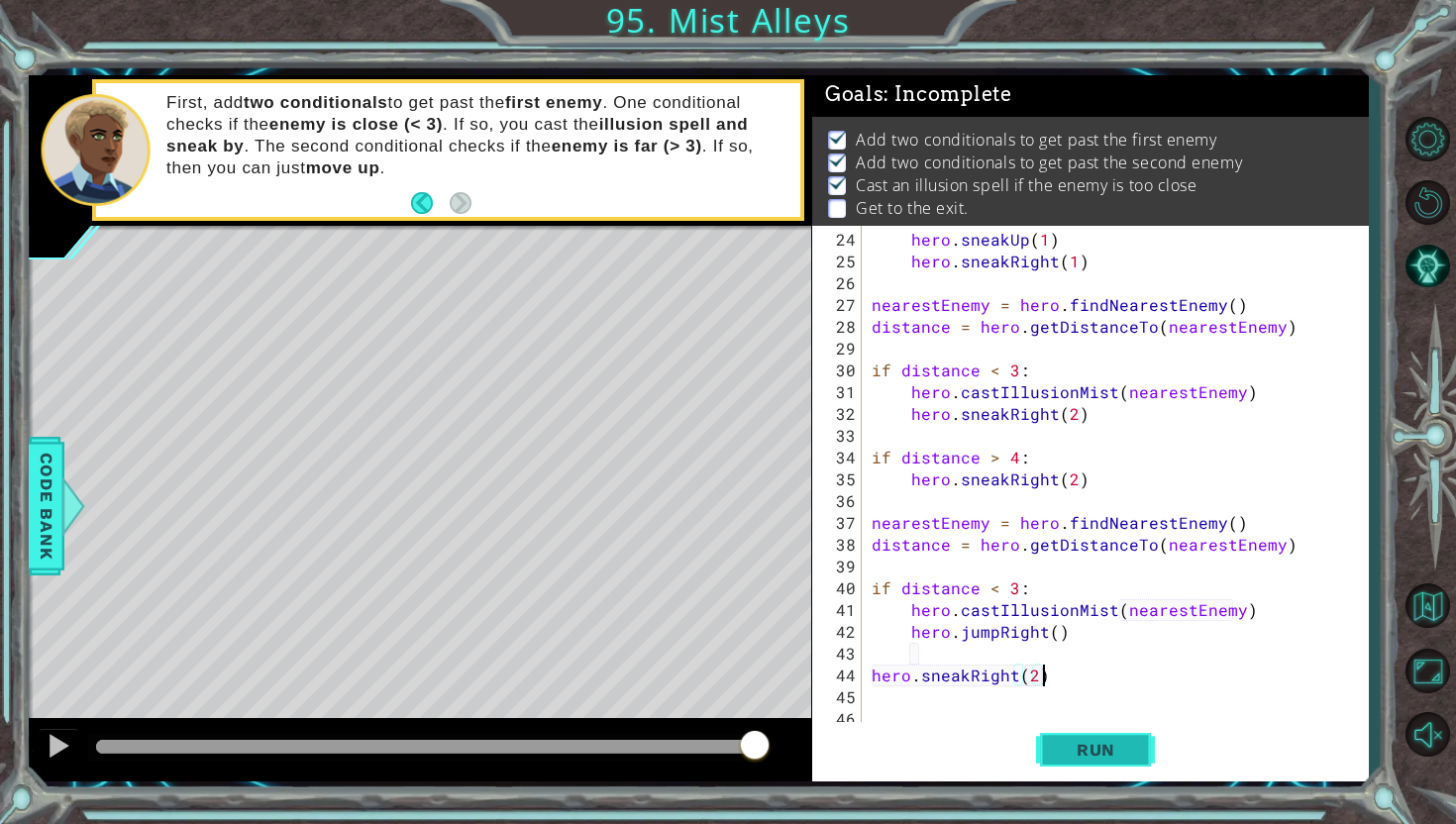 type on "hero.sneakRight(2)" 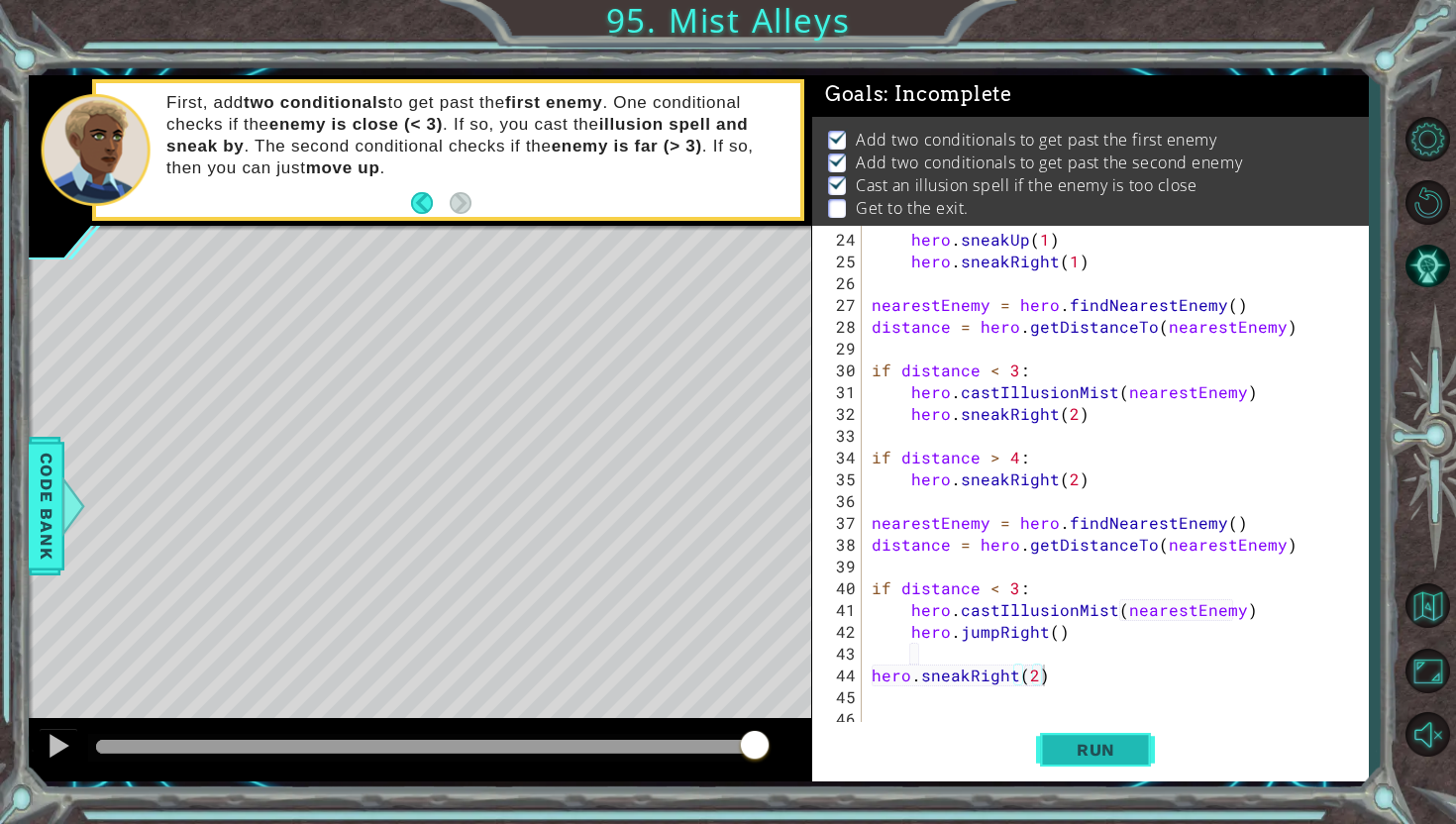 click on "Run" at bounding box center [1095, 750] 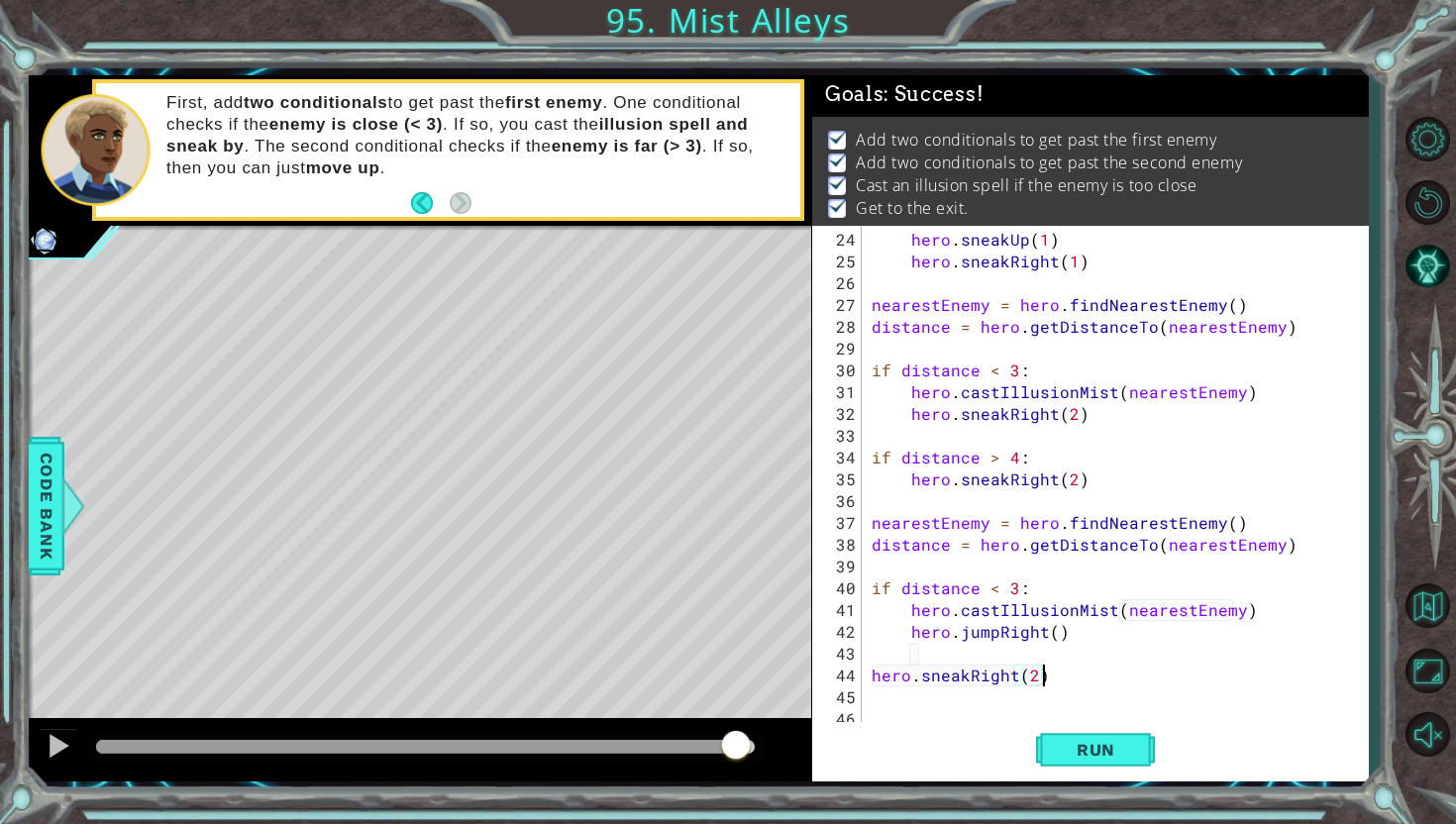 click at bounding box center [425, 747] 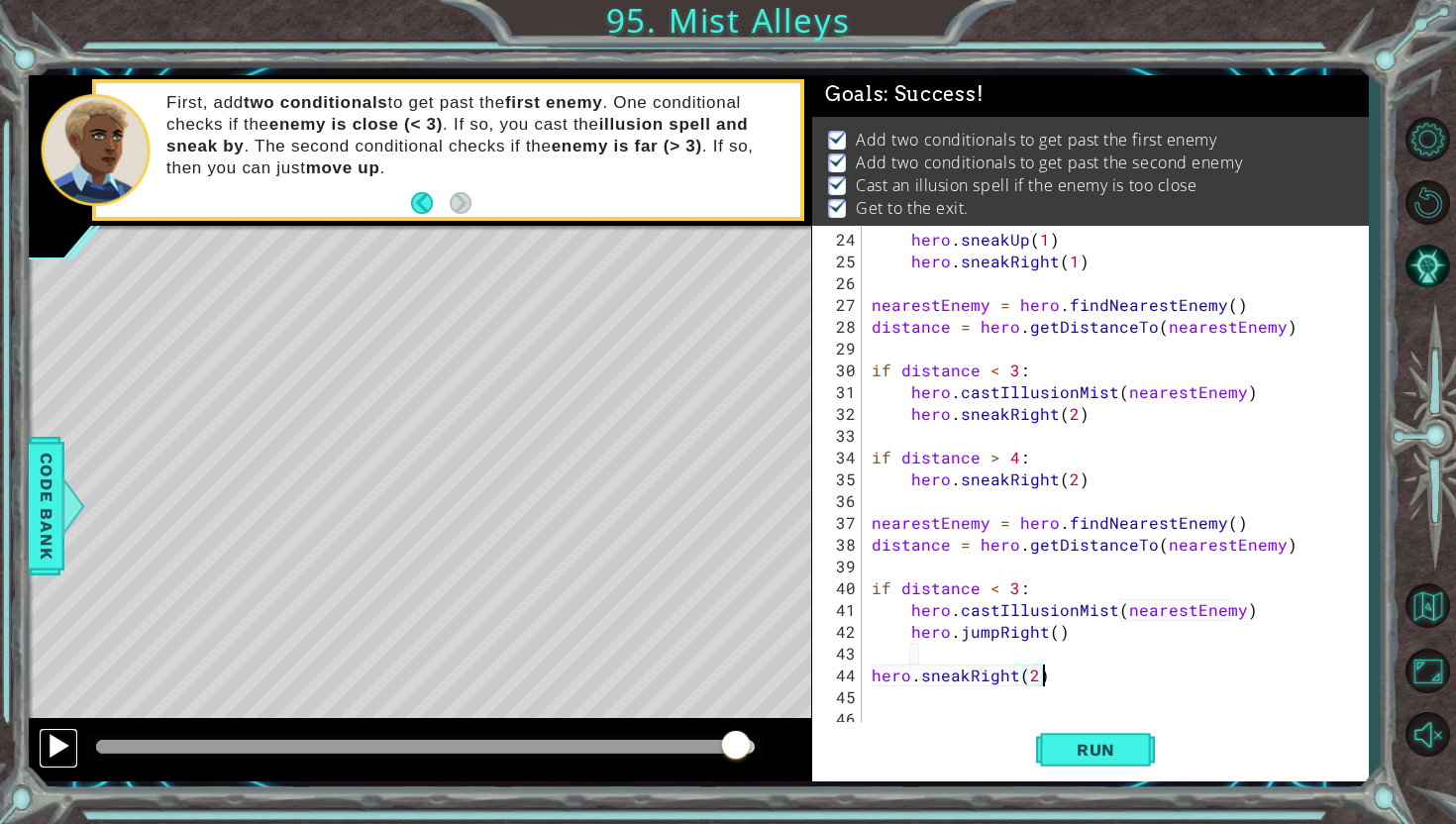click at bounding box center [58, 746] 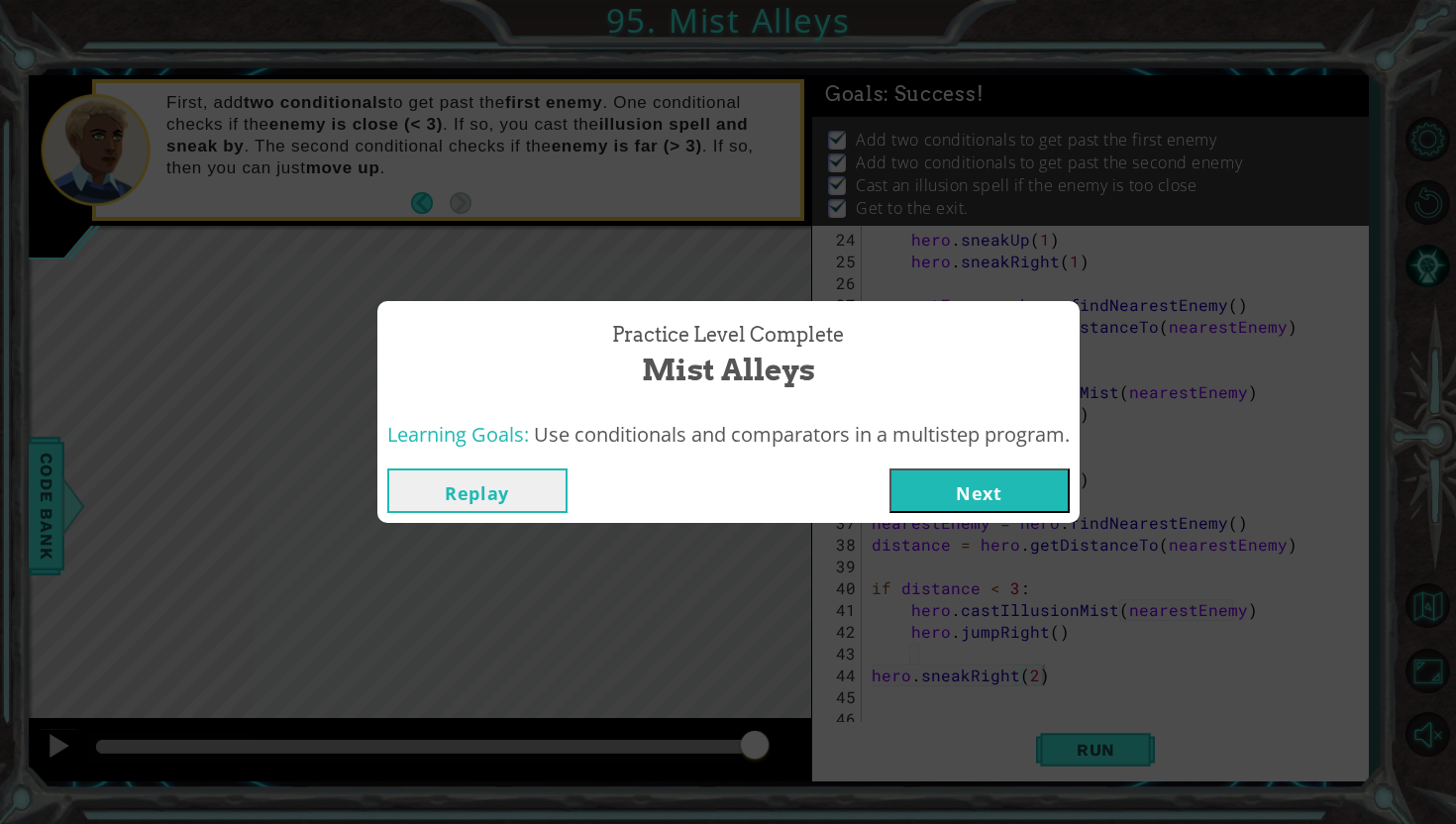 click on "Next" at bounding box center (980, 490) 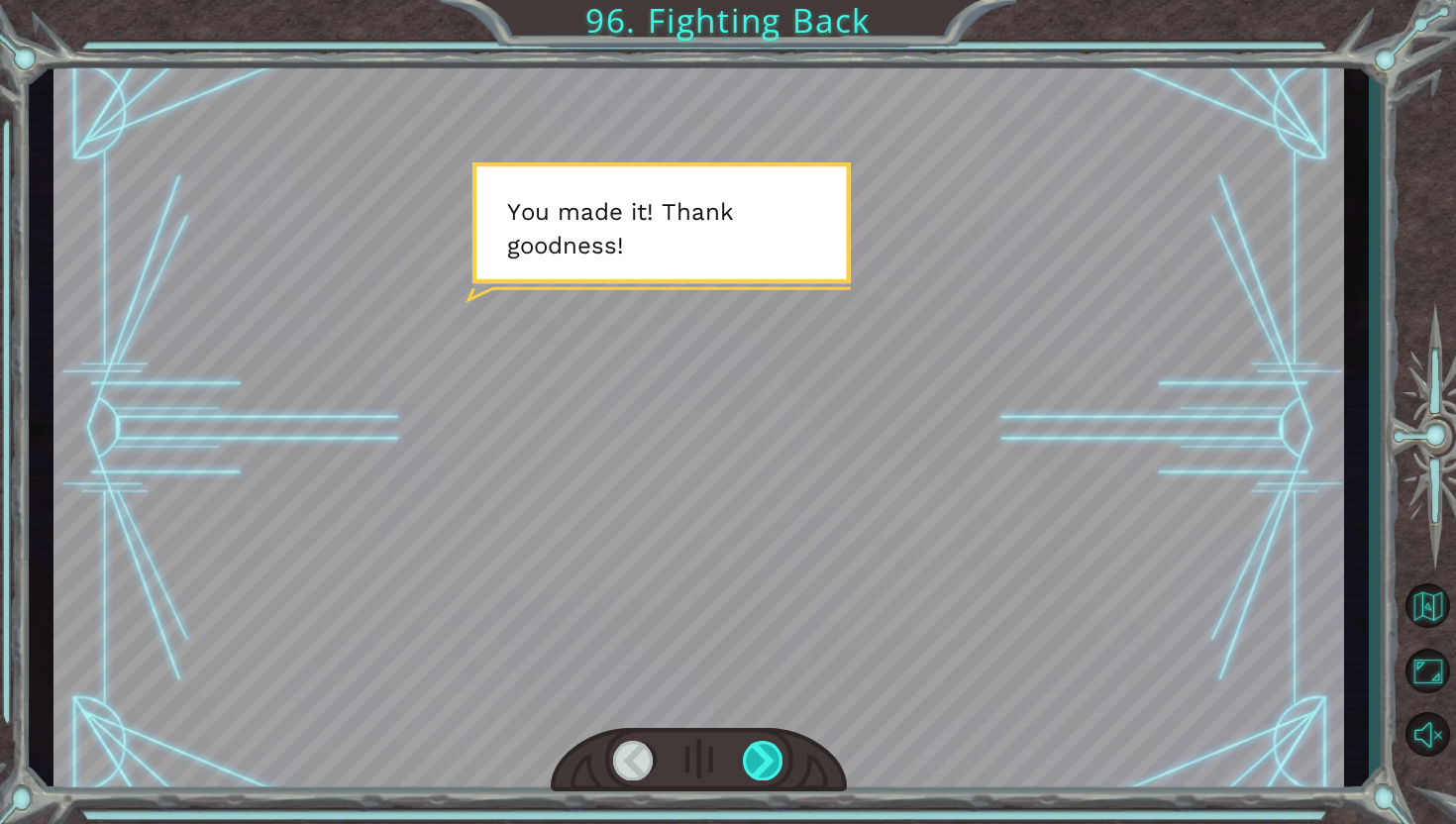 click at bounding box center [764, 761] 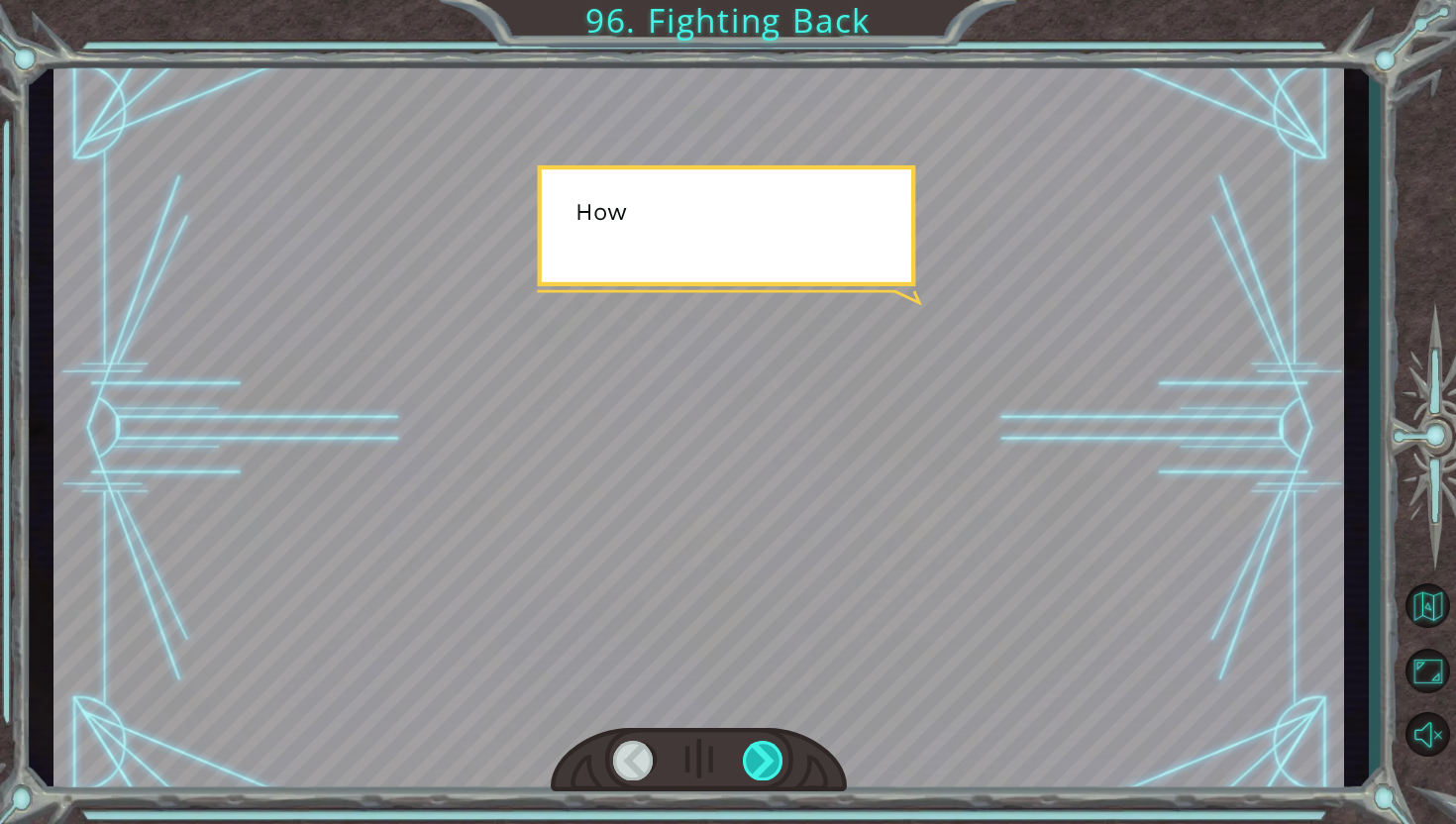 click at bounding box center [764, 761] 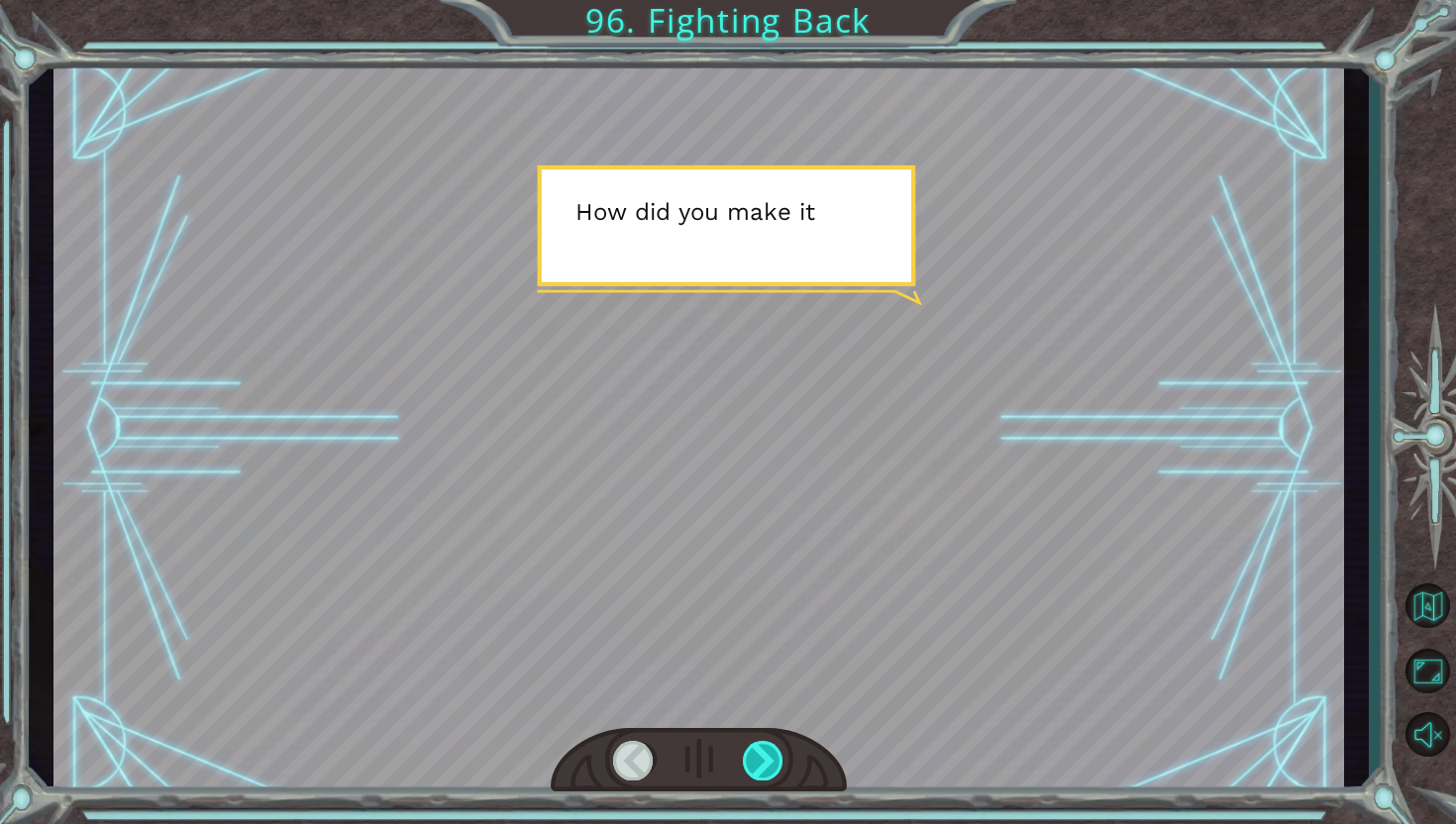 click at bounding box center [764, 761] 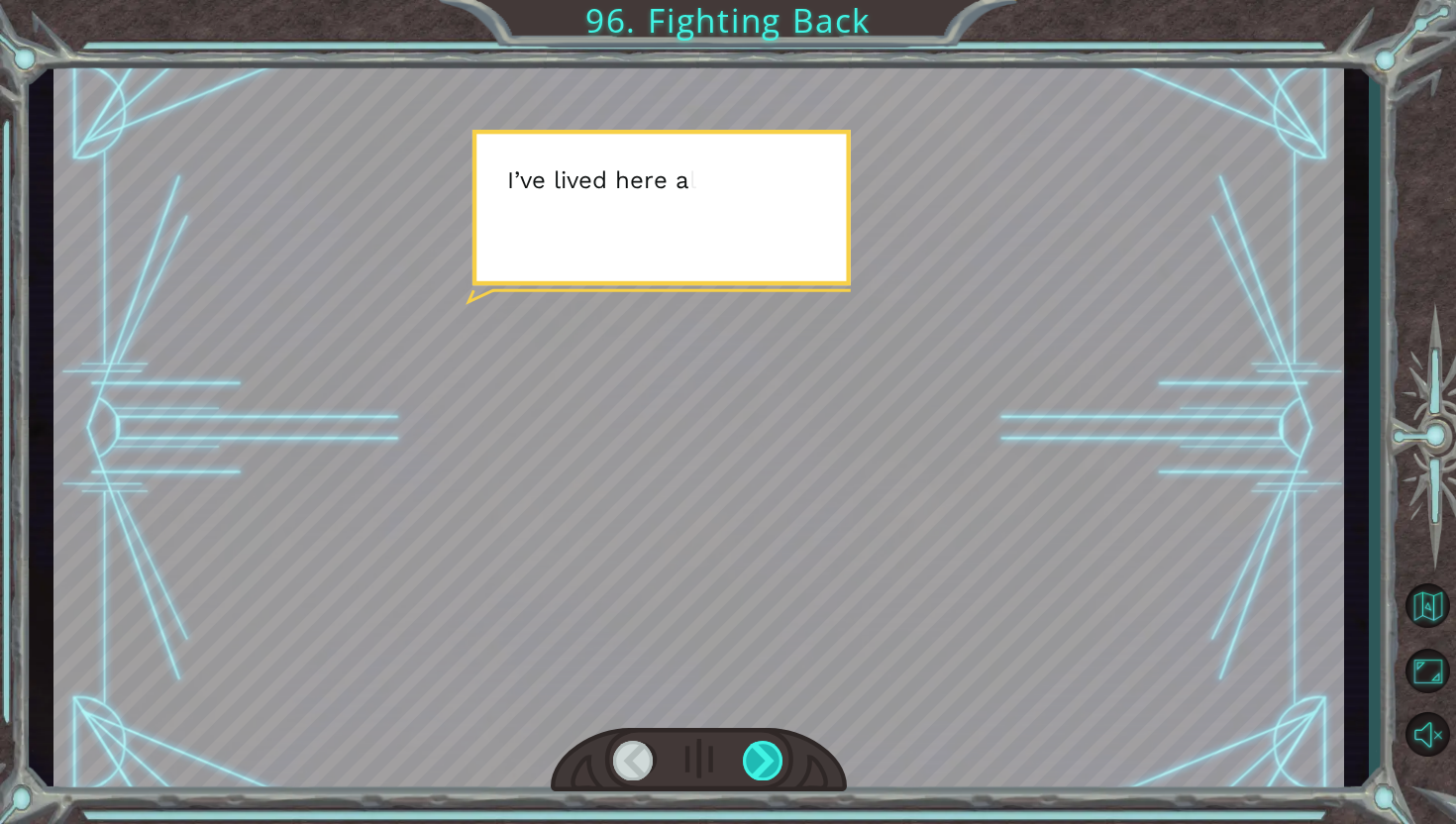 click at bounding box center (764, 761) 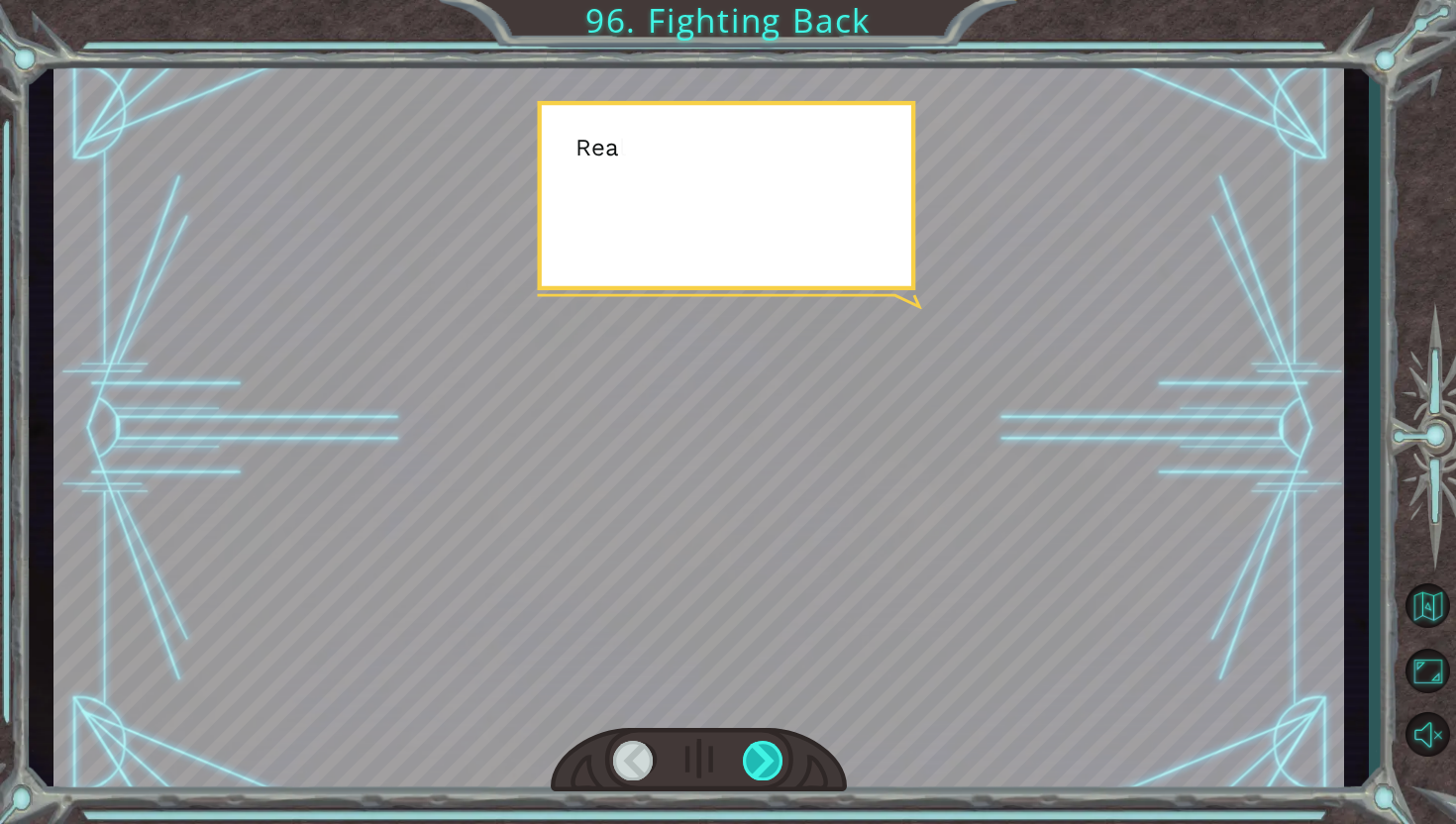 click at bounding box center [764, 761] 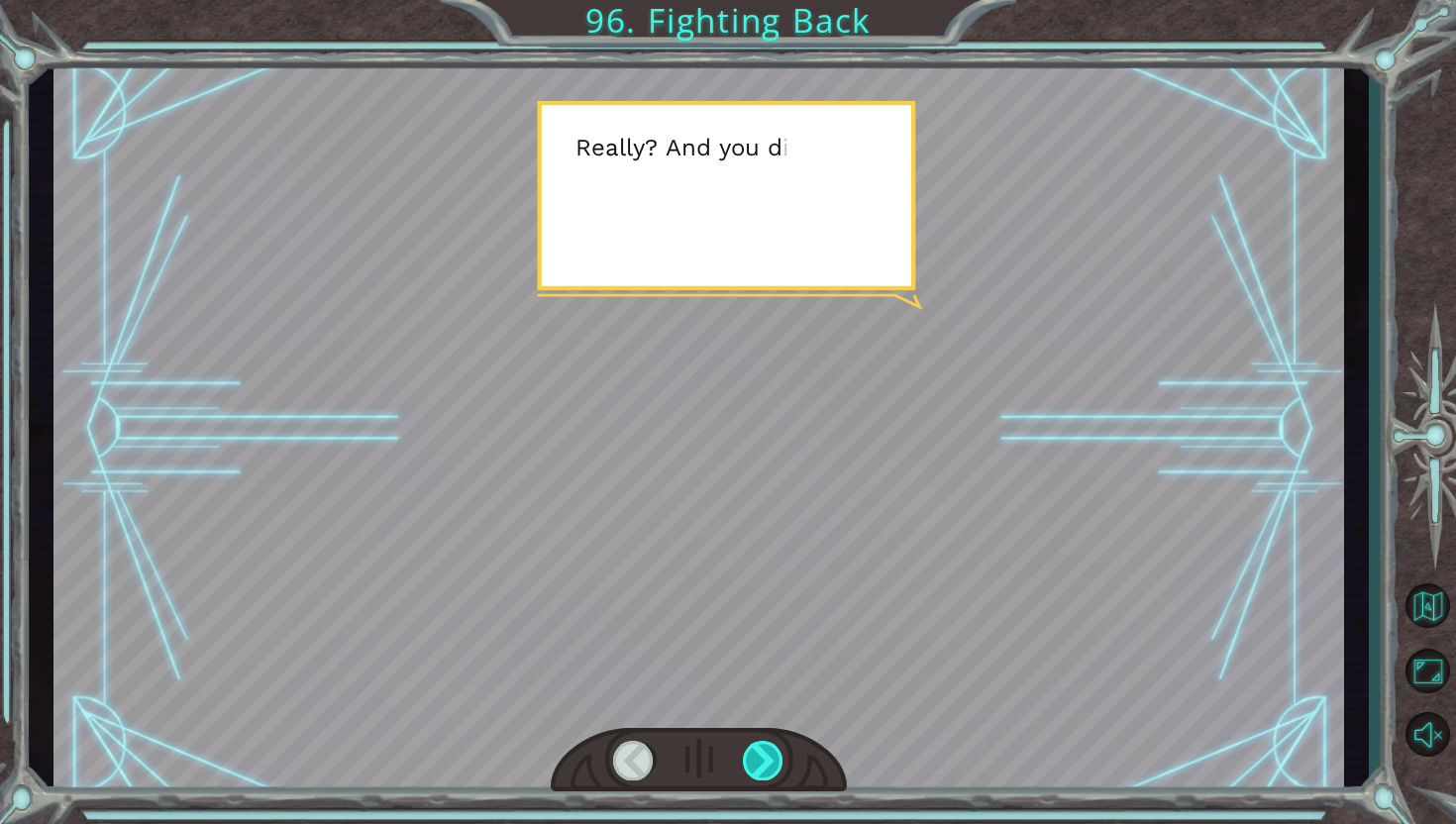 click at bounding box center [764, 761] 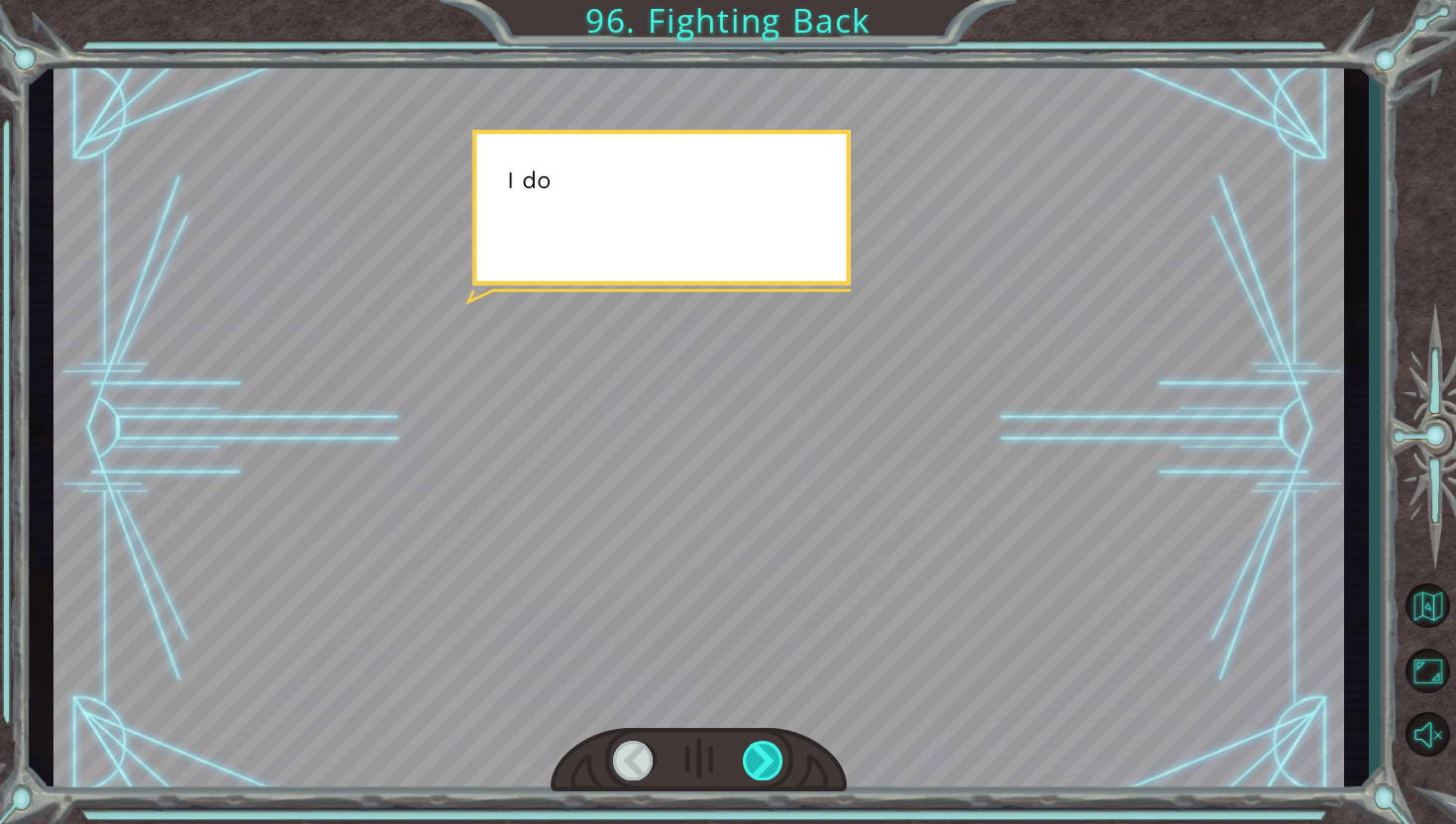 click at bounding box center (764, 761) 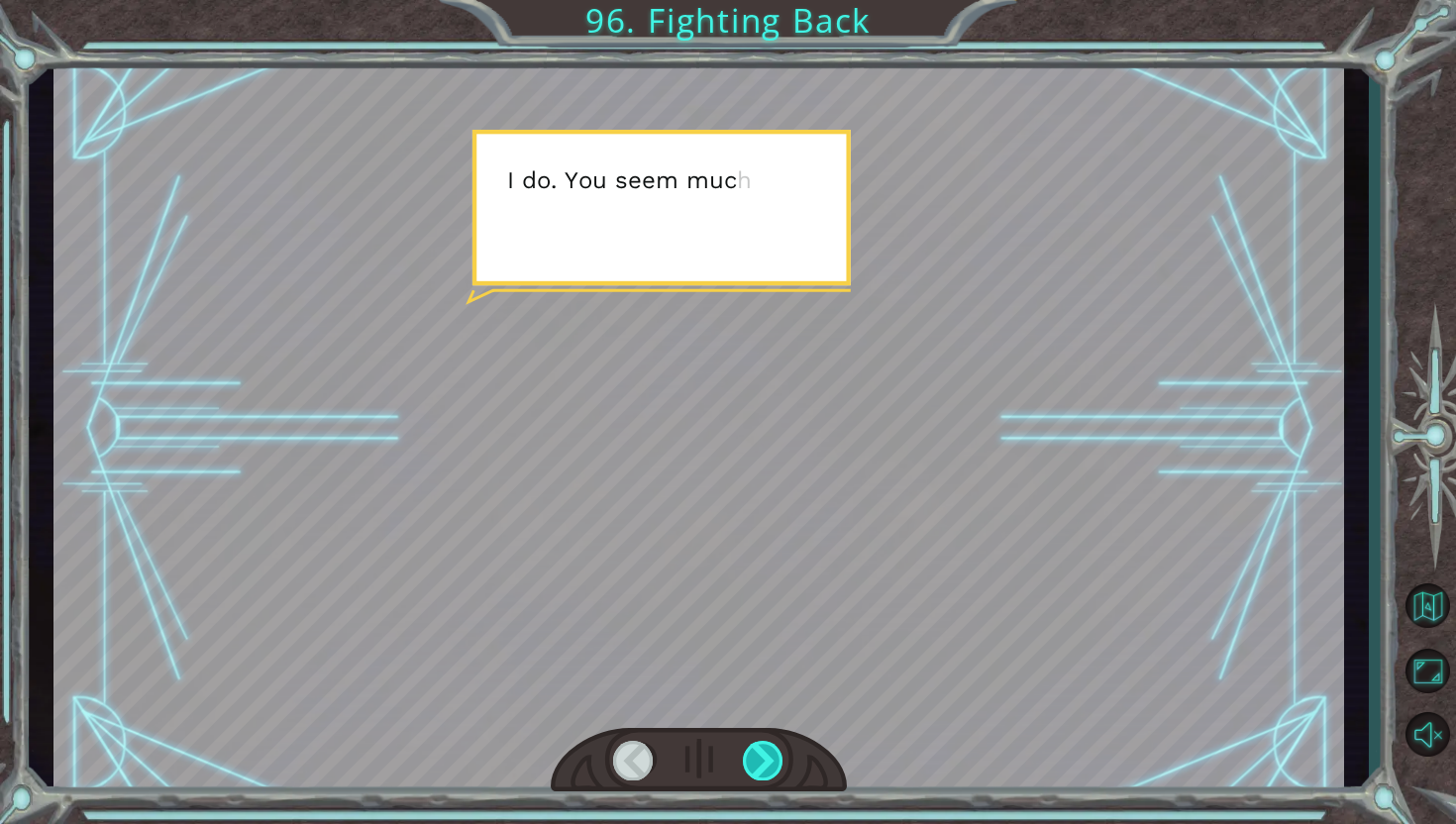click at bounding box center [764, 761] 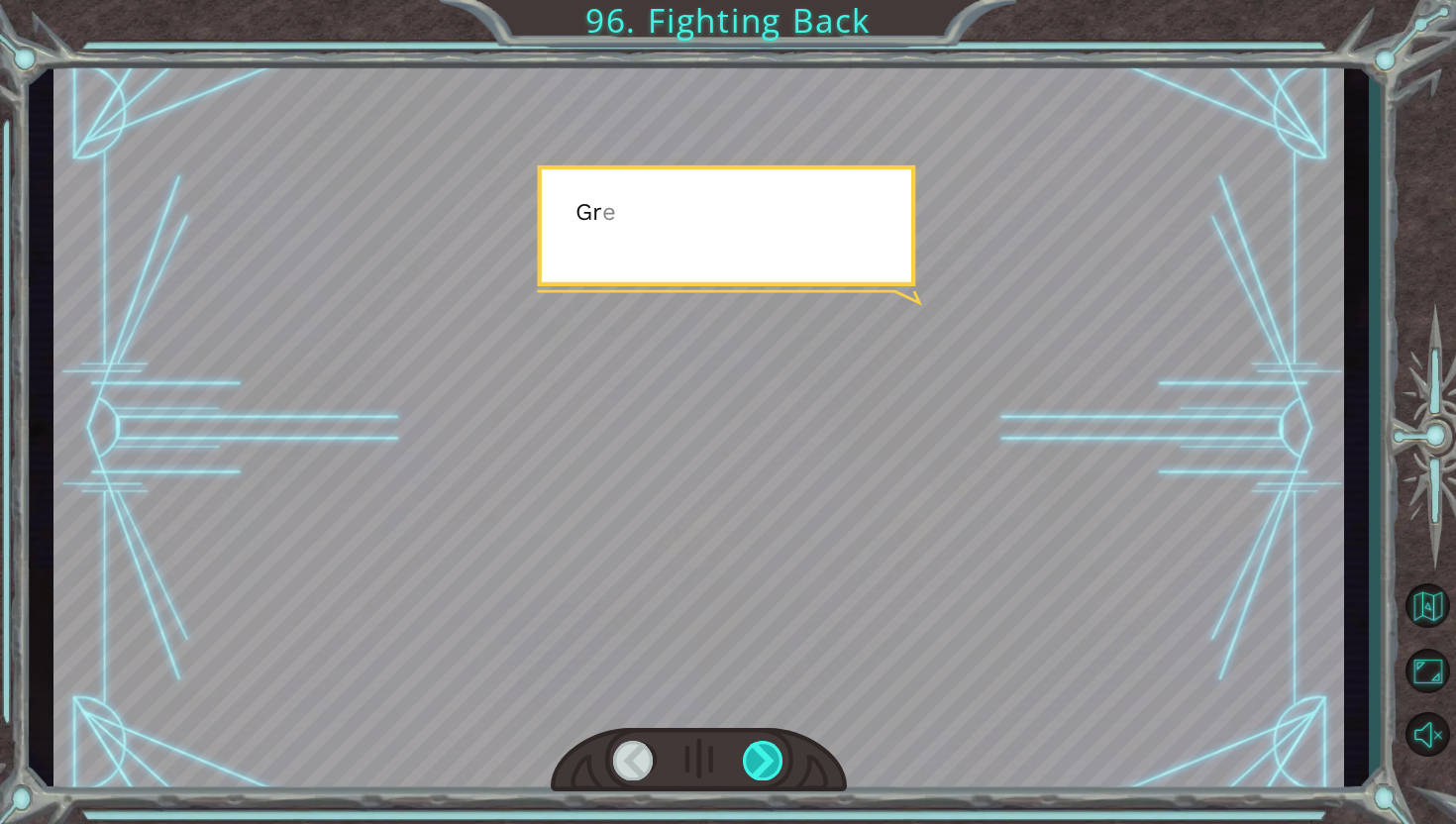 click at bounding box center (764, 761) 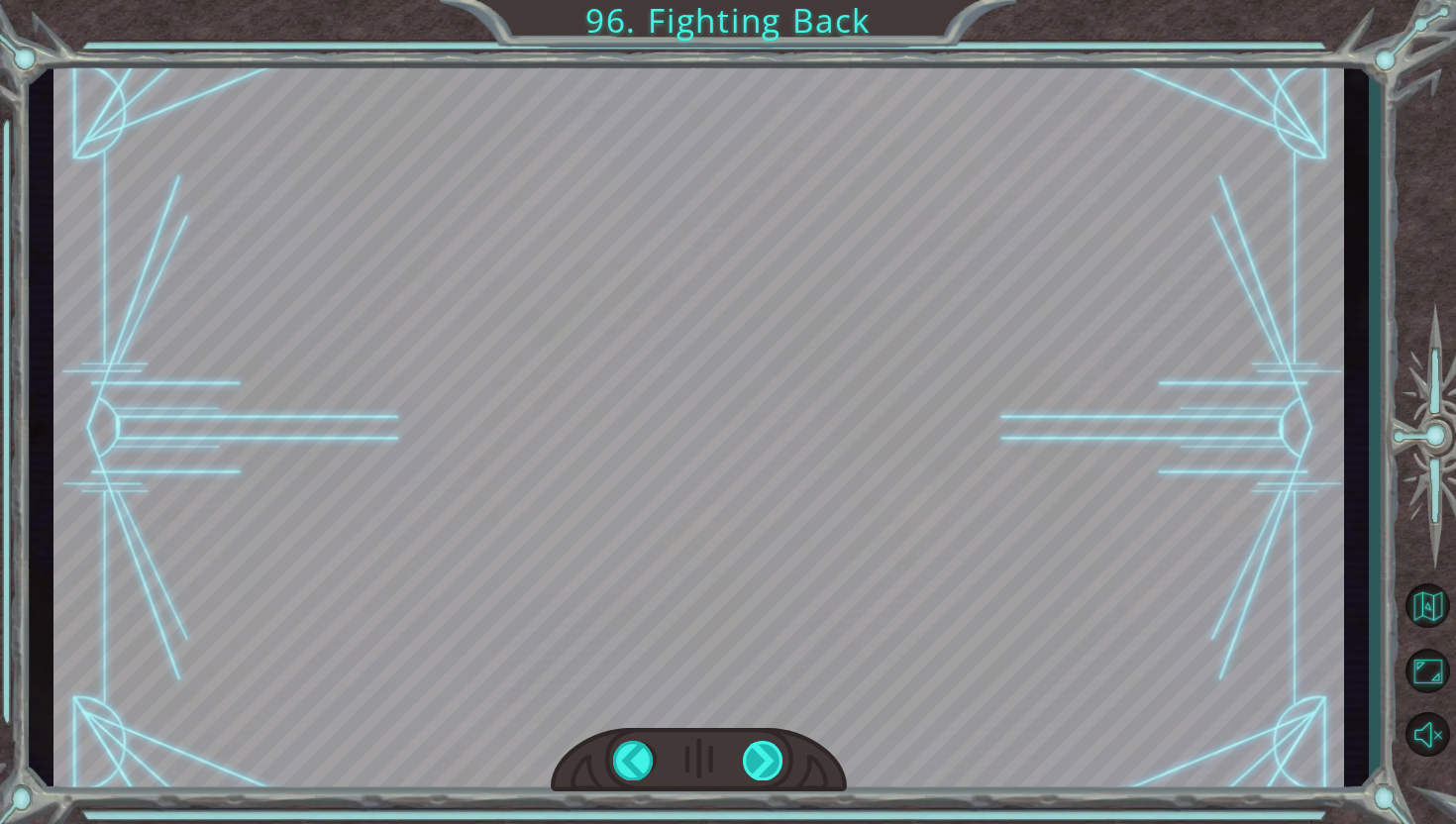 click at bounding box center [764, 761] 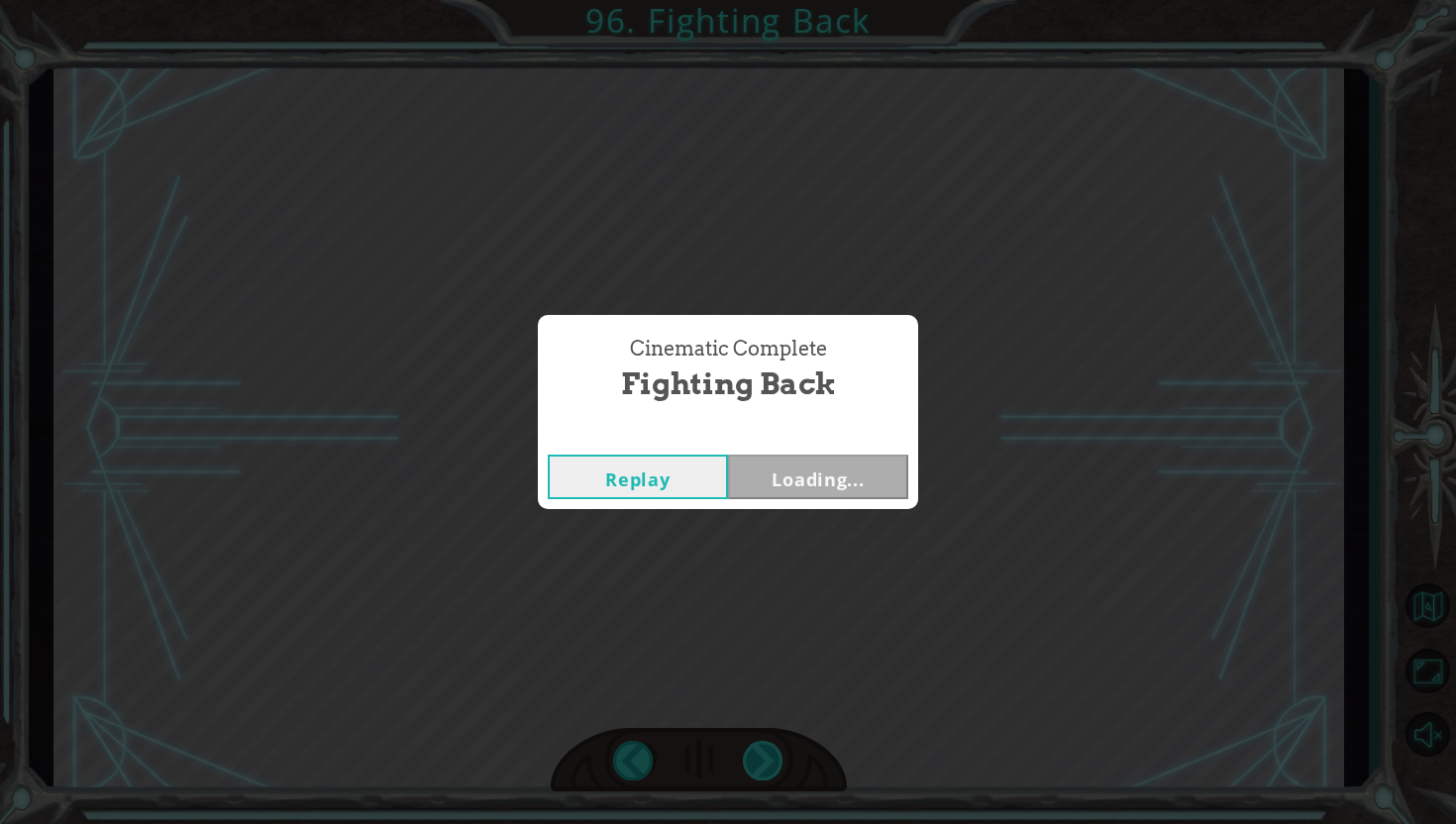 click on "Cinematic Complete     Fighting Back
Replay
Loading..." at bounding box center (728, 412) 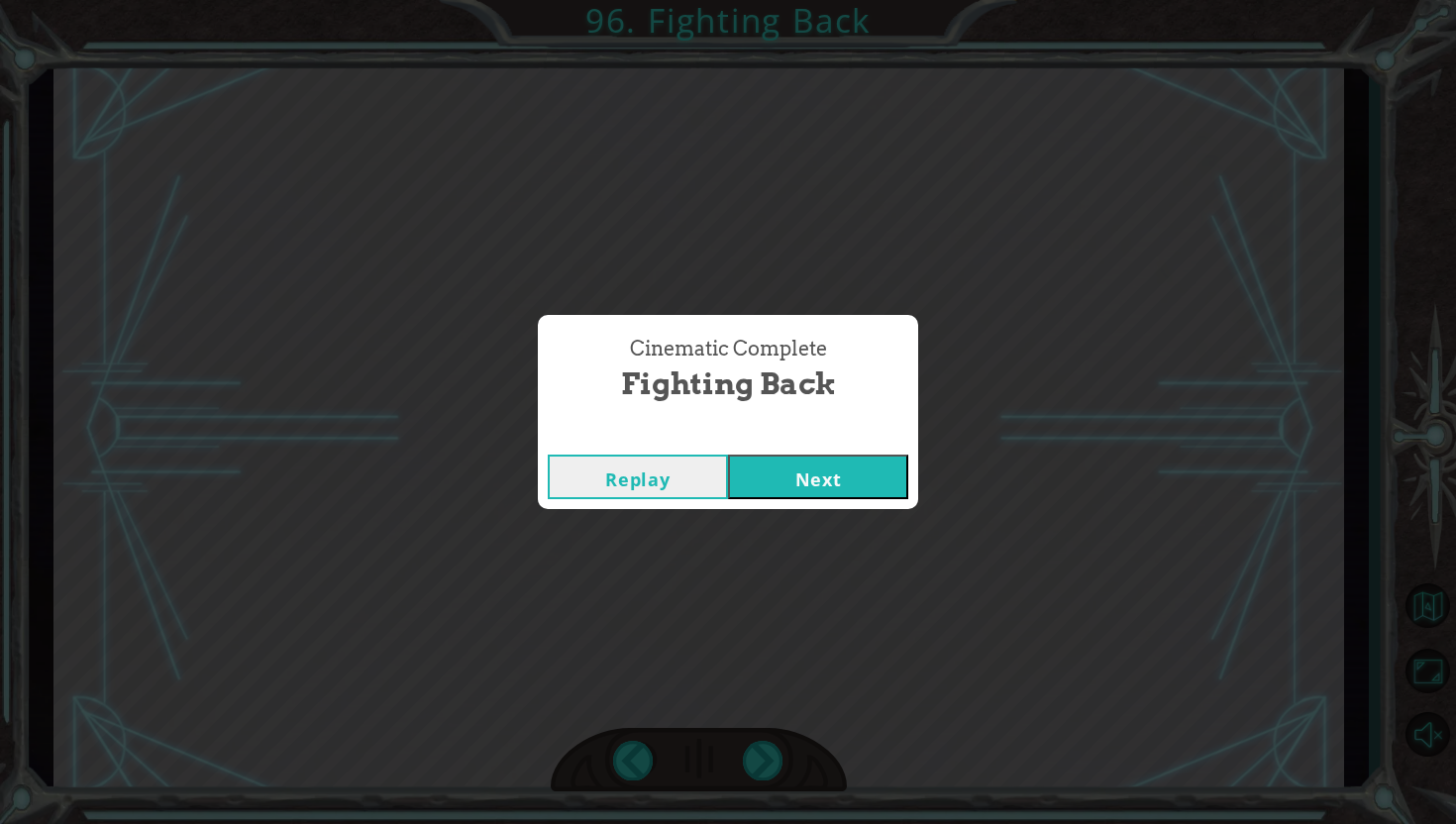 click on "Next" at bounding box center [818, 476] 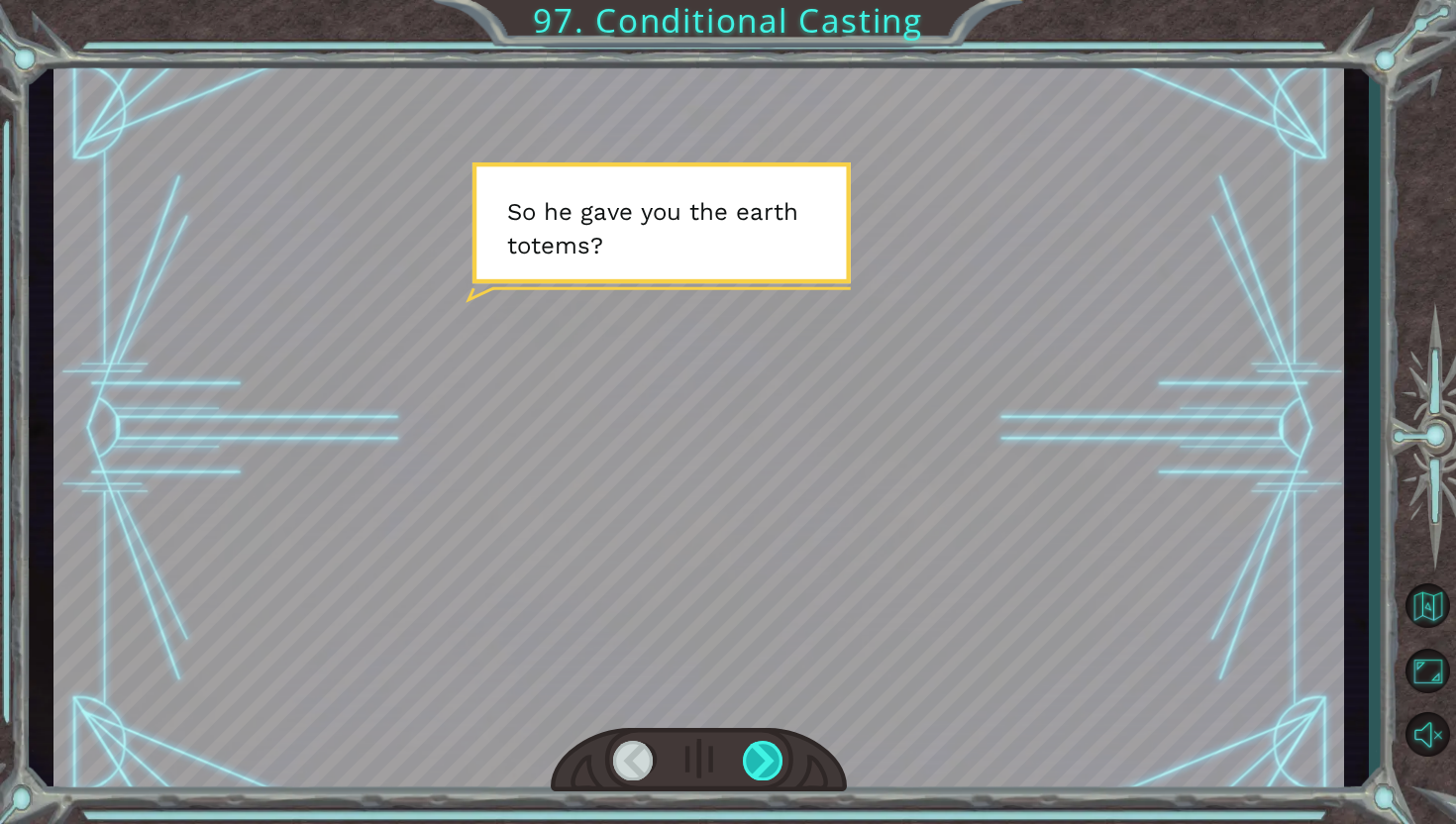 click at bounding box center [764, 761] 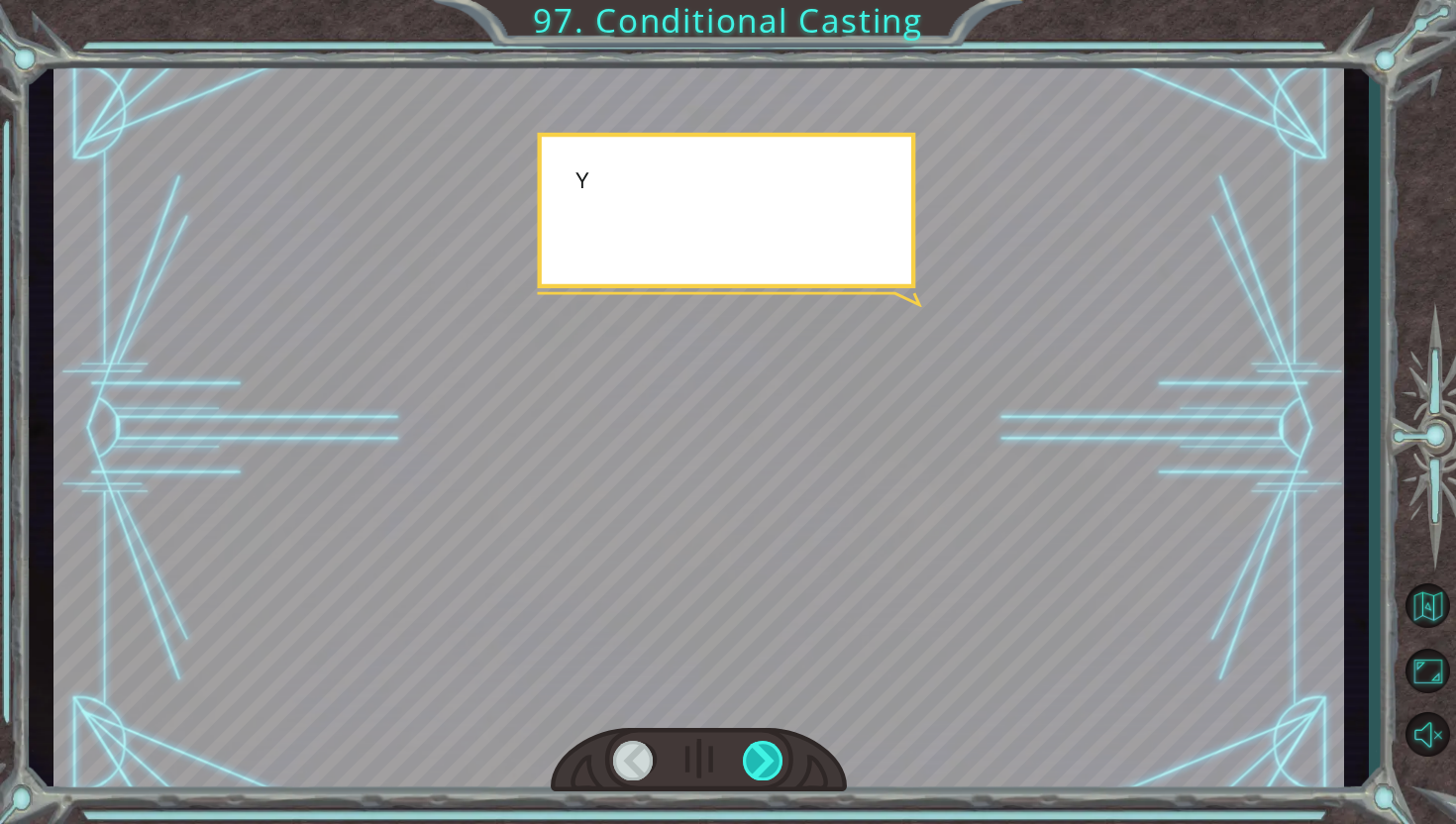 click at bounding box center (764, 761) 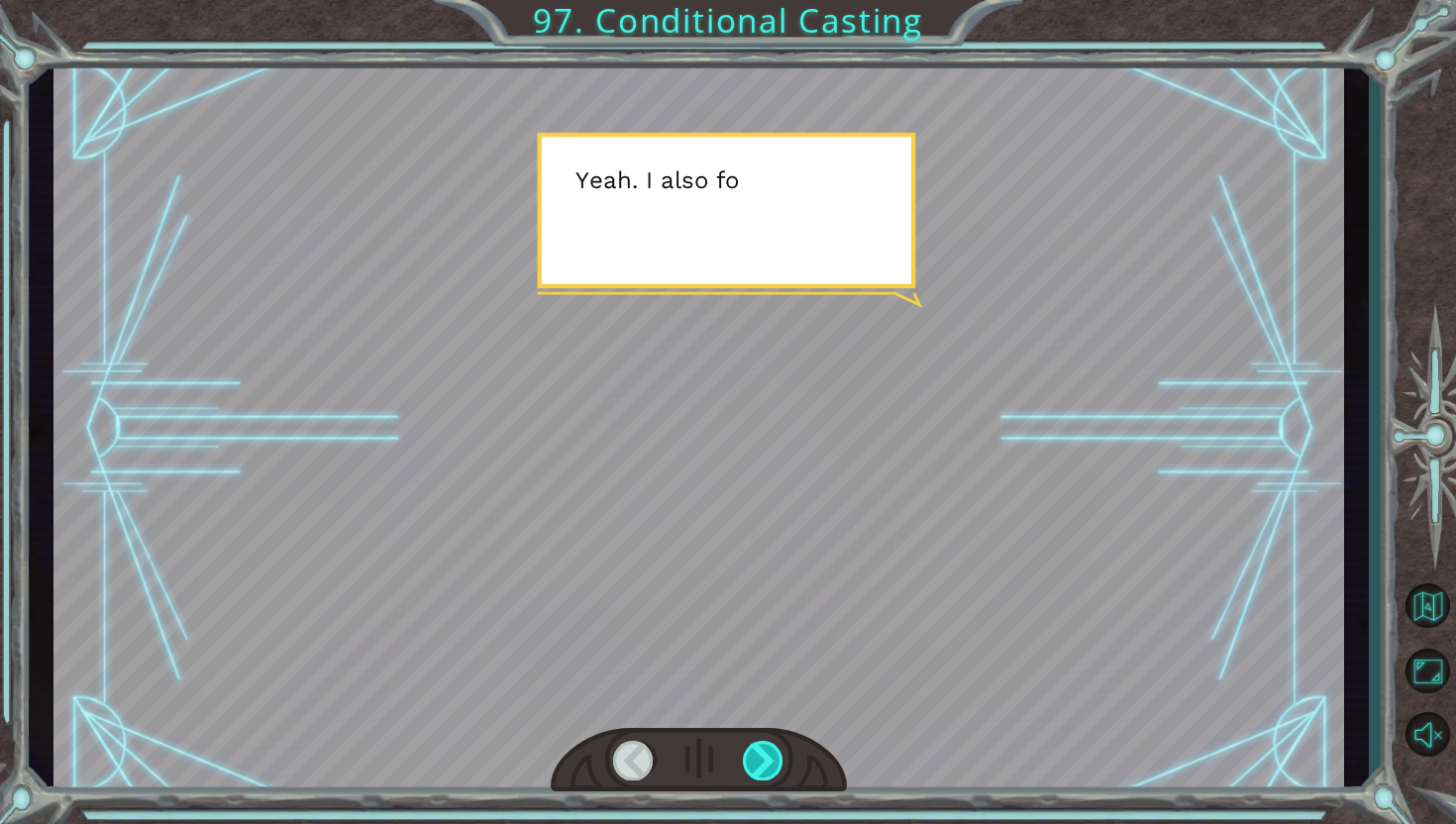 click at bounding box center [764, 761] 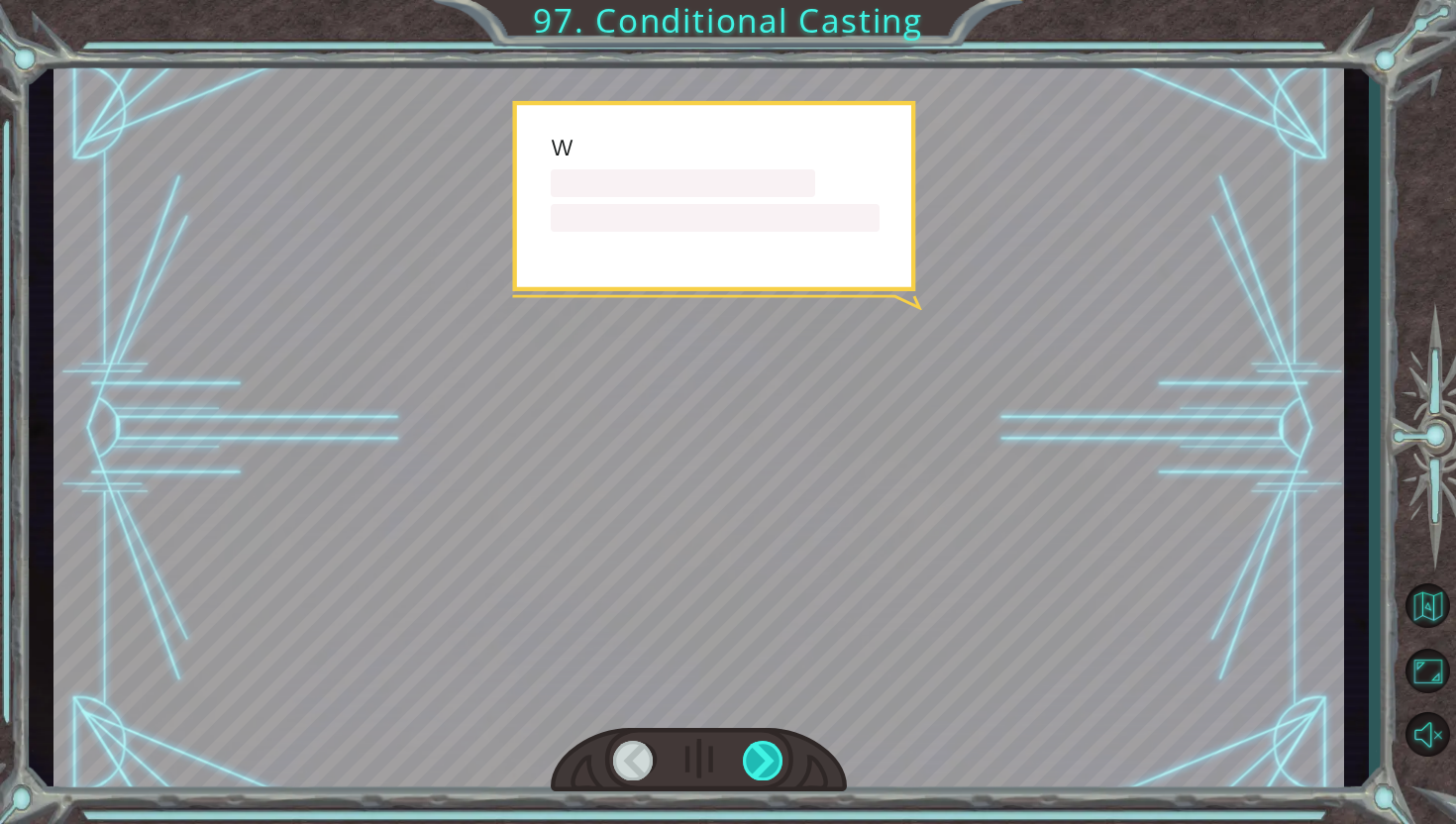 click at bounding box center [764, 761] 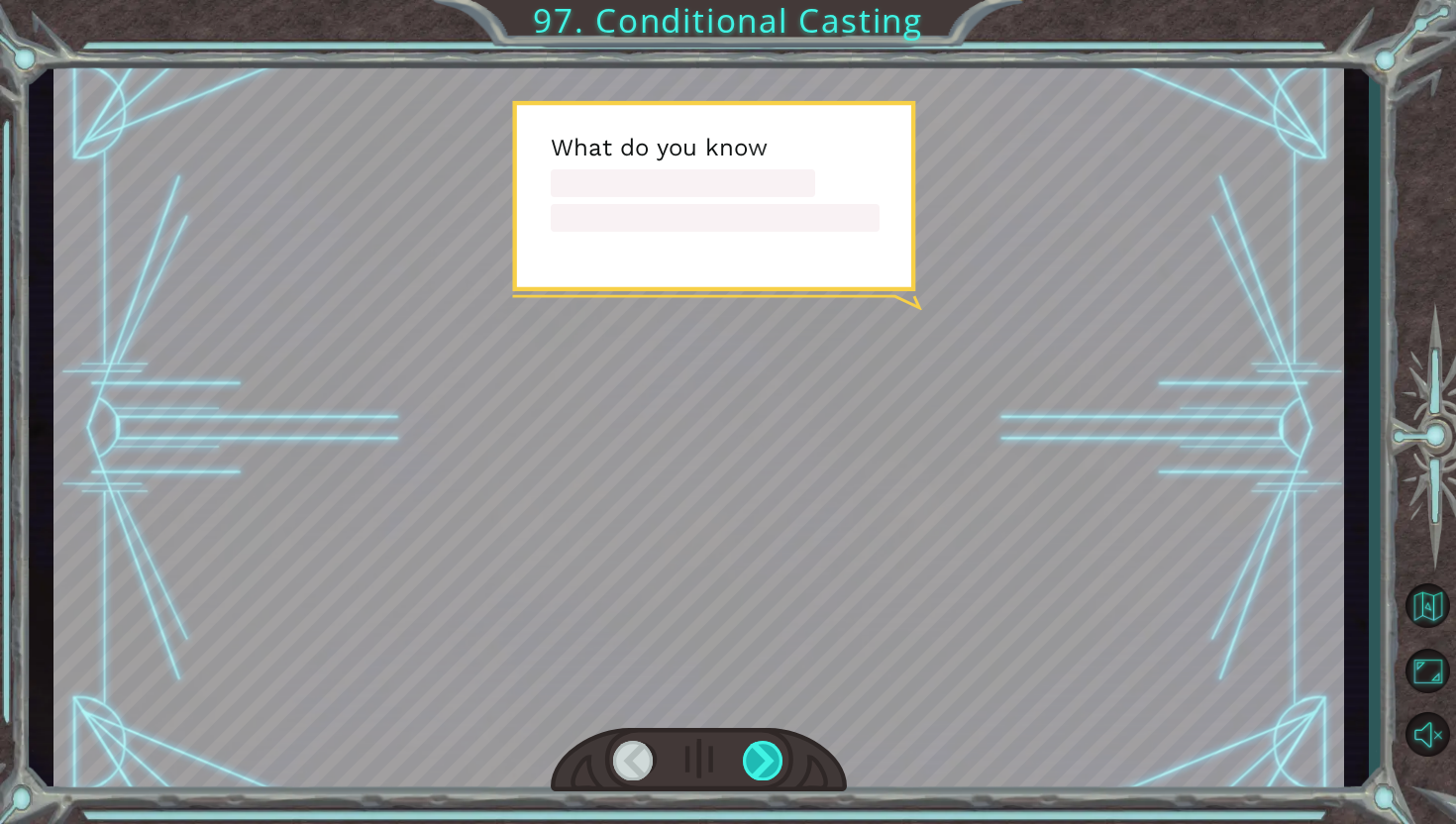 click at bounding box center [764, 761] 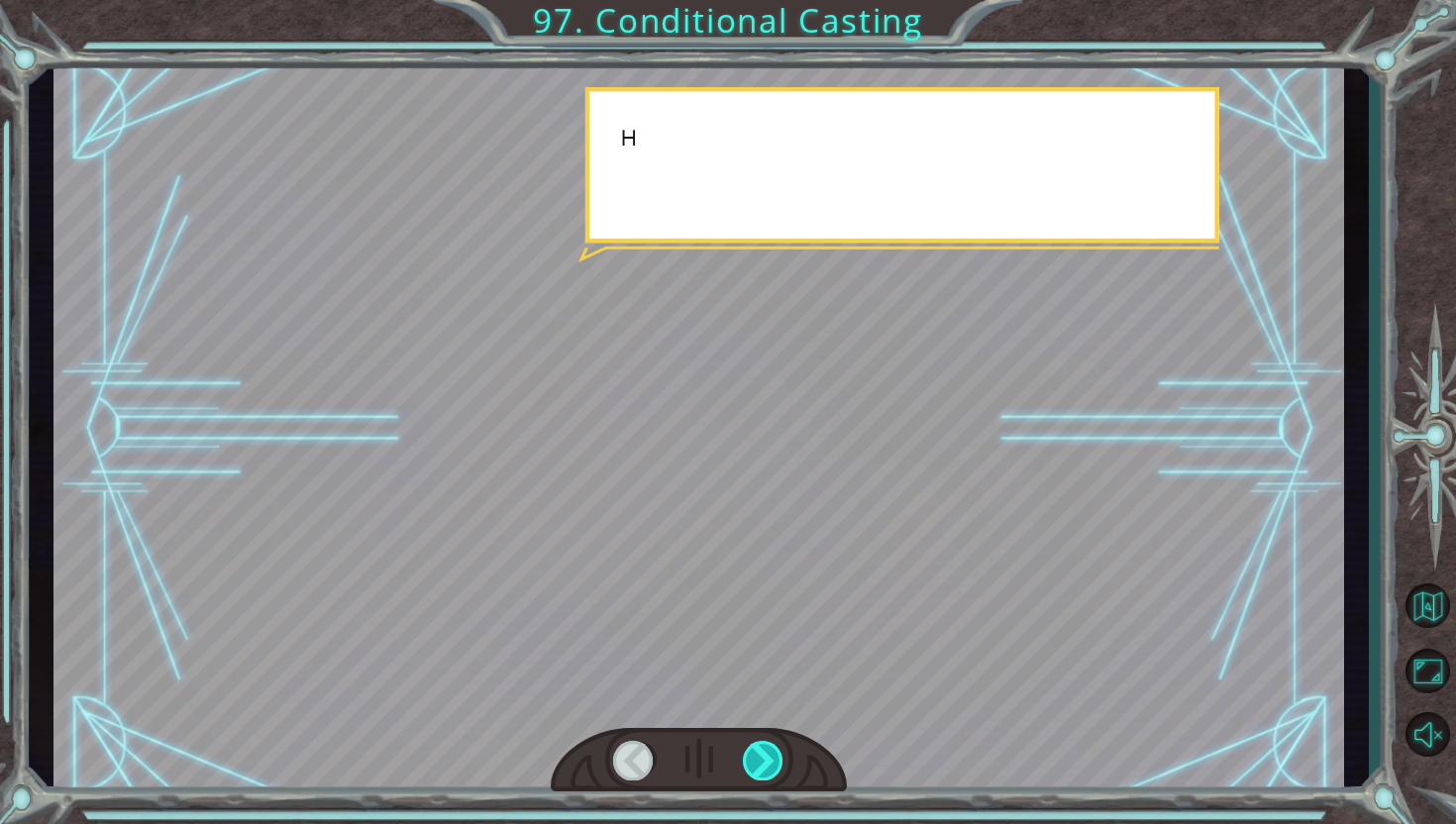 click at bounding box center (764, 761) 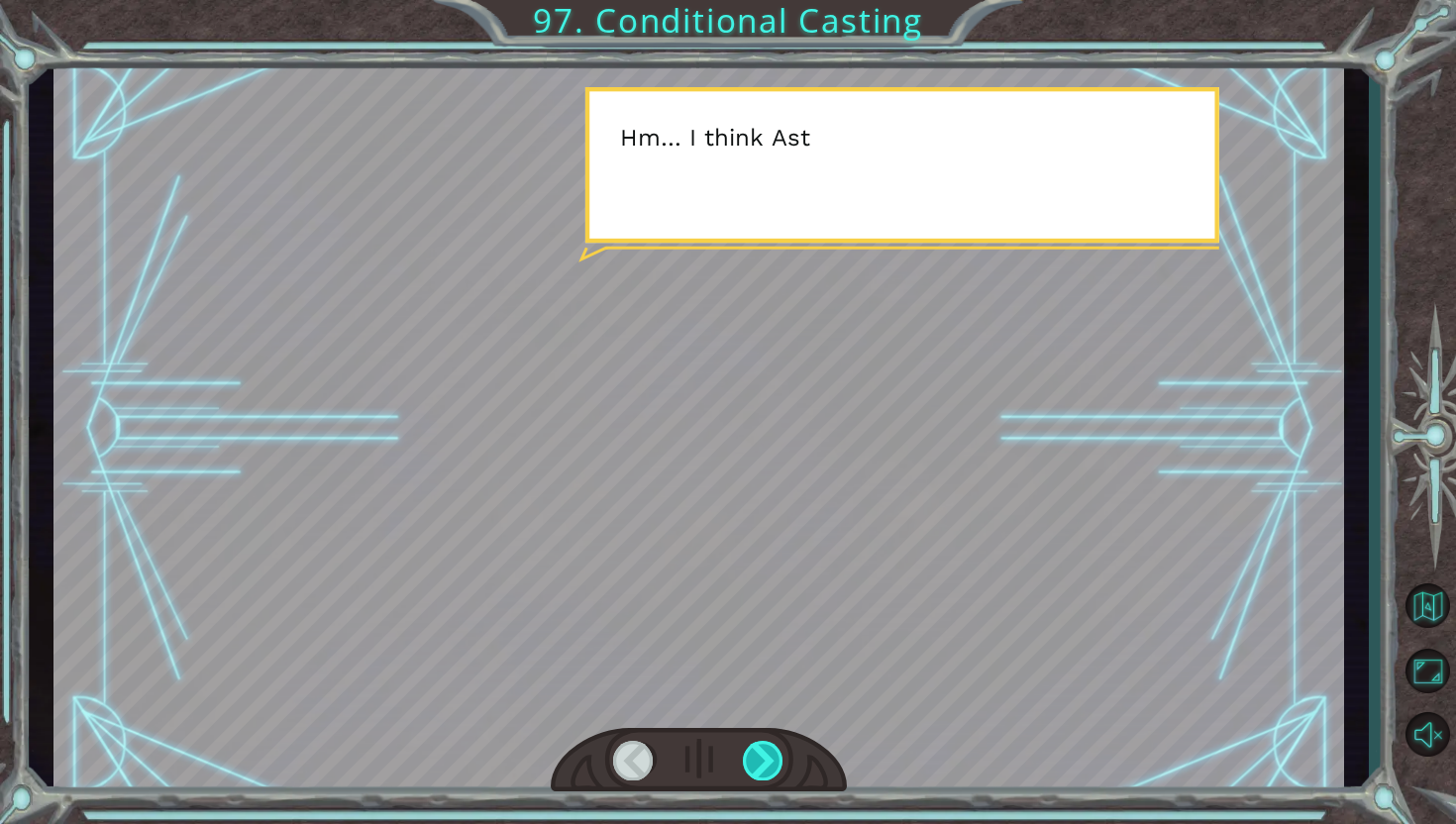 click at bounding box center [764, 761] 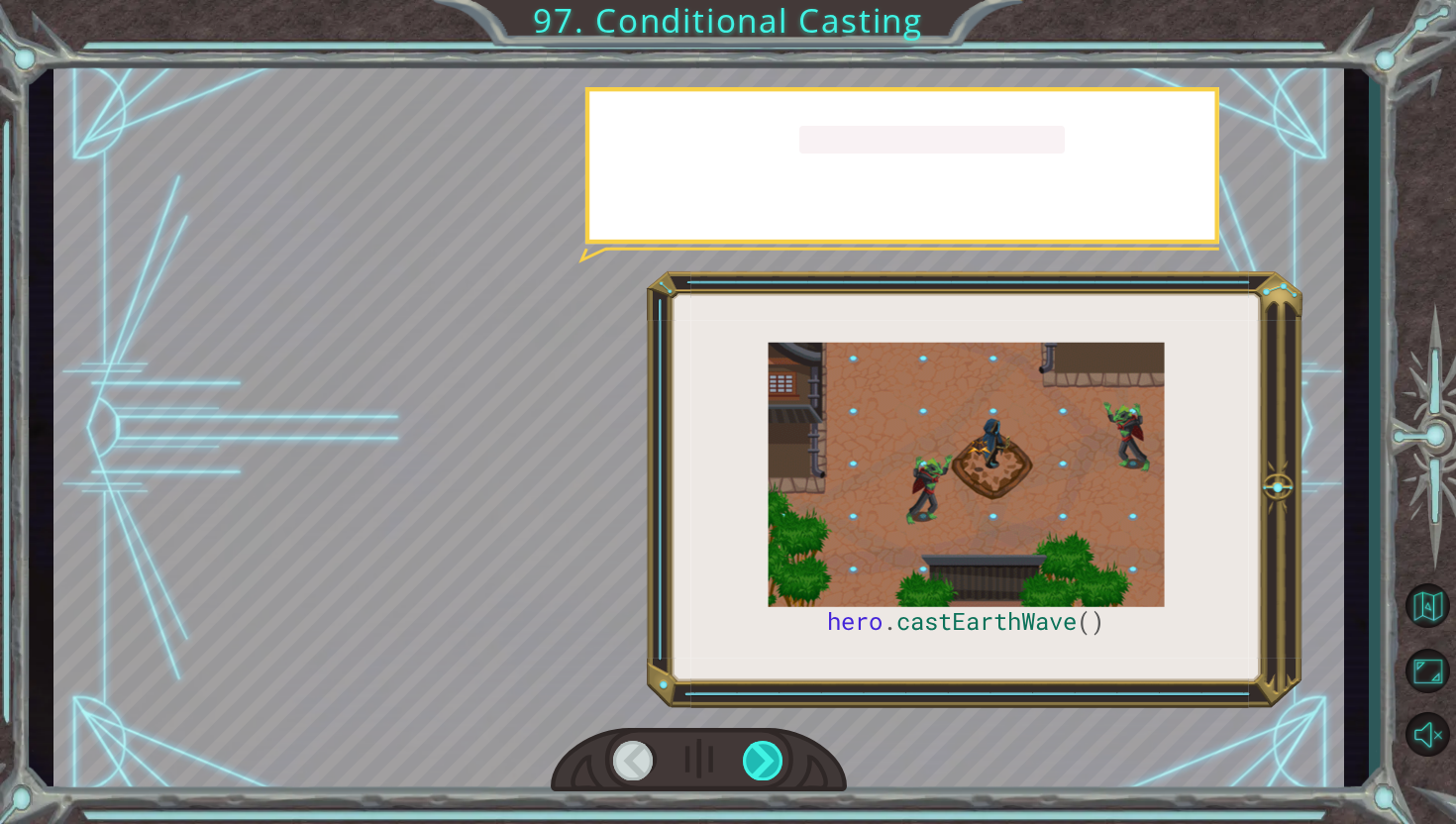 click at bounding box center (764, 761) 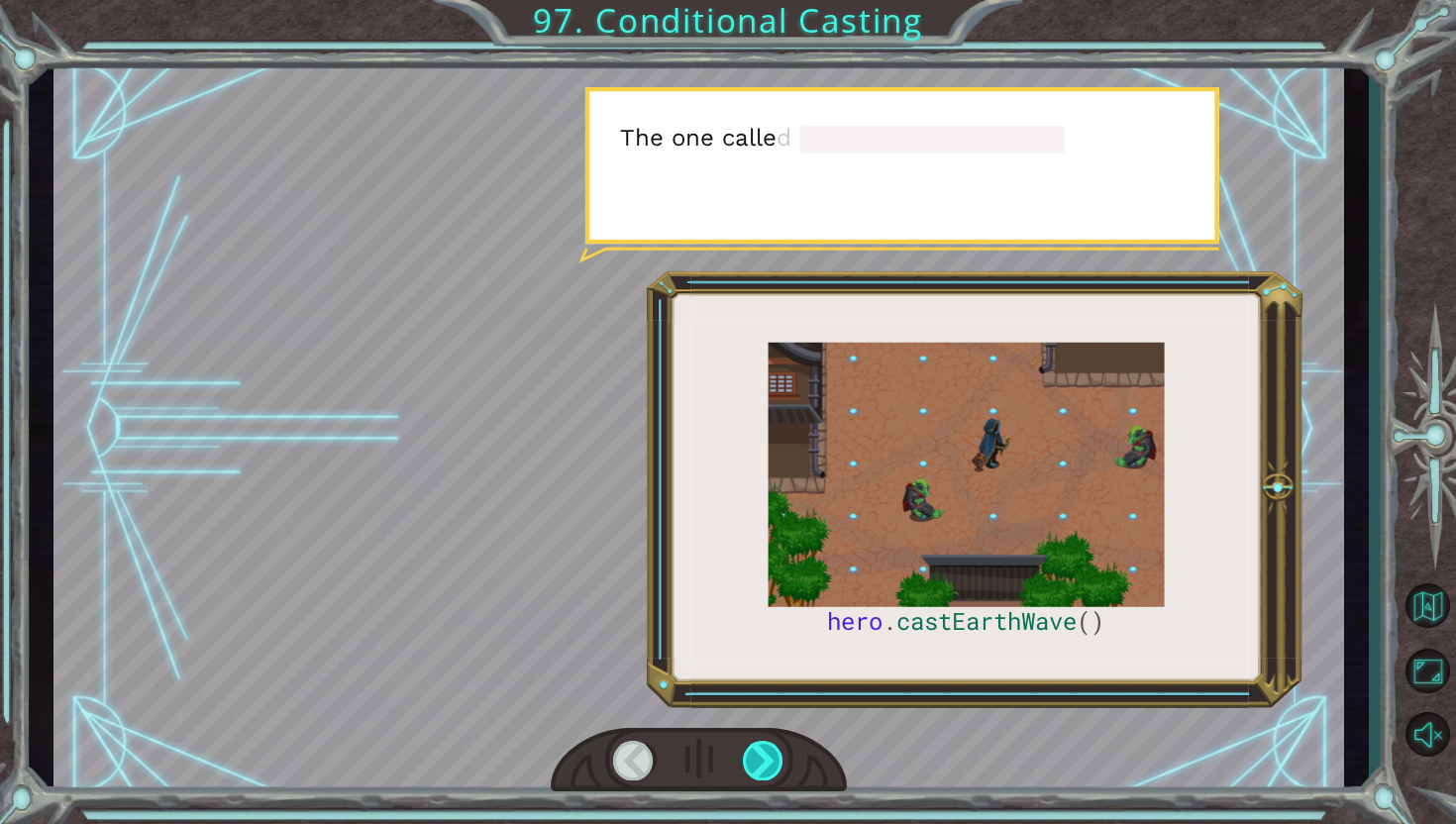click at bounding box center (764, 761) 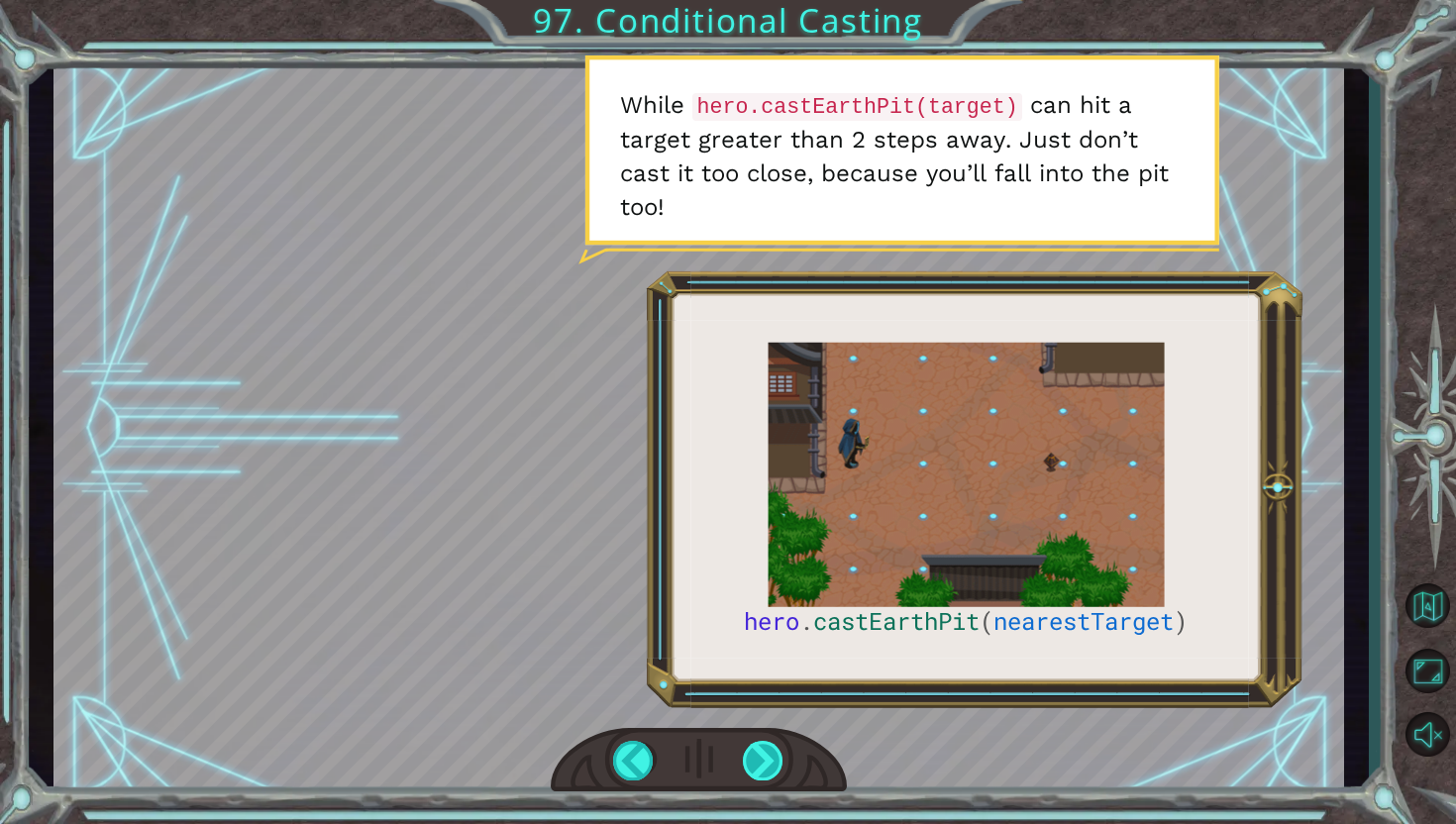 click at bounding box center (764, 761) 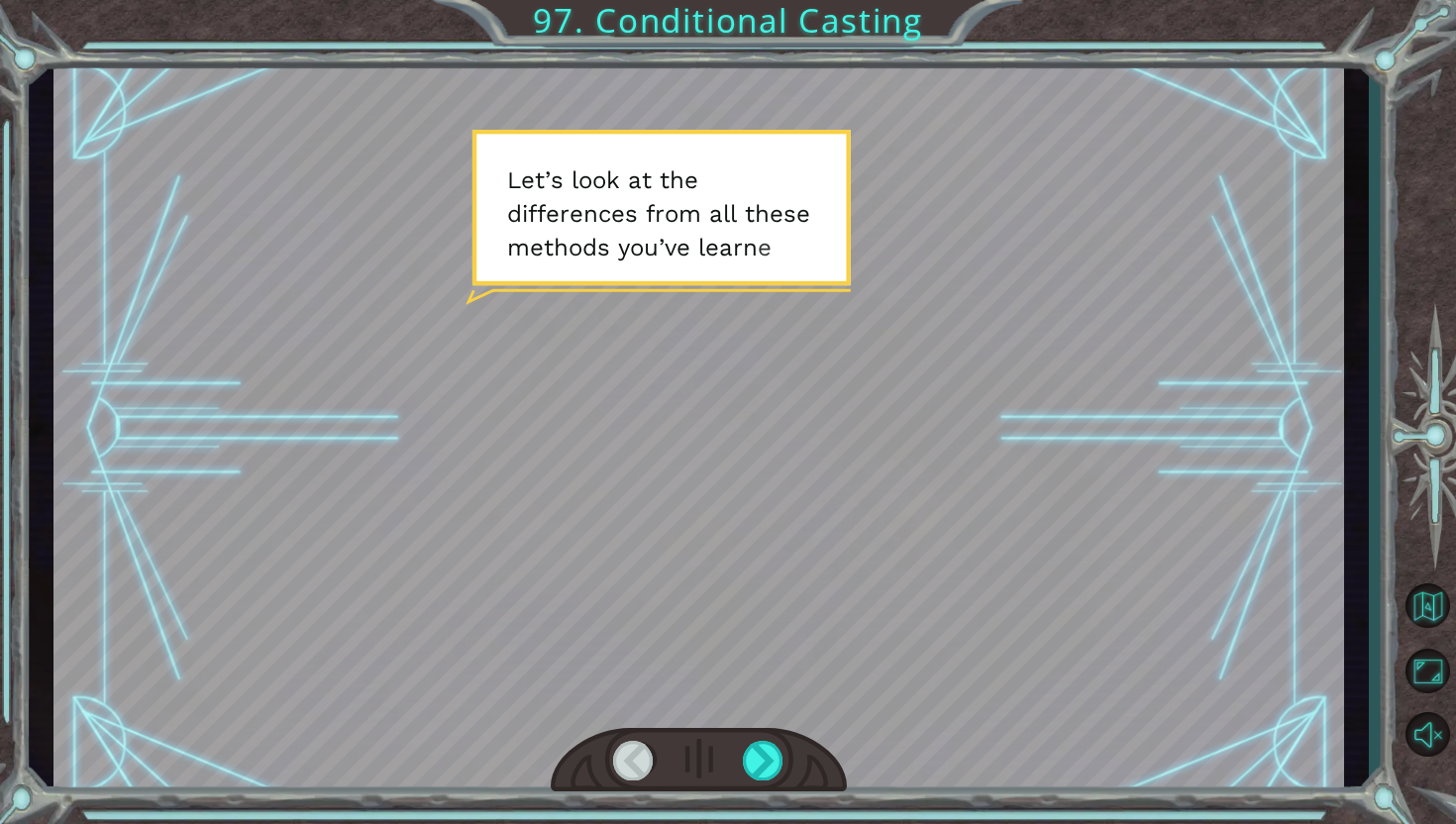 click at bounding box center [699, 761] 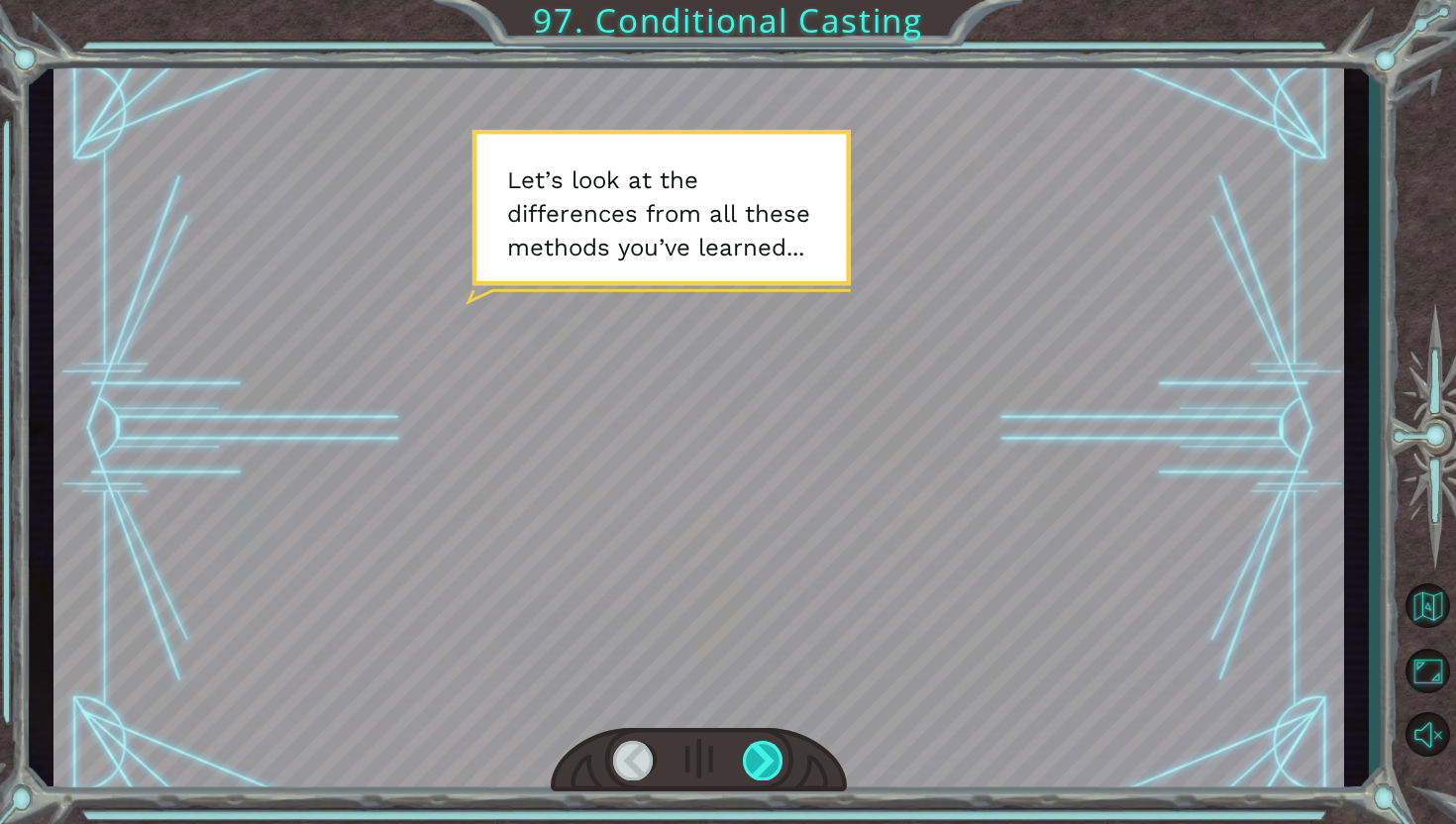 click at bounding box center (764, 761) 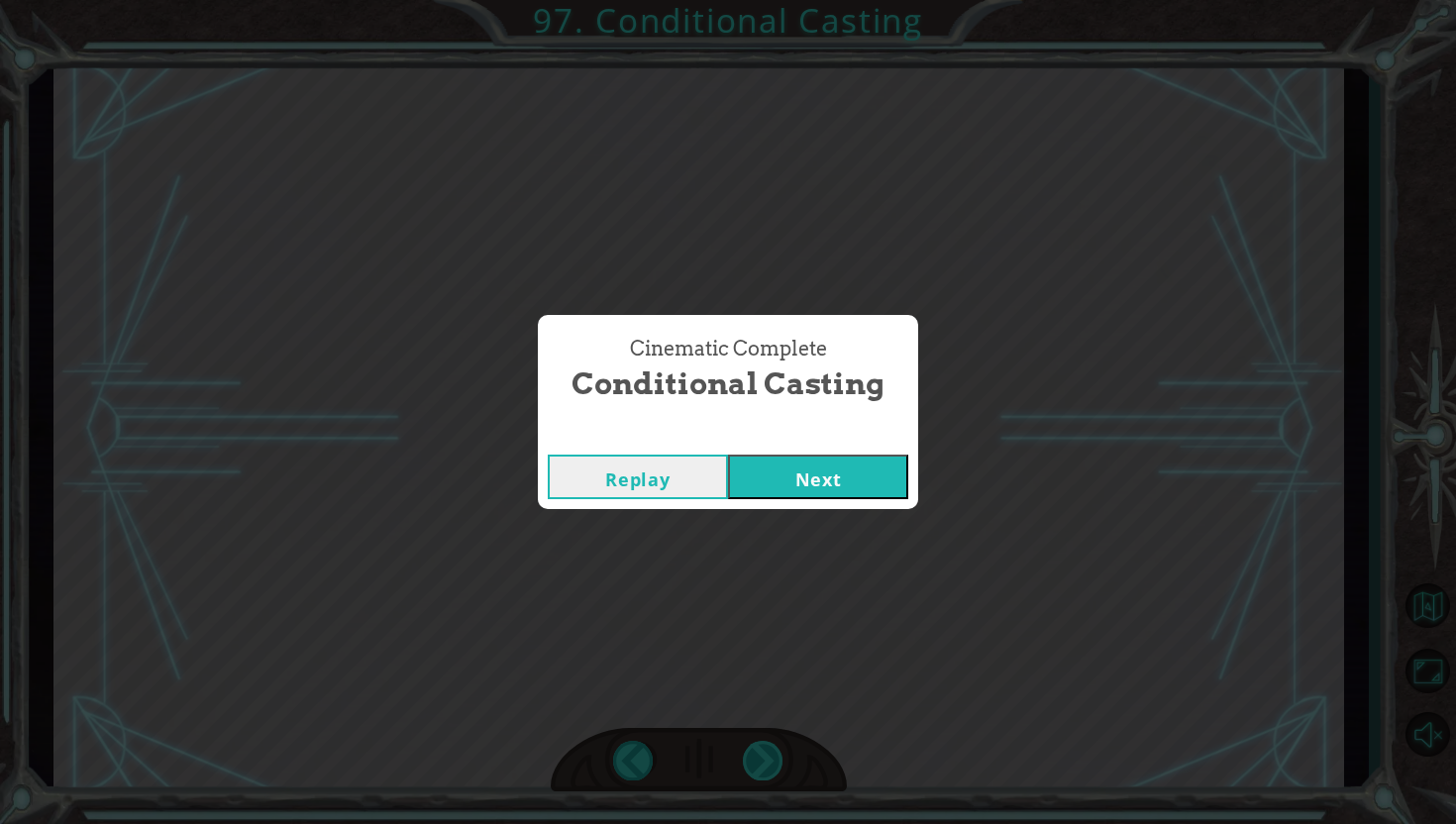 click on "Cinematic Complete     Conditional Casting
Replay
Next" at bounding box center (728, 412) 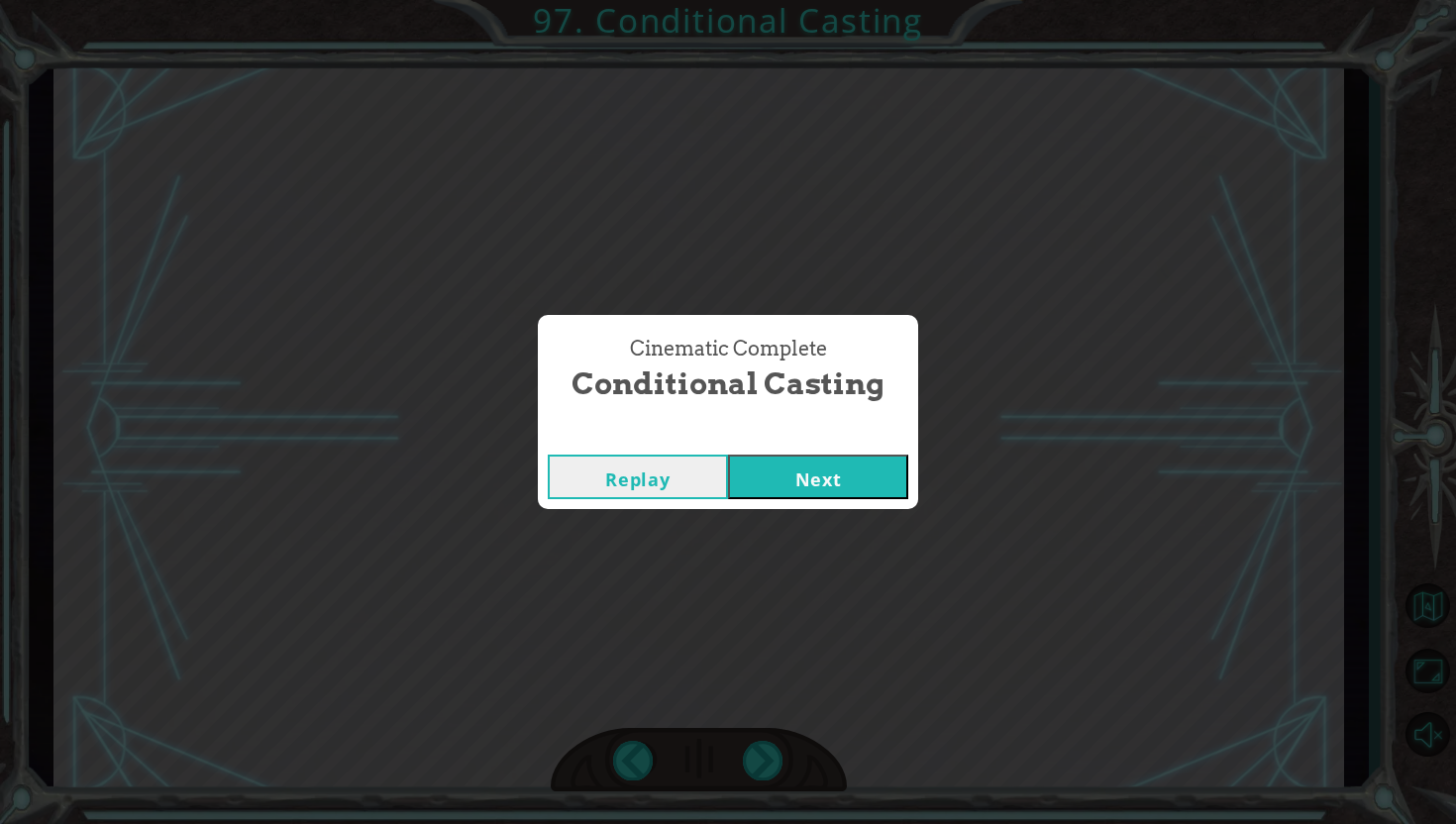 click on "Next" at bounding box center [818, 476] 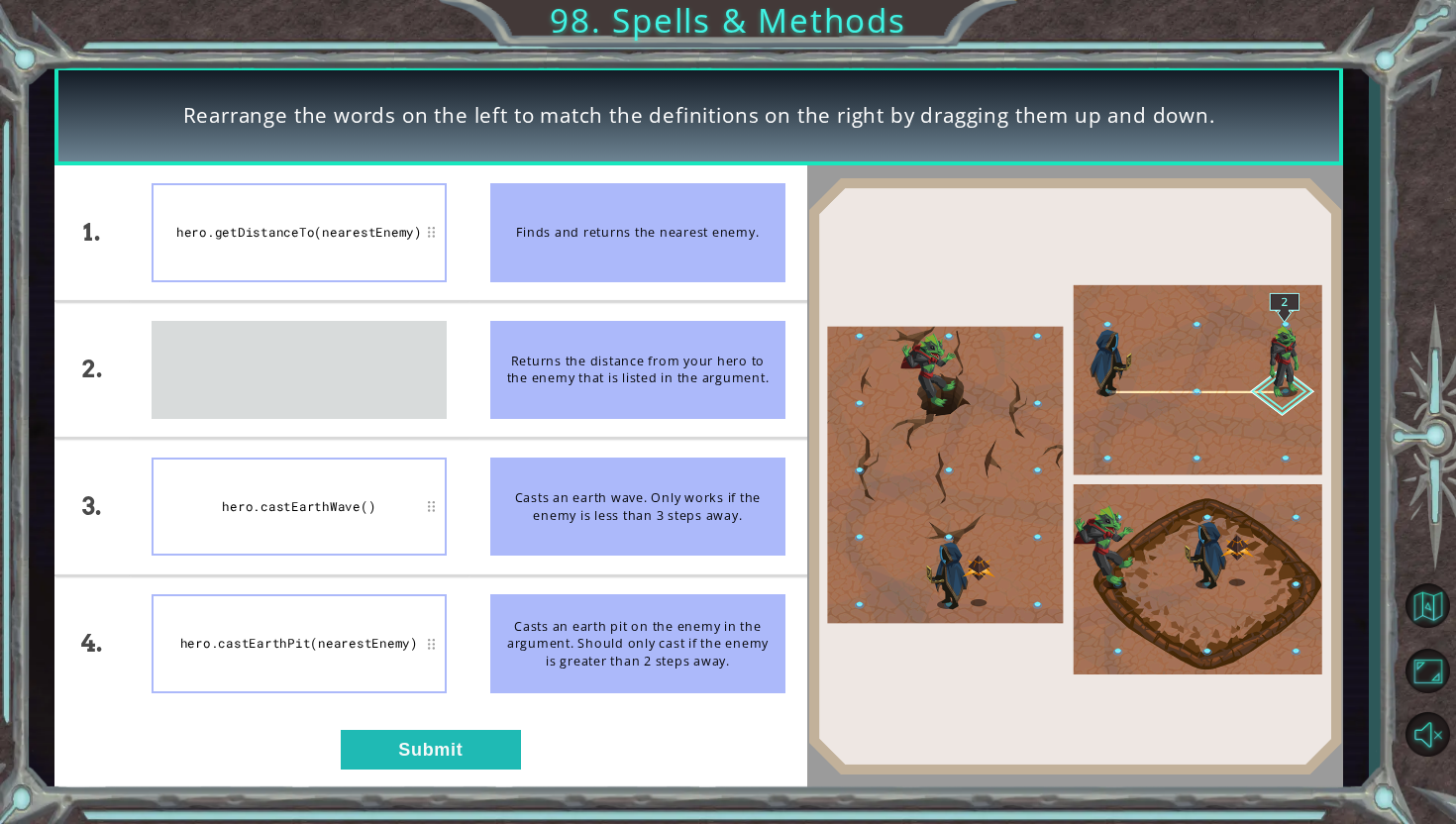 type 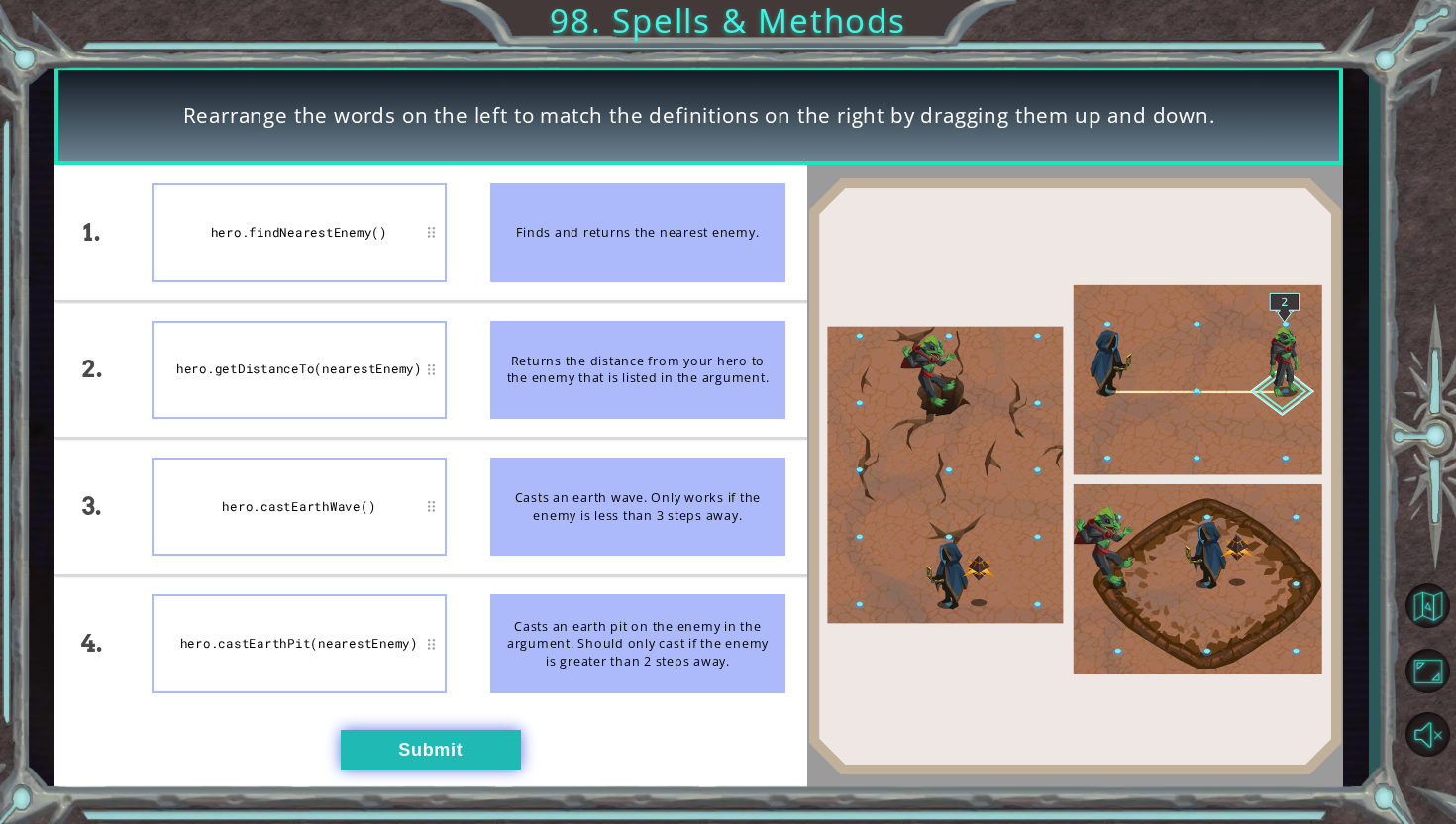click on "Submit" at bounding box center (431, 750) 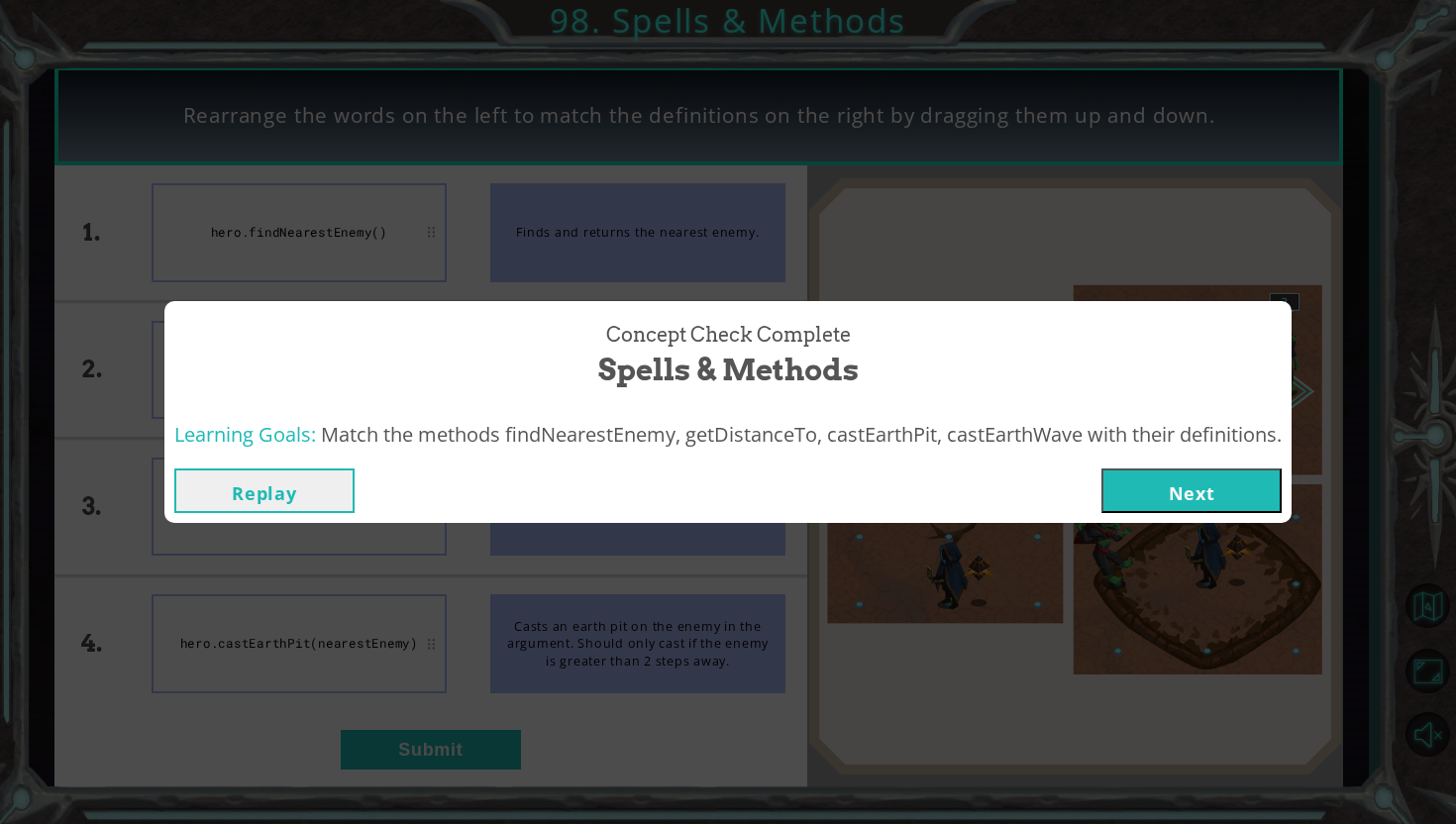 click on "Next" at bounding box center (1192, 490) 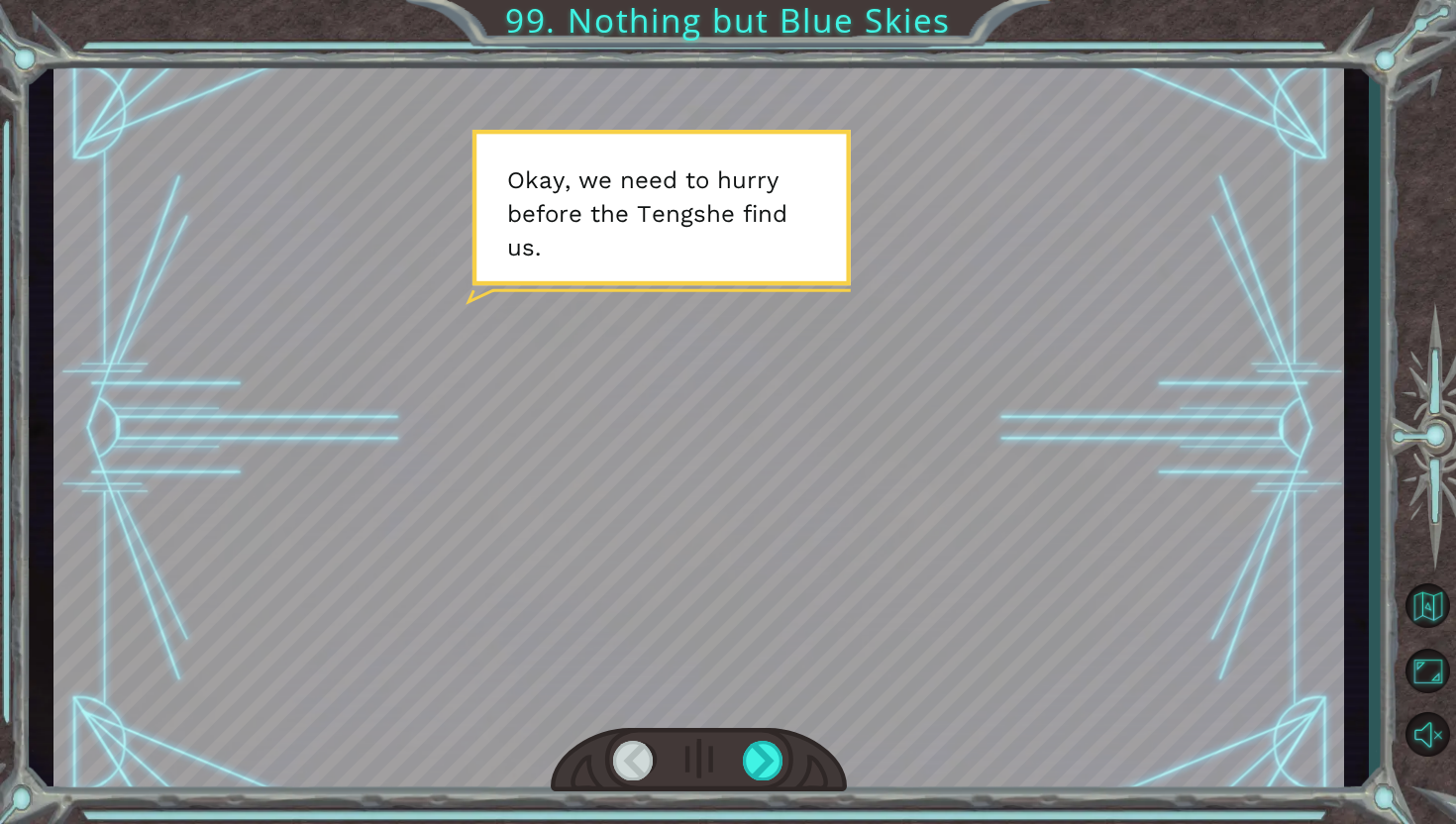 click at bounding box center [699, 761] 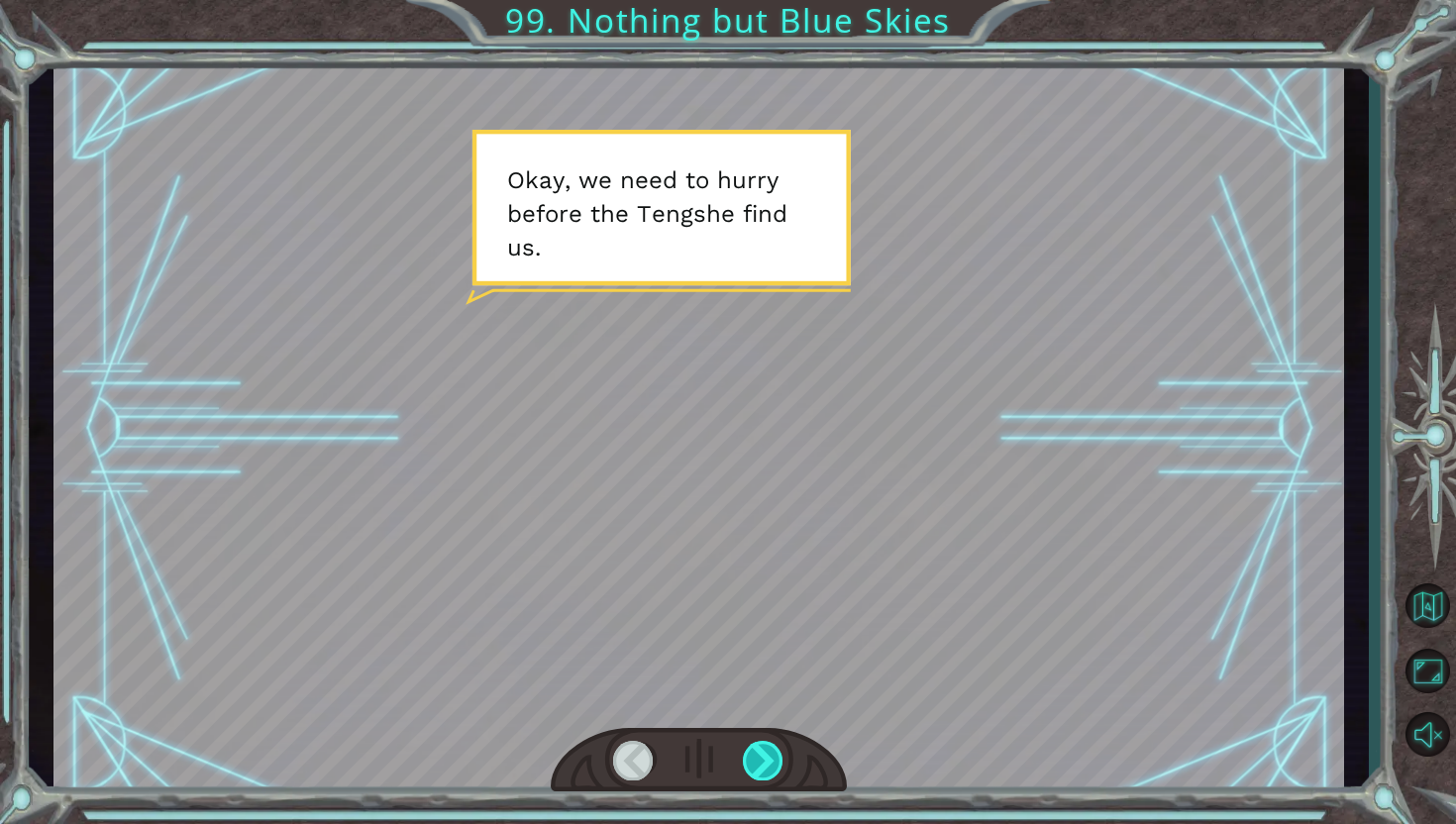 click at bounding box center (764, 761) 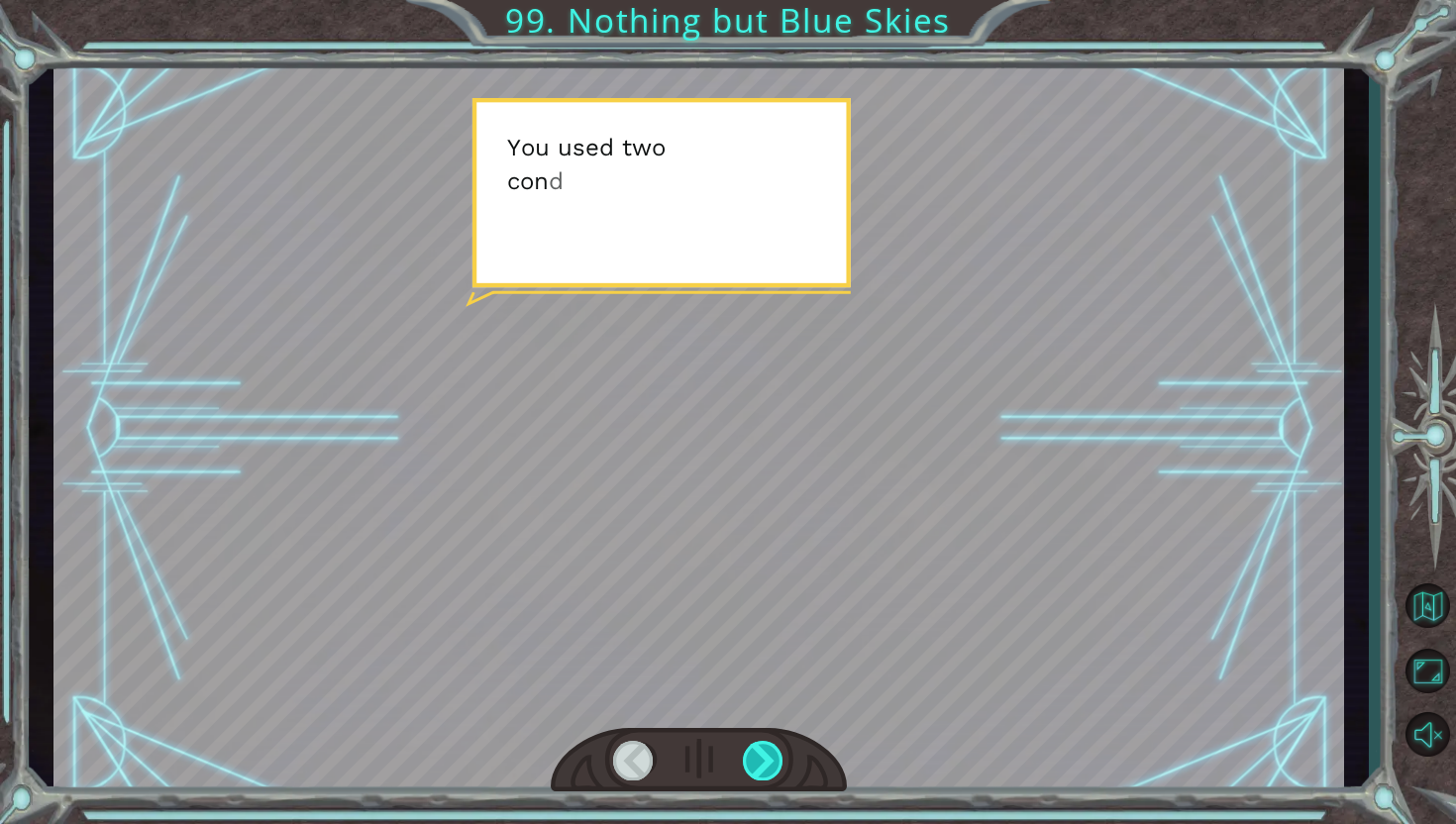 click at bounding box center [764, 761] 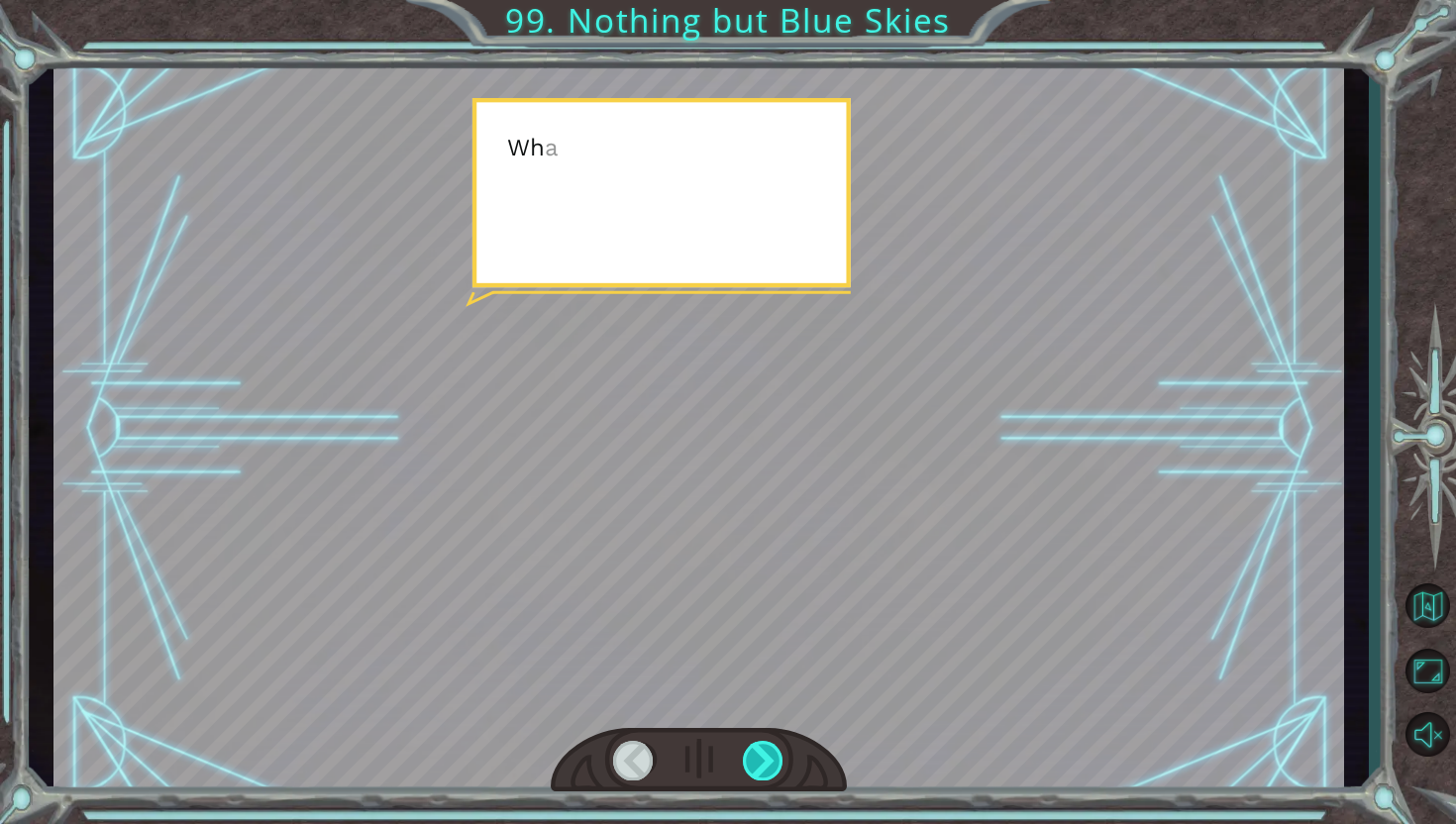 click at bounding box center (764, 761) 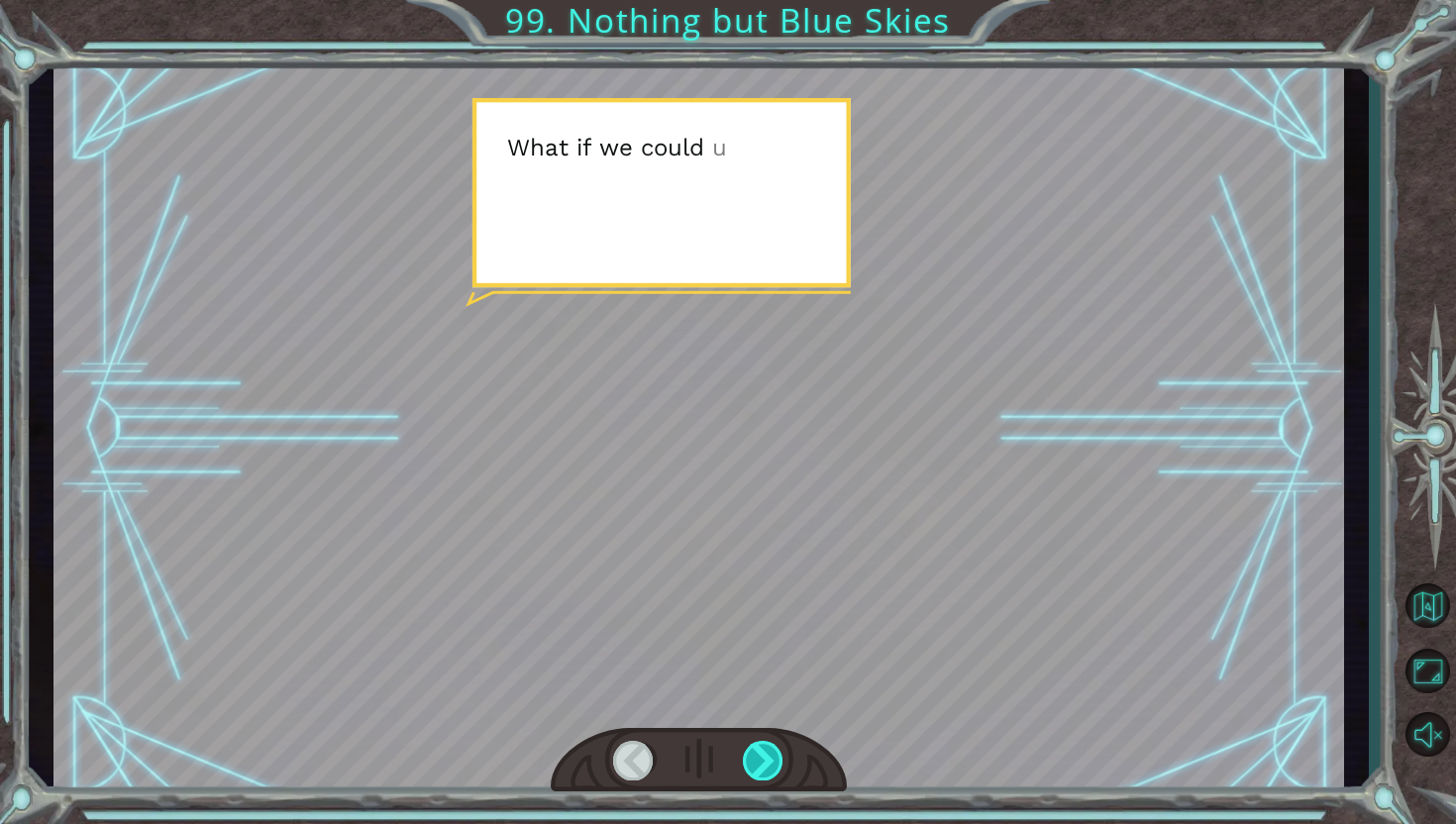 click at bounding box center (764, 761) 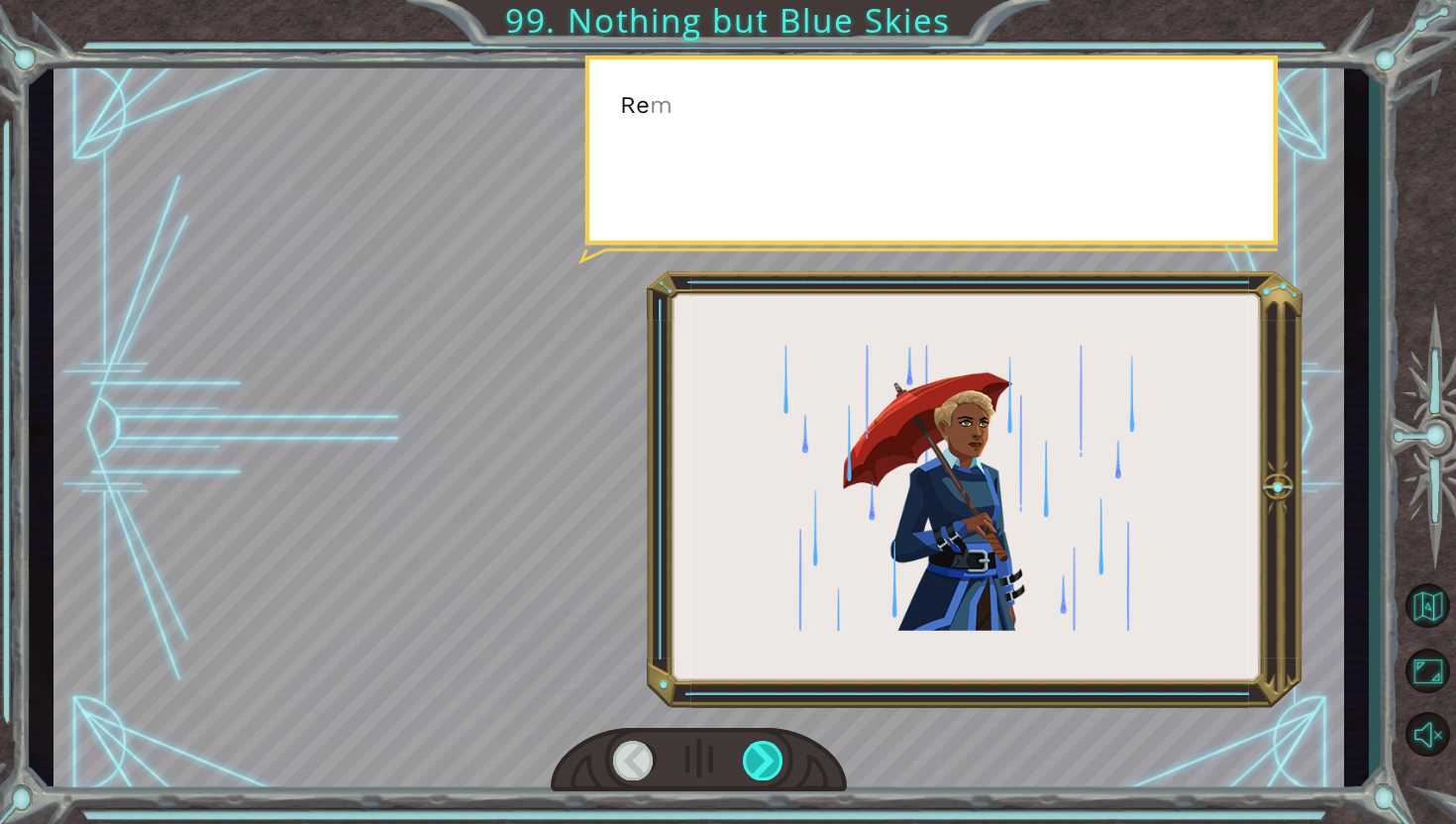 click at bounding box center (764, 761) 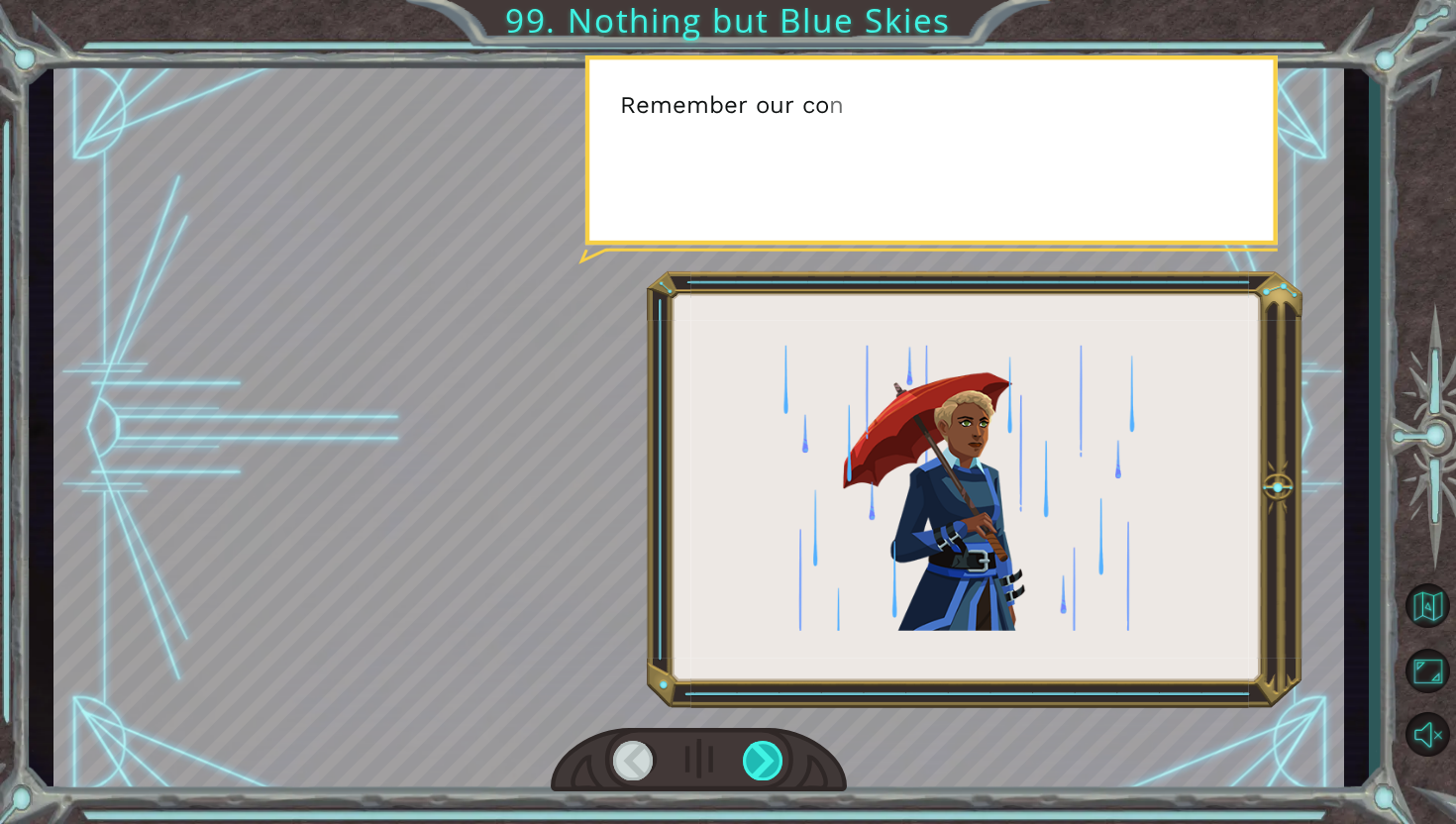 click at bounding box center [764, 761] 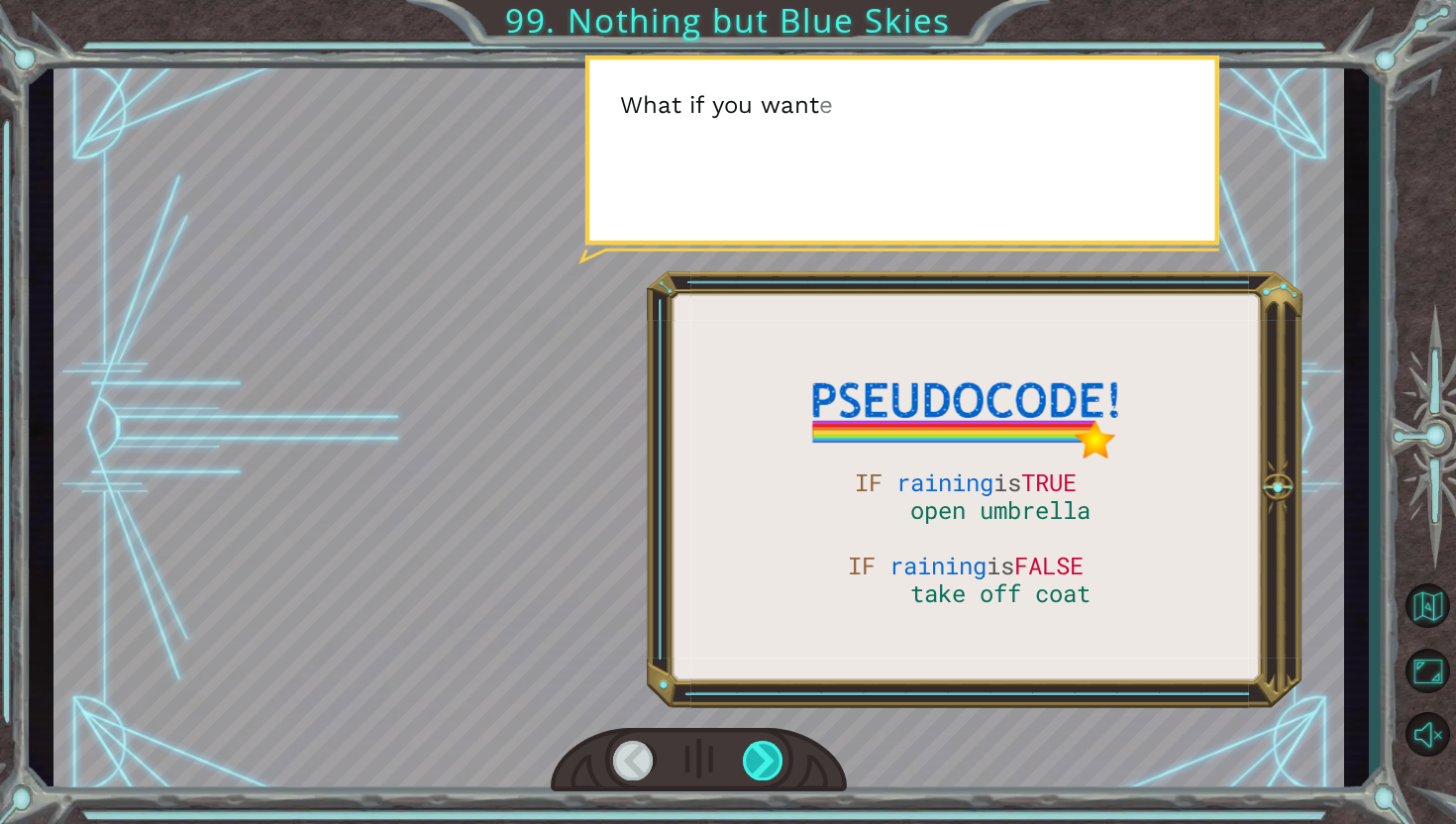 click at bounding box center [764, 761] 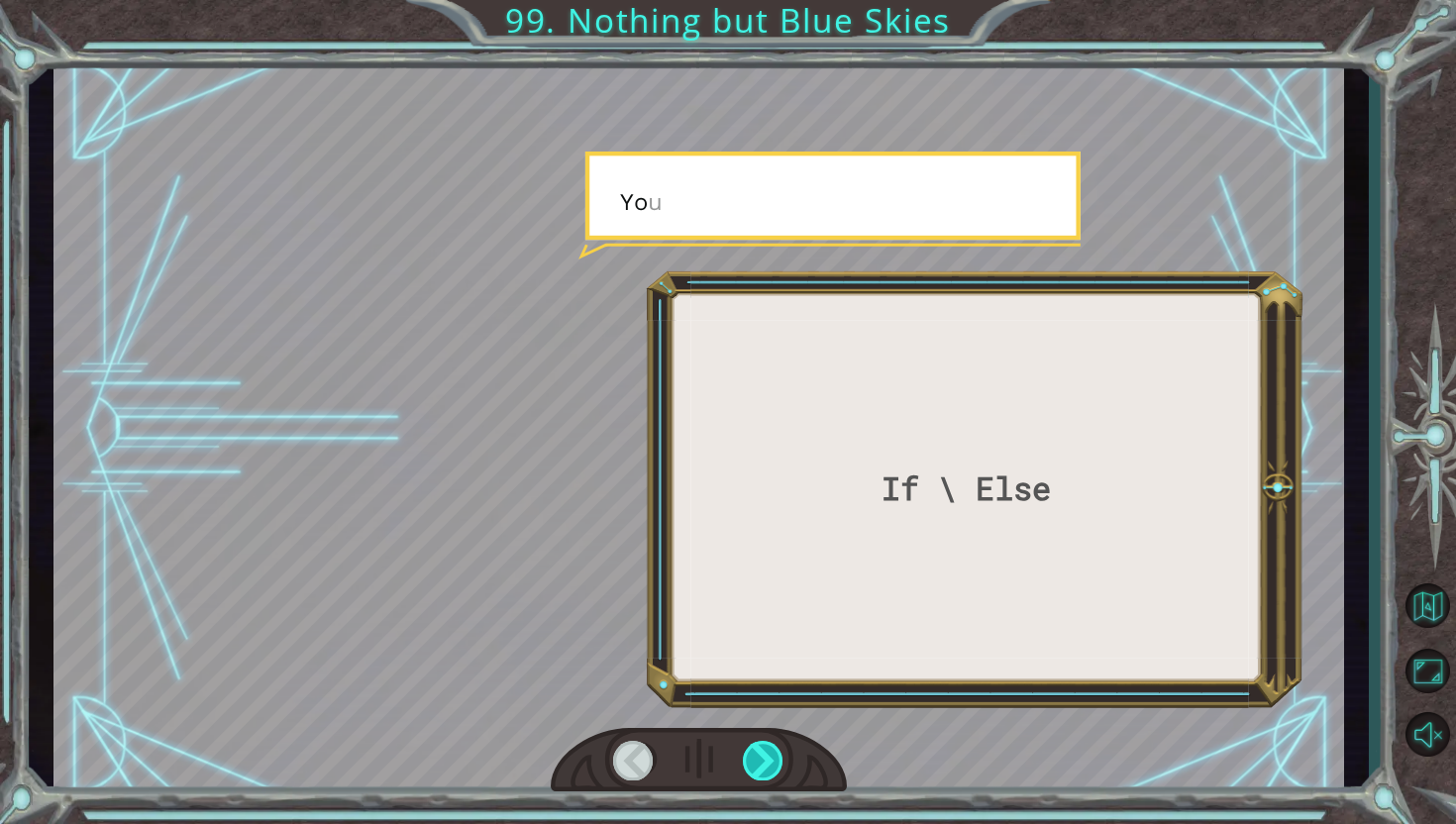 click at bounding box center [764, 761] 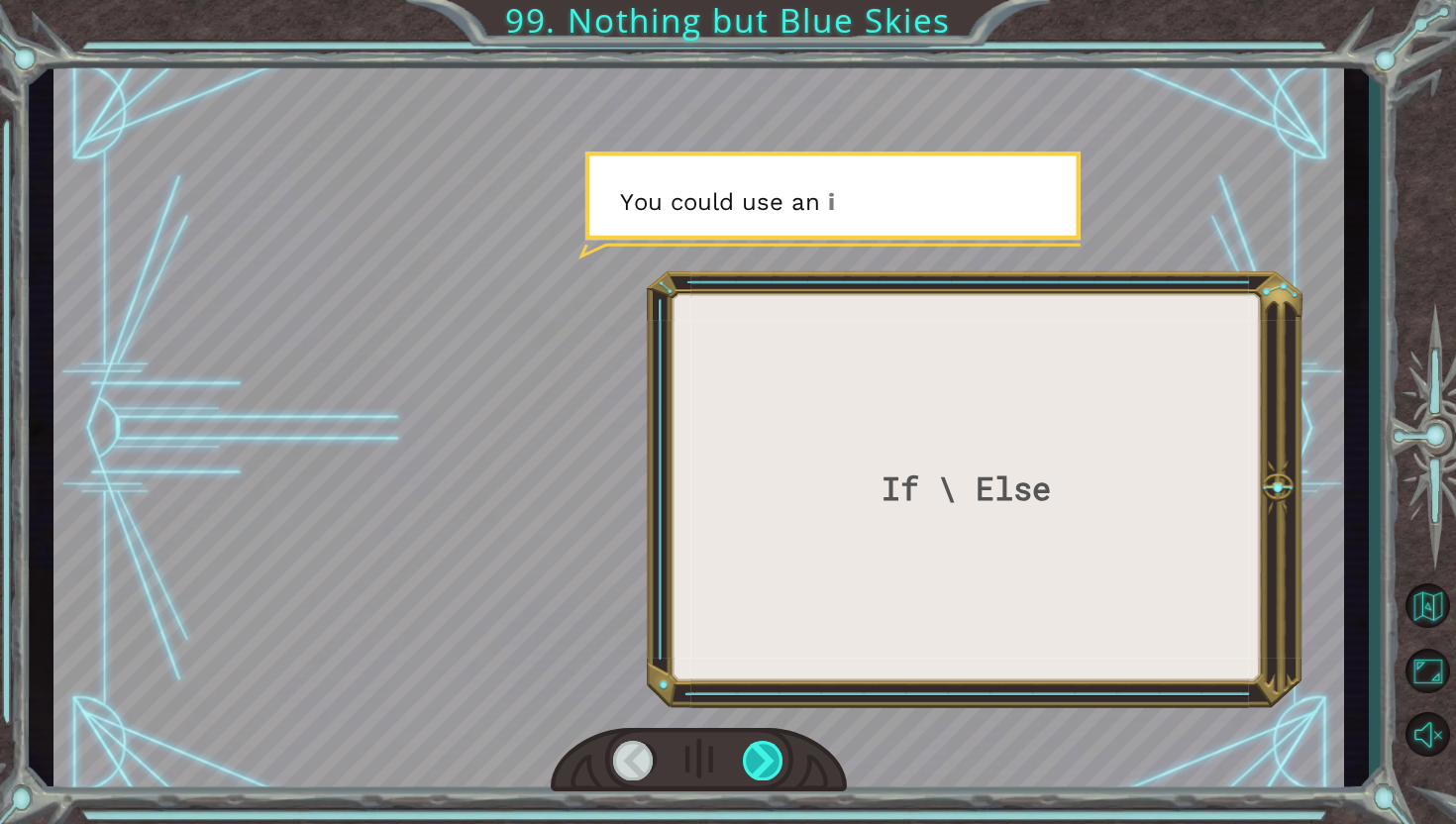 click at bounding box center [764, 761] 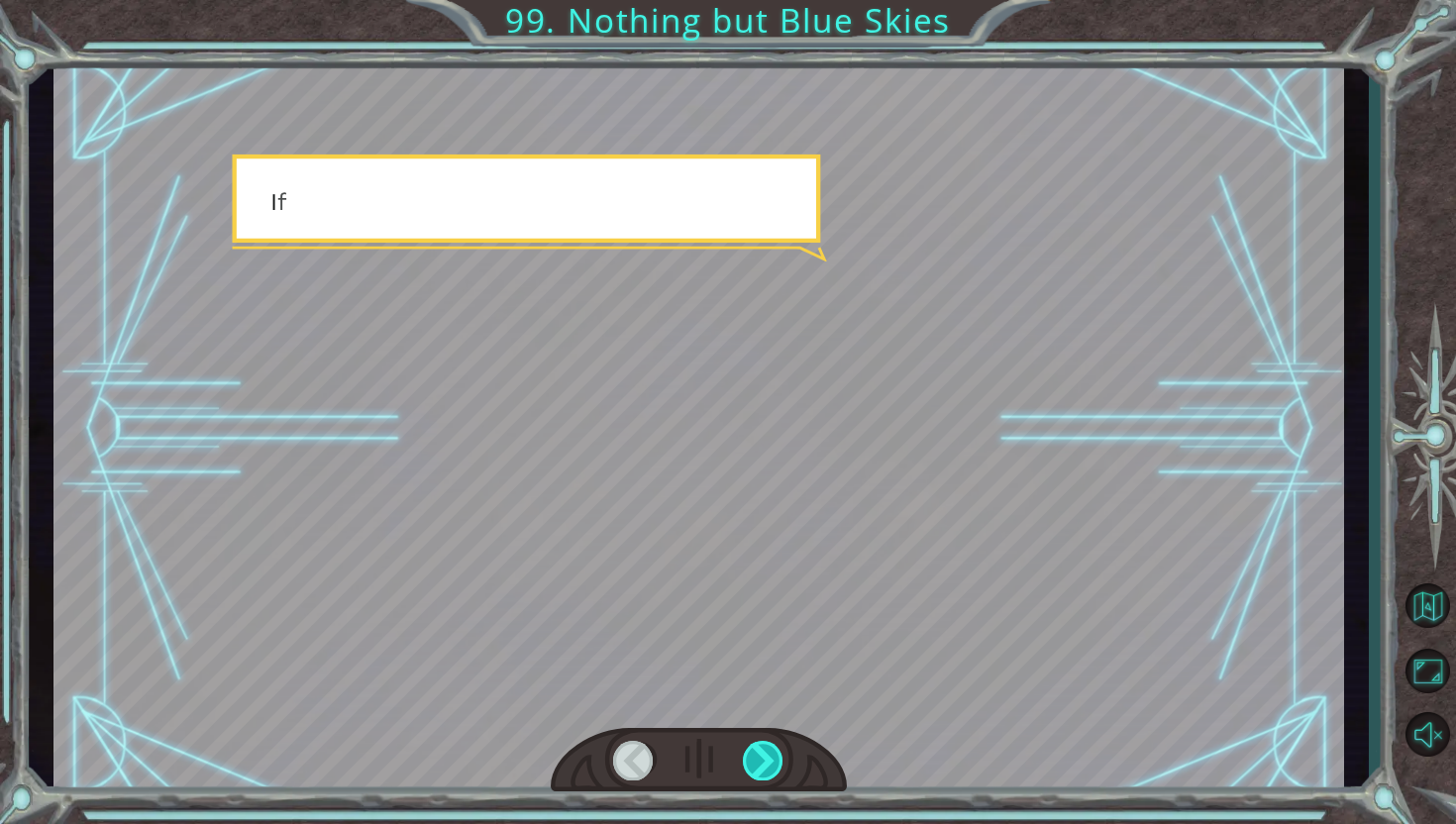 click at bounding box center (764, 761) 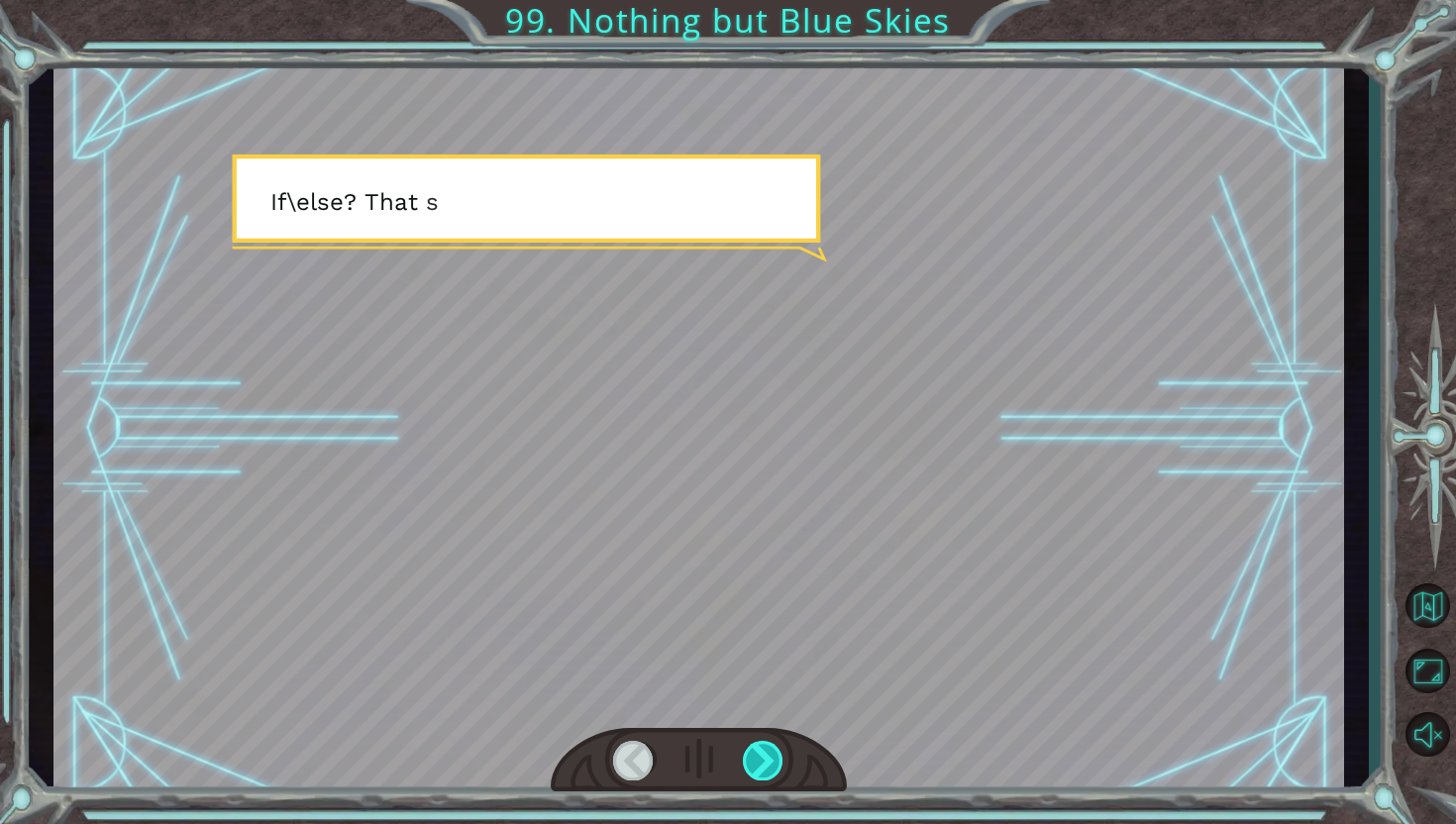 click at bounding box center [764, 761] 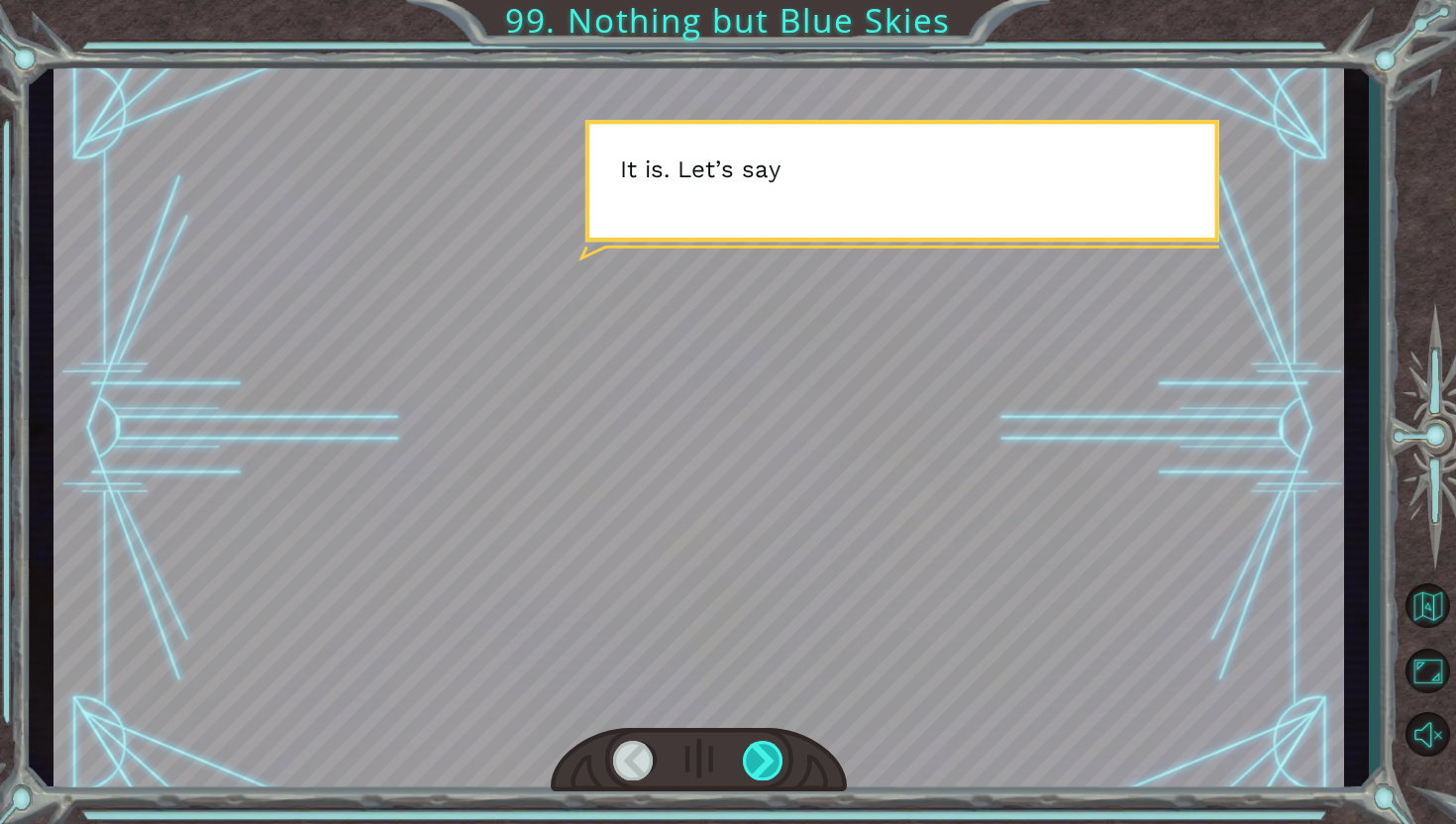 click at bounding box center (764, 761) 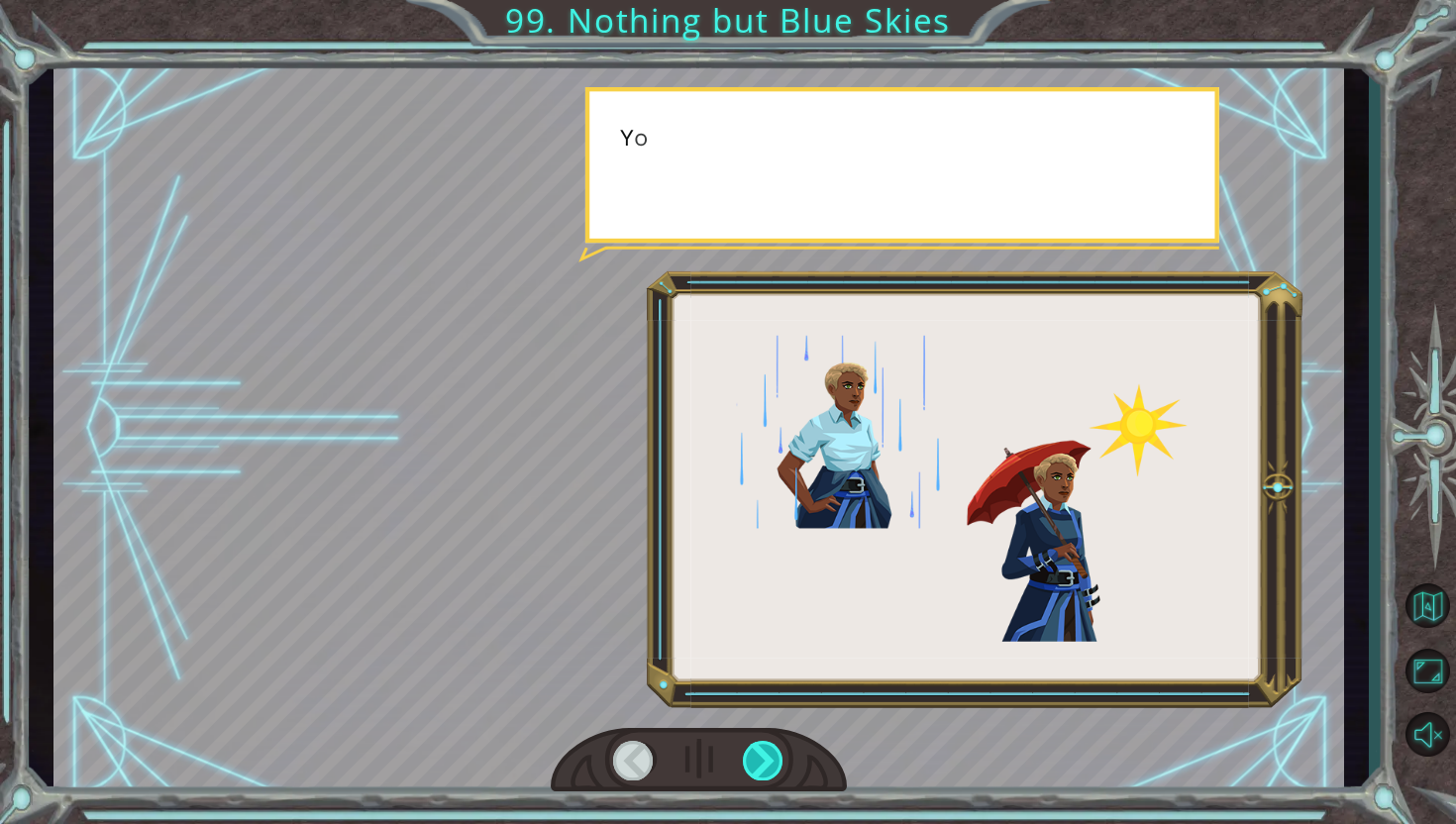 click at bounding box center (764, 761) 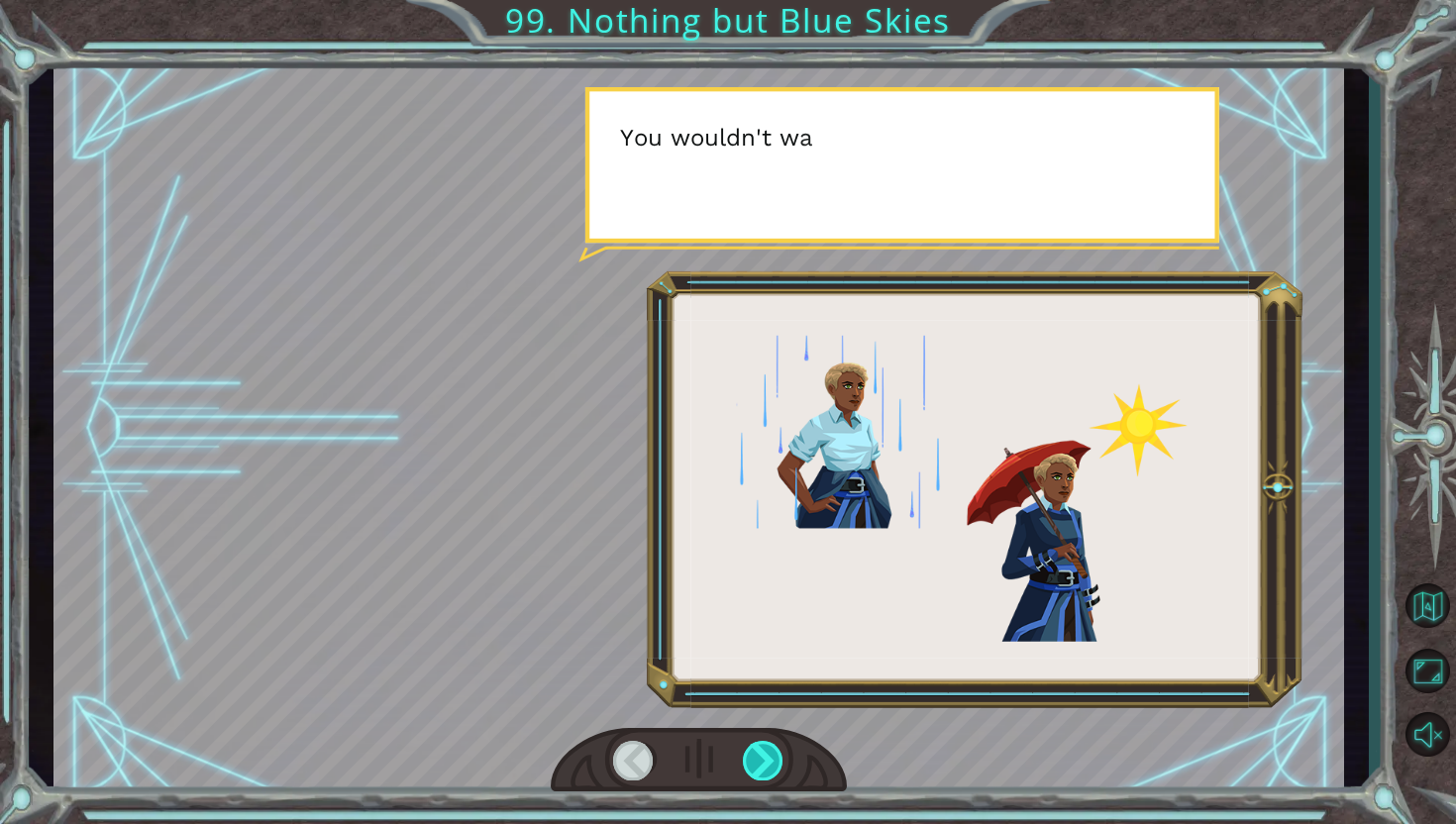 click at bounding box center [764, 761] 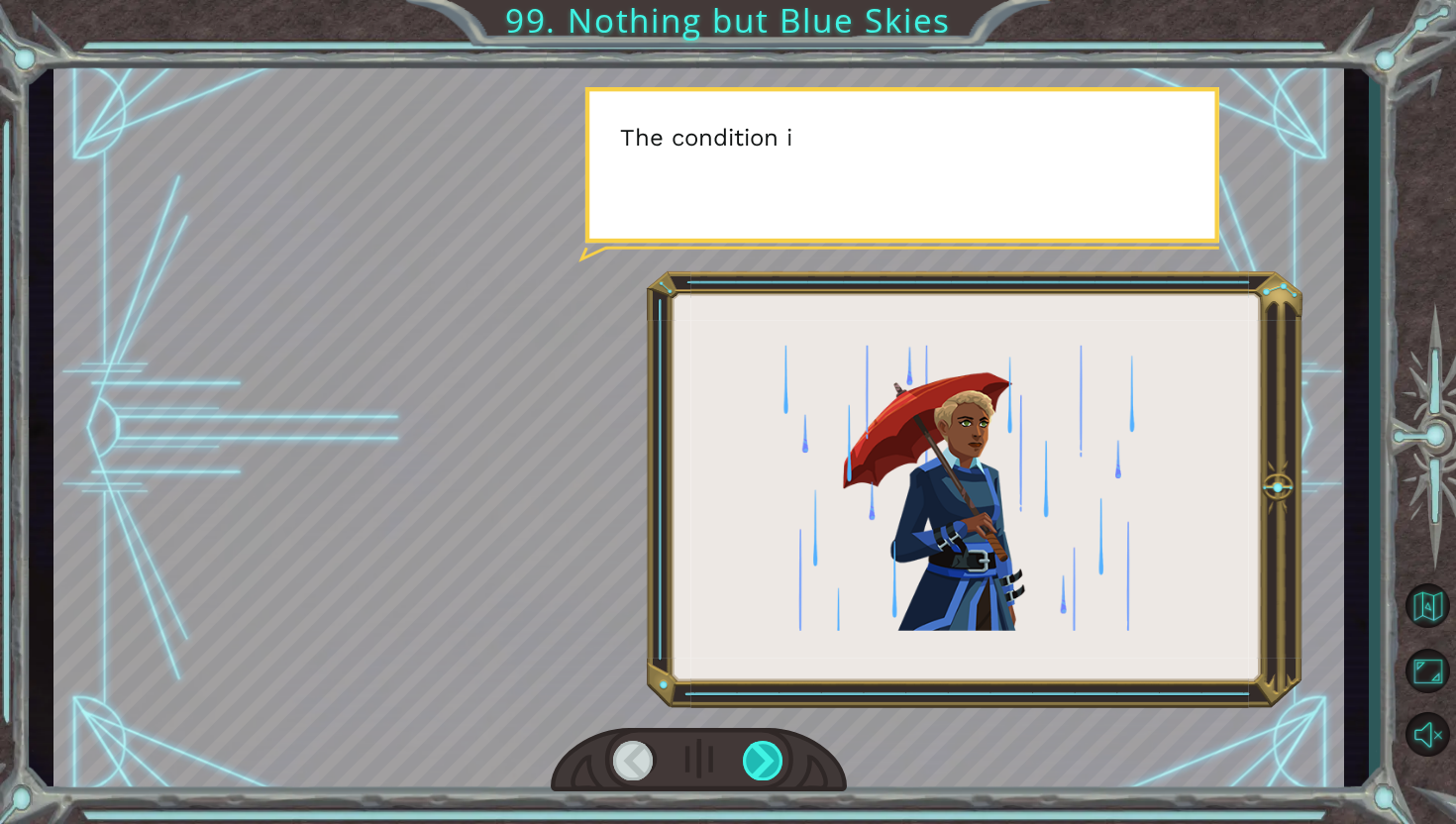 click at bounding box center [764, 761] 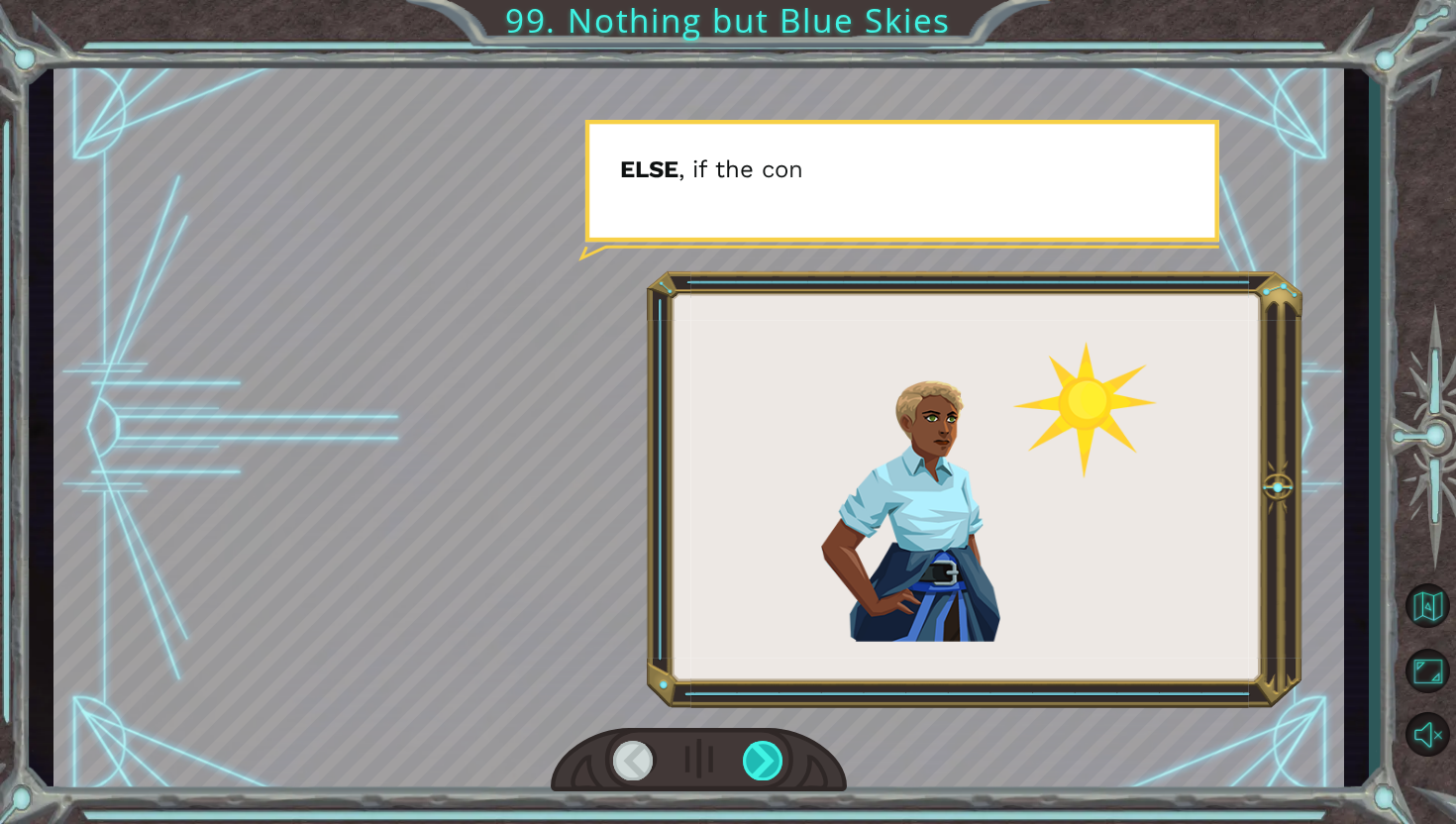 click at bounding box center [764, 761] 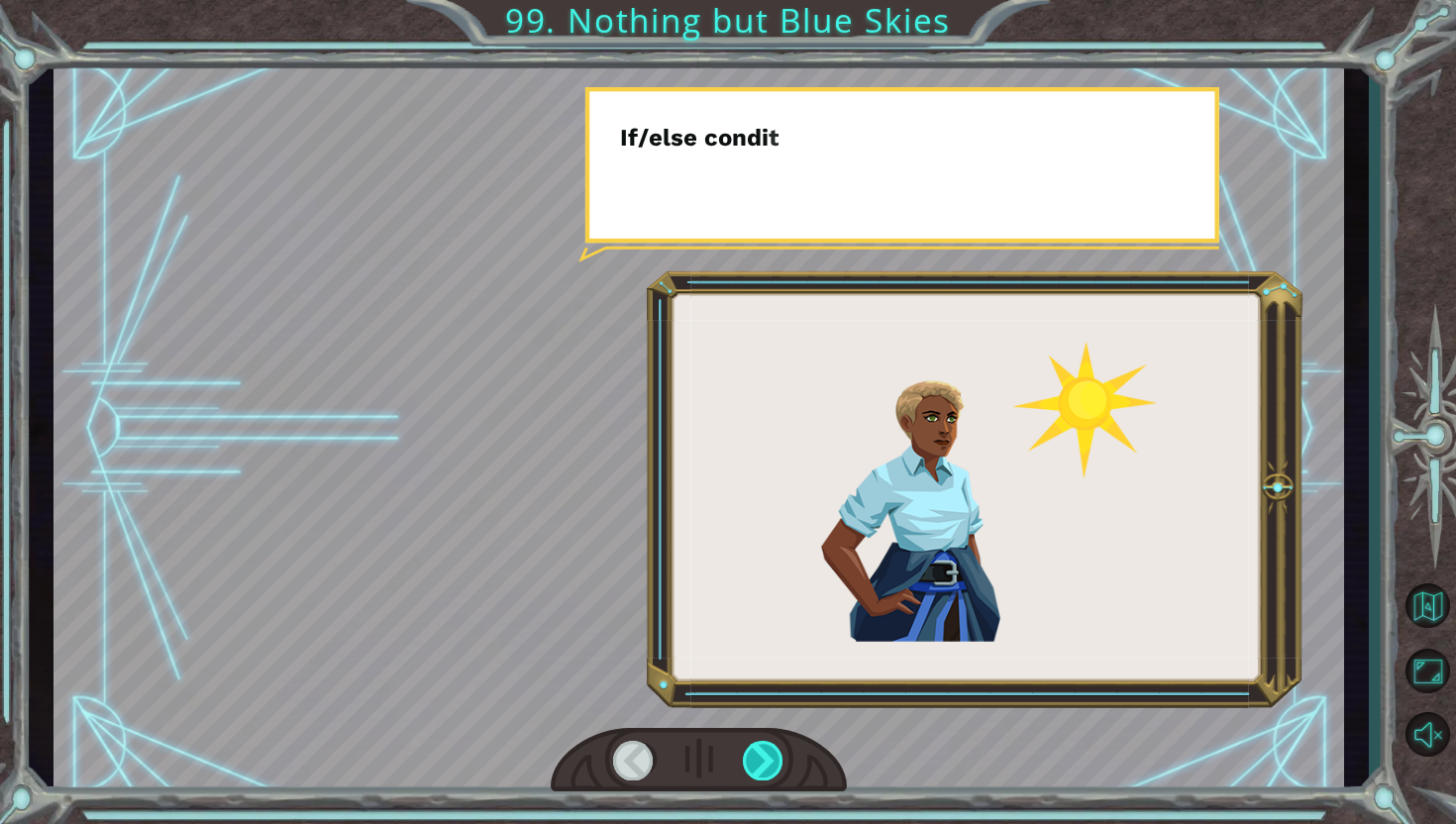 click at bounding box center [764, 761] 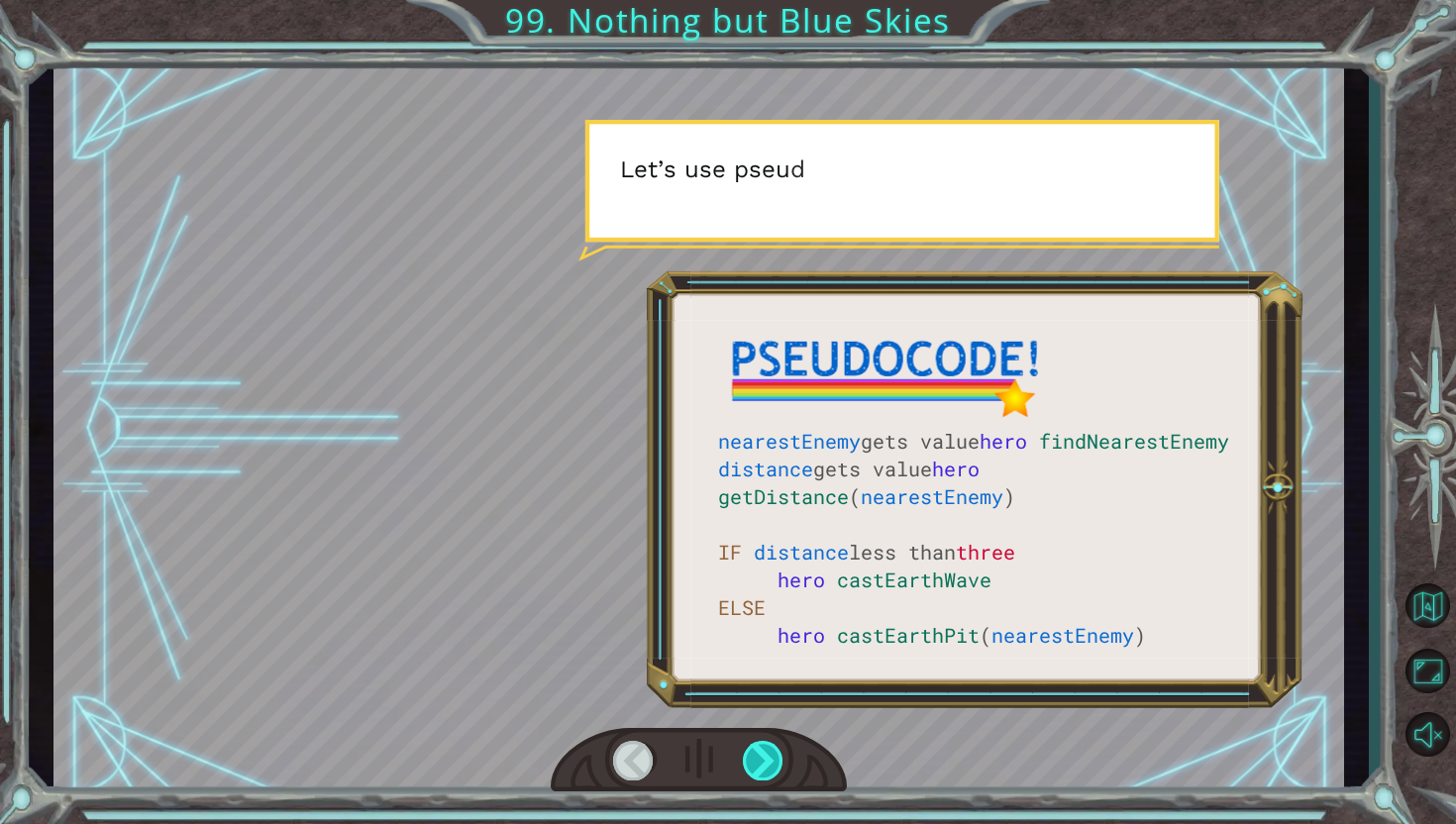 click at bounding box center (764, 761) 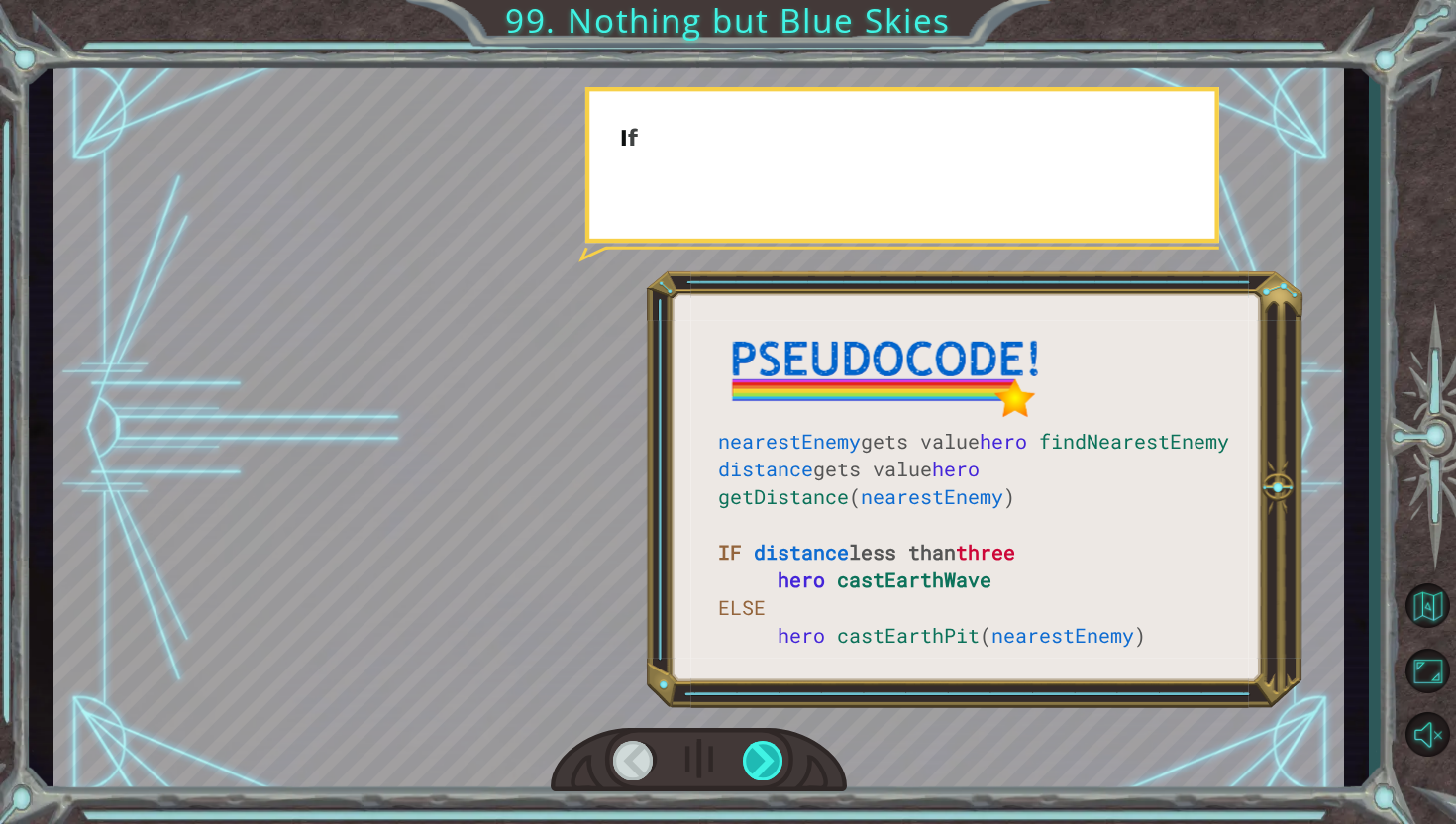 click at bounding box center [764, 761] 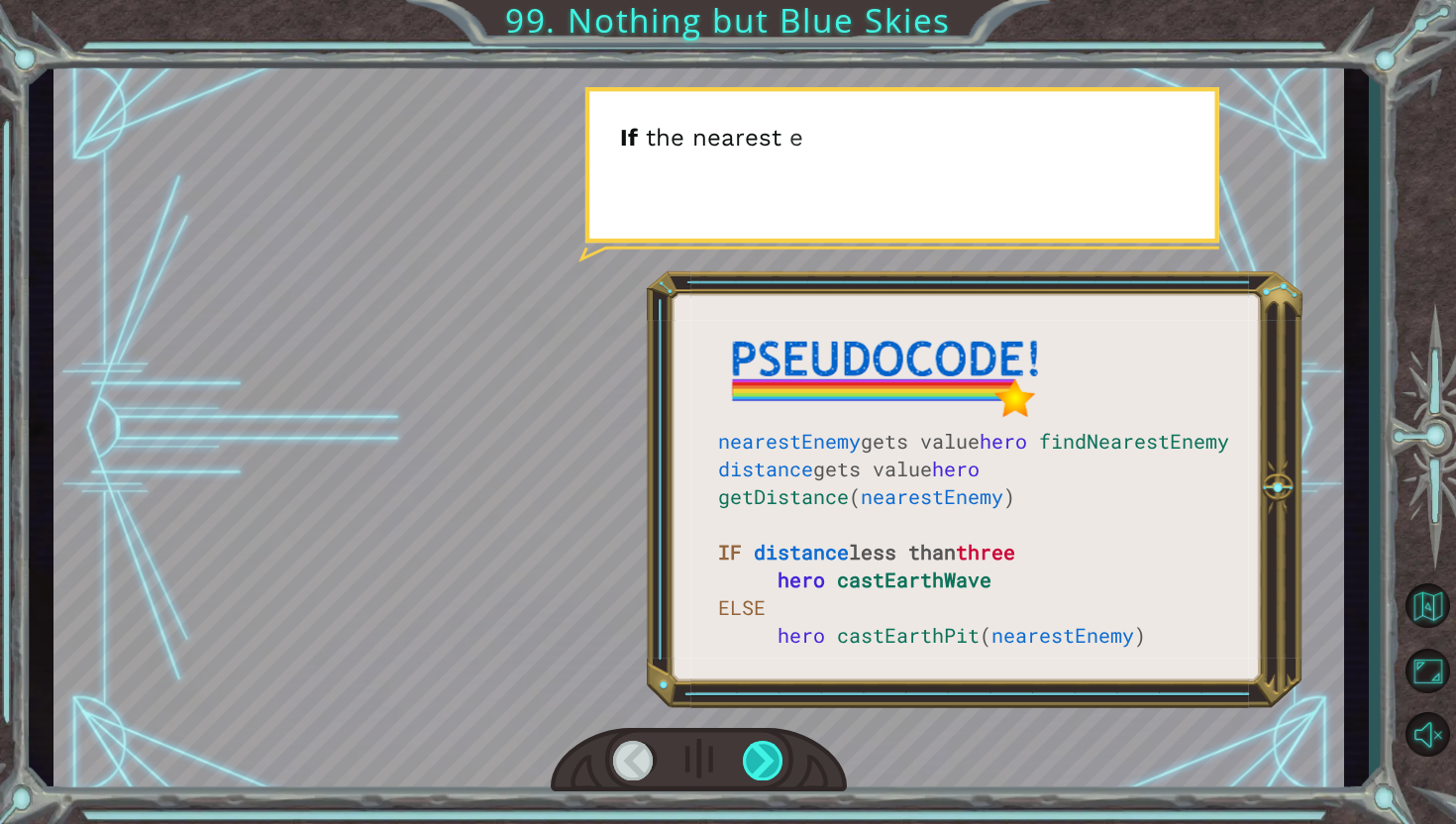 click at bounding box center [764, 761] 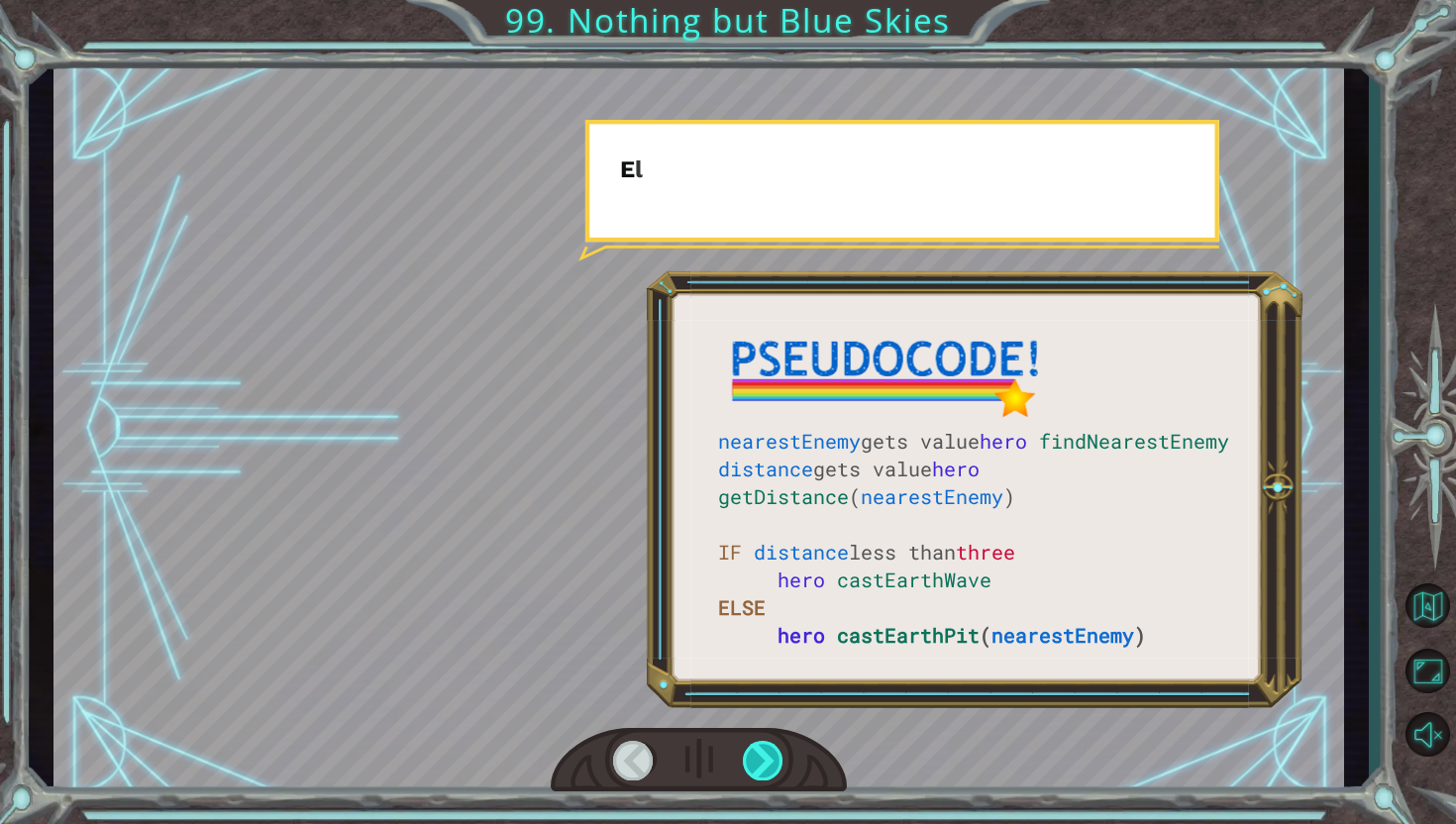 click at bounding box center [764, 761] 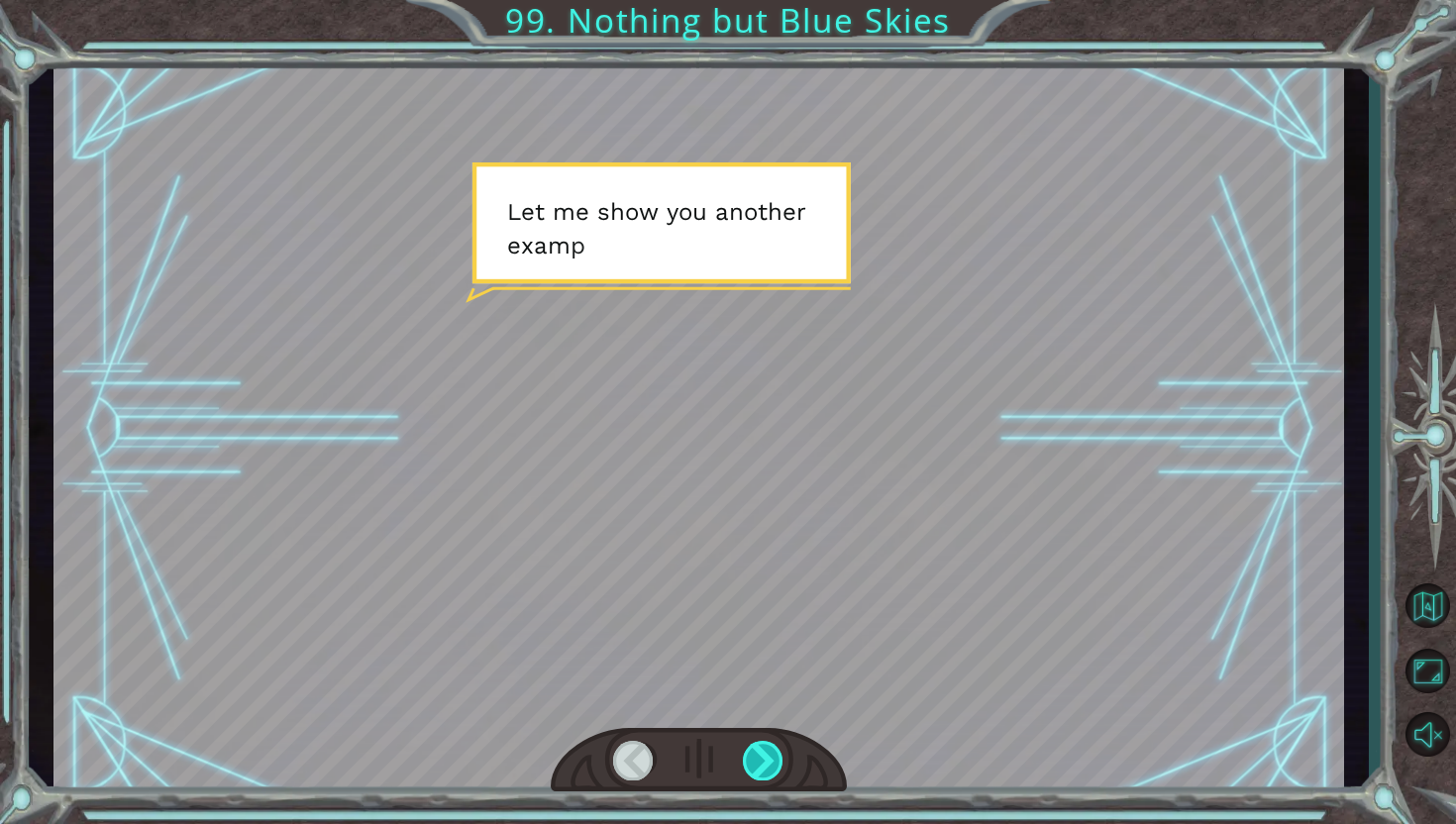 click at bounding box center (764, 761) 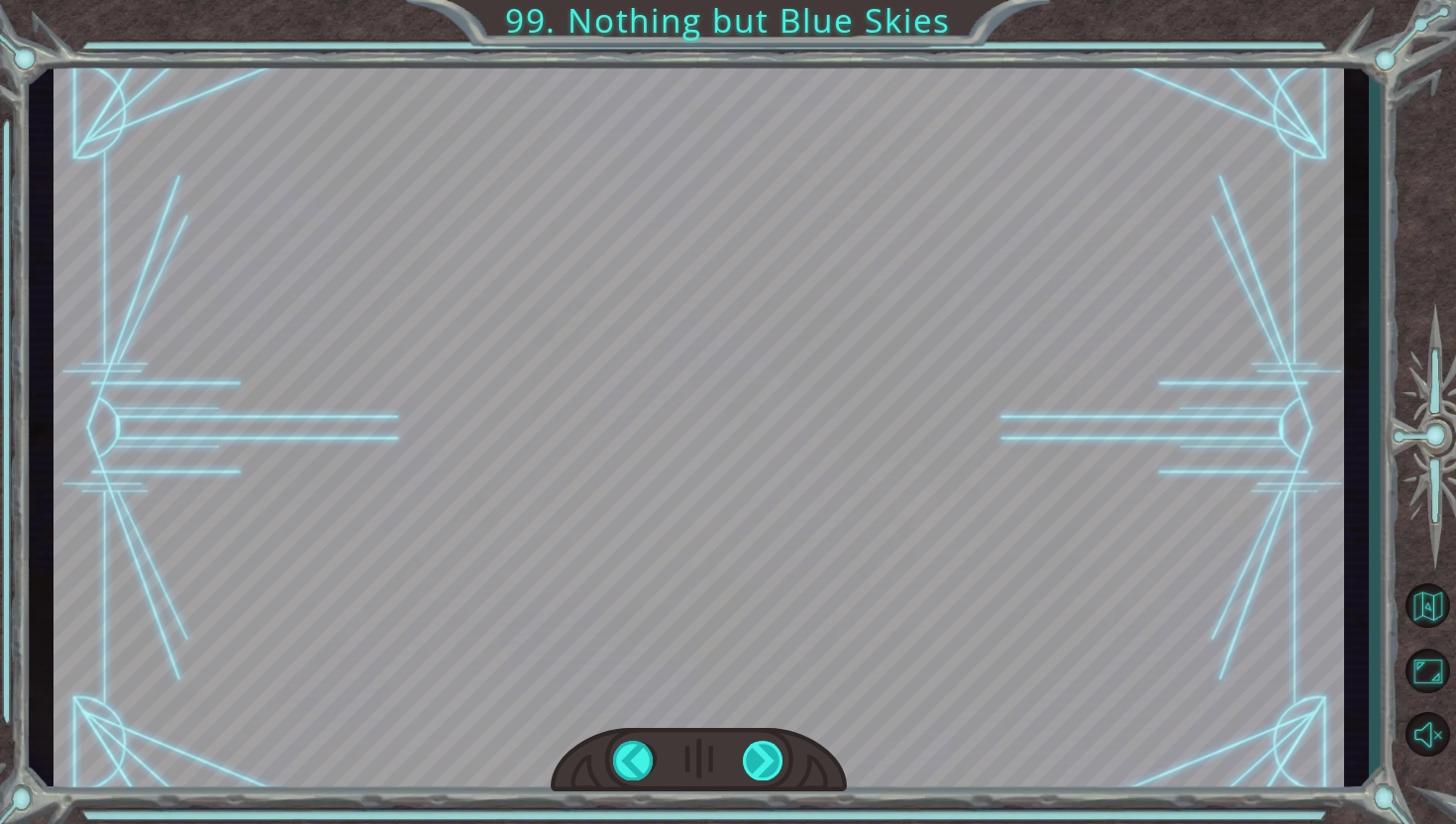 click at bounding box center [764, 761] 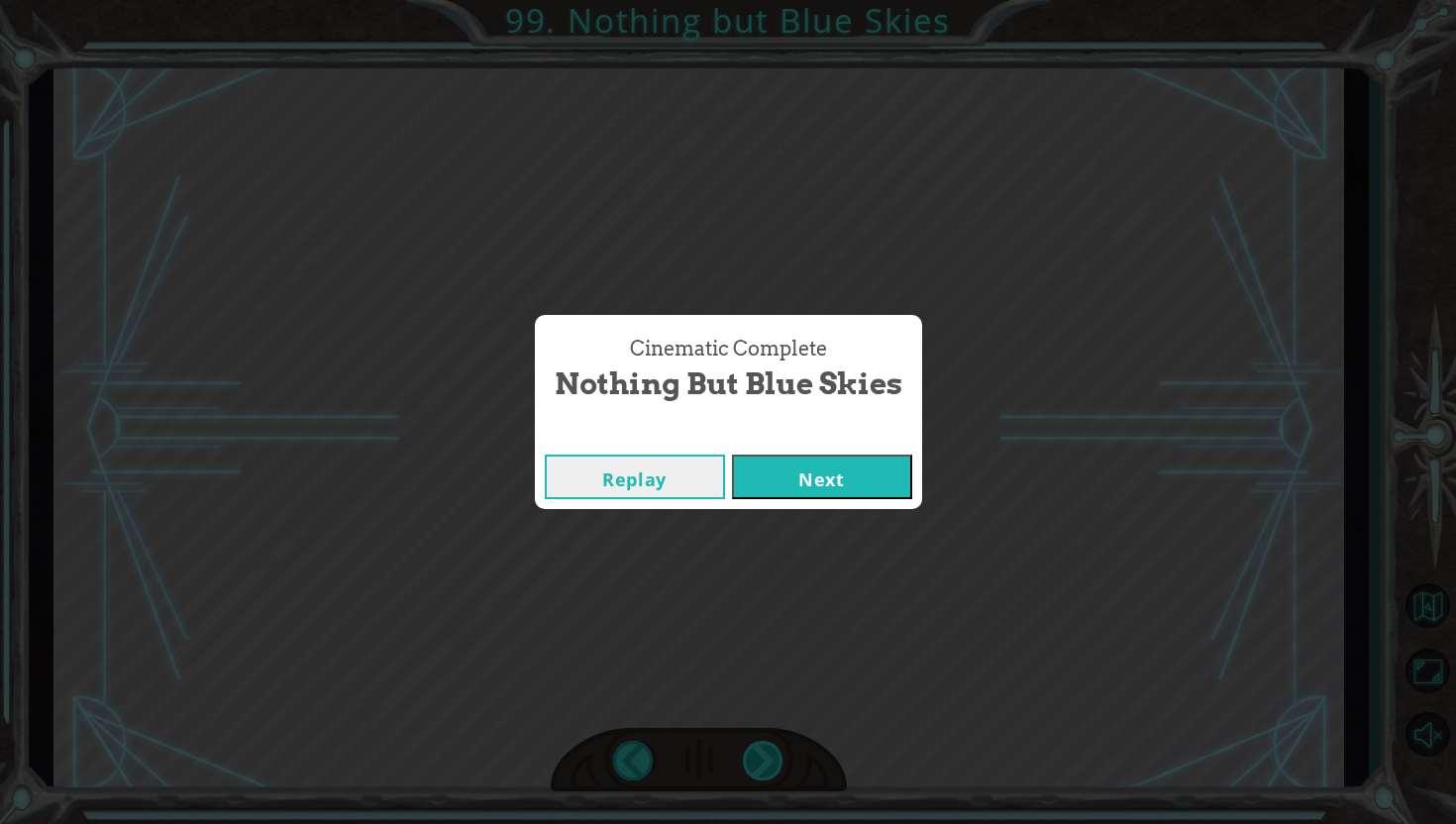 click on "Cinematic Complete     Nothing but Blue Skies
Replay
Next" at bounding box center (728, 412) 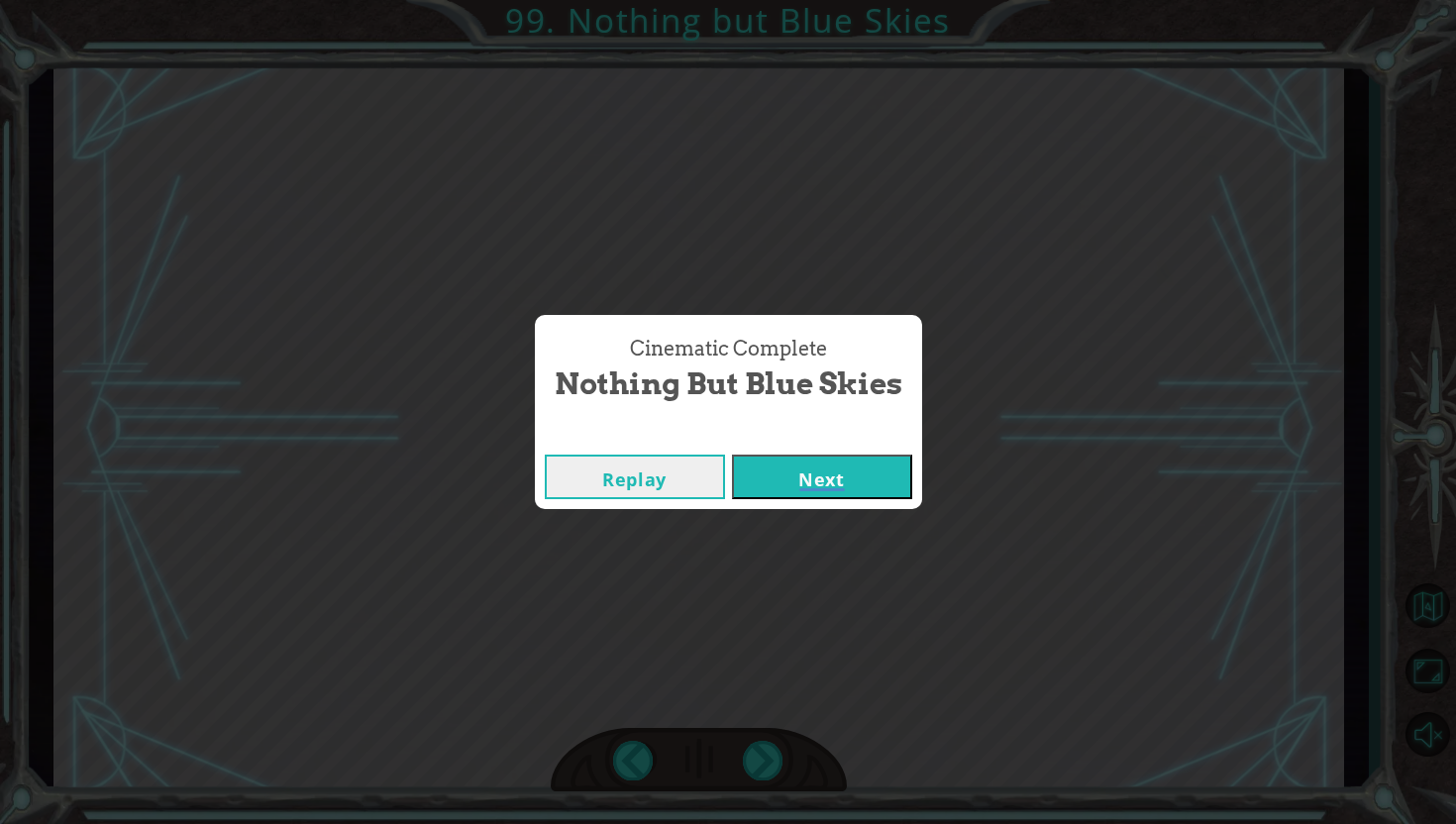 click on "Replay
Next" at bounding box center [728, 476] 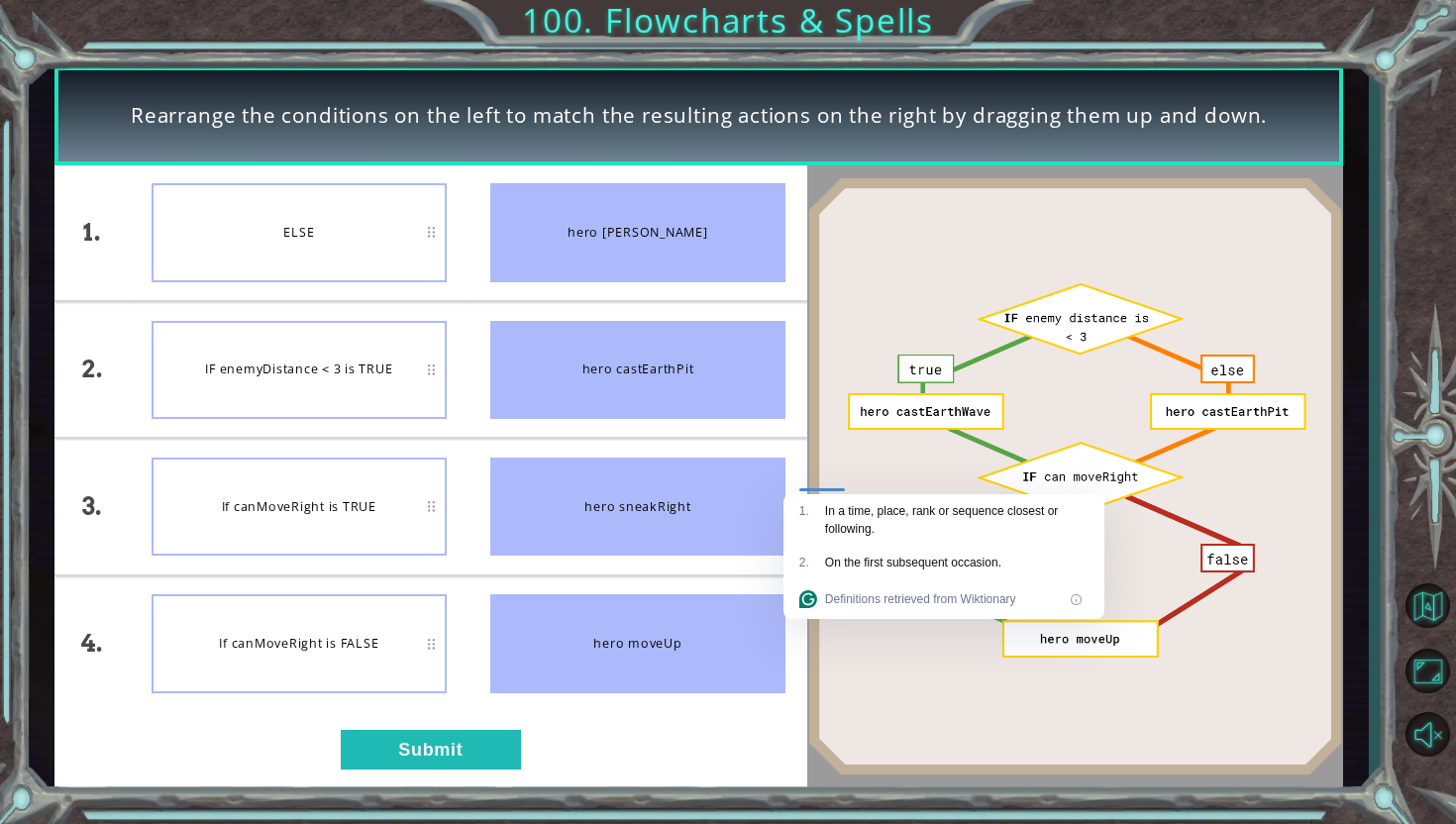 click on "1.
2.
3.
4.
ELSE
IF enemyDistance < 3 is TRUE
If canMoveRight is TRUE
If canMoveRight is FALSE
hero castEarthWave
hero castEarthPit
hero sneakRight
hero moveUp
Submit" at bounding box center [431, 476] 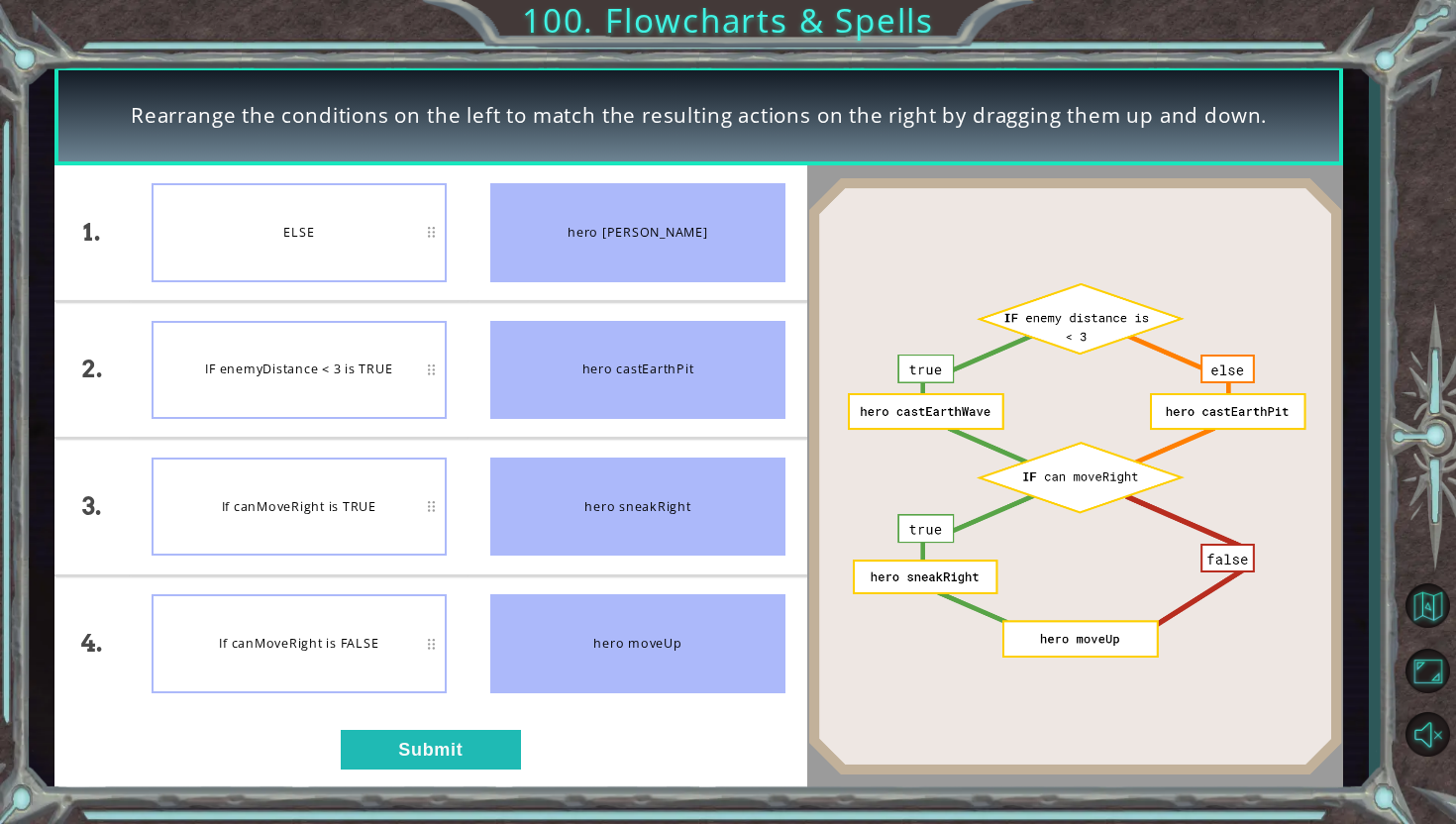 type 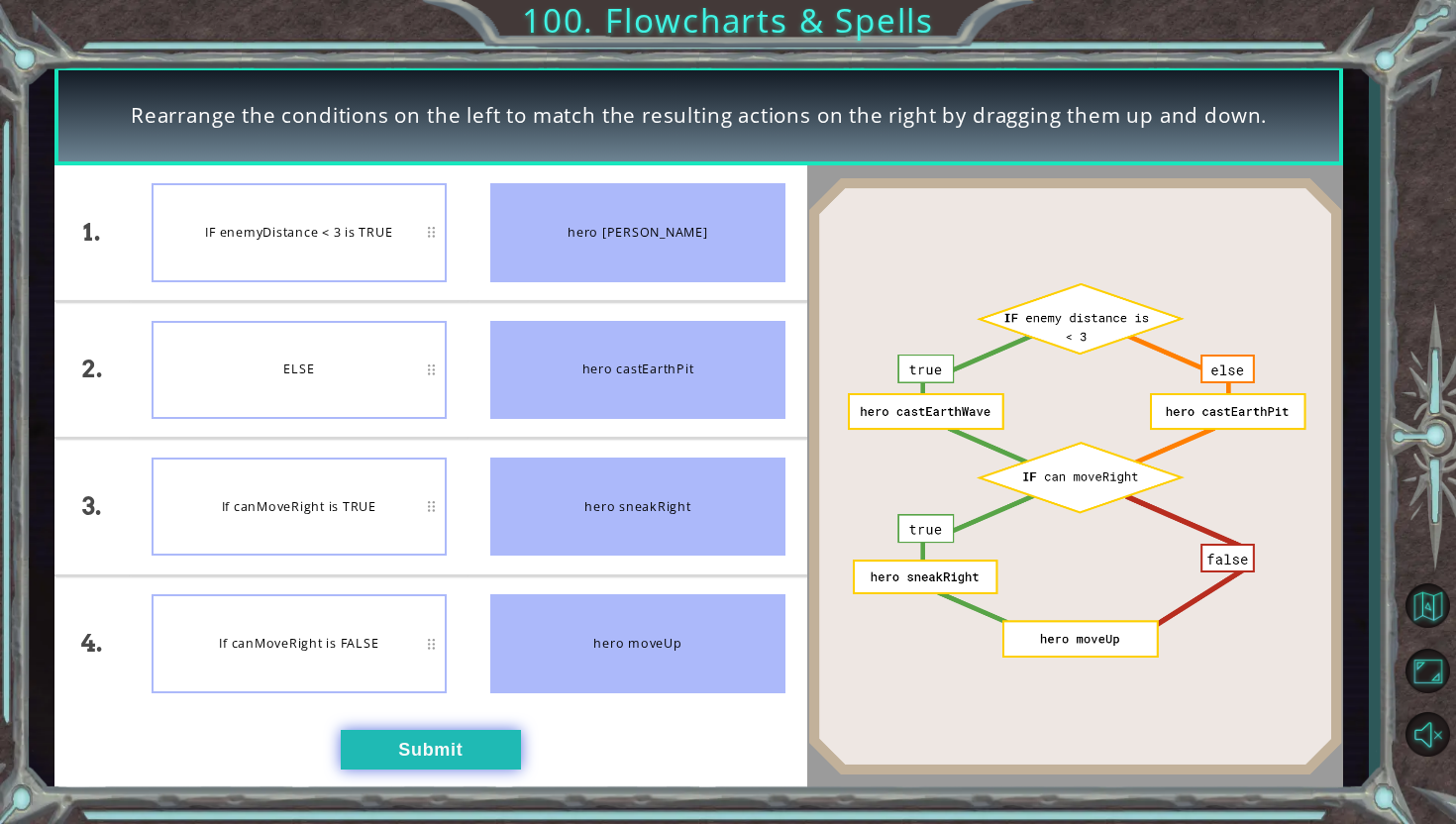 click on "Submit" at bounding box center [431, 750] 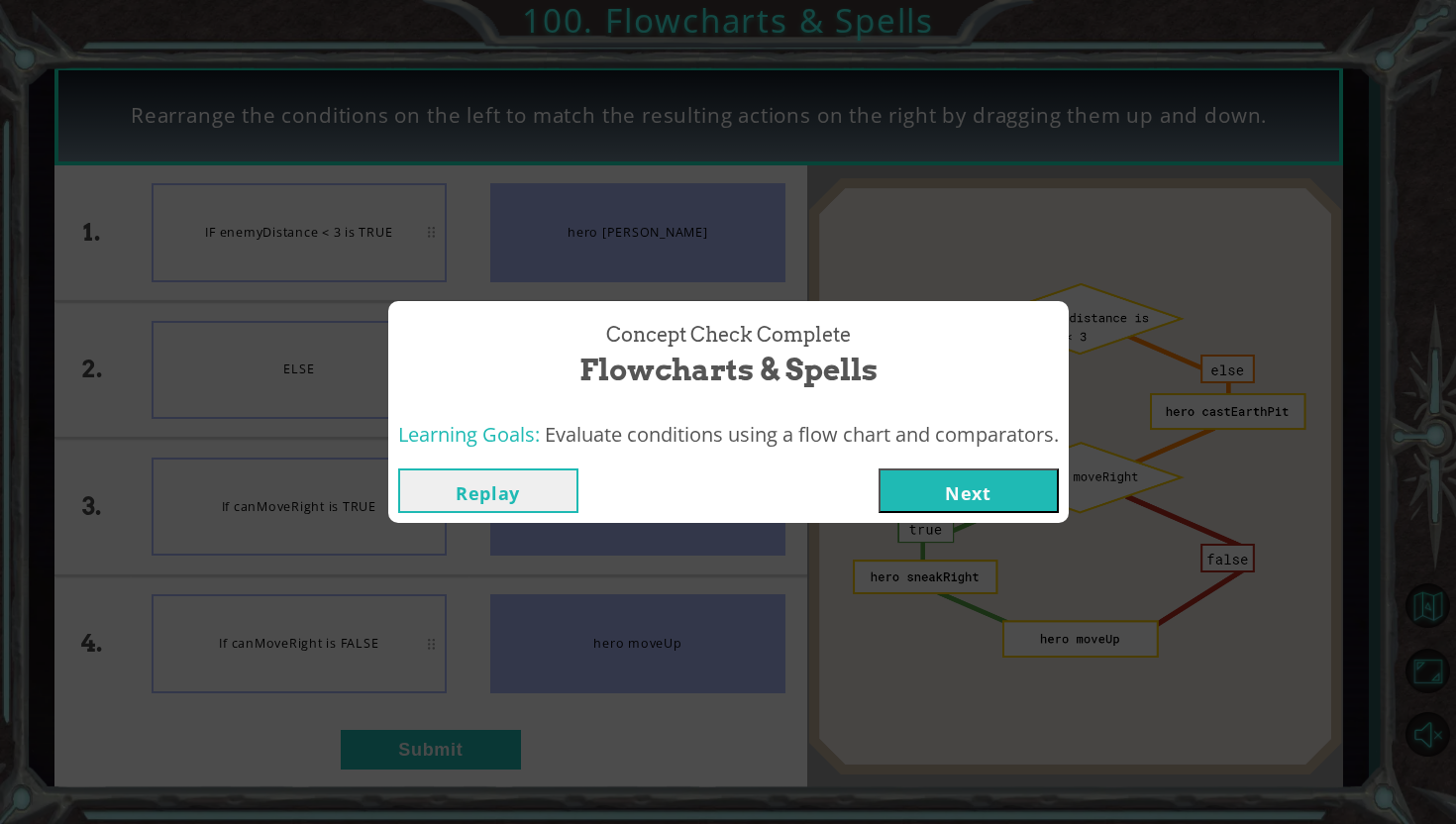 click on "Next" at bounding box center (969, 490) 